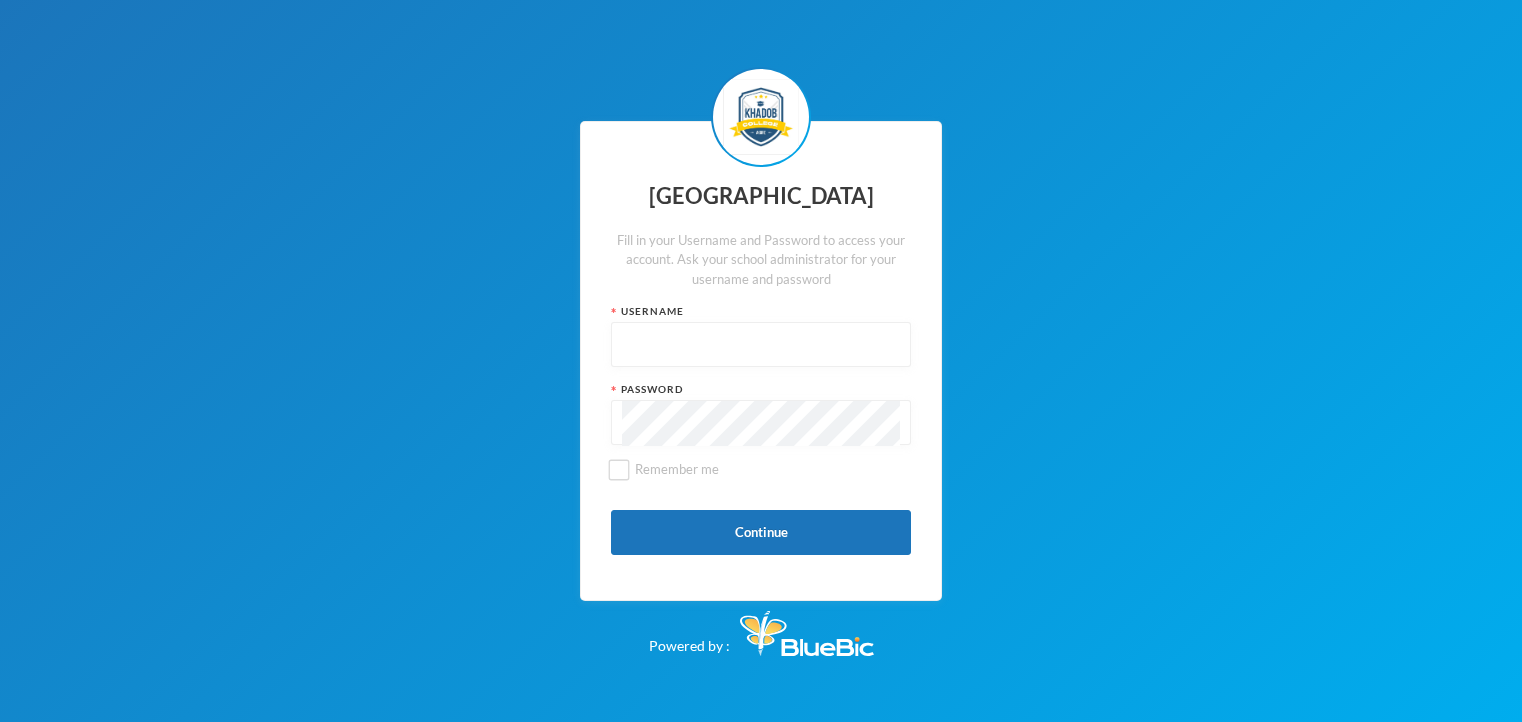 scroll, scrollTop: 0, scrollLeft: 0, axis: both 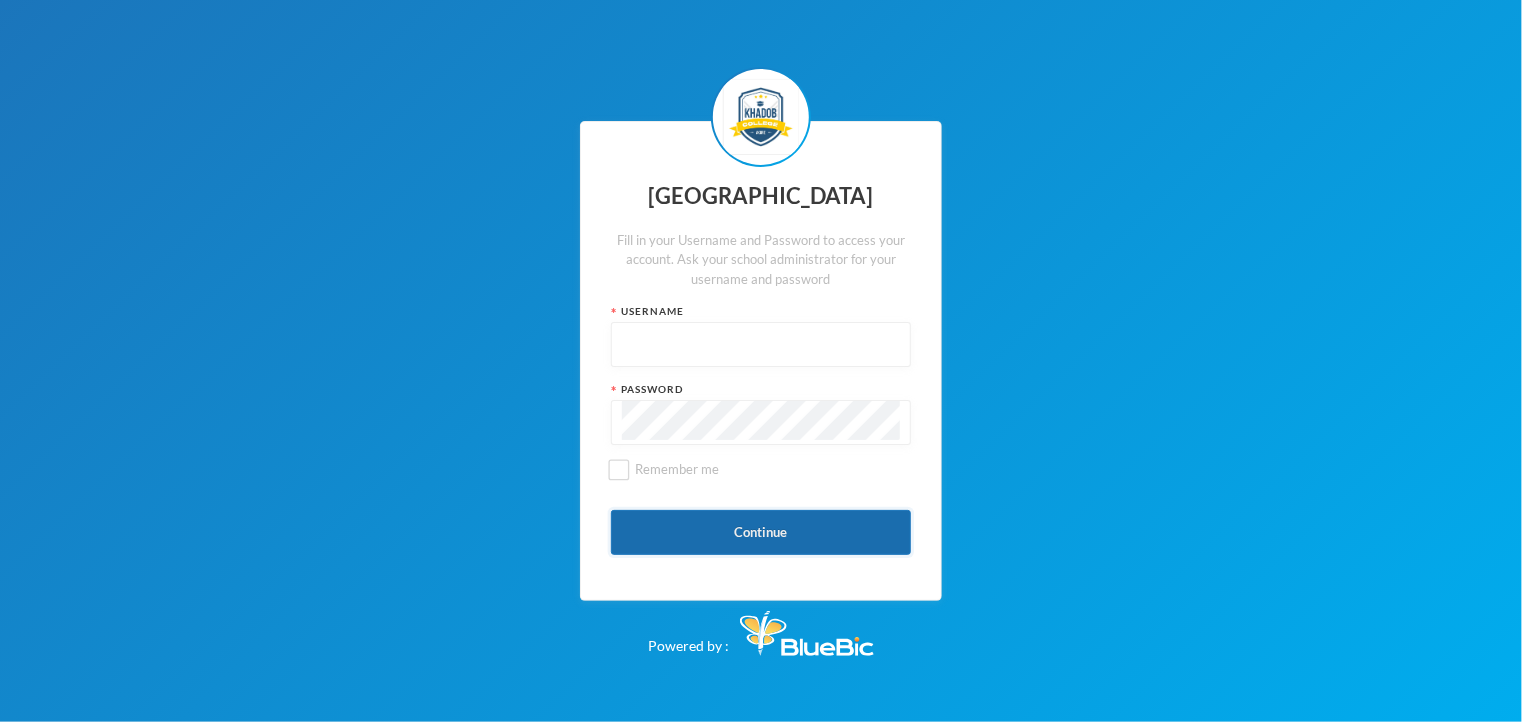 type on "kcsf0019" 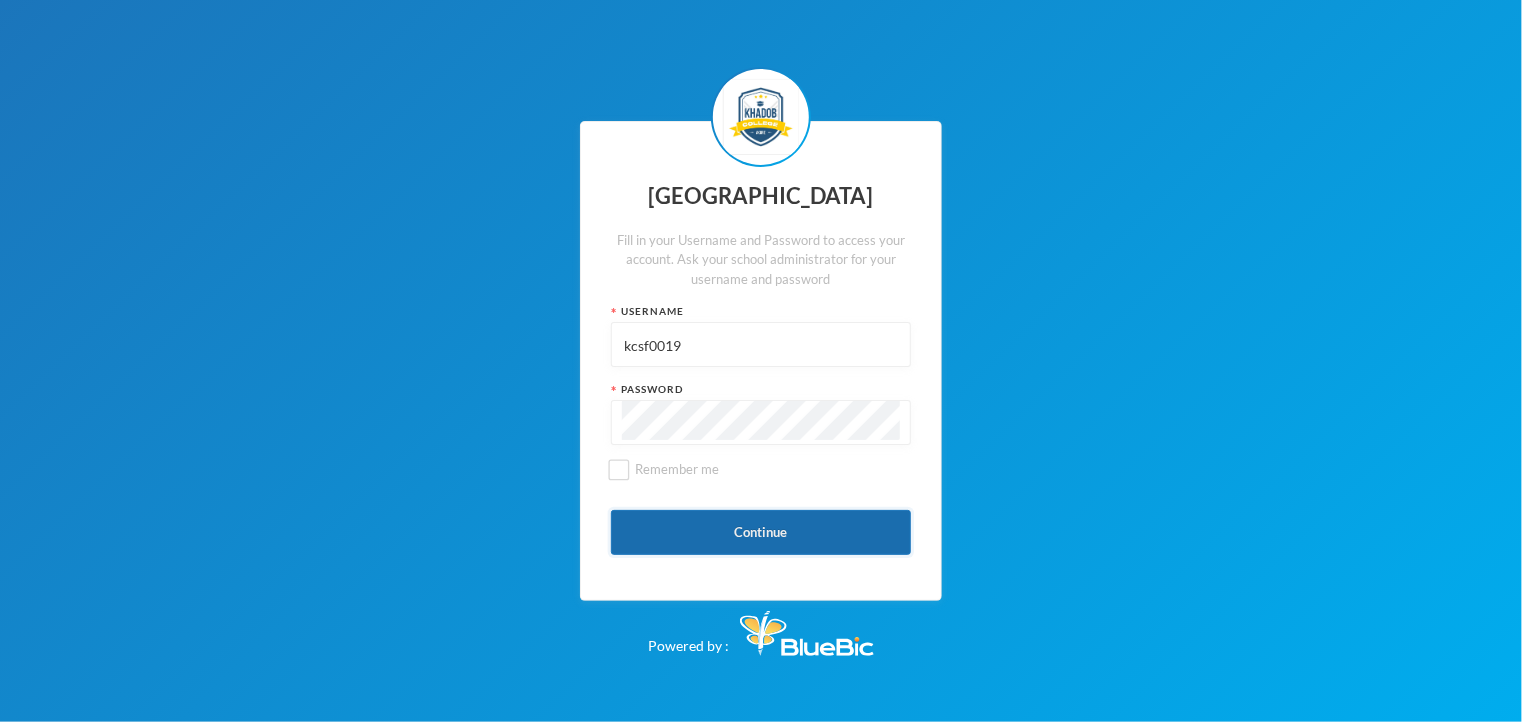 click on "Continue" at bounding box center (761, 532) 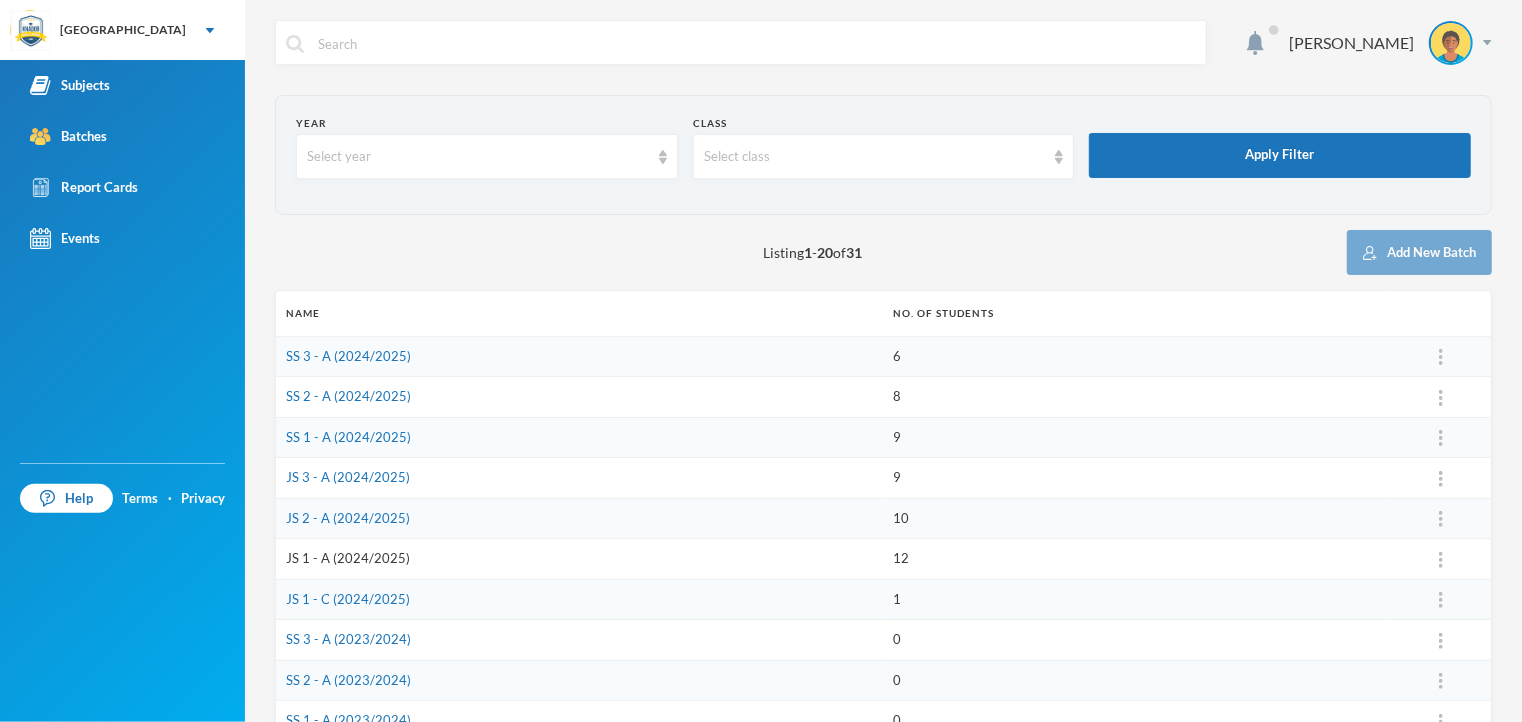 click on "JS 1 - A (2024/2025)" at bounding box center (348, 558) 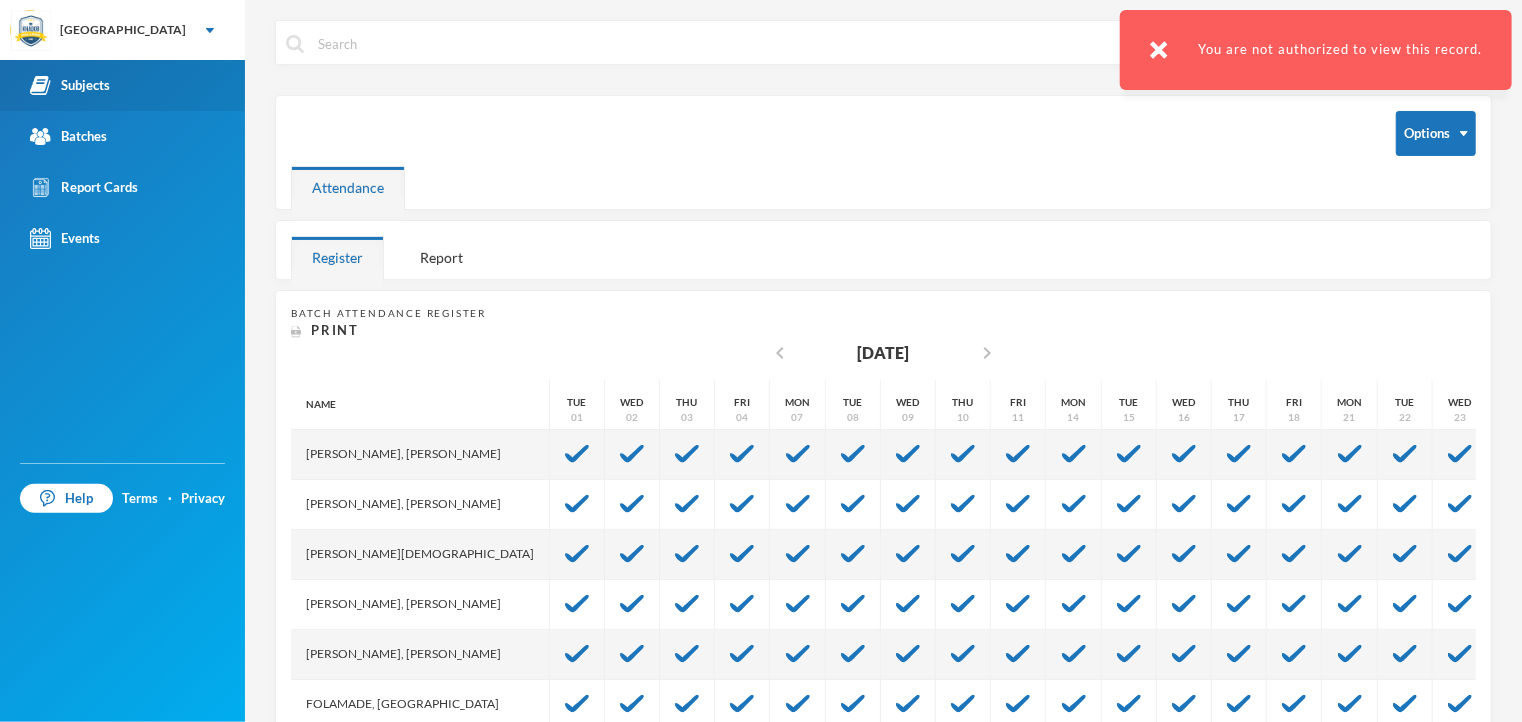 click on "Subjects" at bounding box center [122, 85] 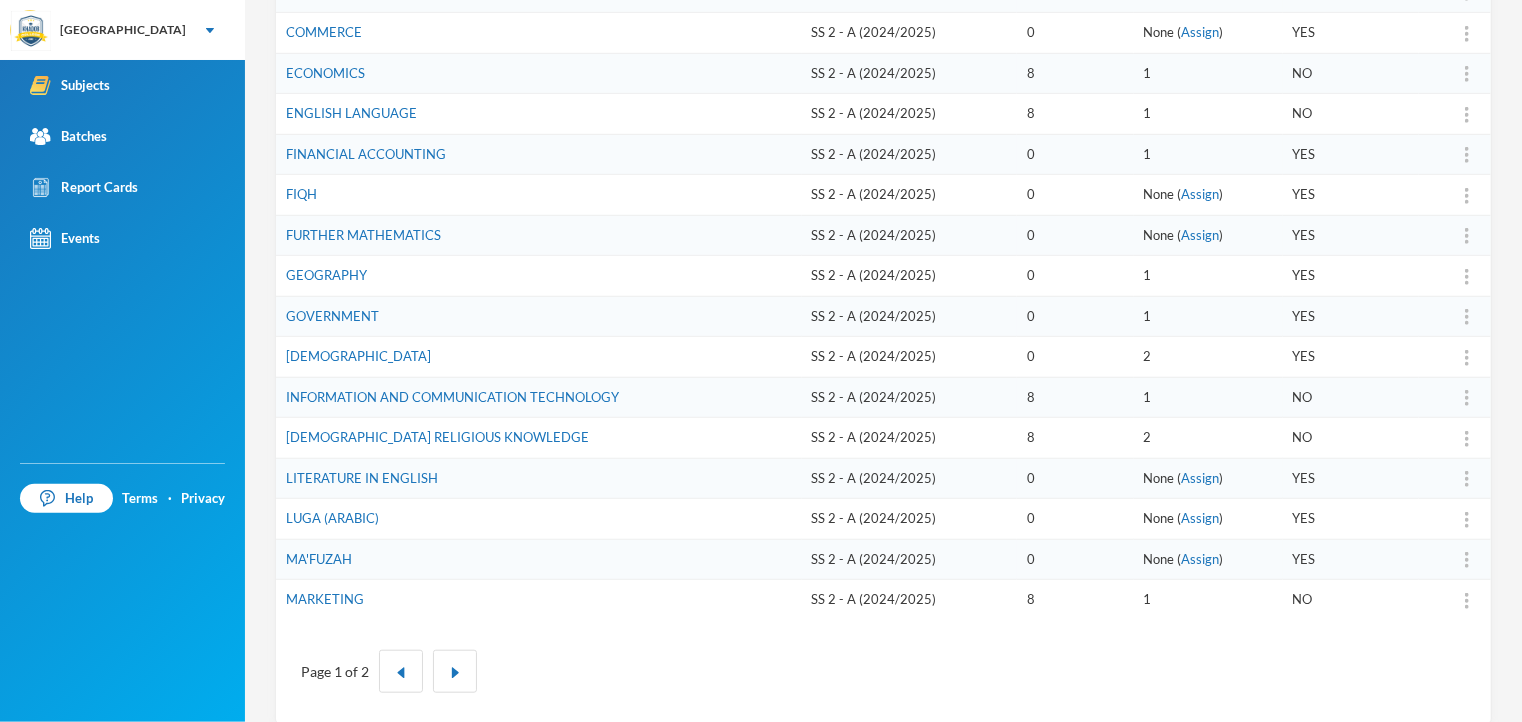 scroll, scrollTop: 533, scrollLeft: 0, axis: vertical 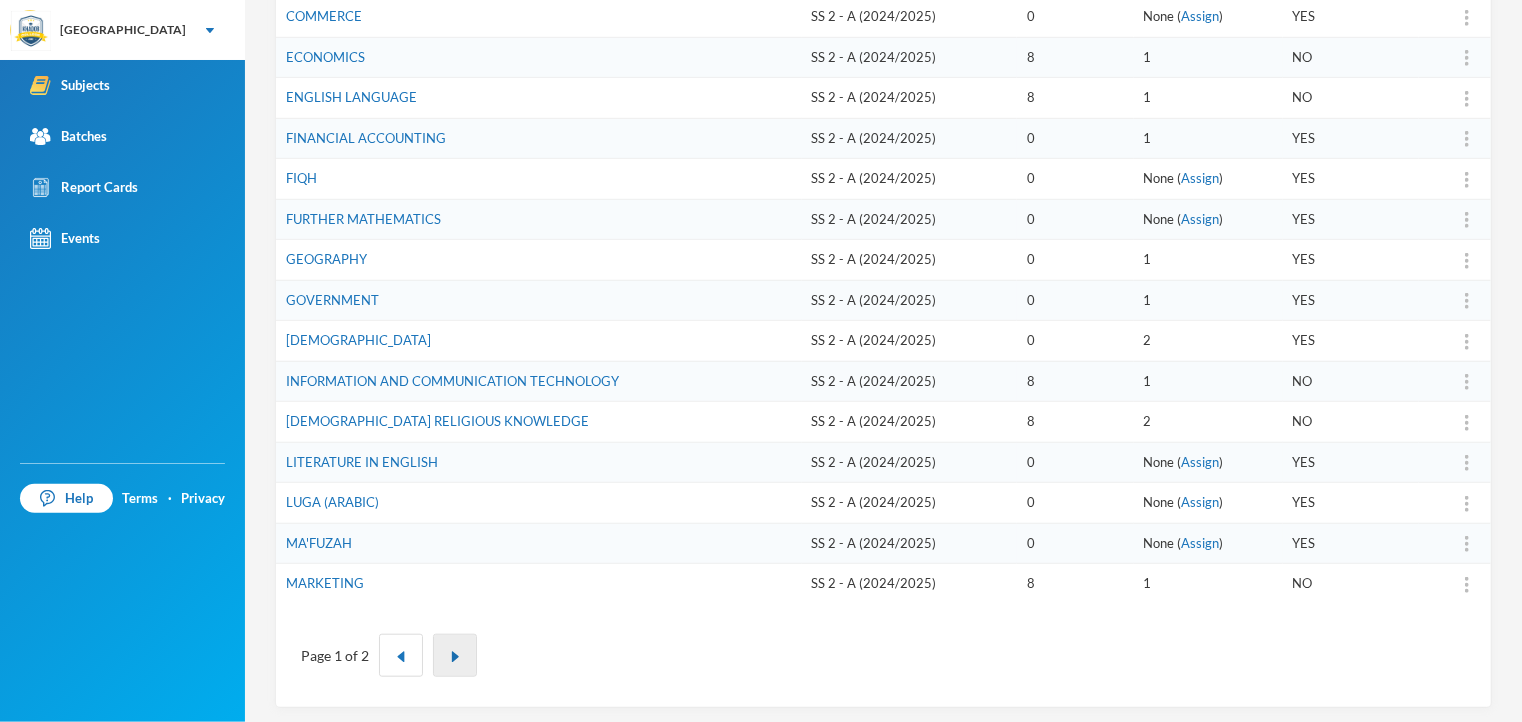 click at bounding box center (455, 657) 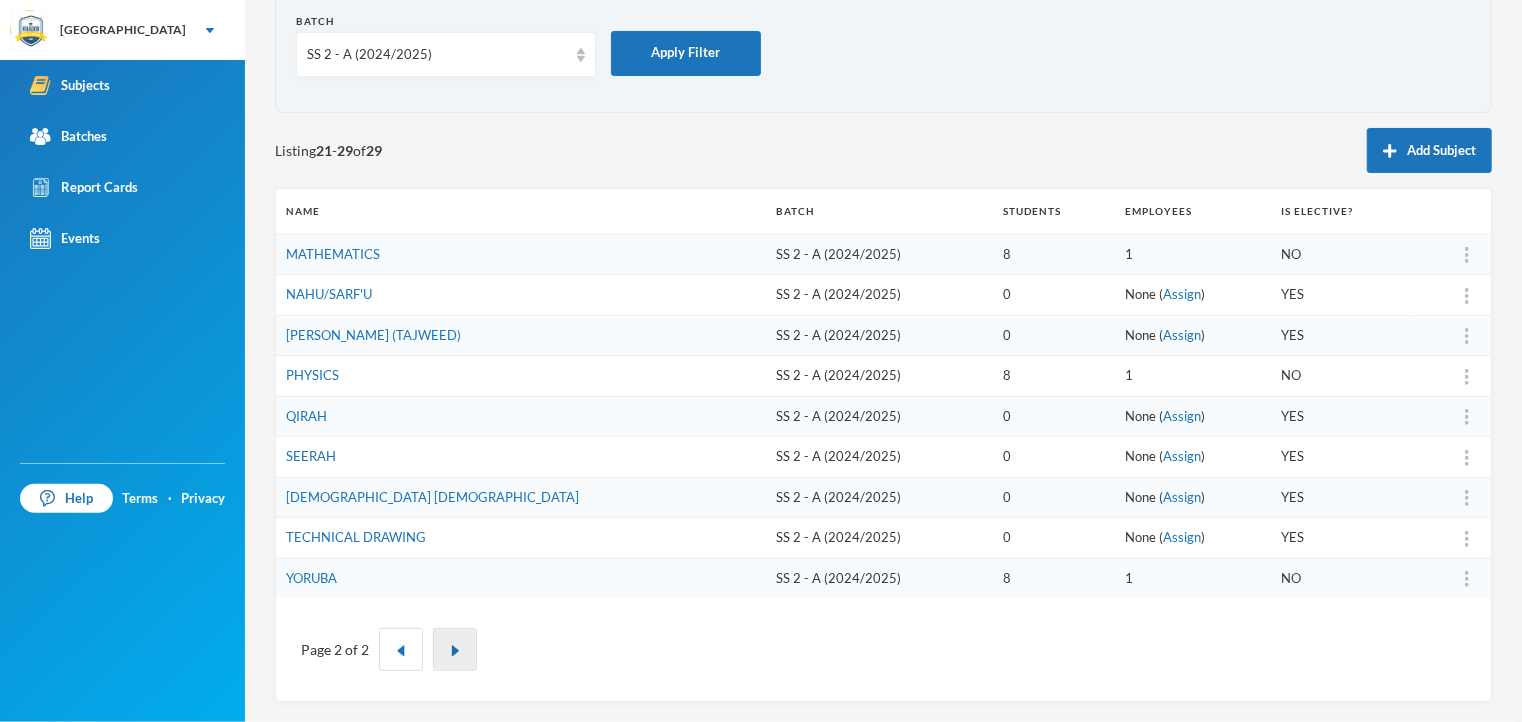 scroll, scrollTop: 98, scrollLeft: 0, axis: vertical 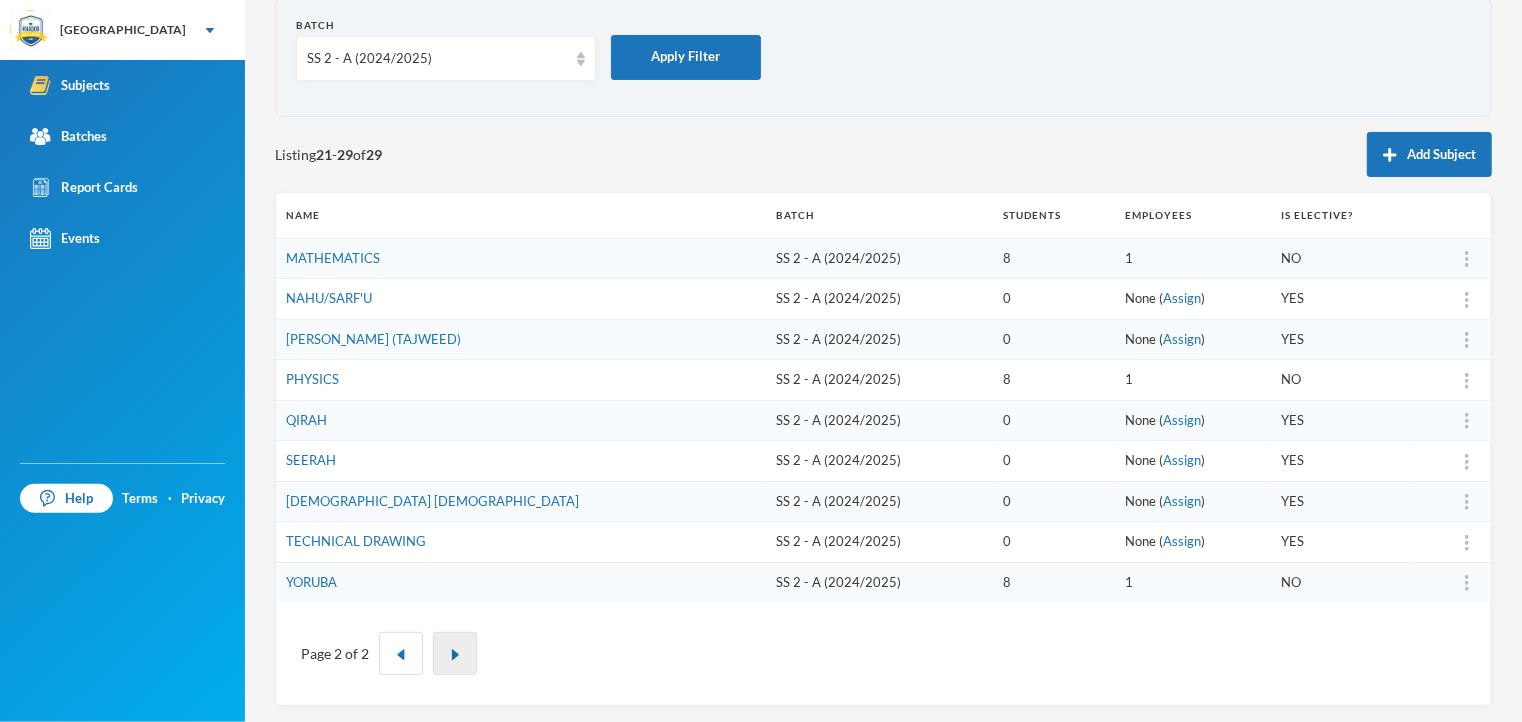 click at bounding box center (455, 655) 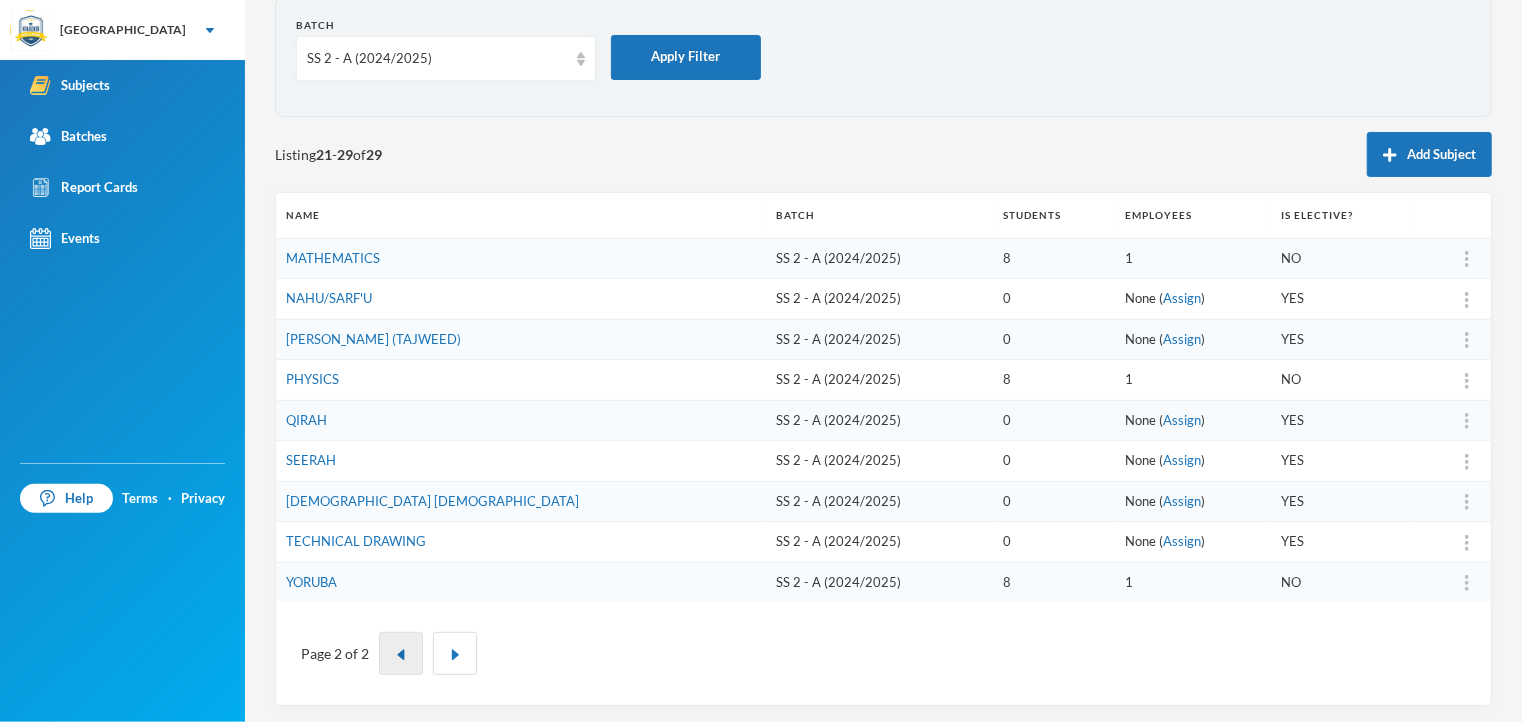 click at bounding box center (401, 655) 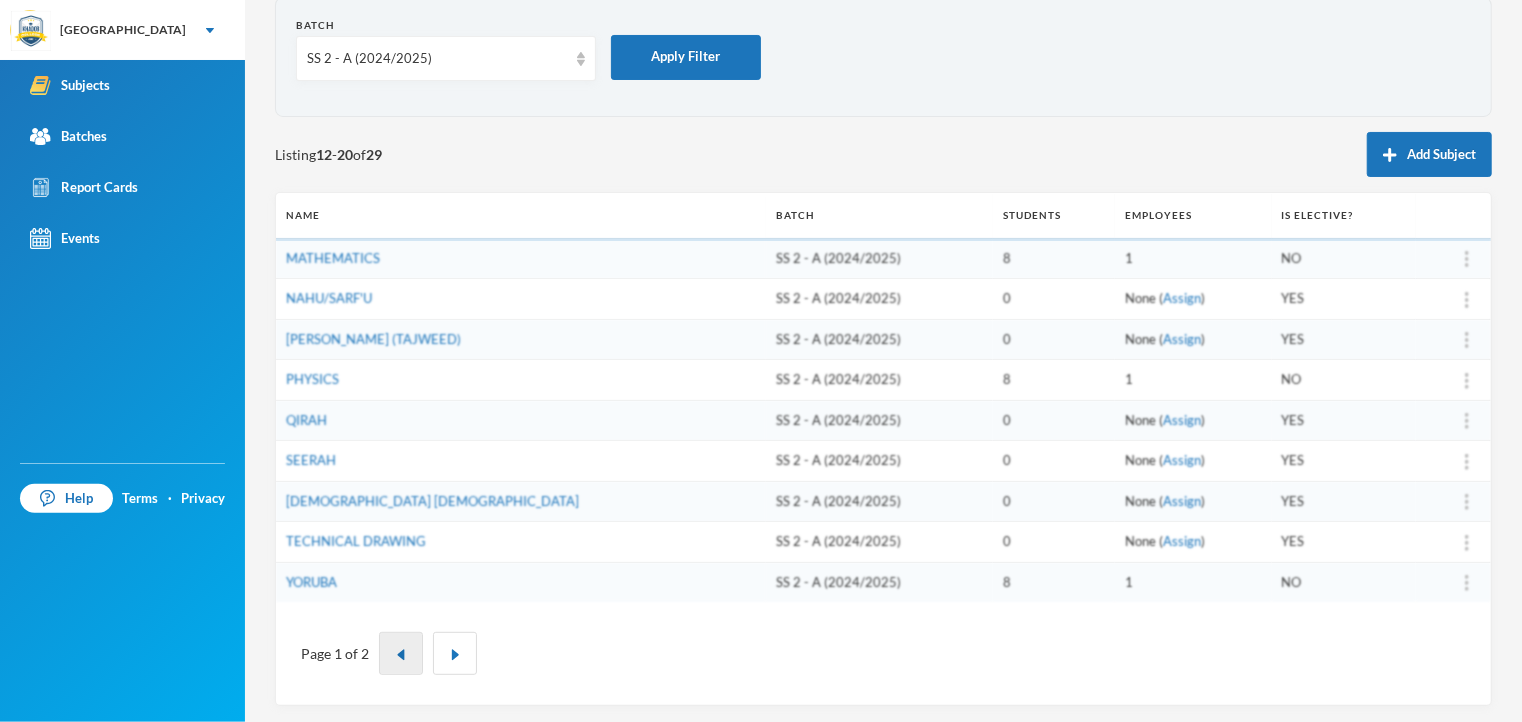 click on "Name Batch Students Employees Is Elective? MATHEMATICS SS 2 - A (2024/2025) 8 1 NO NAHU/SARF'U SS 2 - A (2024/2025) 0 None ( Assign ) YES [PERSON_NAME] (TAJWEED) SS 2 - A (2024/2025) 0 None ( Assign ) YES PHYSICS SS 2 - A (2024/2025) 8 1 NO QIRAH SS 2 - A (2024/2025) 0 None ( Assign ) YES SEERAH SS 2 - A (2024/2025) 0 None ( Assign ) YES TAFIZUL QURAN SS 2 - A (2024/2025) 0 None ( Assign ) YES TECHNICAL DRAWING SS 2 - A (2024/2025) 0 None ( Assign ) YES YORUBA SS 2 - A (2024/2025) 8 1 NO Page 1 of 2" at bounding box center [883, 449] 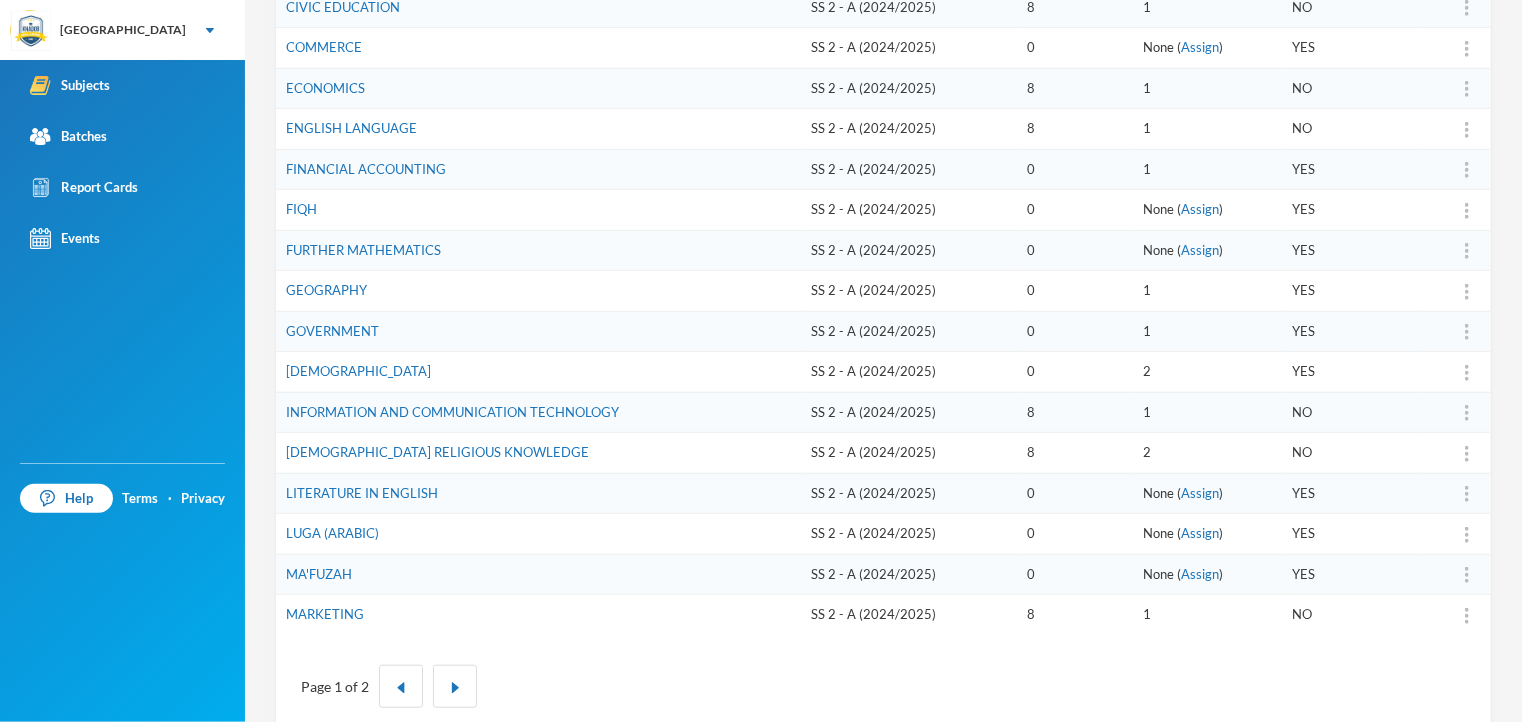 scroll, scrollTop: 542, scrollLeft: 0, axis: vertical 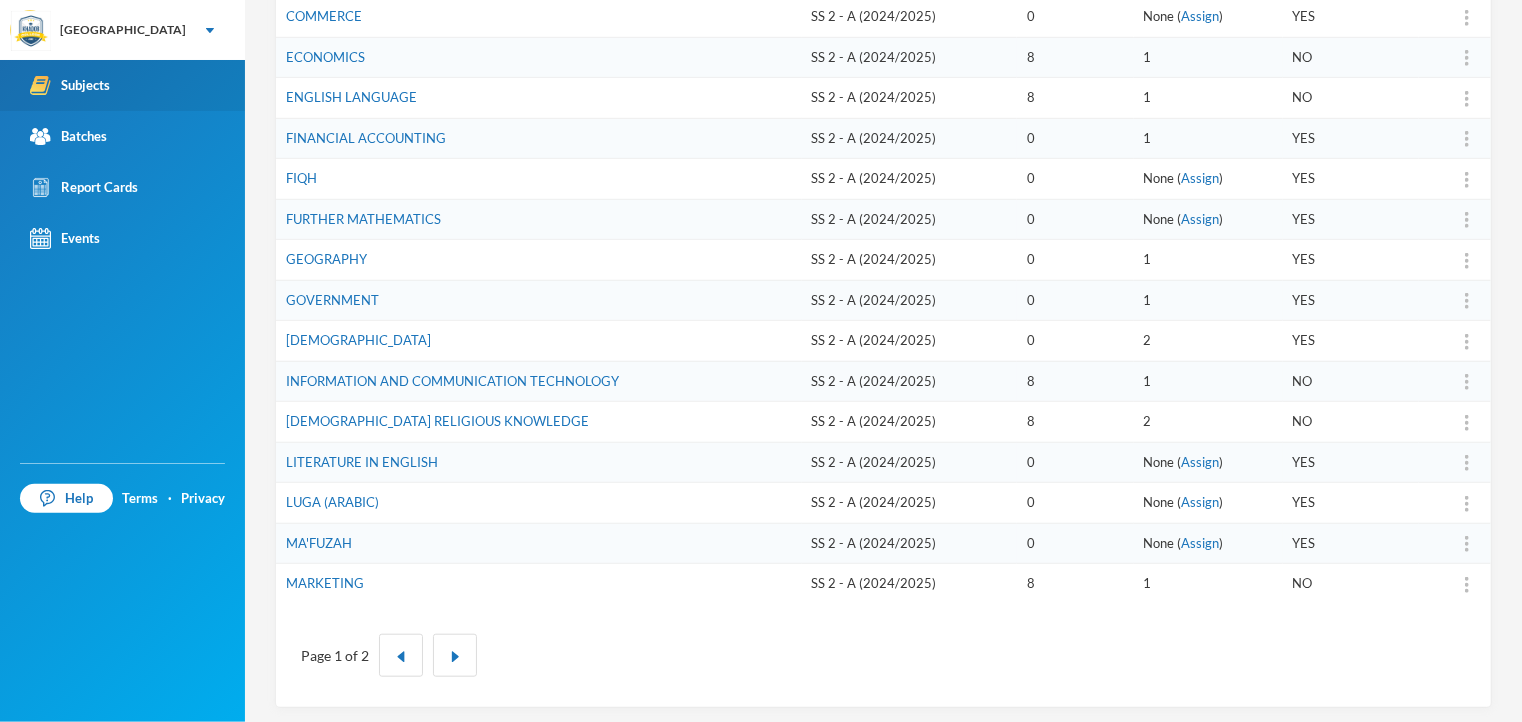 click on "Subjects" at bounding box center [70, 85] 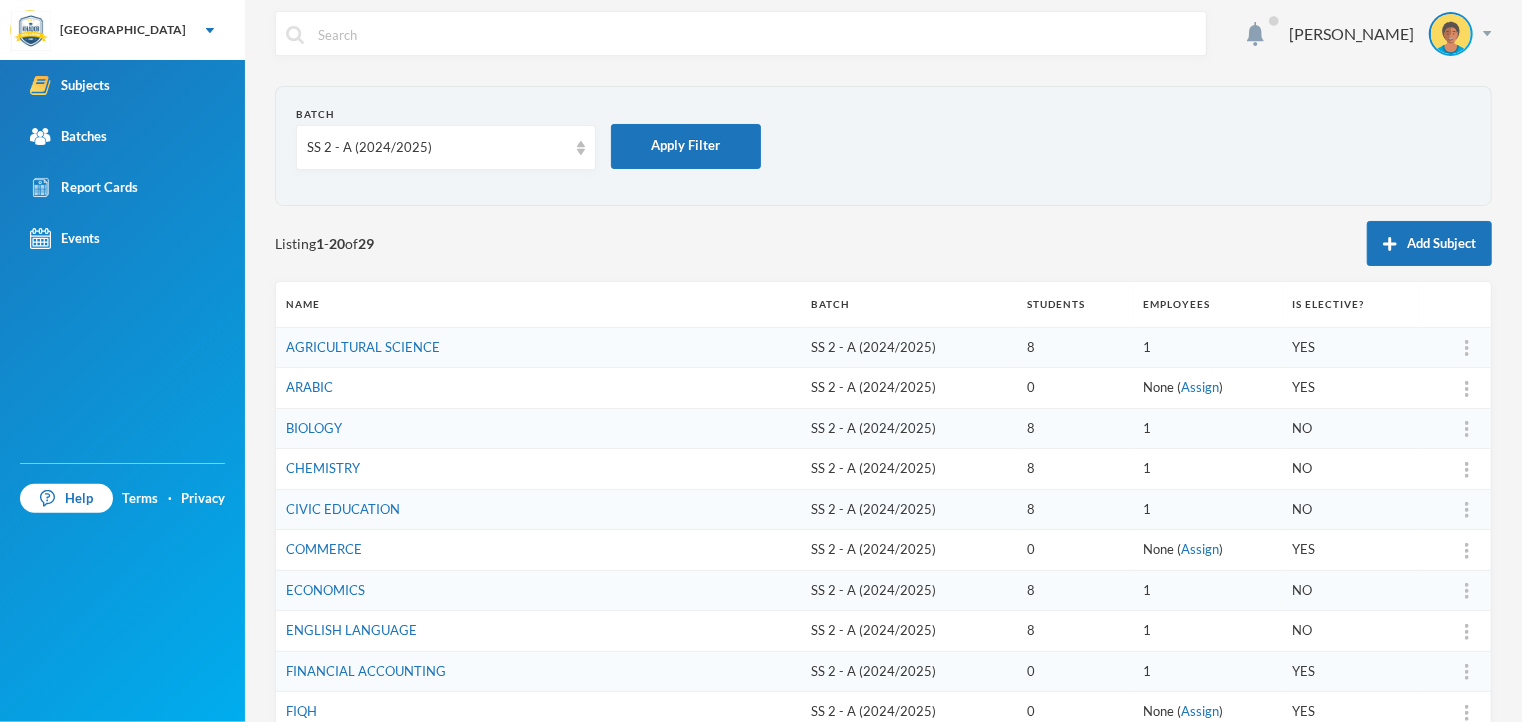scroll, scrollTop: 0, scrollLeft: 0, axis: both 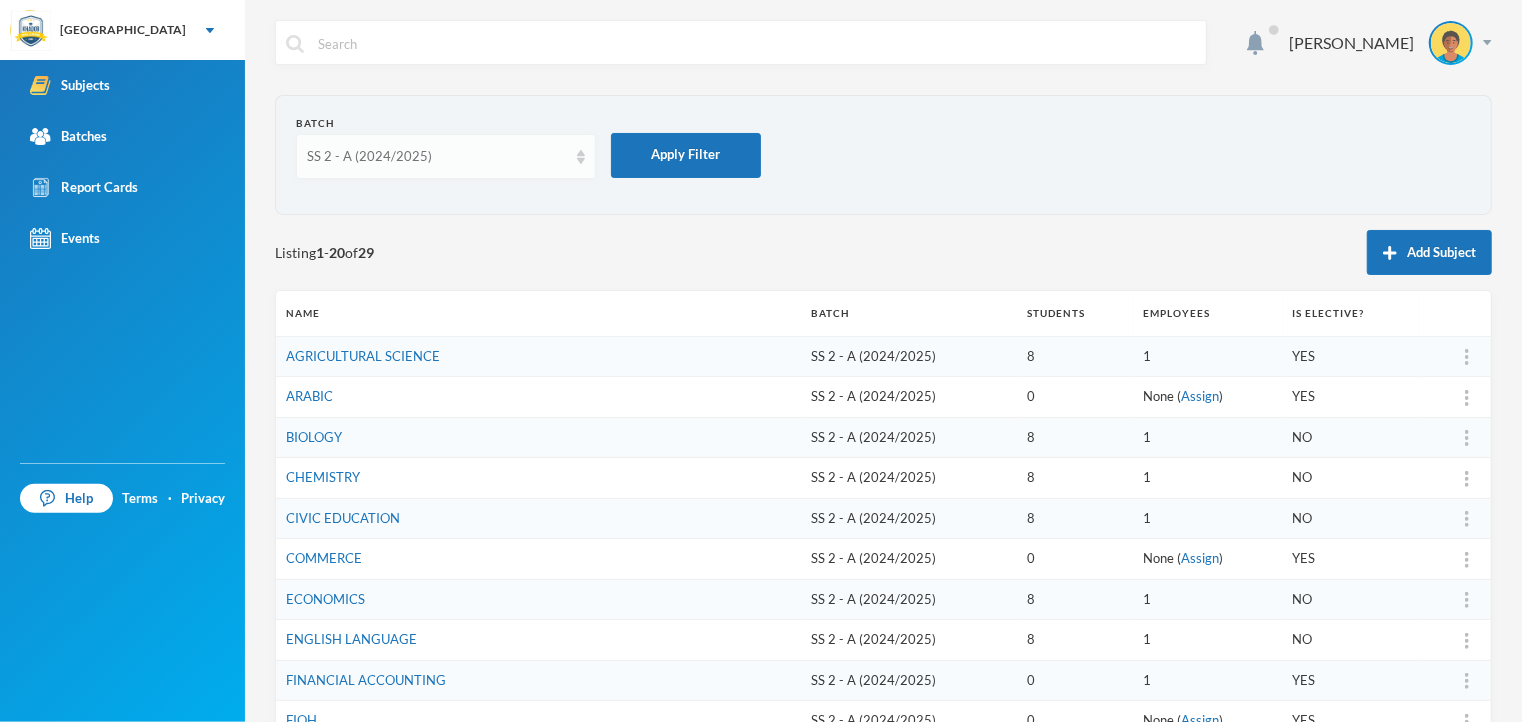 click at bounding box center (581, 157) 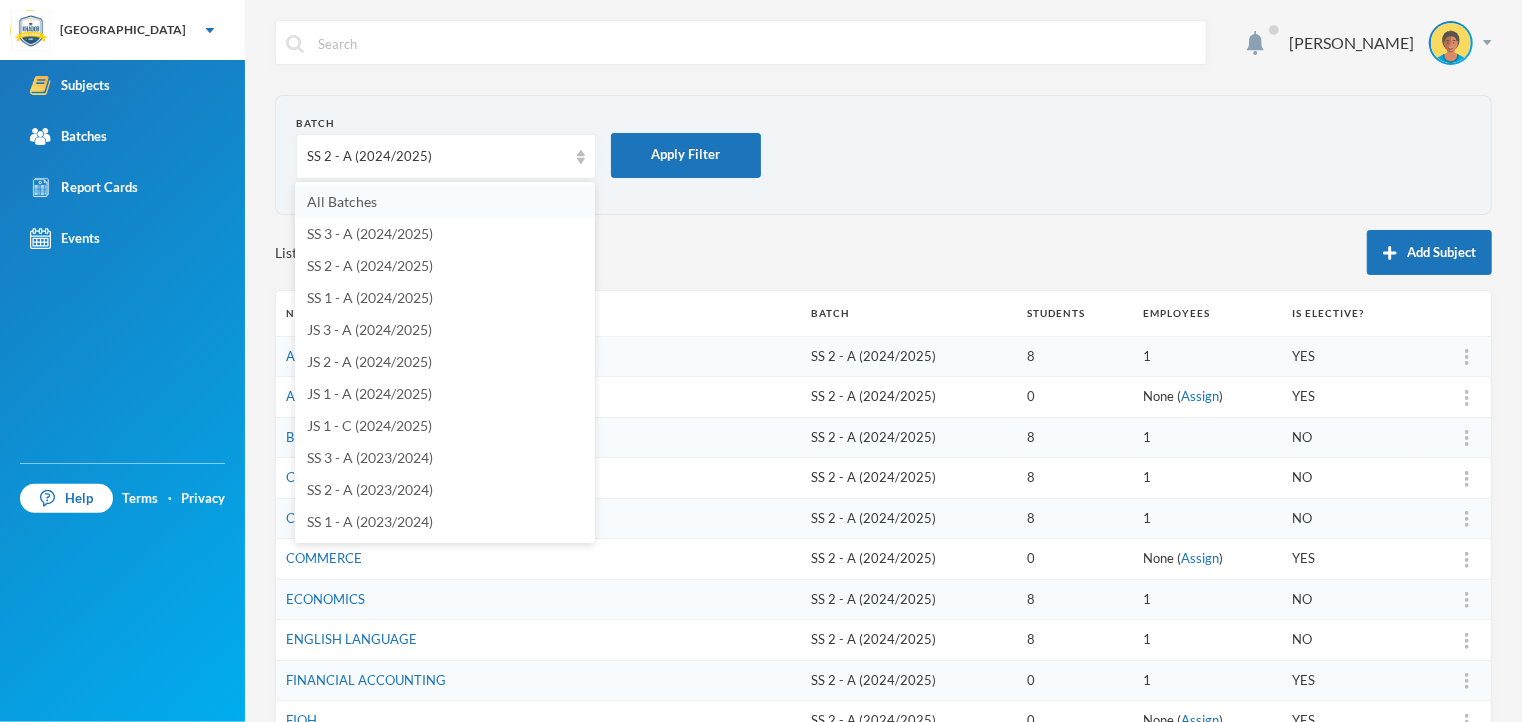 click on "All Batches" at bounding box center [342, 201] 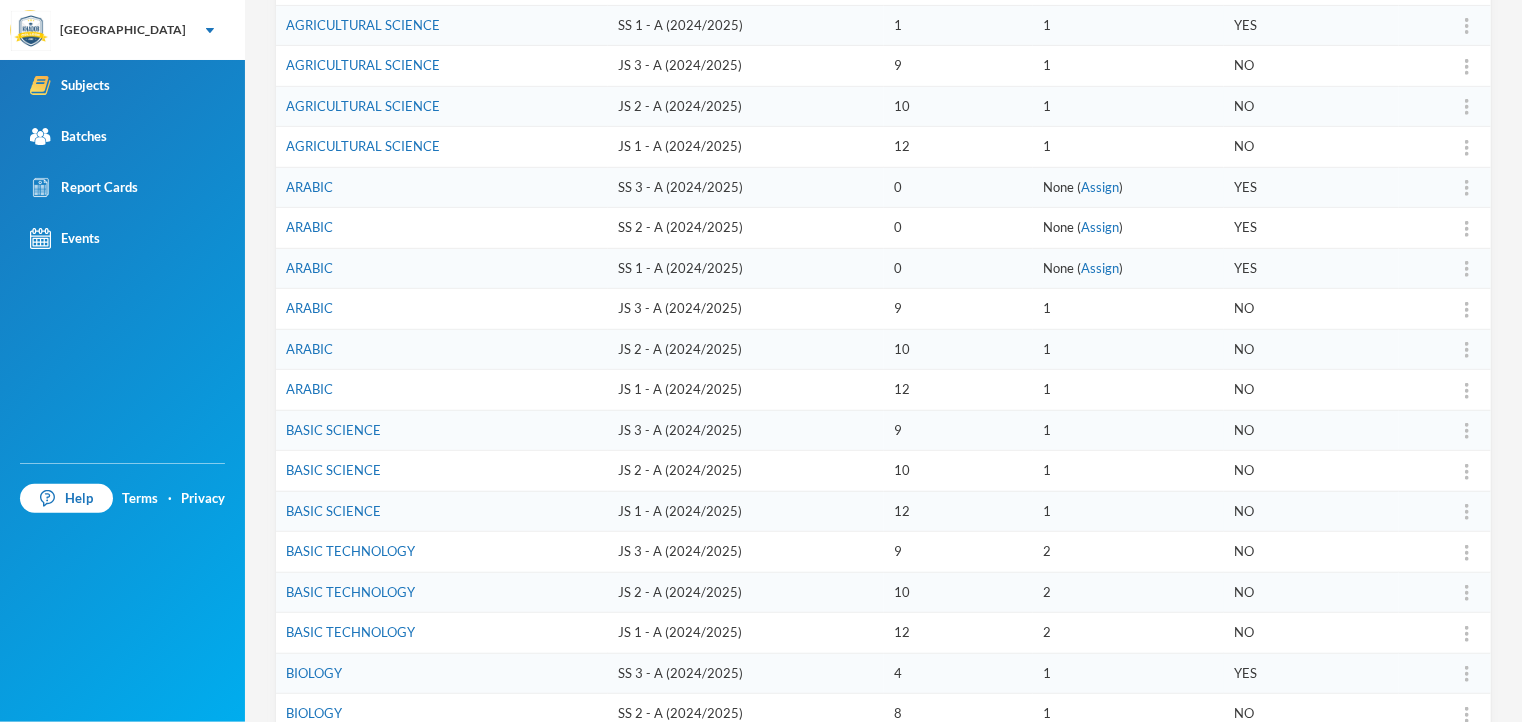 scroll, scrollTop: 542, scrollLeft: 0, axis: vertical 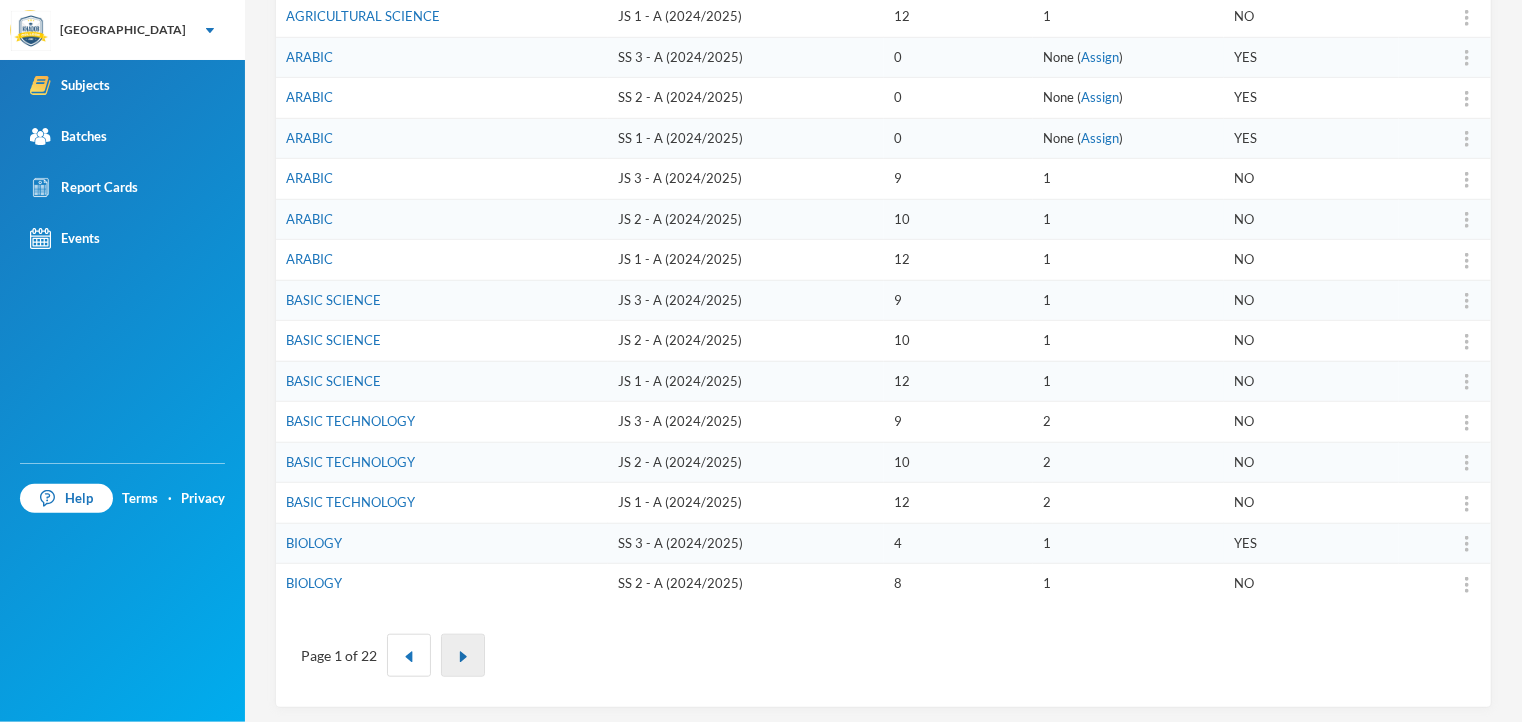 click at bounding box center (463, 657) 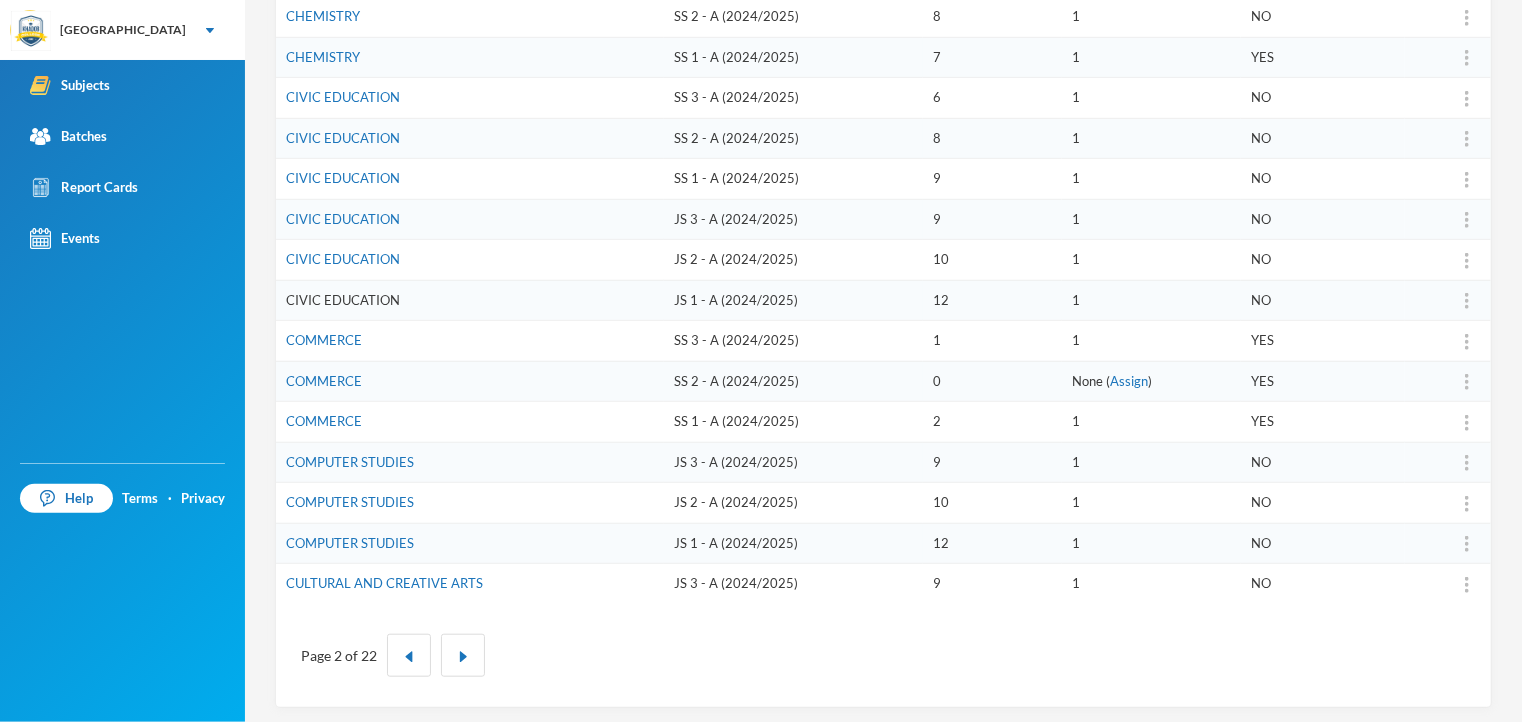 click on "CIVIC EDUCATION" at bounding box center [343, 300] 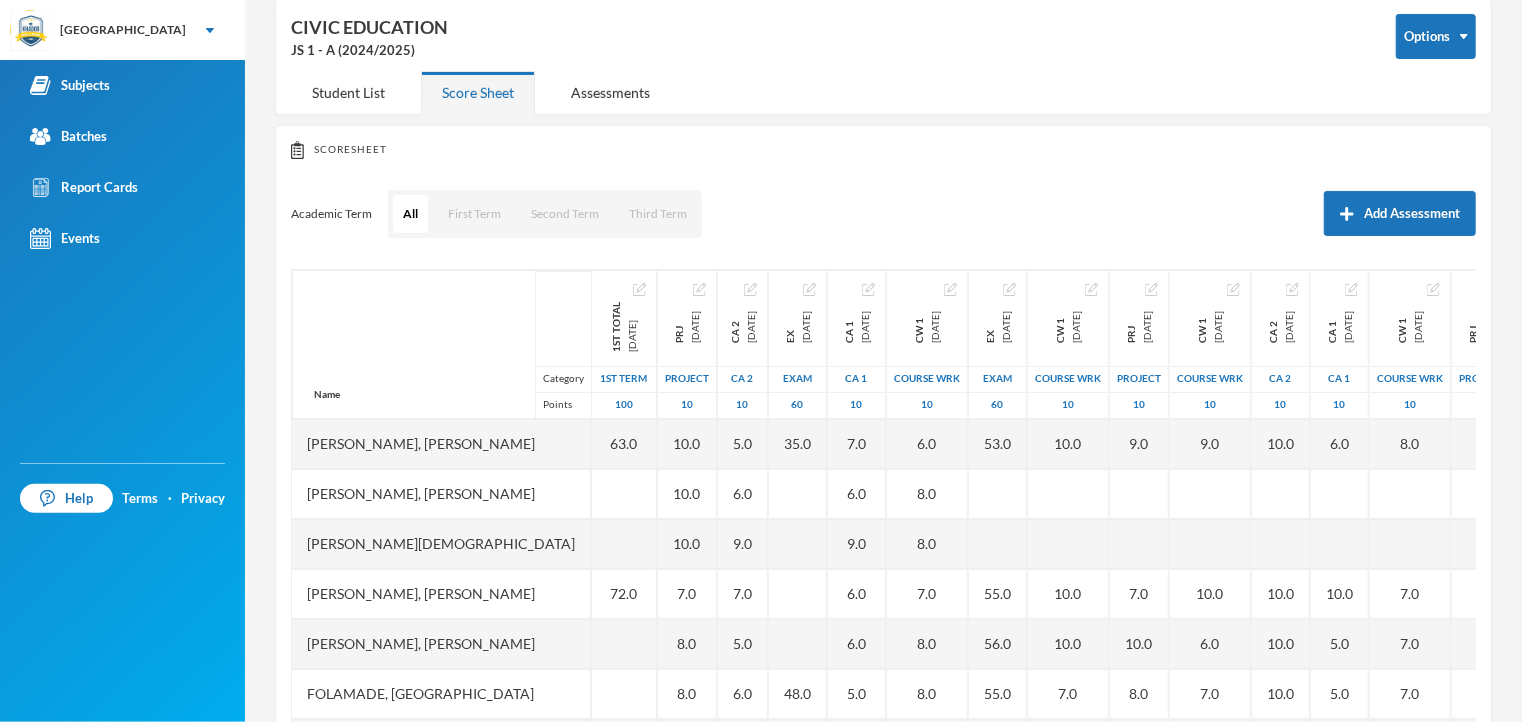 scroll, scrollTop: 187, scrollLeft: 0, axis: vertical 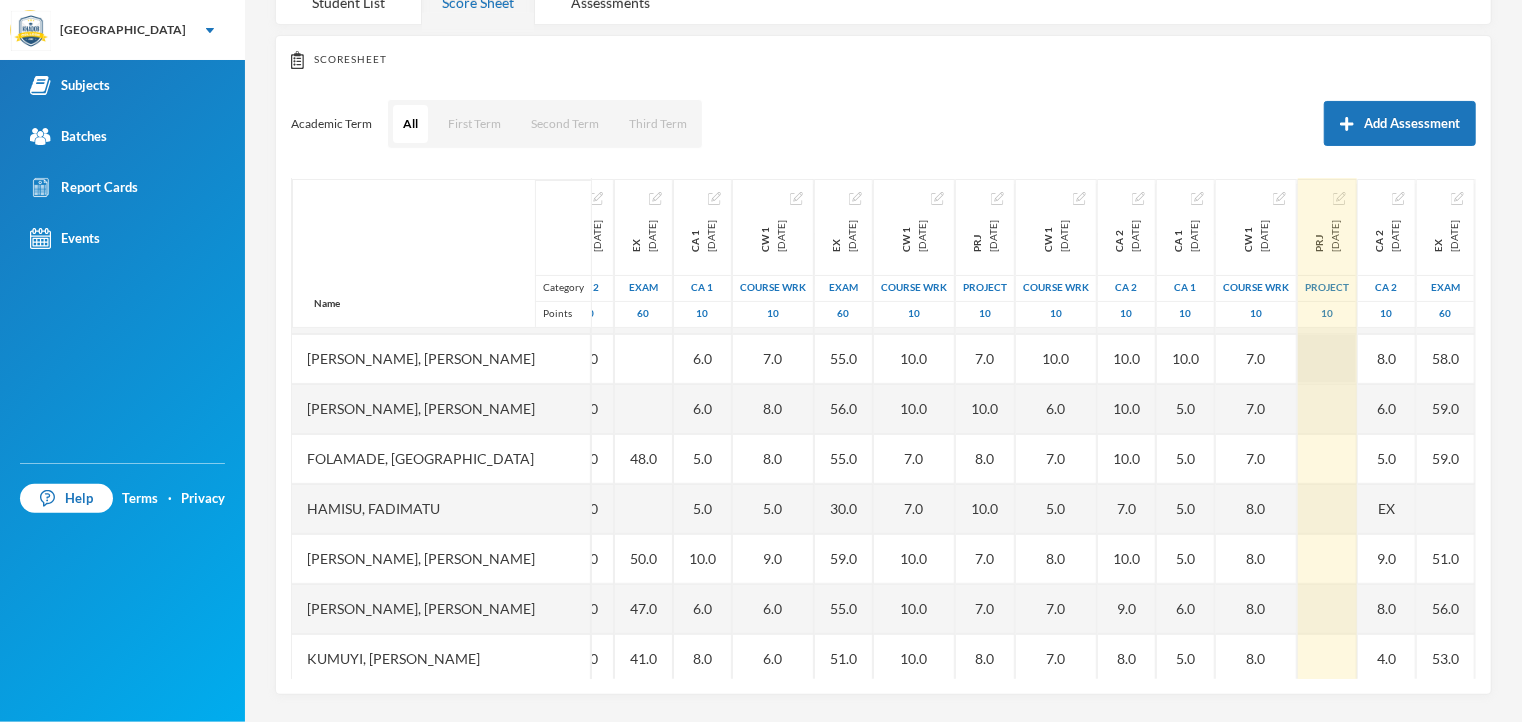 click at bounding box center [1327, 359] 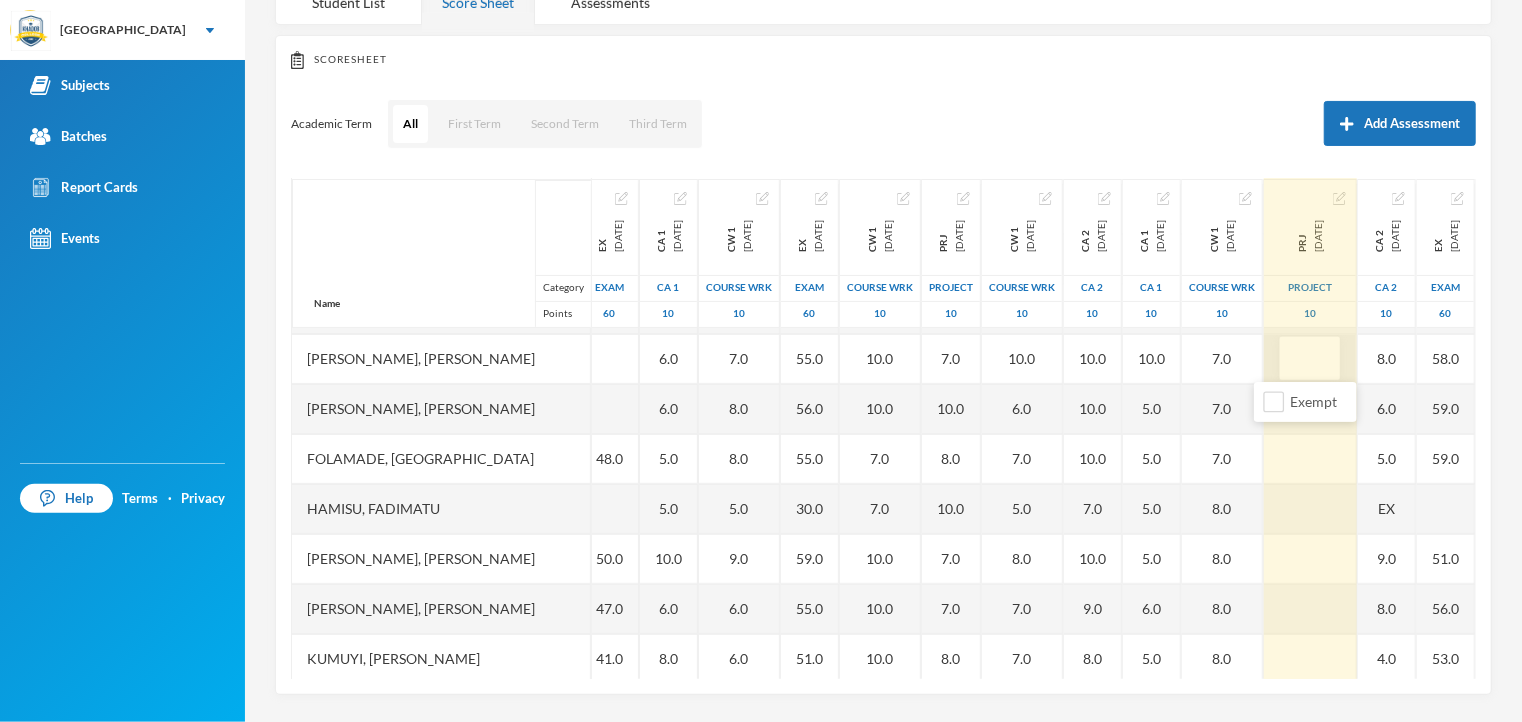 type on "7" 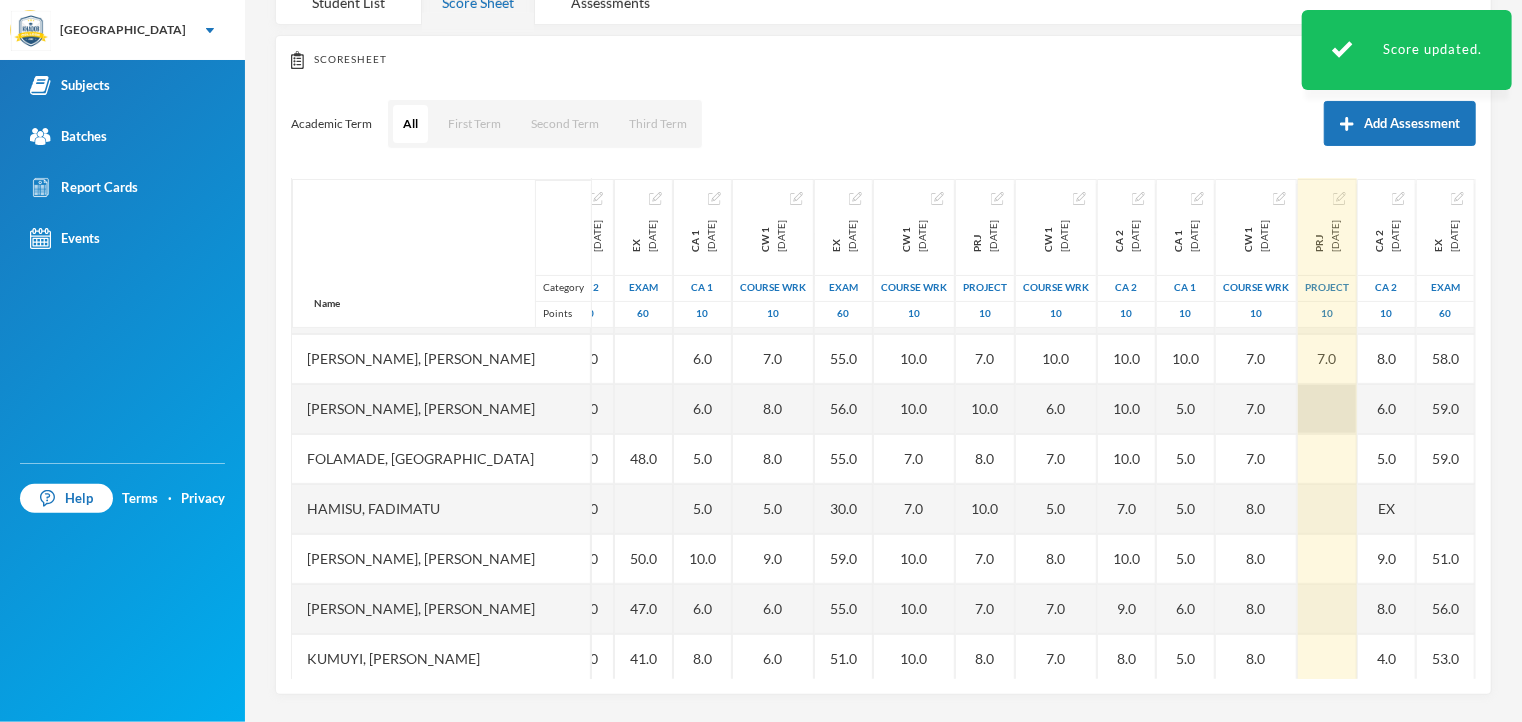 click at bounding box center (1327, 409) 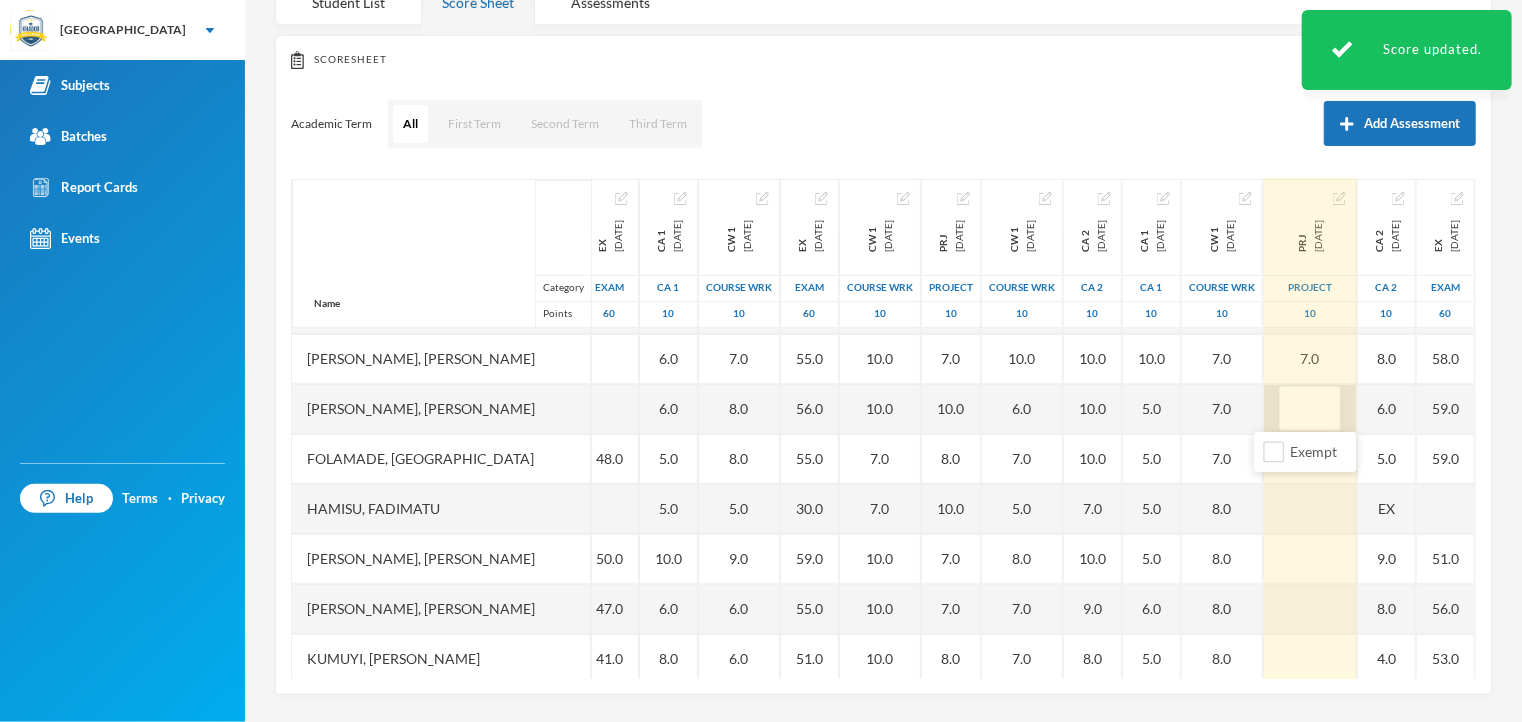 type on "7" 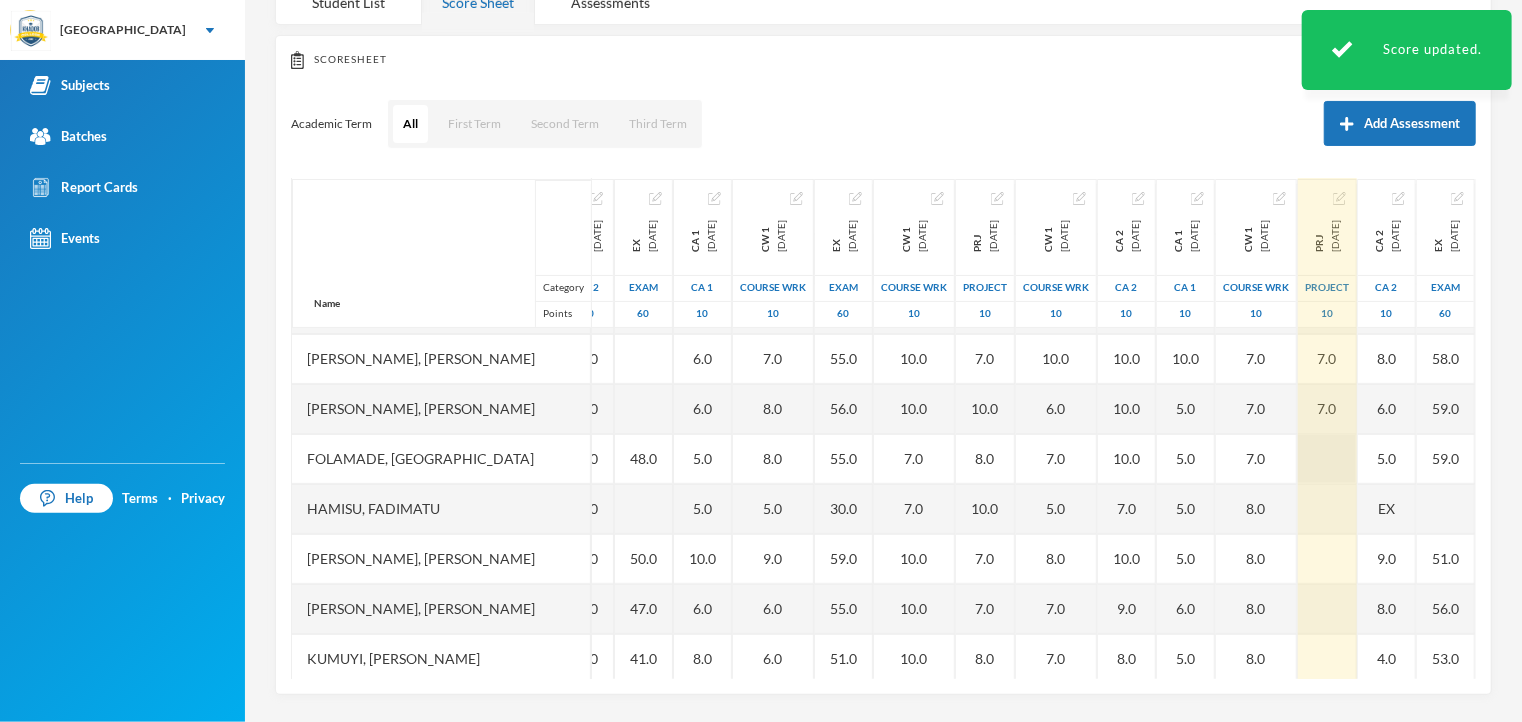 click at bounding box center [1327, 459] 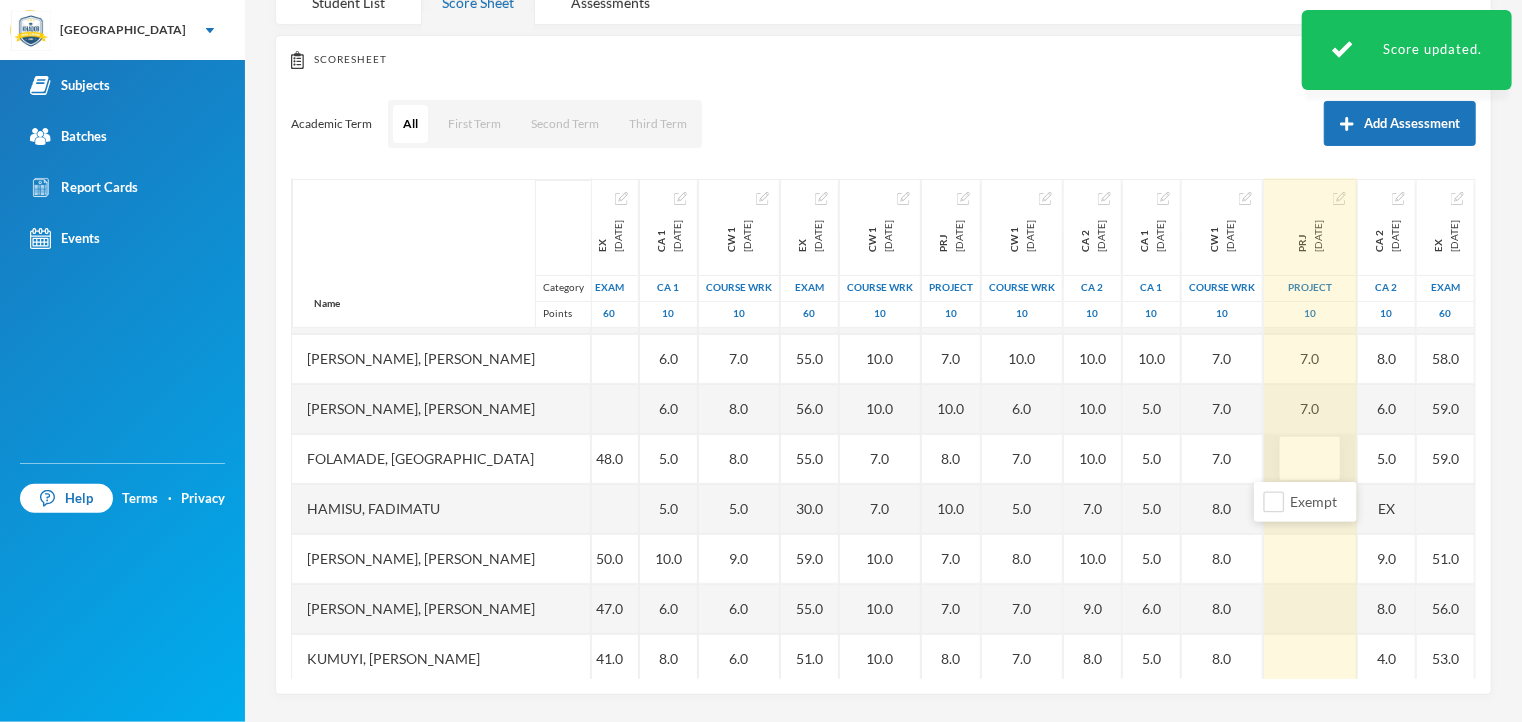 type on "7" 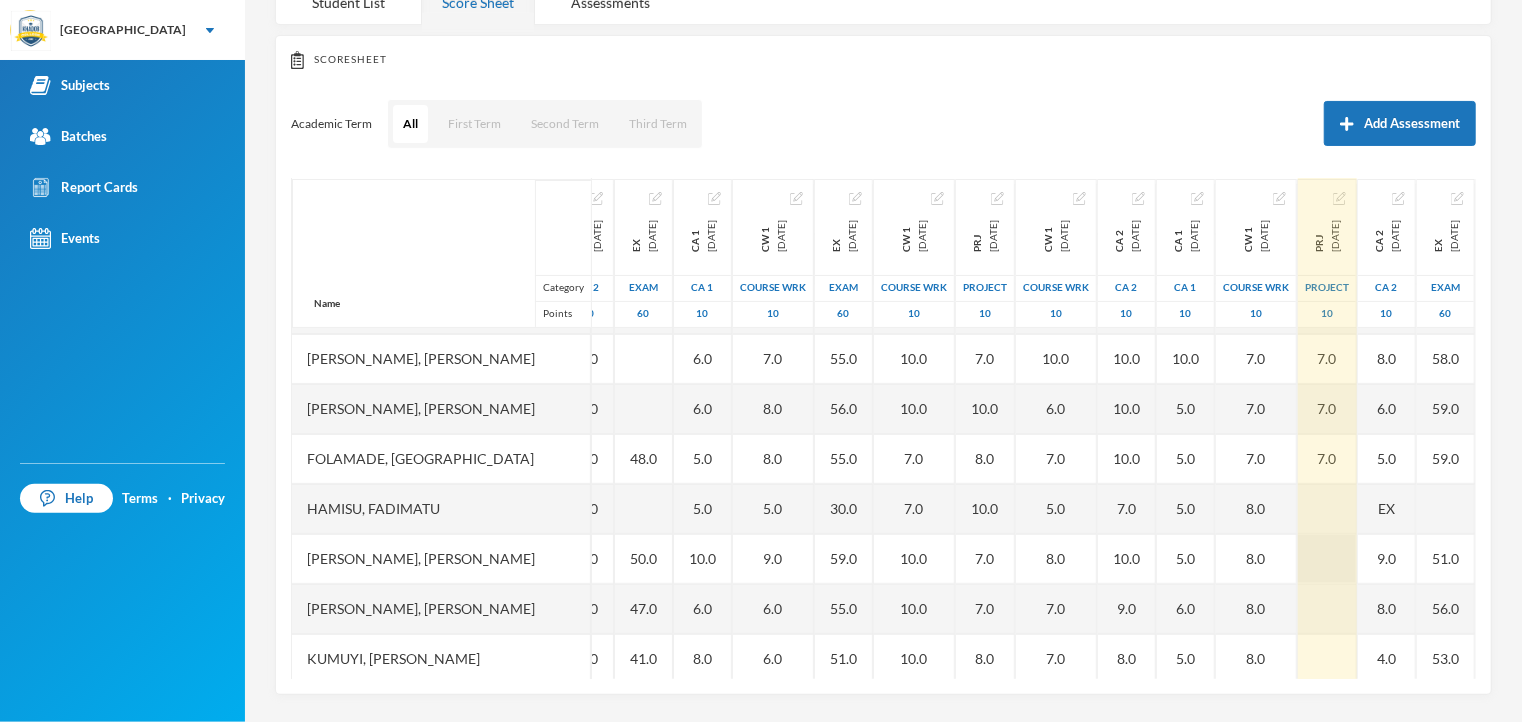 click at bounding box center [1327, 559] 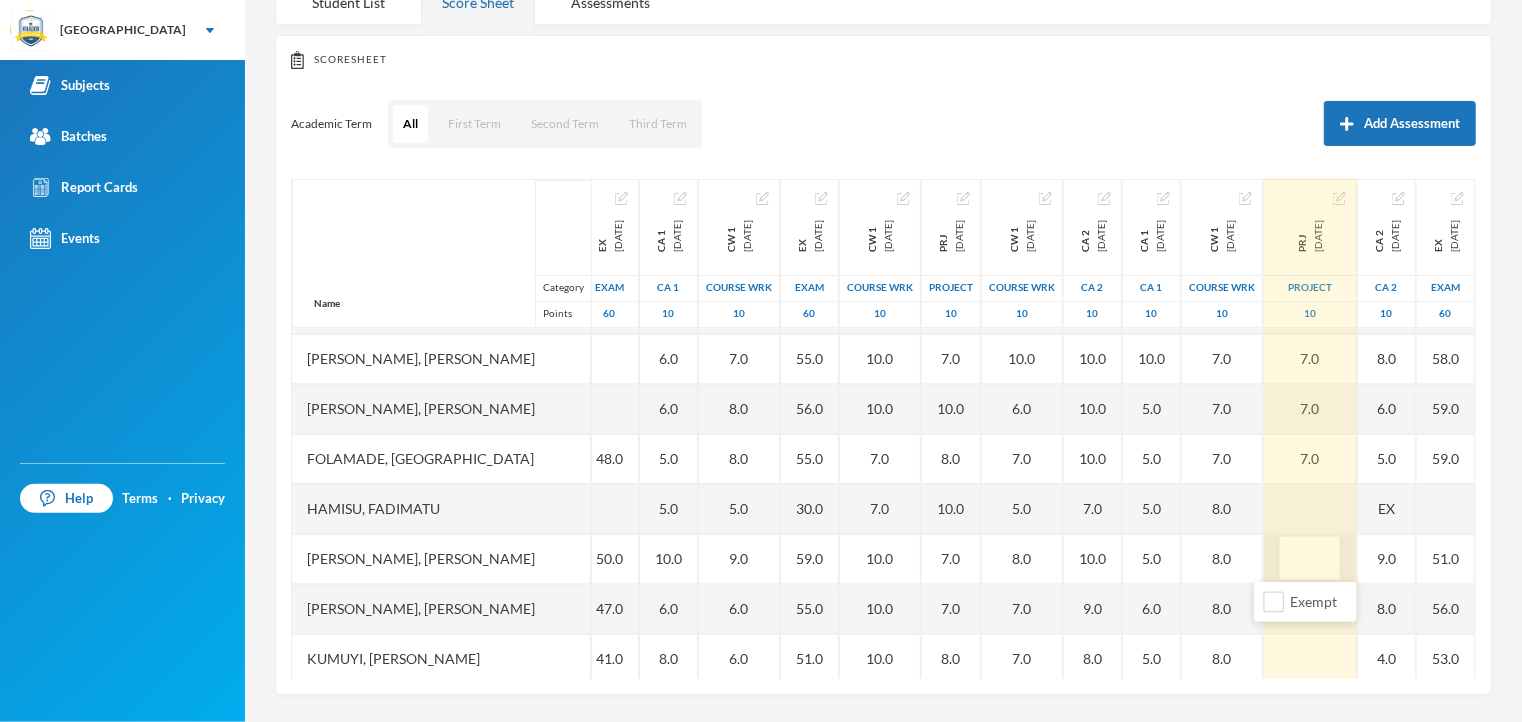 type on "7" 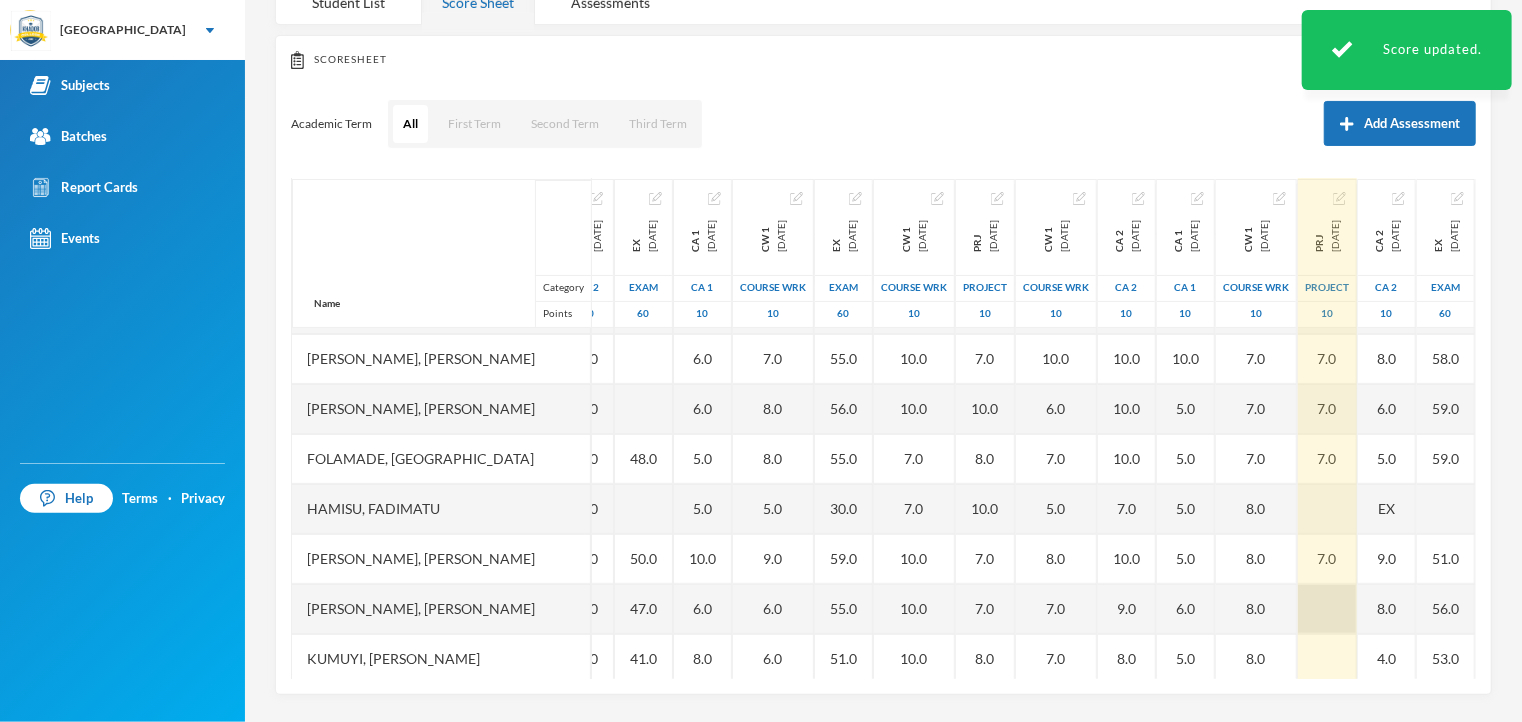 click at bounding box center [1327, 609] 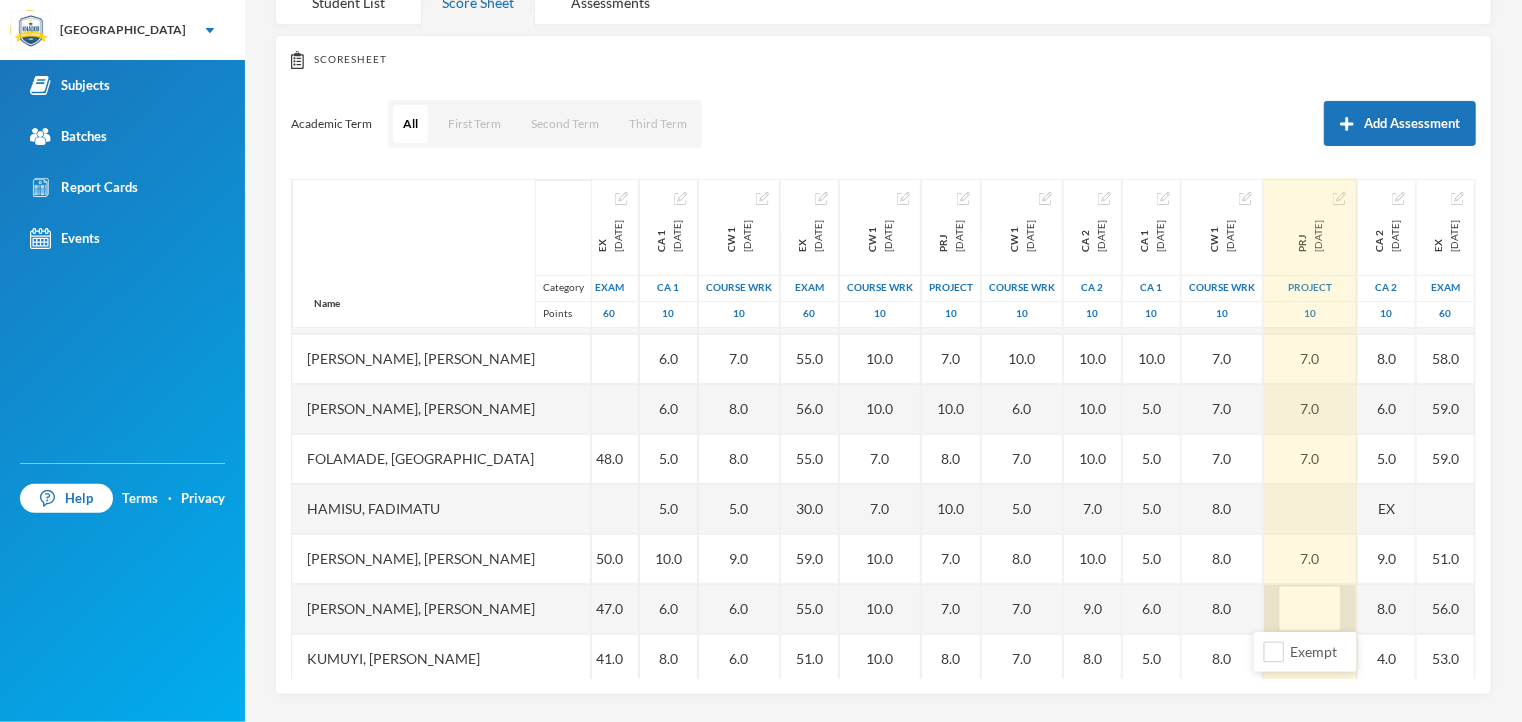type on "7" 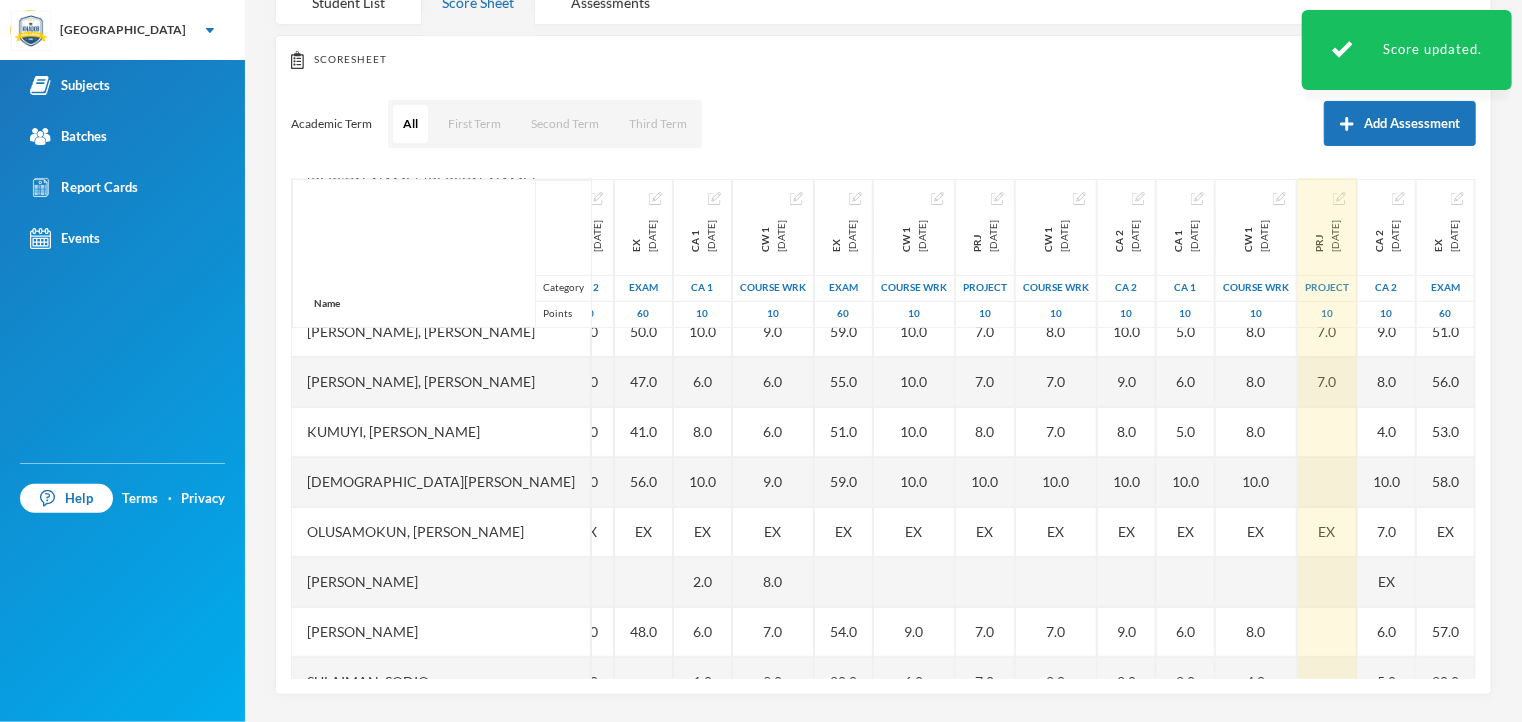 scroll, scrollTop: 412, scrollLeft: 266, axis: both 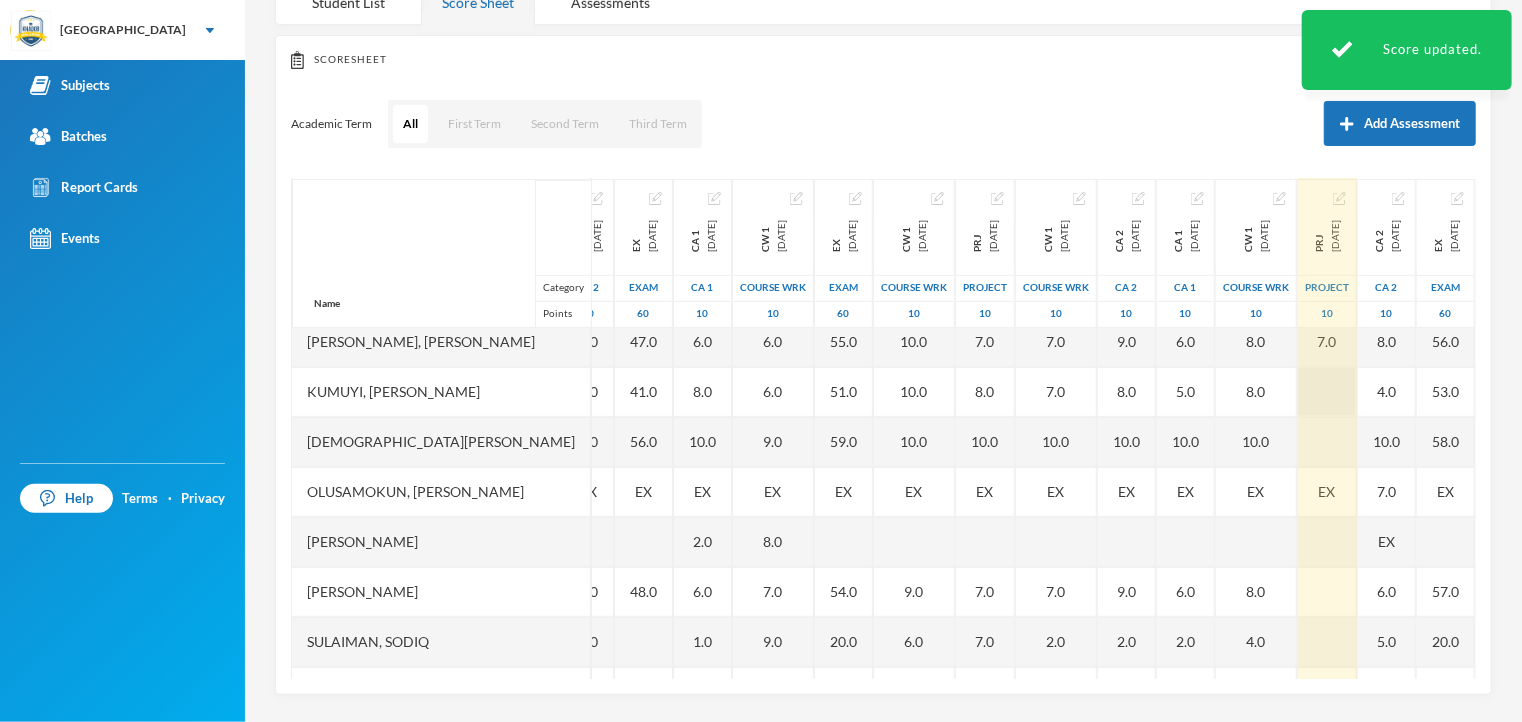 click at bounding box center [1327, 392] 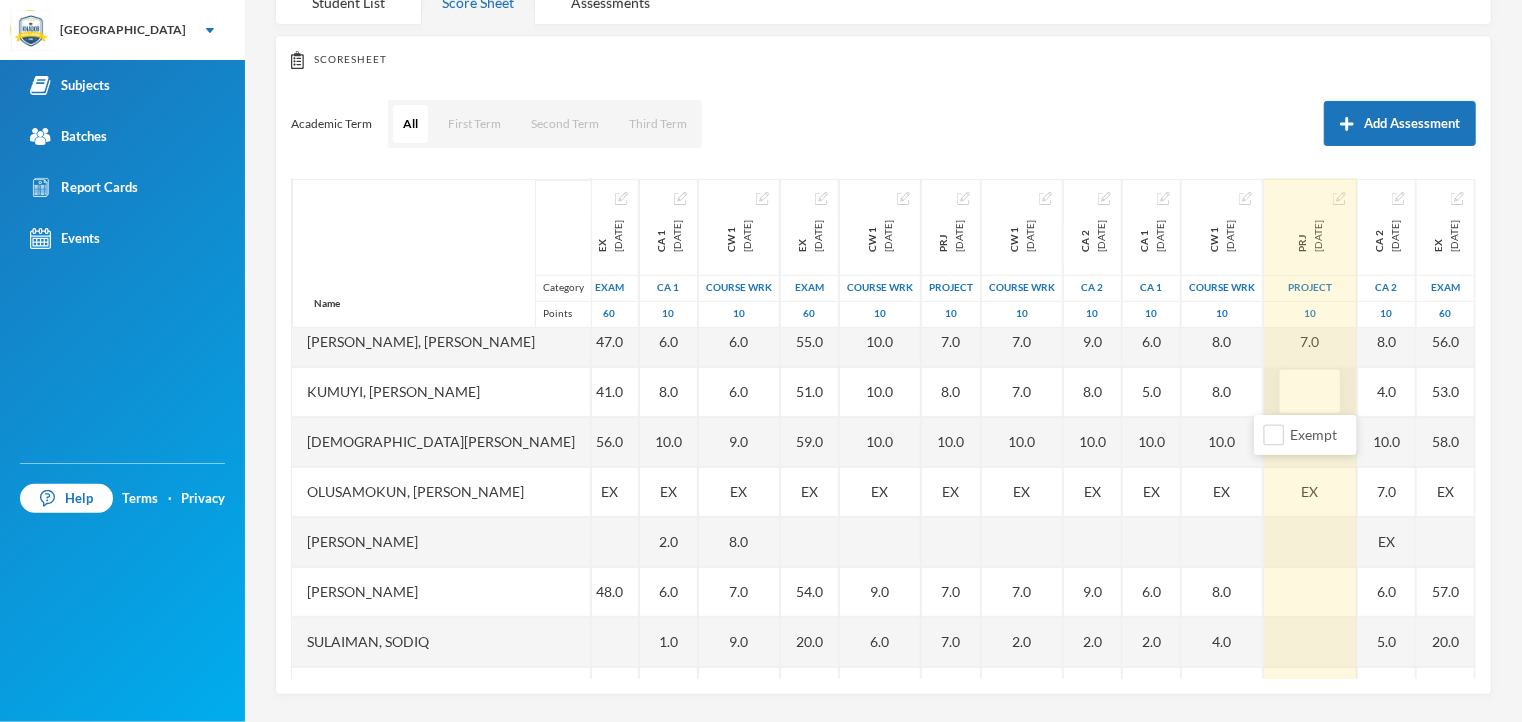 type on "7" 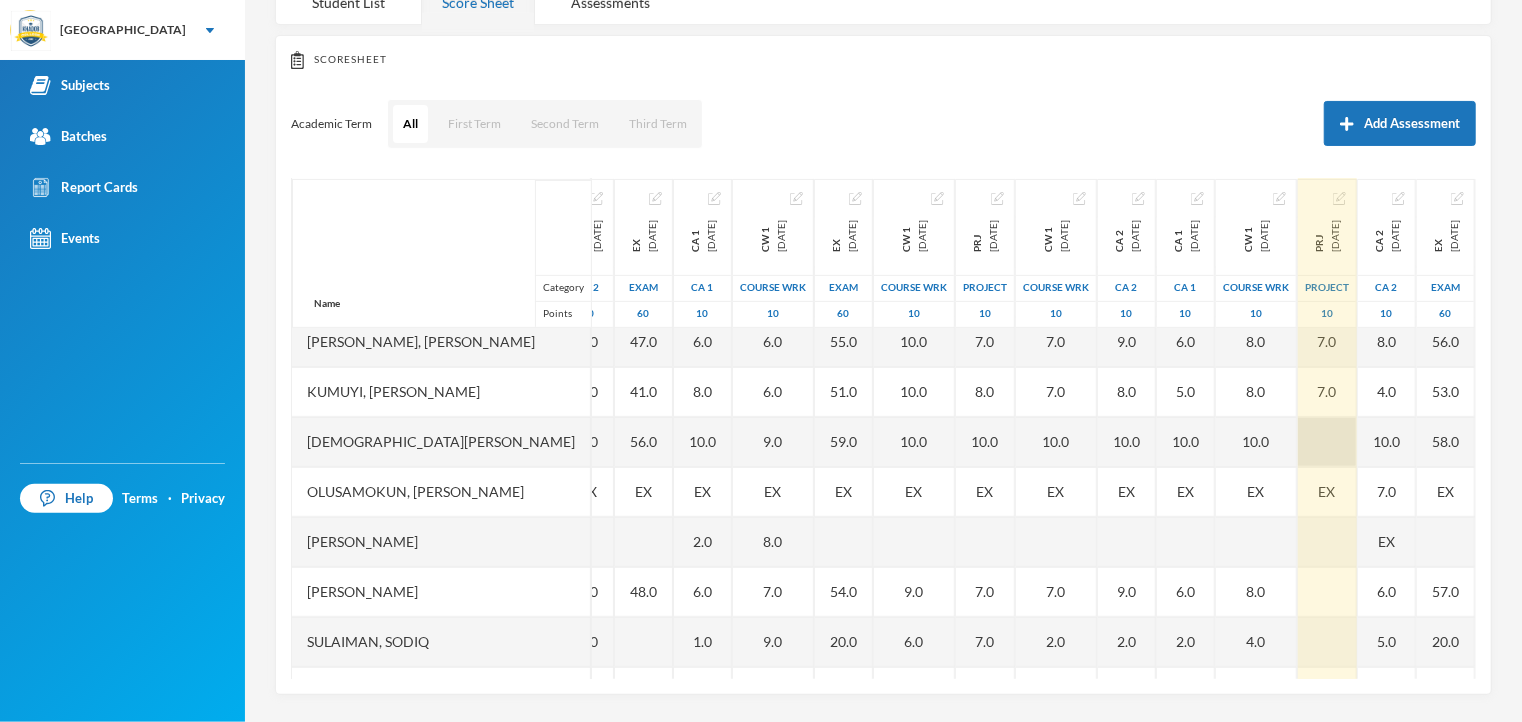 click at bounding box center (1327, 442) 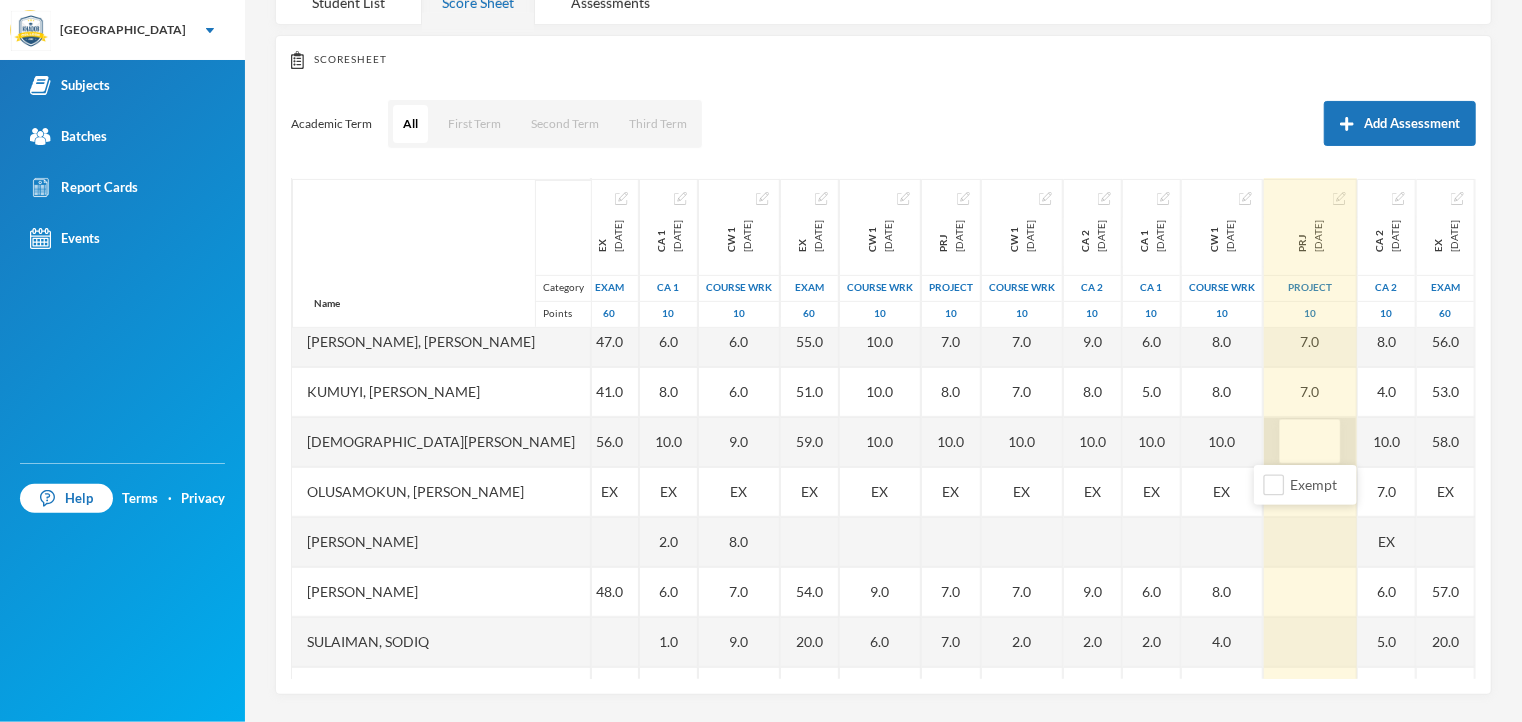 type on "7" 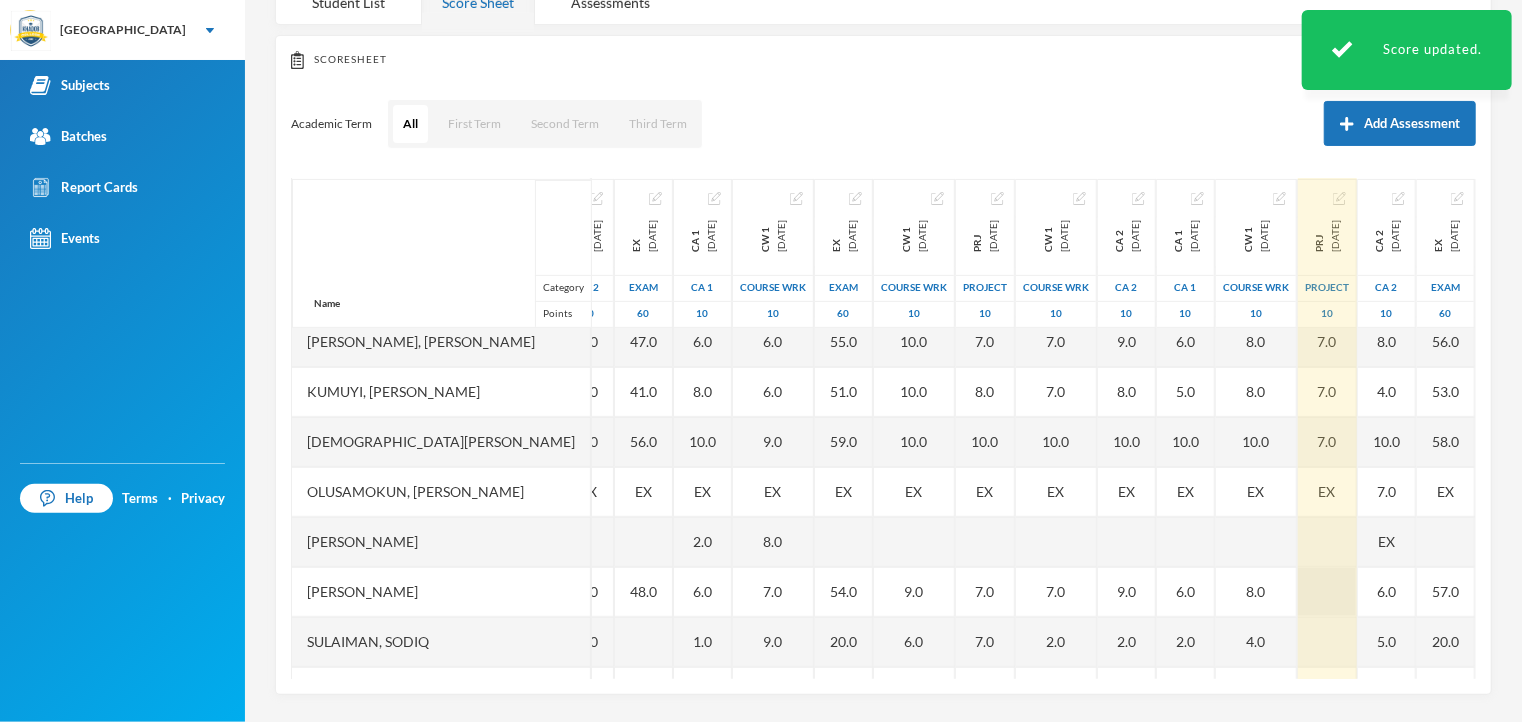 click at bounding box center (1327, 592) 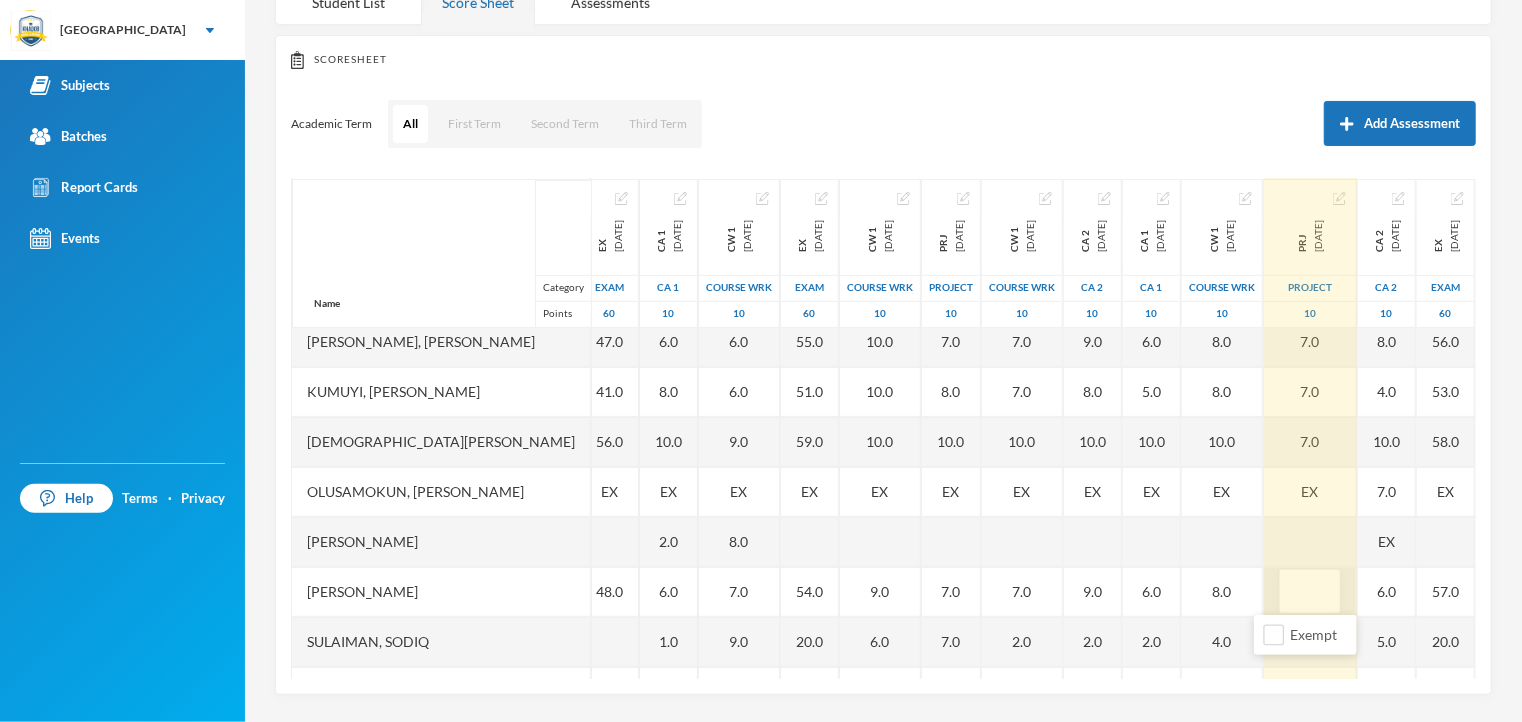 type on "7" 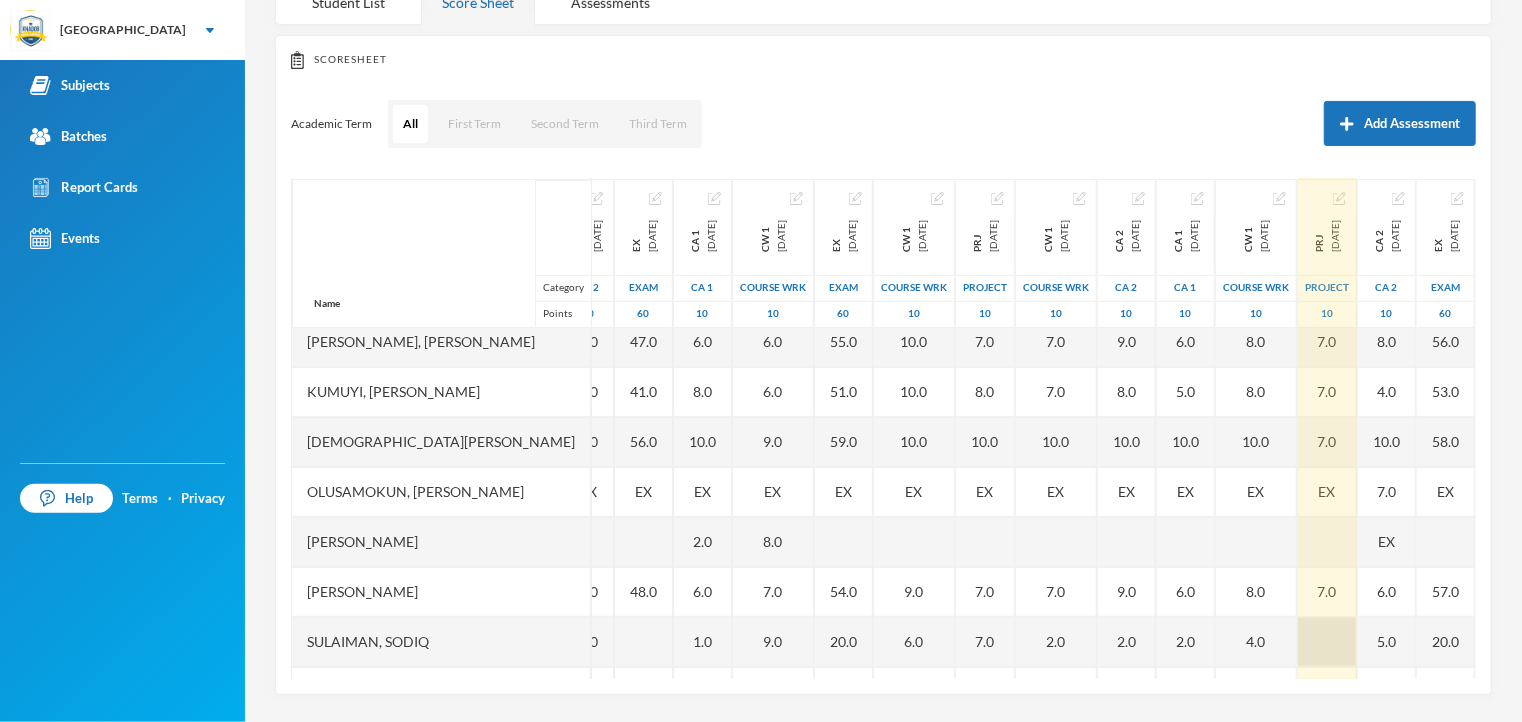 click at bounding box center (1327, 642) 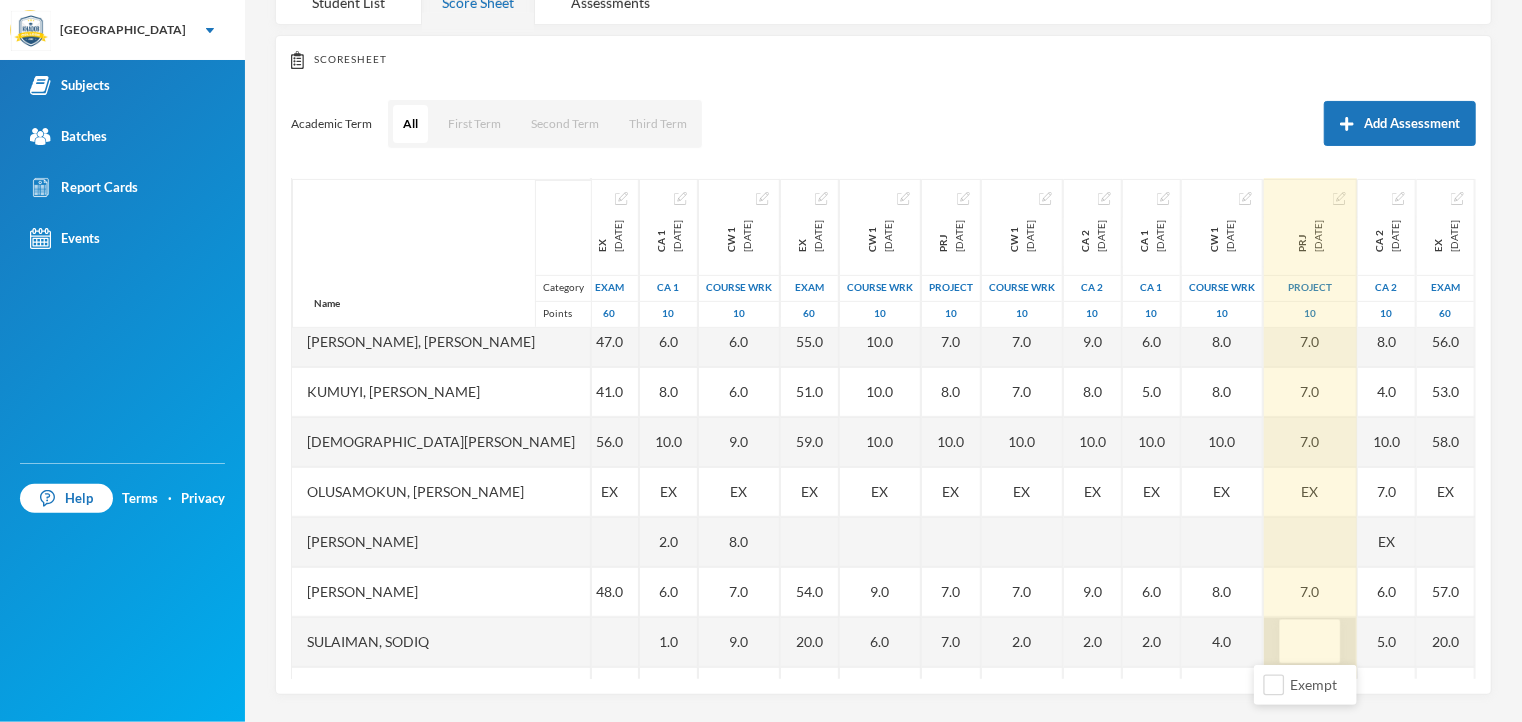 type on "5" 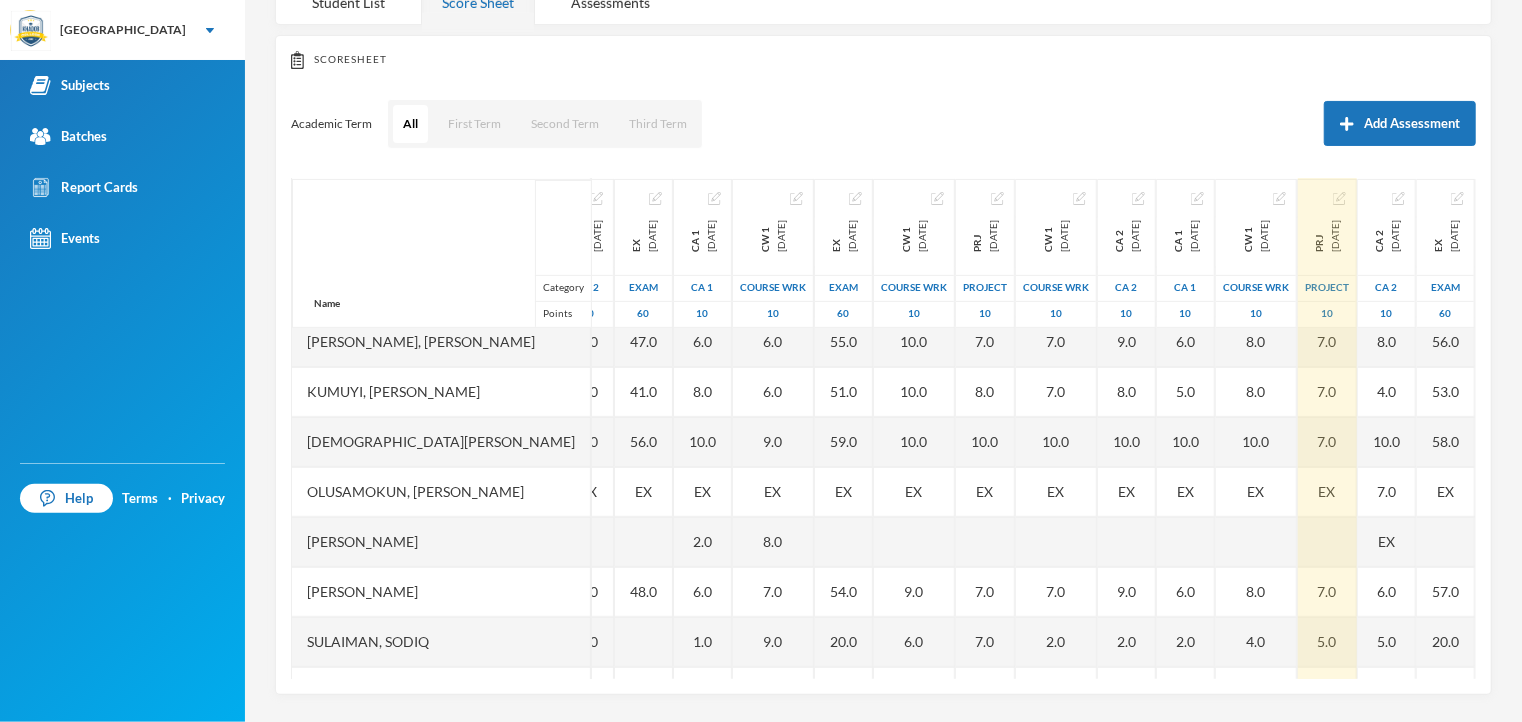click on "[PERSON_NAME] Options CIVIC EDUCATION JS 1 - A (2024/2025) Student List Score Sheet Assessments  Scoresheet Academic Term All First Term Second Term Third Term Add Assessment Name   Category Points [PERSON_NAME], [PERSON_NAME], [PERSON_NAME], [PERSON_NAME], [PERSON_NAME], [PERSON_NAME], [PERSON_NAME], [PERSON_NAME], [PERSON_NAME], [PERSON_NAME], [PERSON_NAME], [PERSON_NAME], [PERSON_NAME], [PERSON_NAME], [PERSON_NAME], [PERSON_NAME], [PERSON_NAME] 1st Total [DATE] 1st Term 100 63.0 72.0 73.0 70.0 88.0 EX 76.0 90.0 PRJ [DATE] project 10 10.0 10.0 10.0 7.0 8.0 8.0 10.0 7.0 8.0 8.0 7.0 EX 7.0 6.0 10.0 CA 2 [DATE] CA 2 10 5.0 6.0 9.0 7.0 5.0 6.0 5.0 7.0 6.0 7.0 7.0 EX 8.0 1.0 8.0 EX [DATE] Exam 60 35.0 48.0 50.0 47.0 41.0 56.0 EX 48.0 54.0 CA 1 [DATE] CA 1 10 7.0 6.0 9.0 6.0 6.0 5.0 5.0 10.0 6.0 8.0 10.0 EX 2.0 6.0 1.0 8.0 CW 1 [DATE] COURSE WRK 10 6.0 8.0 8.0 7.0 8.0 8.0 5.0 9.0 6.0 6.0 9.0 EX 8.0 7.0 9.0 10.0 EX [DATE] Exam 60 EX" at bounding box center [883, 361] 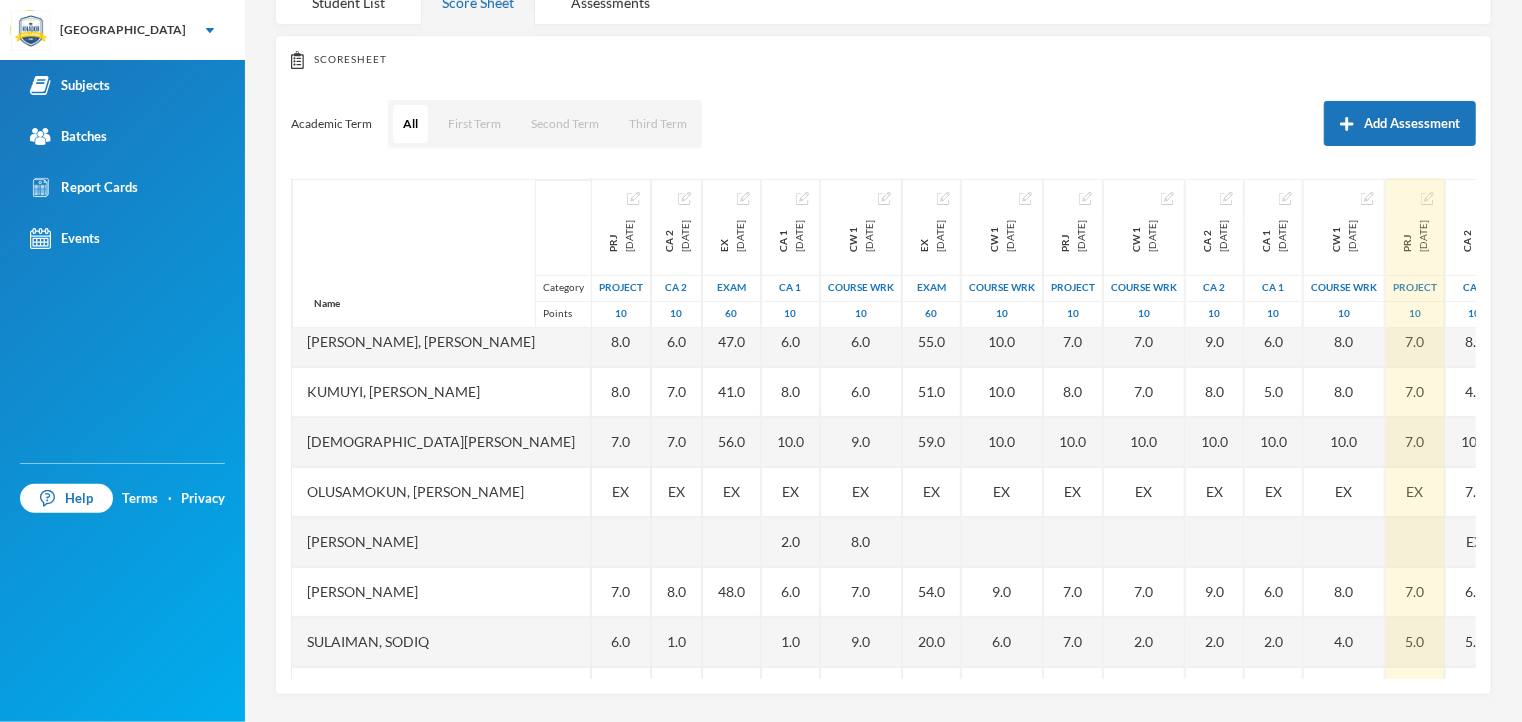 scroll, scrollTop: 412, scrollLeft: 0, axis: vertical 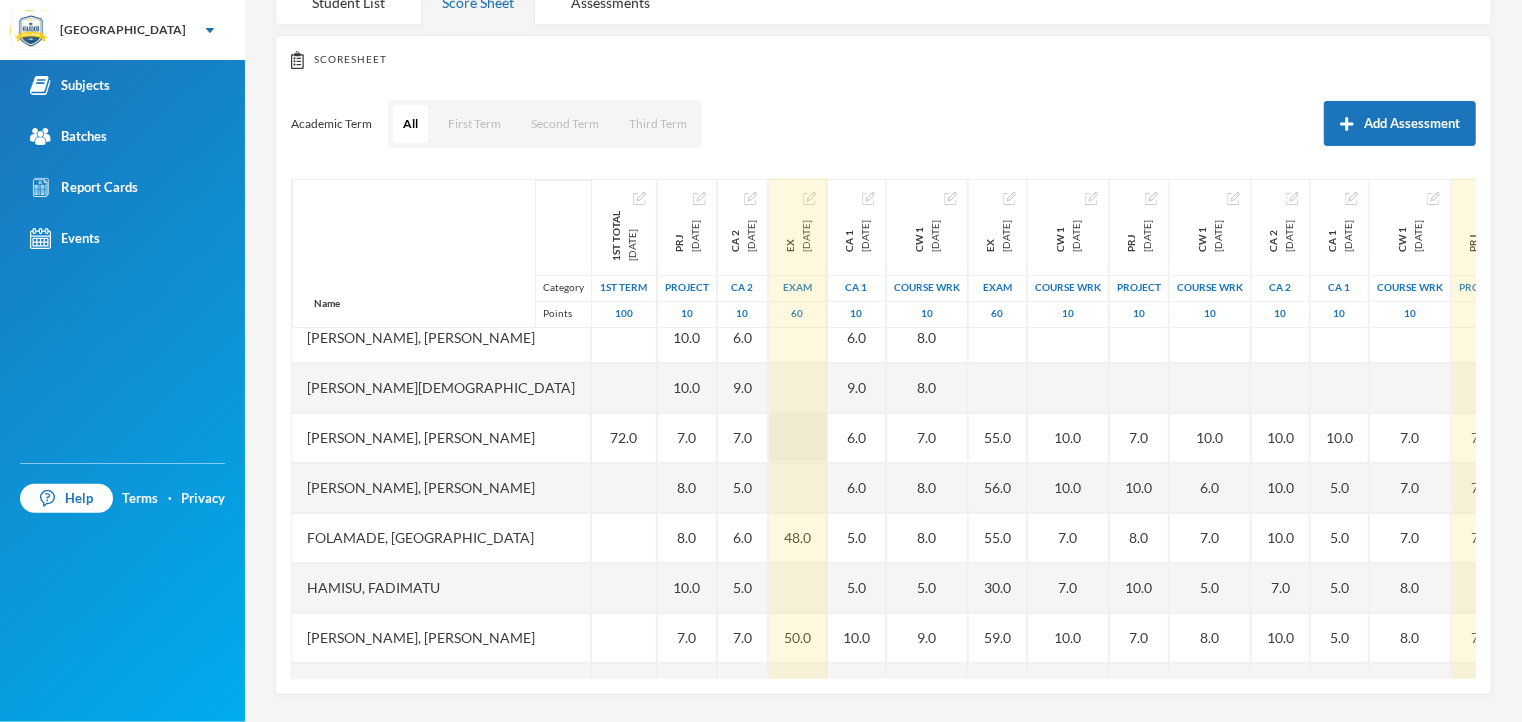 click at bounding box center (798, 438) 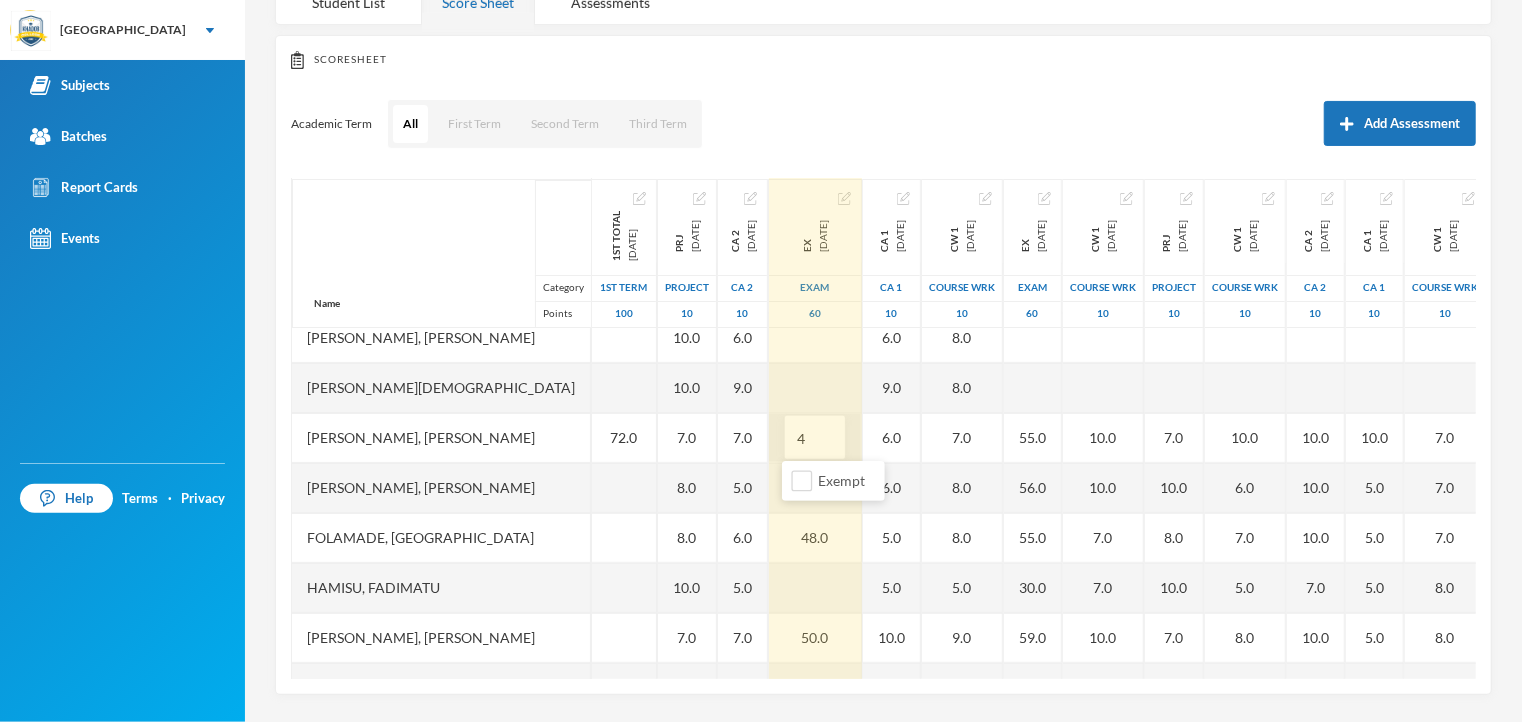 type on "45" 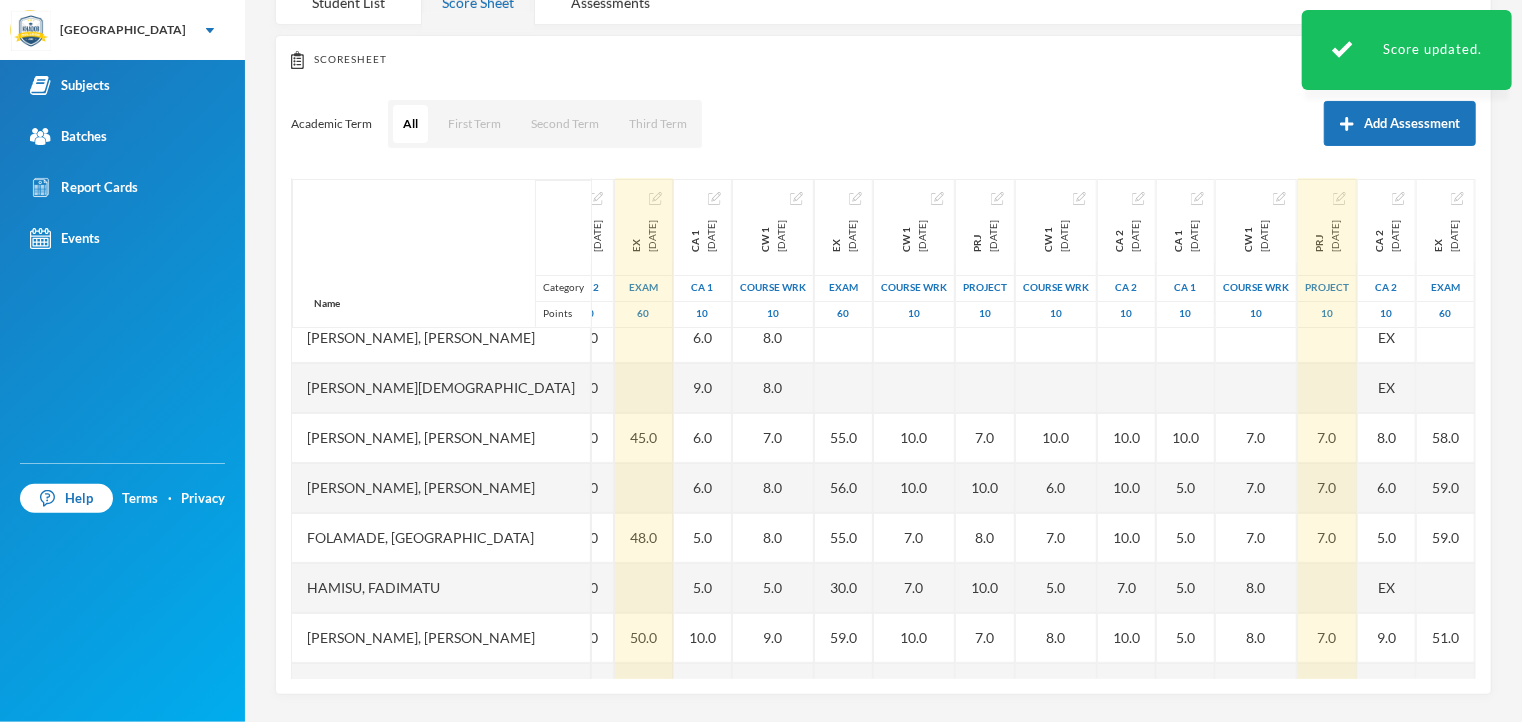 scroll, scrollTop: 66, scrollLeft: 266, axis: both 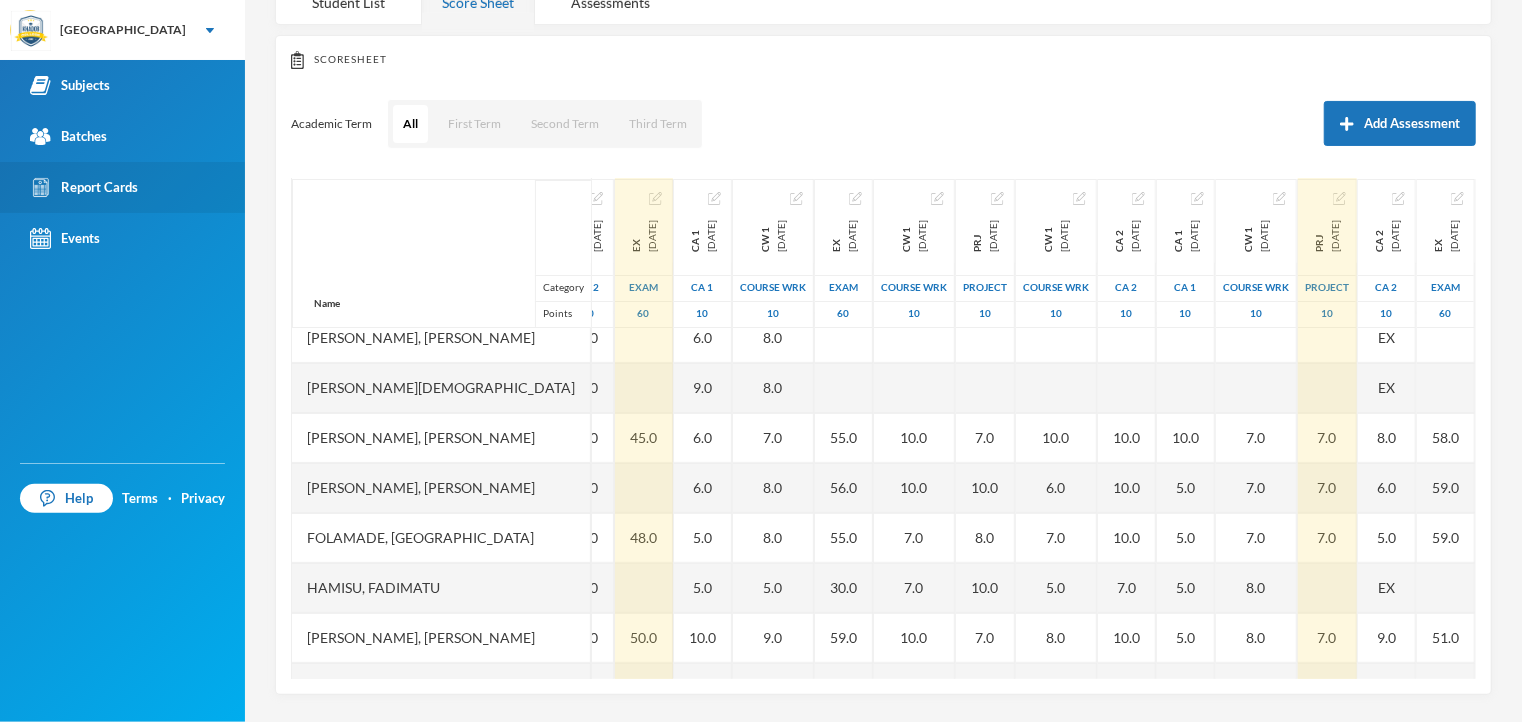 click on "Report Cards" at bounding box center [84, 187] 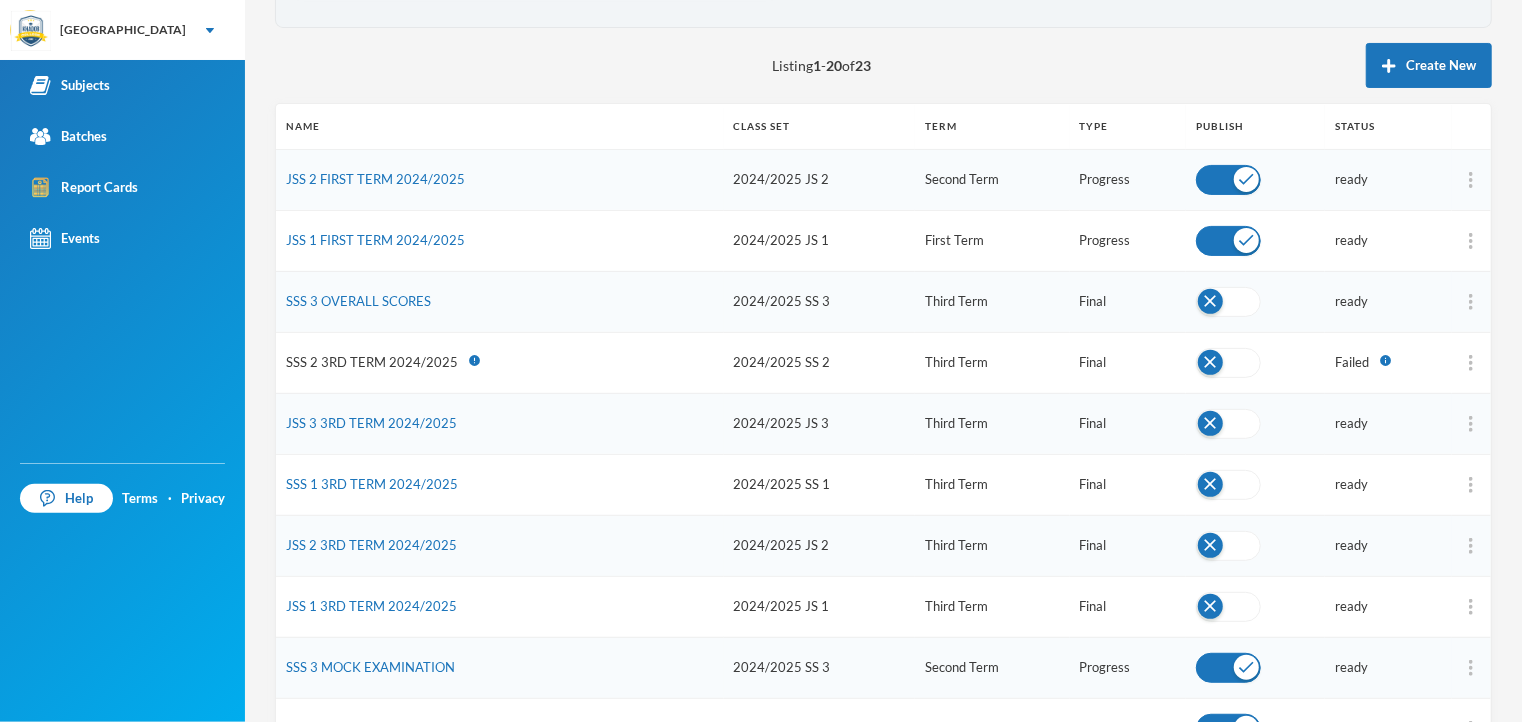 click at bounding box center (1255, 240) 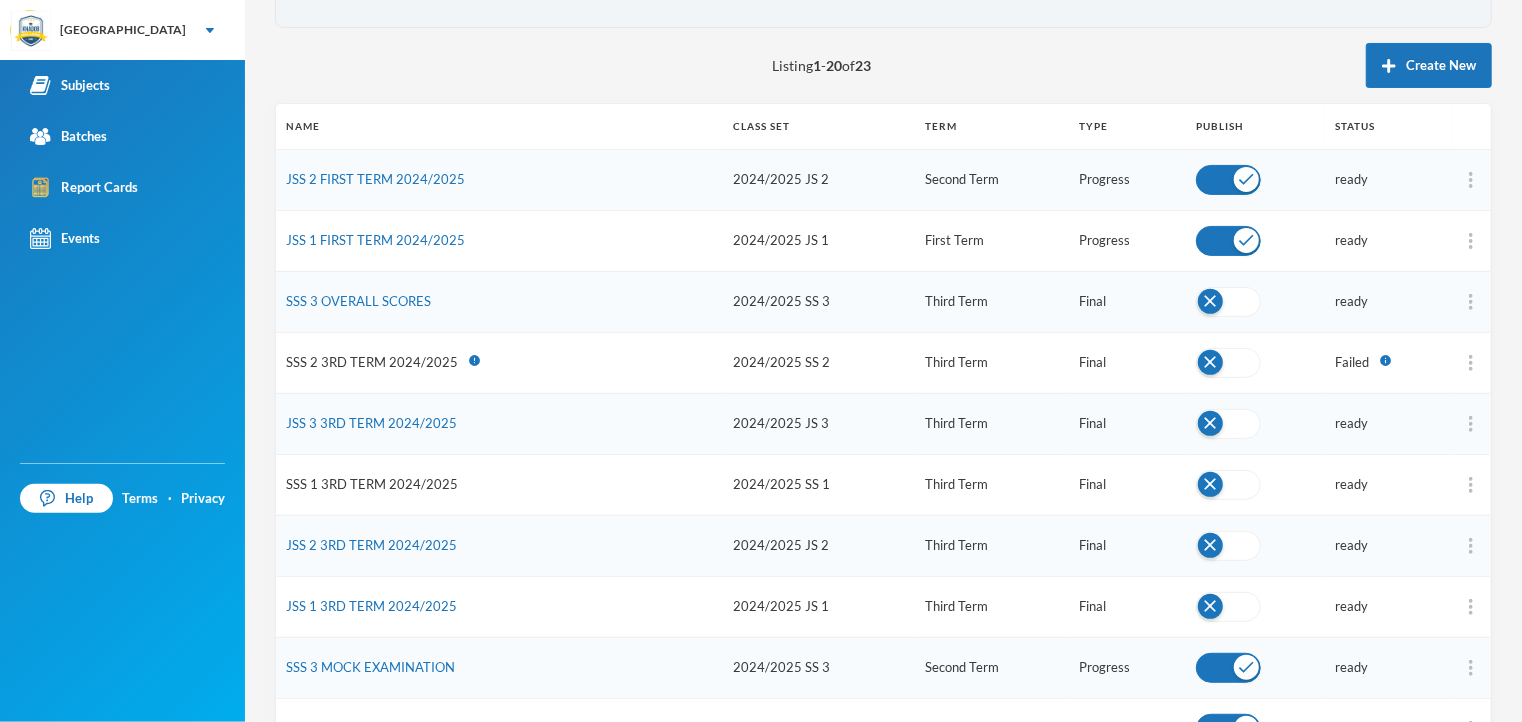 click on "SSS 1 3RD TERM 2024/2025" at bounding box center (372, 484) 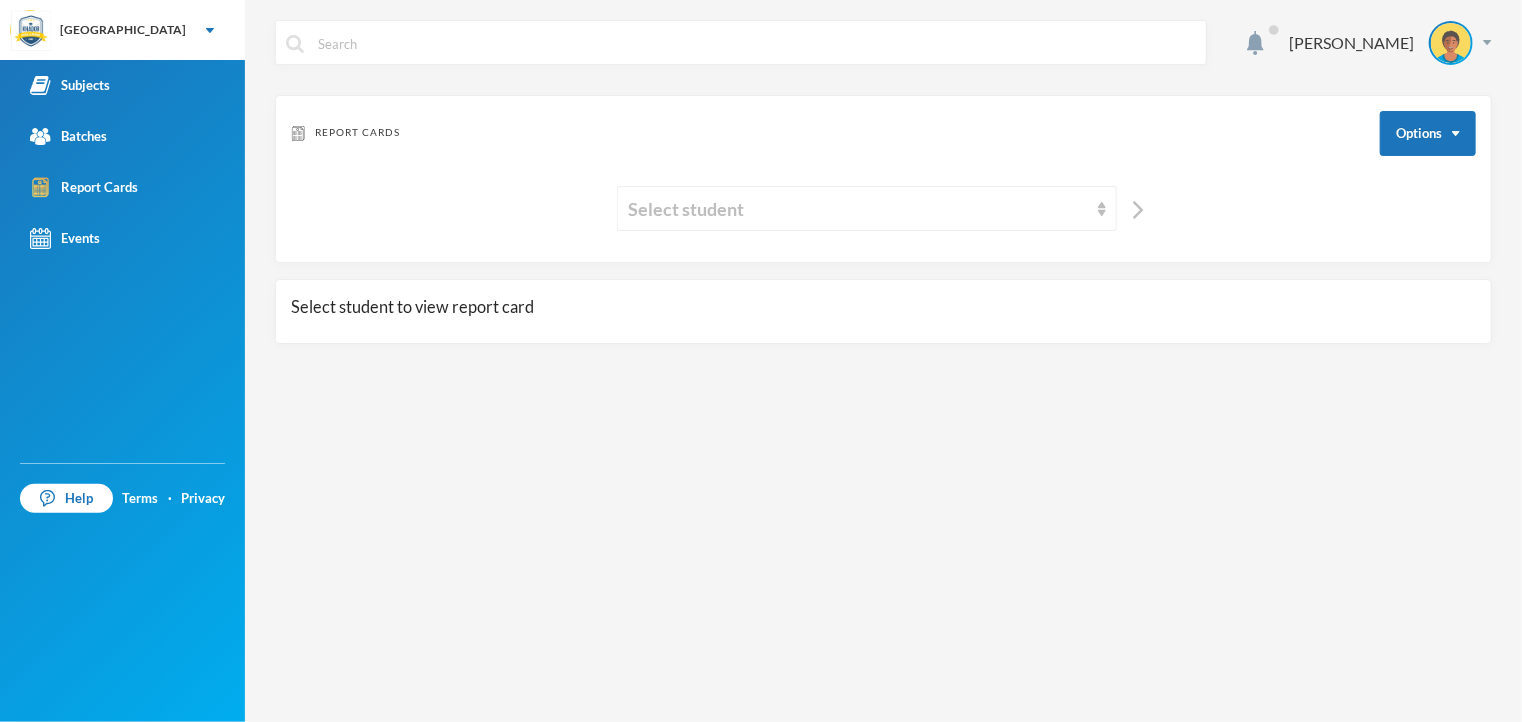 scroll, scrollTop: 0, scrollLeft: 0, axis: both 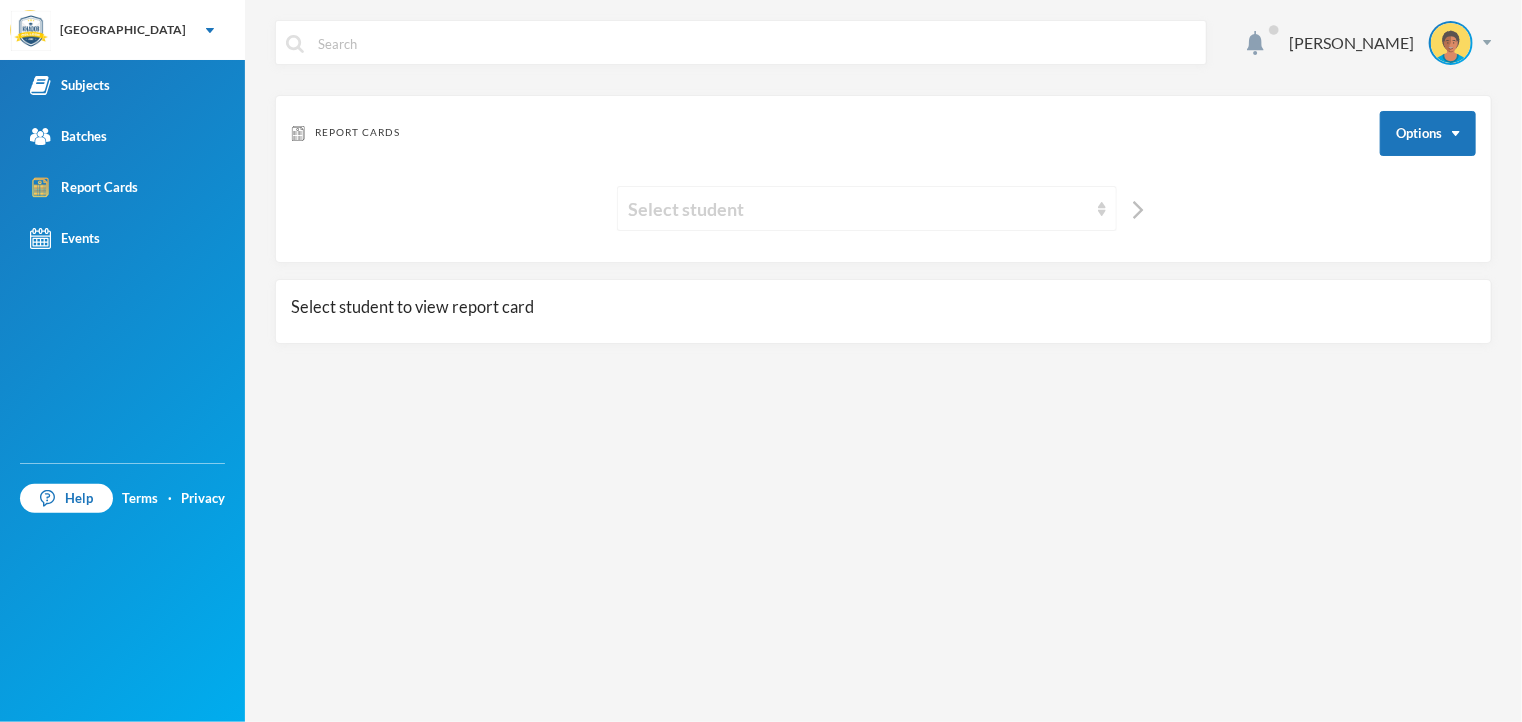 click at bounding box center [1102, 209] 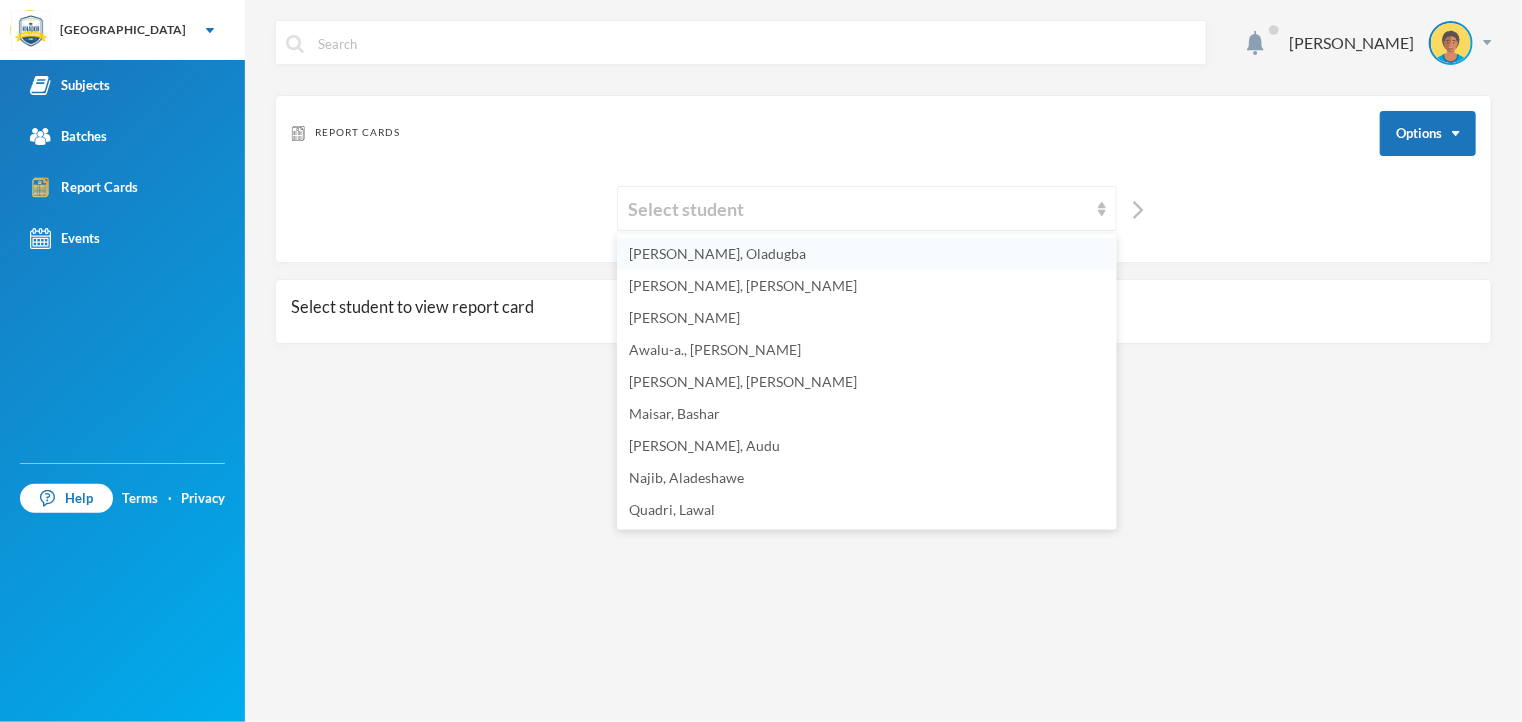 click on "[PERSON_NAME], Oladugba" at bounding box center [867, 254] 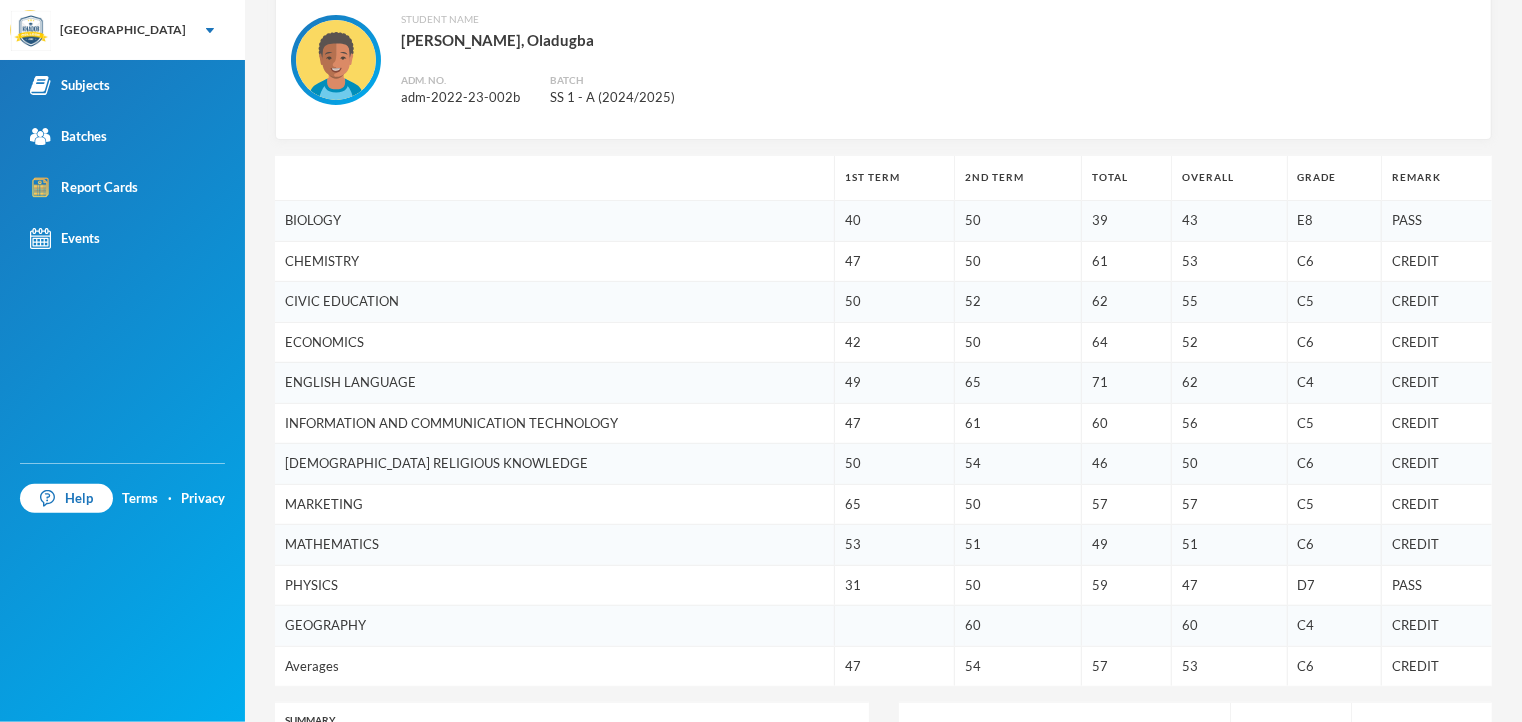 scroll, scrollTop: 479, scrollLeft: 0, axis: vertical 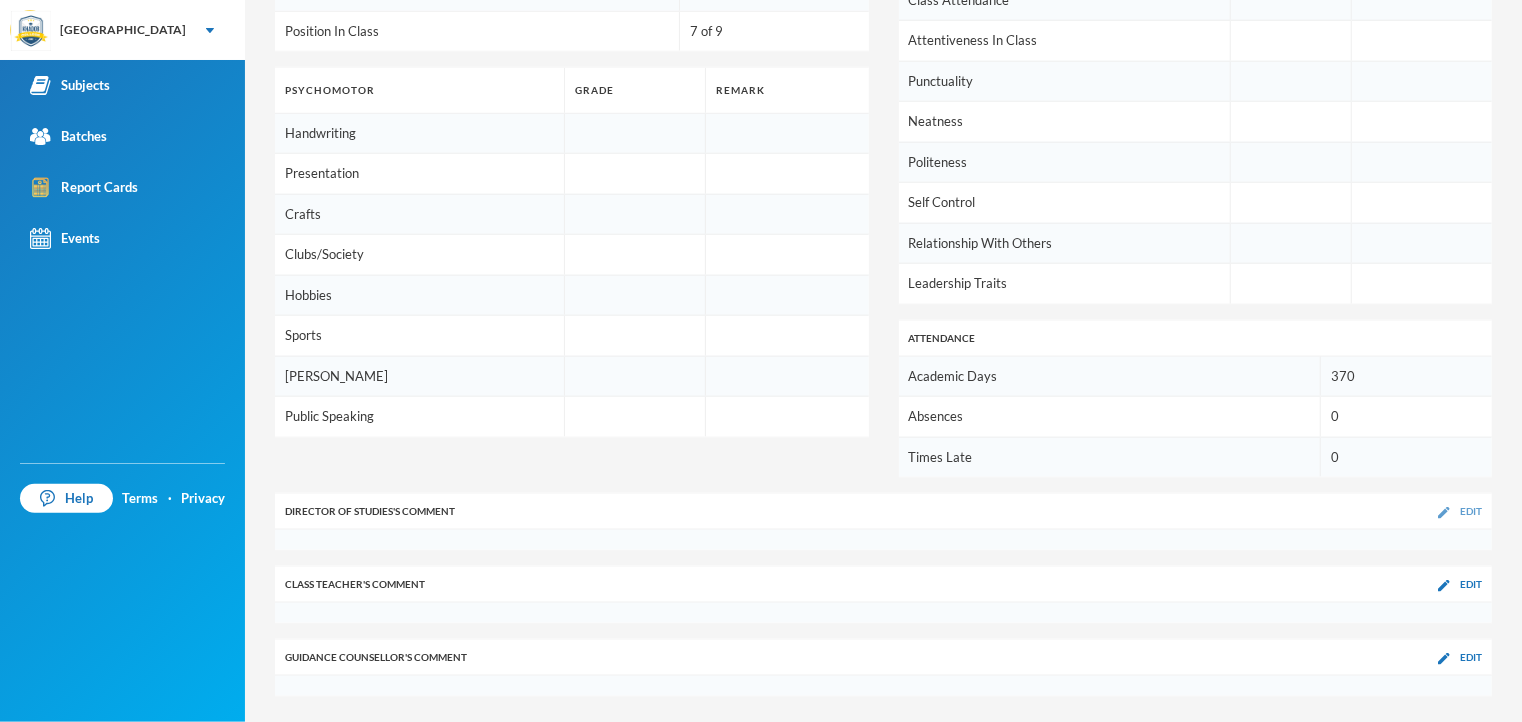 click on "Edit" at bounding box center [1471, 511] 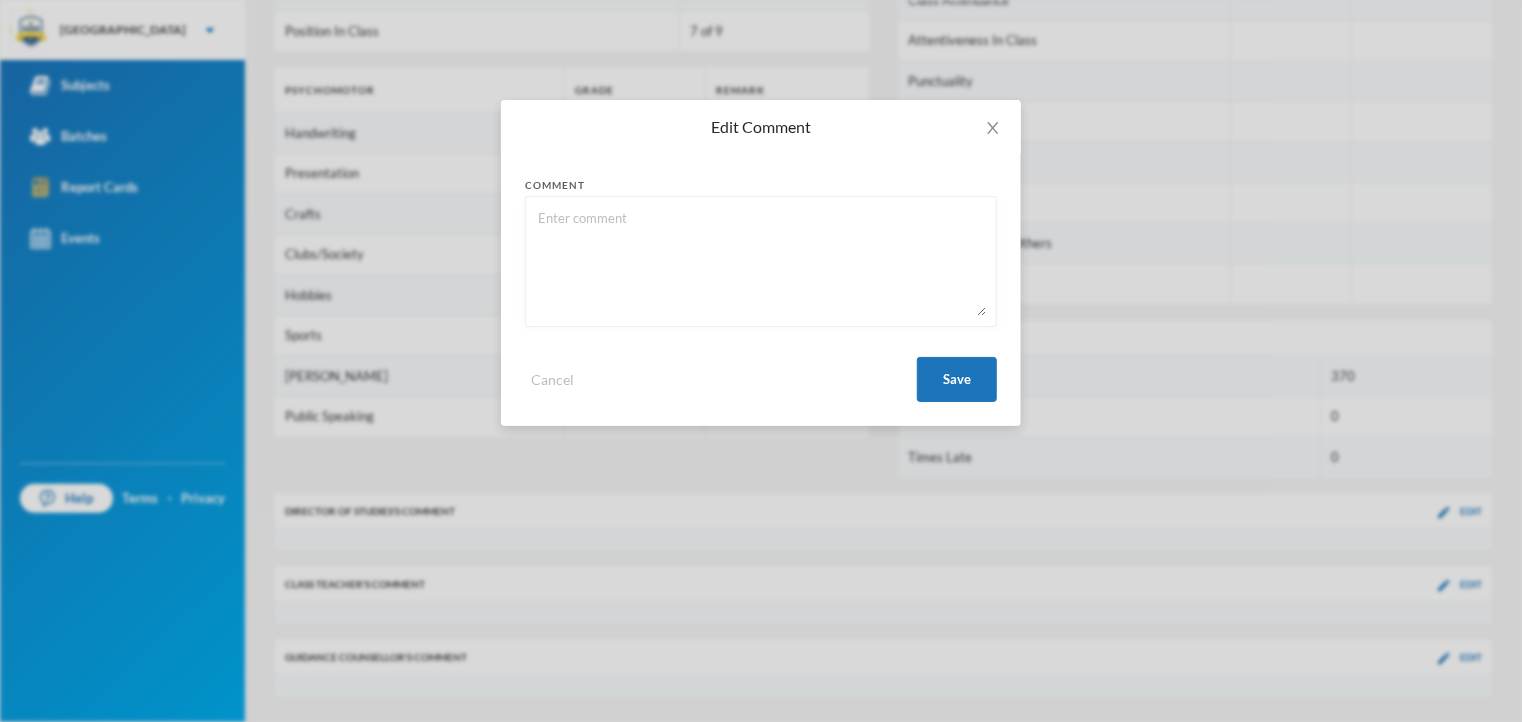 click at bounding box center [761, 261] 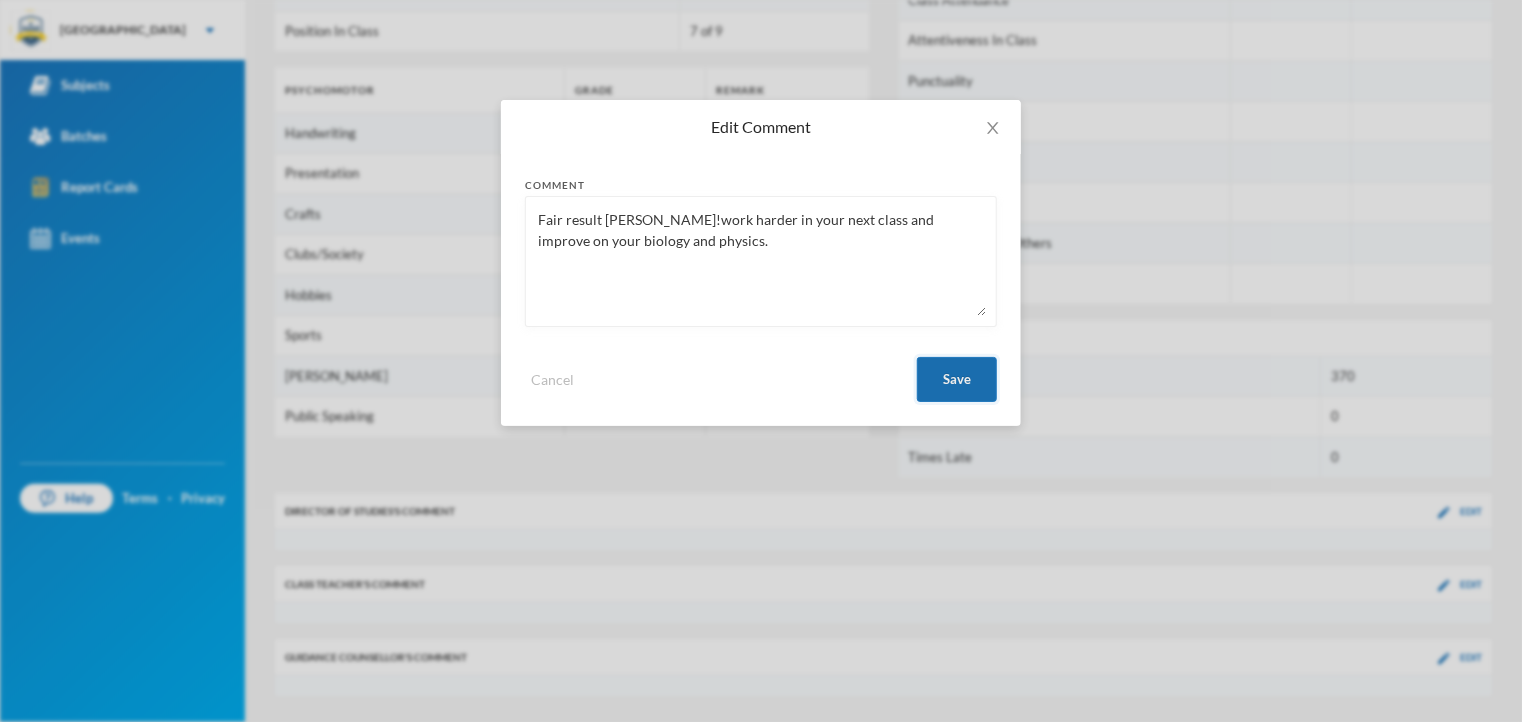 type on "Fair result [PERSON_NAME]!work harder in your next class and improve on your biology and physics." 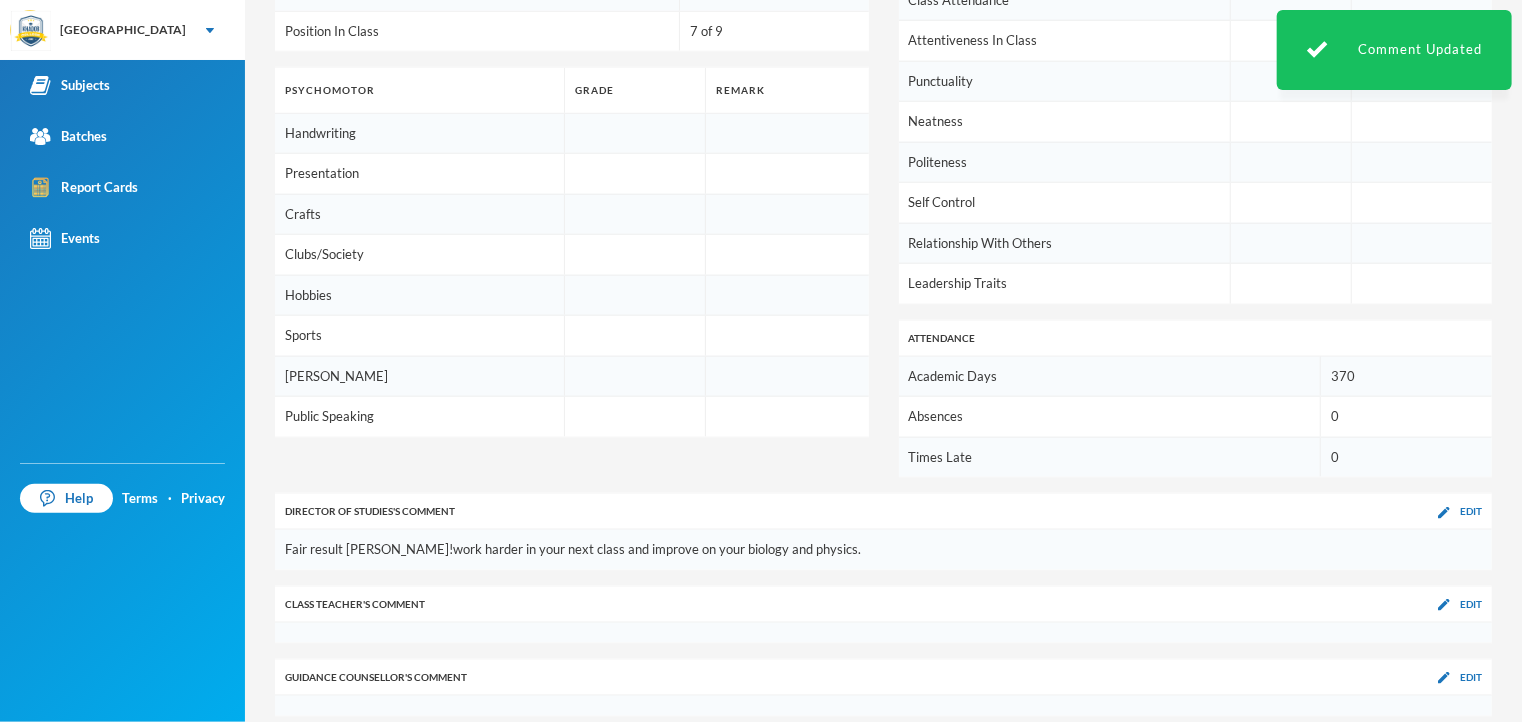 click on "Class Teacher 's Comment   Edit" at bounding box center [883, 604] 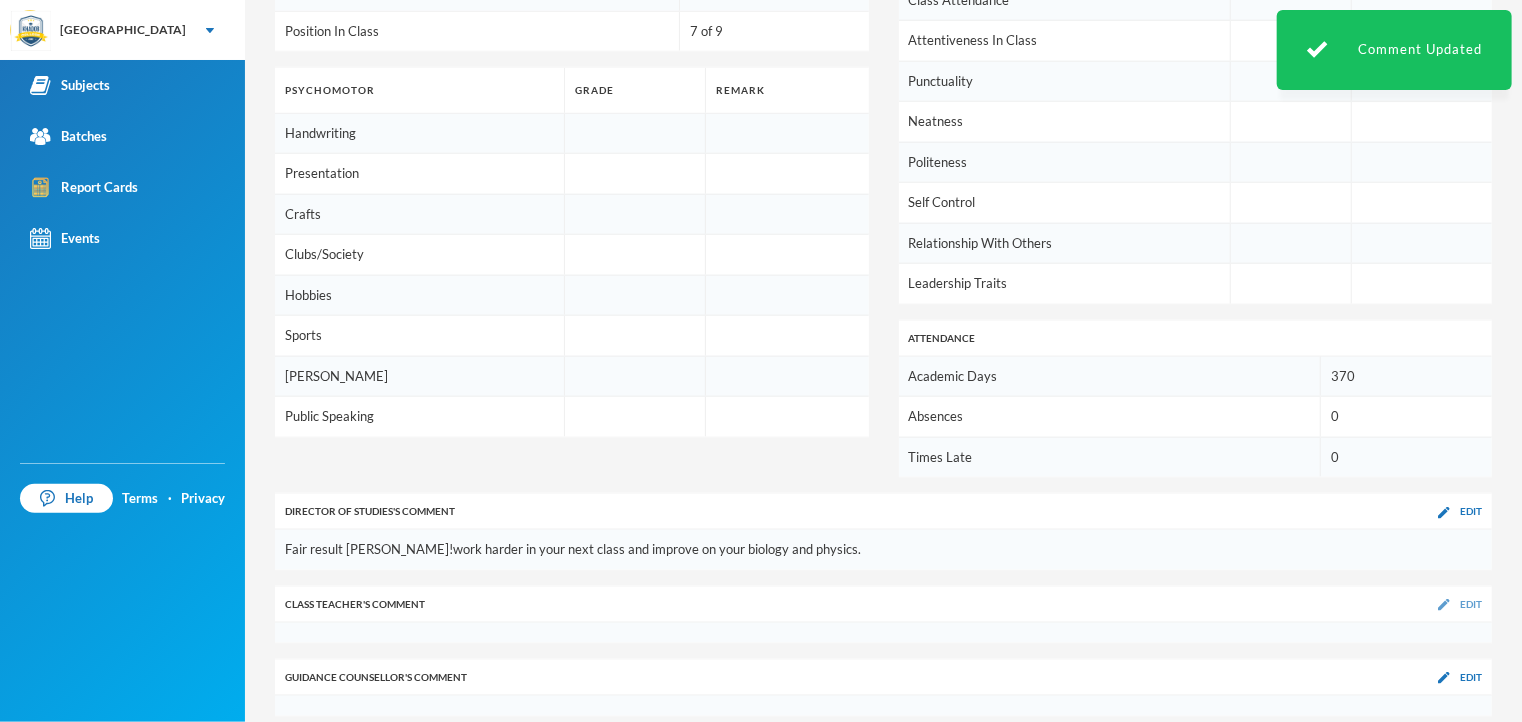 click on "Edit" at bounding box center (1471, 604) 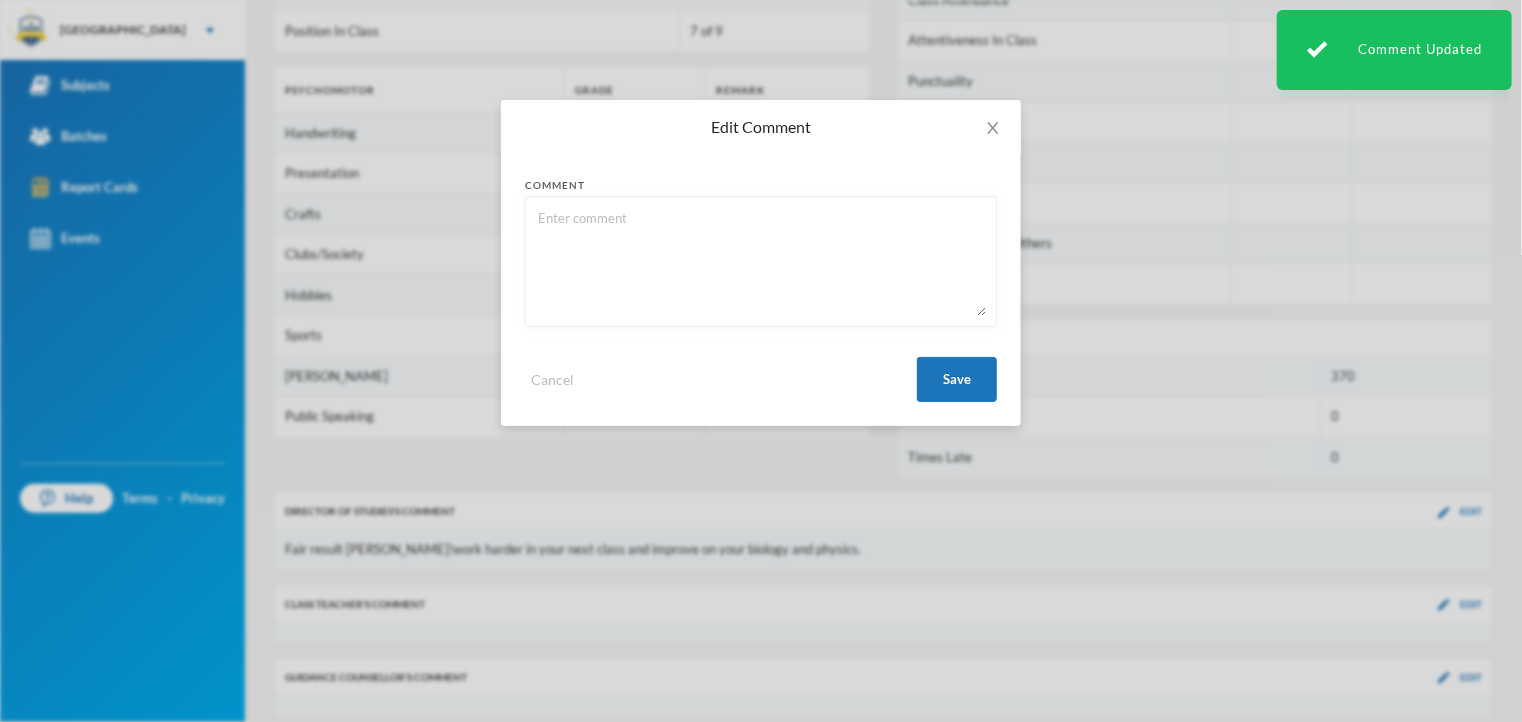 click at bounding box center [761, 261] 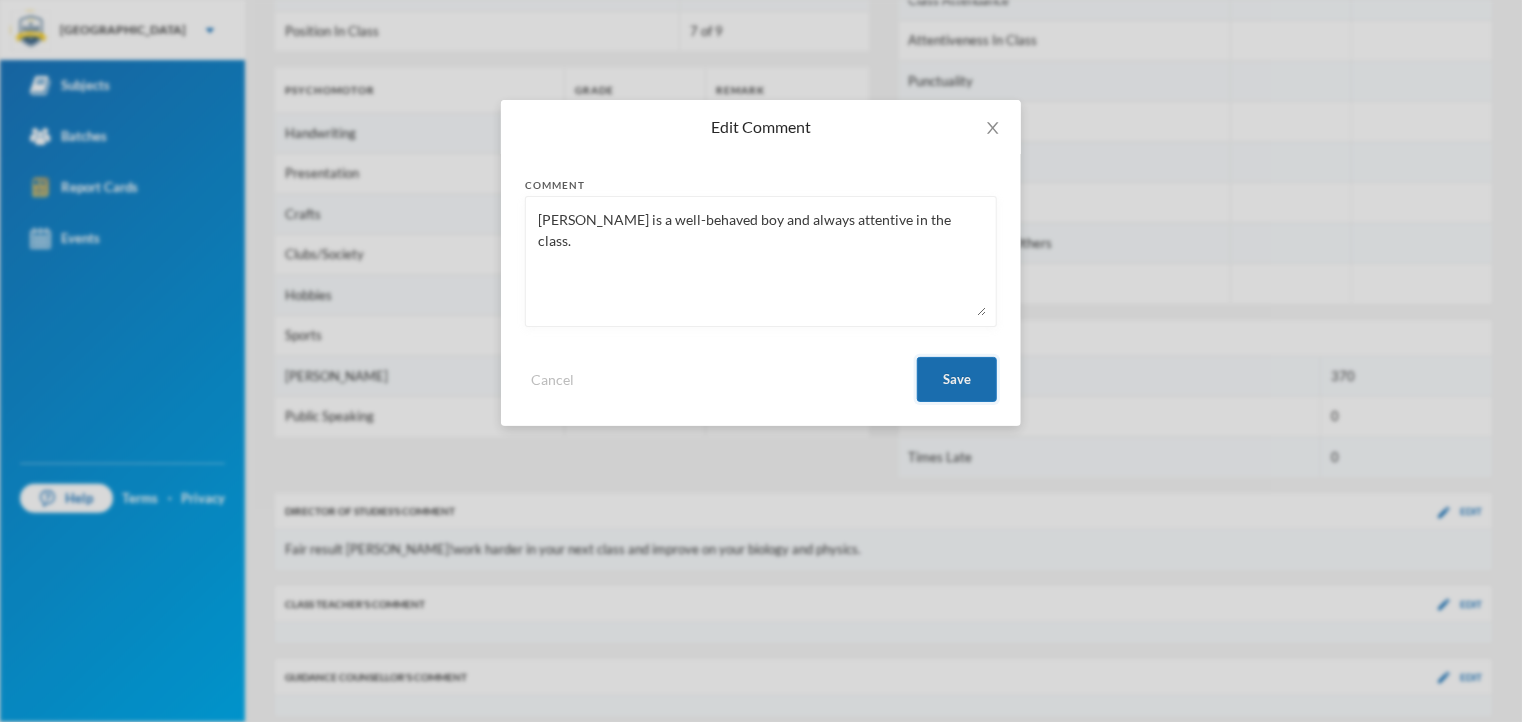 type on "[PERSON_NAME] is a well-behaved boy and always attentive in the class." 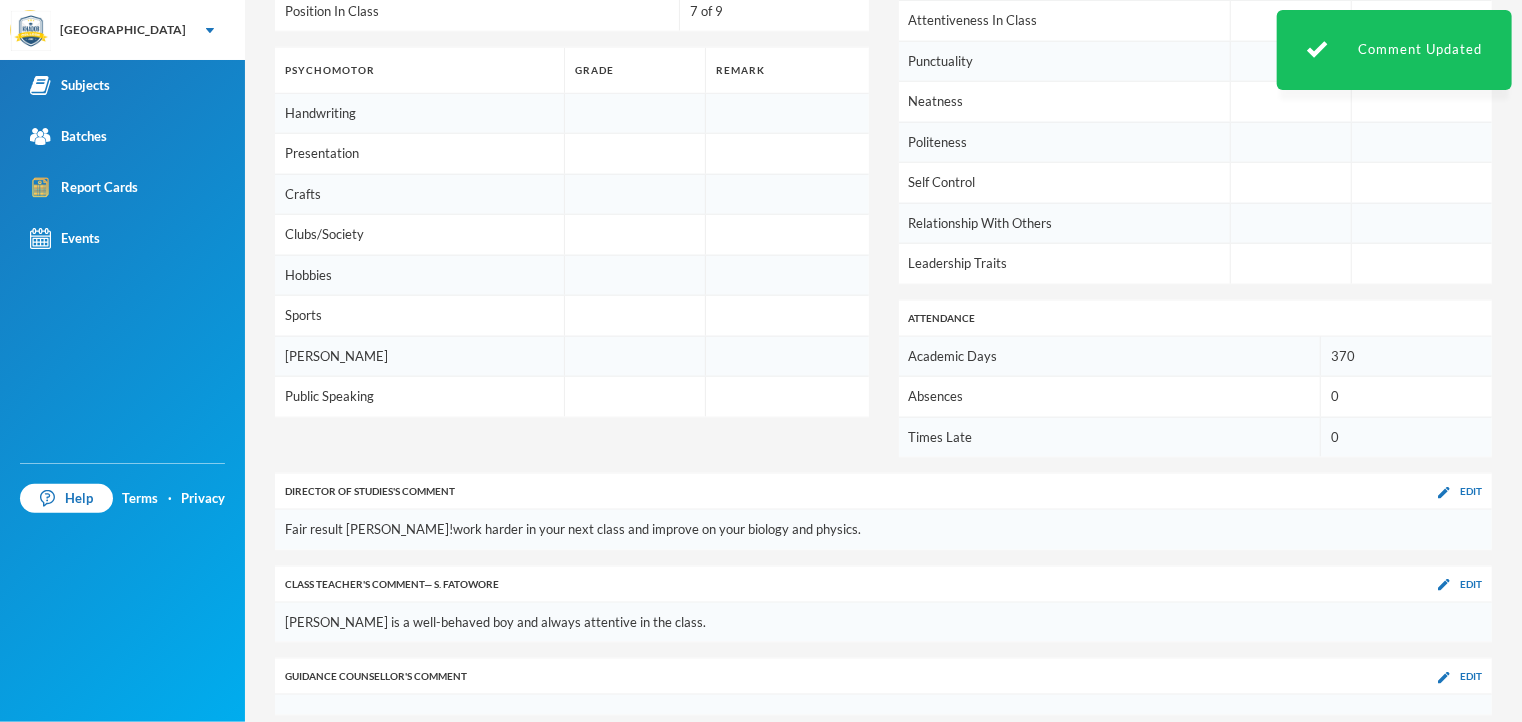 scroll, scrollTop: 1128, scrollLeft: 0, axis: vertical 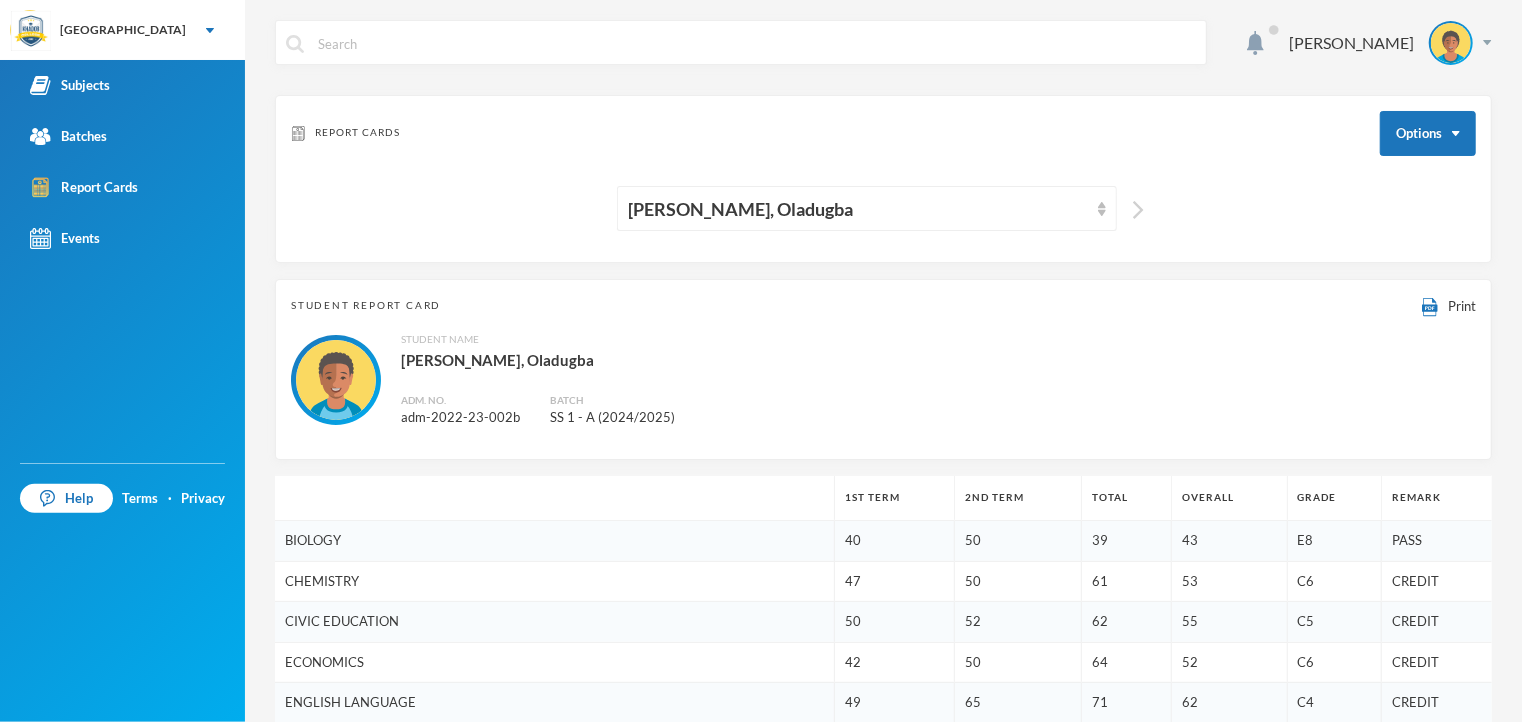 click at bounding box center (1138, 210) 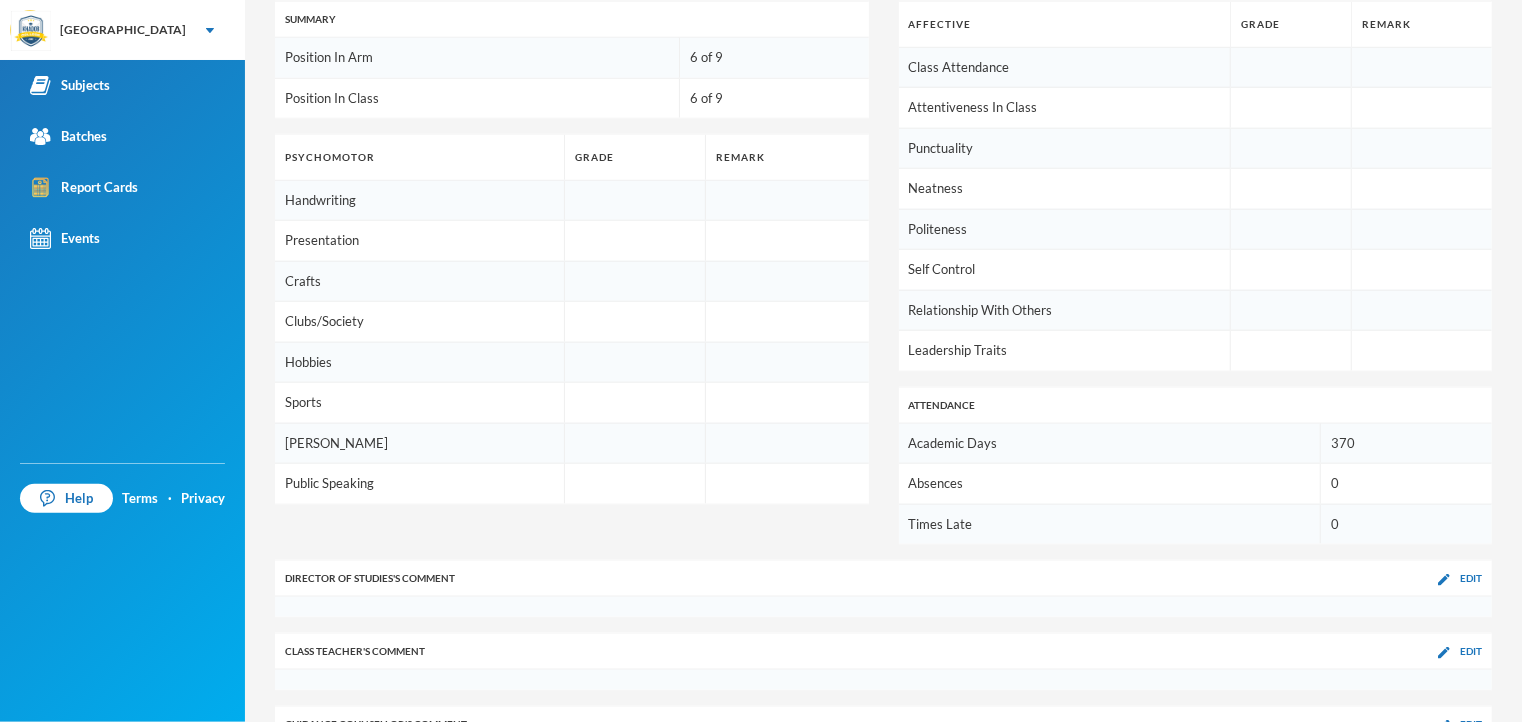 scroll, scrollTop: 1048, scrollLeft: 0, axis: vertical 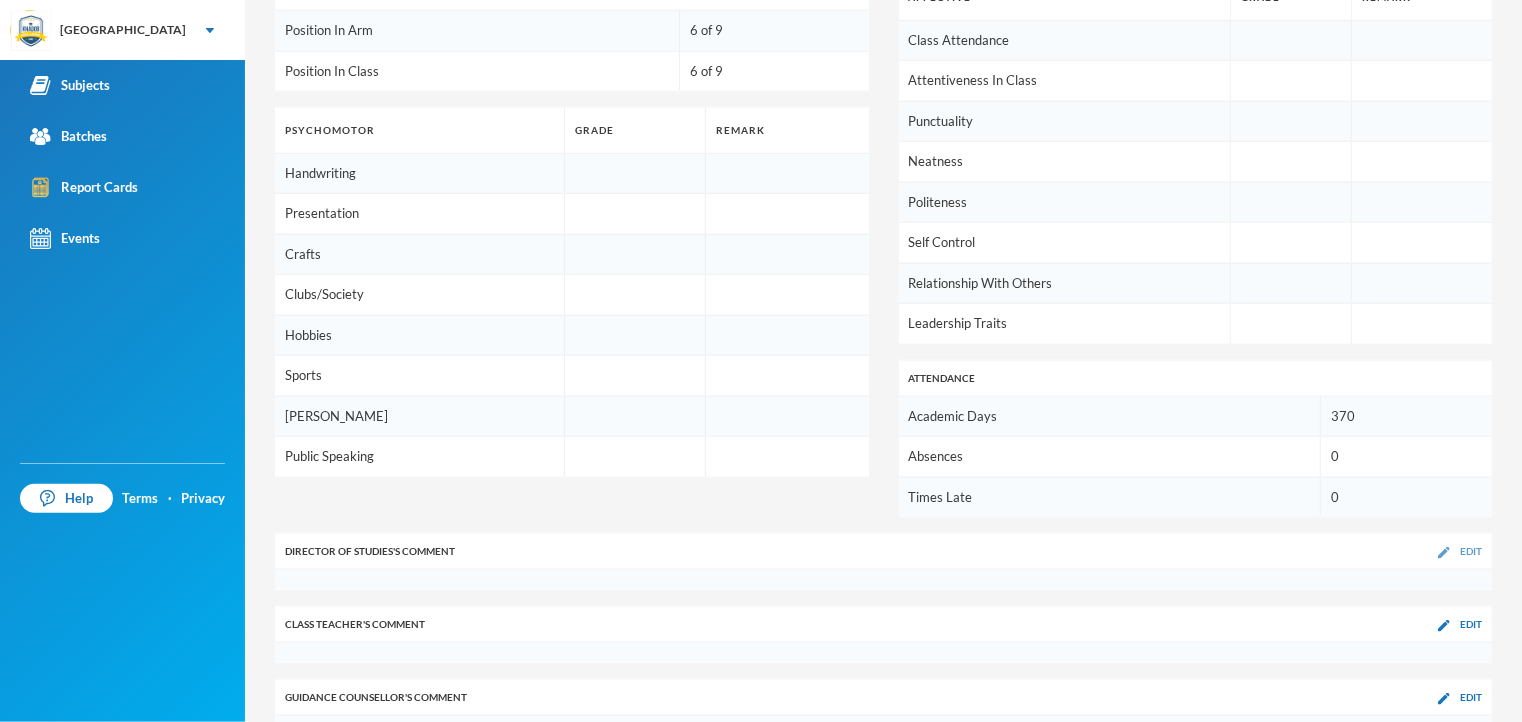 click on "Edit" at bounding box center (1471, 551) 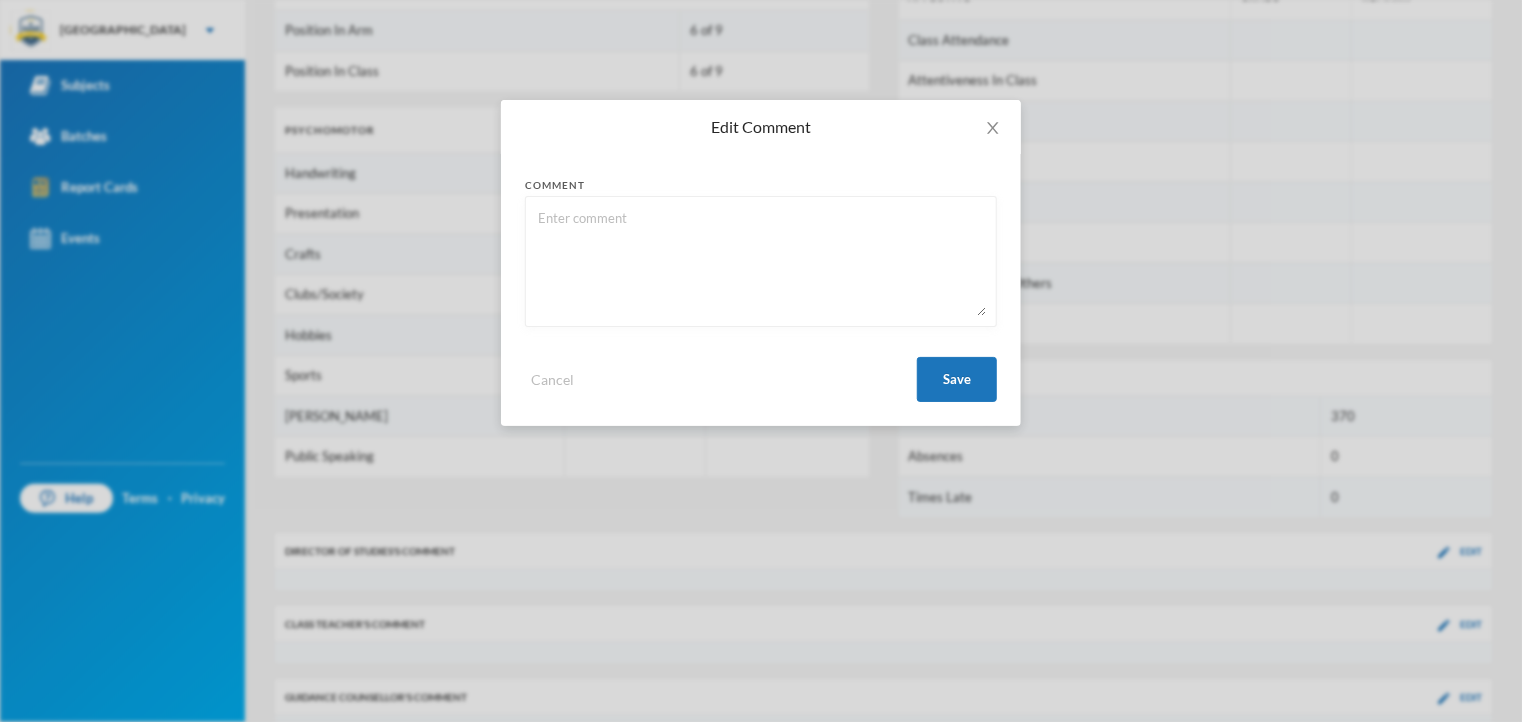 click at bounding box center (761, 261) 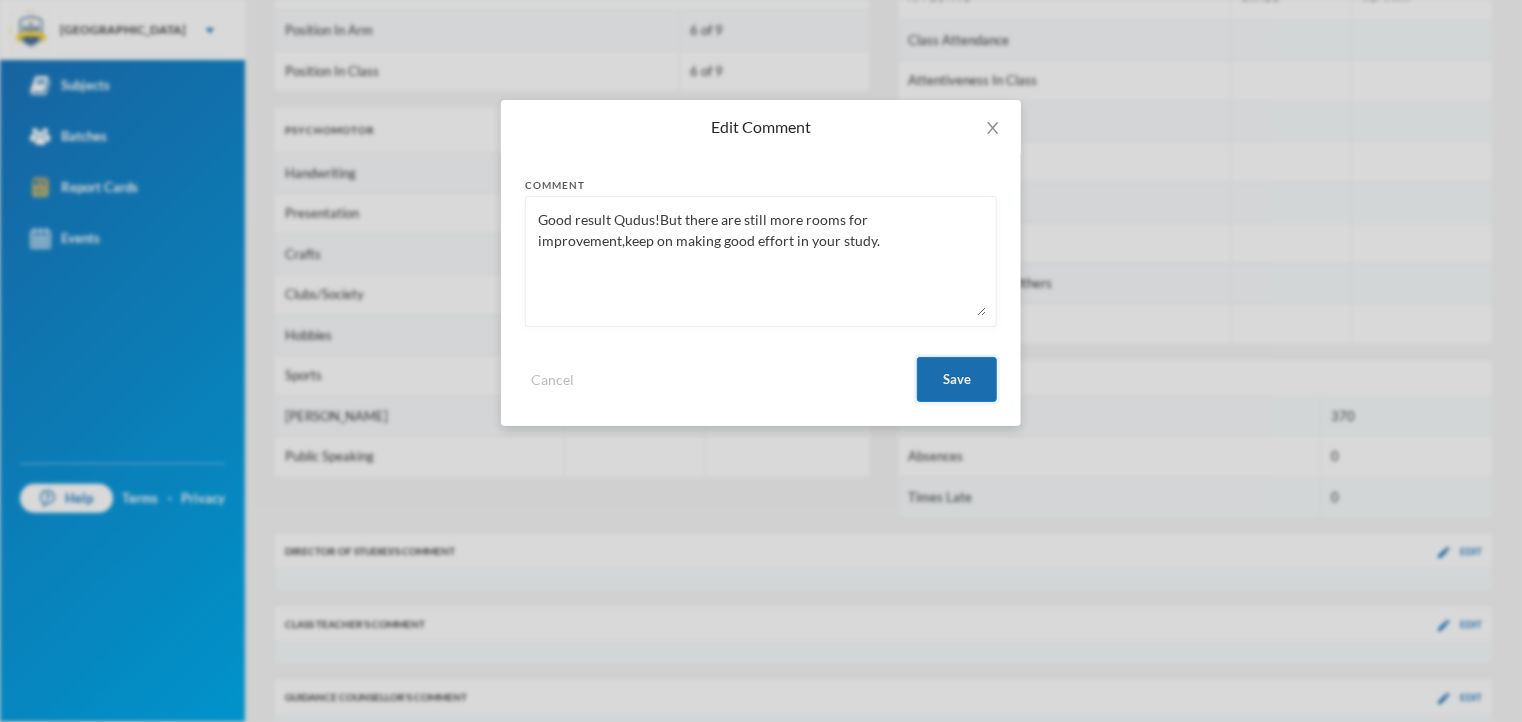 type on "Good result Qudus!But there are still more rooms for improvement,keep on making good effort in your study." 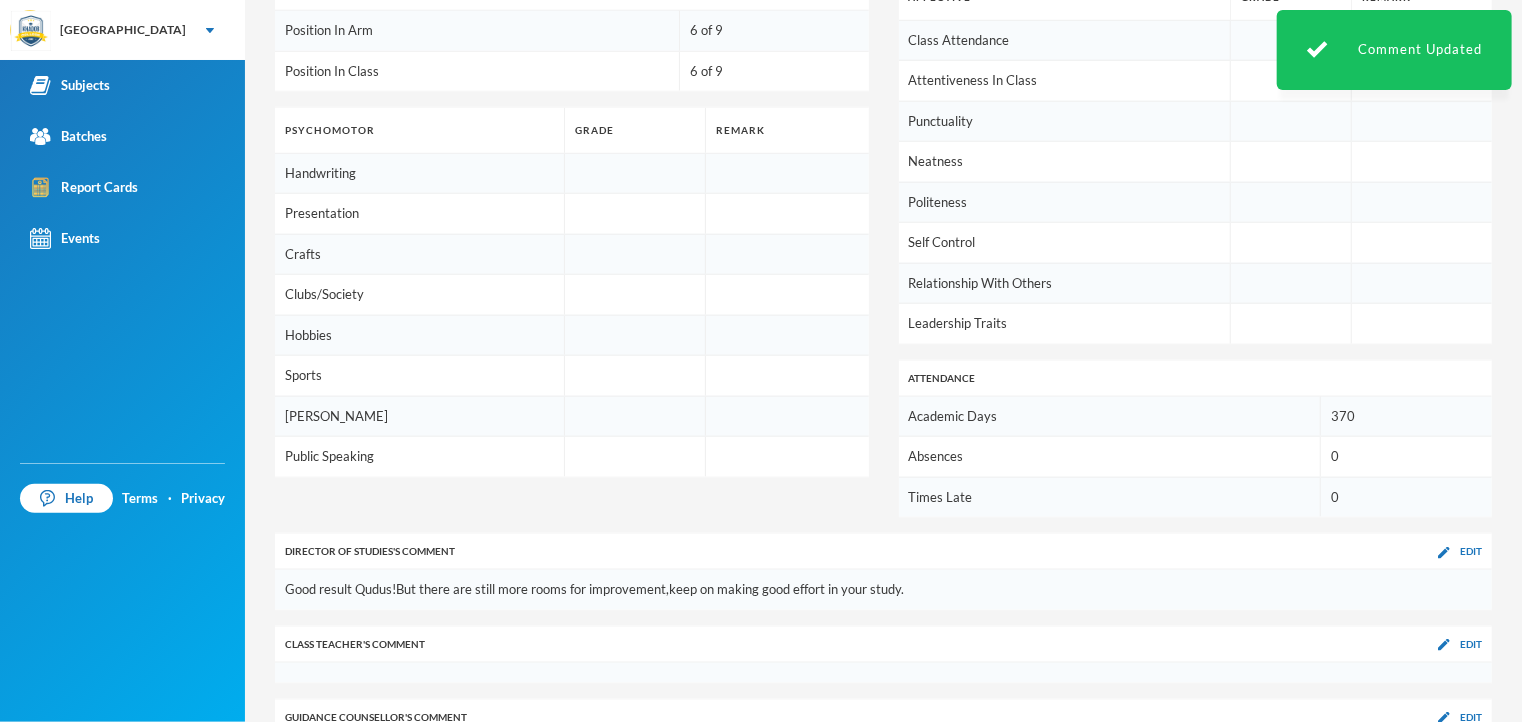 click on "Class Teacher 's Comment   Edit" at bounding box center [883, 644] 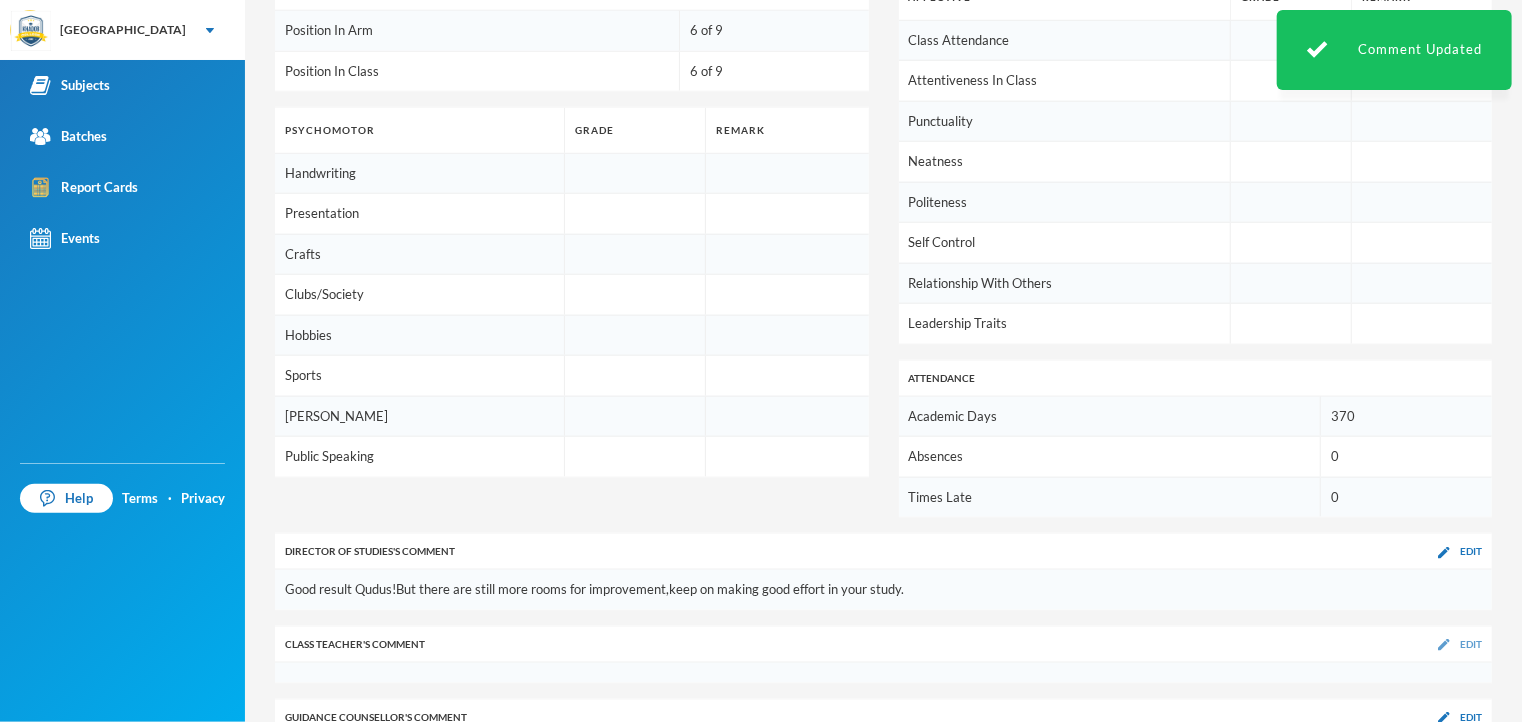 click on "Edit" at bounding box center (1471, 644) 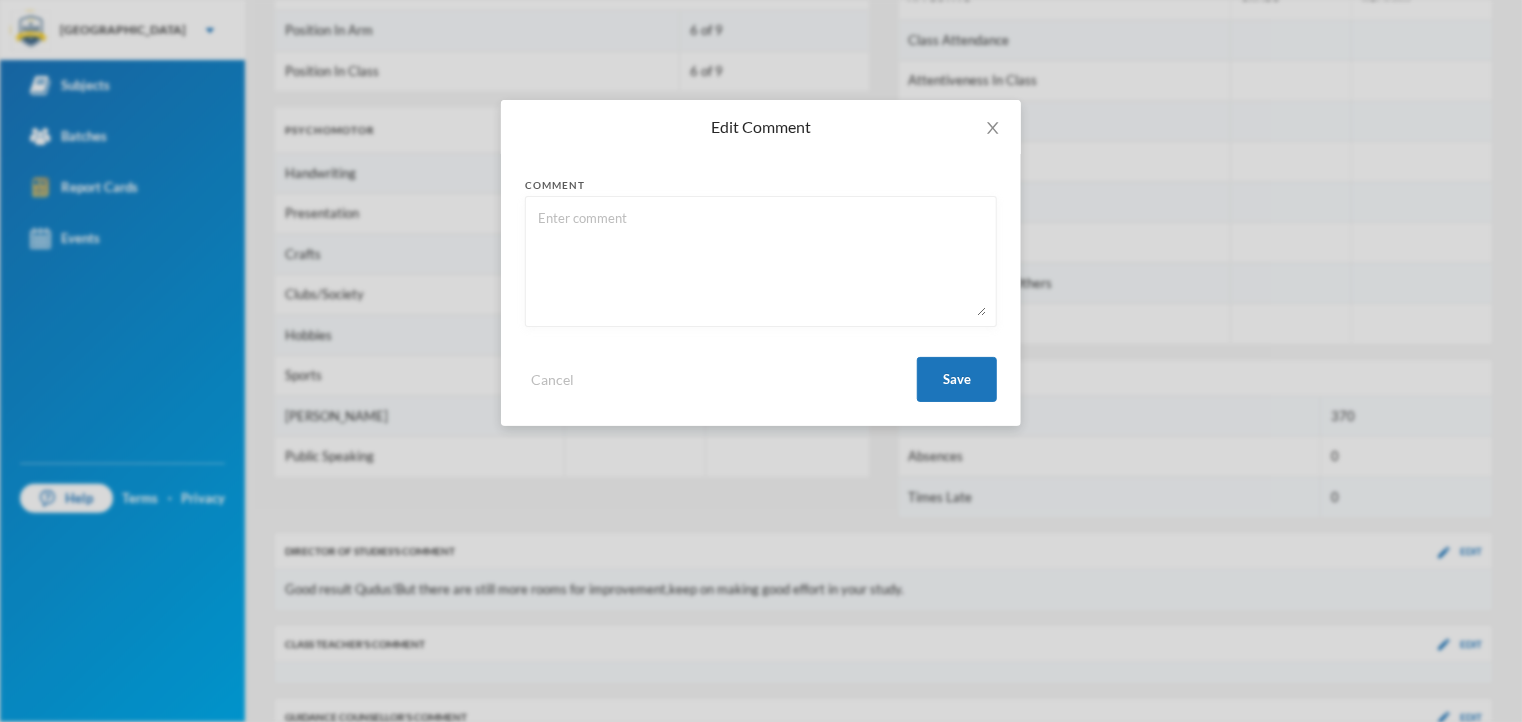 click at bounding box center (761, 261) 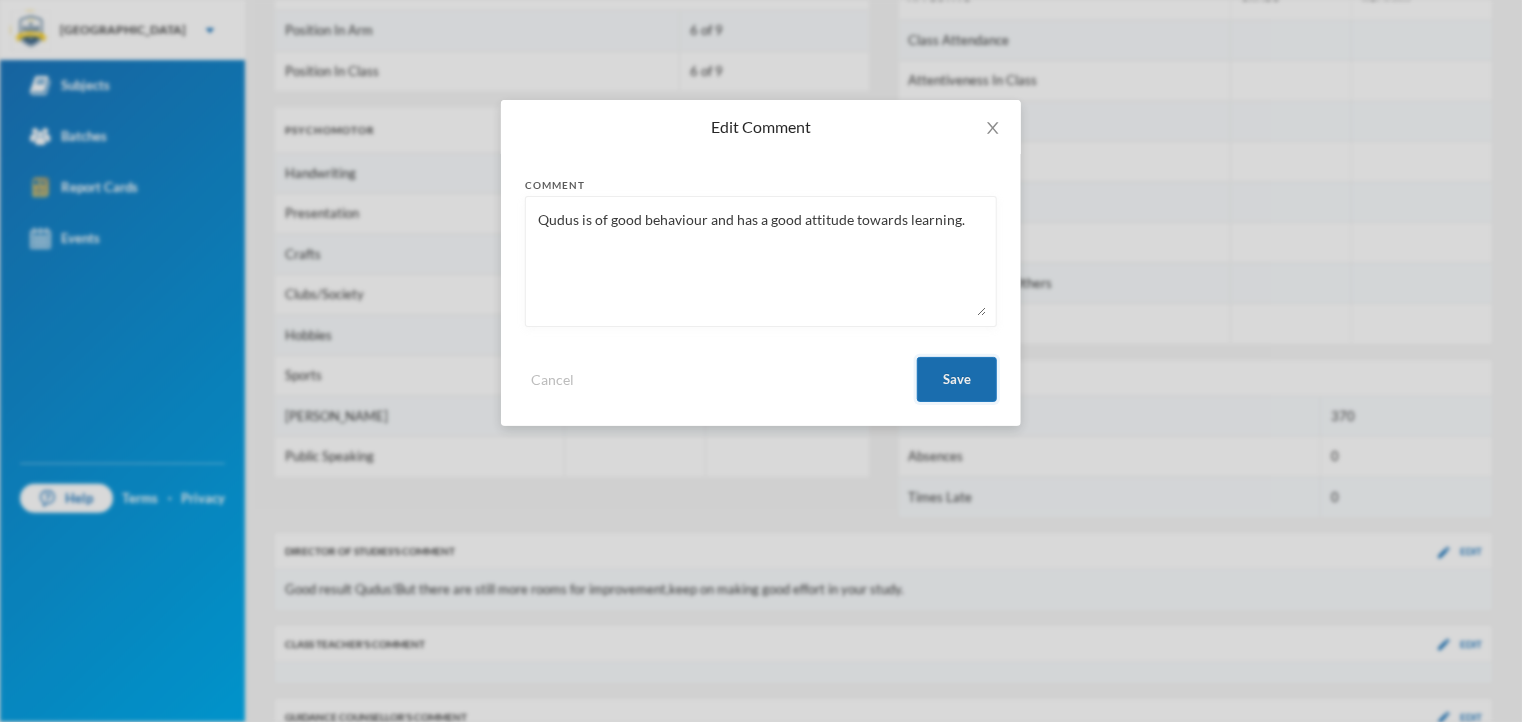 type on "Qudus is of good behaviour and has a good attitude towards learning." 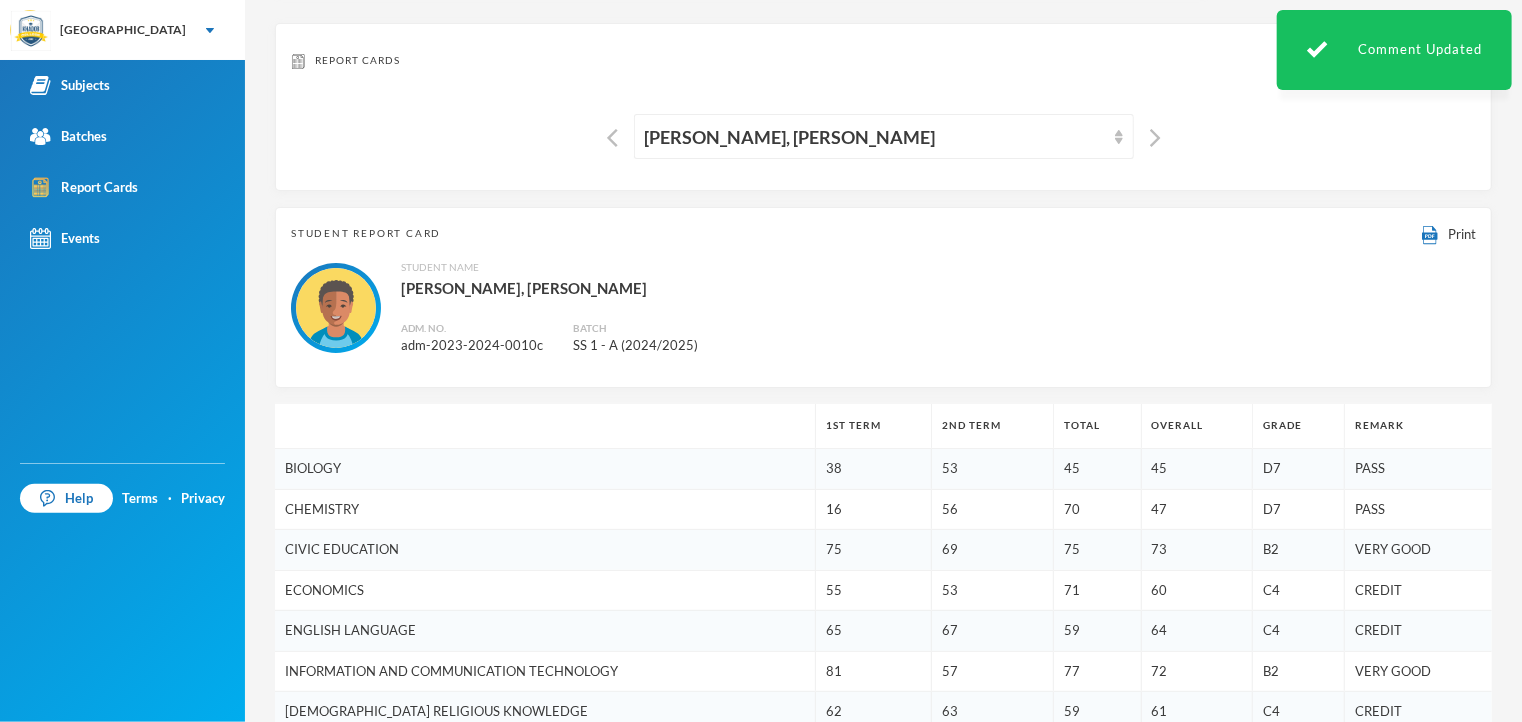 scroll, scrollTop: 0, scrollLeft: 0, axis: both 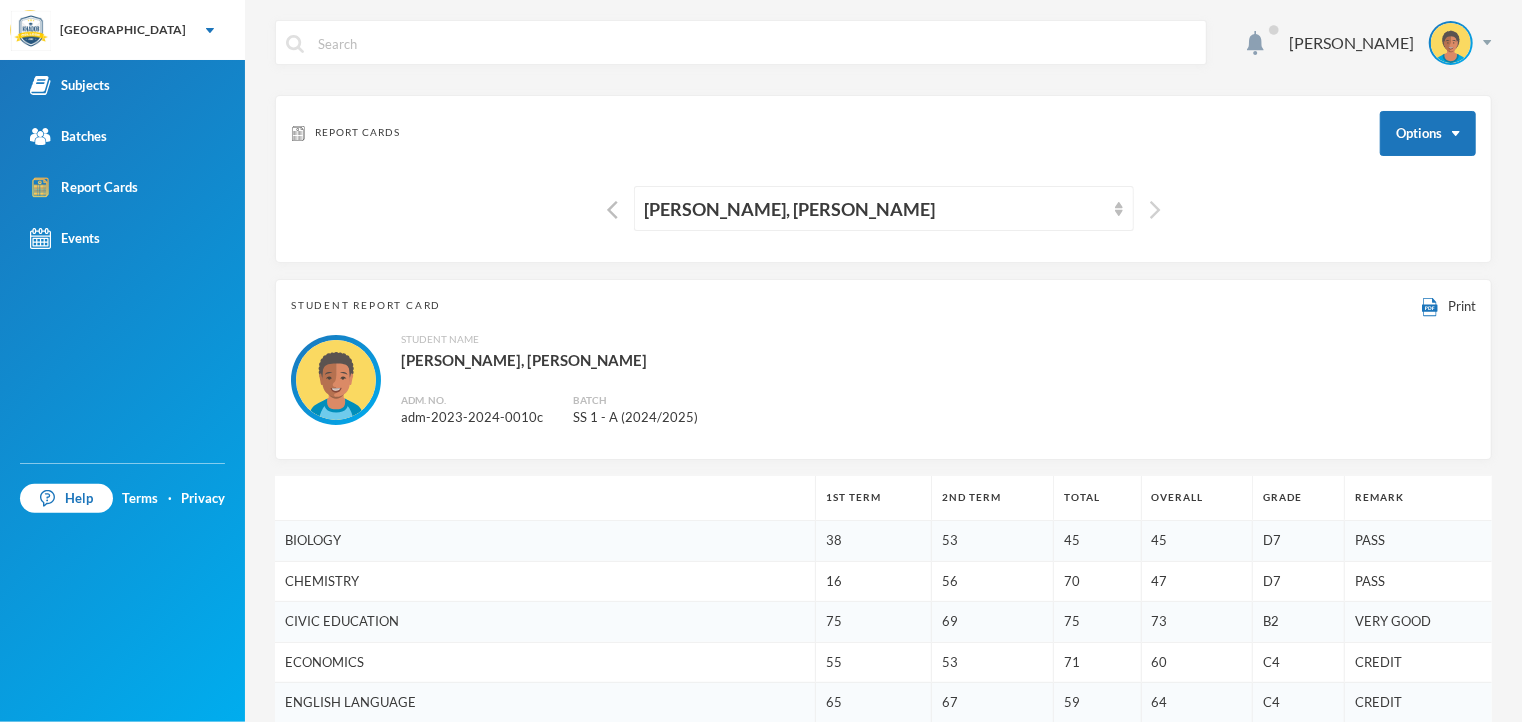 click at bounding box center [1155, 210] 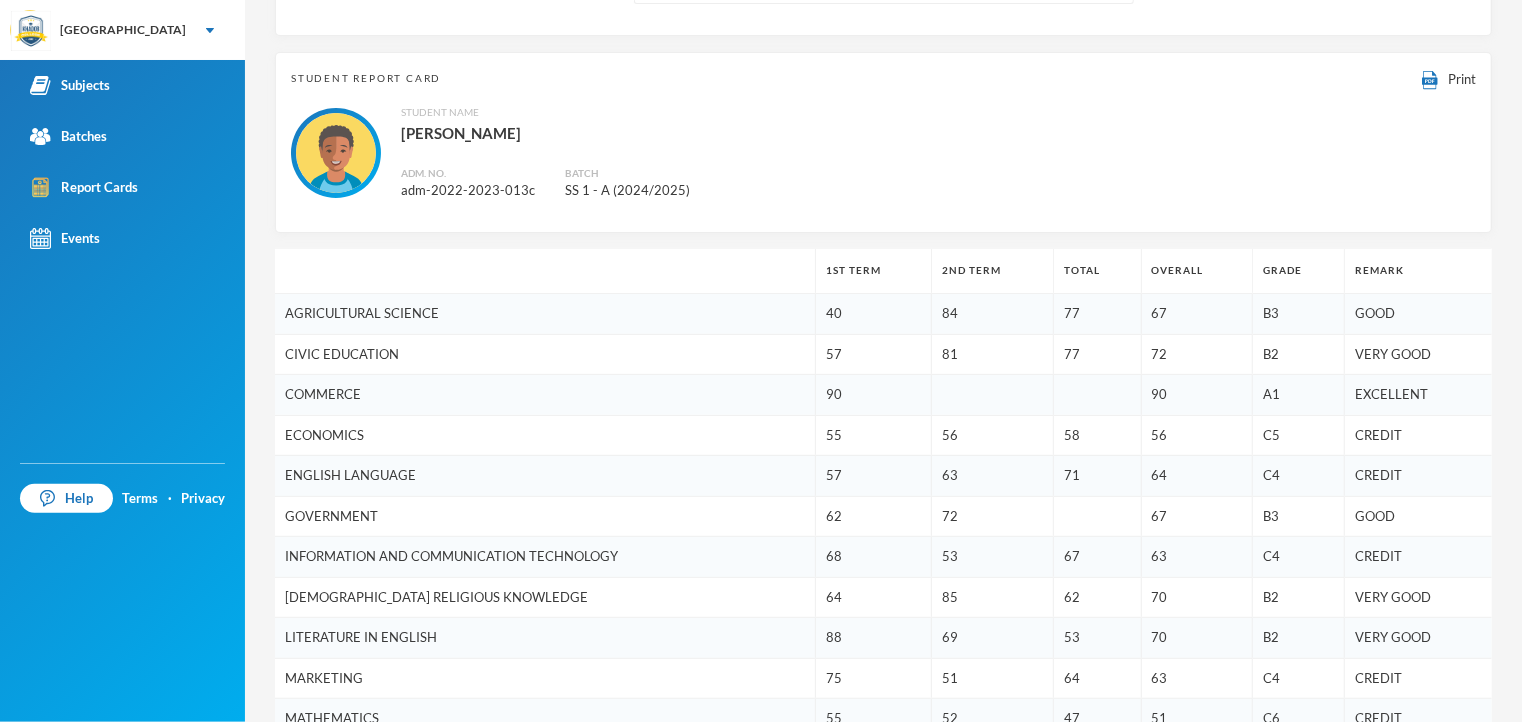 scroll, scrollTop: 306, scrollLeft: 0, axis: vertical 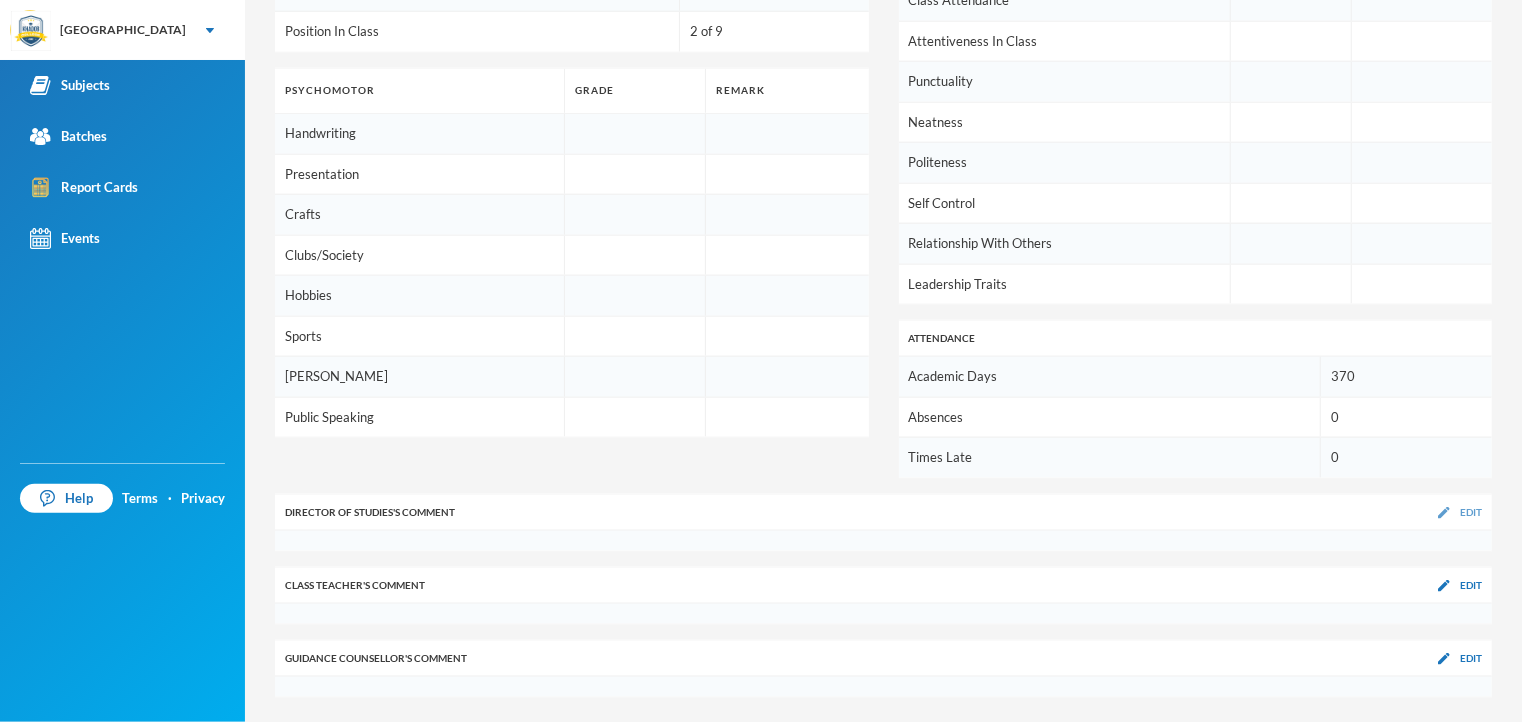 click on "Edit" at bounding box center [1471, 512] 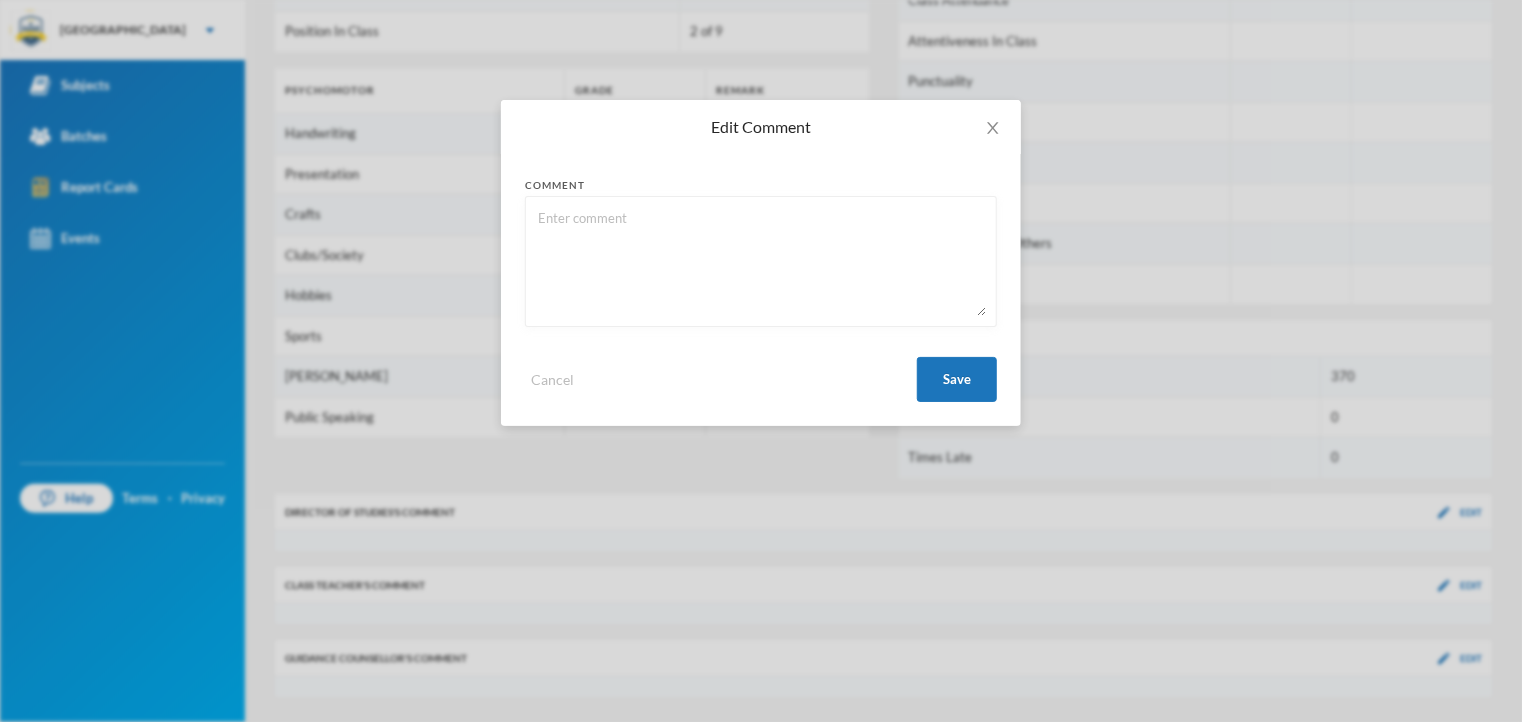click at bounding box center [761, 261] 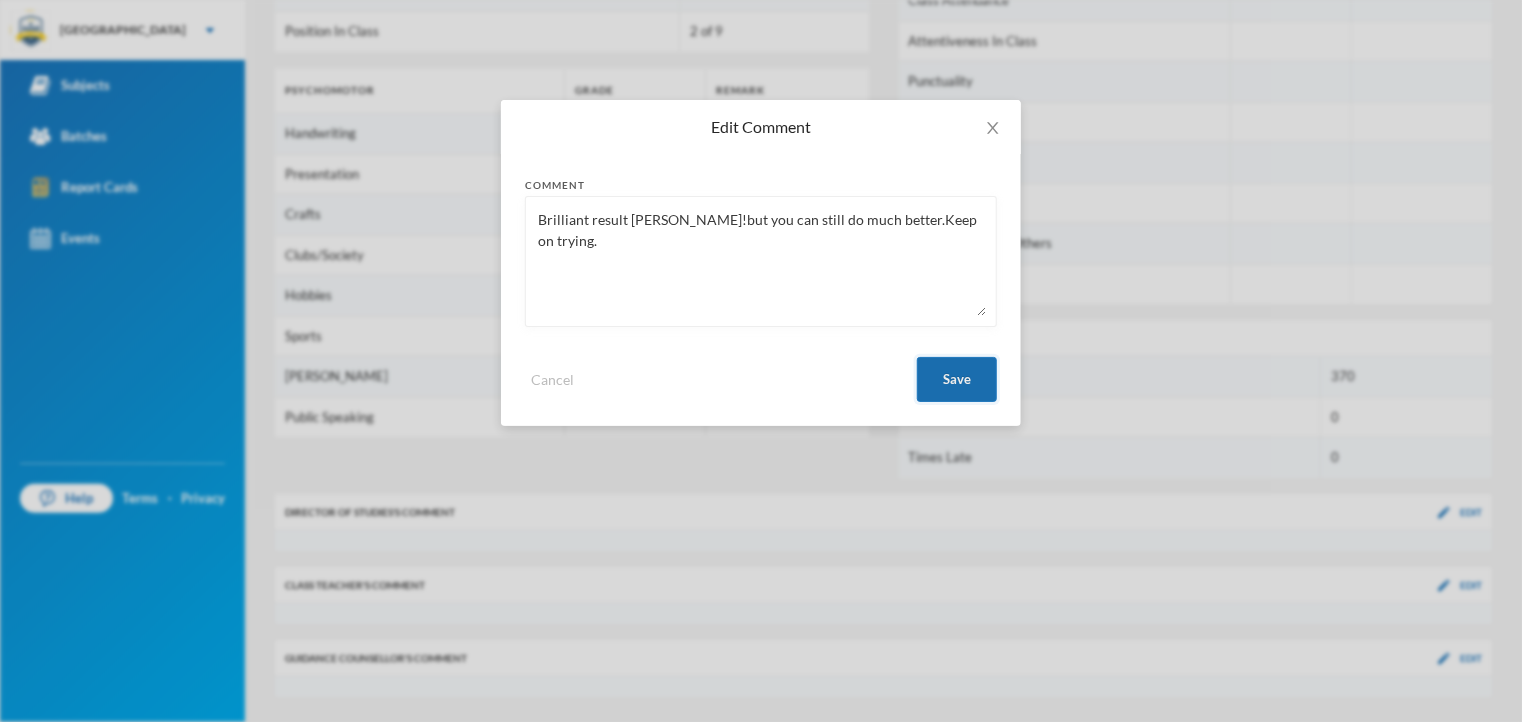 type on "Brilliant result [PERSON_NAME]!but you can still do much better.Keep on trying." 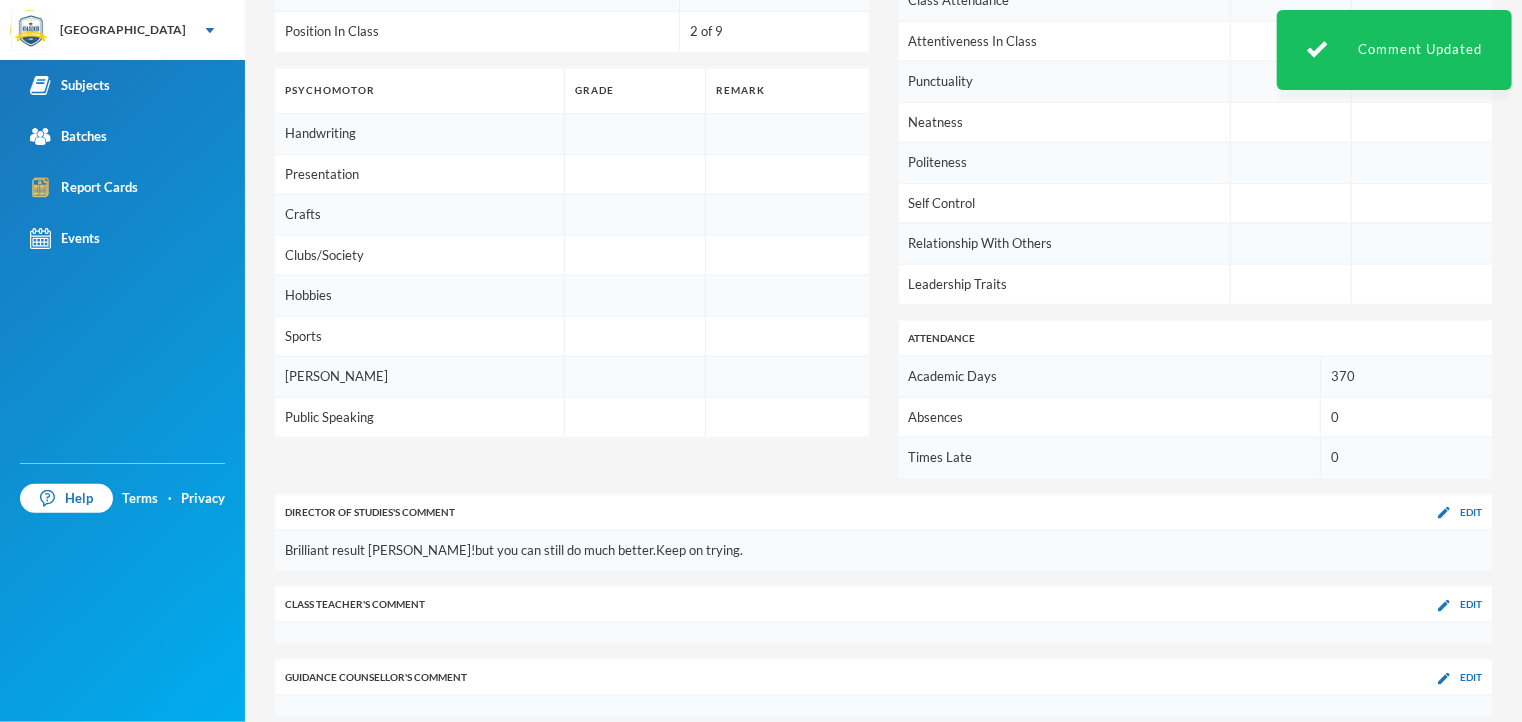 click on "Class Teacher 's Comment   Edit" at bounding box center [883, 604] 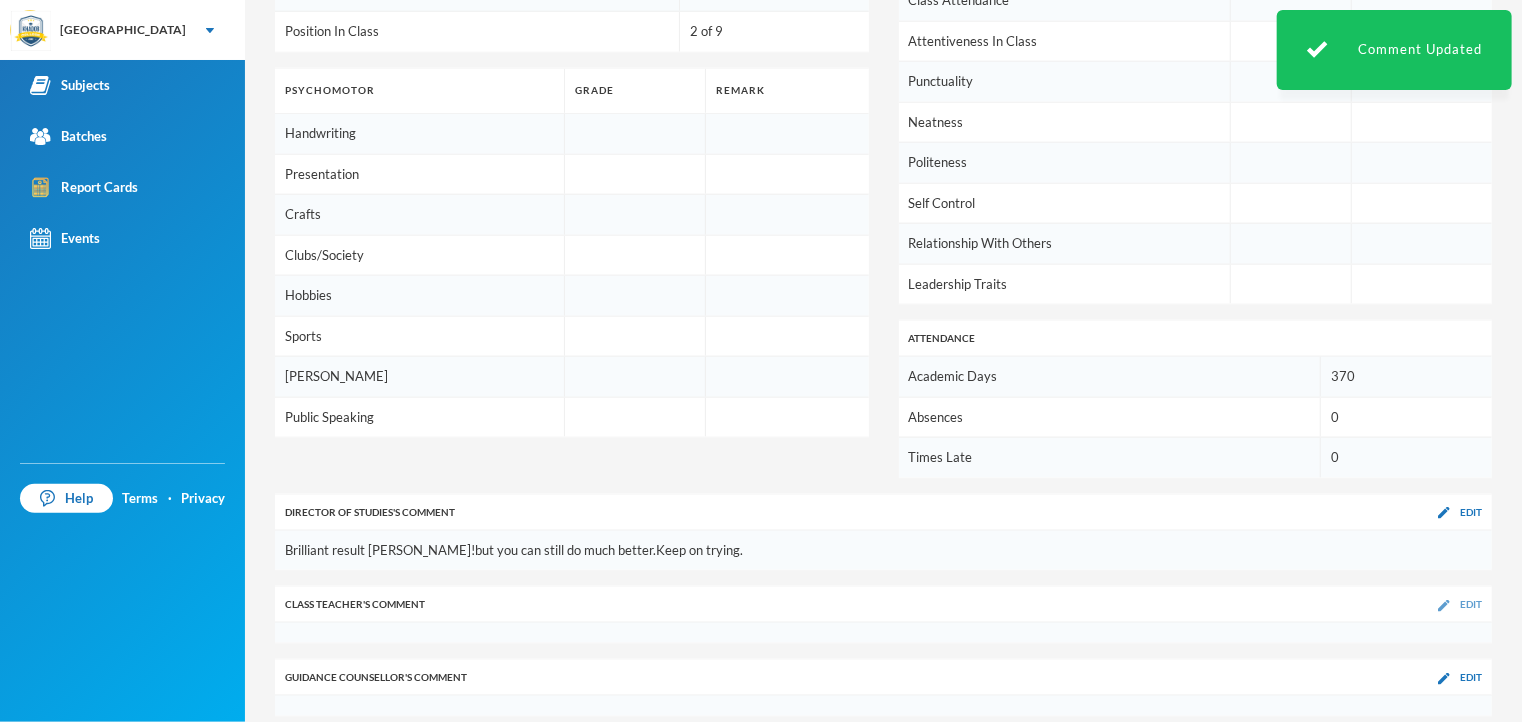 click on "Edit" at bounding box center (1471, 604) 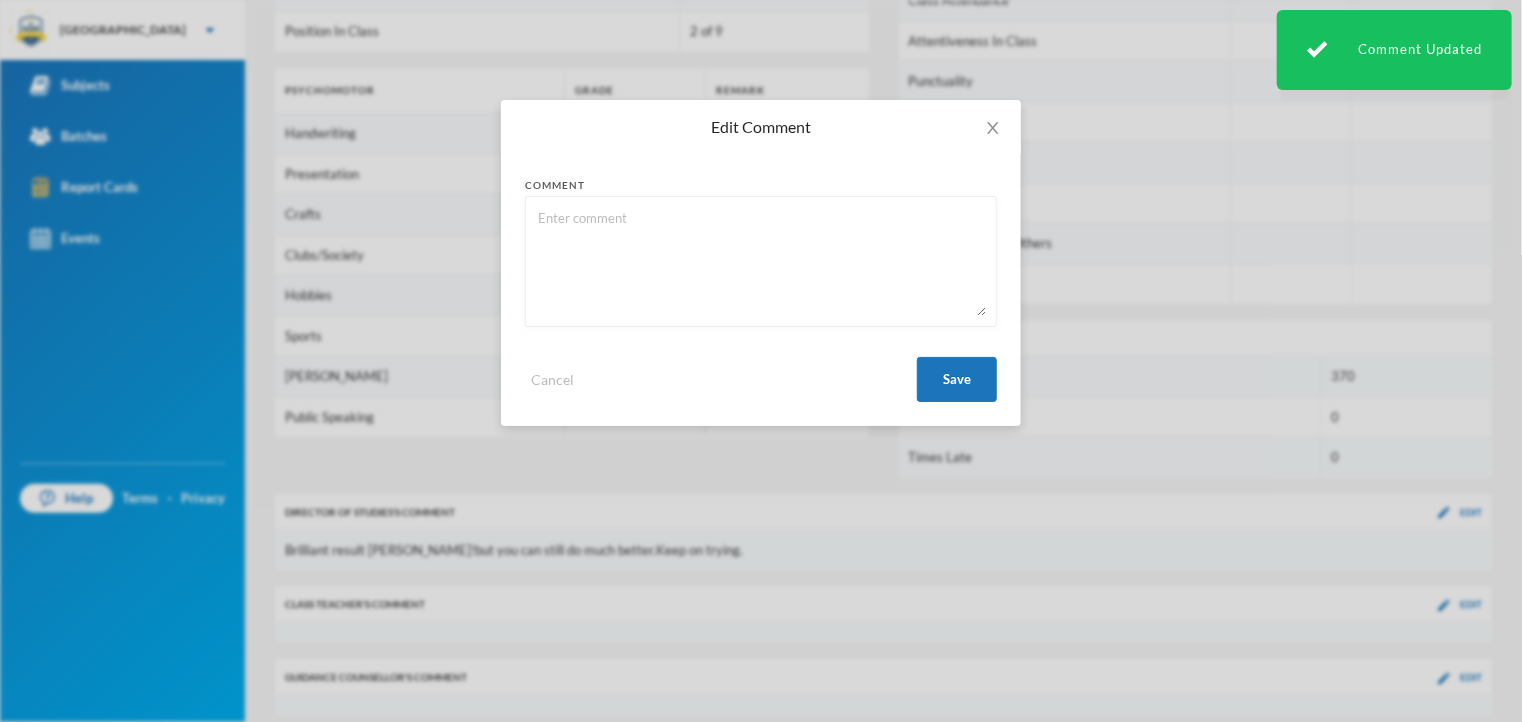 click at bounding box center [761, 261] 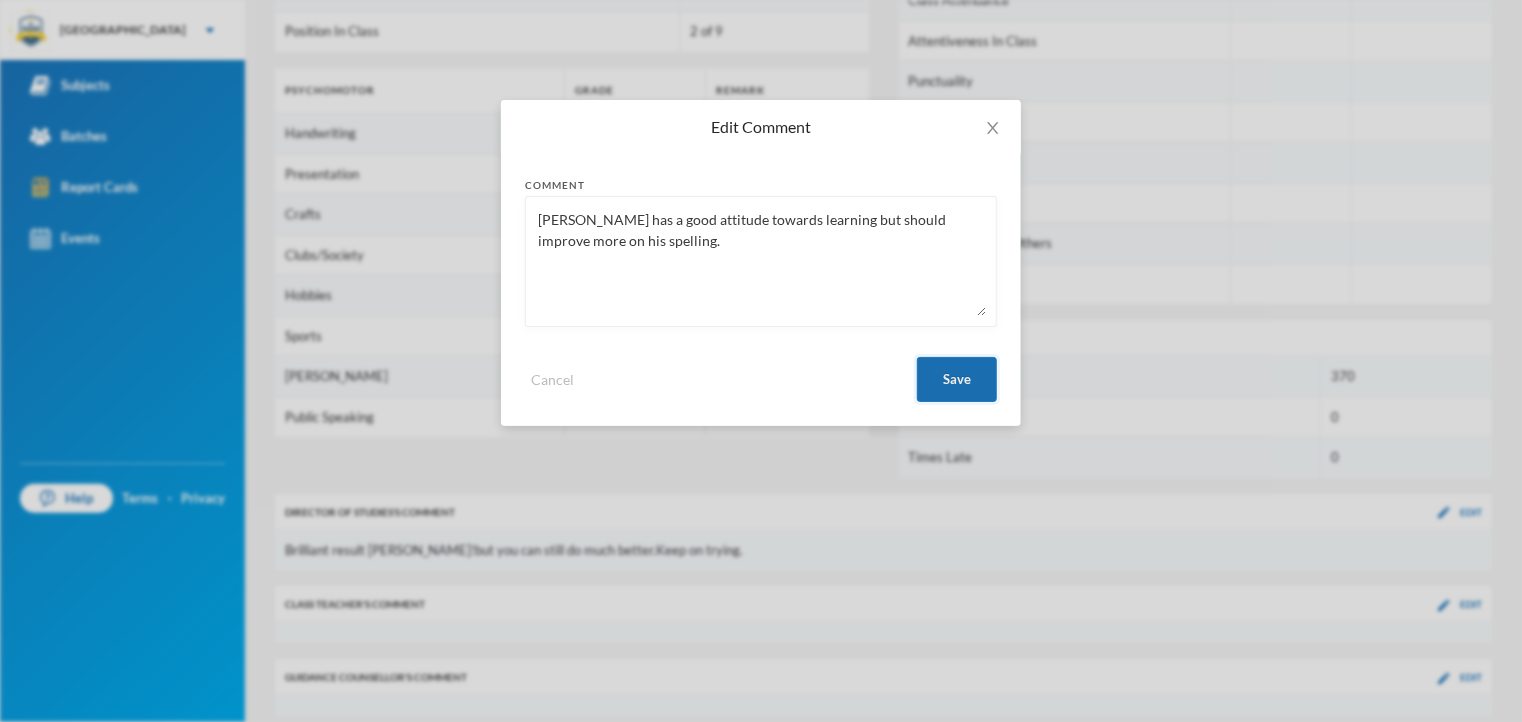 type on "[PERSON_NAME] has a good attitude towards learning but should improve more on his spelling." 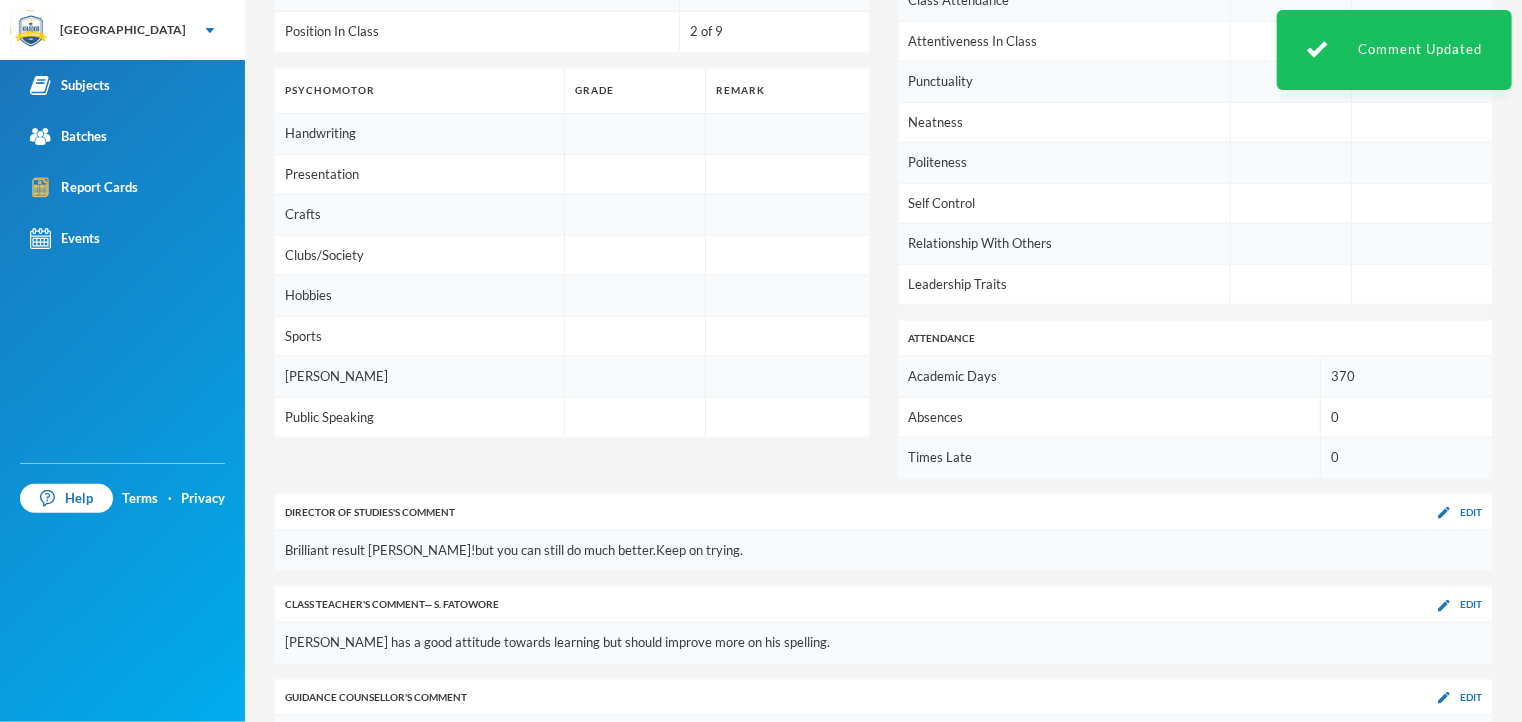 click on "Attendance" at bounding box center [1196, 338] 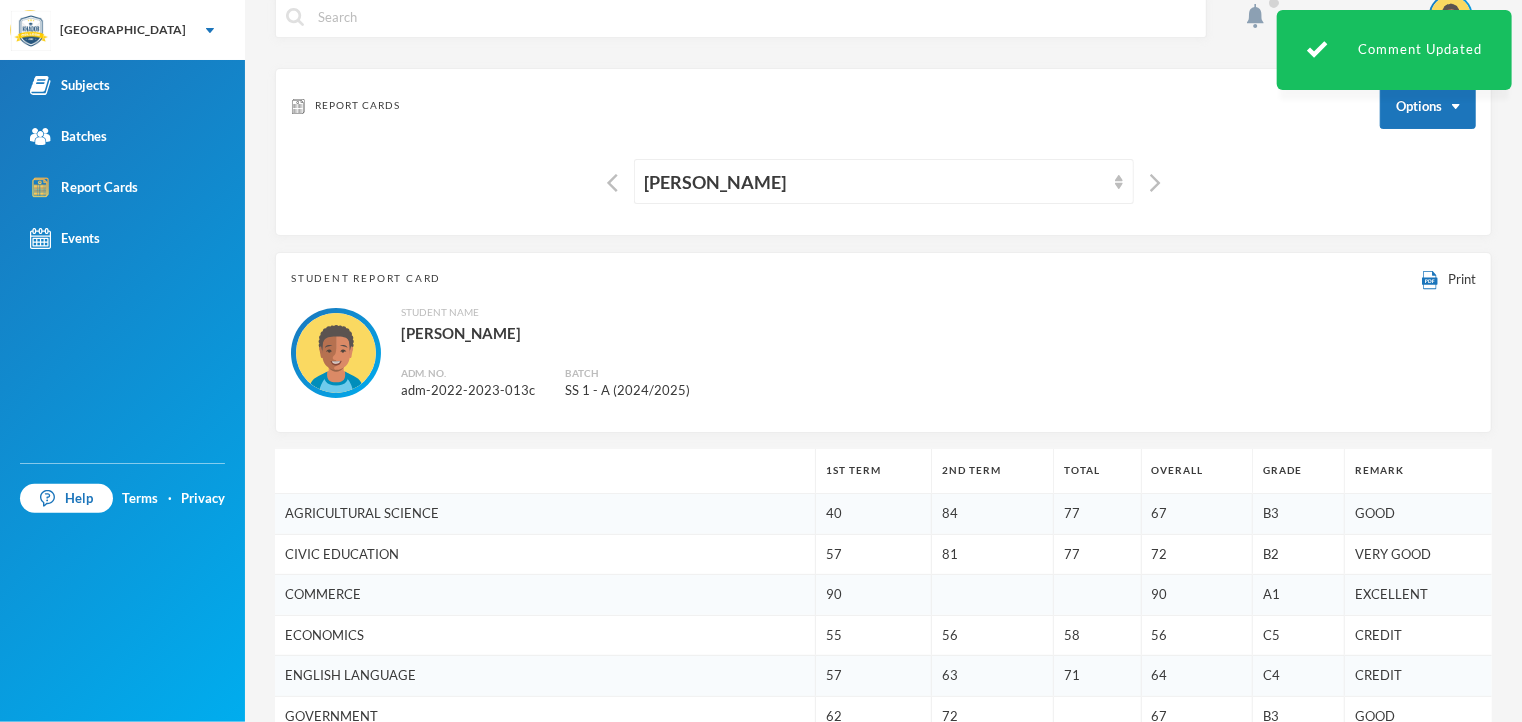scroll, scrollTop: 0, scrollLeft: 0, axis: both 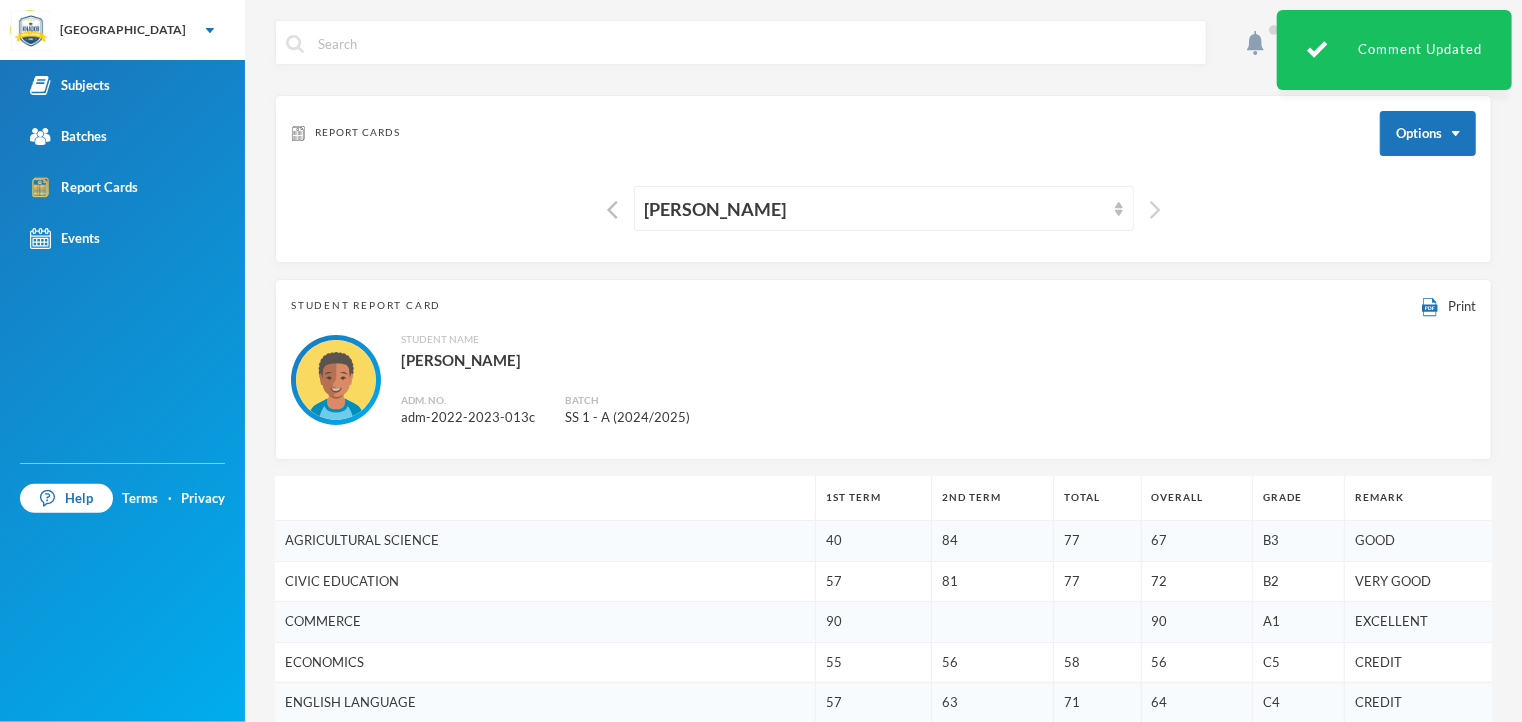 click at bounding box center [1155, 210] 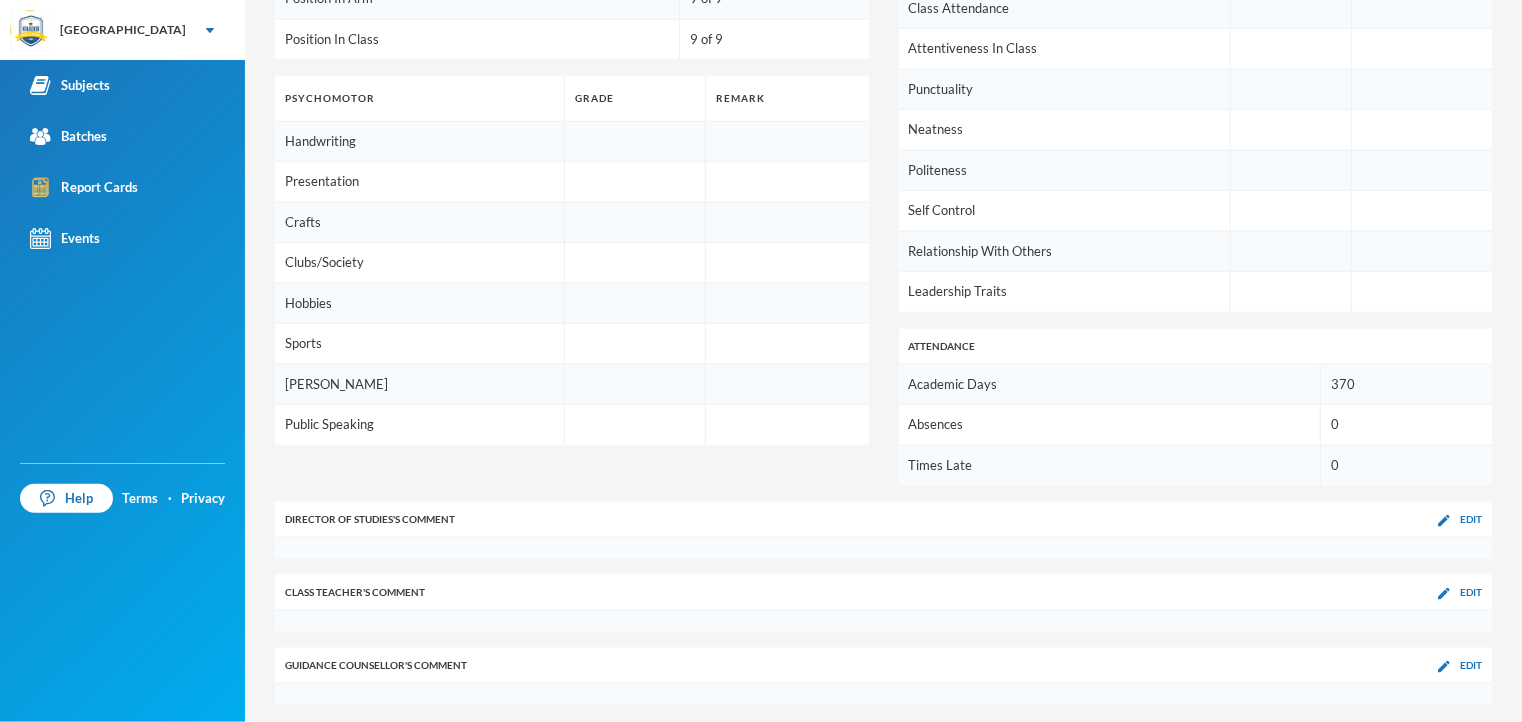 scroll, scrollTop: 1088, scrollLeft: 0, axis: vertical 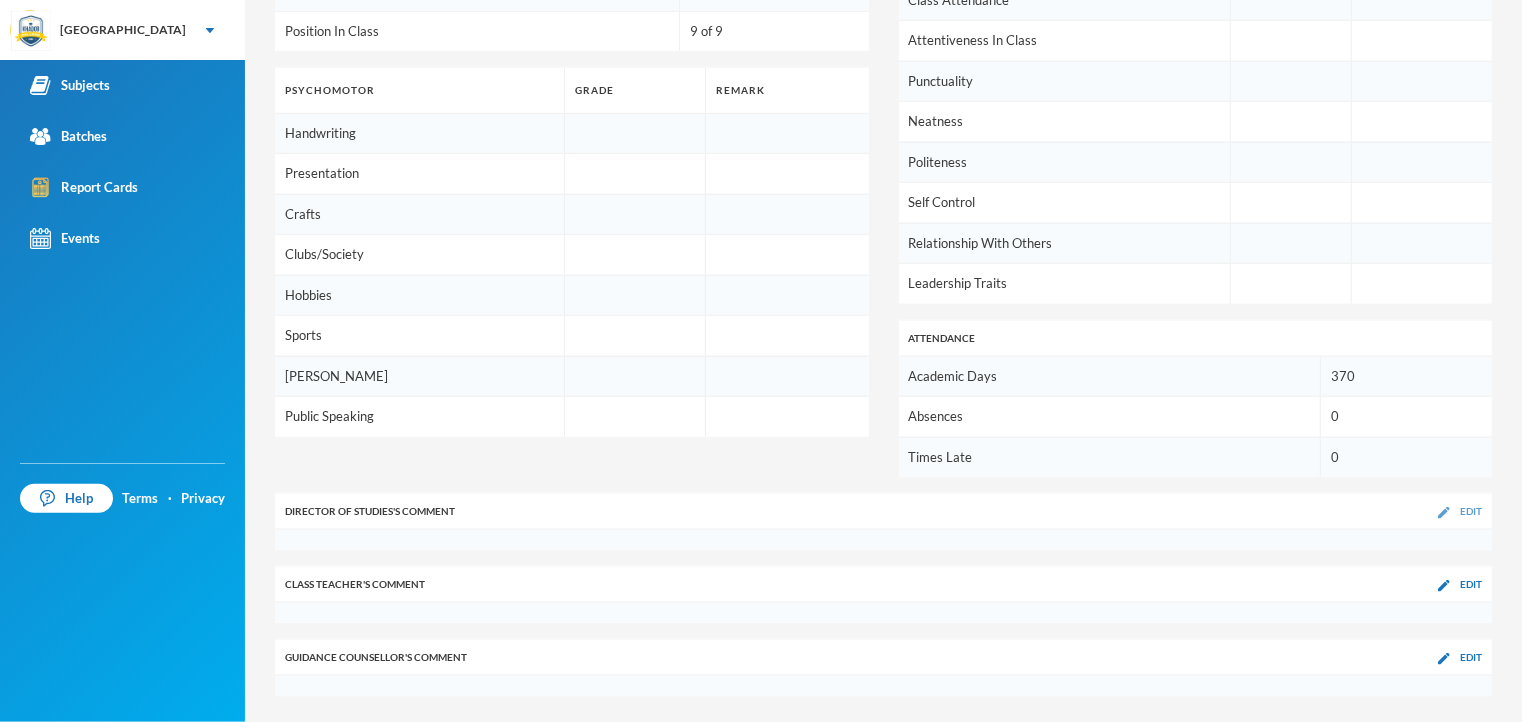 click on "Edit" at bounding box center (1471, 511) 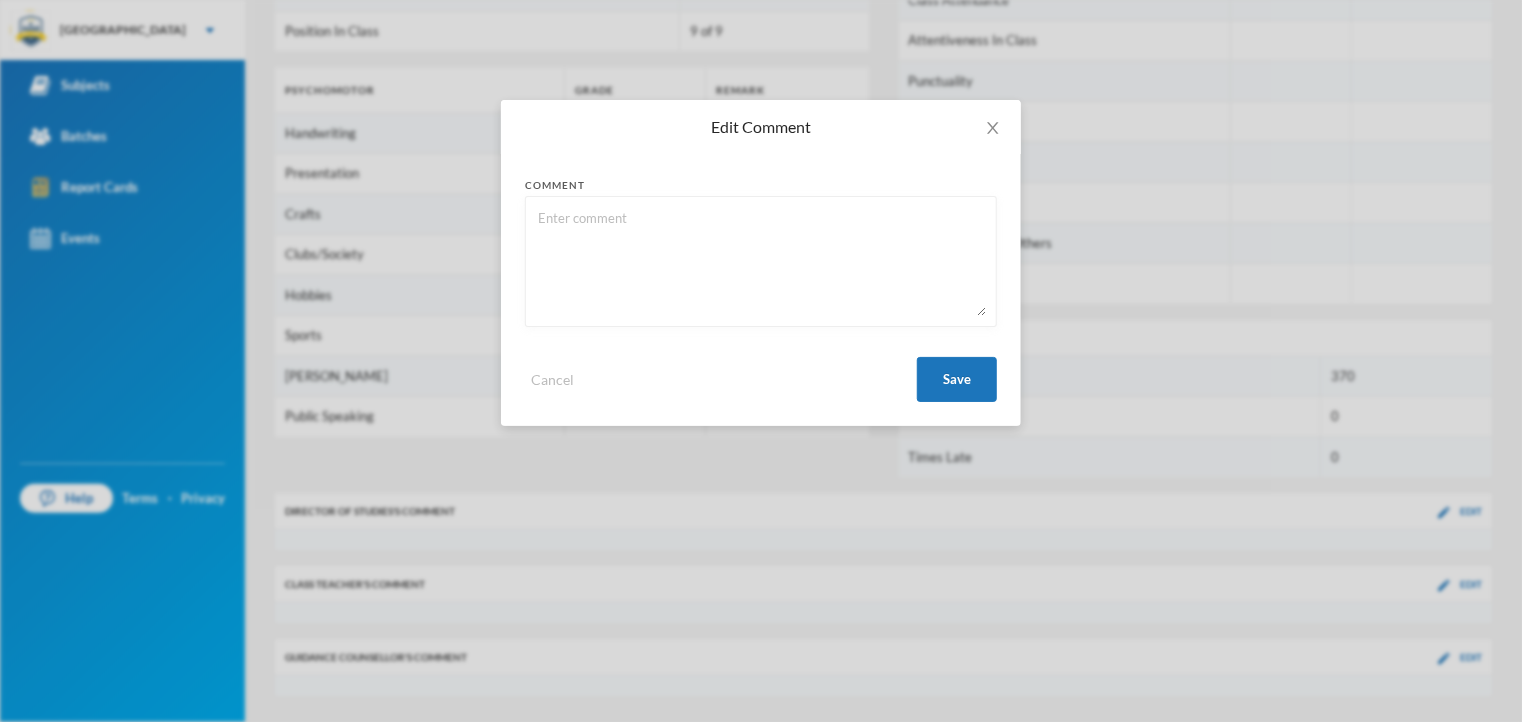 click at bounding box center [761, 261] 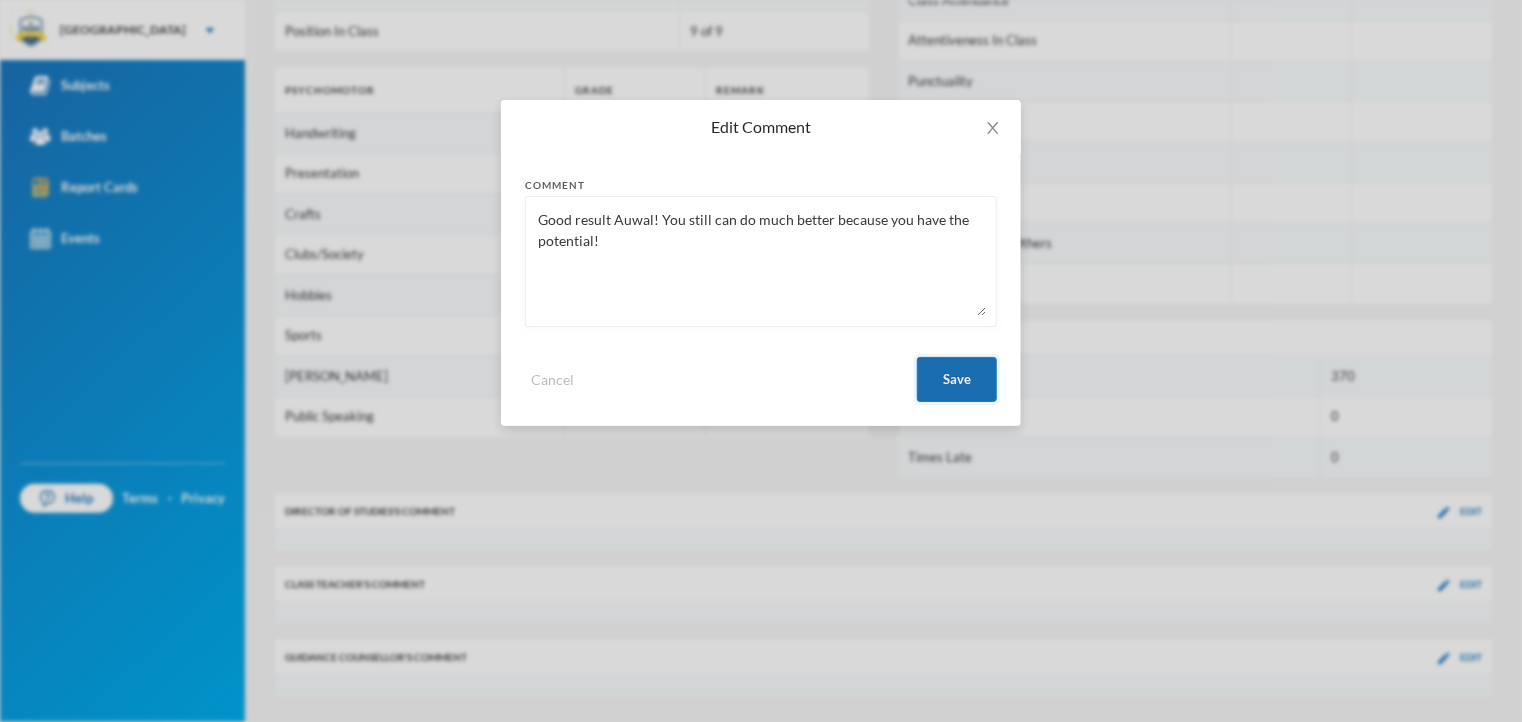 click on "Save" at bounding box center (957, 379) 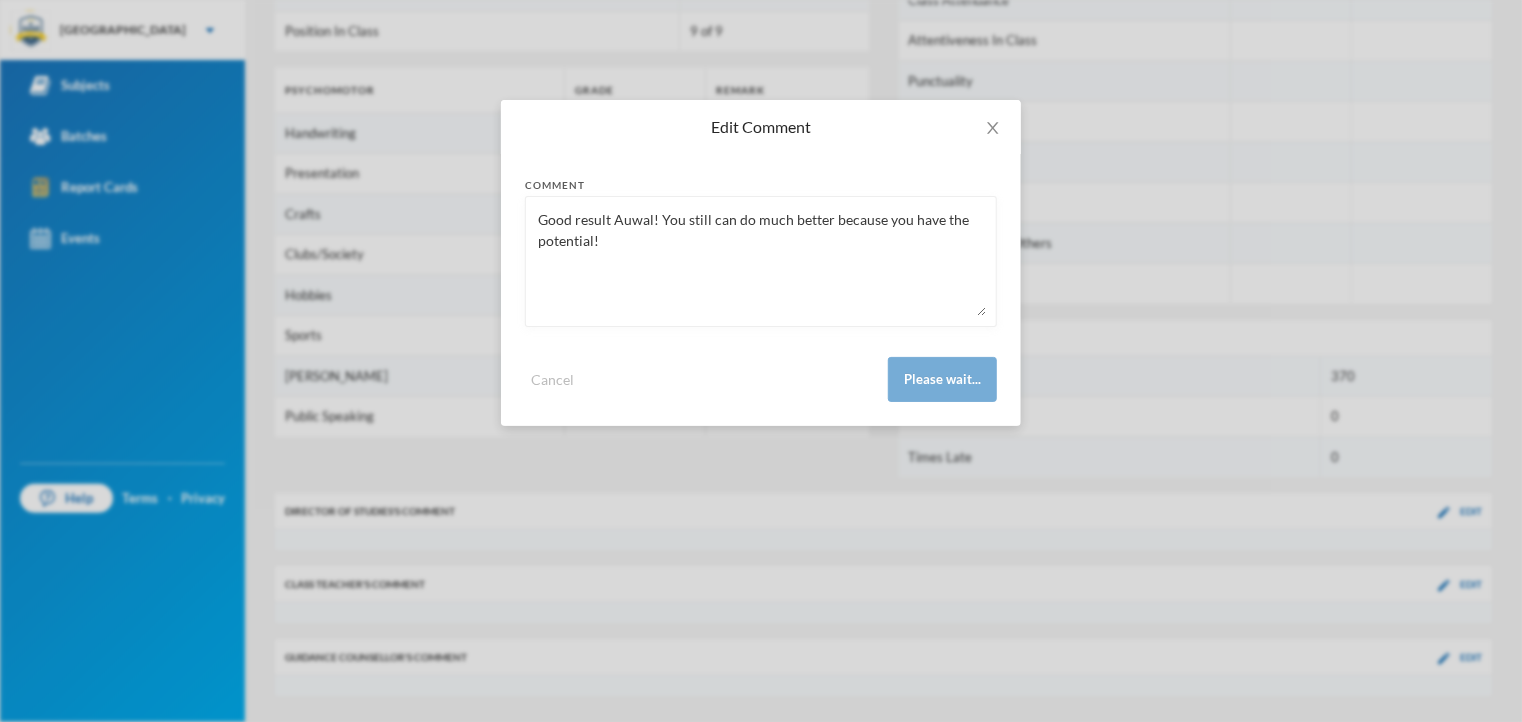 click on "Good result Auwal! You still can do much better because you have the potential!" at bounding box center (761, 261) 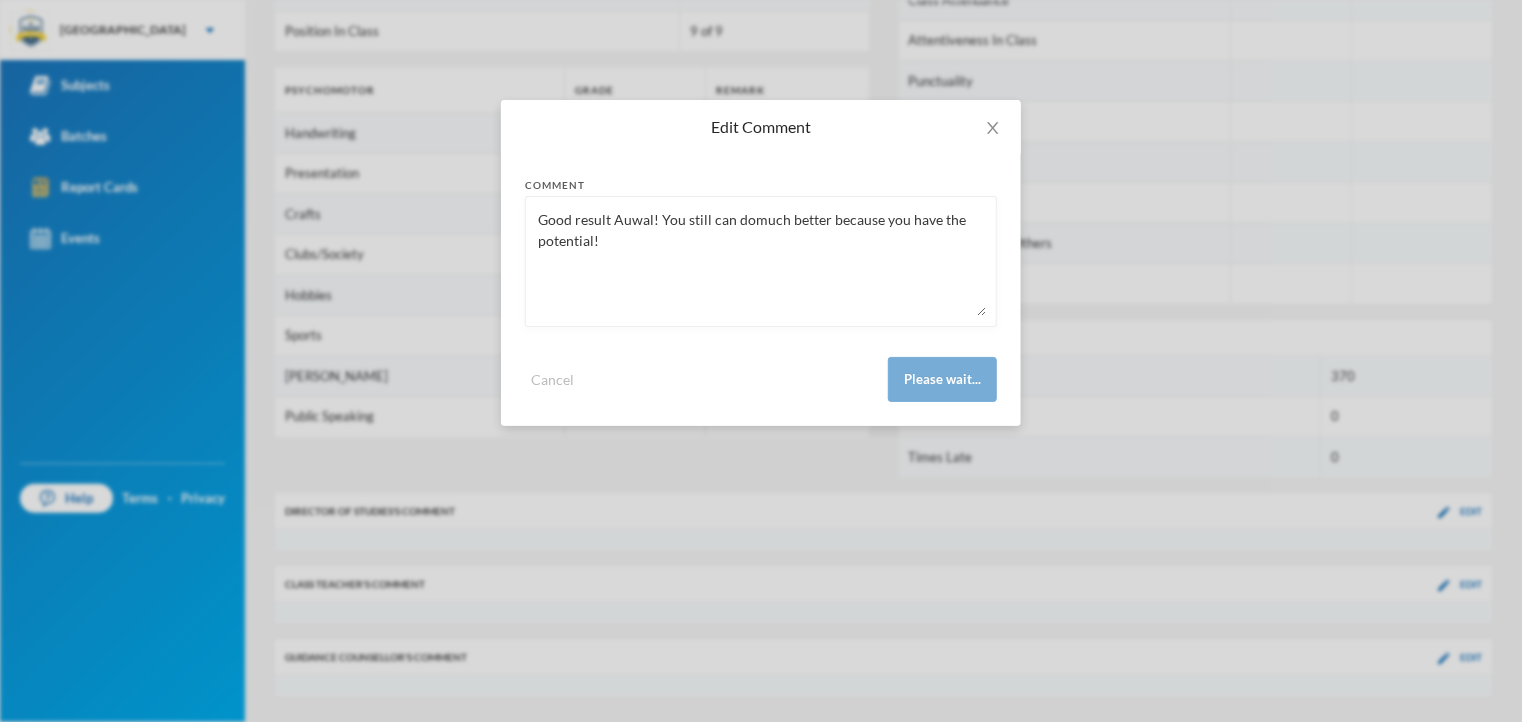 type on "Good result Auwal! You still can do much better because you have the potential!" 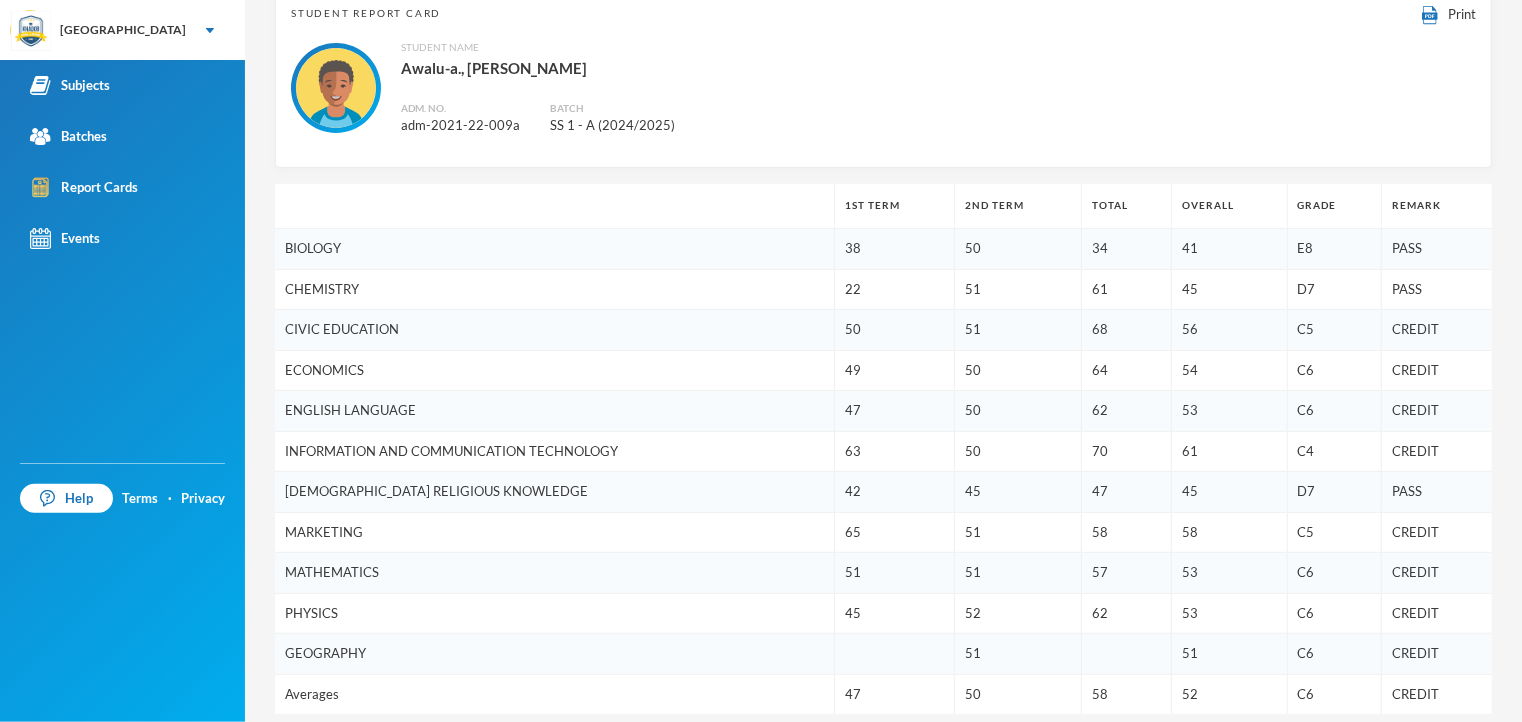 scroll, scrollTop: 256, scrollLeft: 0, axis: vertical 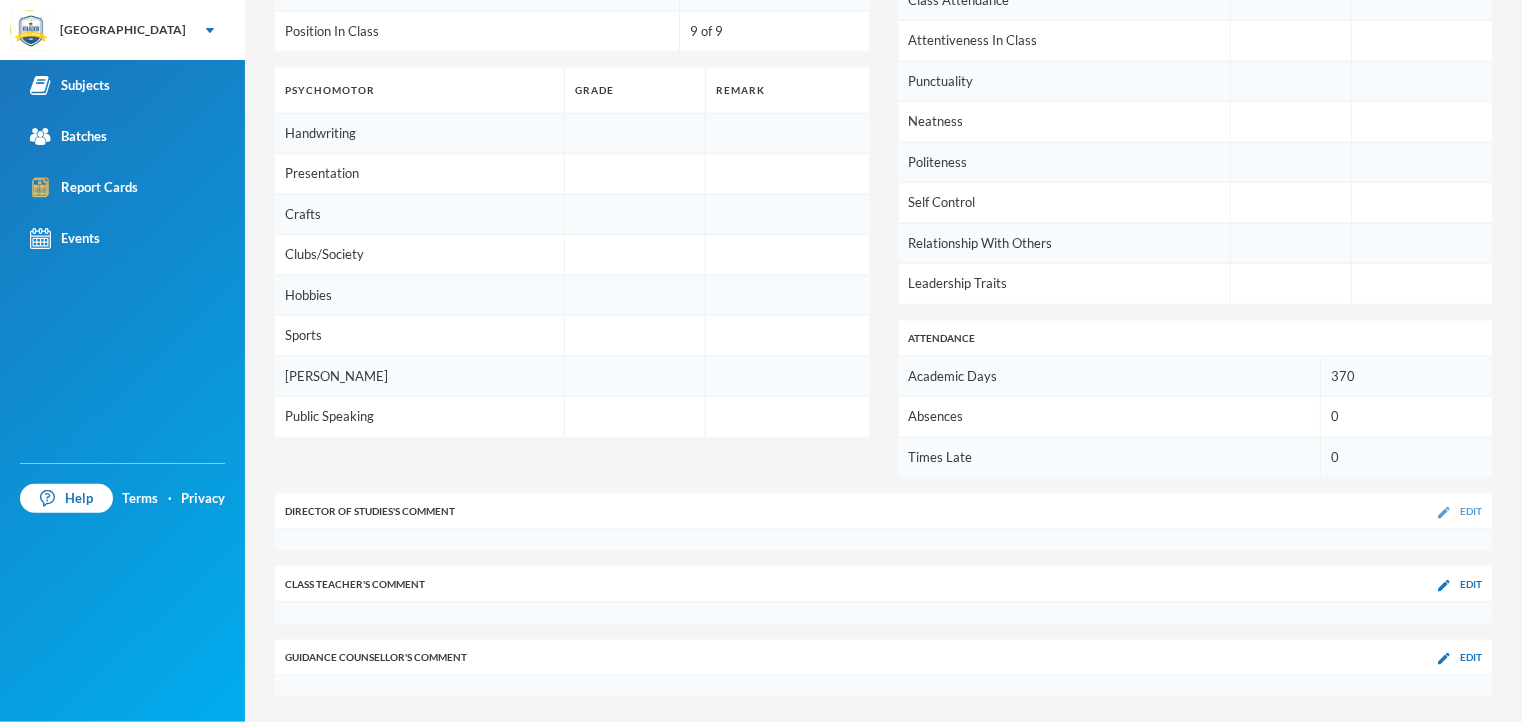 click on "Edit" at bounding box center (1471, 511) 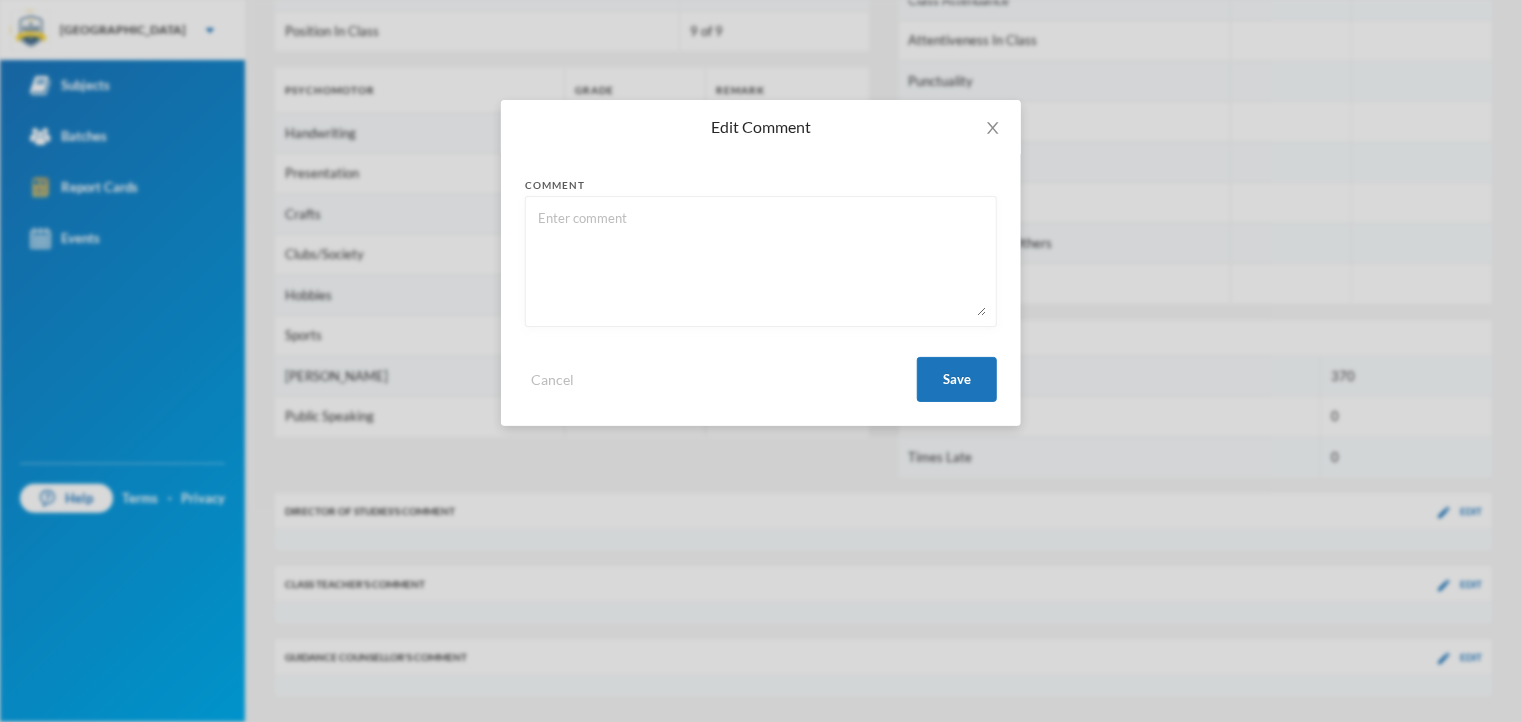 click at bounding box center (761, 261) 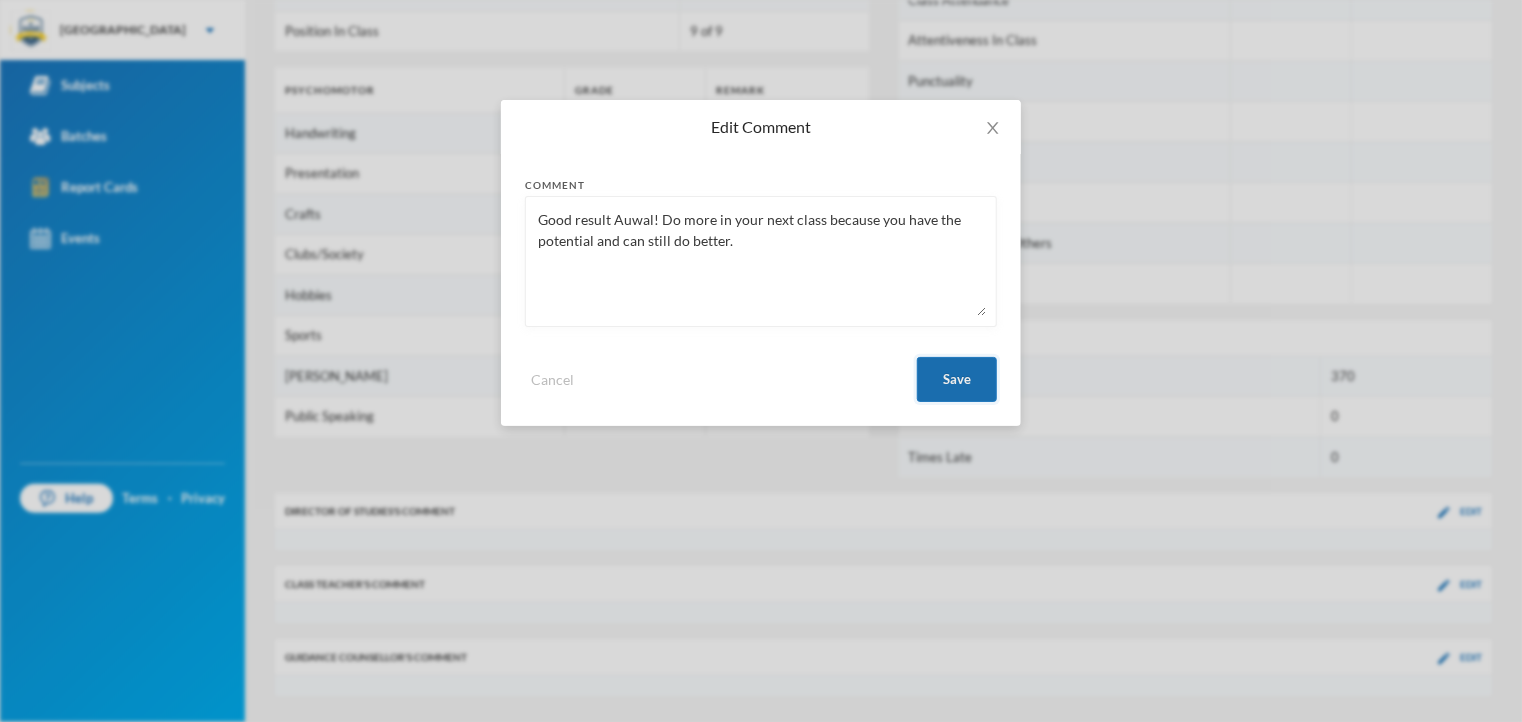 type on "Good result Auwal! Do more in your next class because you have the potential and can still do better." 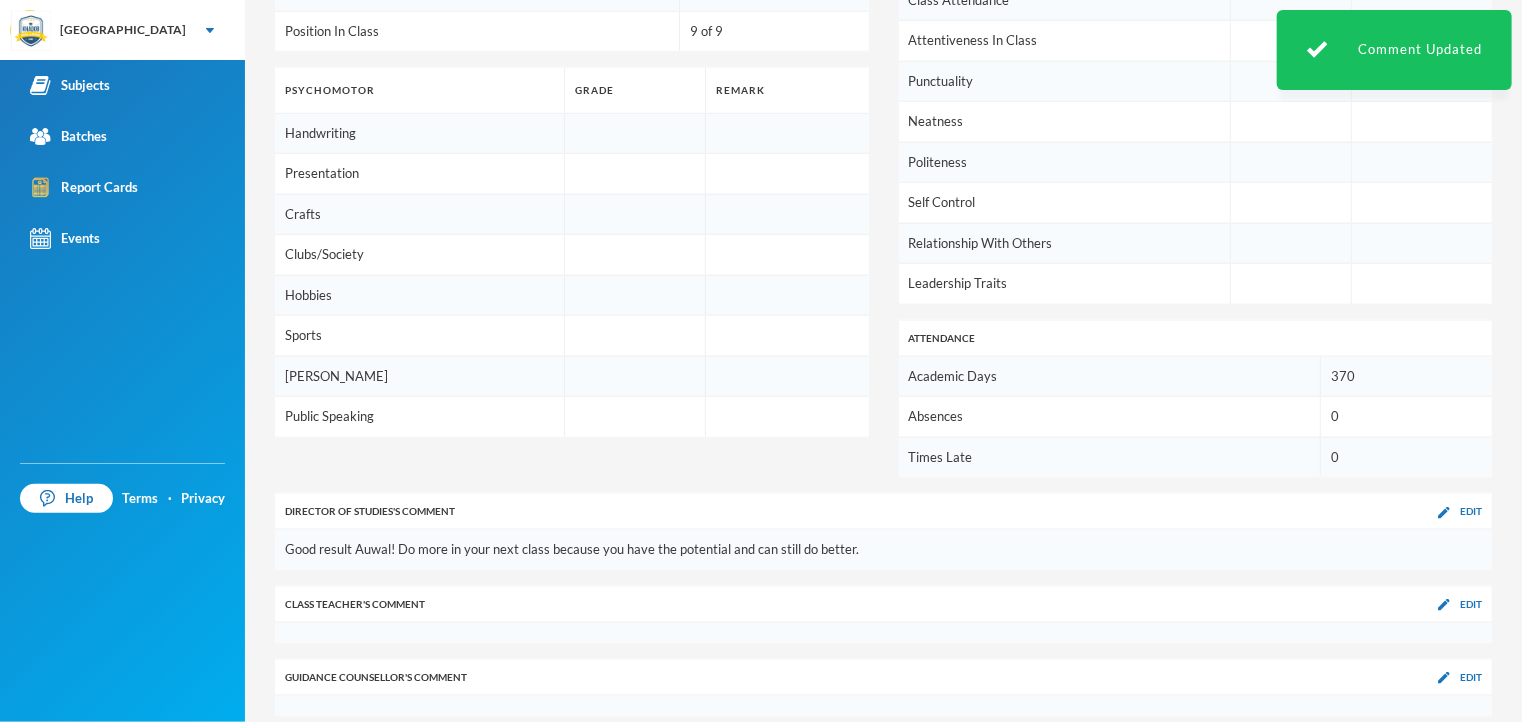 click on "Class Teacher 's Comment   Edit" at bounding box center (883, 604) 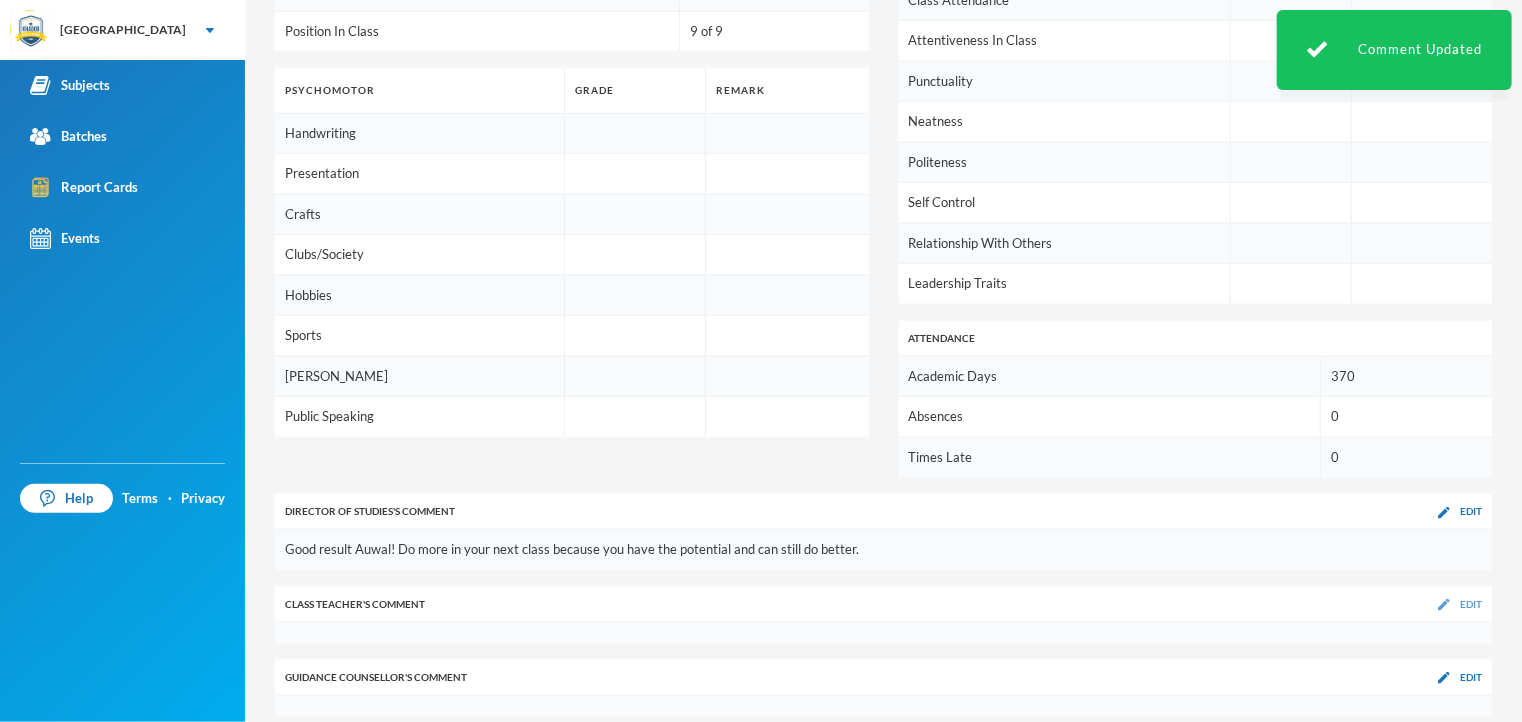 click on "Edit" at bounding box center [1471, 604] 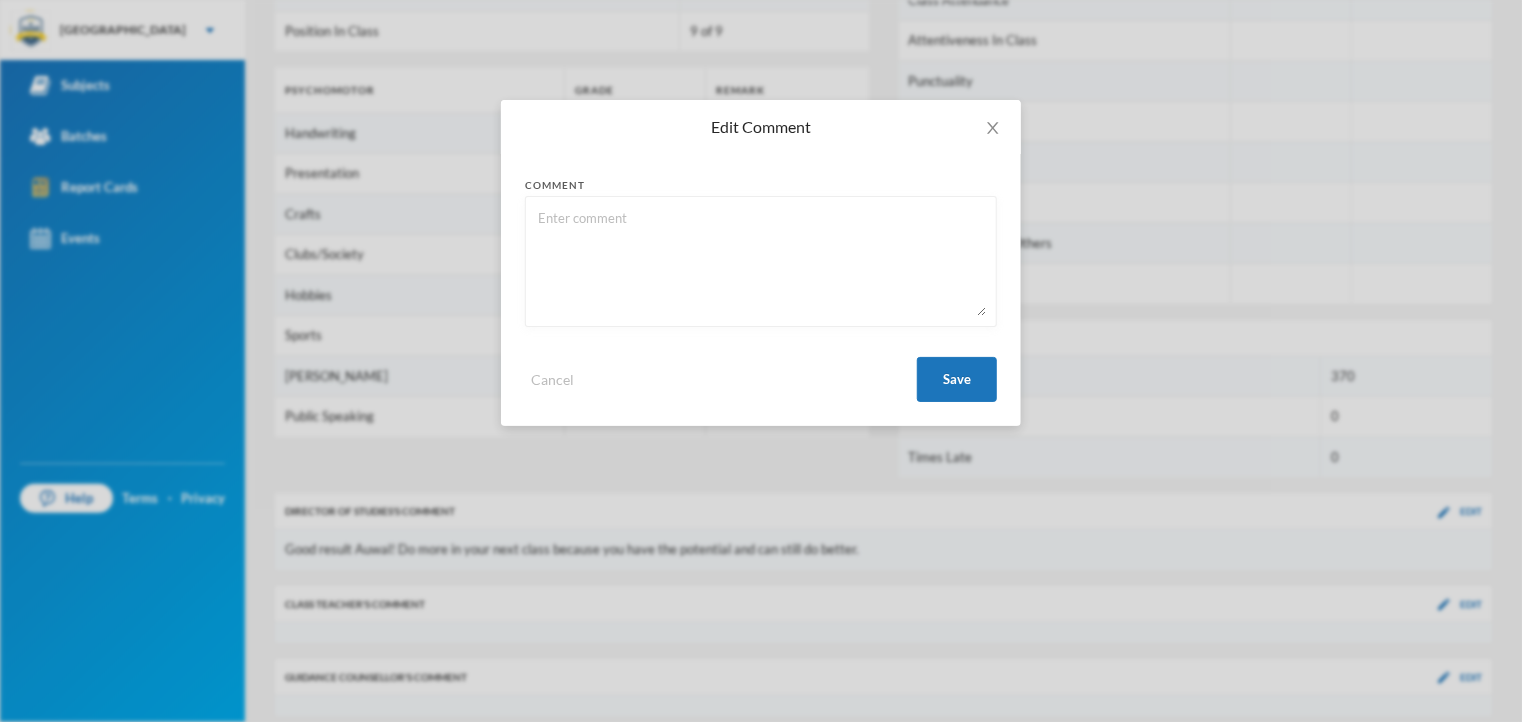 click at bounding box center [761, 261] 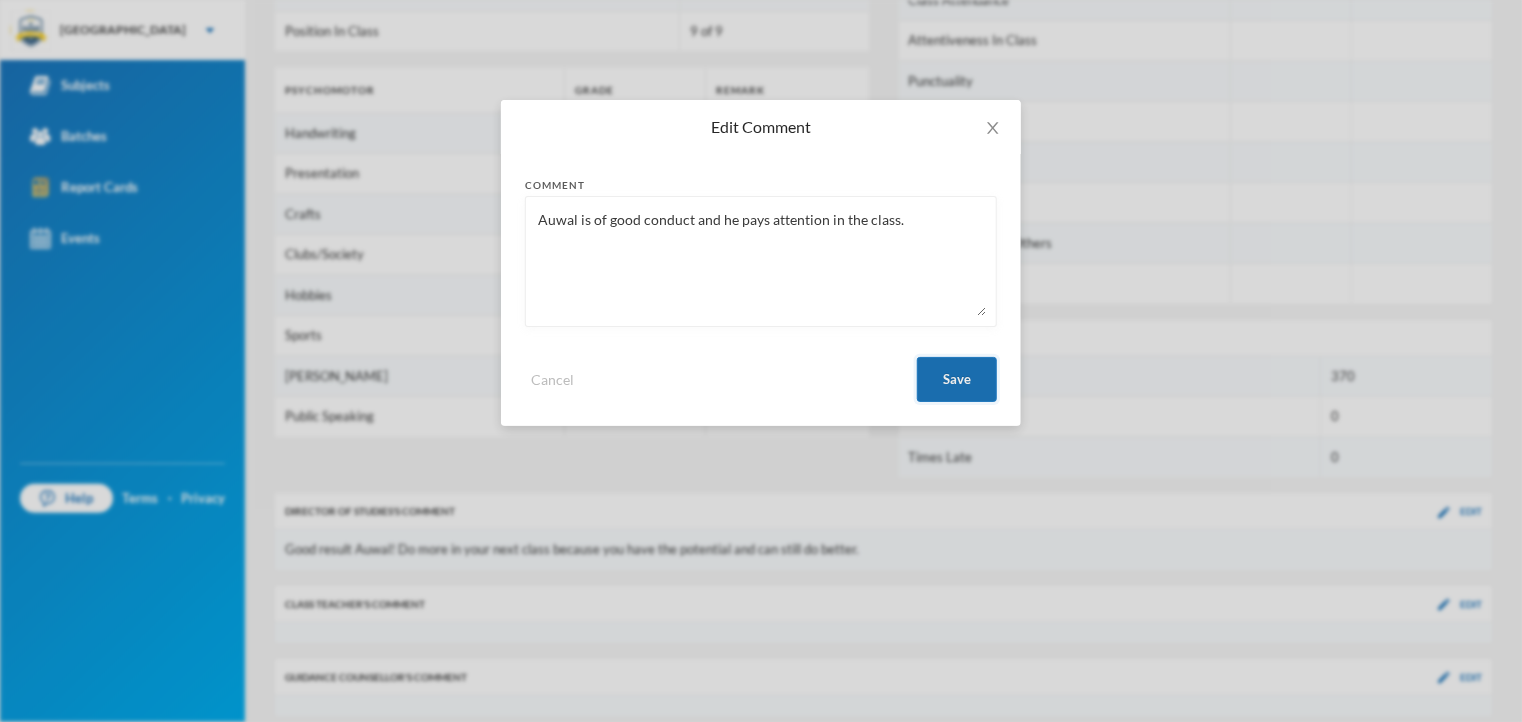 type on "Auwal is of good conduct and he pays attention in the class." 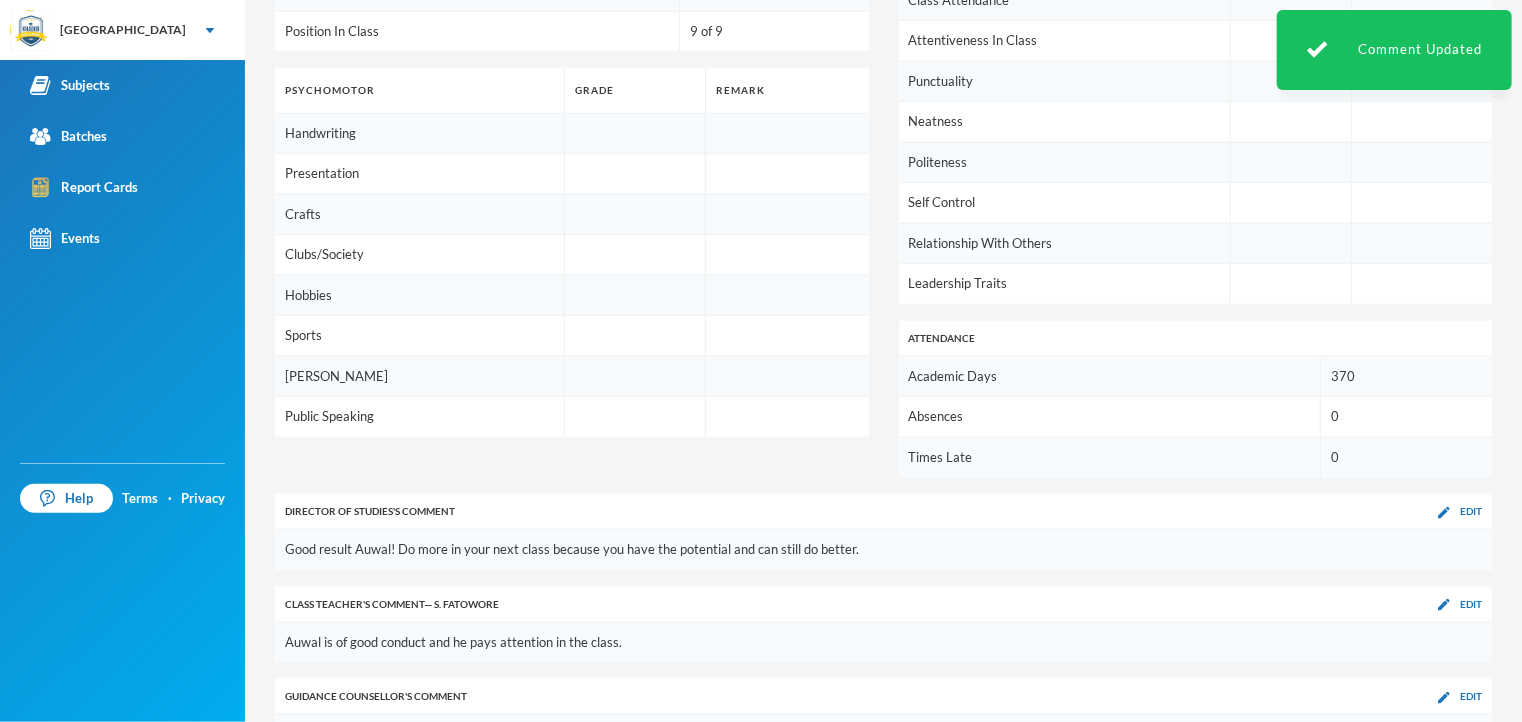 click on "1st Term 2nd Term Total Overall Grade Remark BIOLOGY 38 50 34 41 E8 PASS CHEMISTRY 22 51 61 45 D7 PASS CIVIC EDUCATION 50 51 68 56 C5 CREDIT ECONOMICS 49 50 64 54 C6 CREDIT ENGLISH LANGUAGE 47 50 62 53 C6 CREDIT INFORMATION AND COMMUNICATION TECHNOLOGY 63 50 70 61 C4 CREDIT [DEMOGRAPHIC_DATA] RELIGIOUS KNOWLEDGE 42 45 47 45 D7 PASS MARKETING 65 51 58 58 C5 CREDIT MATHEMATICS 51 51 57 53 C6 CREDIT PHYSICS 45 52 62 53 C6 CREDIT GEOGRAPHY 51 51 C6 CREDIT Averages 47 50 58 52 C6 CREDIT Summary Position In Arm 9 of 9 Position In Class 9 of 9 Affective Grade Remark Class Attendance Attentiveness In Class Punctuality Neatness Politeness Self Control Relationship With Others Leadership Traits Psychomotor Grade Remark Handwriting Presentation Crafts Clubs/Society Hobbies Sports Qirah Public Speaking Attendance Academic Days 370 Absences 0 Times Late 0 Director of Studies 's Comment   Edit Good result Auwal! Do more in your next class because you have the potential and can still do better. Class Teacher 's Comment   Edit Edit" at bounding box center (883, 62) 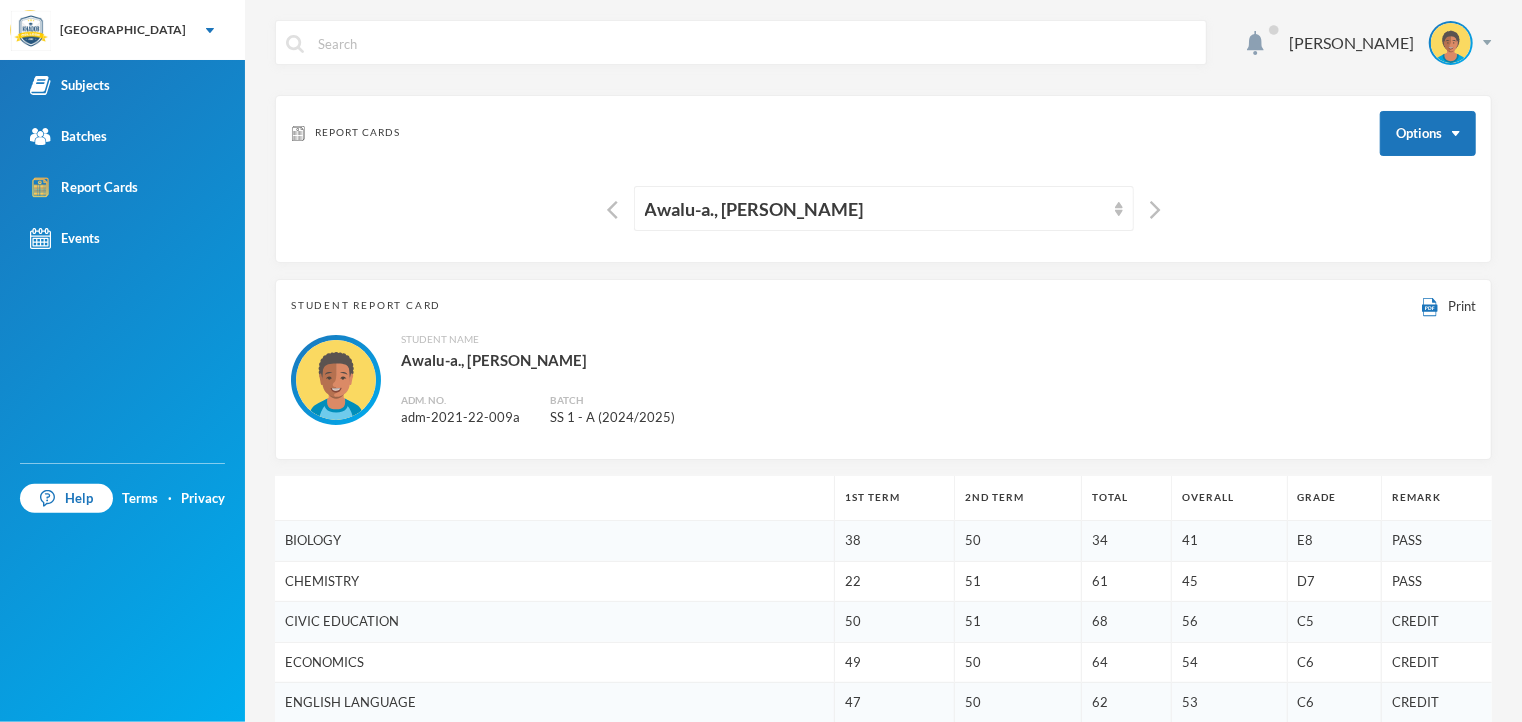 scroll, scrollTop: 0, scrollLeft: 0, axis: both 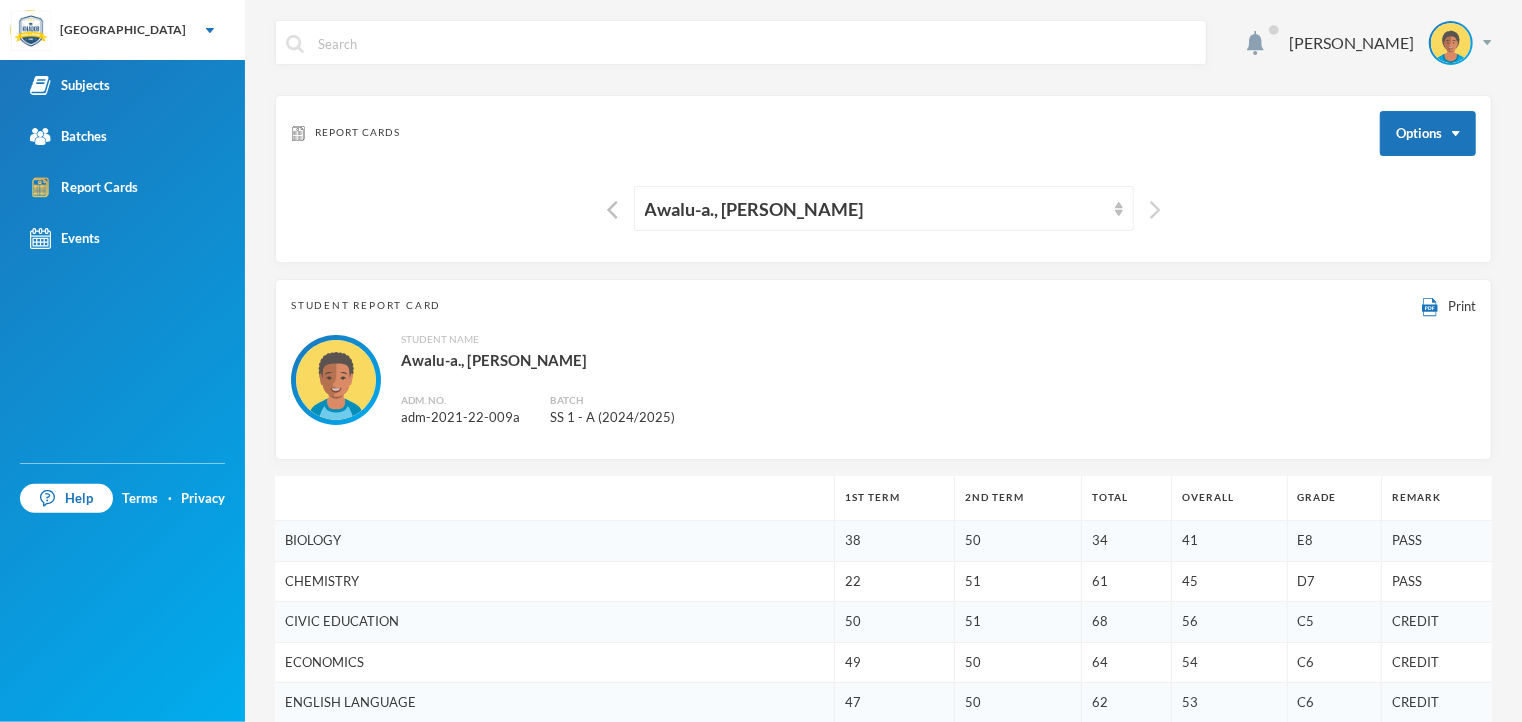click at bounding box center [1155, 210] 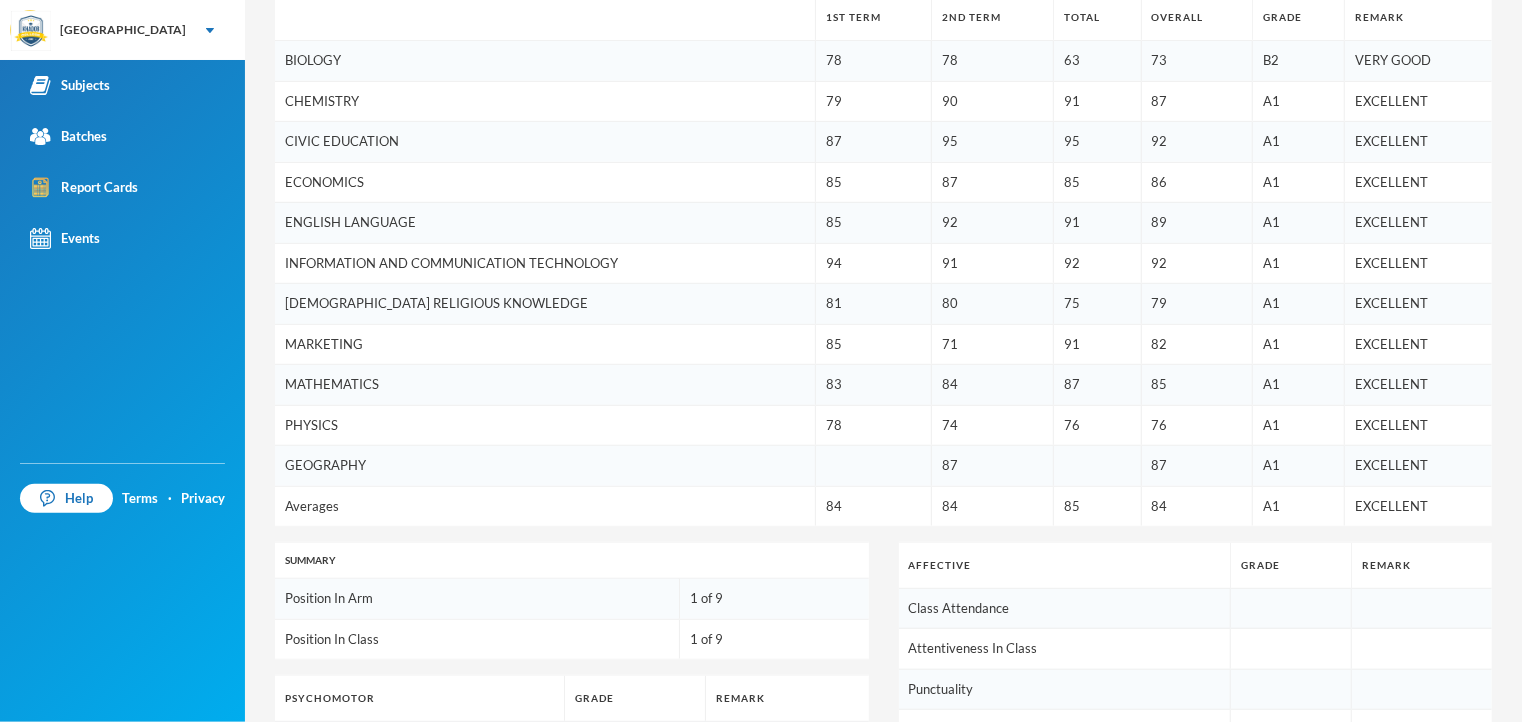 scroll, scrollTop: 519, scrollLeft: 0, axis: vertical 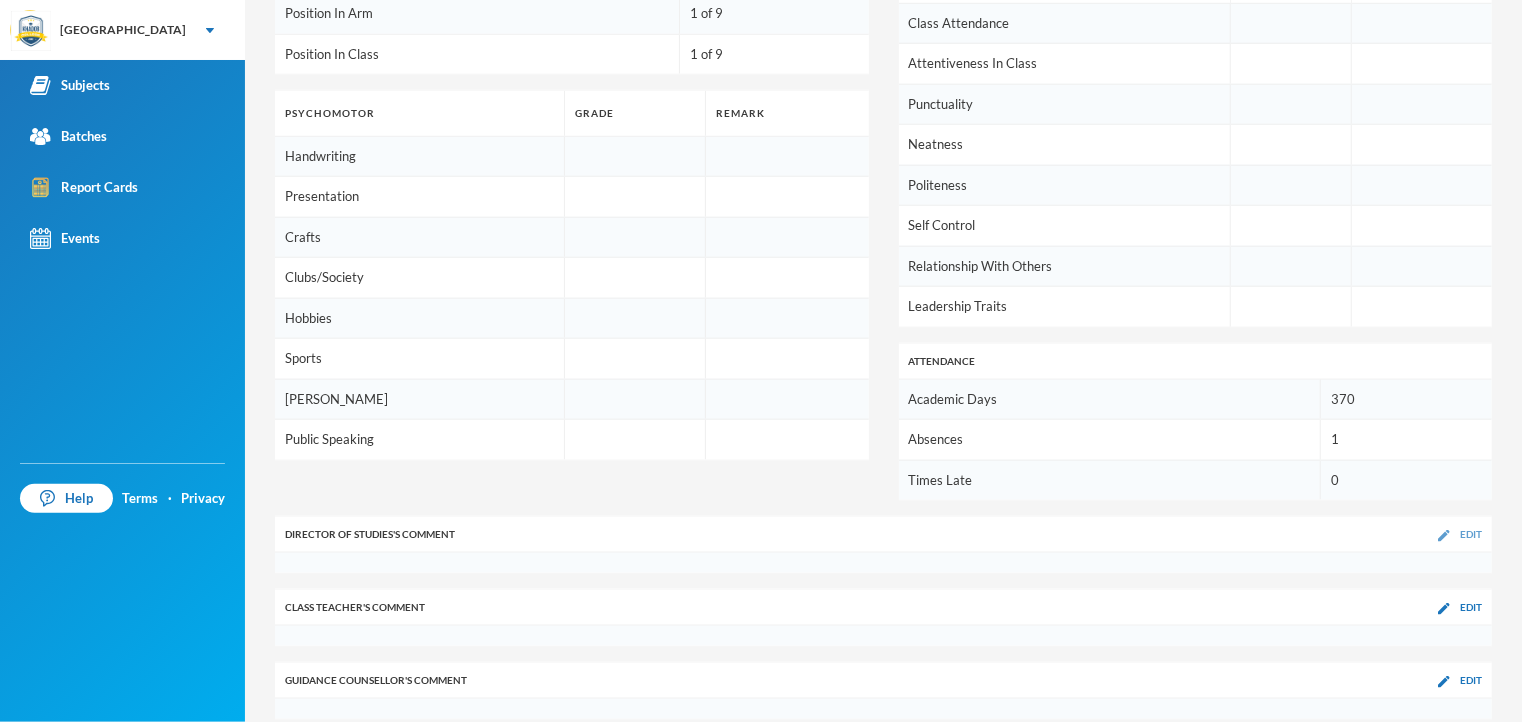 click on "Edit" at bounding box center (1471, 534) 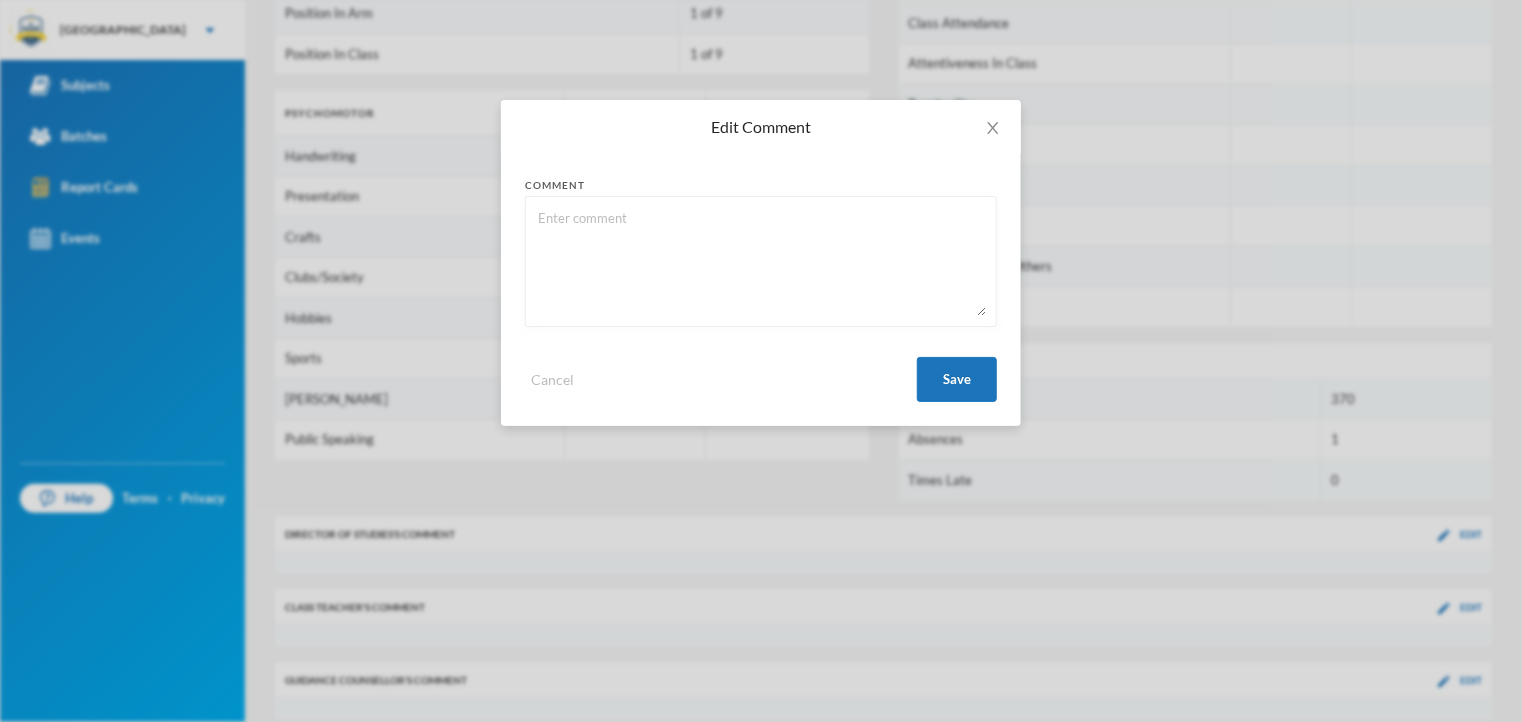 click at bounding box center [761, 261] 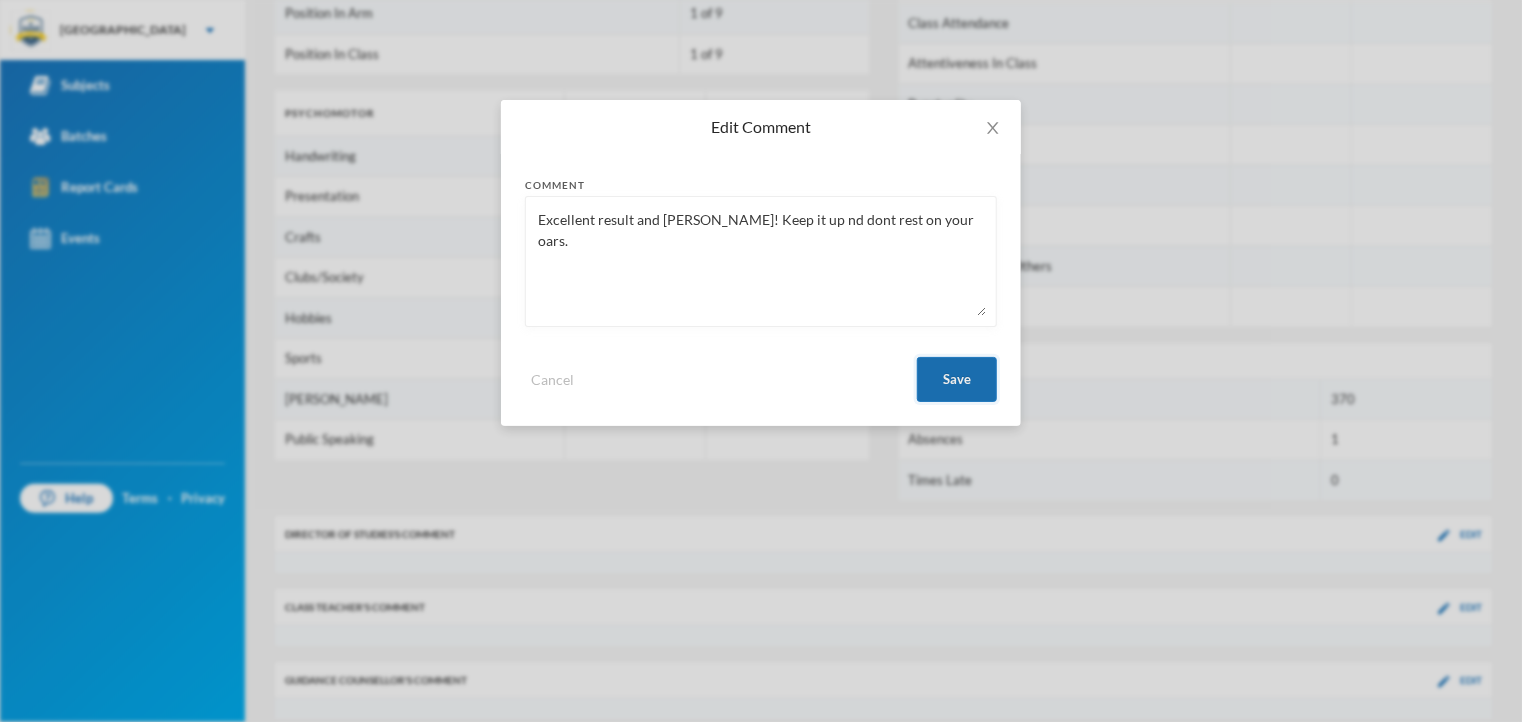 type on "Excellent result and [PERSON_NAME]! Keep it up nd dont rest on your oars." 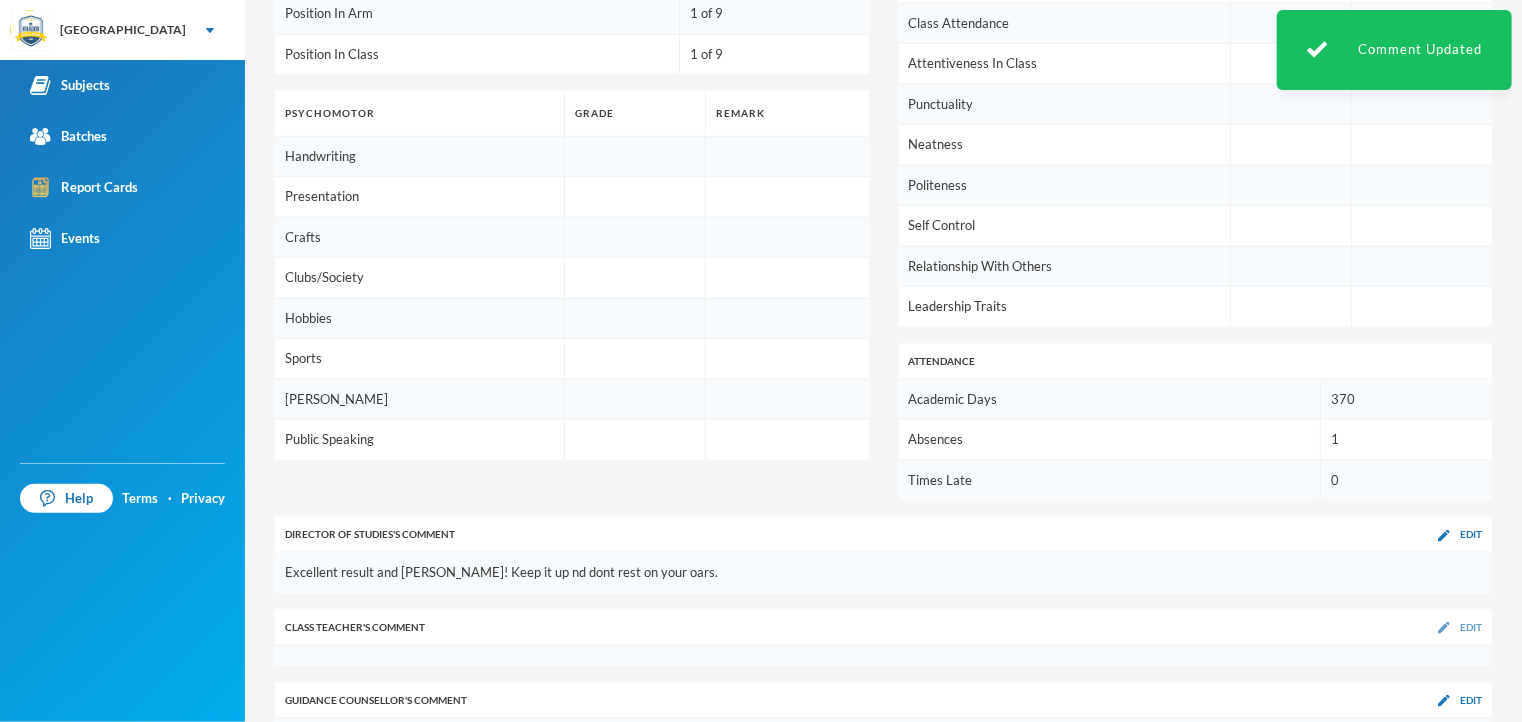 click on "Edit" at bounding box center [1471, 627] 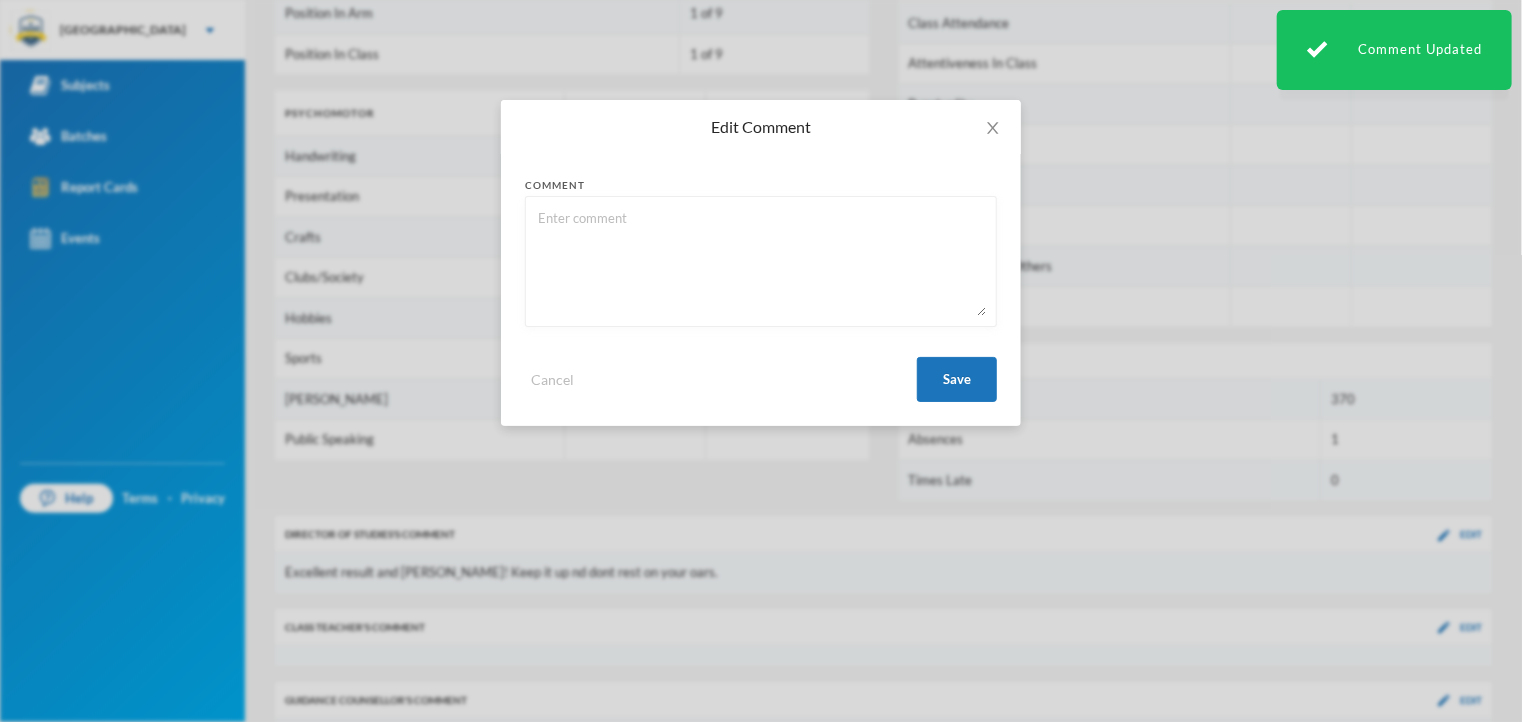 click at bounding box center (761, 261) 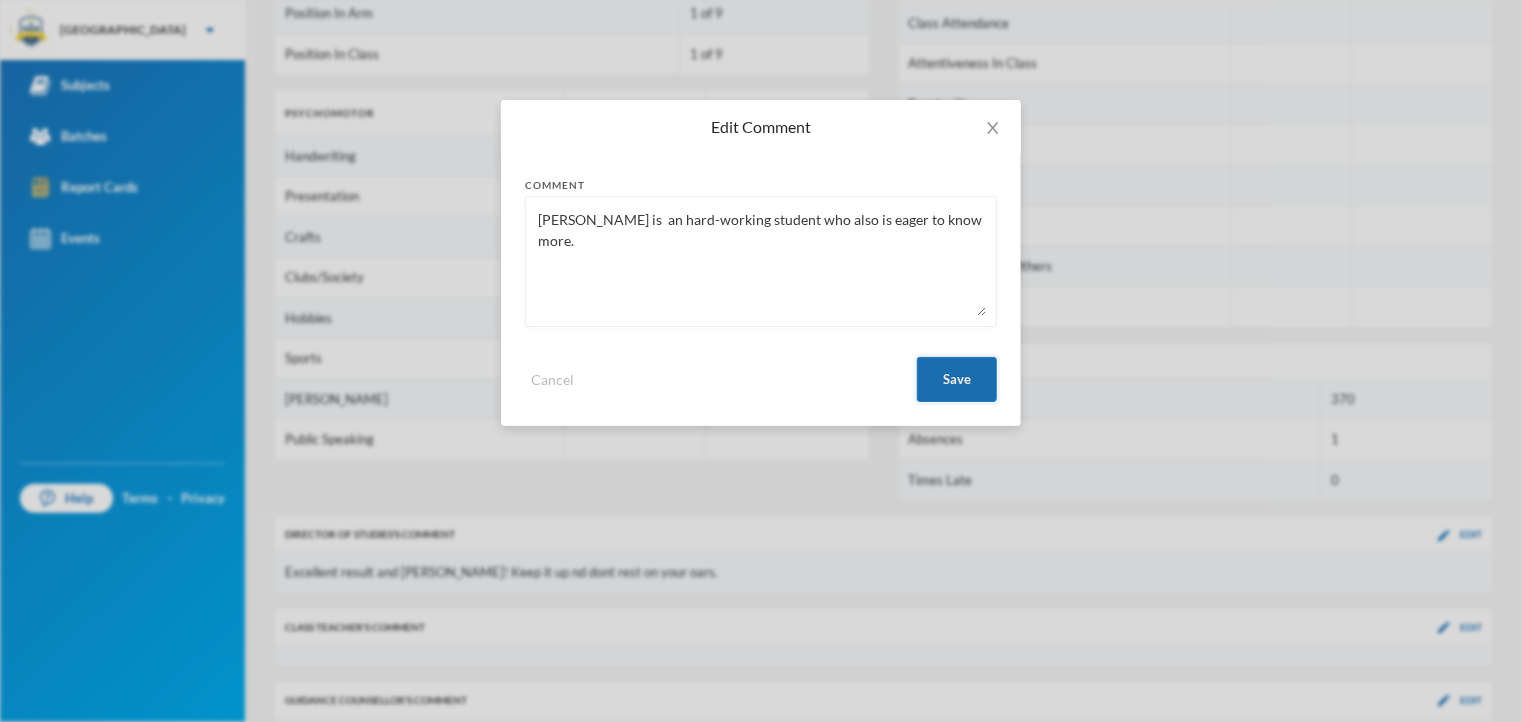 type on "[PERSON_NAME] is  an hard-working student who also is eager to know more." 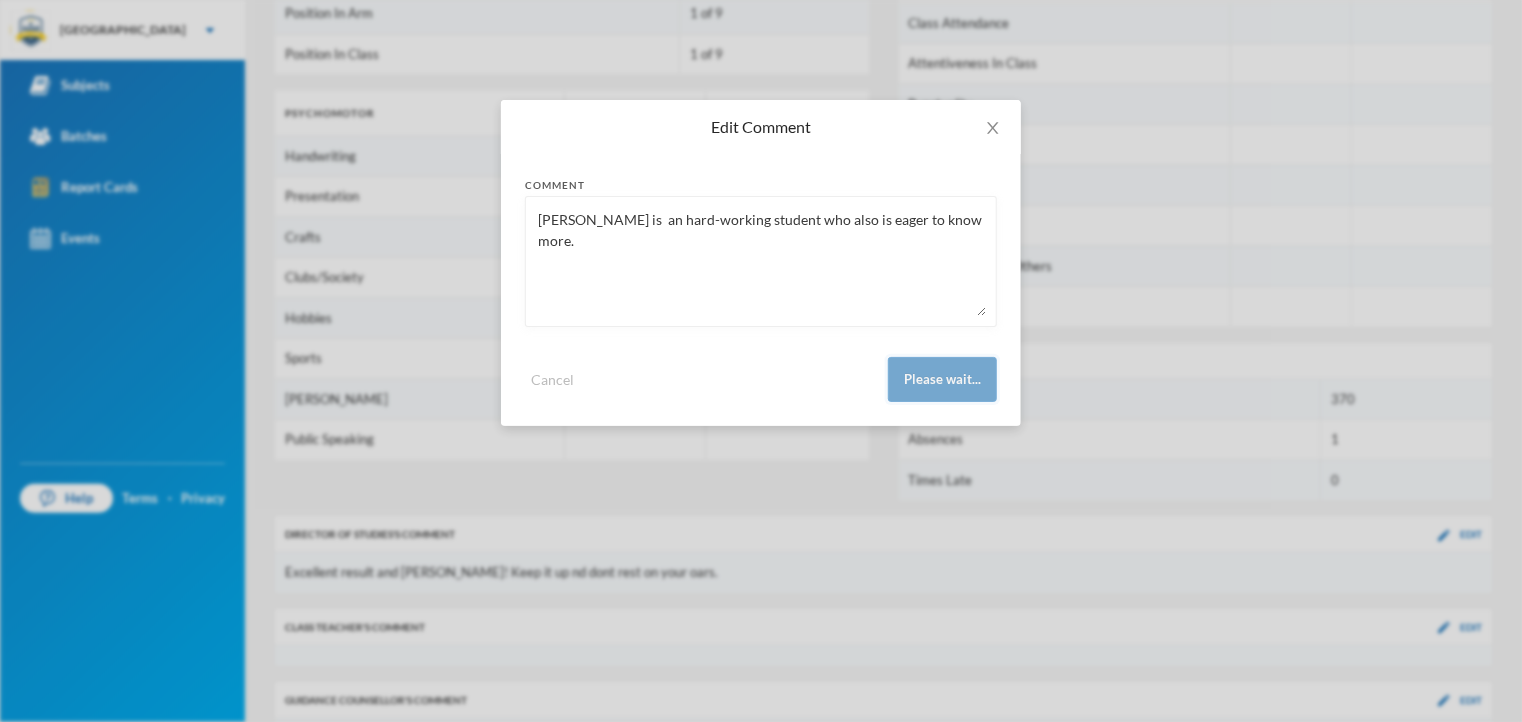 click on "Please wait..." at bounding box center [942, 379] 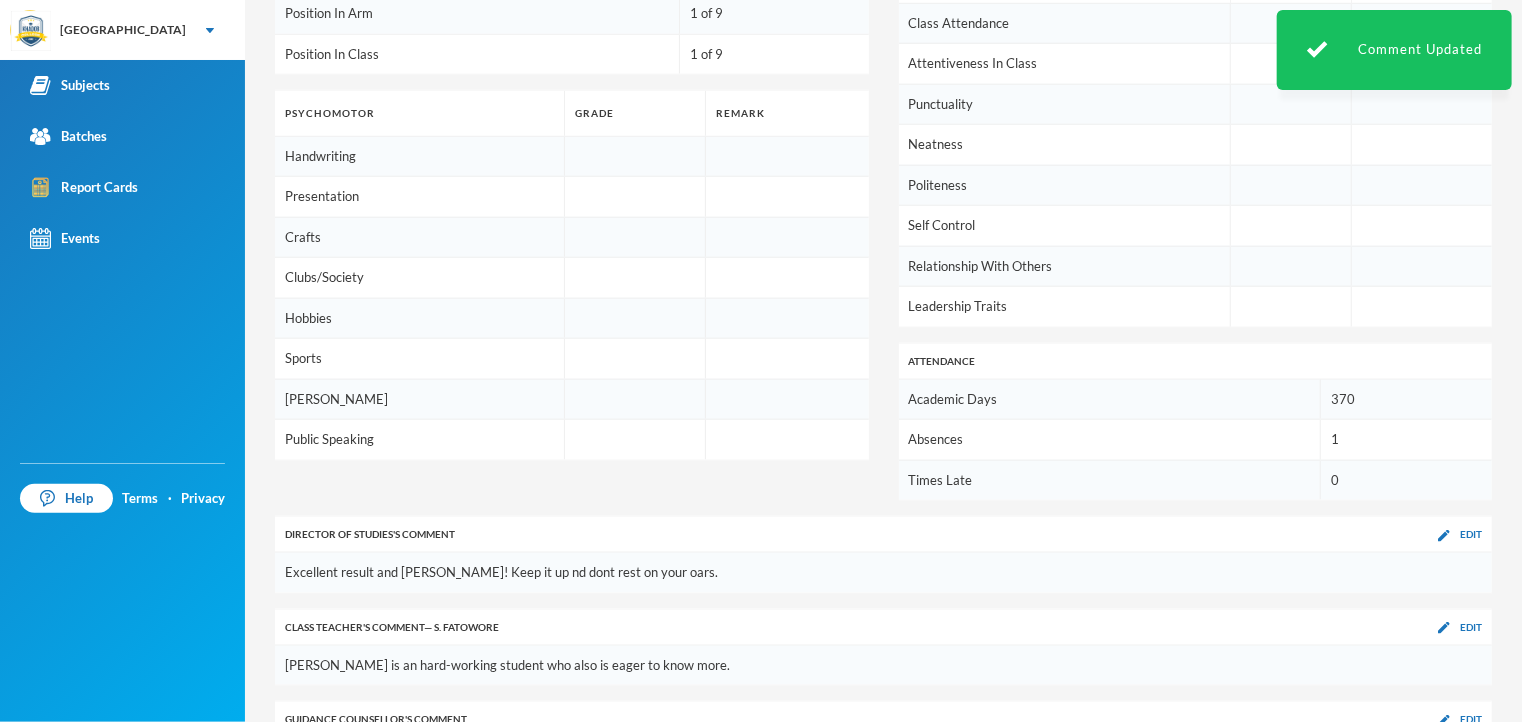click on "Academic Days" at bounding box center [1110, 400] 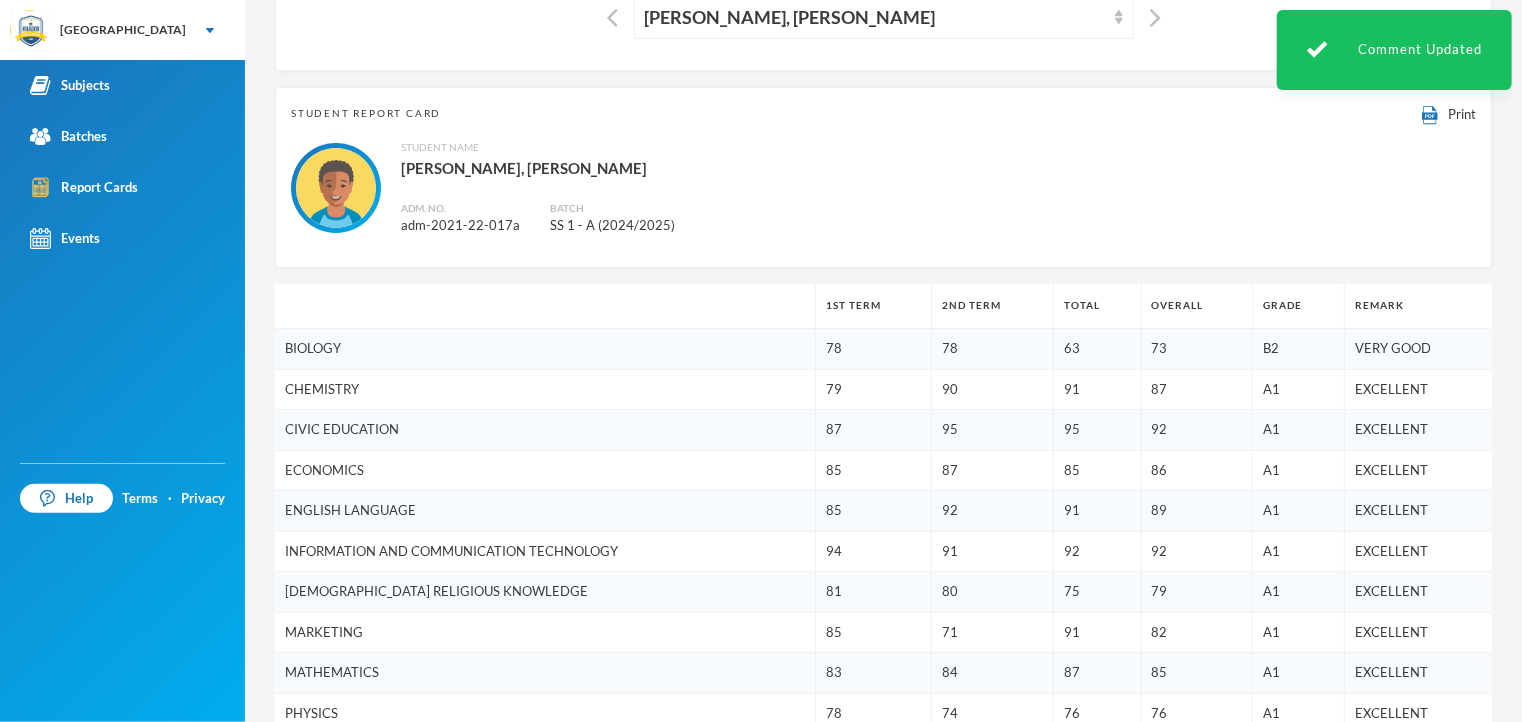 scroll, scrollTop: 0, scrollLeft: 0, axis: both 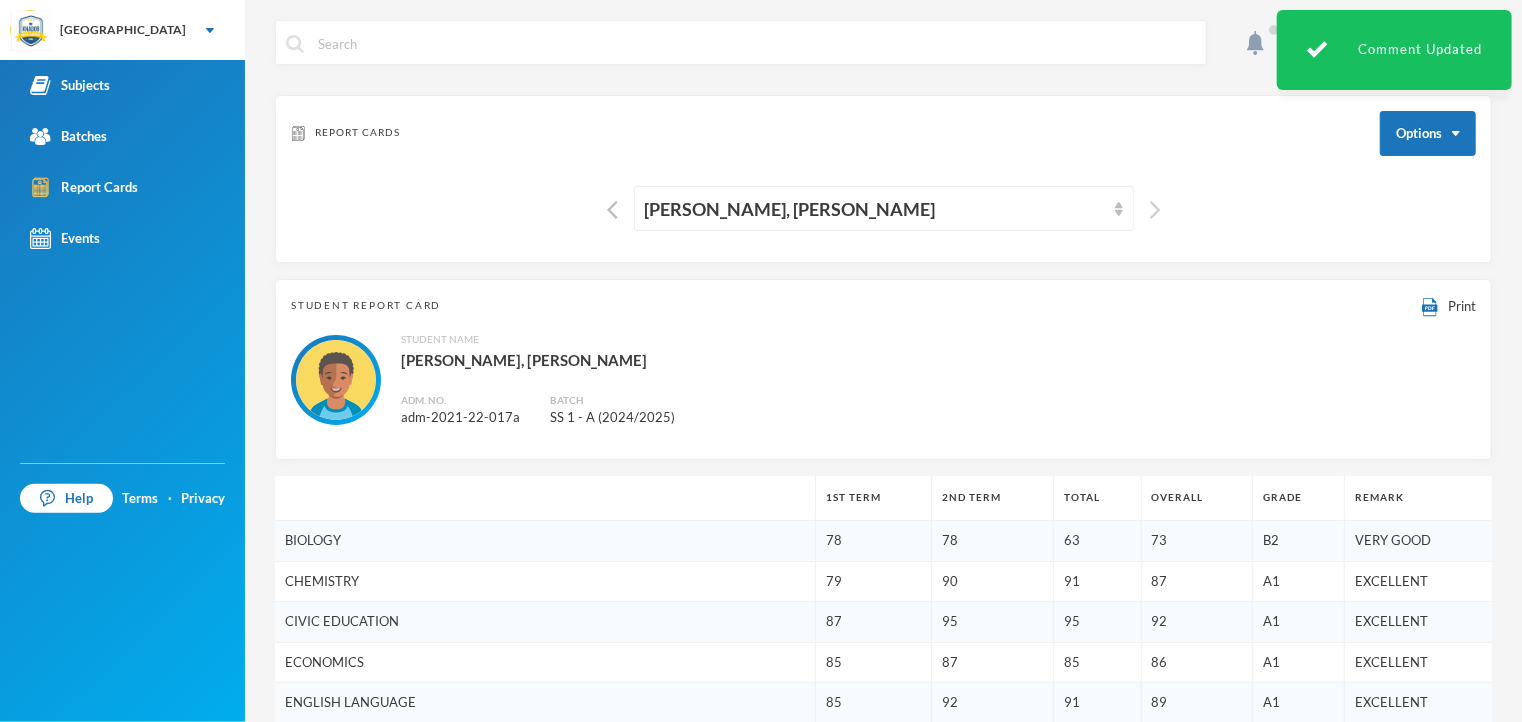 click at bounding box center (1155, 210) 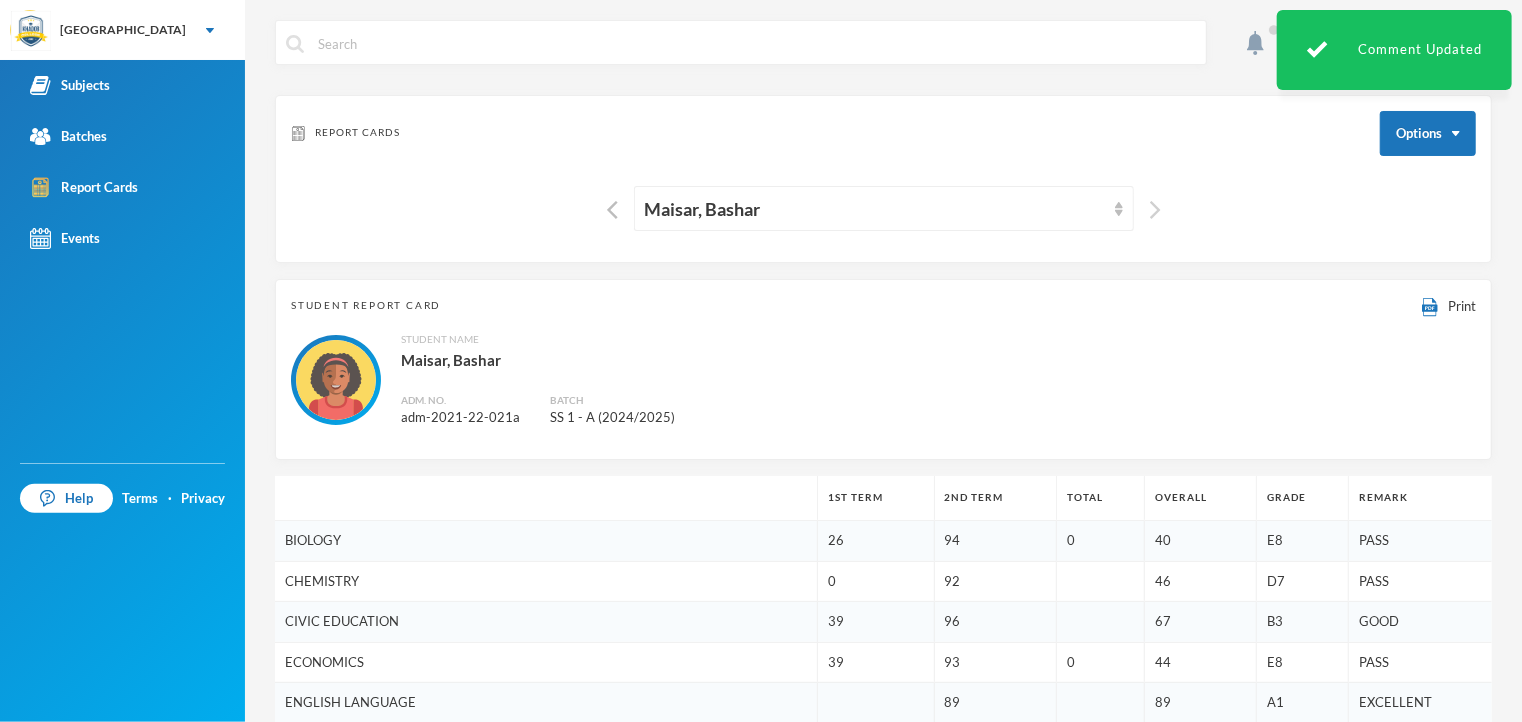 click at bounding box center (1155, 210) 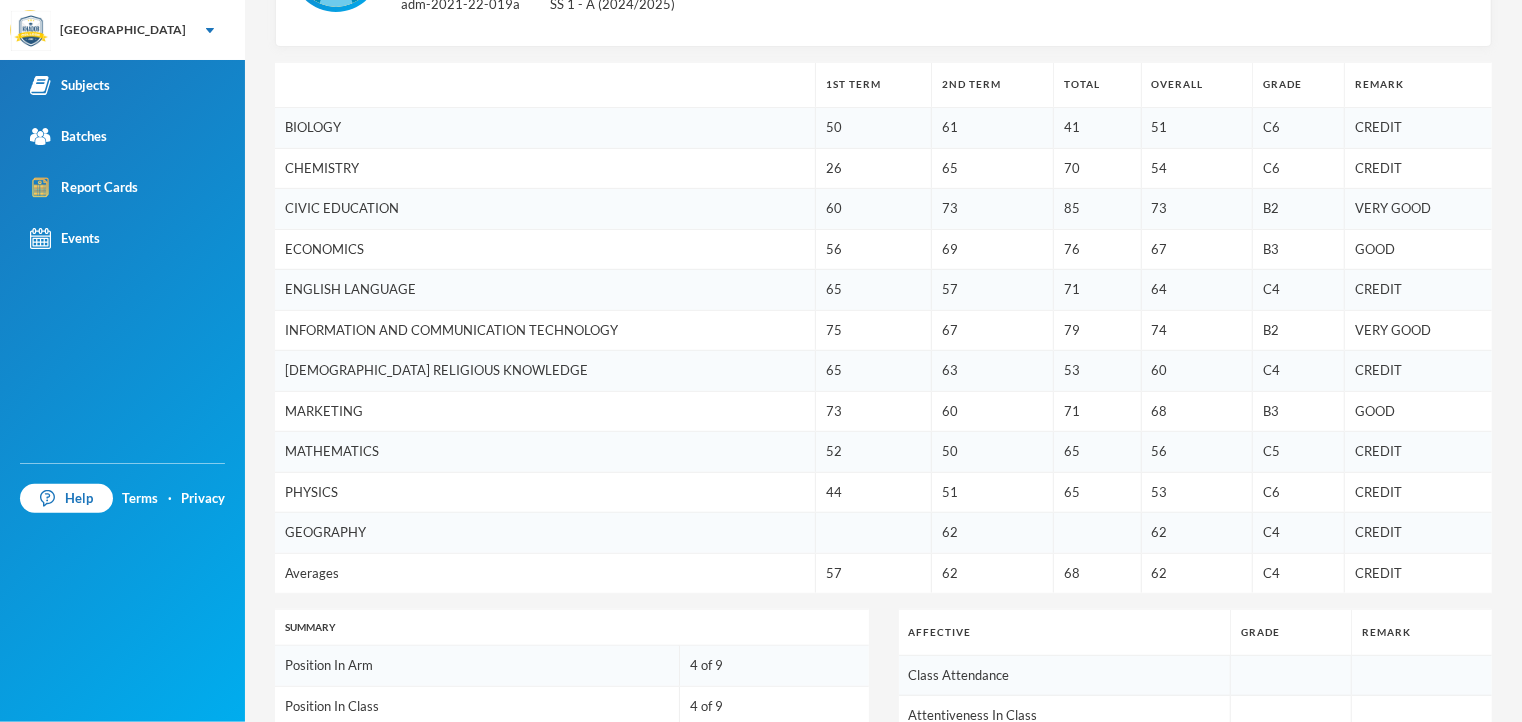 scroll, scrollTop: 426, scrollLeft: 0, axis: vertical 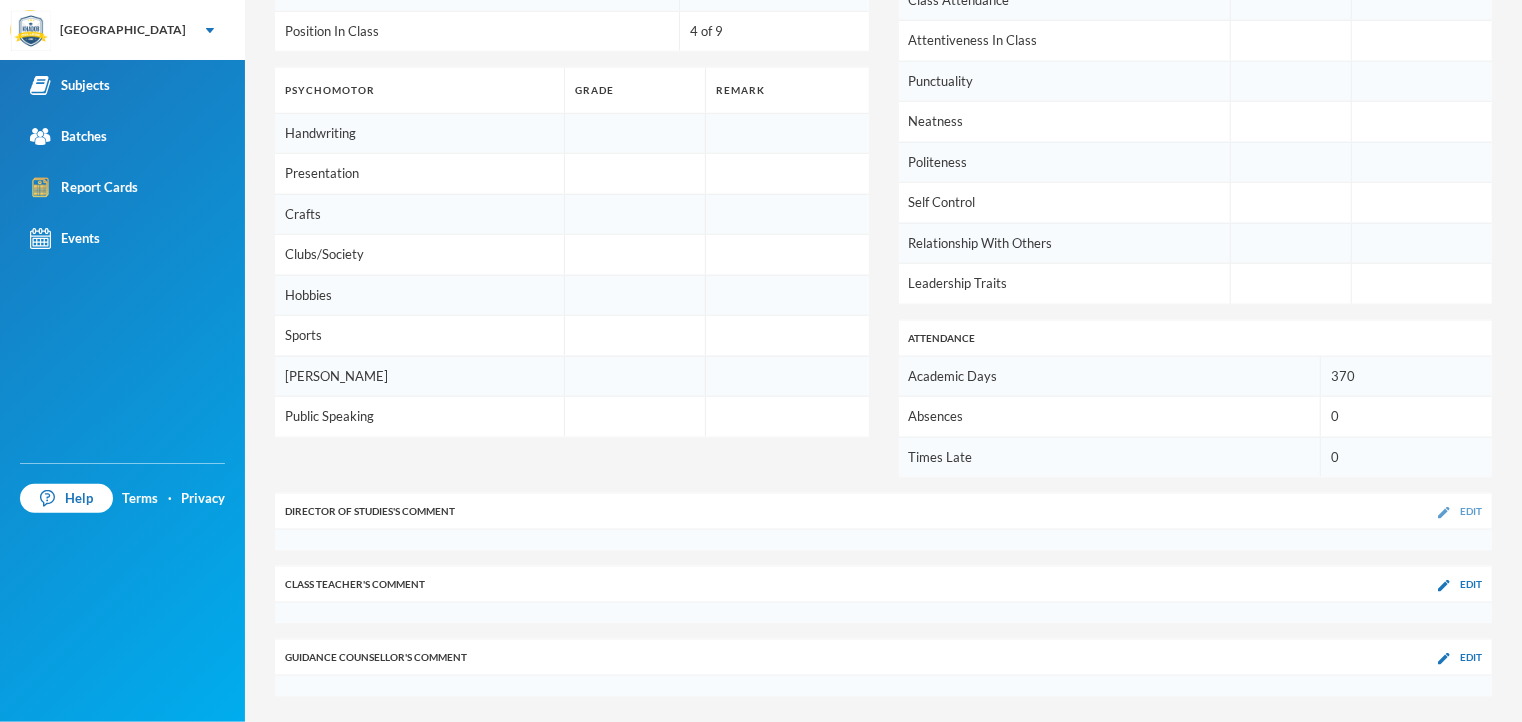 click on "Edit" at bounding box center (1471, 511) 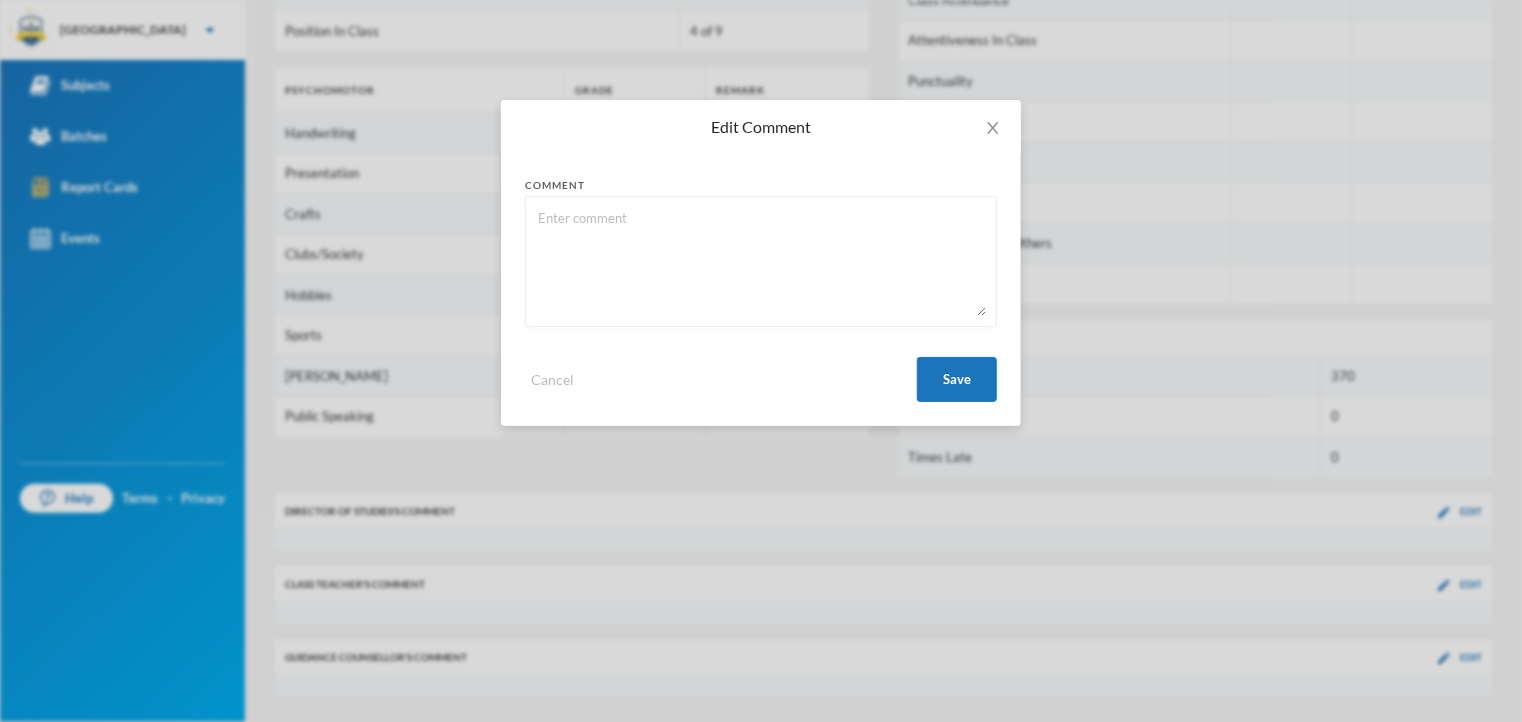click at bounding box center (761, 261) 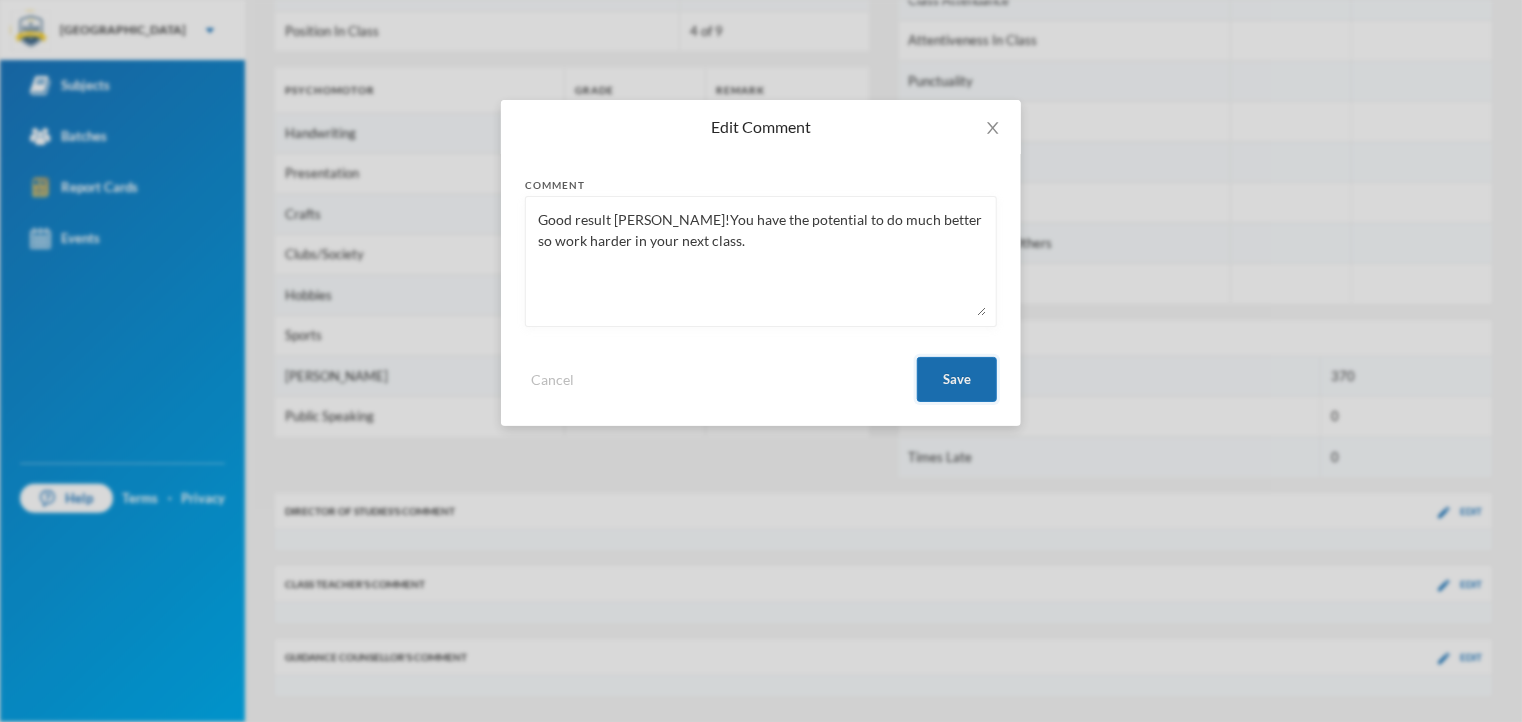 type on "Good result [PERSON_NAME]!You have the potential to do much better so work harder in your next class." 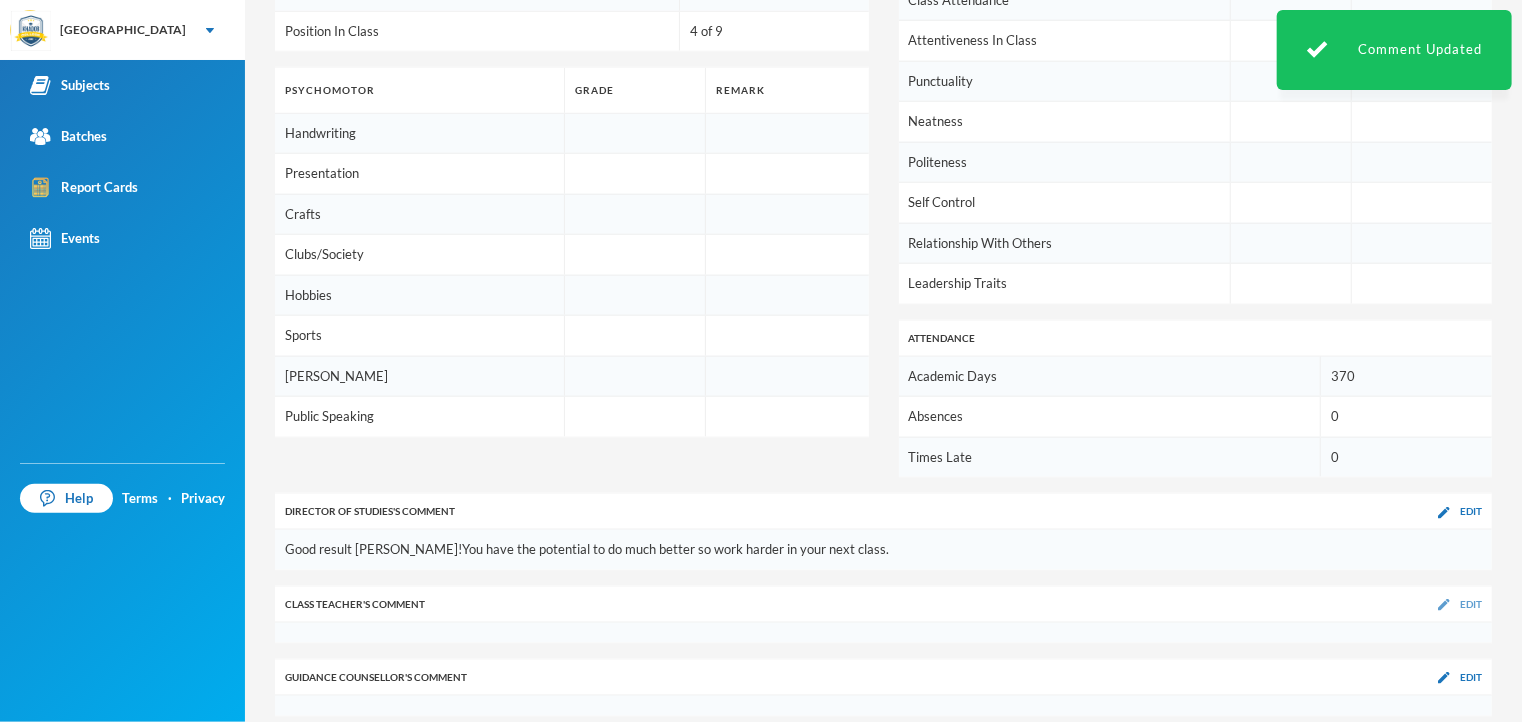 click on "Edit" at bounding box center (1471, 604) 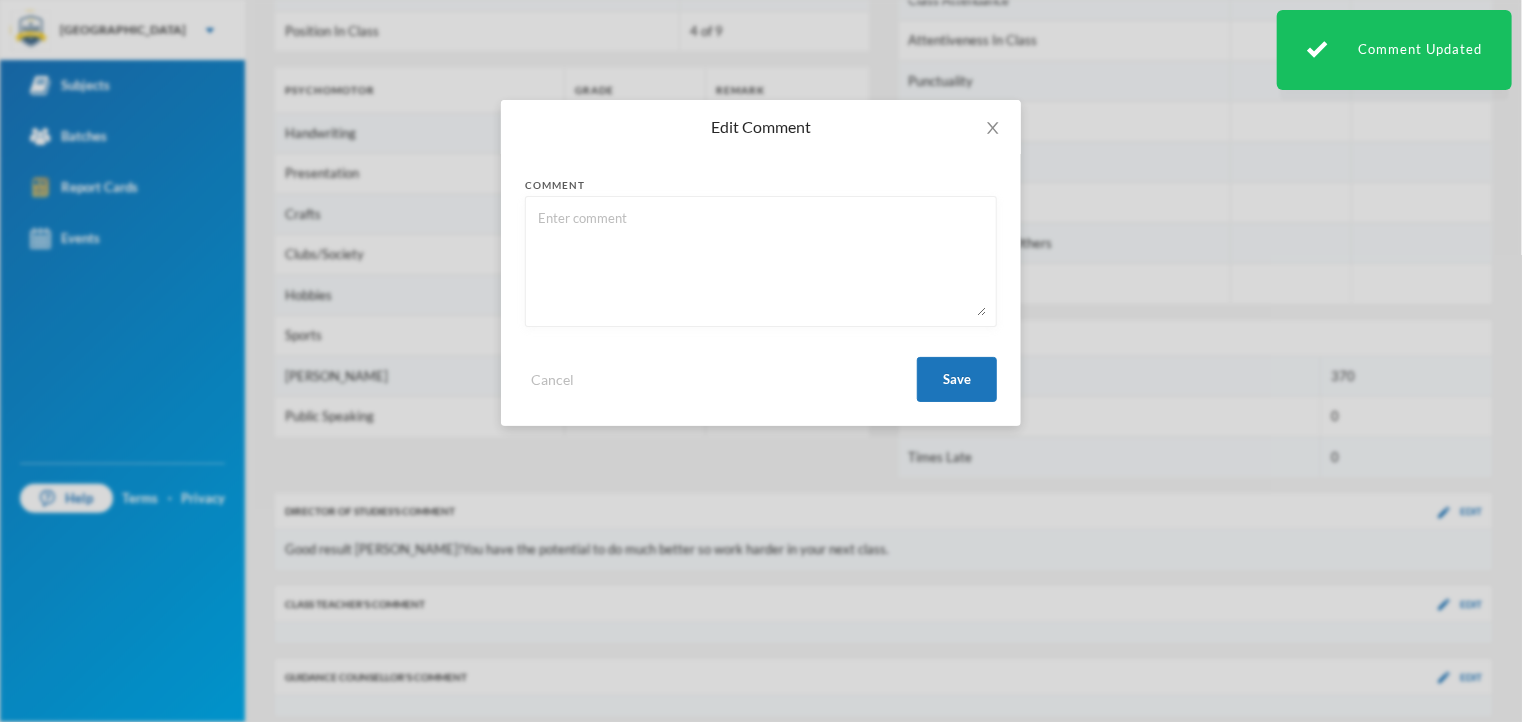 click at bounding box center (761, 261) 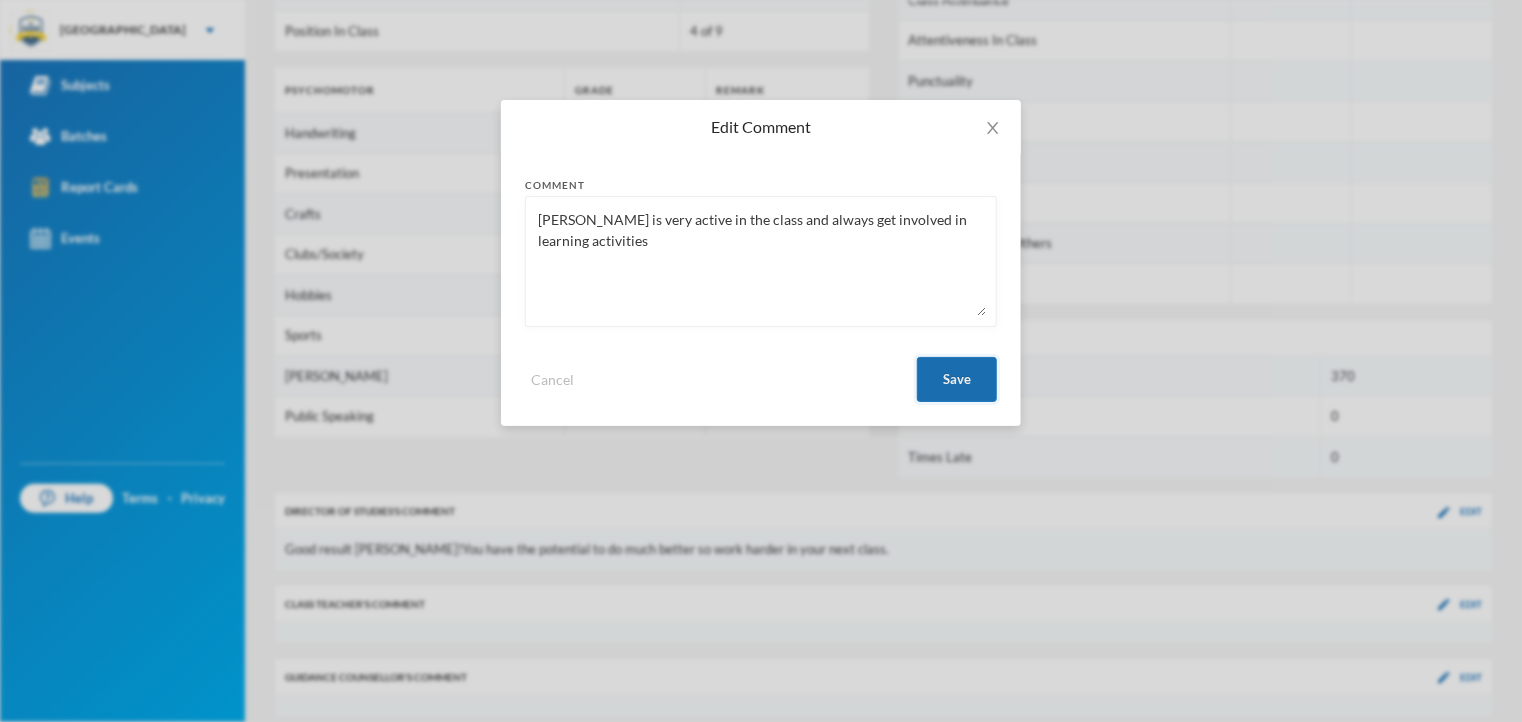 type on "[PERSON_NAME] is very active in the class and always get involved in learning activities" 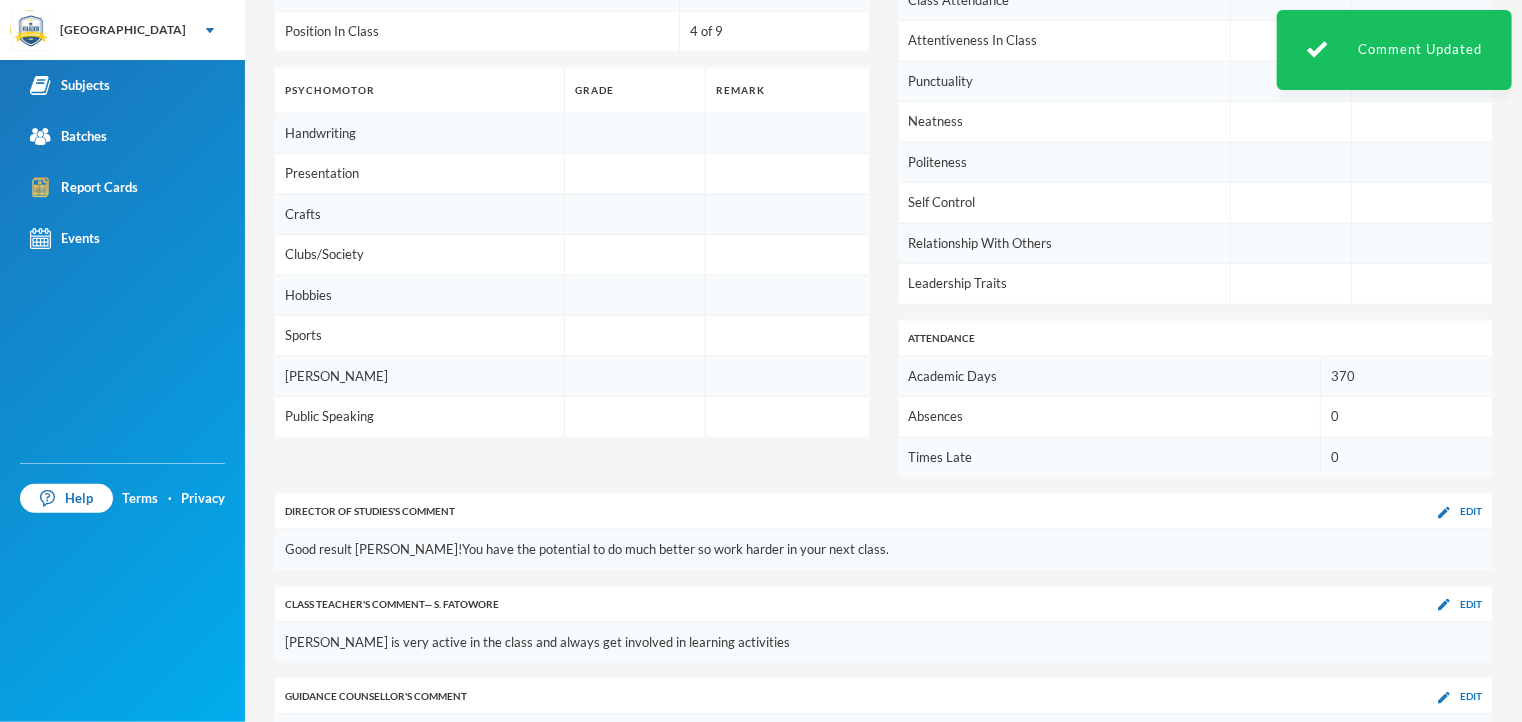 click on "Relationship With Others" at bounding box center (1065, 243) 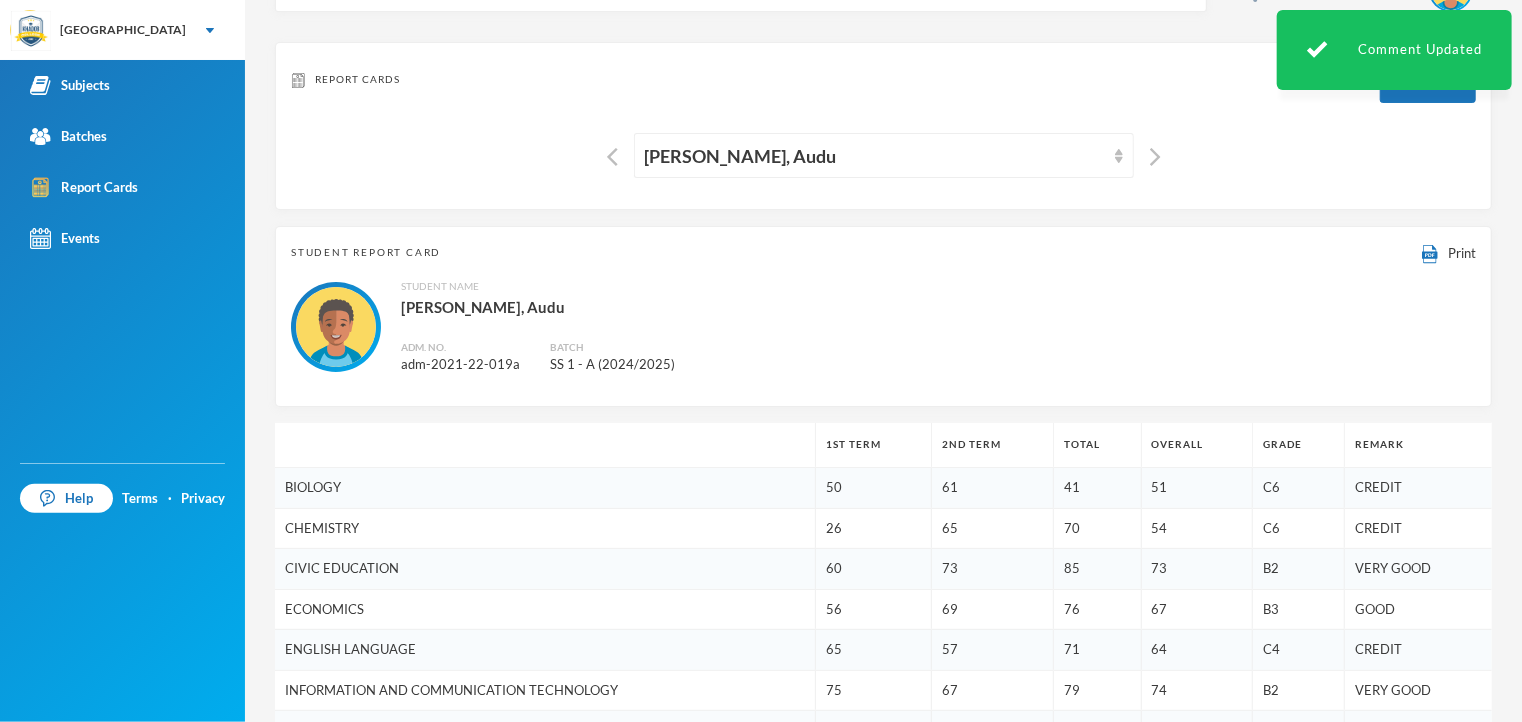 scroll, scrollTop: 0, scrollLeft: 0, axis: both 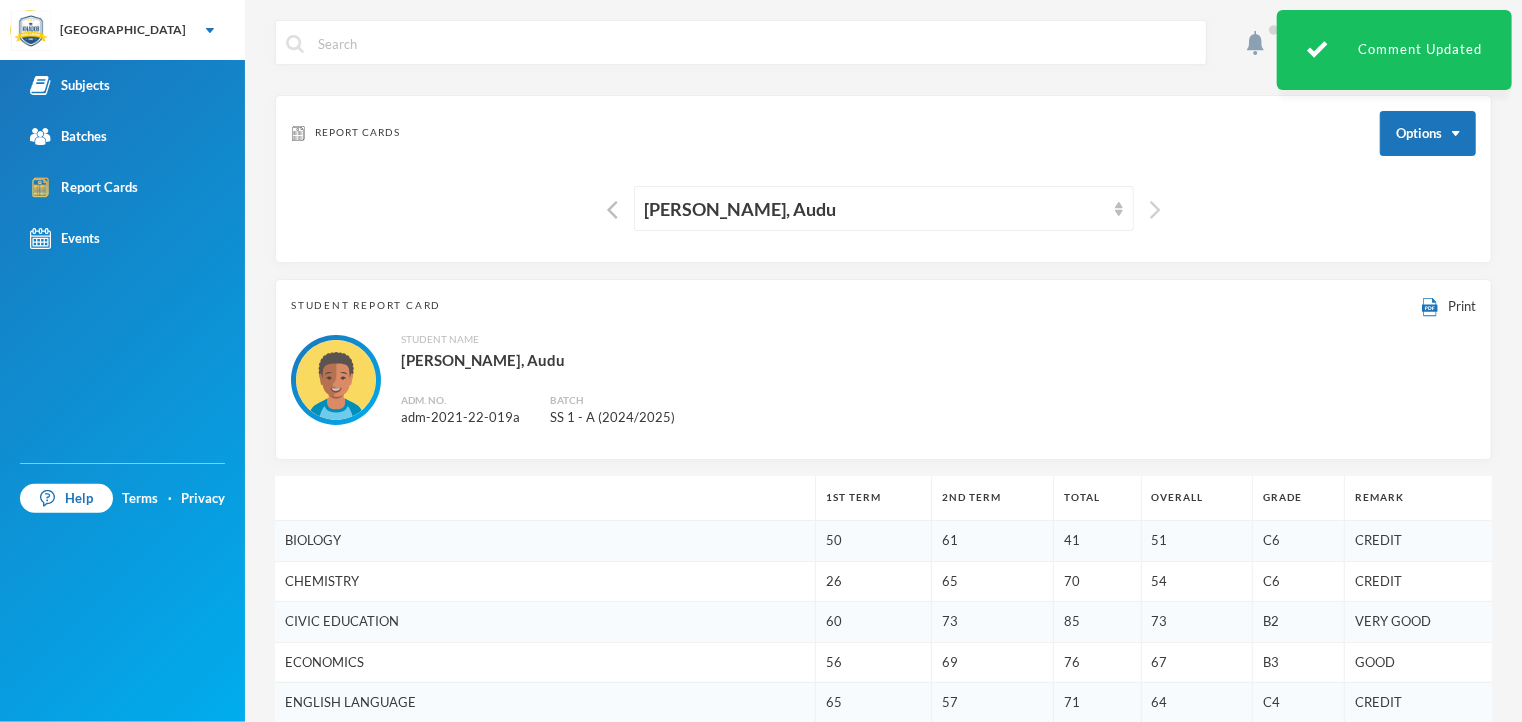 click at bounding box center (1155, 210) 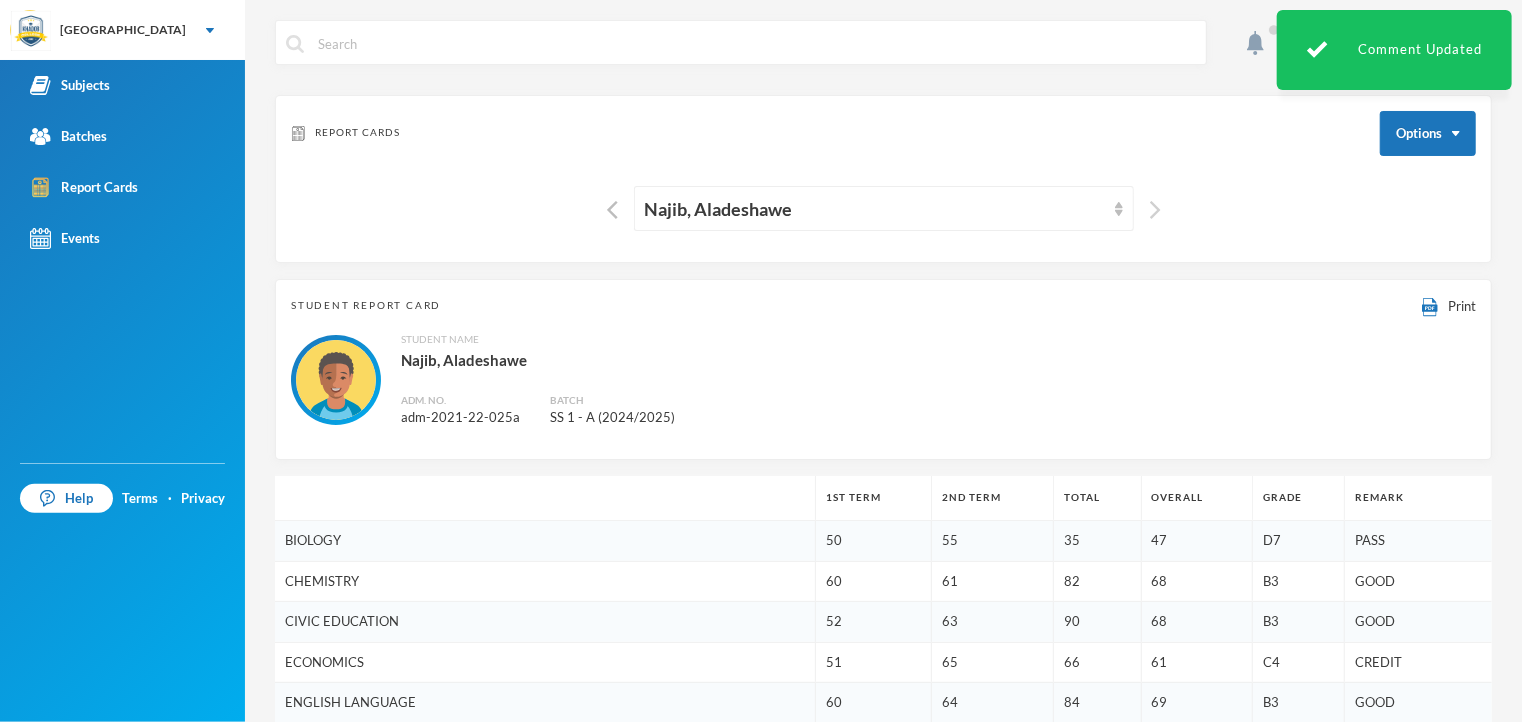 click at bounding box center [1155, 210] 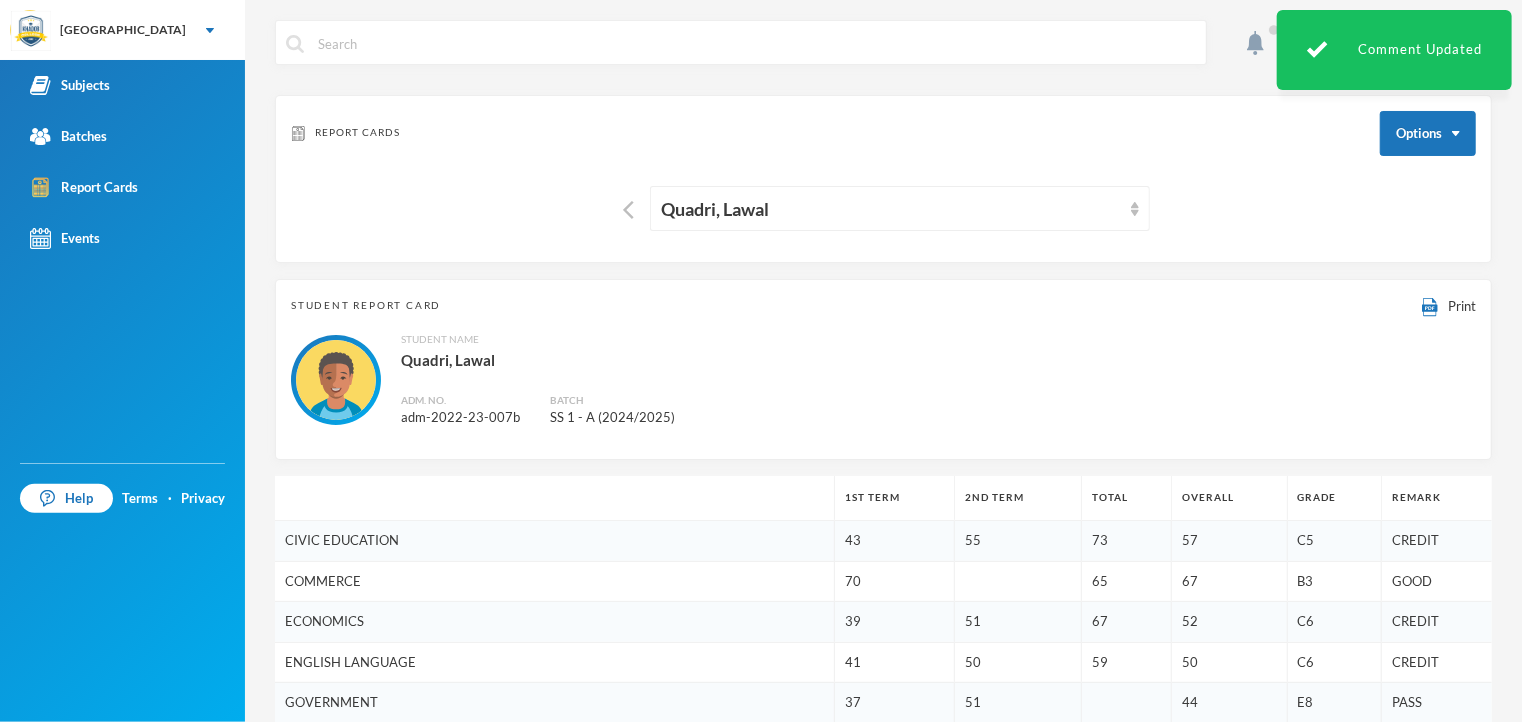 click on "Quadri, Lawal" at bounding box center [883, 208] 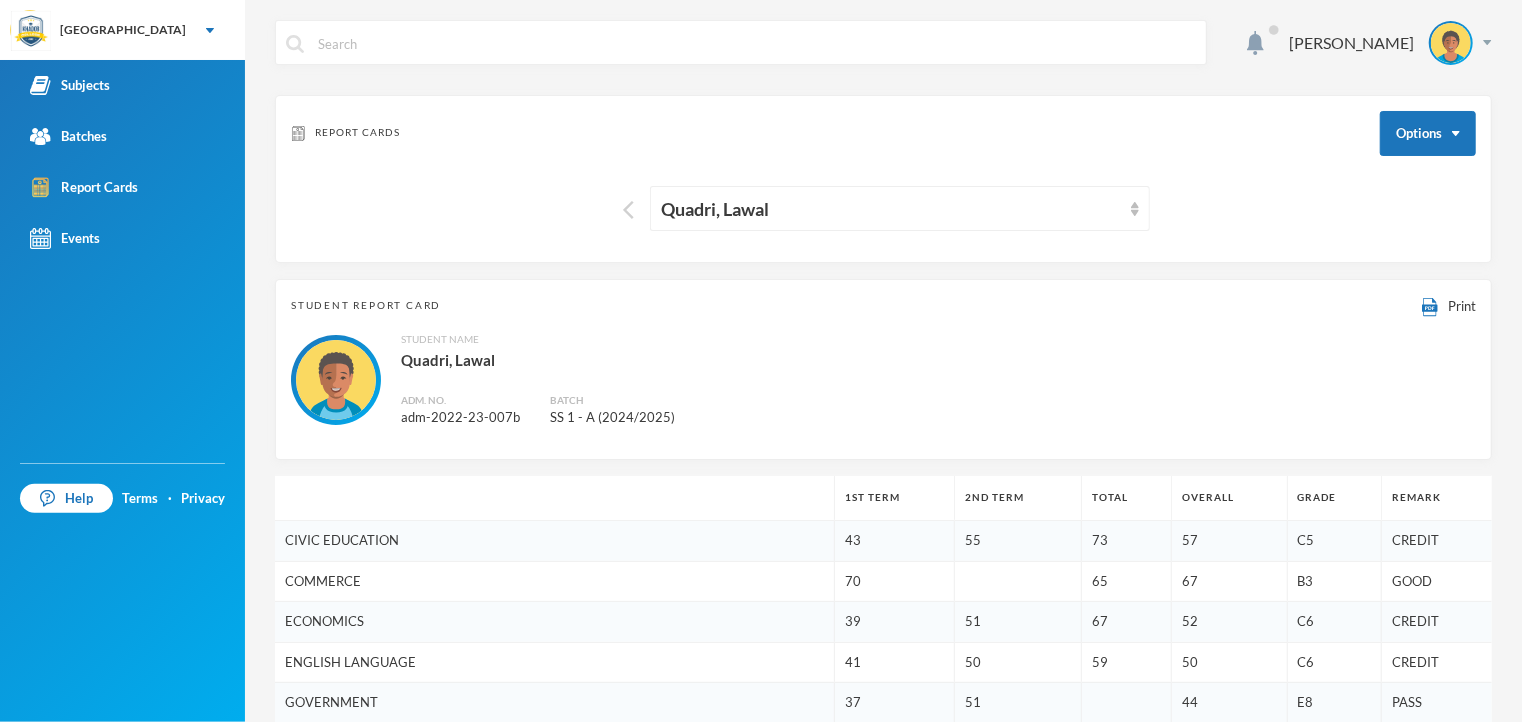 click at bounding box center [628, 210] 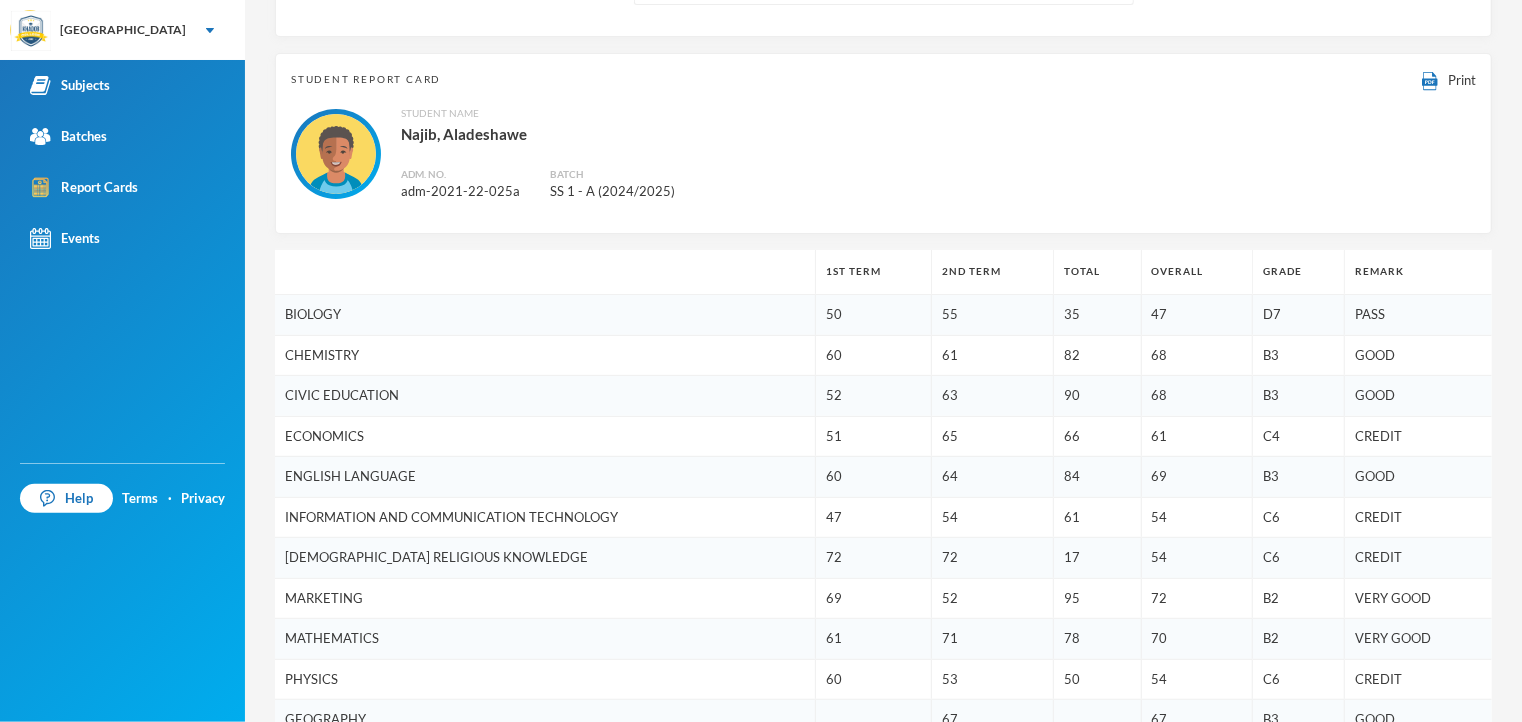 scroll, scrollTop: 320, scrollLeft: 0, axis: vertical 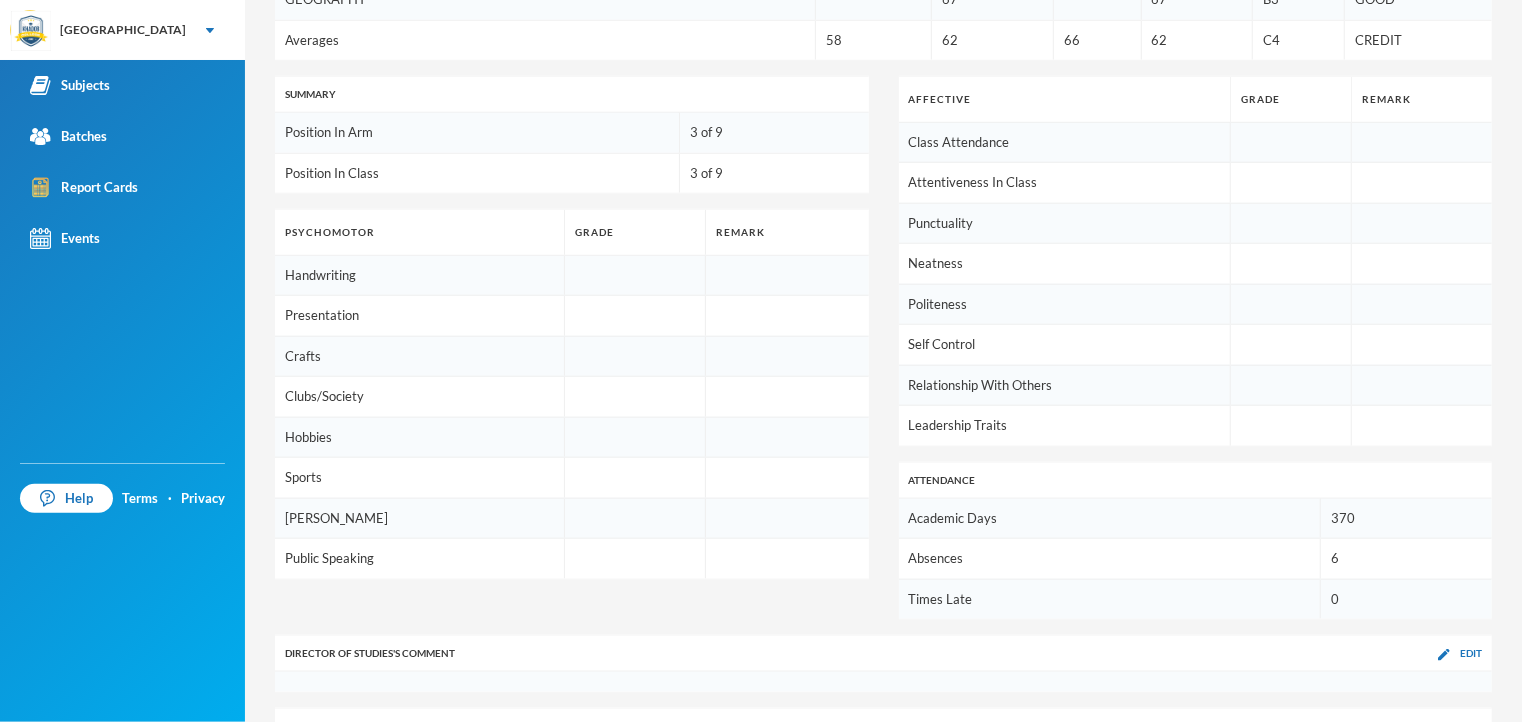 type 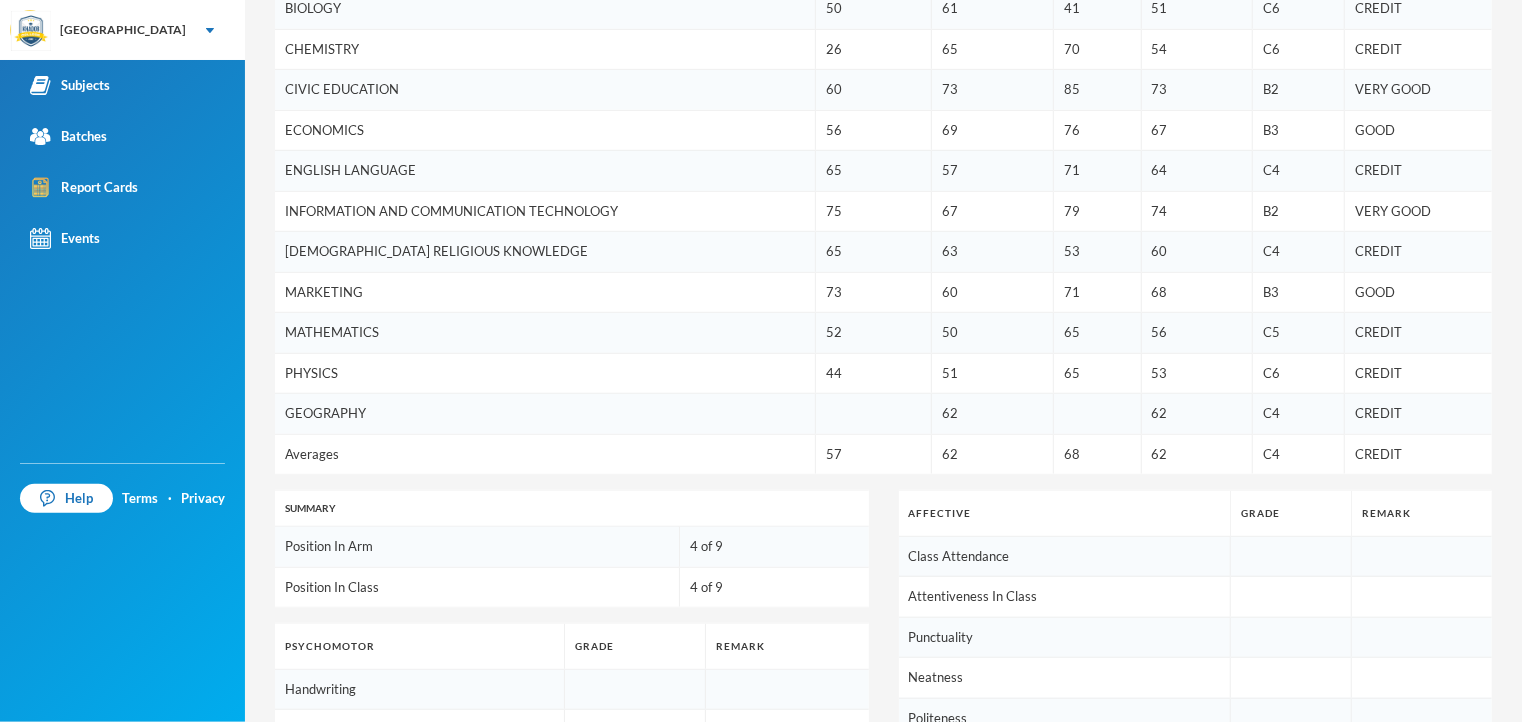 scroll, scrollTop: 426, scrollLeft: 0, axis: vertical 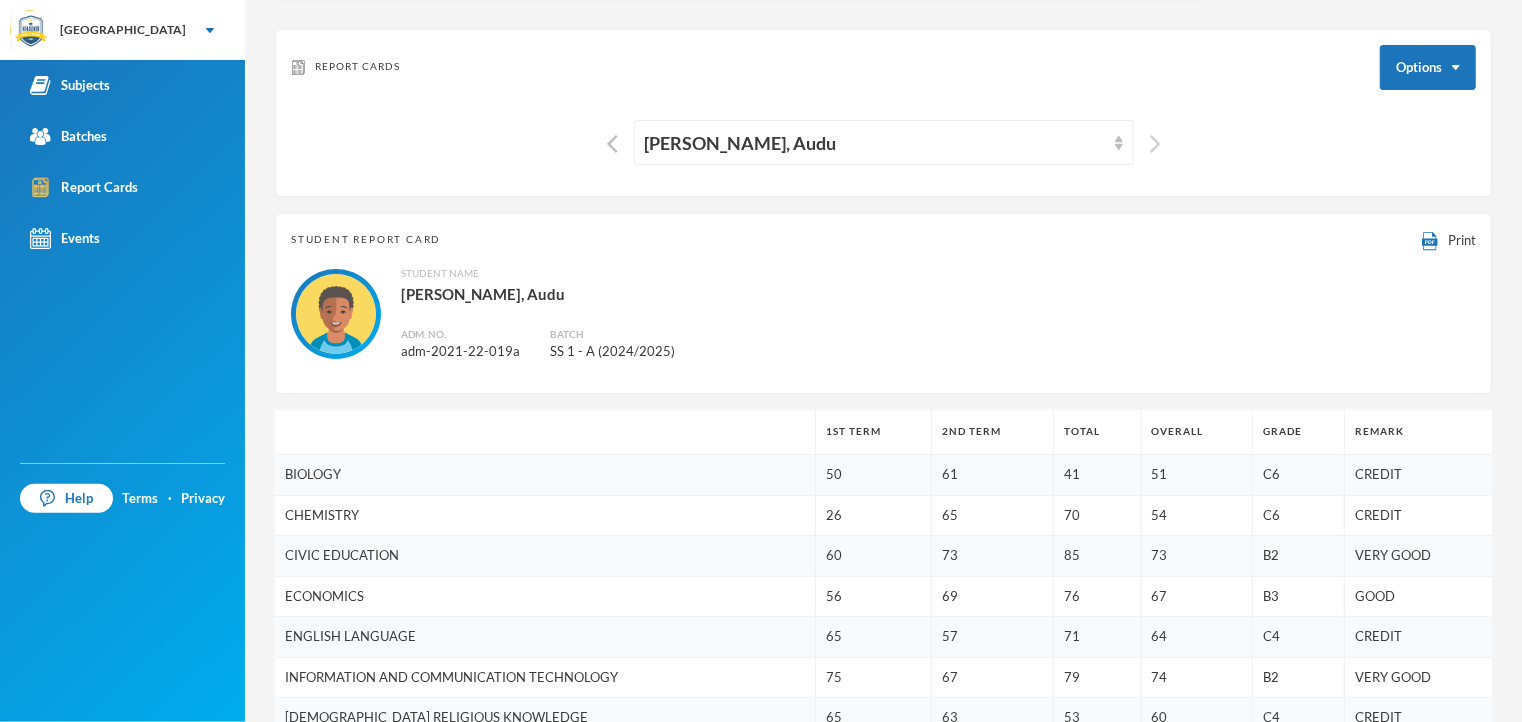 click at bounding box center (1155, 144) 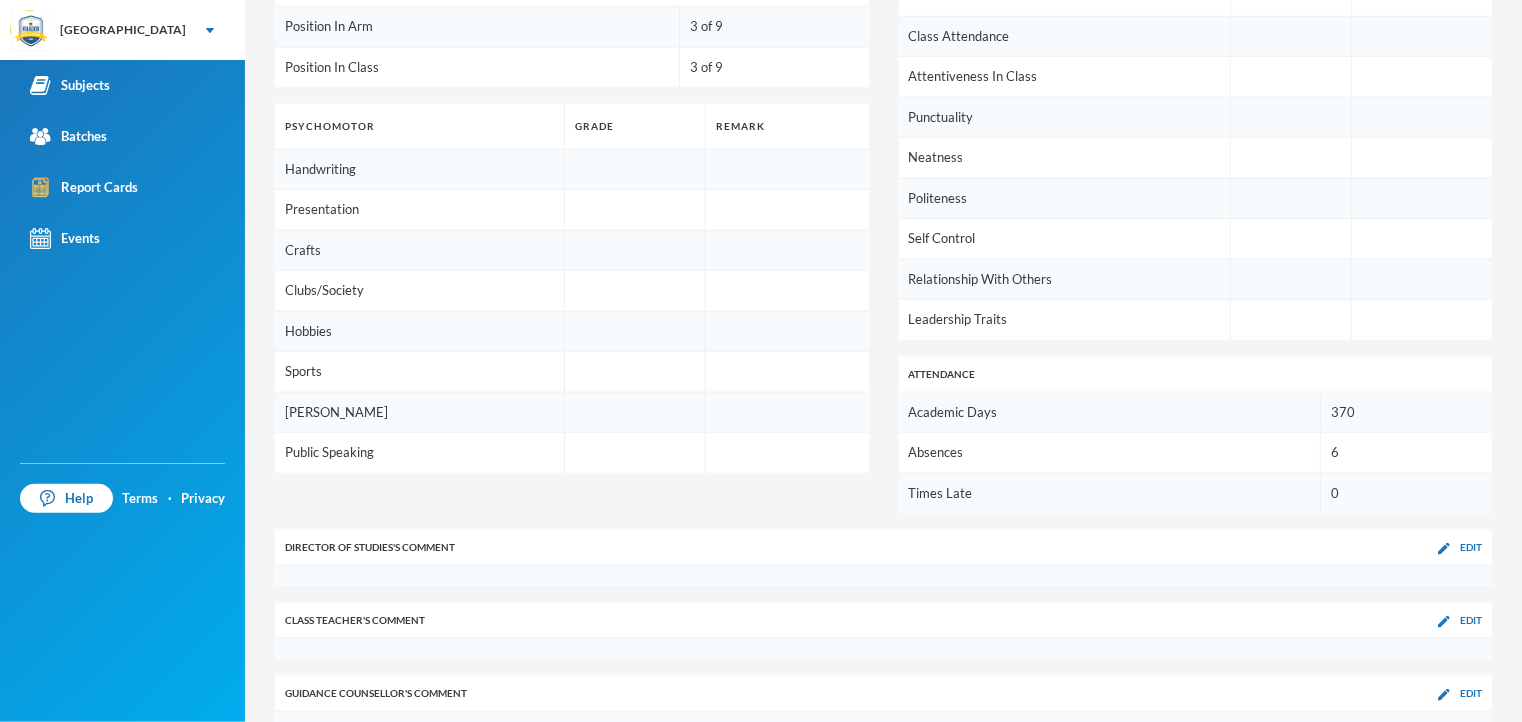 scroll, scrollTop: 1088, scrollLeft: 0, axis: vertical 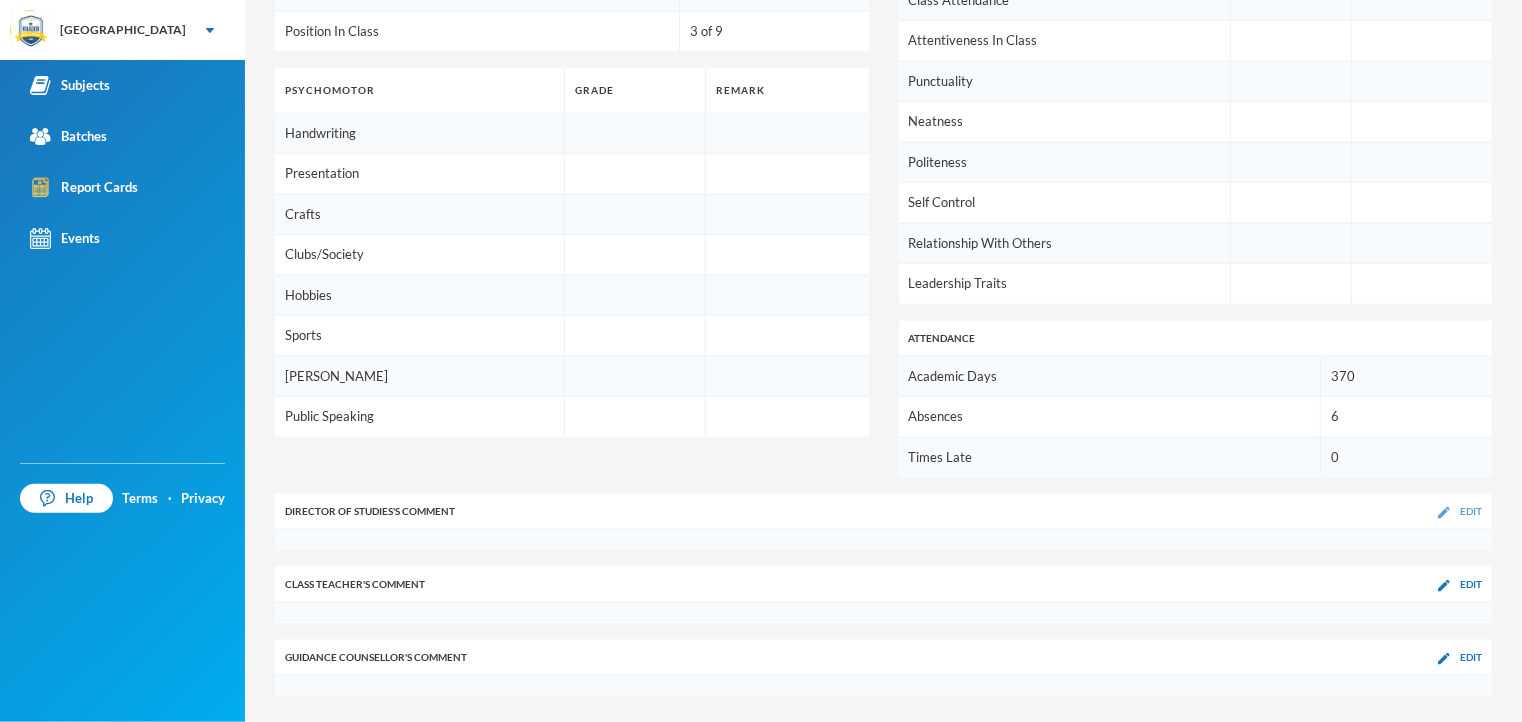 click on "Edit" at bounding box center (1471, 511) 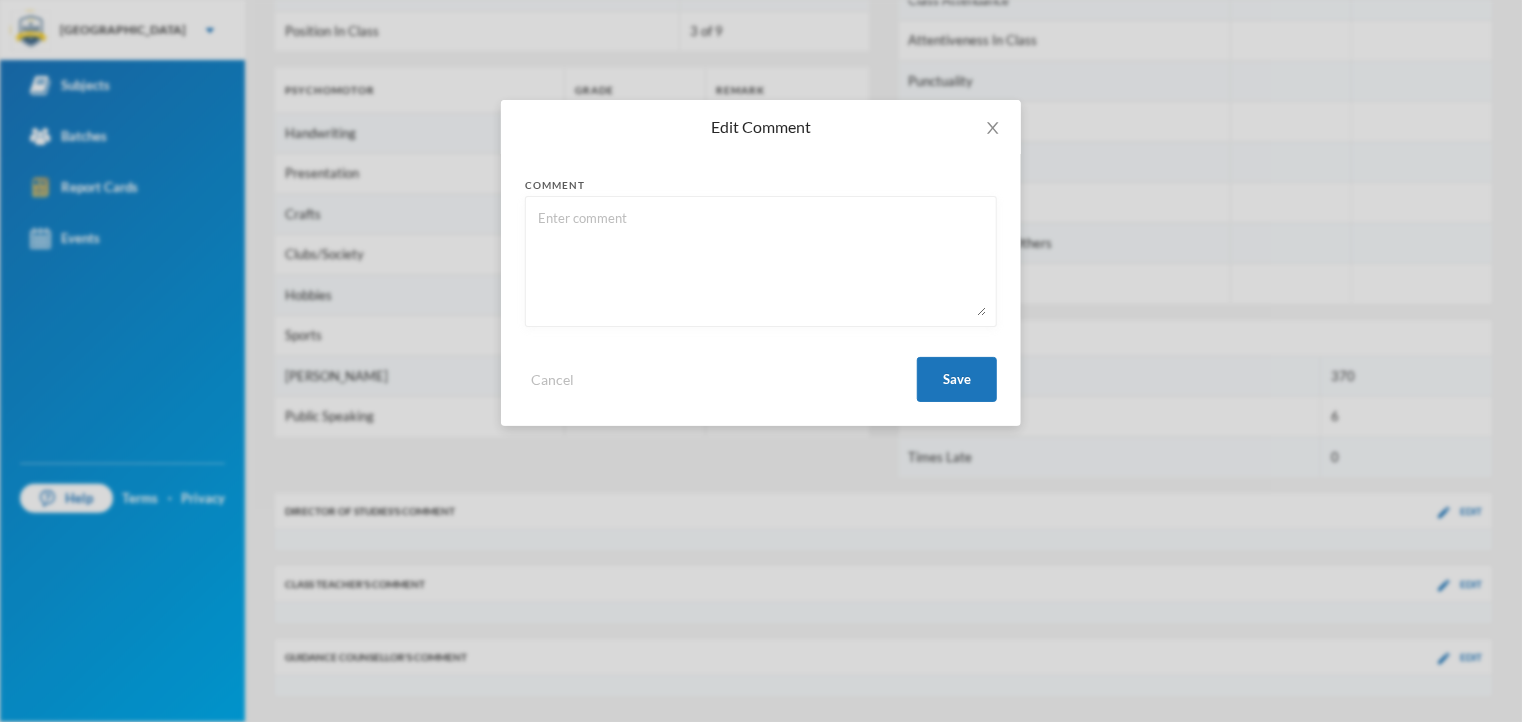 click at bounding box center [761, 261] 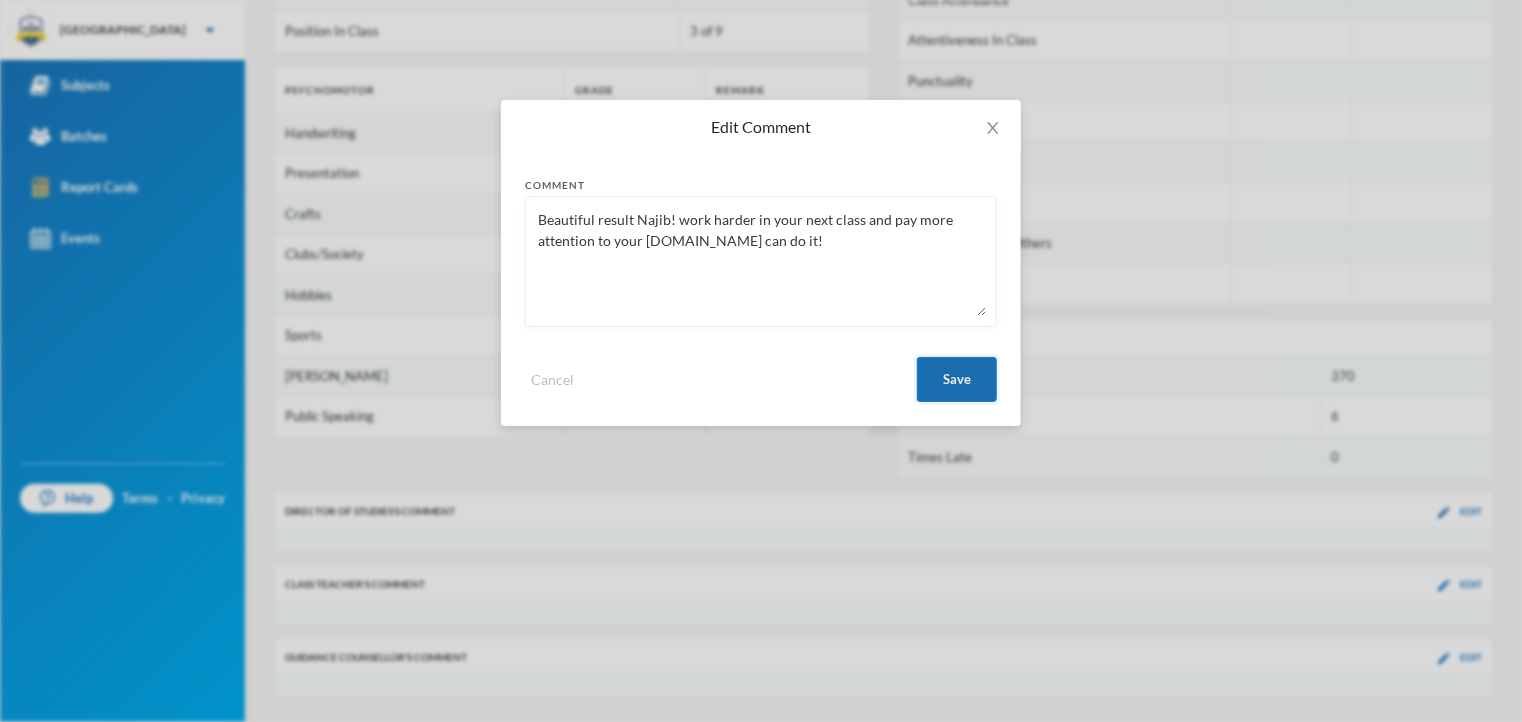 type on "Beautiful result Najib! work harder in your next class and pay more attention to your [DOMAIN_NAME] can do it!" 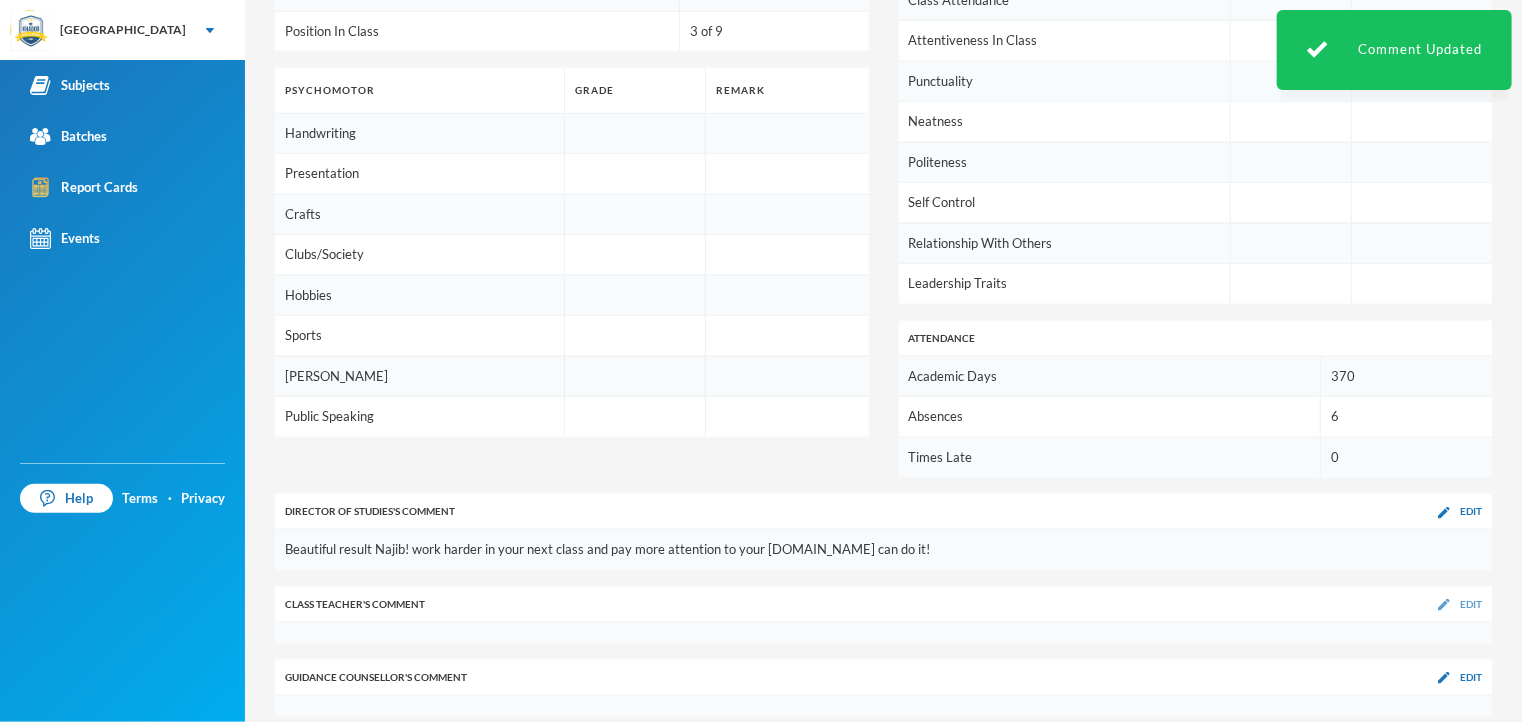 click on "Edit" at bounding box center (1471, 604) 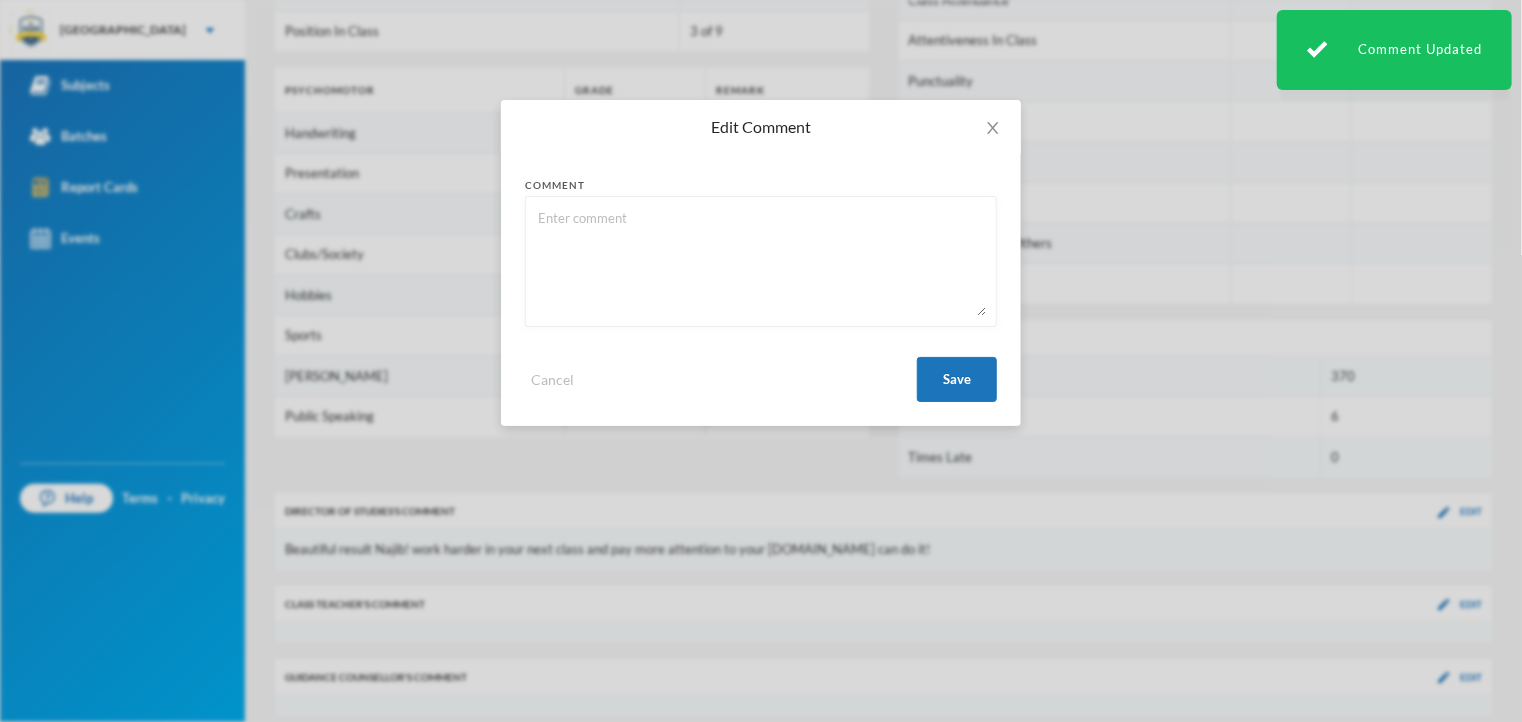 click at bounding box center (761, 261) 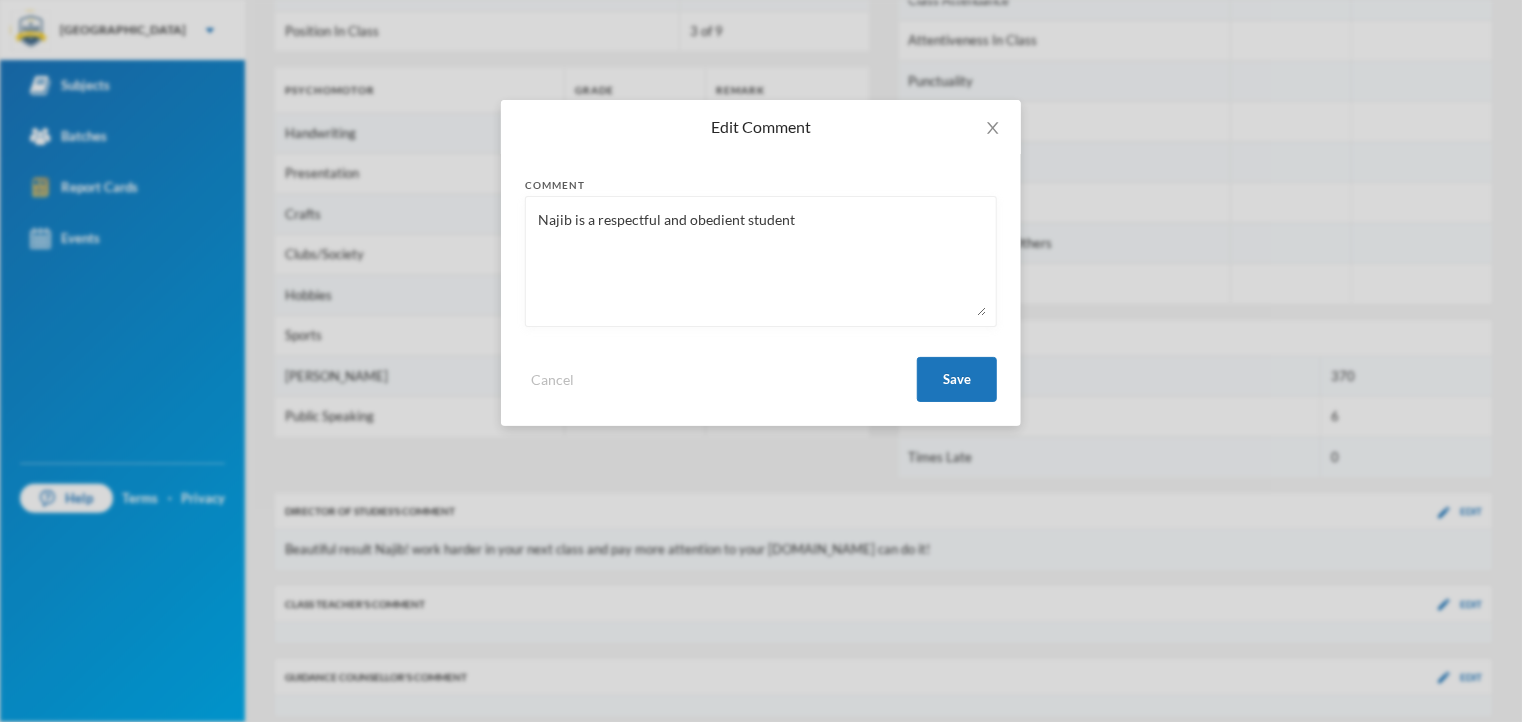 click on "Najib is a respectful and obedient student" at bounding box center (761, 261) 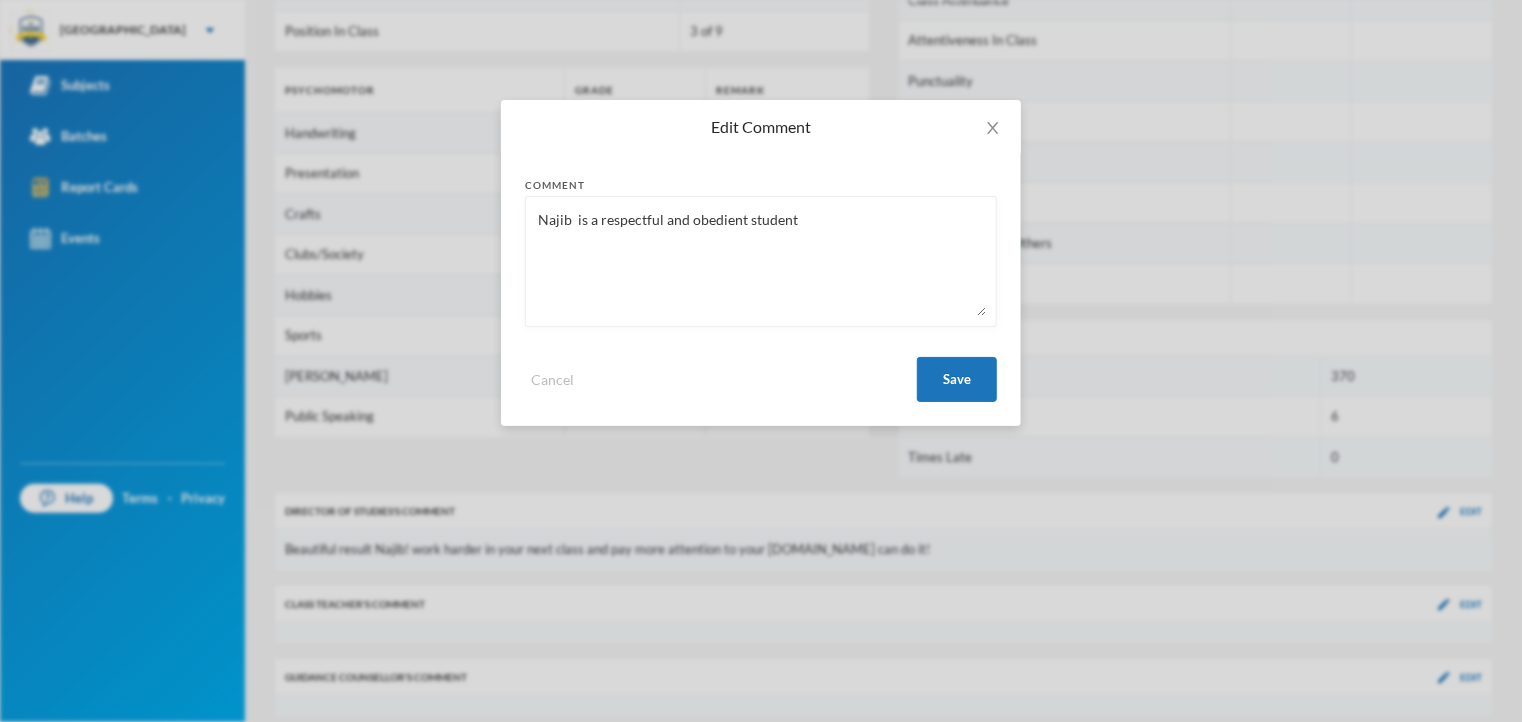 click on "Najib  is a respectful and obedient student" at bounding box center (761, 261) 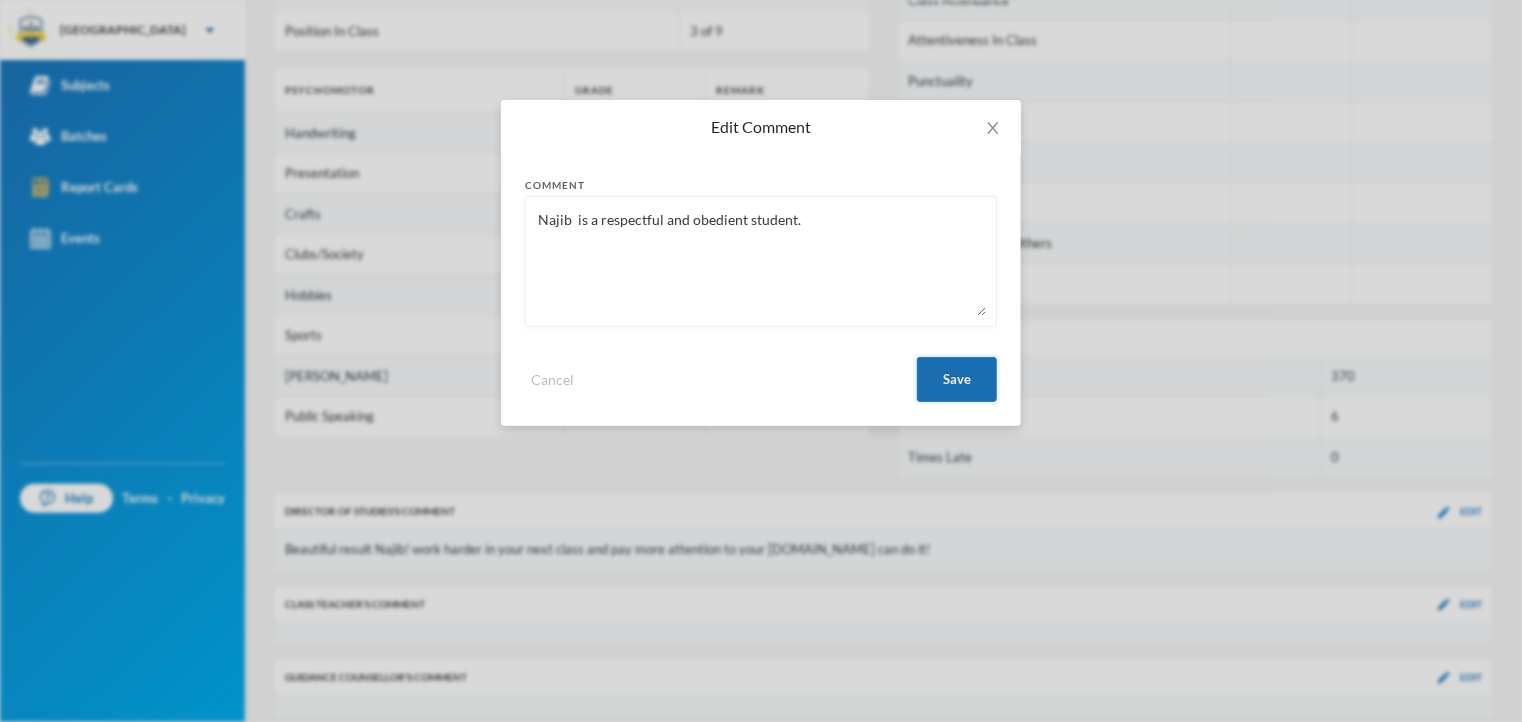 type on "Najib  is a respectful and obedient student." 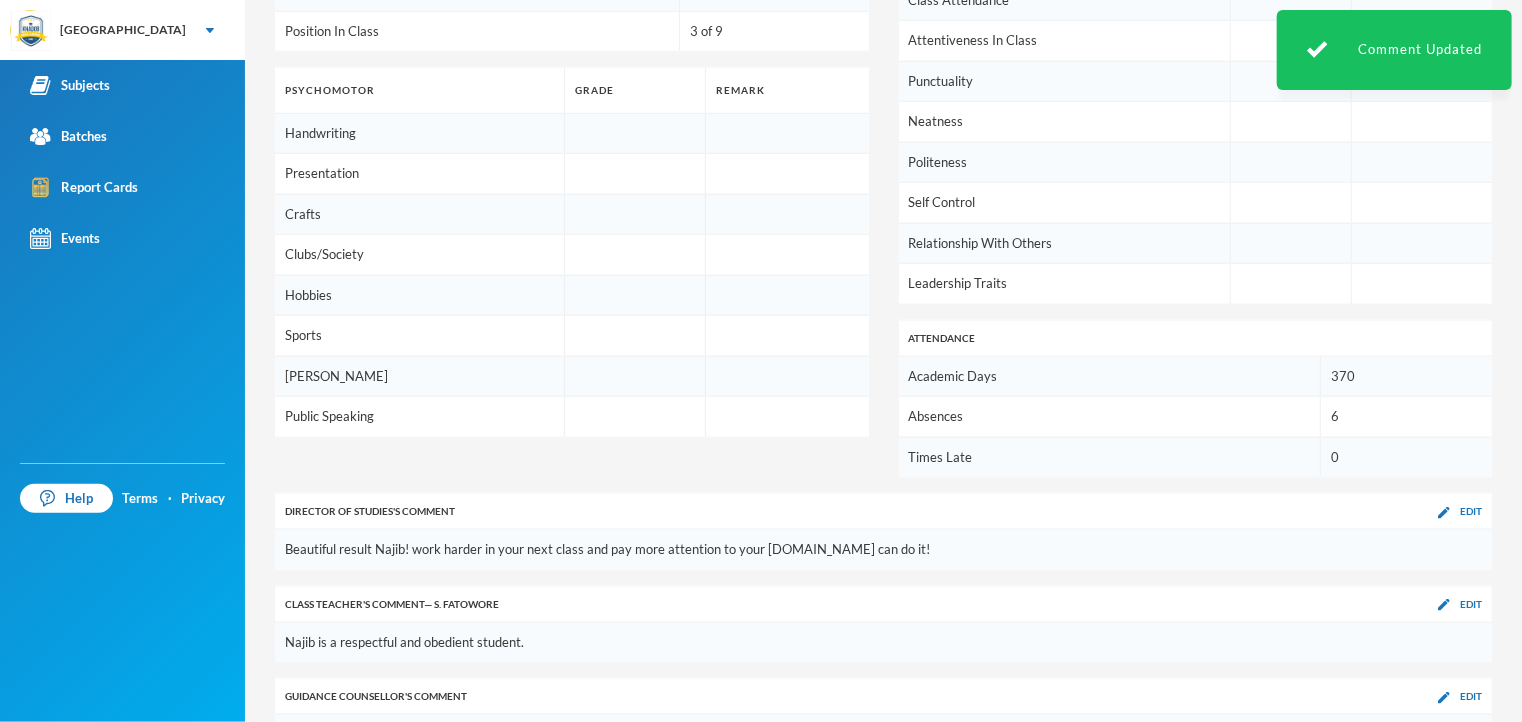 click at bounding box center [635, 214] 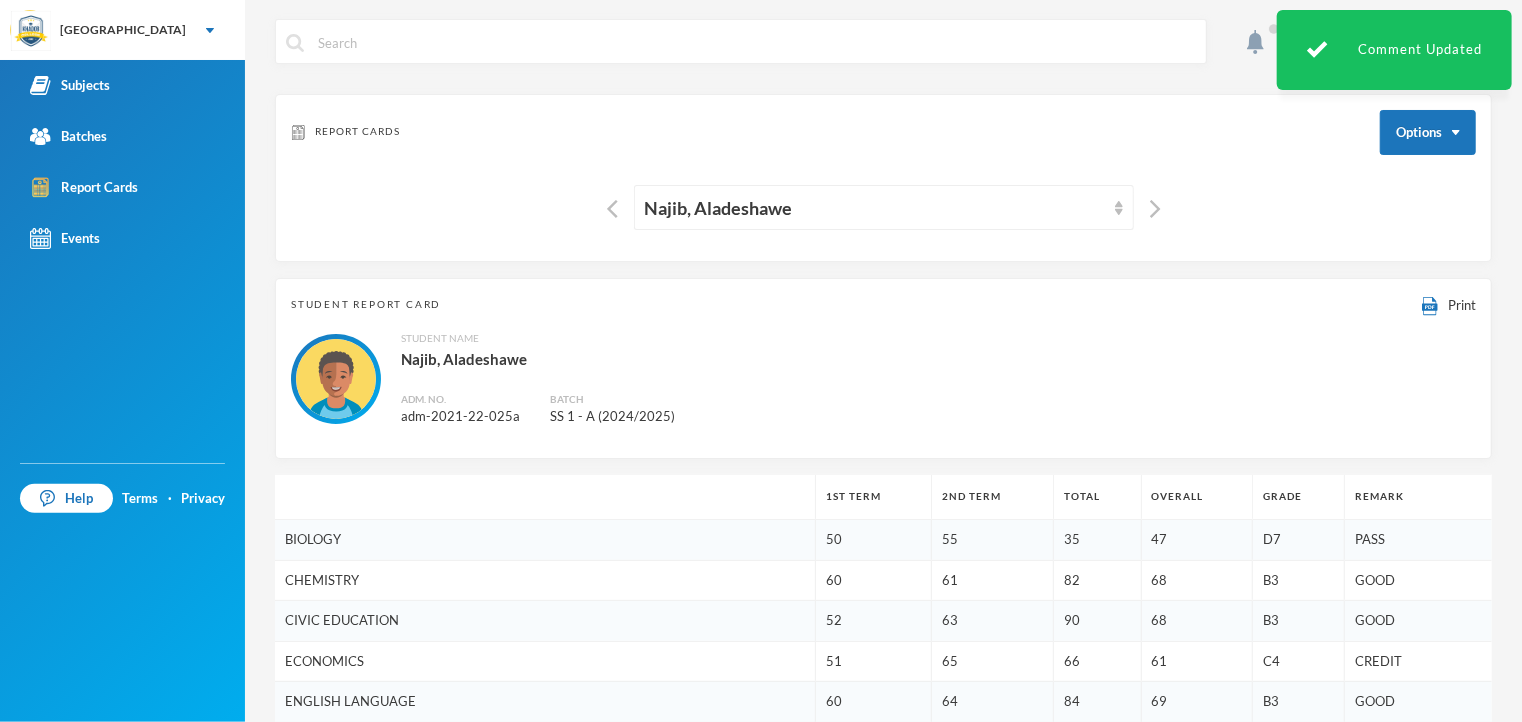 scroll, scrollTop: 0, scrollLeft: 0, axis: both 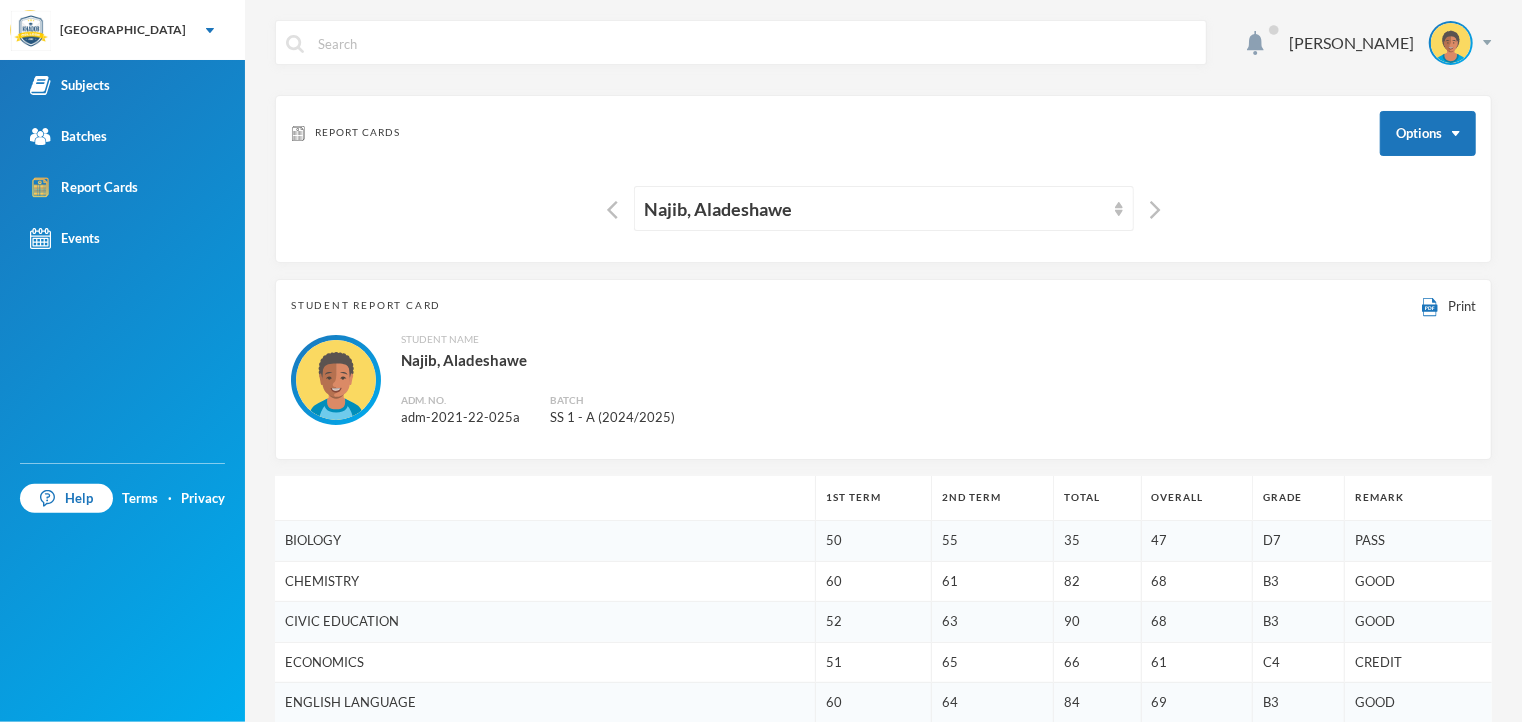 click on "Student Name [PERSON_NAME], [PERSON_NAME]. No. adm-2021-22-025a Batch SS 1 - A (2024/2025)" at bounding box center (883, 380) 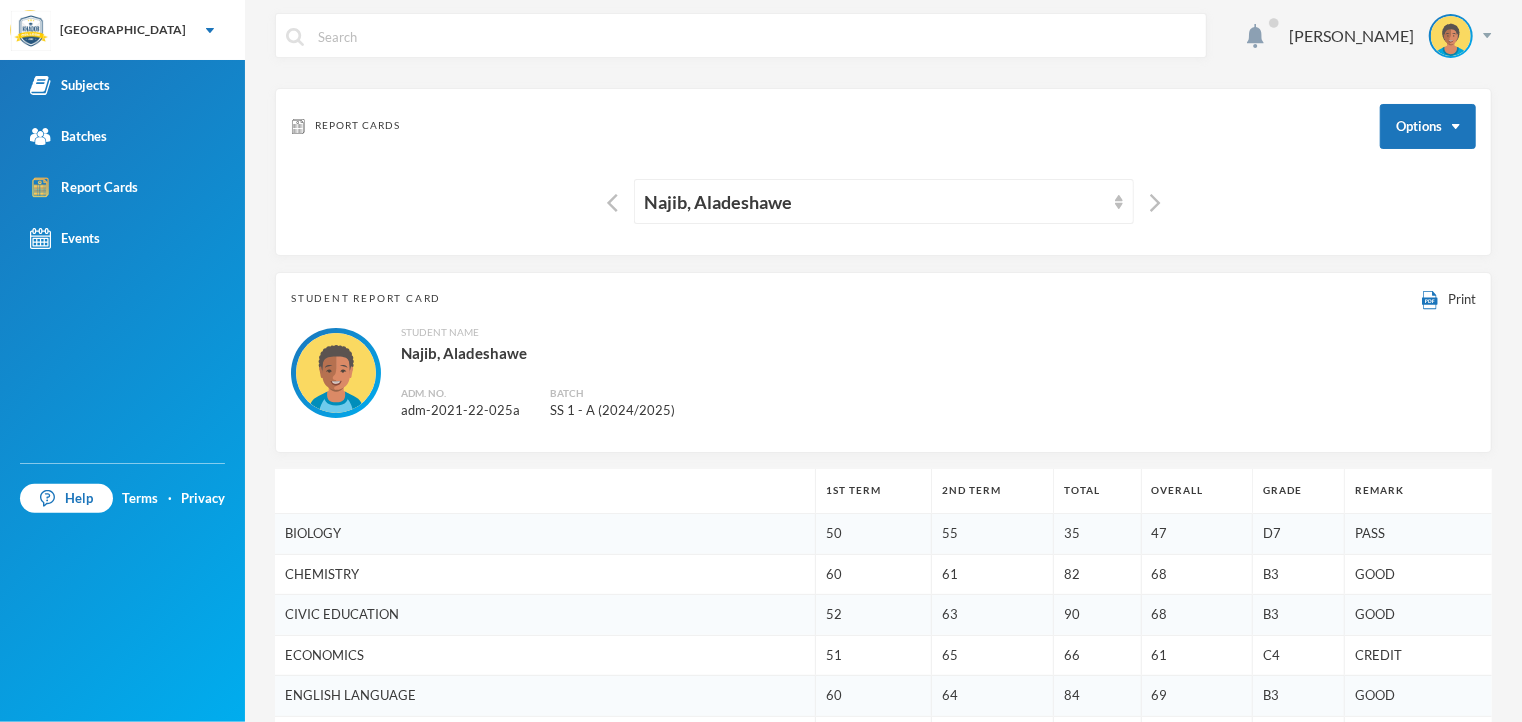 scroll, scrollTop: 0, scrollLeft: 0, axis: both 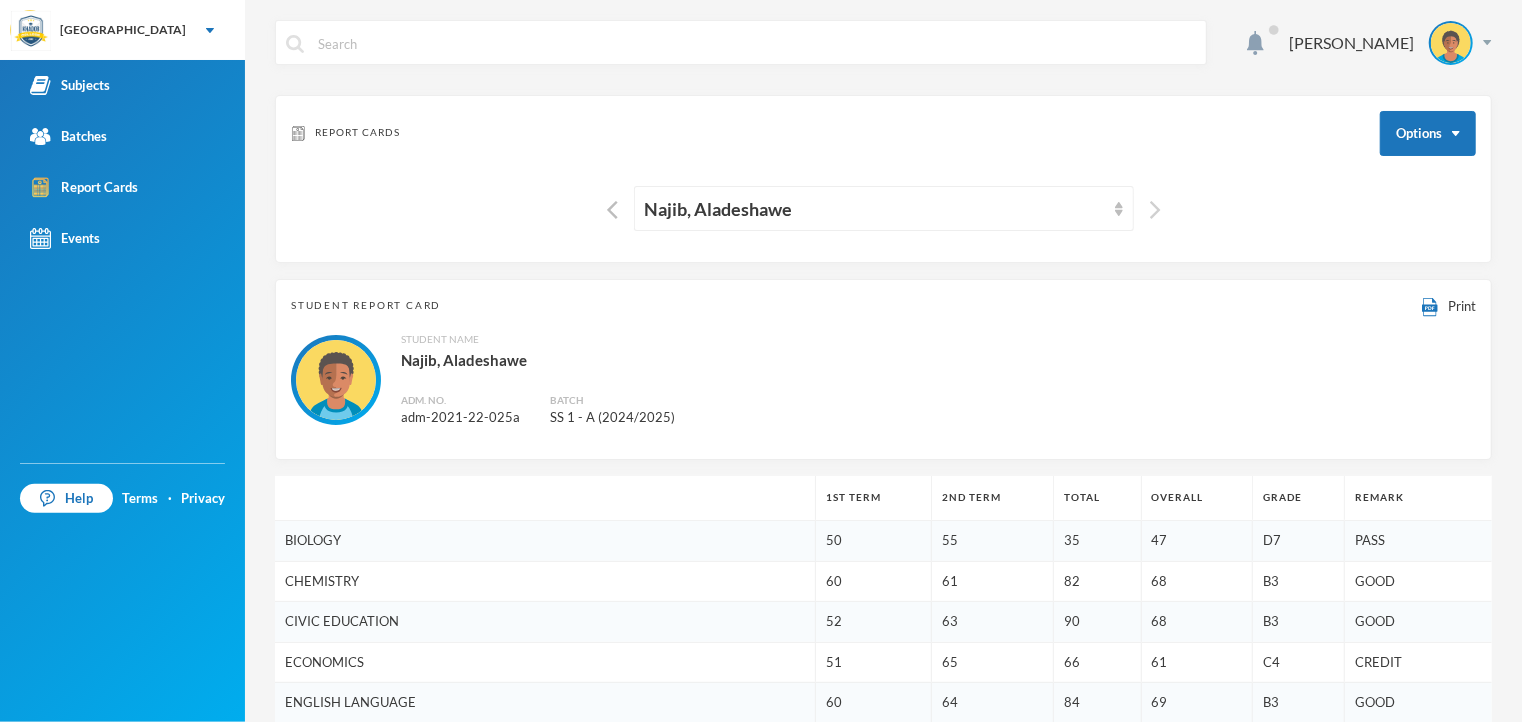 click at bounding box center (1155, 210) 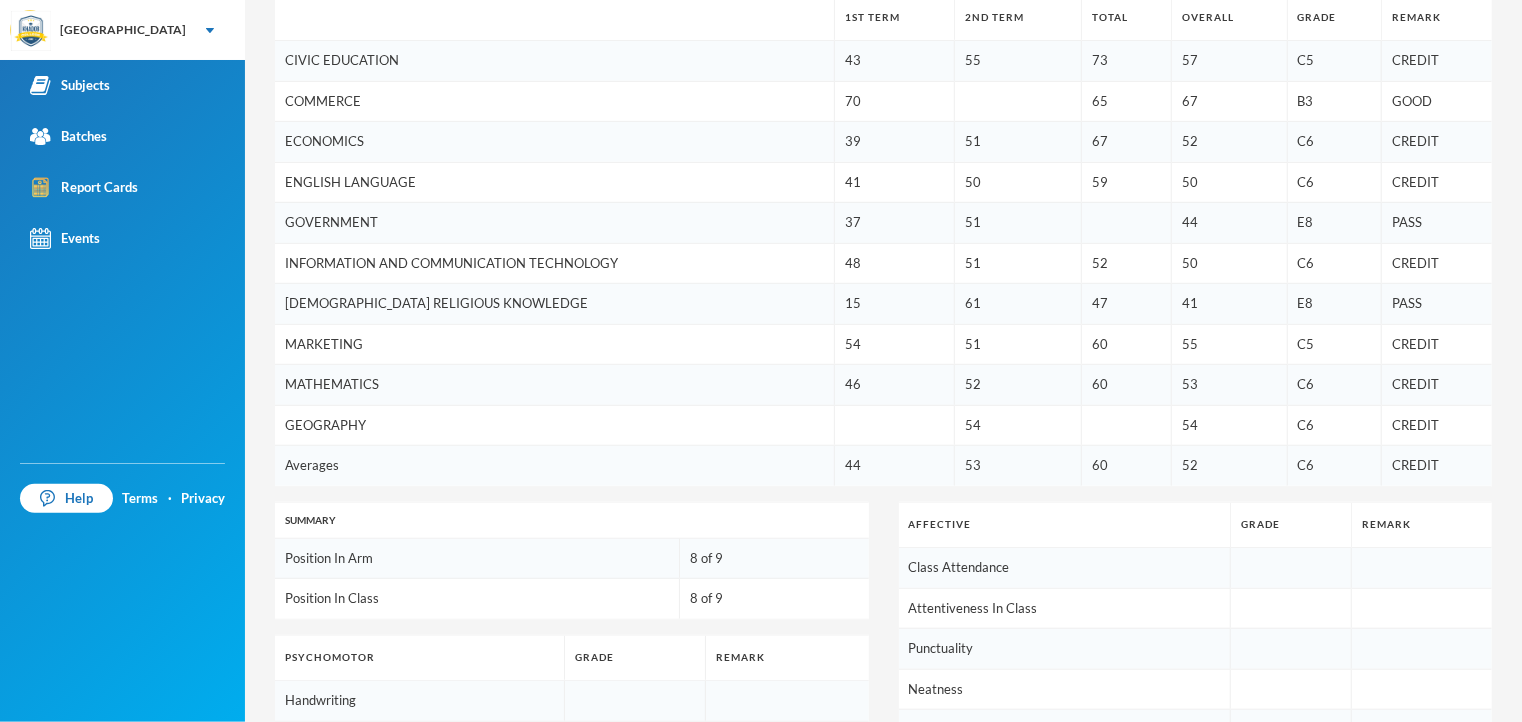 scroll, scrollTop: 510, scrollLeft: 0, axis: vertical 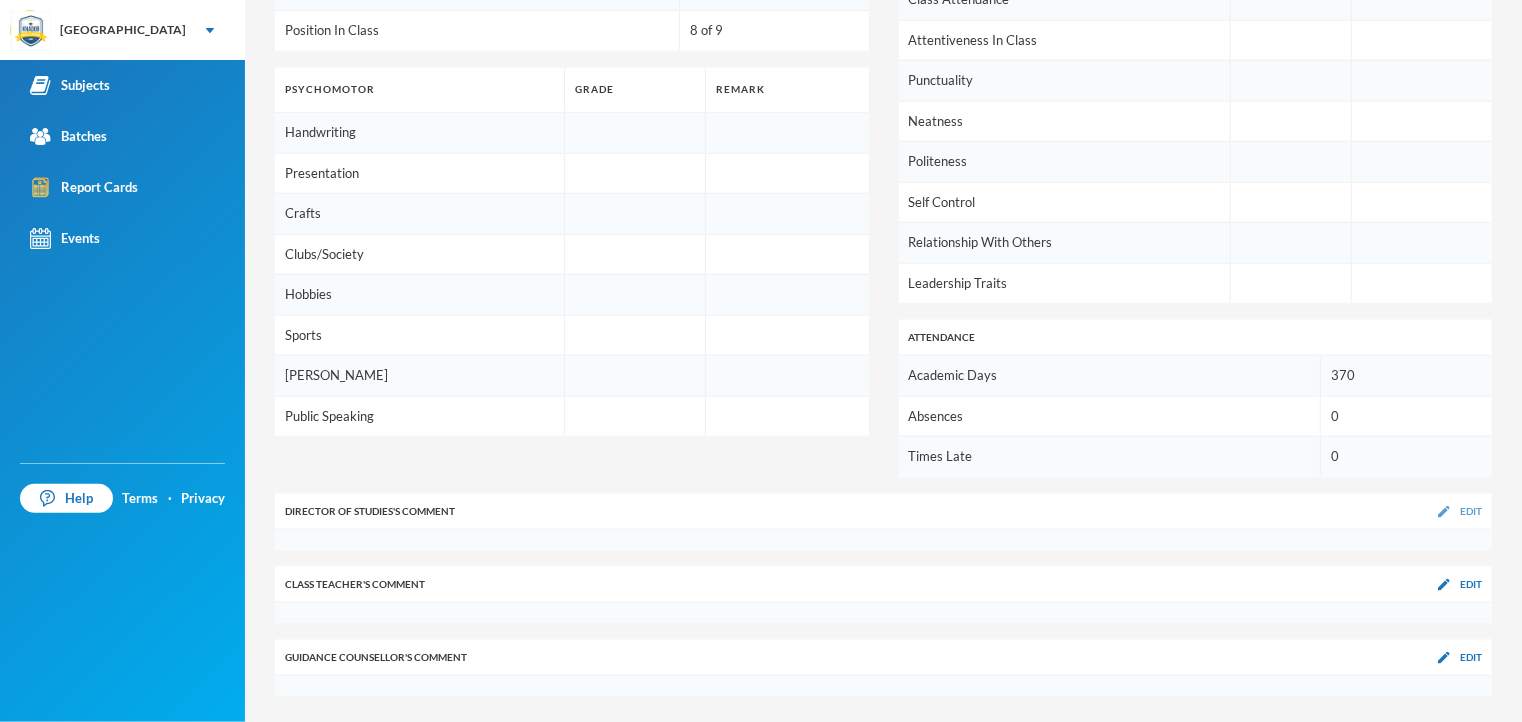 click on "Edit" at bounding box center (1471, 511) 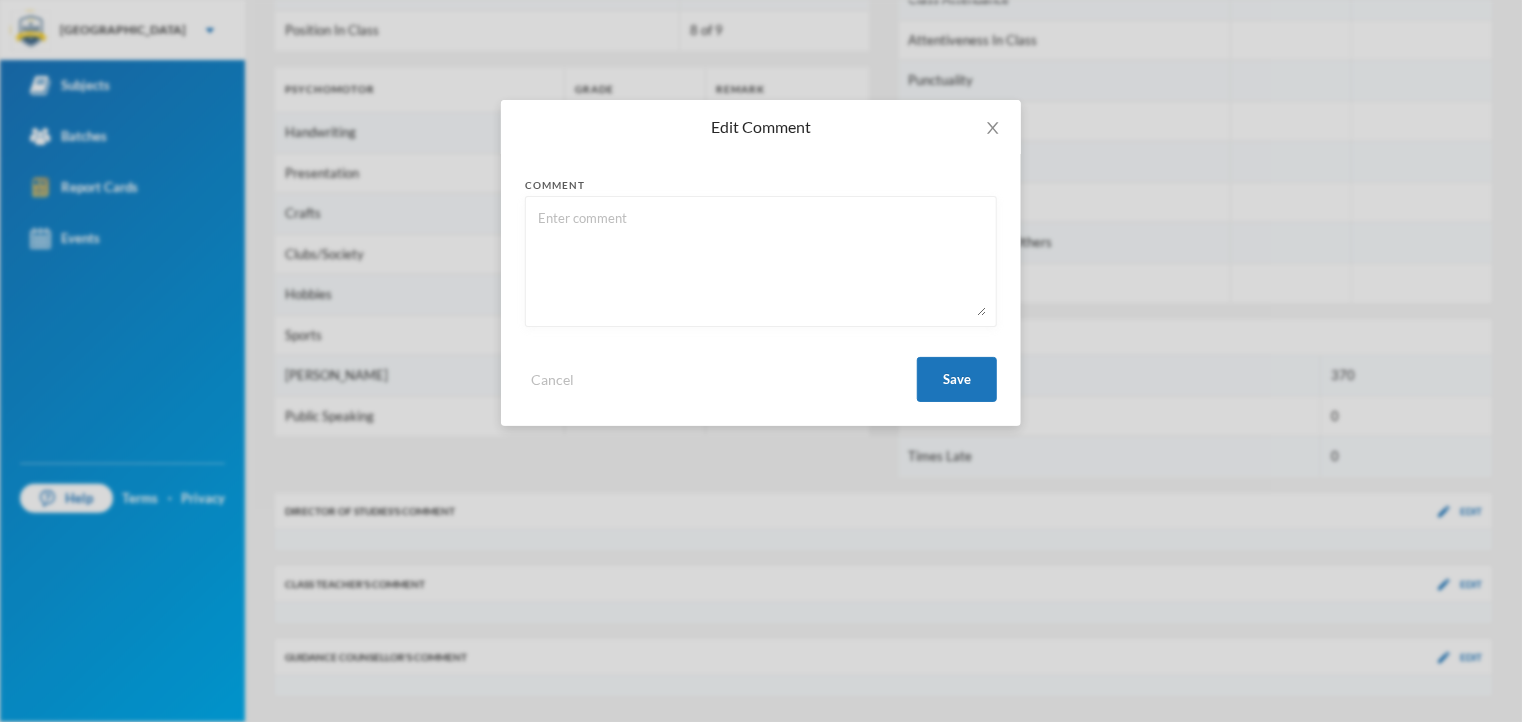 click at bounding box center [761, 261] 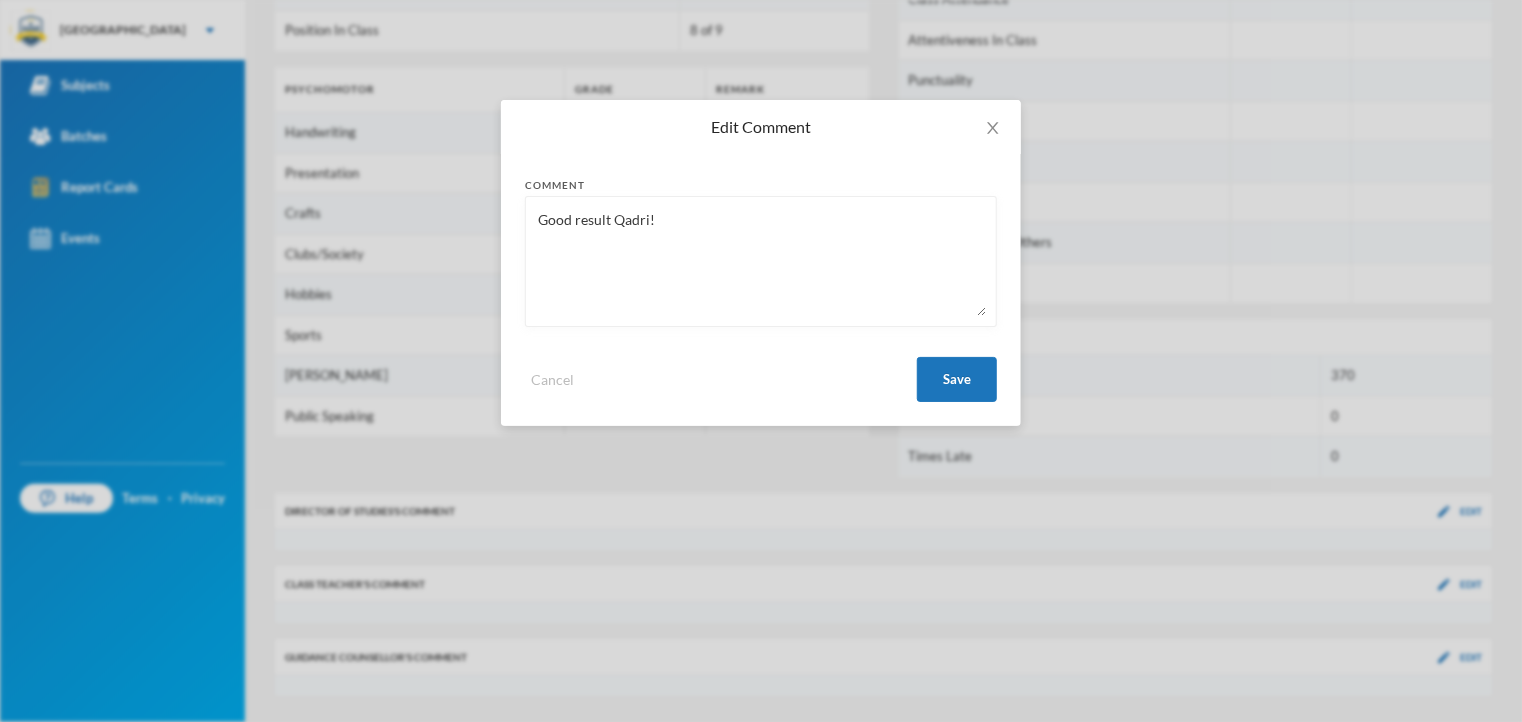 drag, startPoint x: 620, startPoint y: 226, endPoint x: 1098, endPoint y: 73, distance: 501.88943 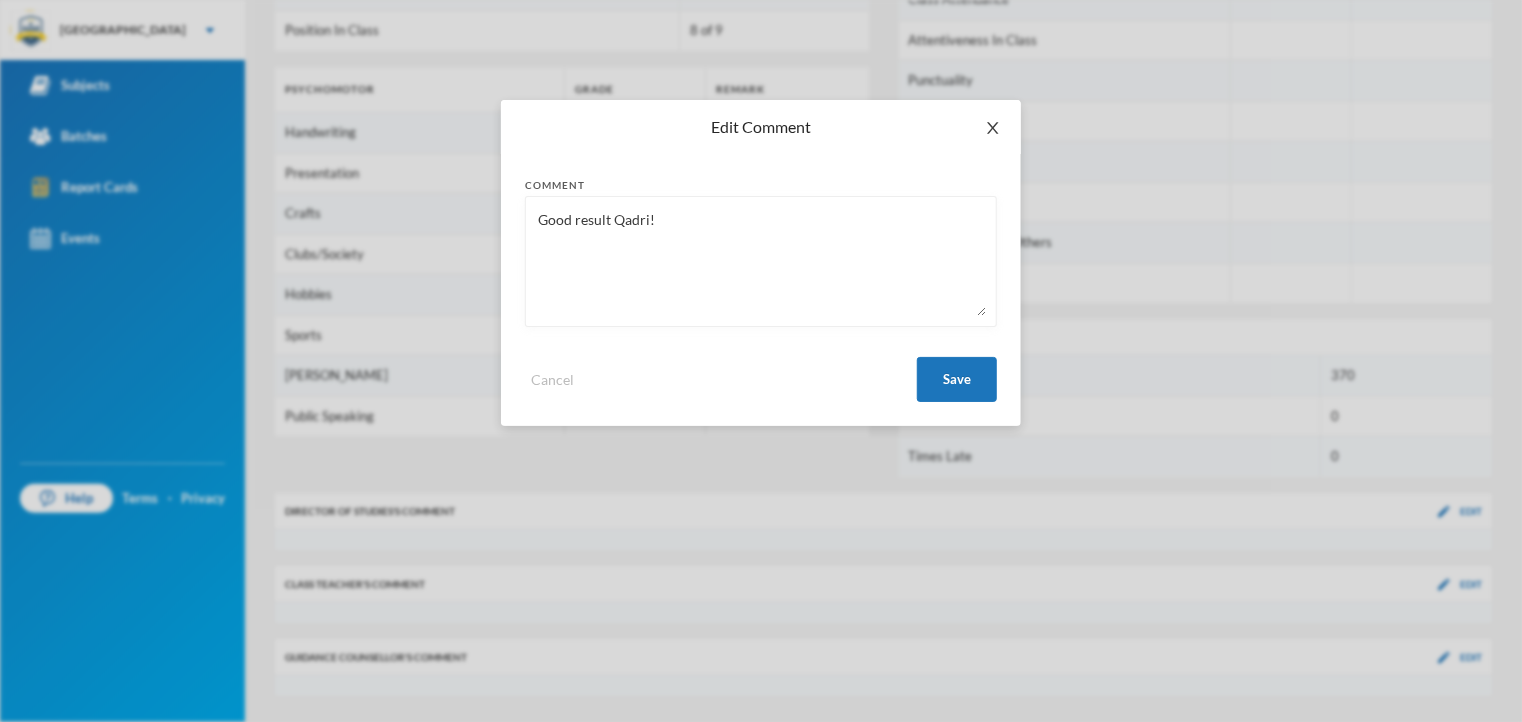type on "Good result Qadri!" 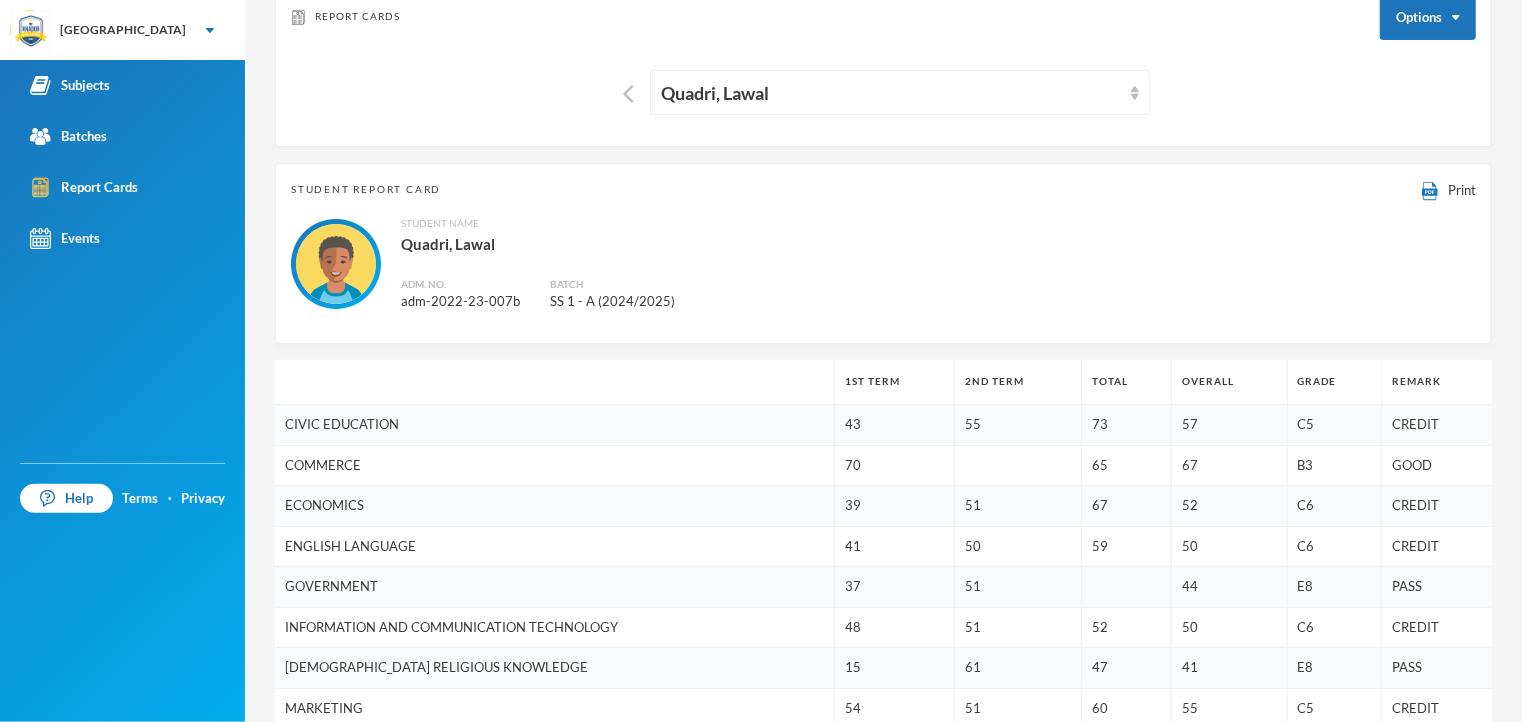 scroll, scrollTop: 22, scrollLeft: 0, axis: vertical 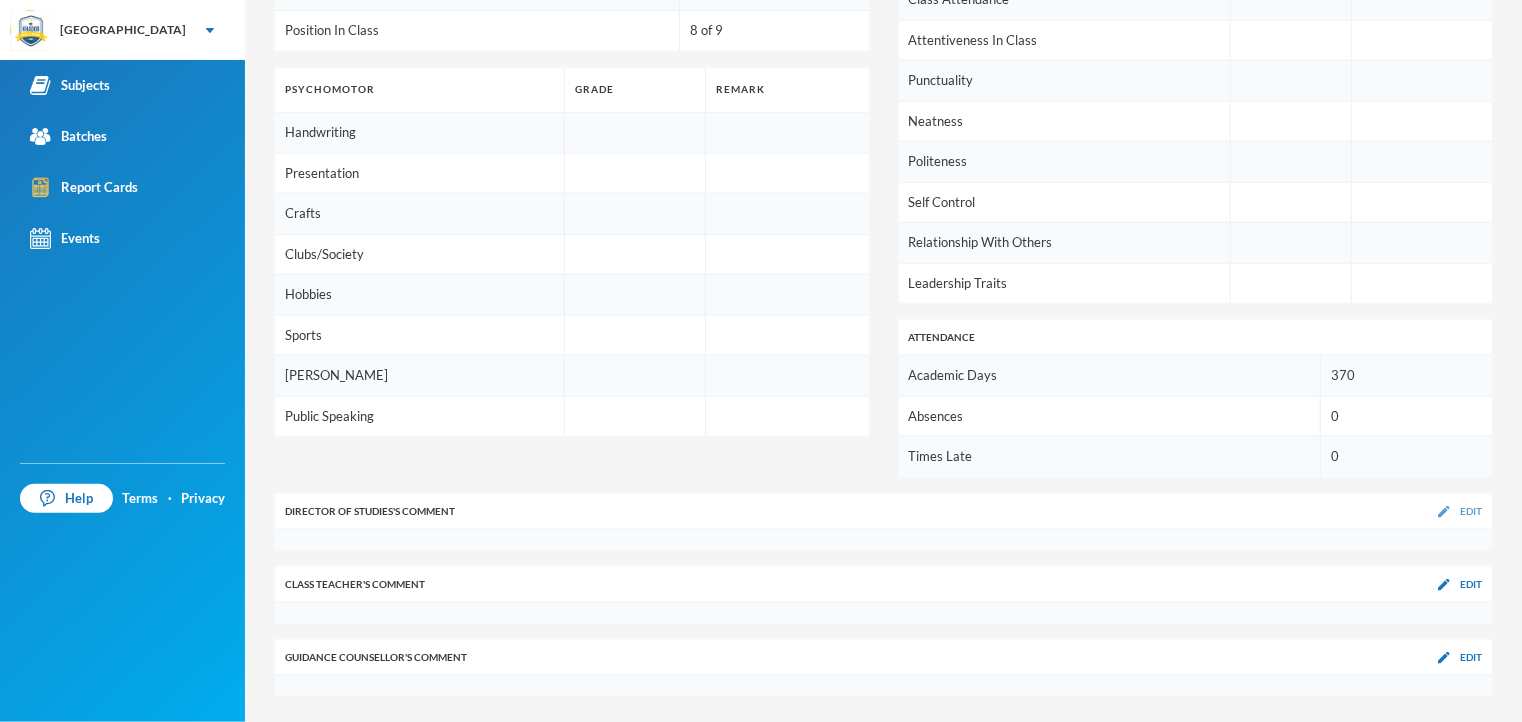 click on "Edit" at bounding box center [1471, 511] 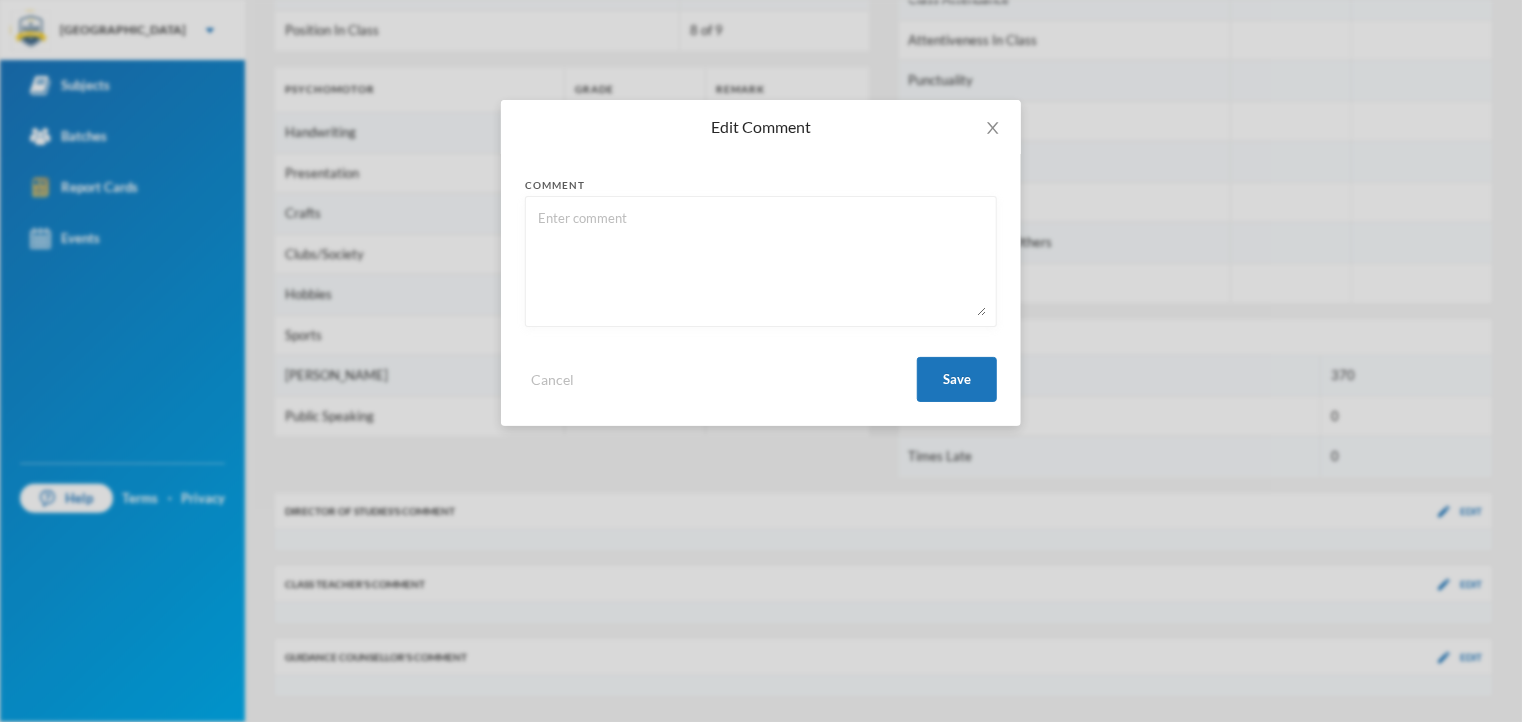 drag, startPoint x: 606, startPoint y: 197, endPoint x: 598, endPoint y: 219, distance: 23.409399 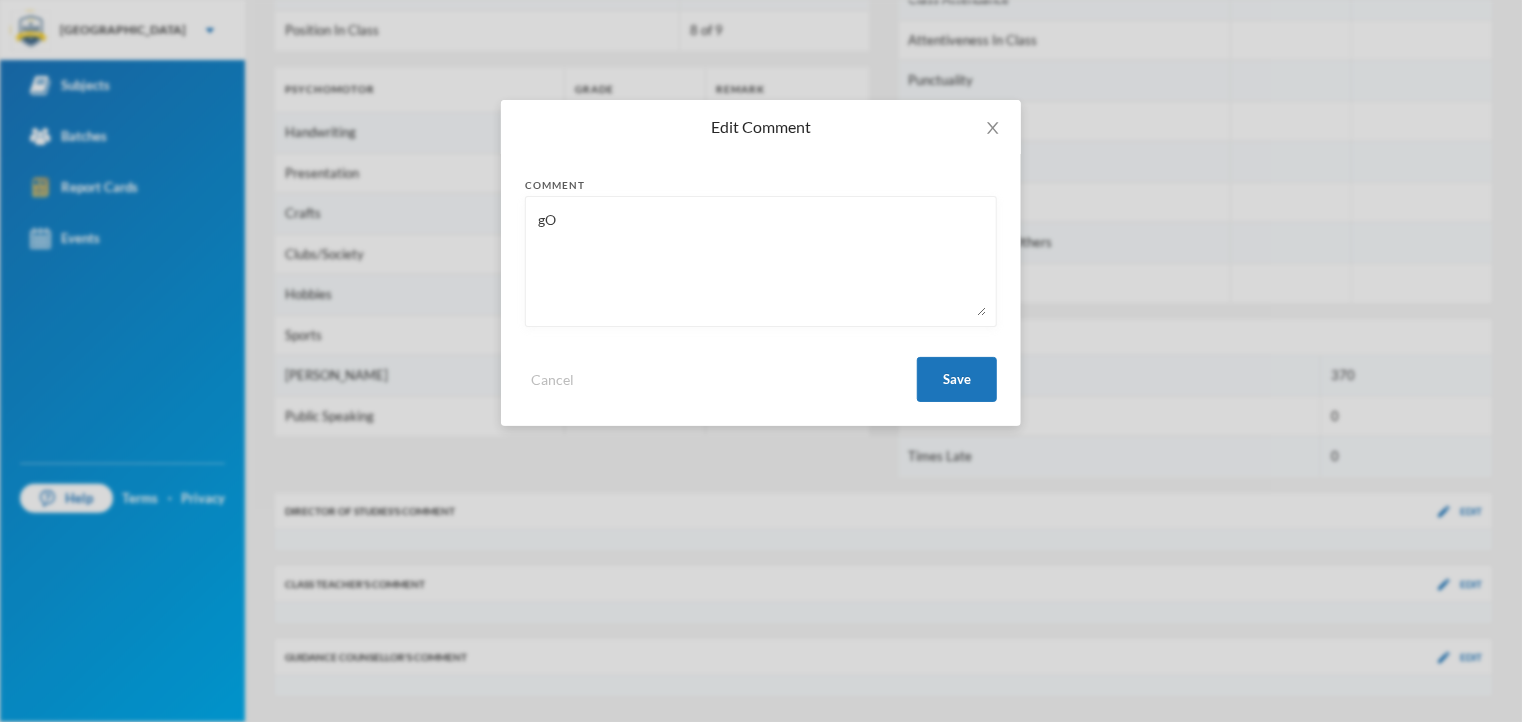 type on "g" 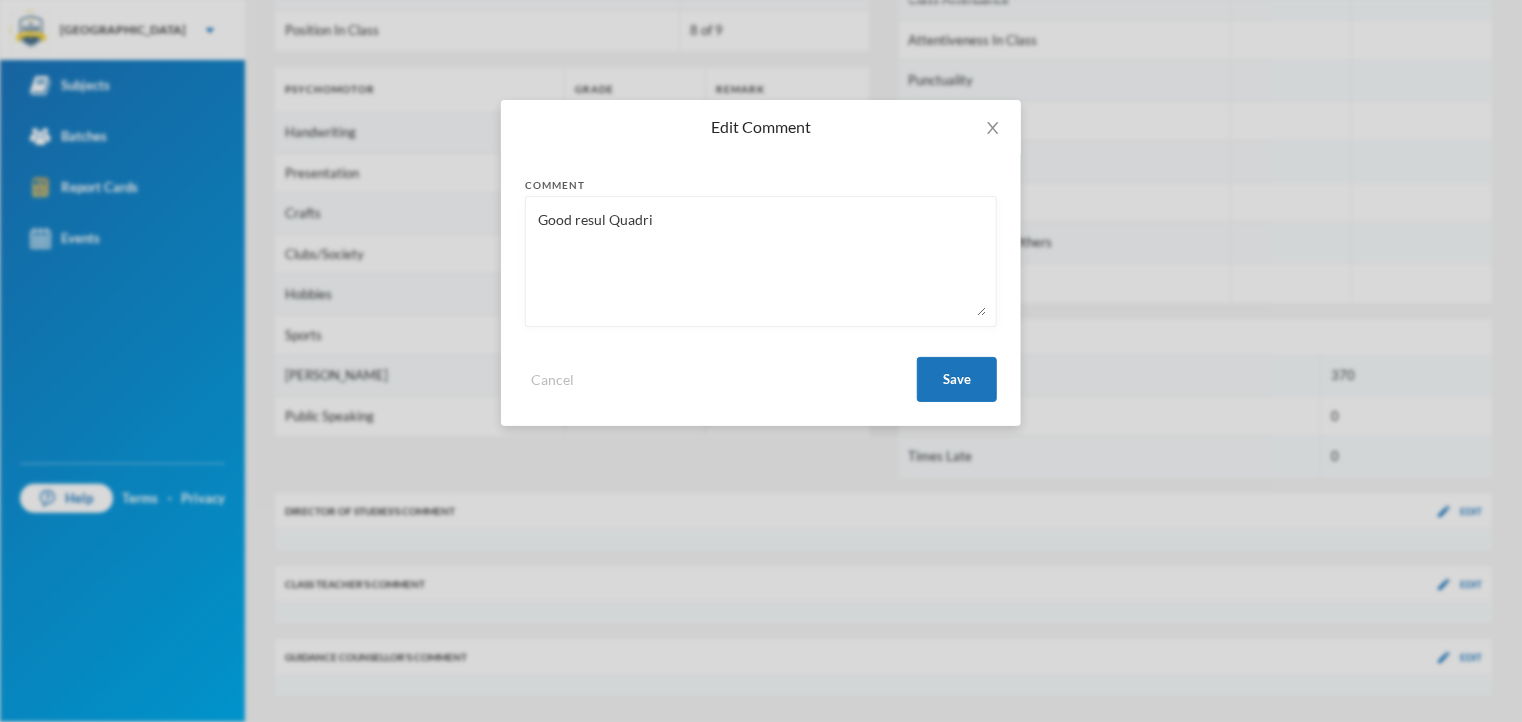 click on "Good resul Quadri" at bounding box center [761, 261] 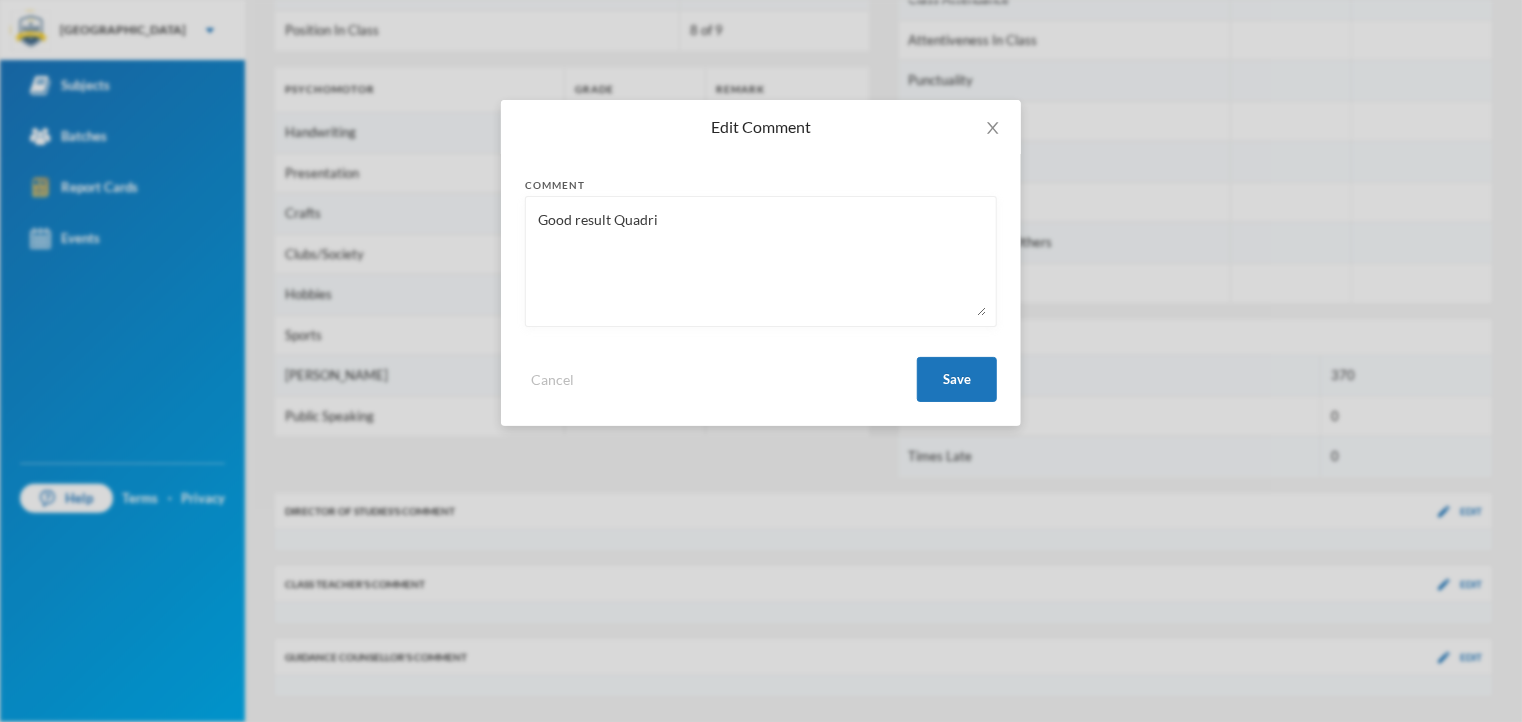 click on "Good result Quadri" at bounding box center [761, 261] 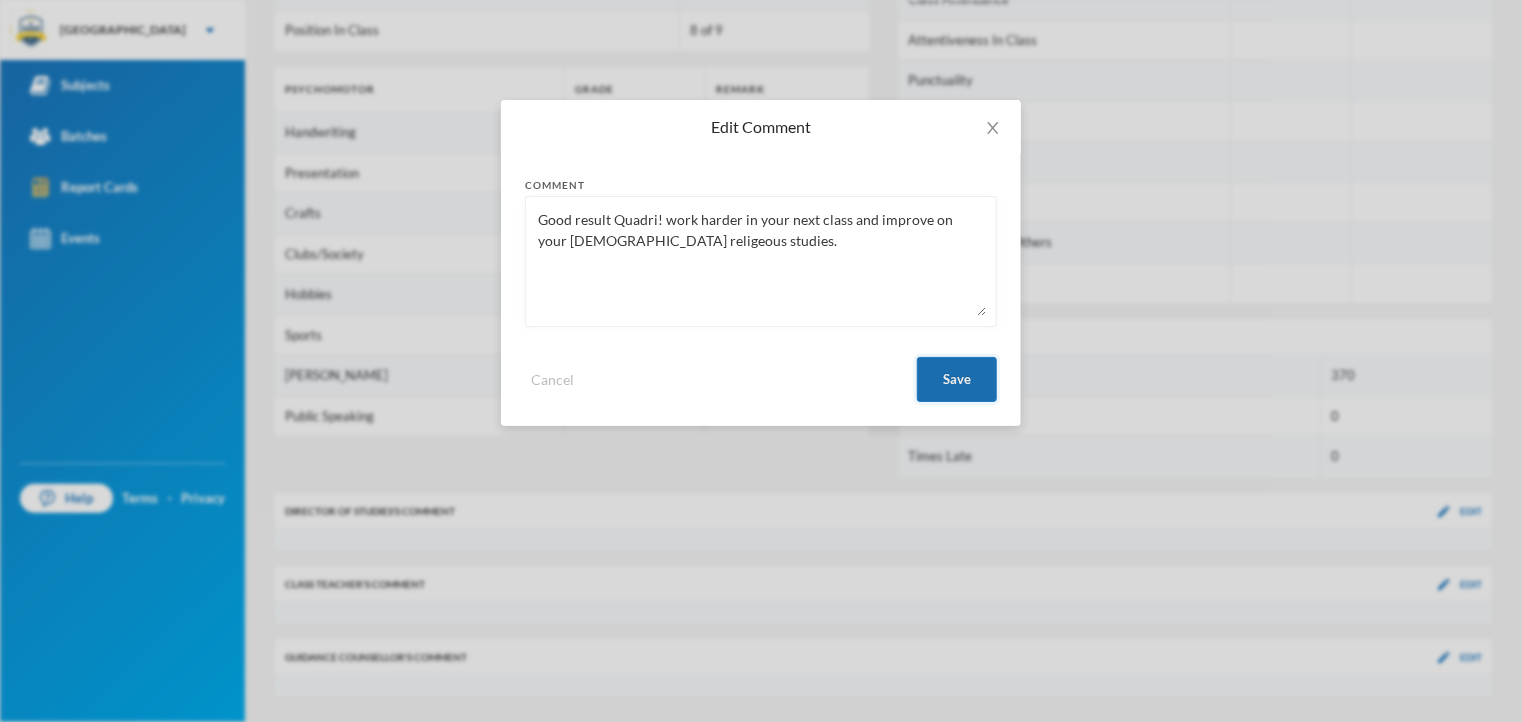 type on "Good result Quadri! work harder in your next class and improve on your [DEMOGRAPHIC_DATA] religeous studies." 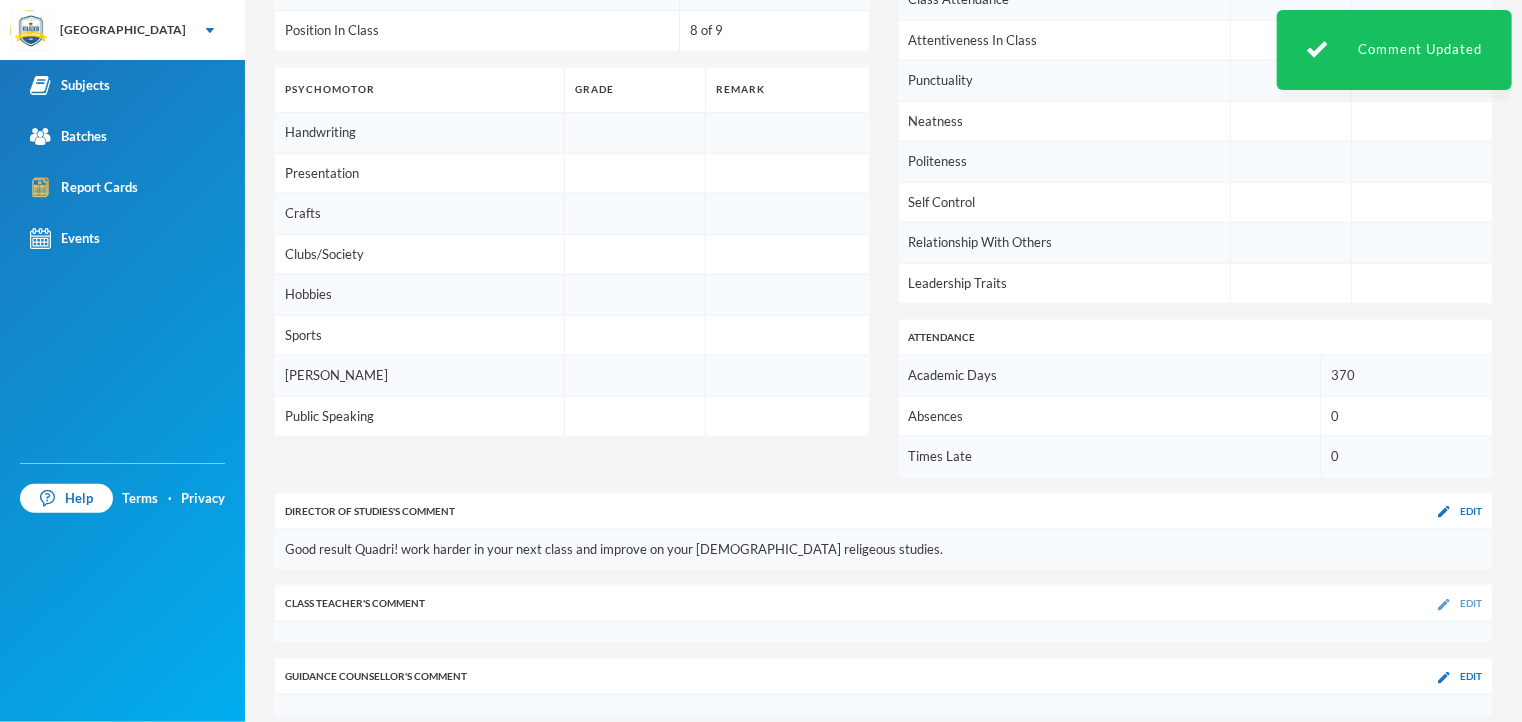 click on "Edit" at bounding box center (1471, 603) 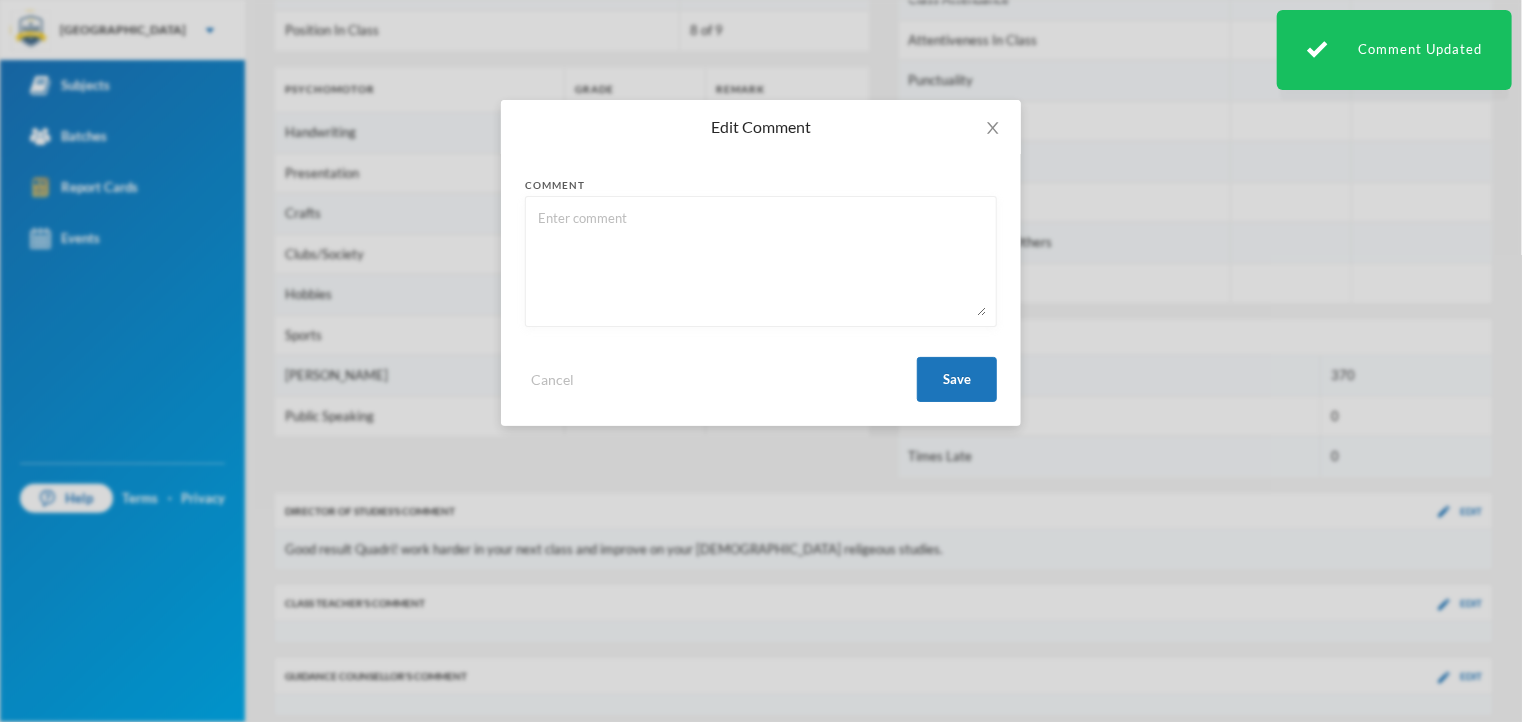 click at bounding box center (761, 261) 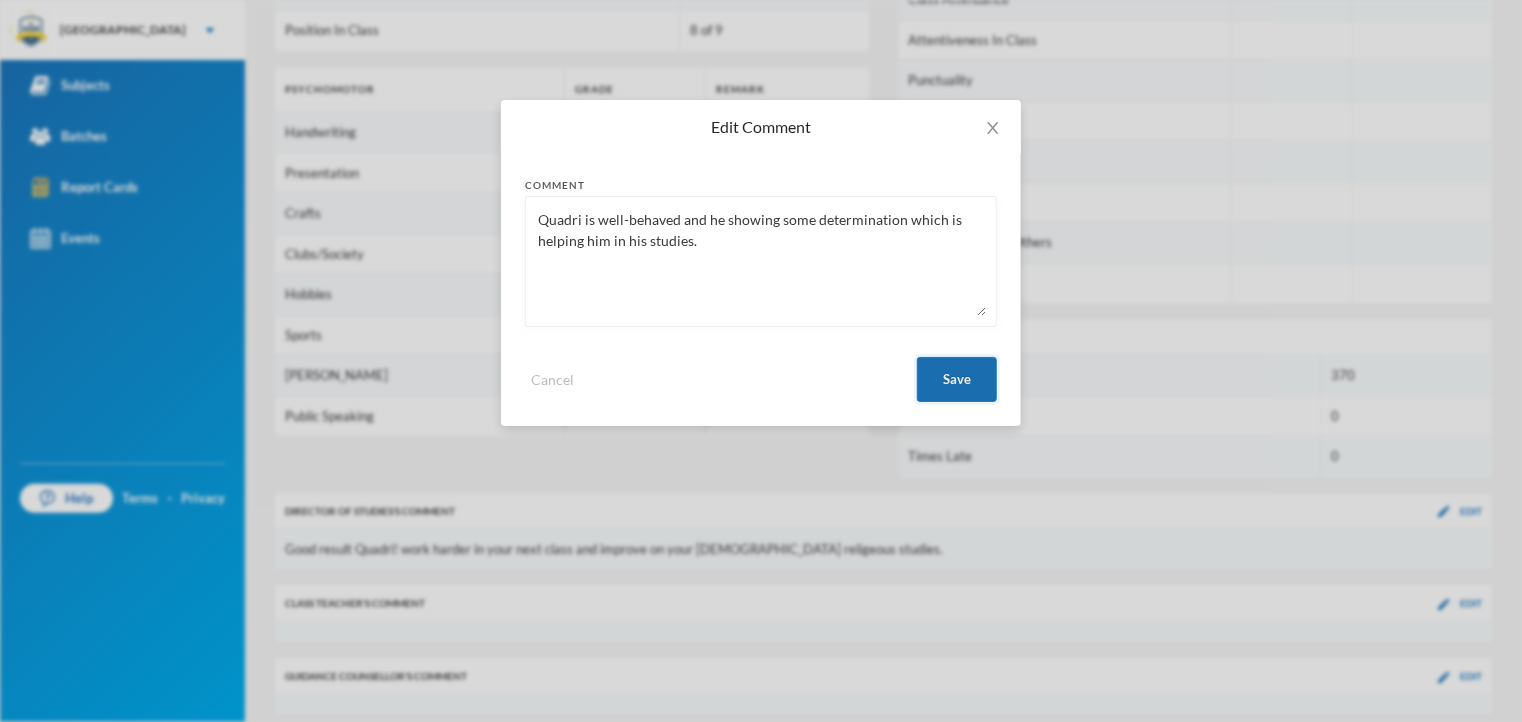 type on "Quadri is well-behaved and he showing some determination which is helping him in his studies." 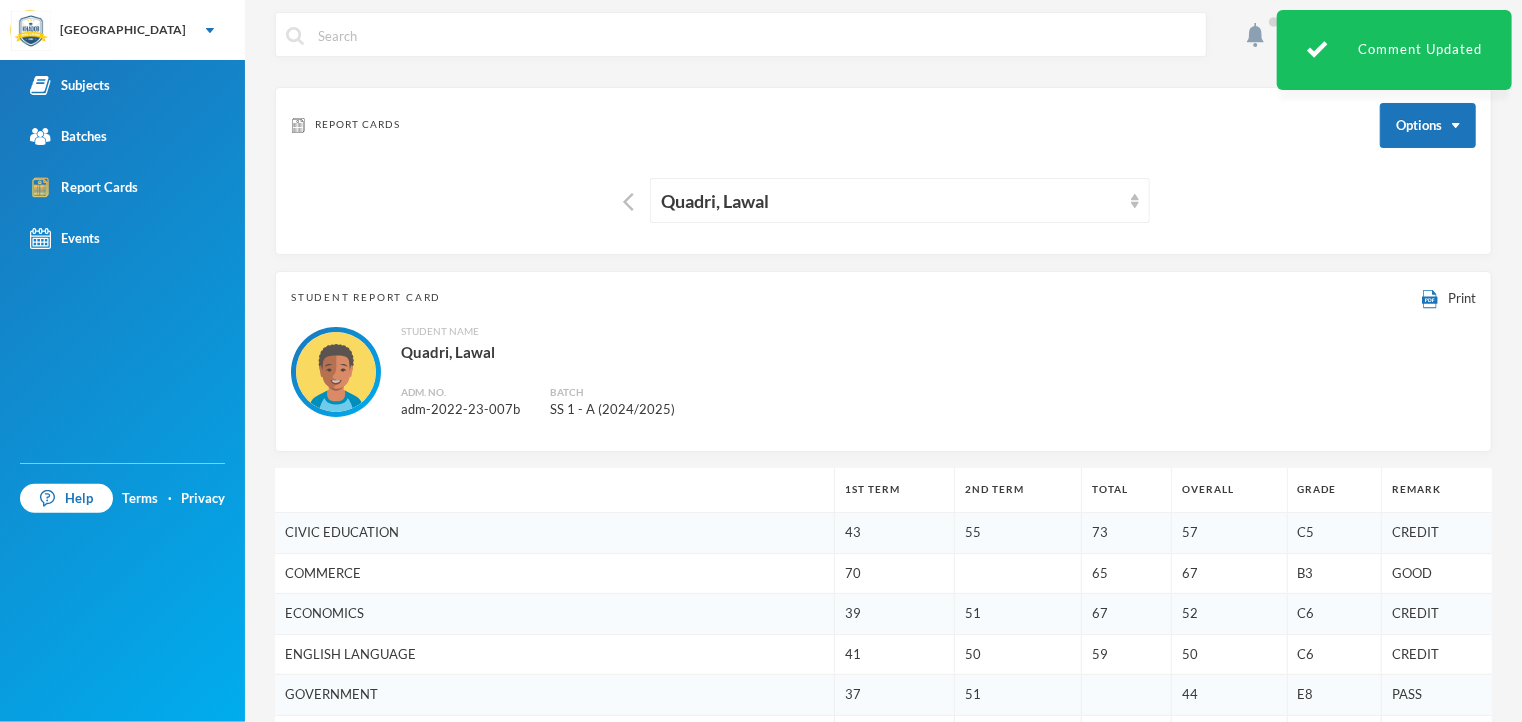 scroll, scrollTop: 0, scrollLeft: 0, axis: both 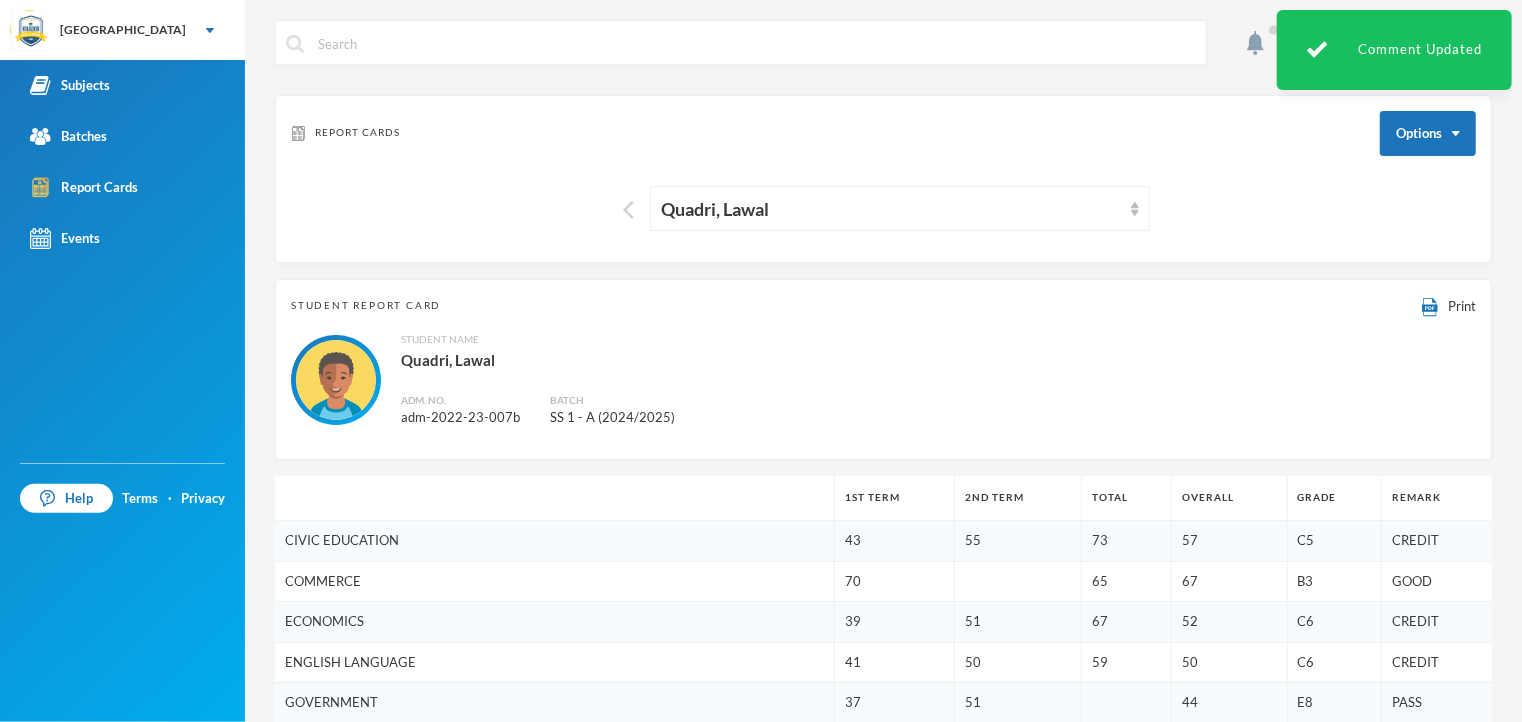 click at bounding box center (628, 210) 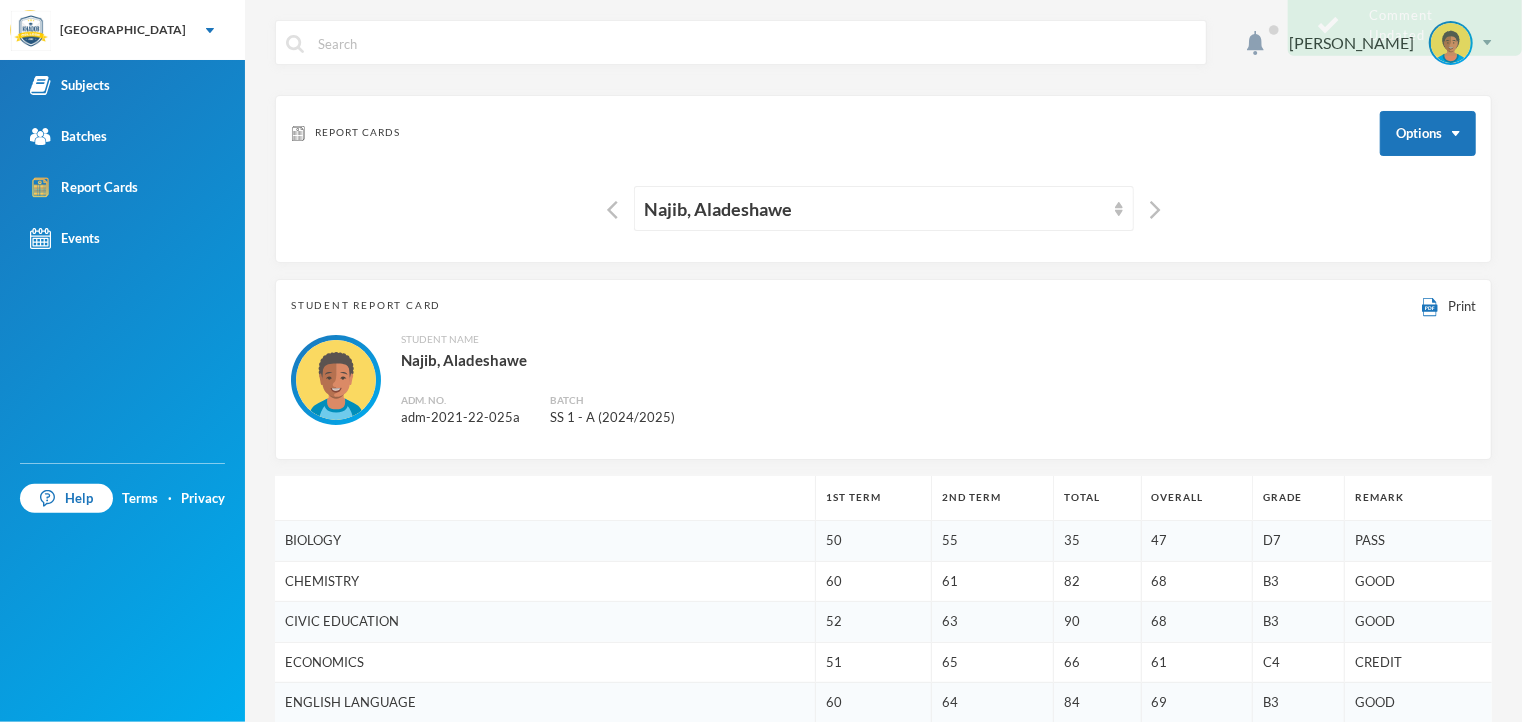 click at bounding box center [617, 208] 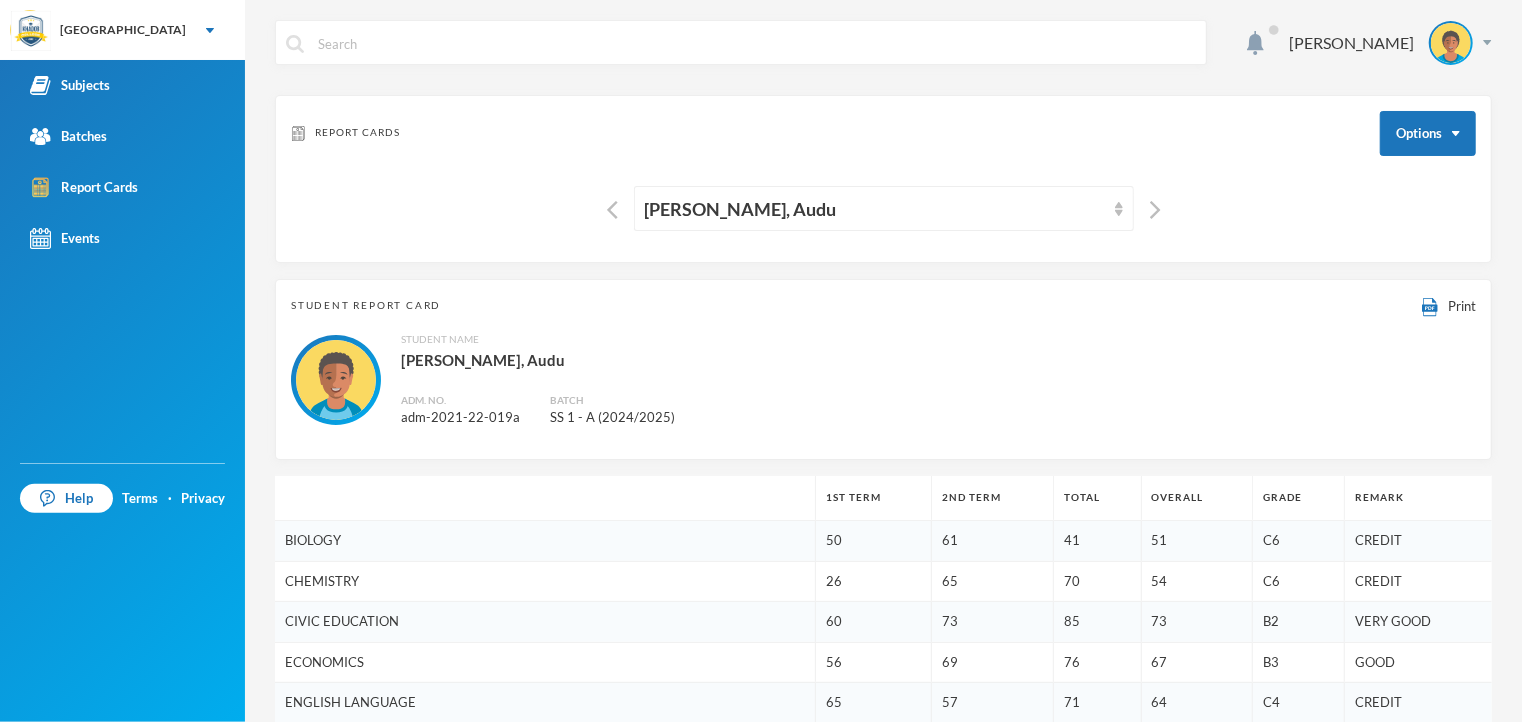 click at bounding box center [617, 208] 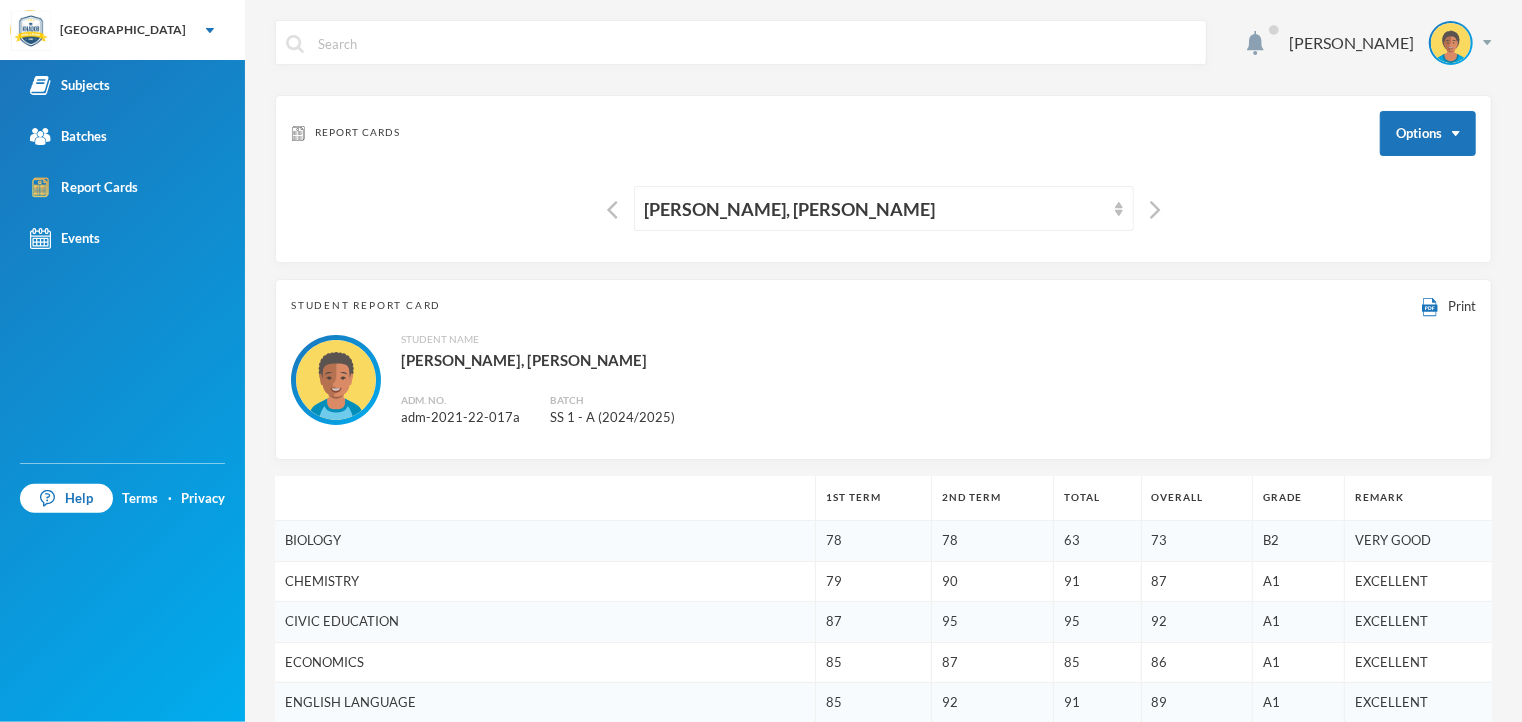 click at bounding box center (617, 208) 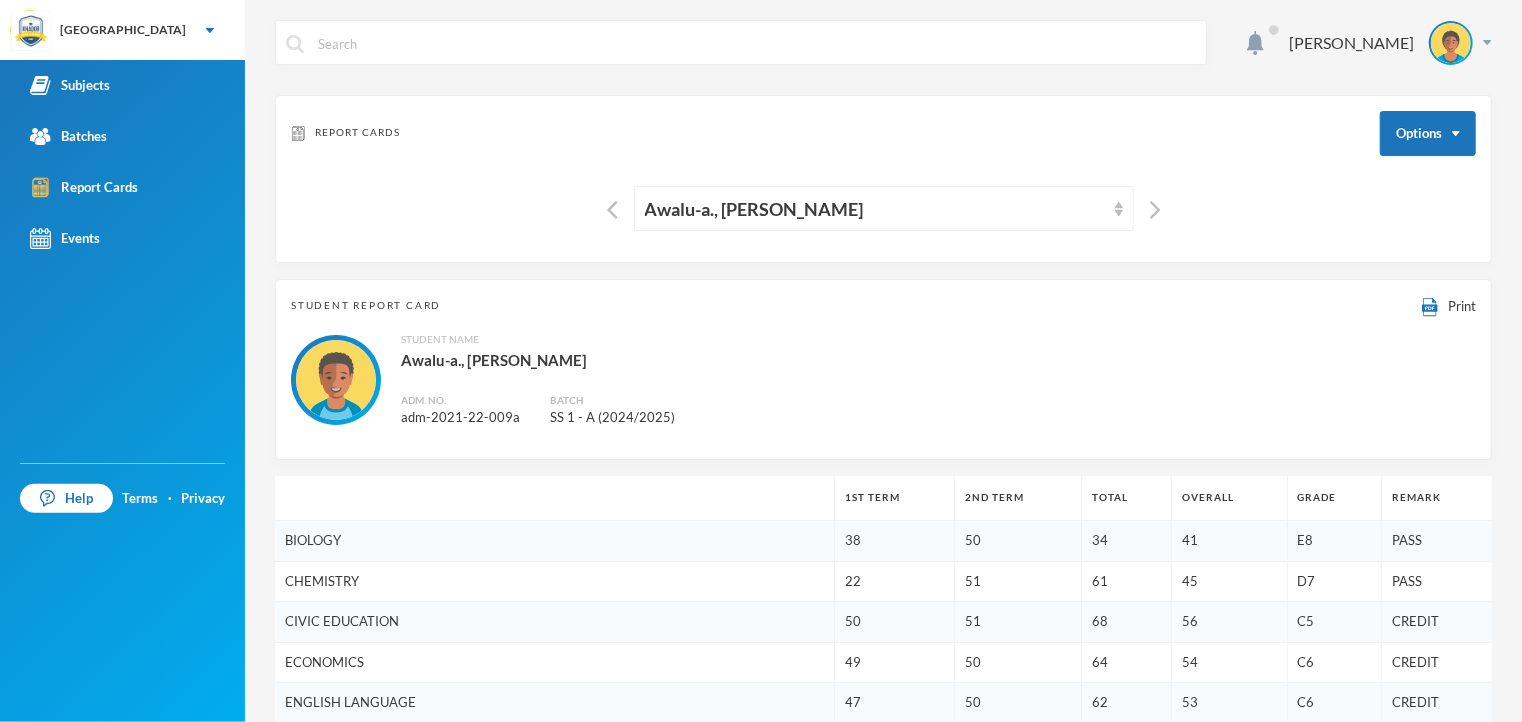 click at bounding box center (617, 208) 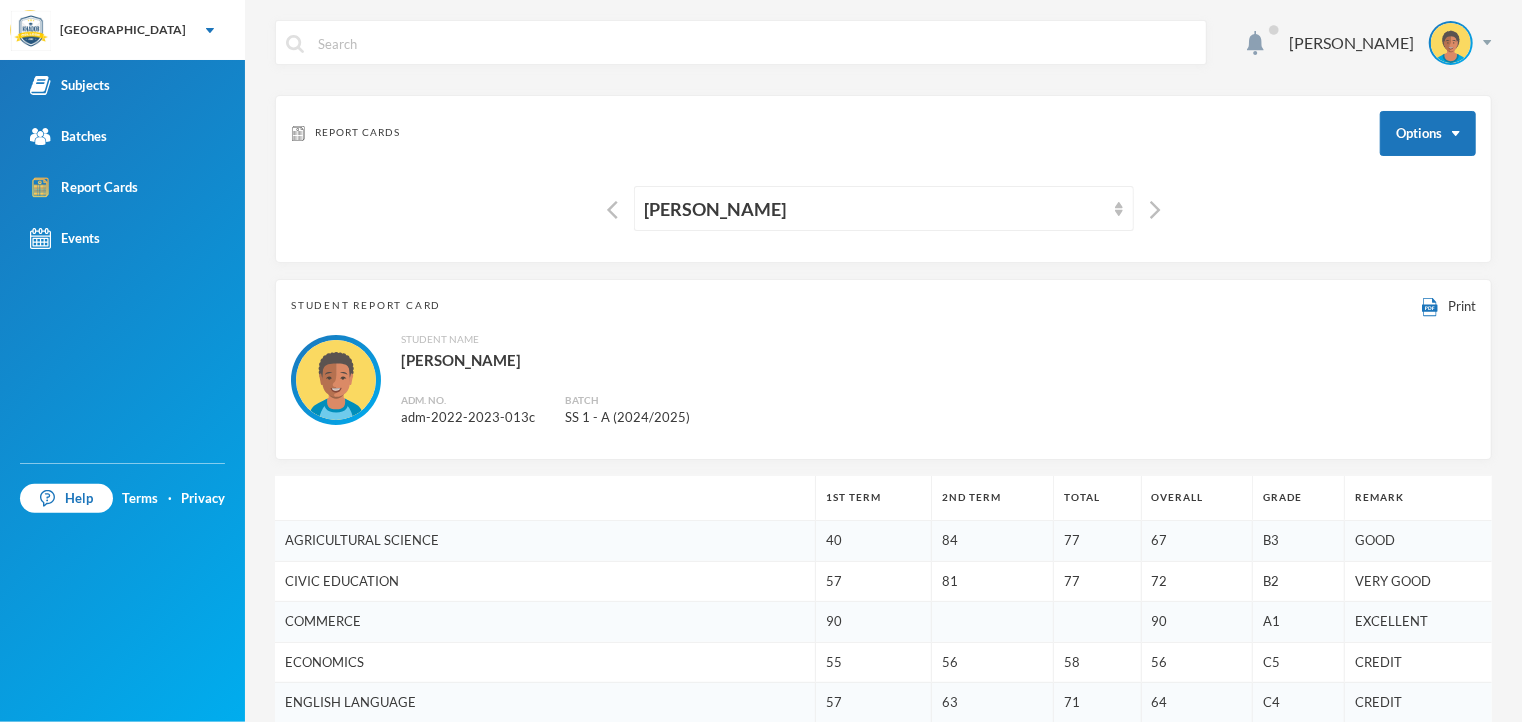 click at bounding box center [617, 208] 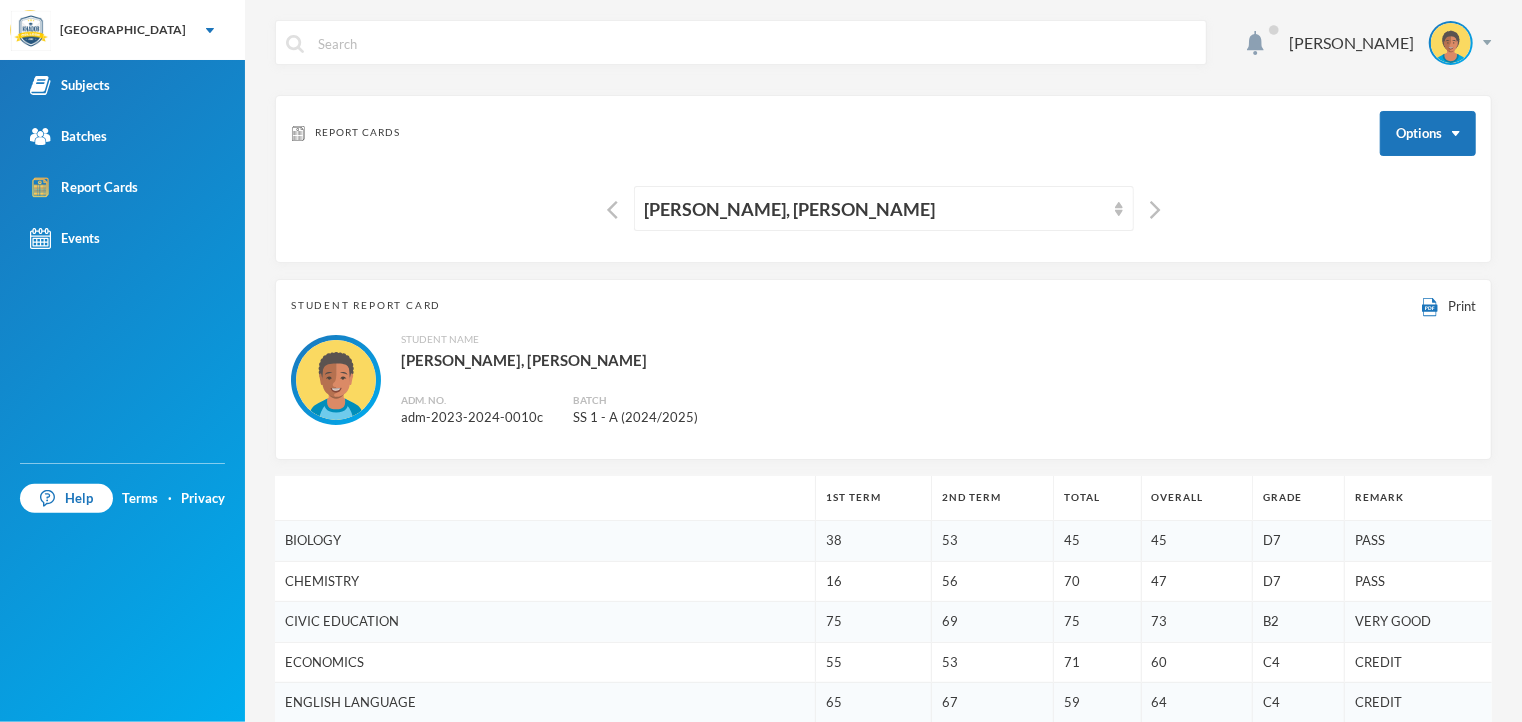 click at bounding box center [617, 208] 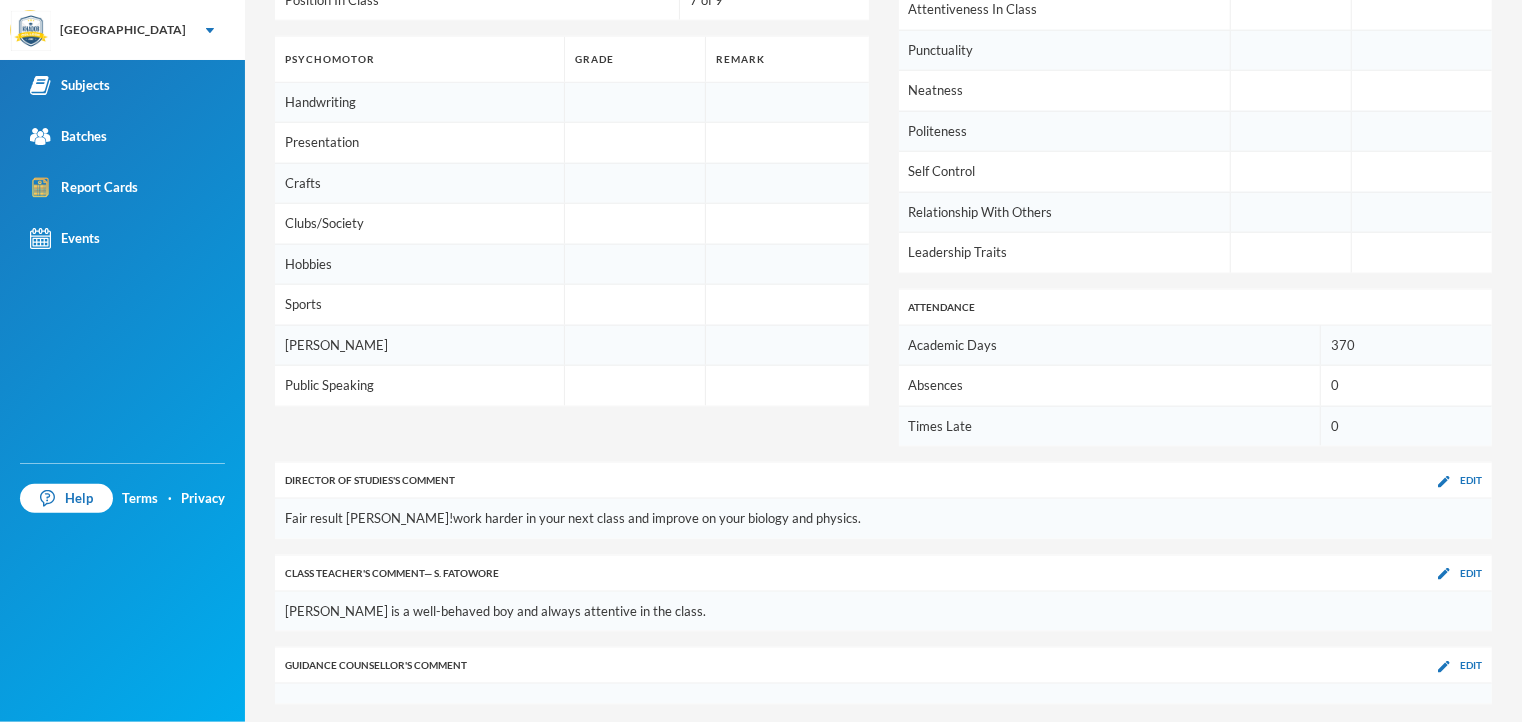 scroll, scrollTop: 1128, scrollLeft: 0, axis: vertical 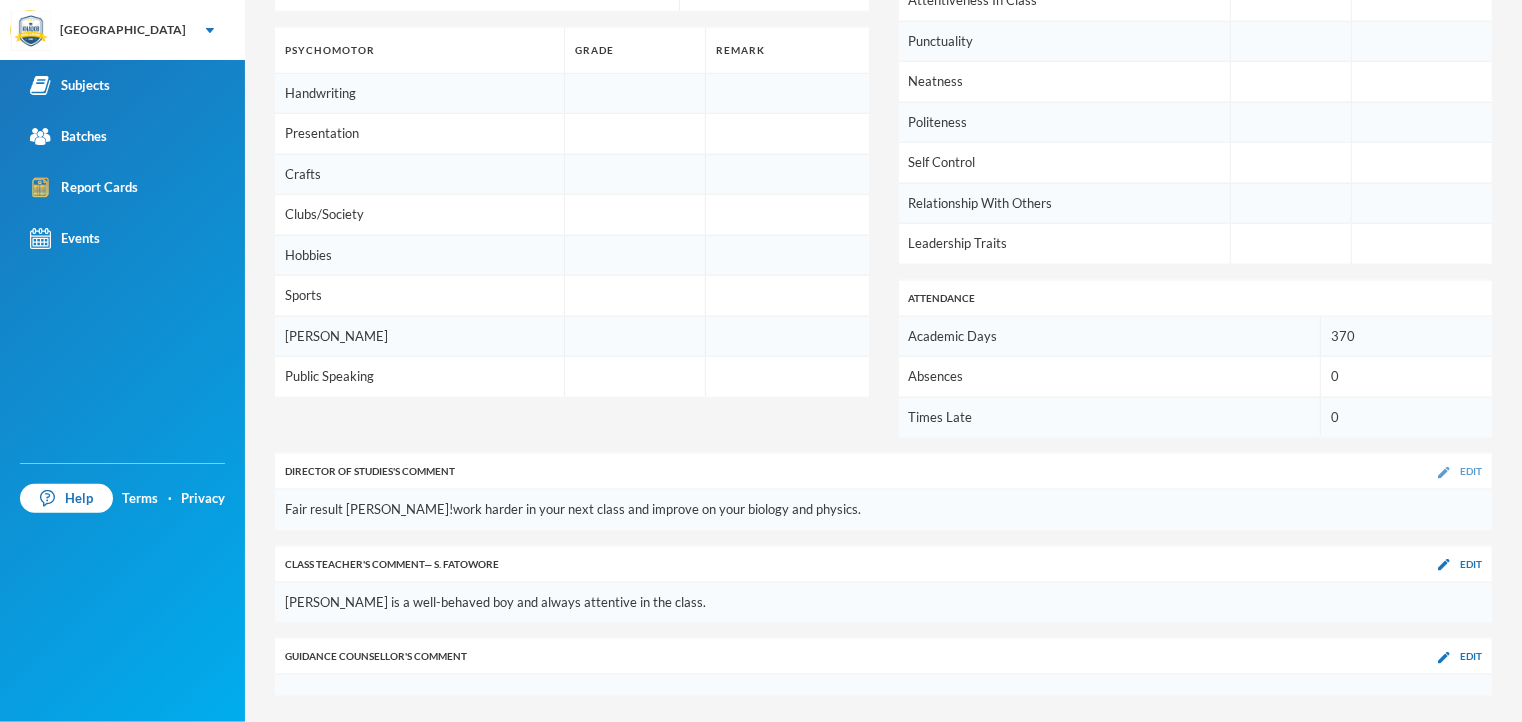 click on "Edit" at bounding box center [1471, 471] 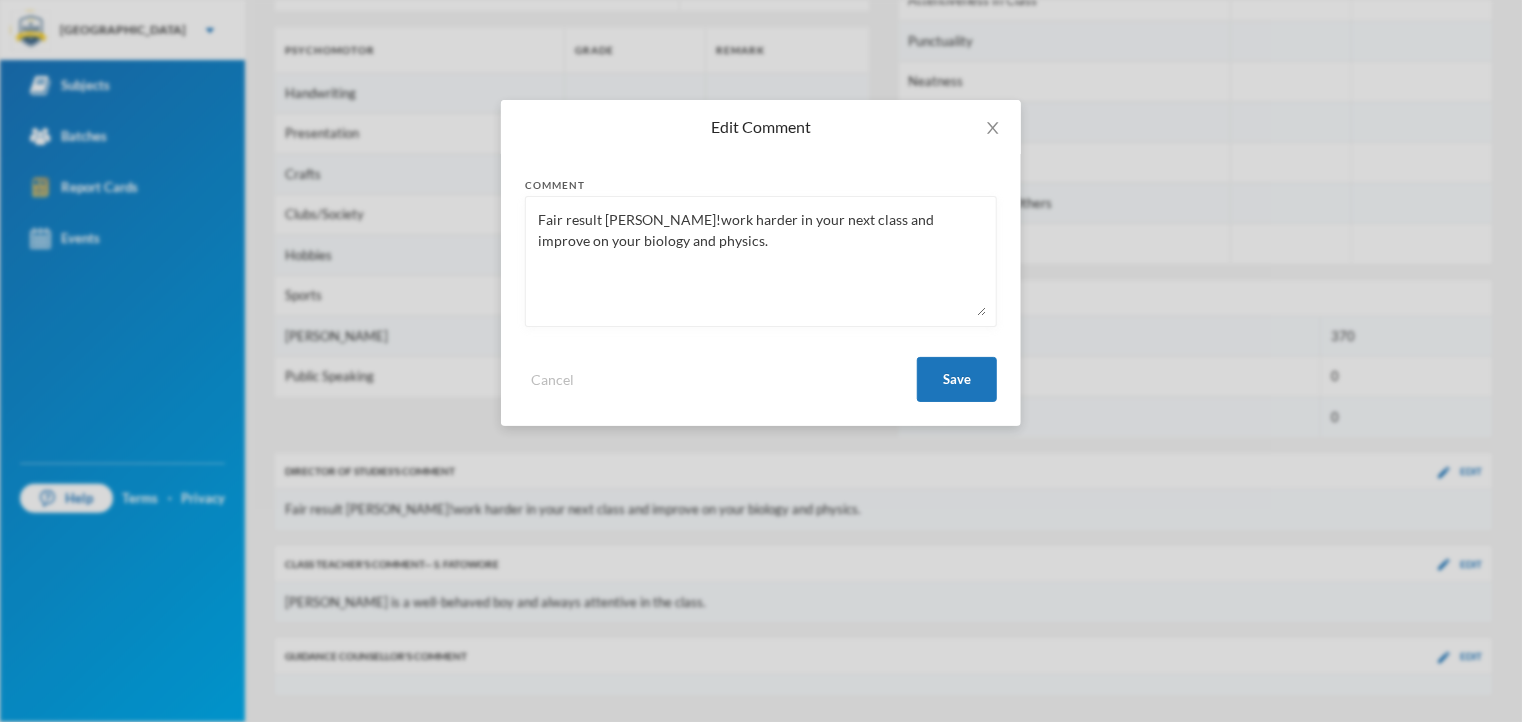click on "Fair result [PERSON_NAME]!work harder in your next class and improve on your biology and physics." at bounding box center [761, 261] 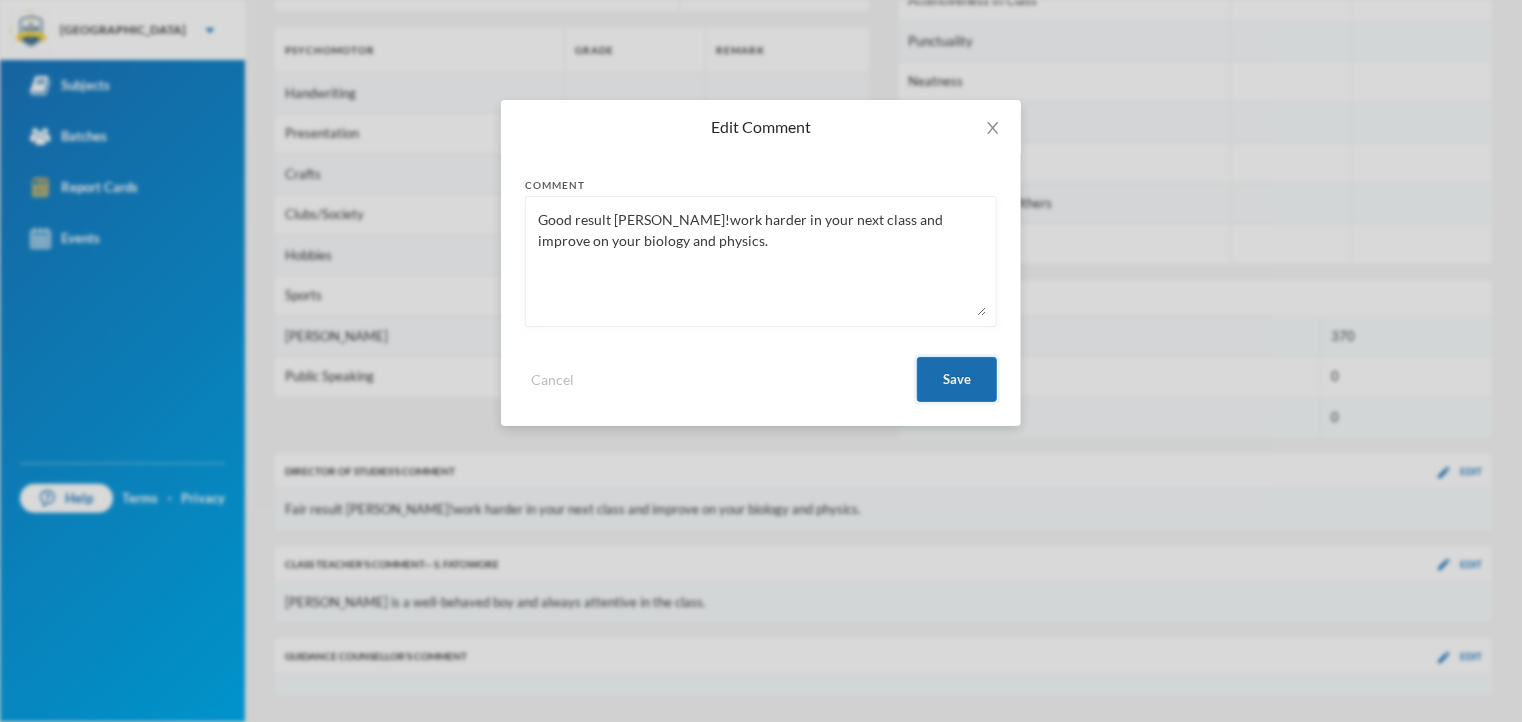 type on "Good result [PERSON_NAME]!work harder in your next class and improve on your biology and physics." 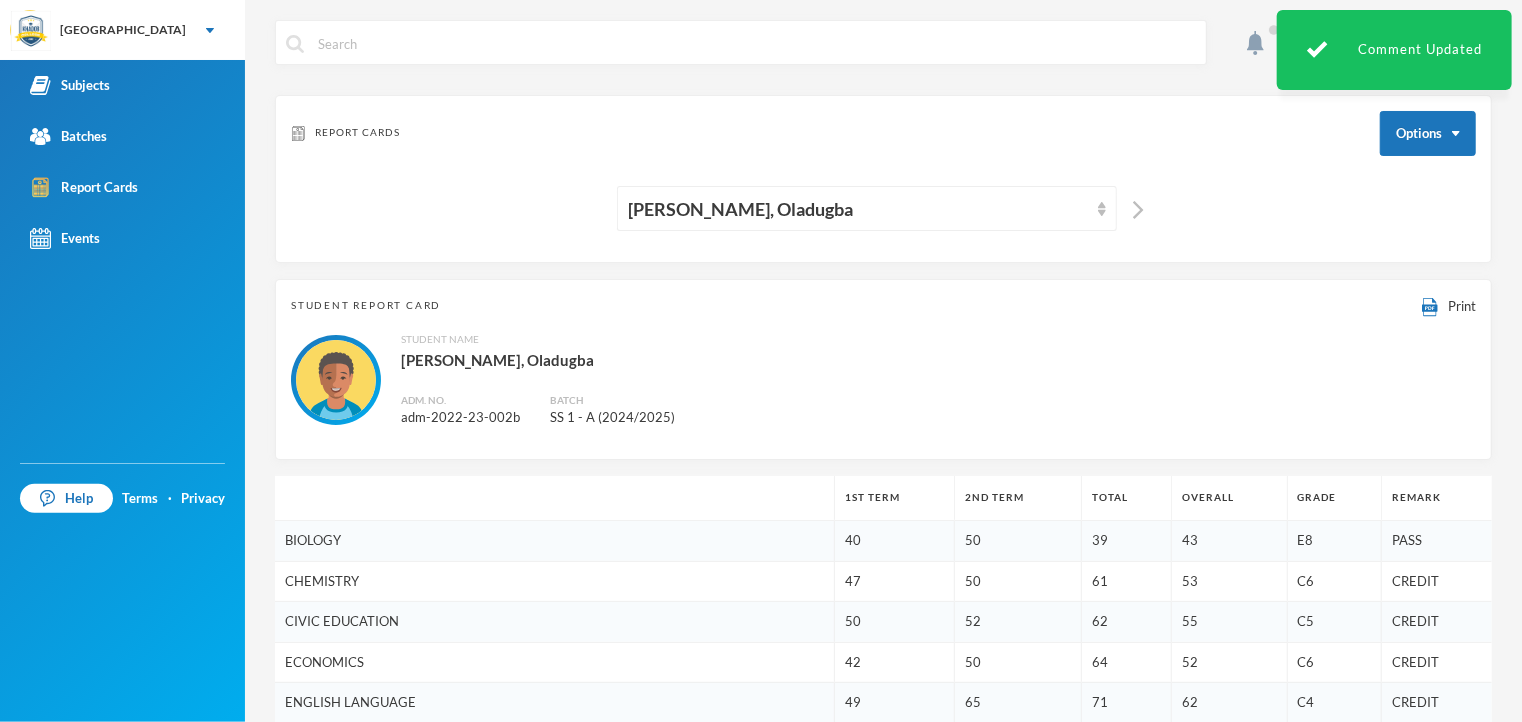scroll, scrollTop: 0, scrollLeft: 0, axis: both 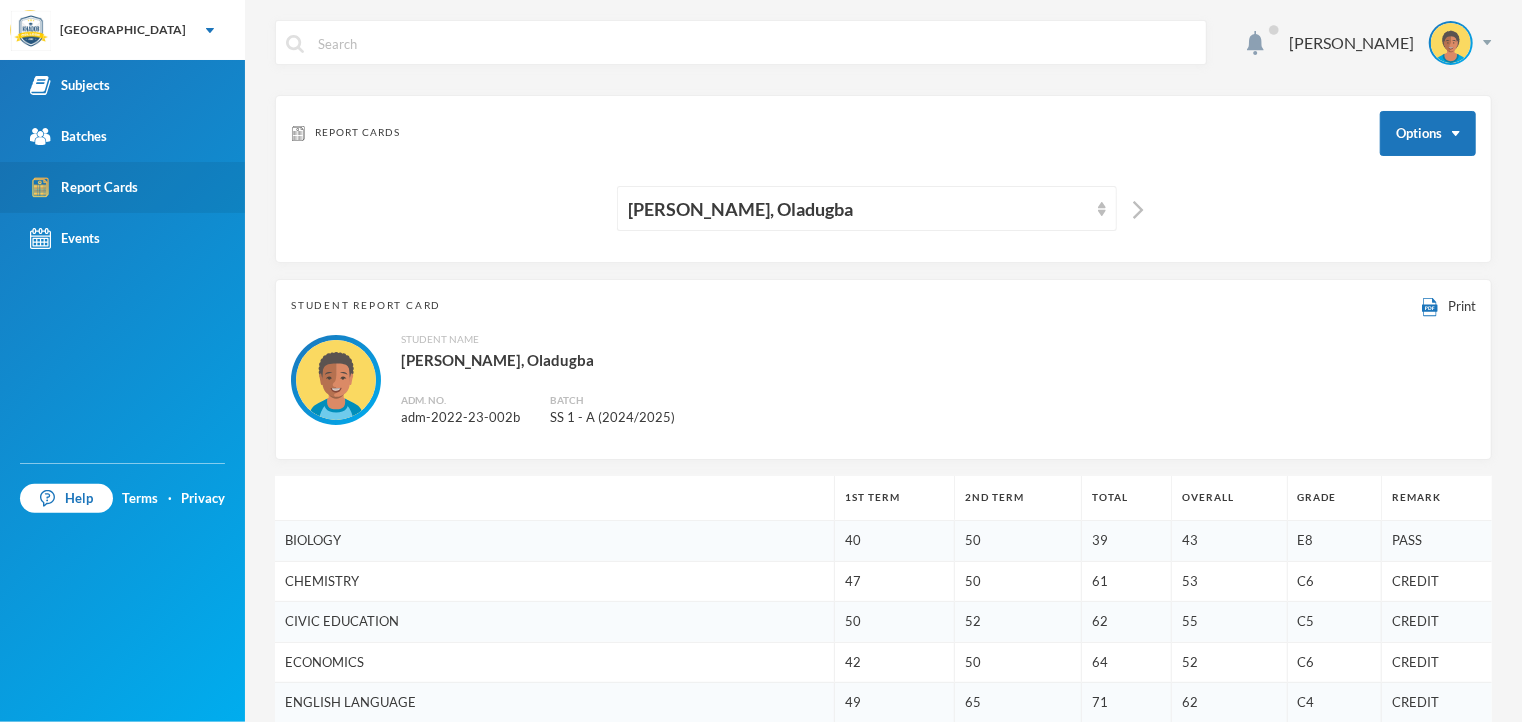 click on "Report Cards" at bounding box center (84, 187) 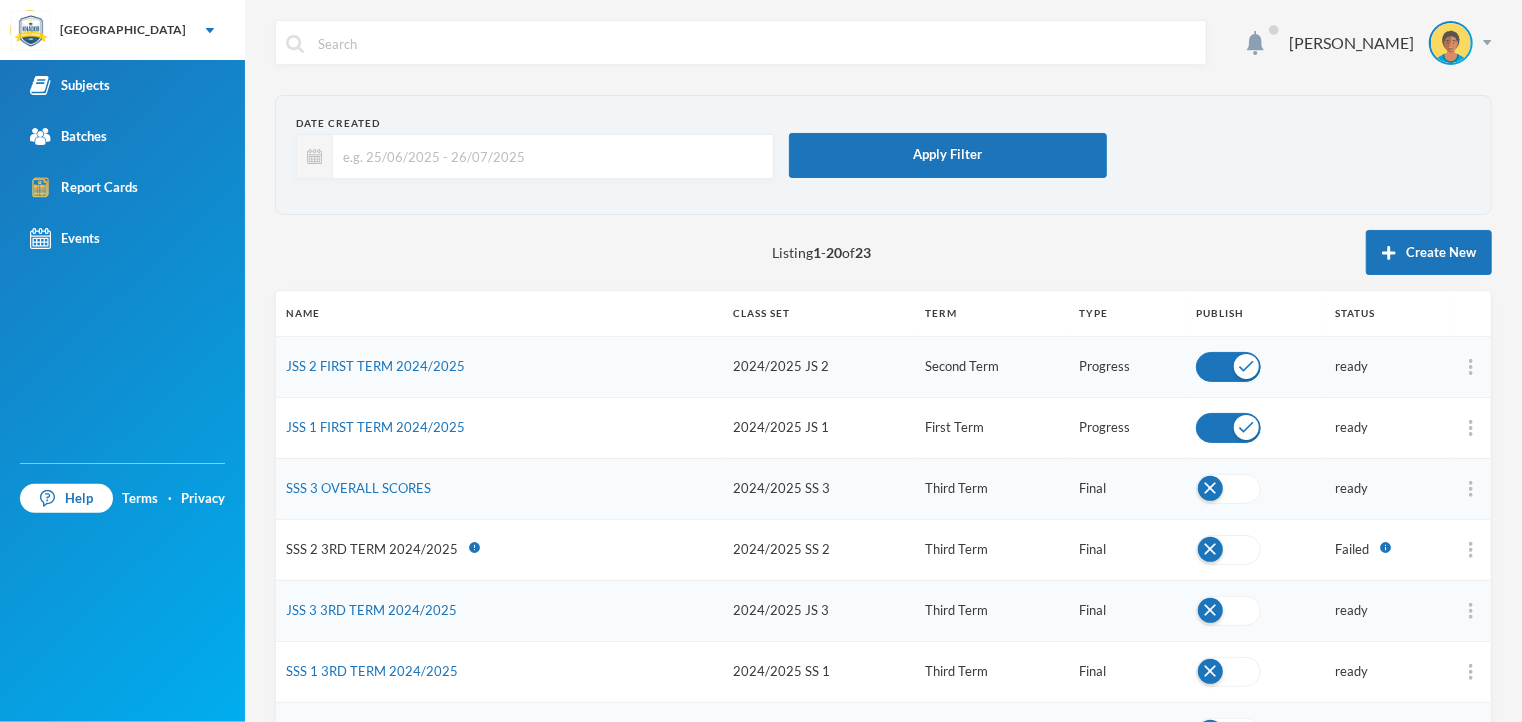 click on "SSS 2 3RD TERM 2024/2025" at bounding box center [372, 549] 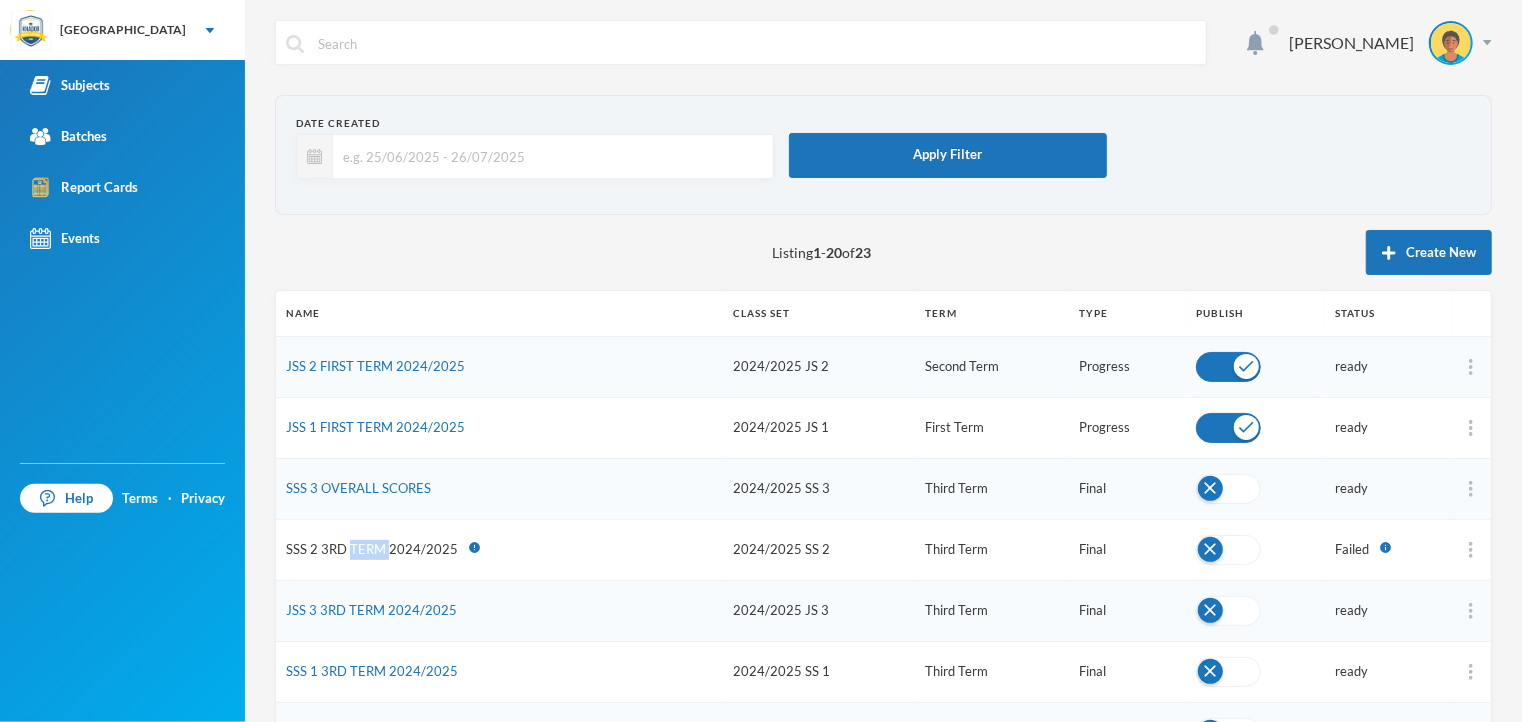 click on "SSS 2 3RD TERM 2024/2025" at bounding box center (372, 549) 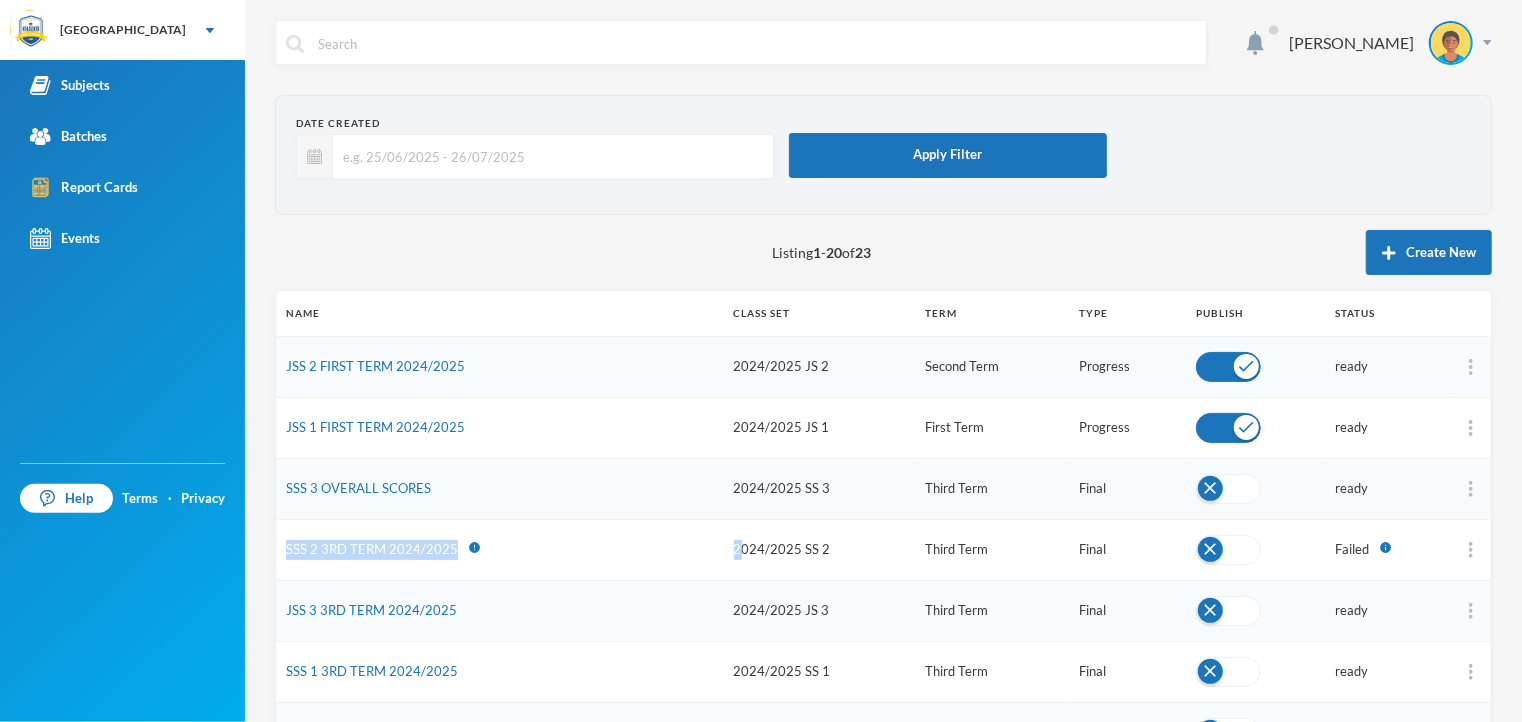 click on "SSS 2 3RD TERM 2024/2025" at bounding box center [372, 549] 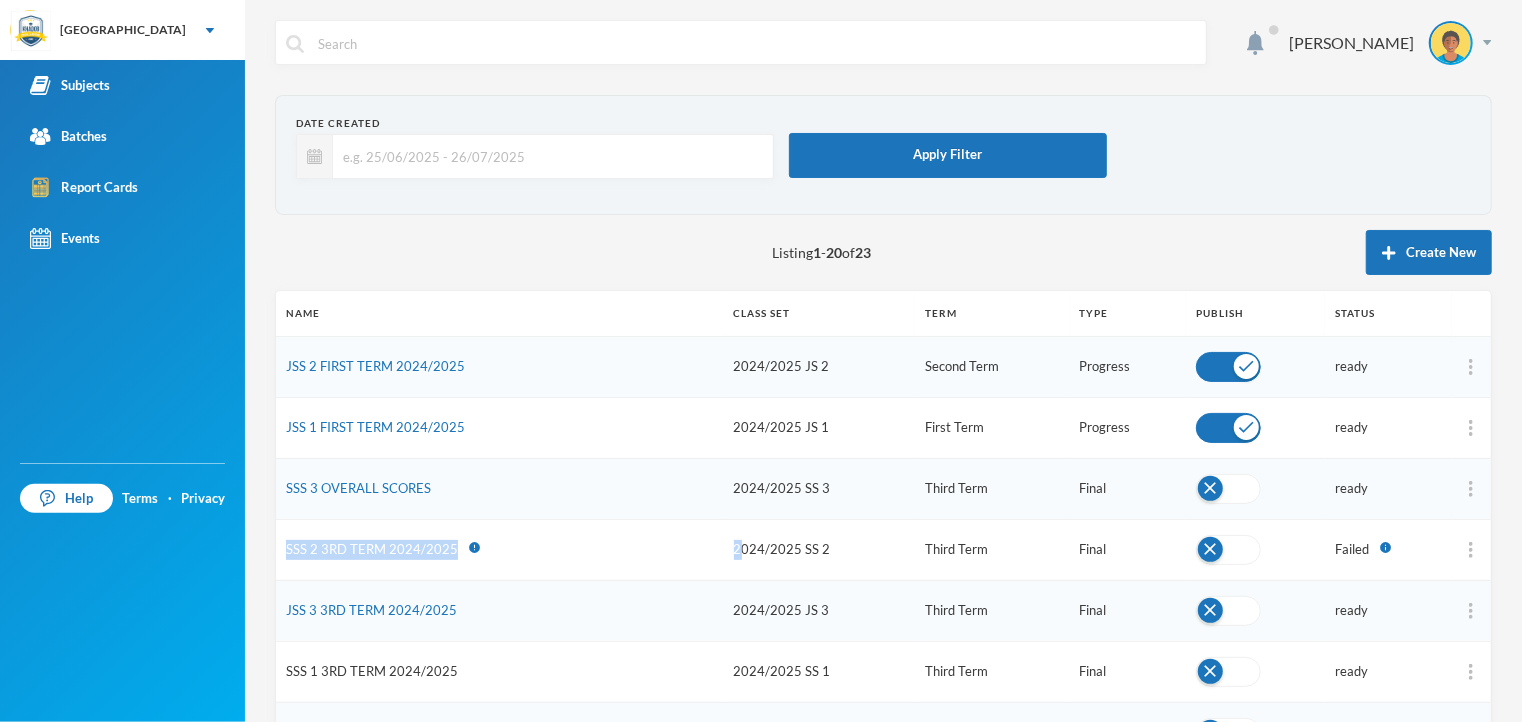 click on "SSS 1 3RD TERM 2024/2025" at bounding box center (372, 671) 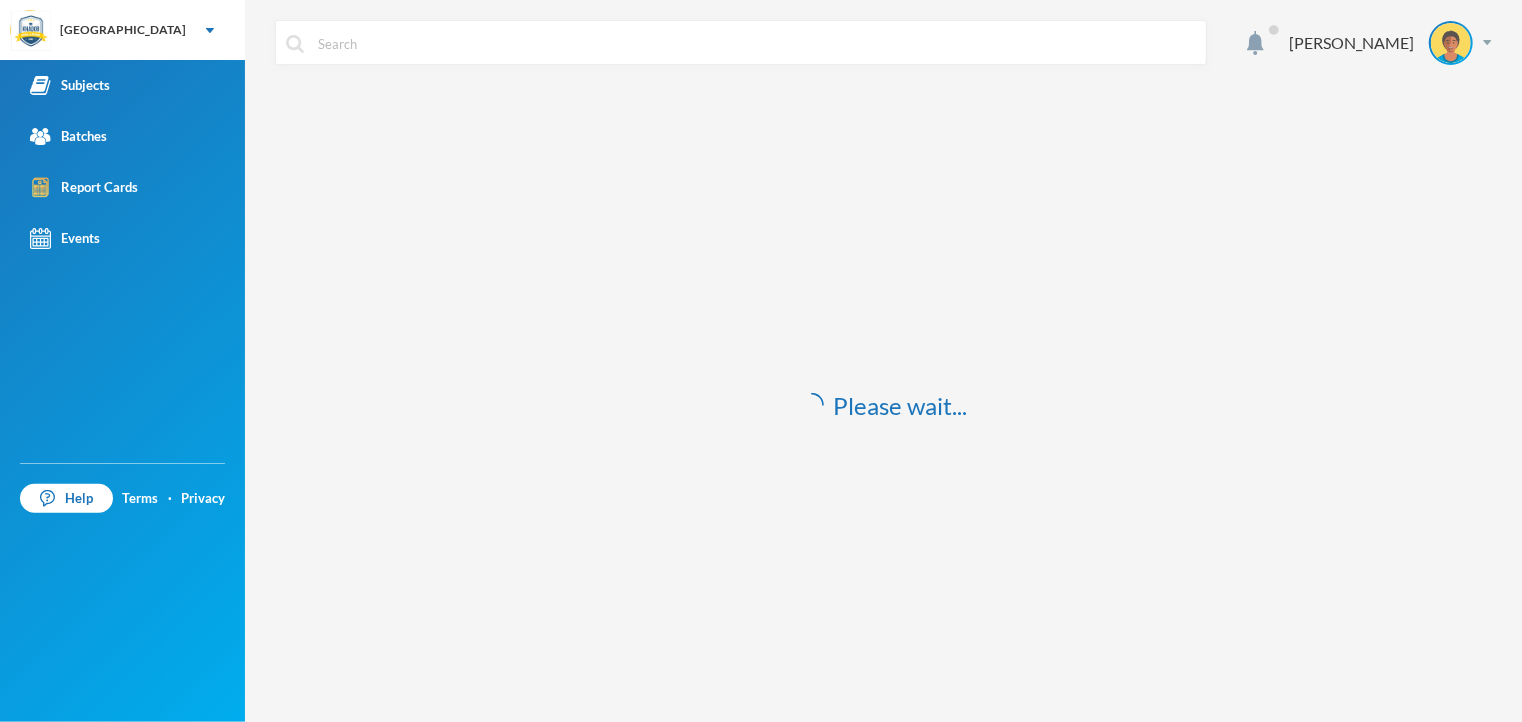 click on "Please wait..." at bounding box center [883, 406] 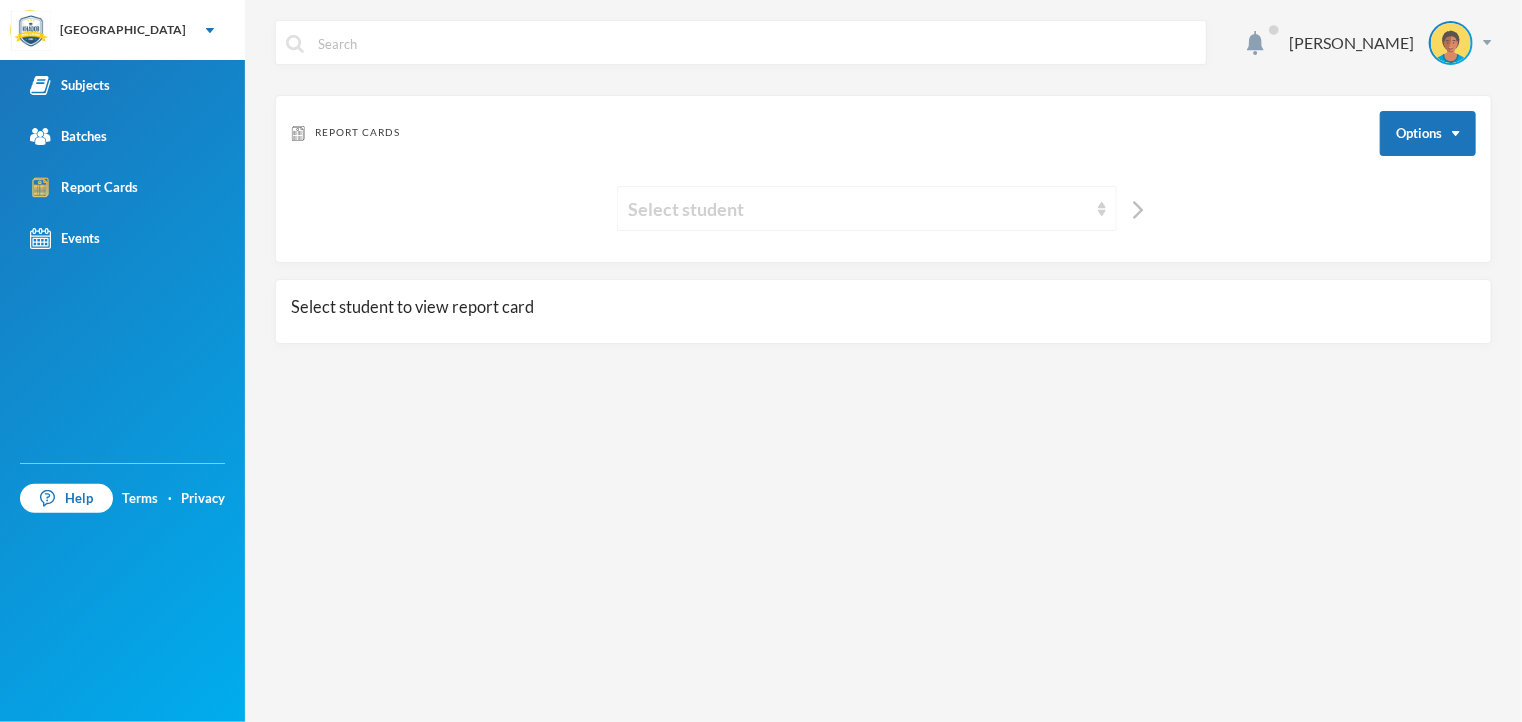 click at bounding box center [1102, 209] 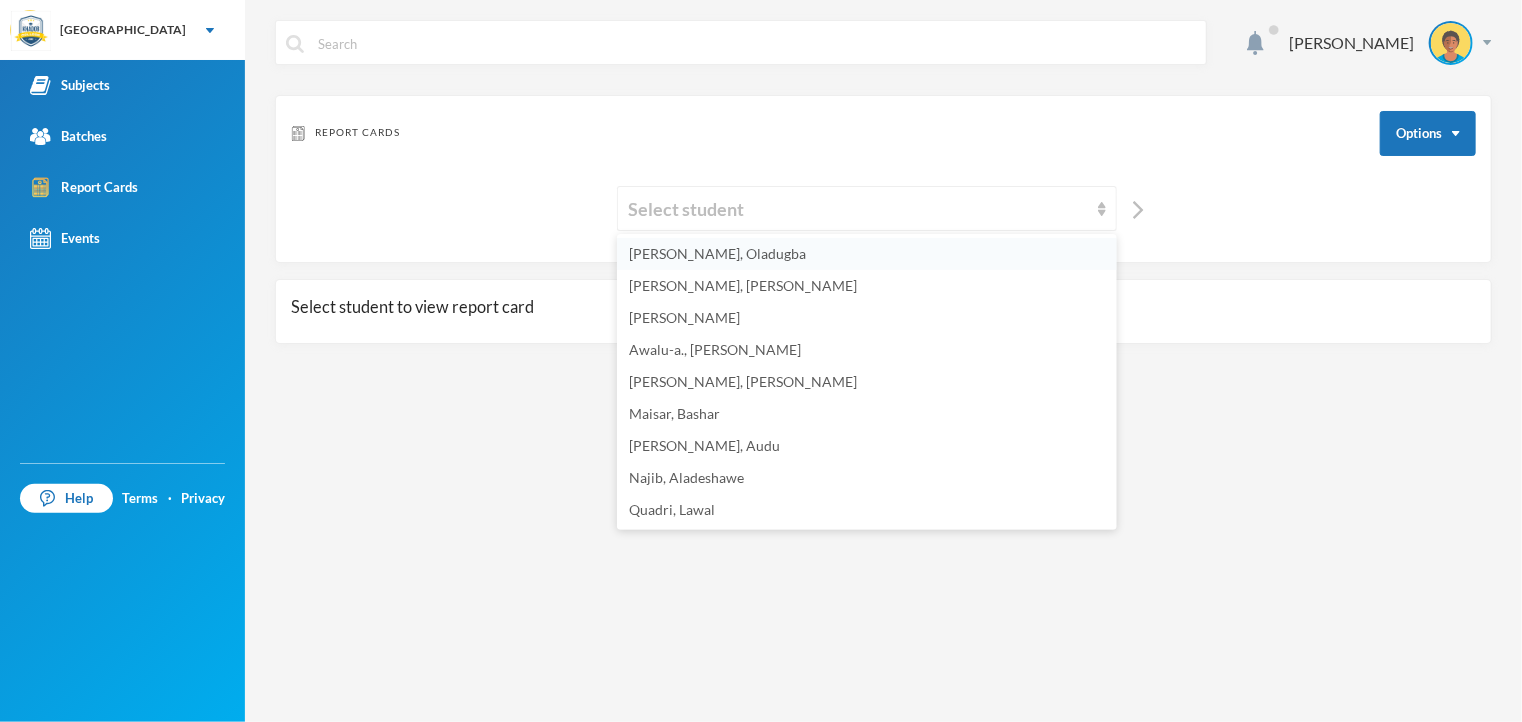 click on "[PERSON_NAME], Oladugba" at bounding box center [867, 254] 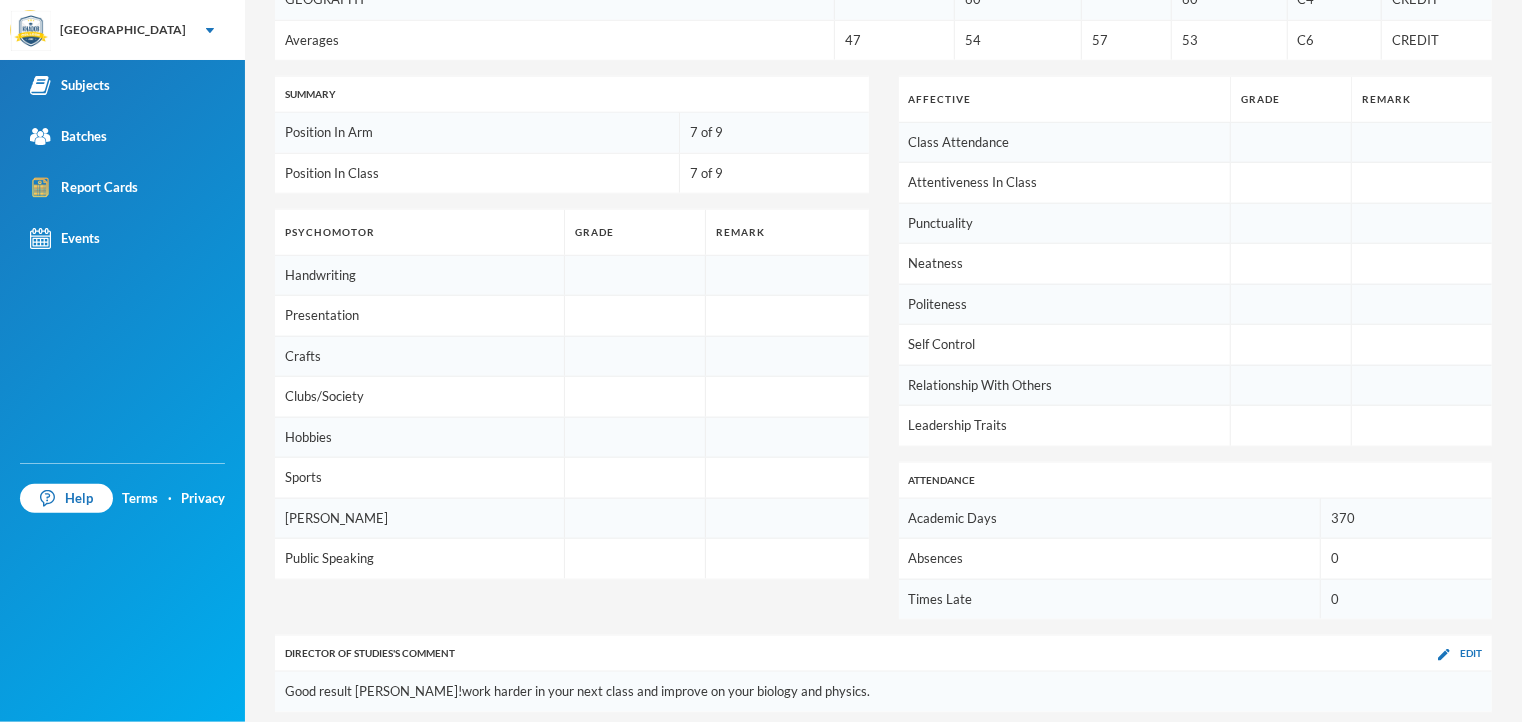 scroll, scrollTop: 1128, scrollLeft: 0, axis: vertical 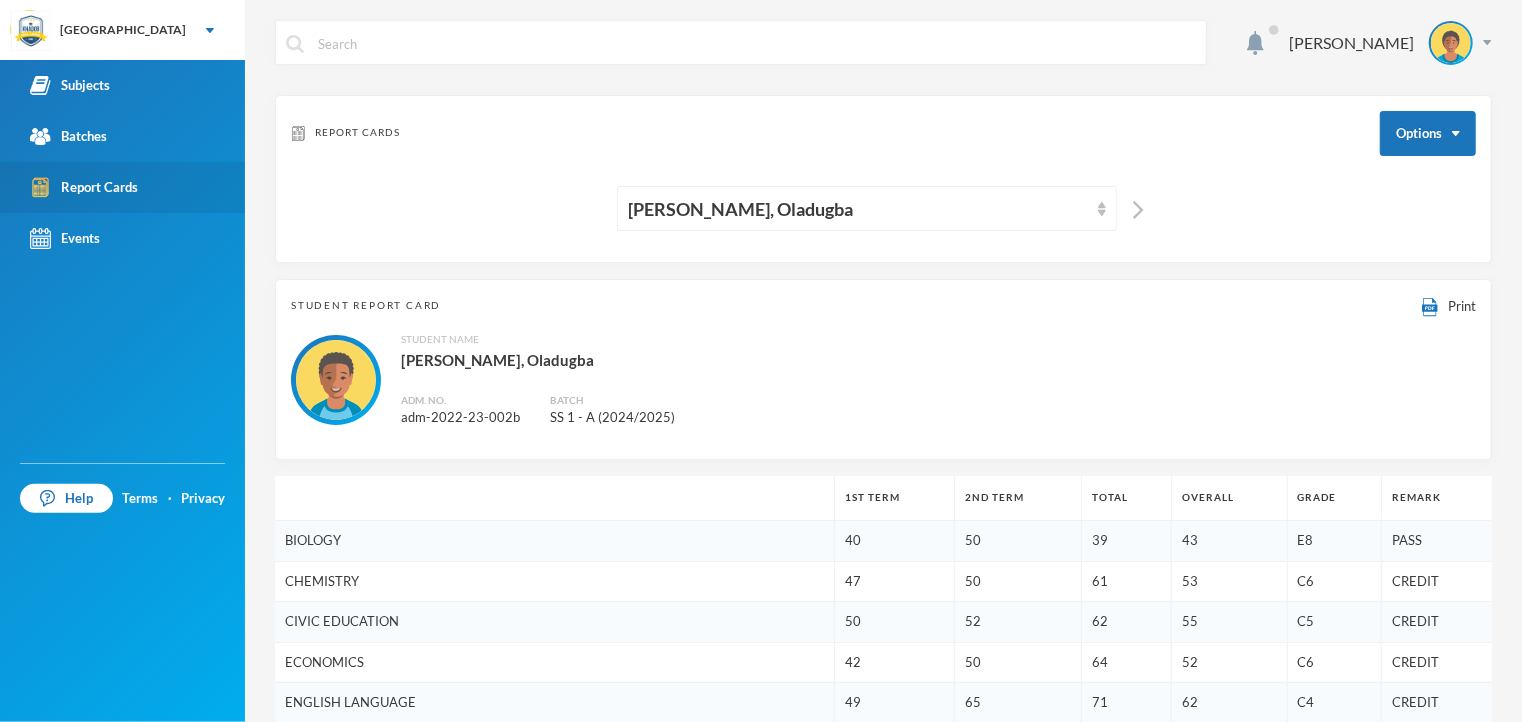 click on "Report Cards" at bounding box center [84, 187] 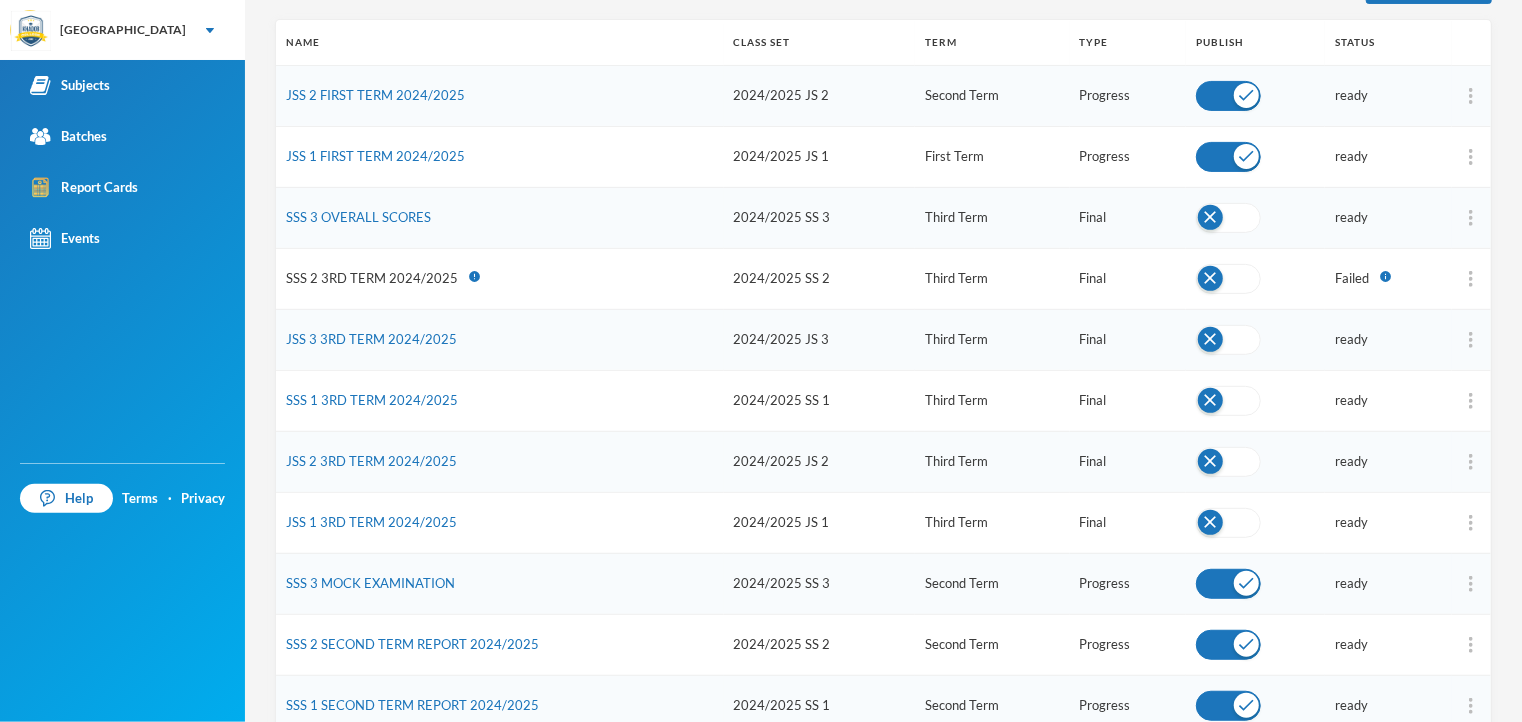 scroll, scrollTop: 275, scrollLeft: 0, axis: vertical 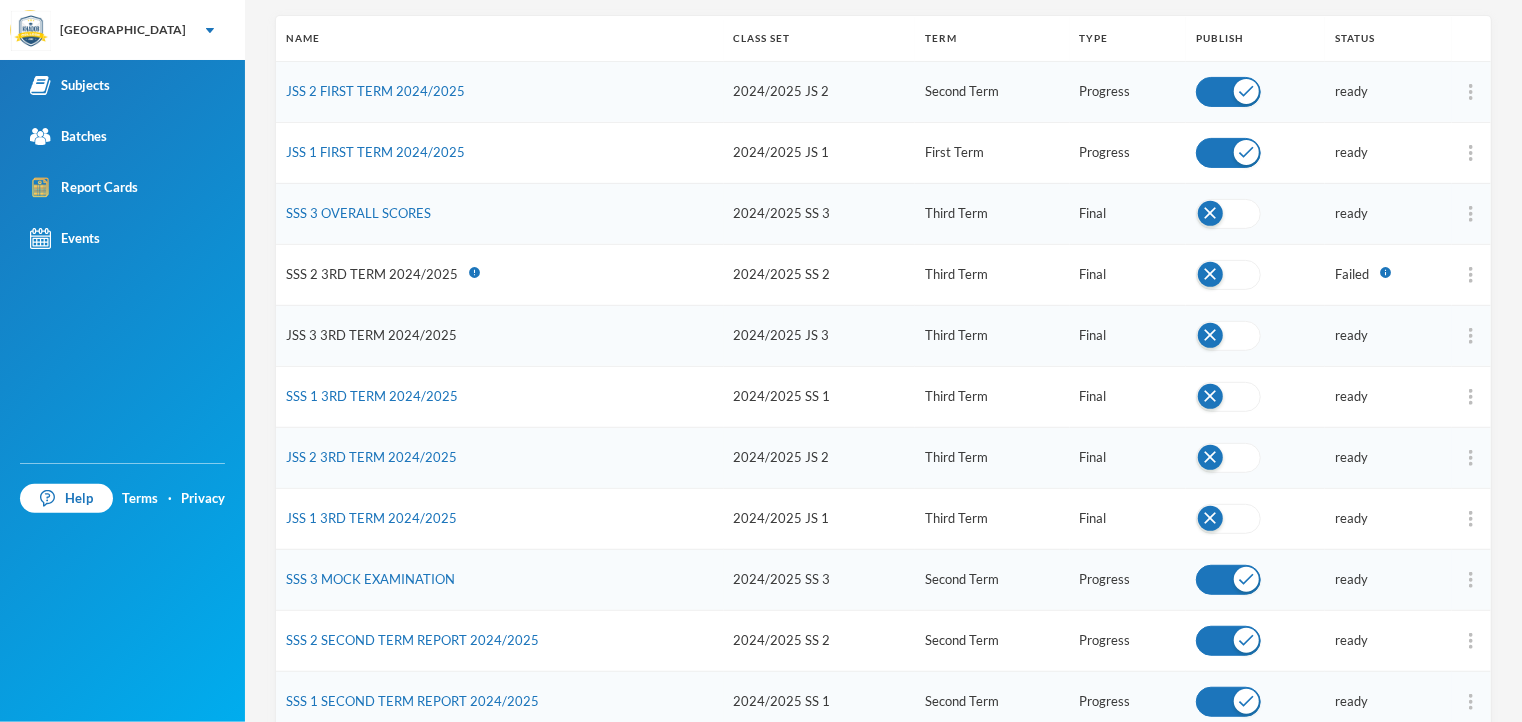 click on "JSS 3  3RD TERM 2024/2025" at bounding box center [371, 335] 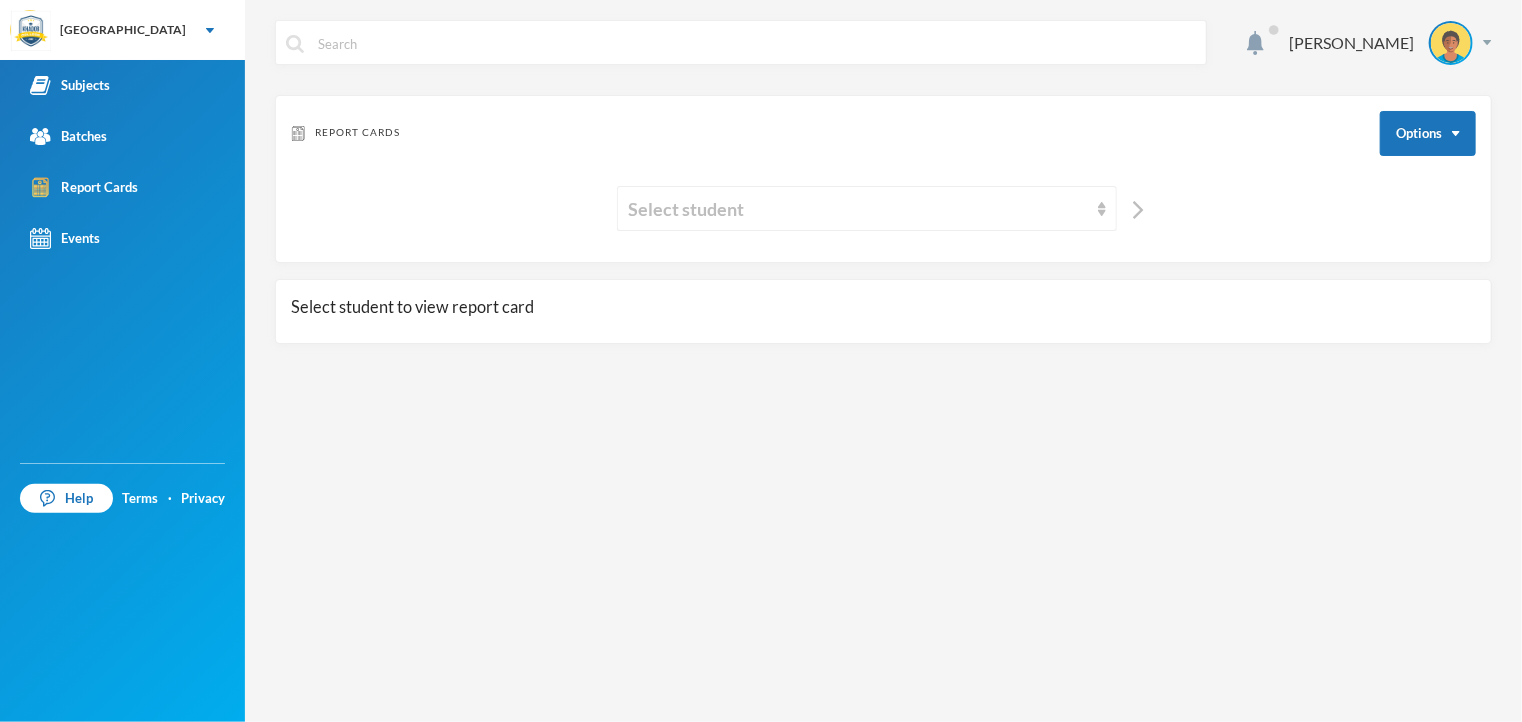 scroll, scrollTop: 0, scrollLeft: 0, axis: both 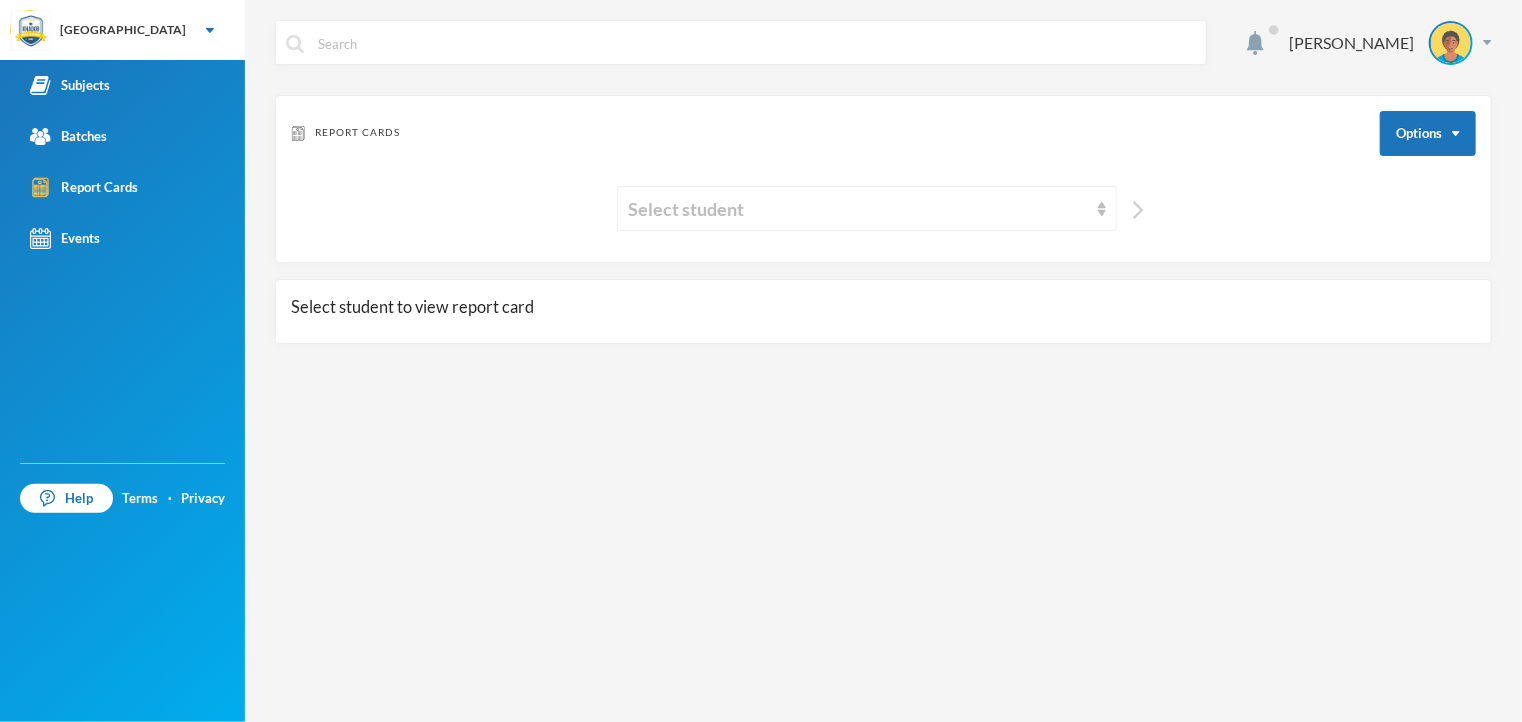 click at bounding box center (1138, 210) 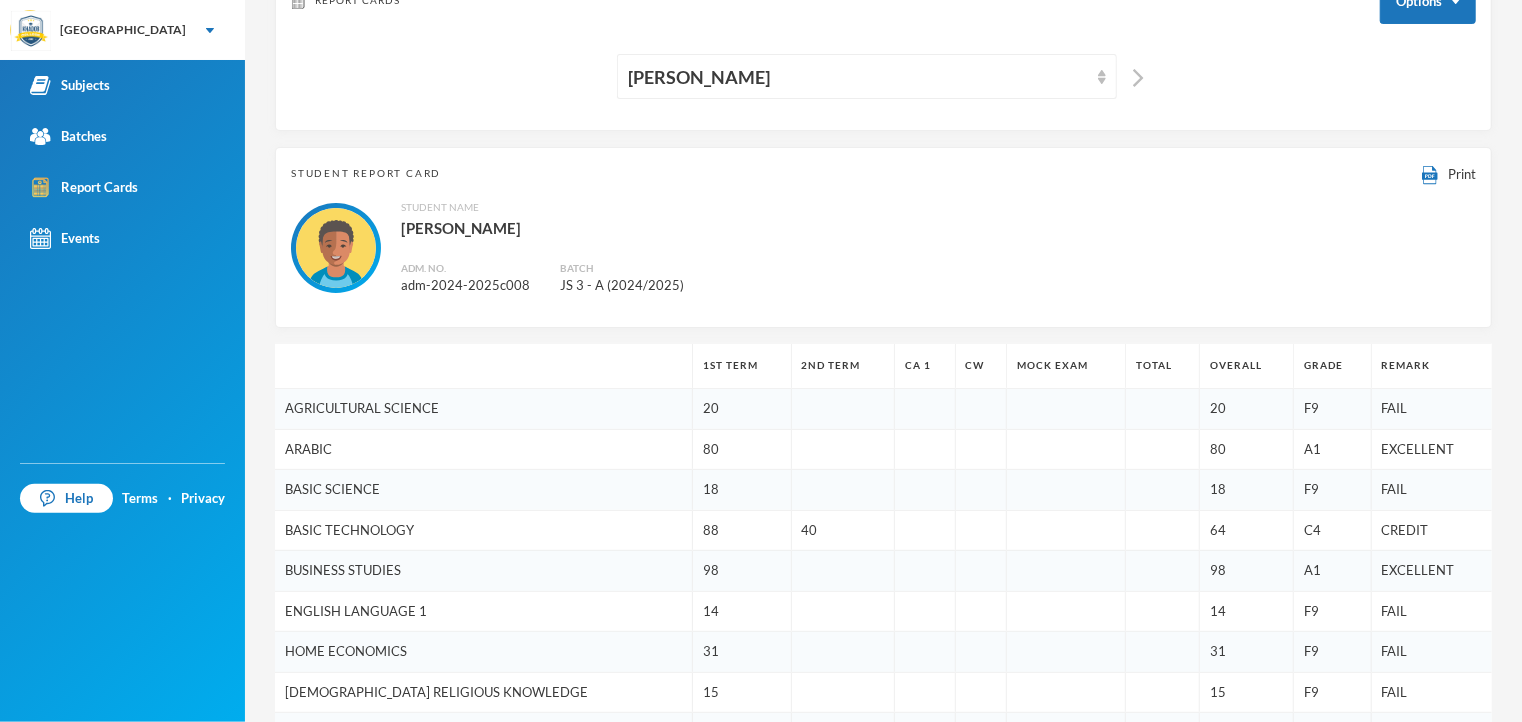 scroll, scrollTop: 226, scrollLeft: 0, axis: vertical 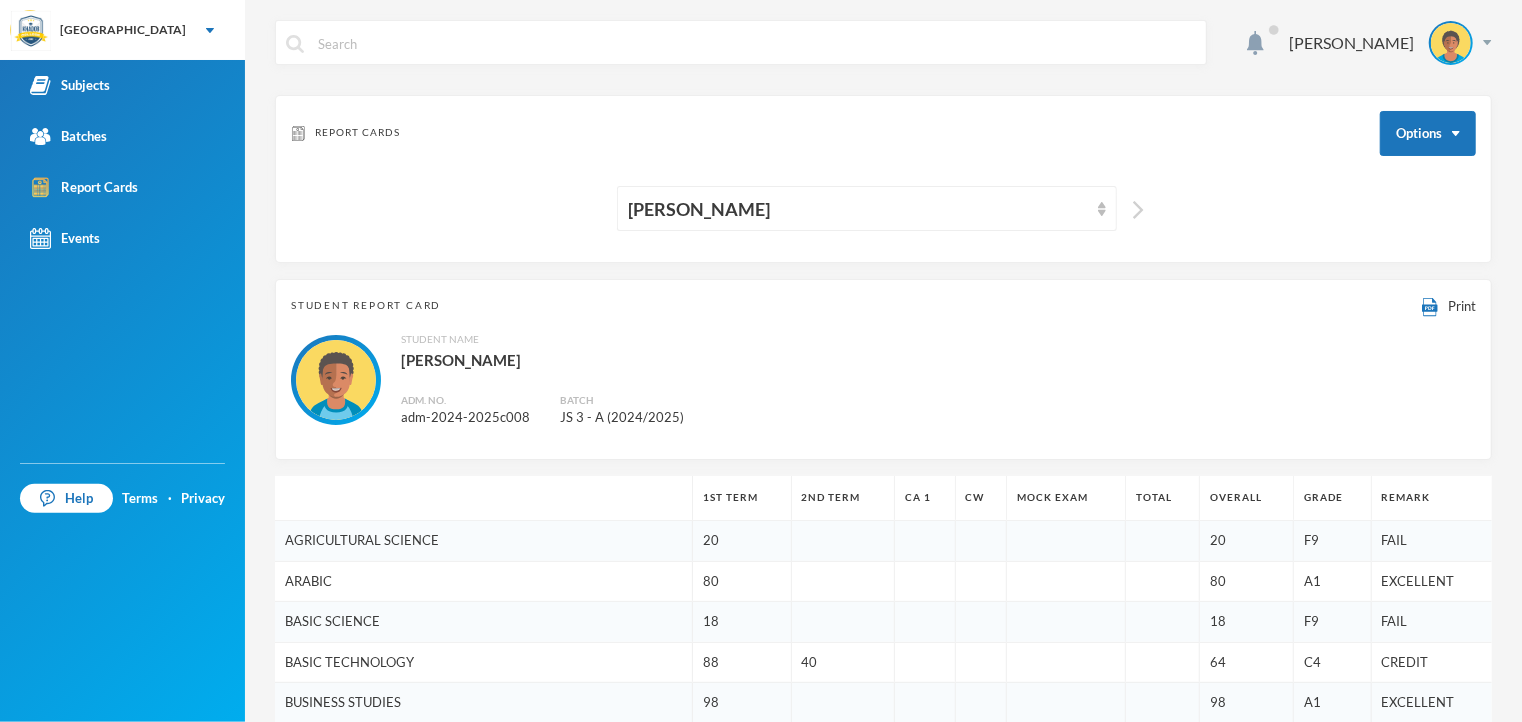 click at bounding box center (1138, 210) 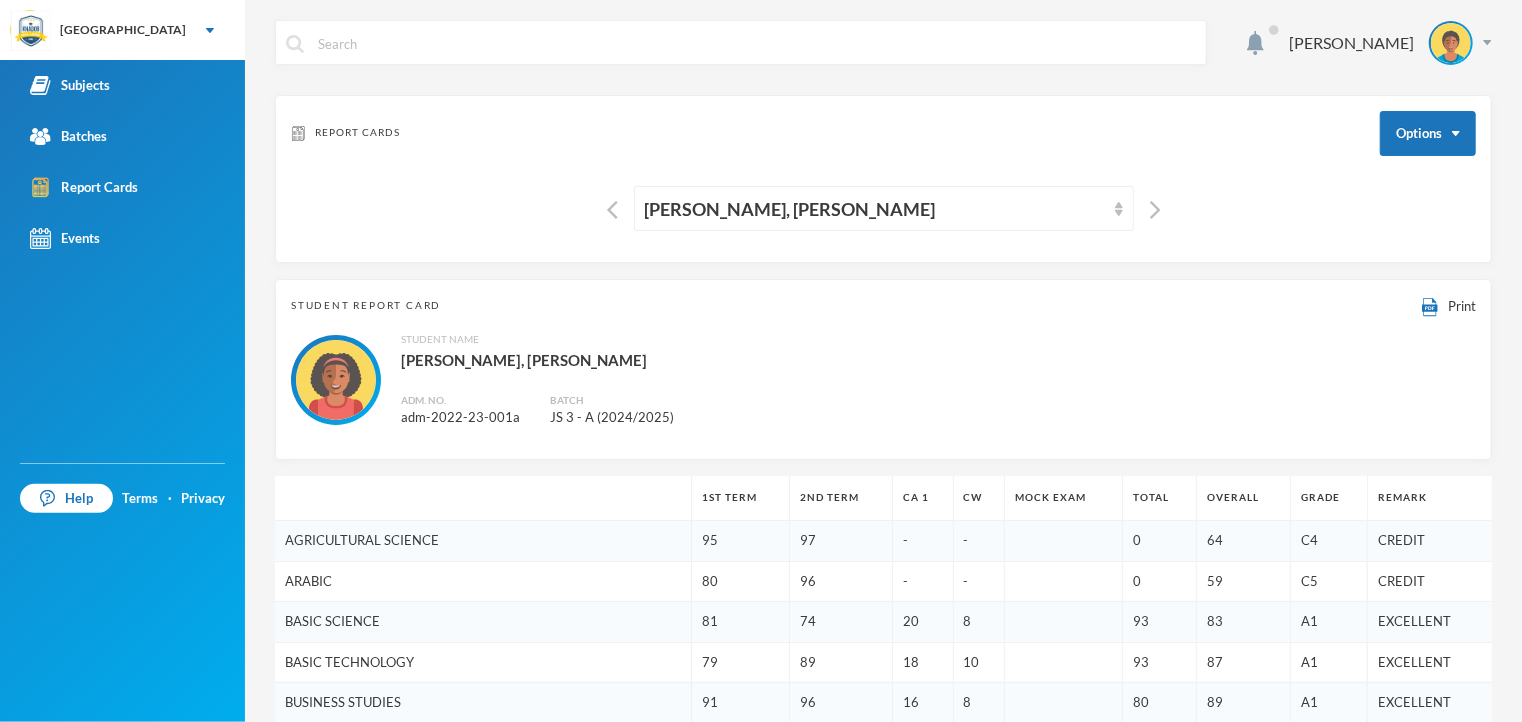 click on "Student Name [PERSON_NAME], [PERSON_NAME] Adm. No. adm-2022-23-001a Batch JS 3 - A (2024/2025)" at bounding box center [883, 380] 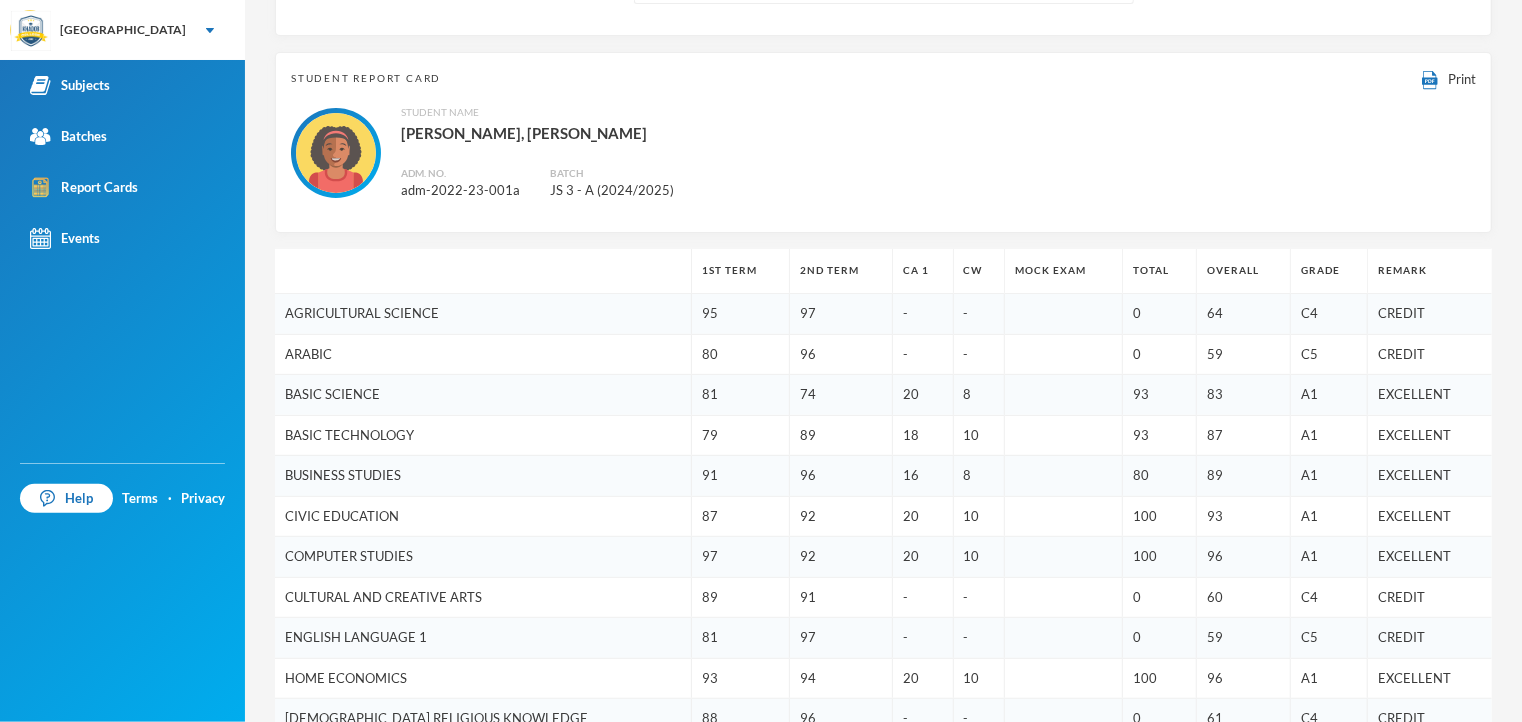 scroll, scrollTop: 360, scrollLeft: 0, axis: vertical 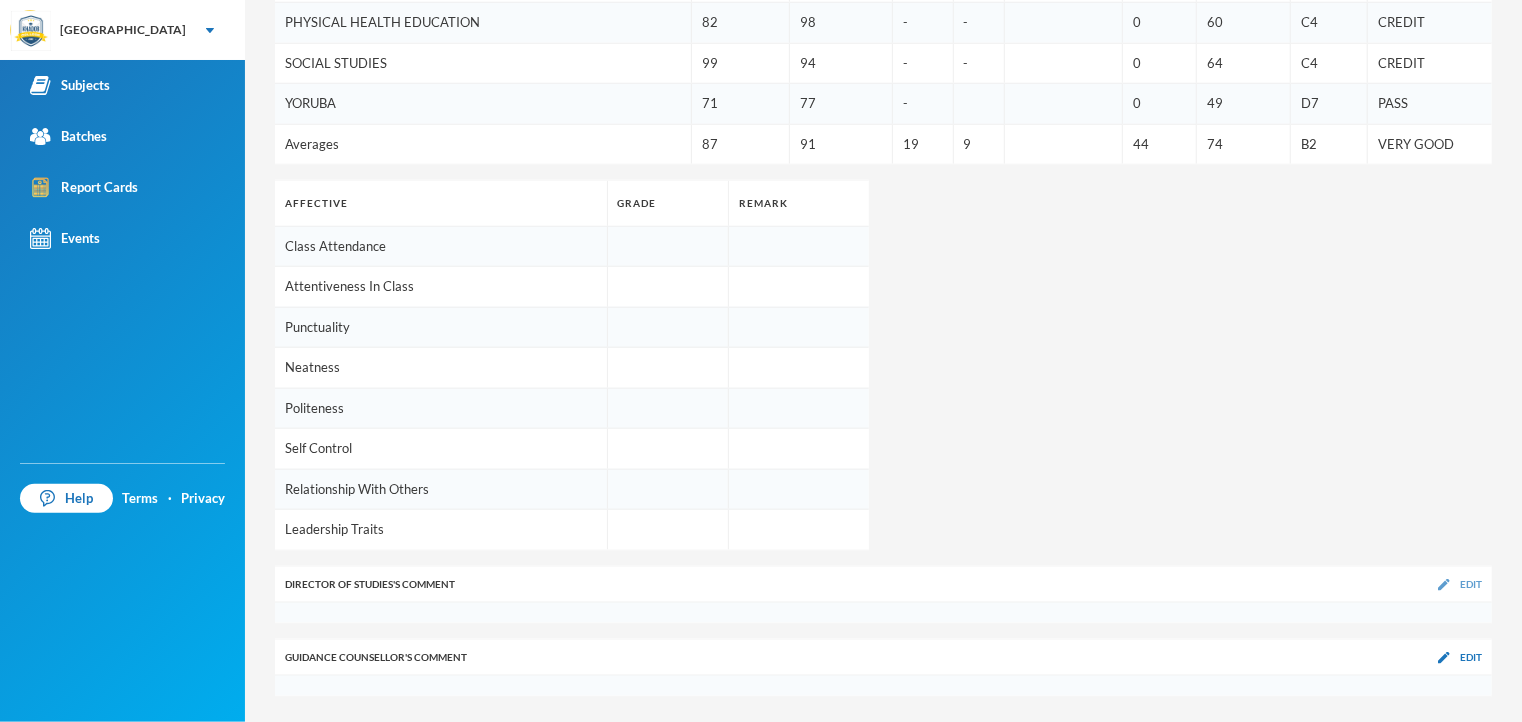 click on "Edit" at bounding box center (1471, 584) 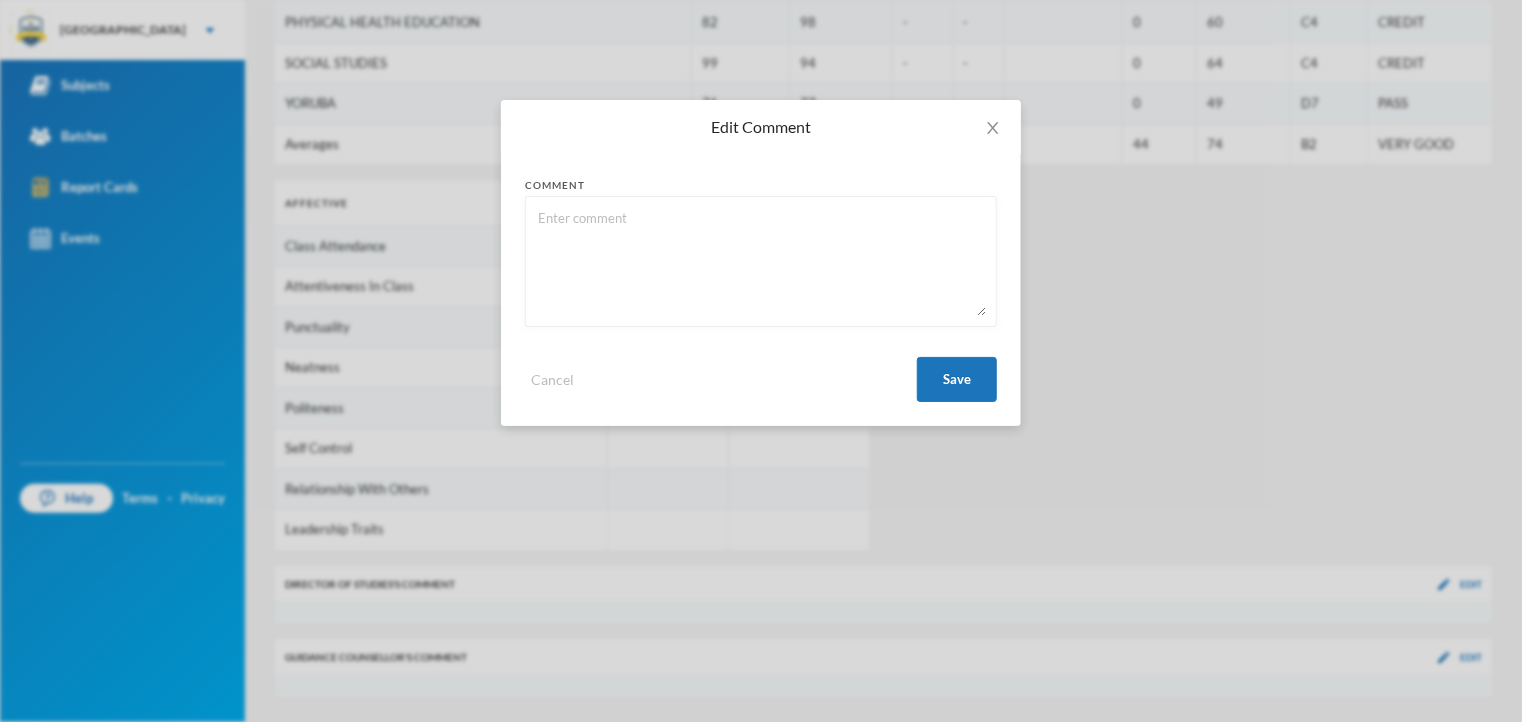 click at bounding box center (761, 261) 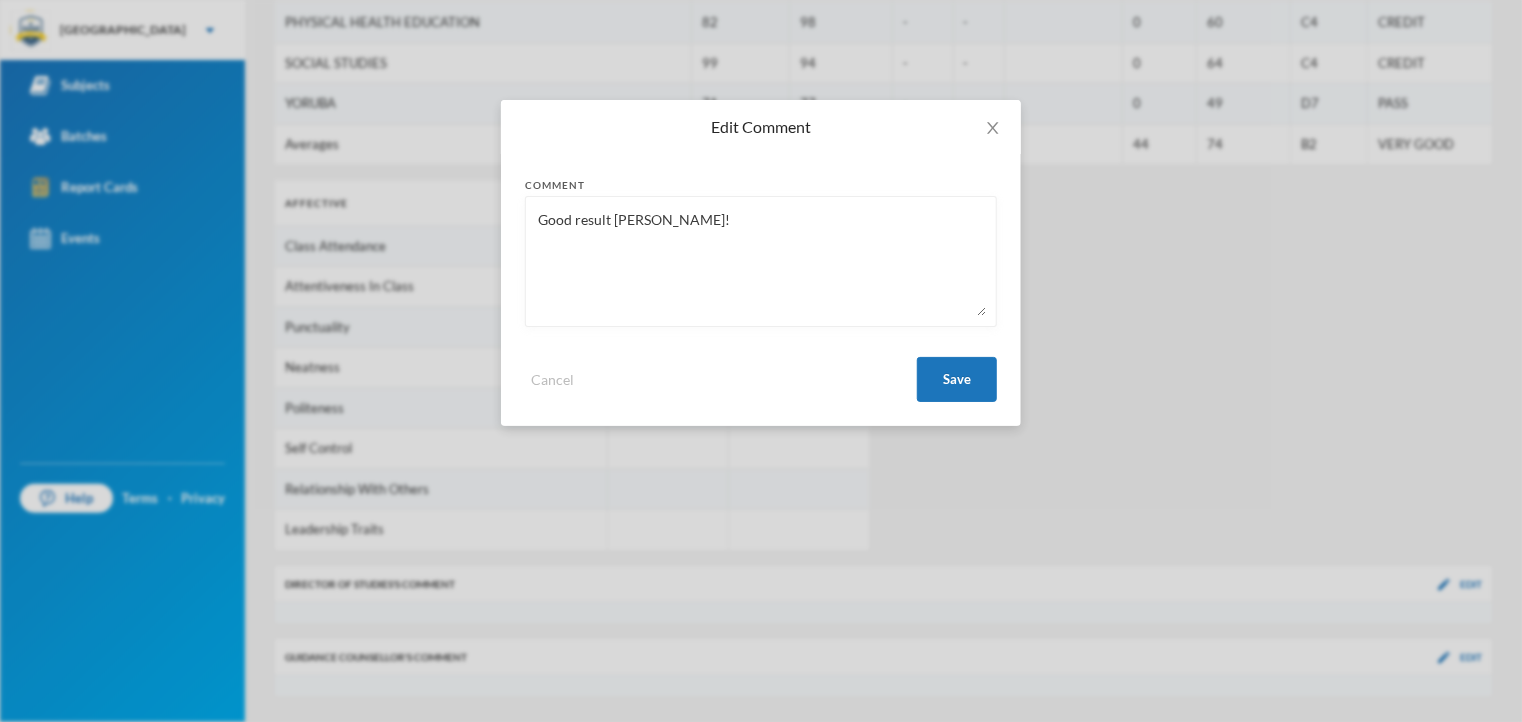 click on "Good result [PERSON_NAME]!" at bounding box center [761, 261] 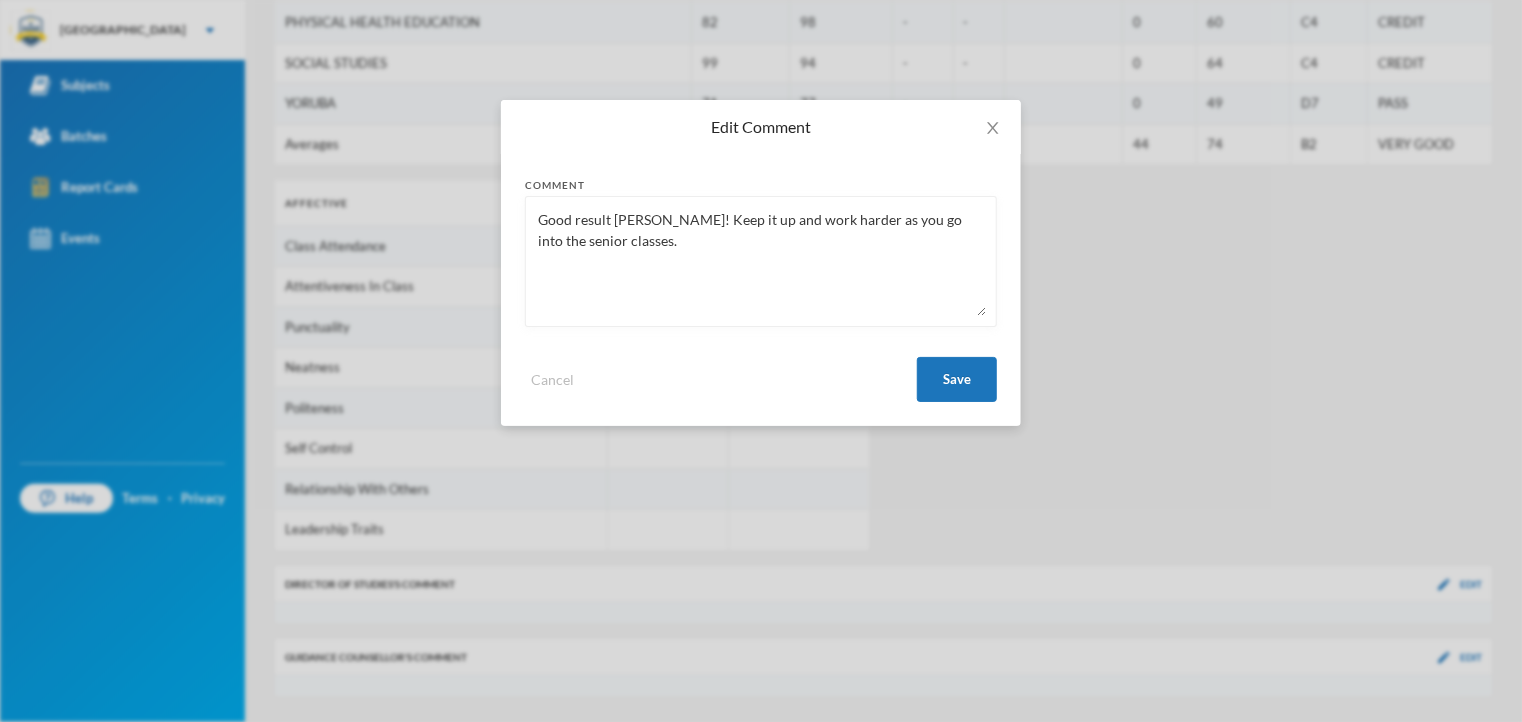 click on "Good result [PERSON_NAME]! Keep it up and work harder as you go into the senior classes." at bounding box center [761, 261] 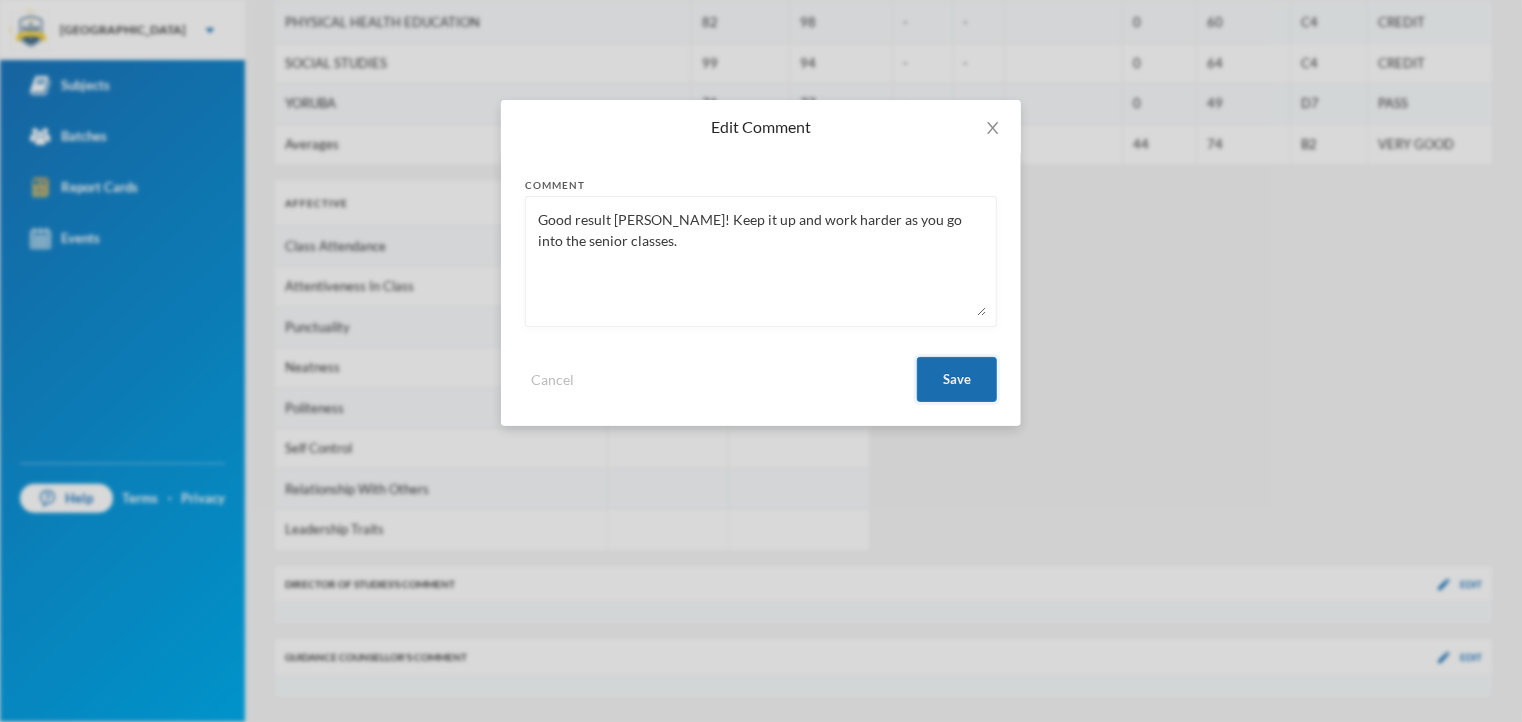 type on "Good result [PERSON_NAME]! Keep it up and work harder as you go into the senior classes." 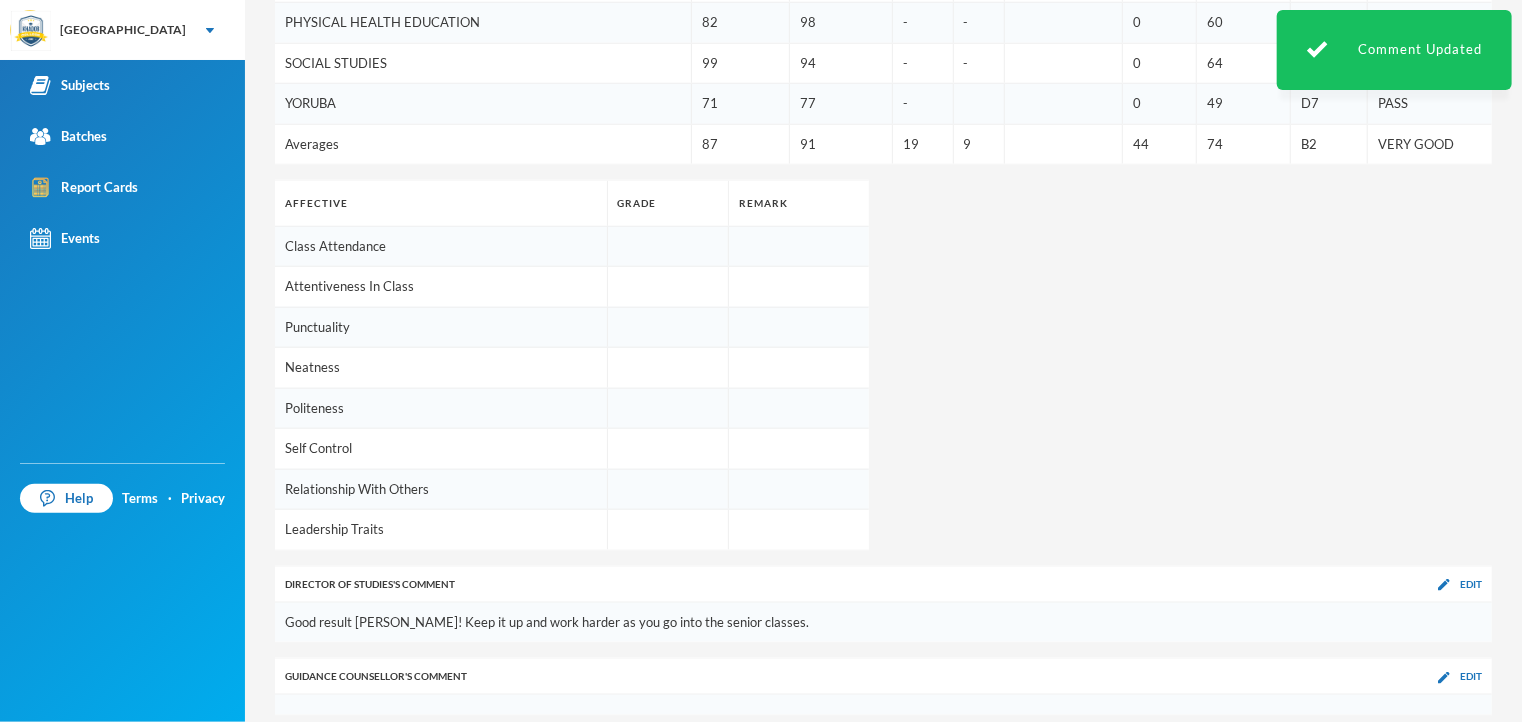 click on "1st Term 2nd Term CA 1 [PERSON_NAME] Exam Total Overall Grade Remark AGRICULTURAL SCIENCE 95 97 - - 0 64 C4 CREDIT ARABIC 80 96 - - 0 59 C5 CREDIT BASIC SCIENCE 81 74 20 8 93 83 A1 EXCELLENT BASIC TECHNOLOGY 79 89 18 10 93 87 A1 EXCELLENT BUSINESS STUDIES 91 96 16 8 80 89 A1 EXCELLENT CIVIC EDUCATION 87 92 20 10 100 93 A1 EXCELLENT COMPUTER STUDIES 97 92 20 10 100 96 A1 EXCELLENT CULTURAL AND CREATIVE ARTS 89 91 - - 0 60 C4 CREDIT ENGLISH LANGUAGE 1 81 97 - - 0 59 C5 CREDIT HOME ECONOMICS 93 94 20 10 100 96 A1 EXCELLENT [DEMOGRAPHIC_DATA] RELIGIOUS KNOWLEDGE 88 96 - - 0 61 C4 CREDIT MATHEMATICS 88 86 20 10 100 91 A1 EXCELLENT PHYSICAL HEALTH EDUCATION 82 98 - - 0 60 C4 CREDIT SOCIAL STUDIES 99 94 - - 0 64 C4 CREDIT YORUBA 71 77 - 0 49 D7 PASS Averages 87 91 19 9 44 74 B2 VERY GOOD Affective Grade Remark Class Attendance Attentiveness In Class Punctuality Neatness Politeness Self Control Relationship With Others Leadership Traits Director of Studies 's Comment   Edit Guidance Counsellor 's Comment   Edit" at bounding box center [883, 94] 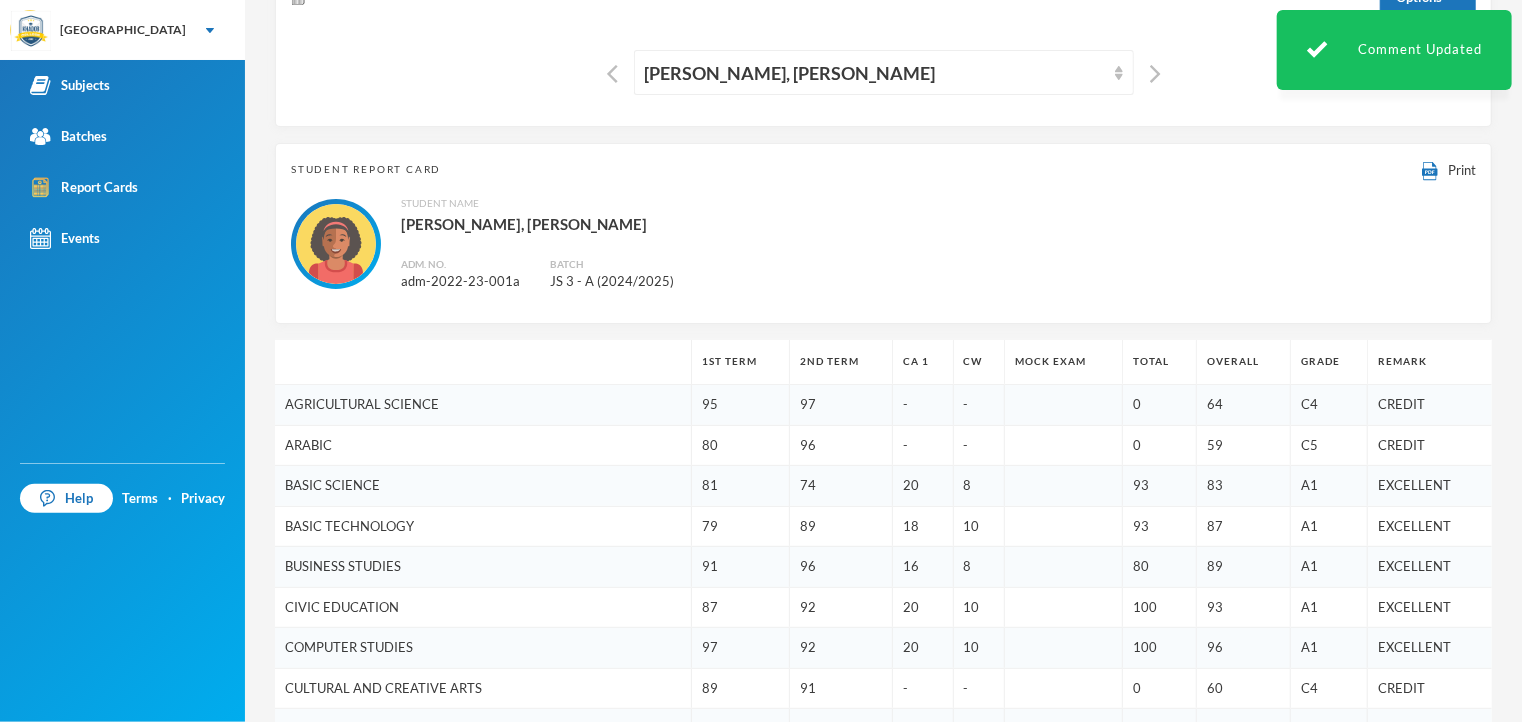 scroll, scrollTop: 0, scrollLeft: 0, axis: both 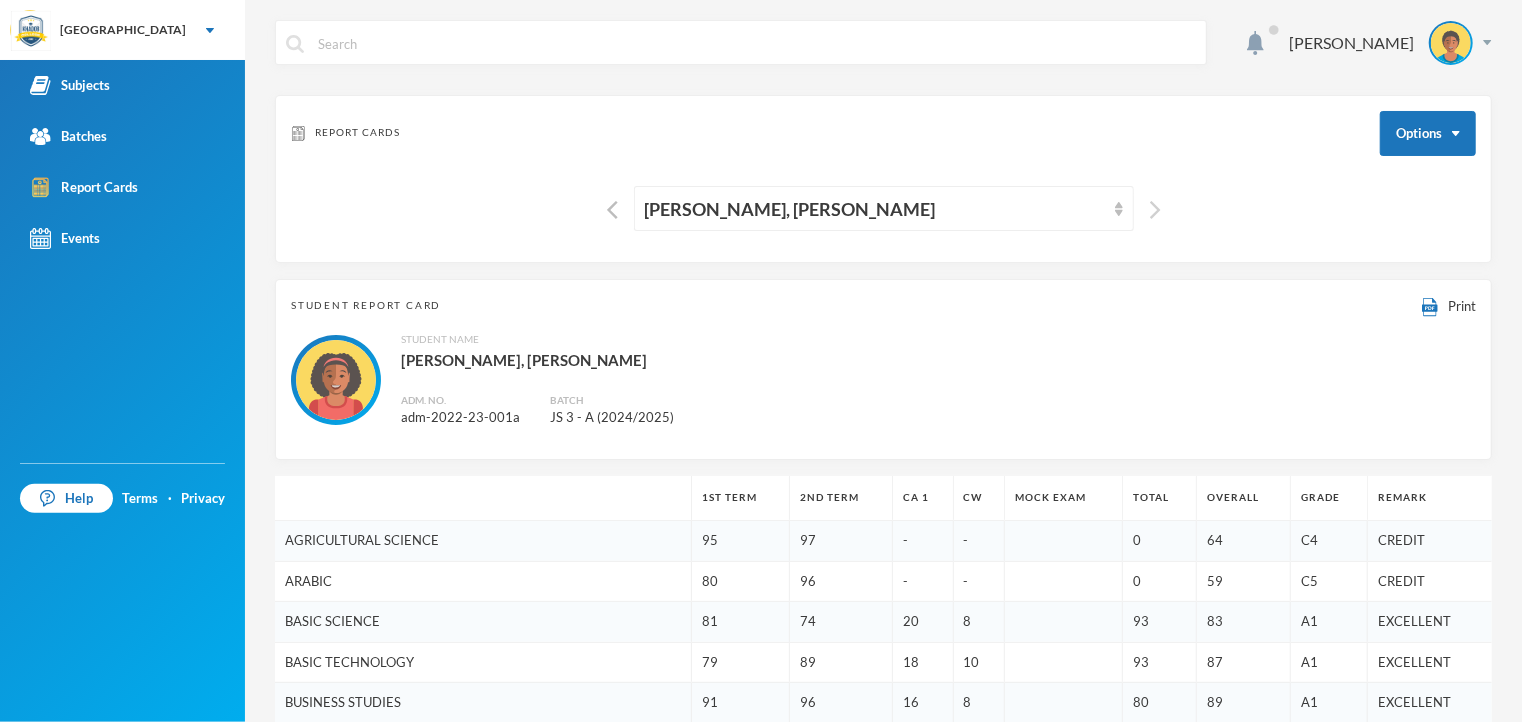 click at bounding box center [1155, 210] 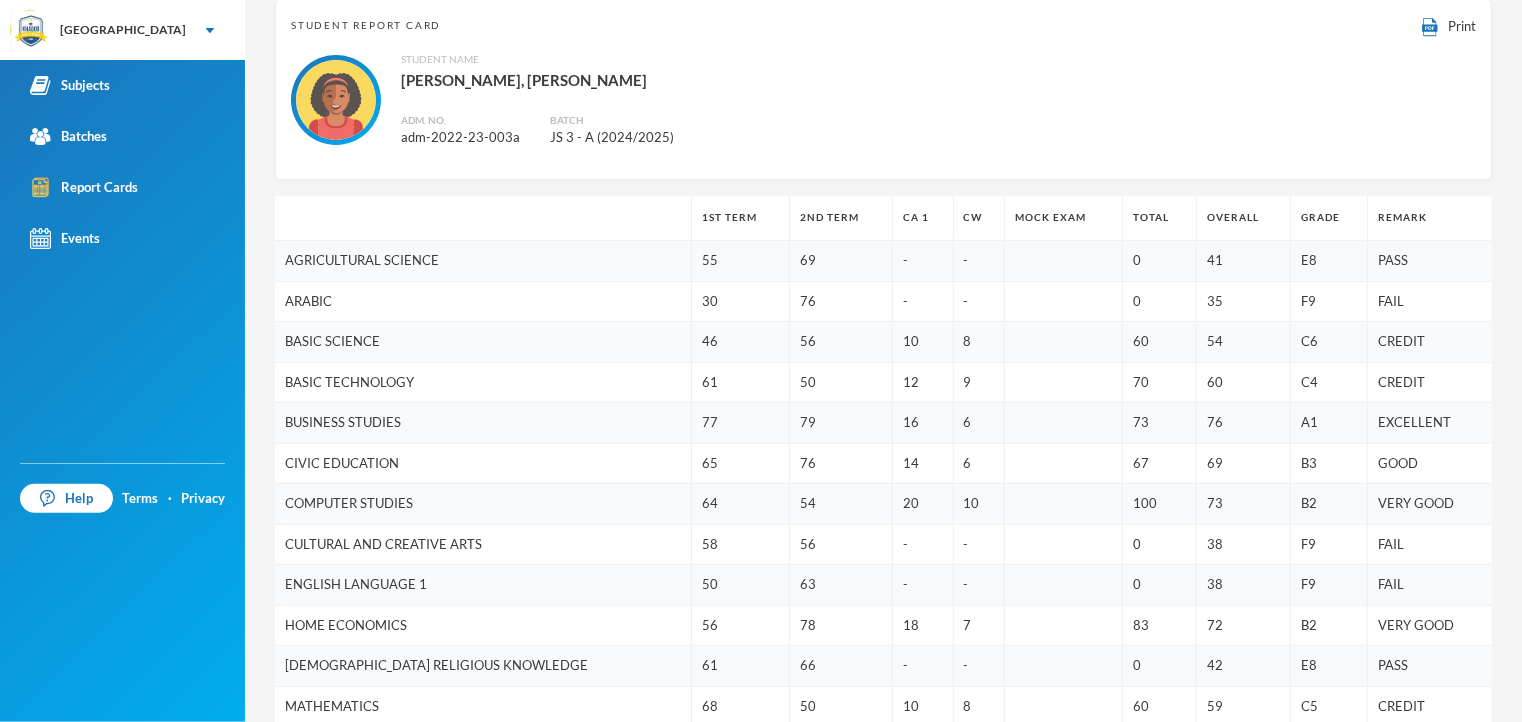 scroll, scrollTop: 320, scrollLeft: 0, axis: vertical 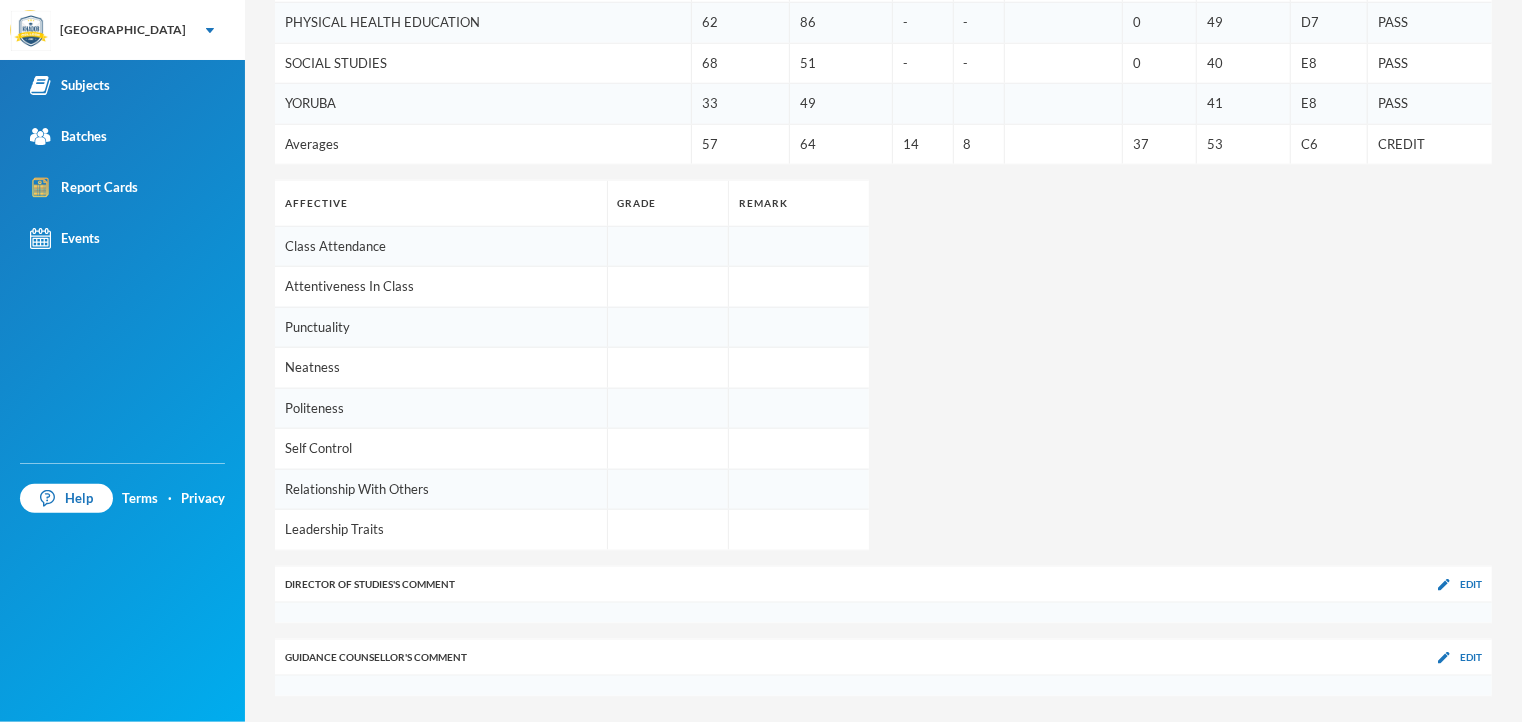 click on "Director of Studies 's Comment   Edit" at bounding box center (883, 585) 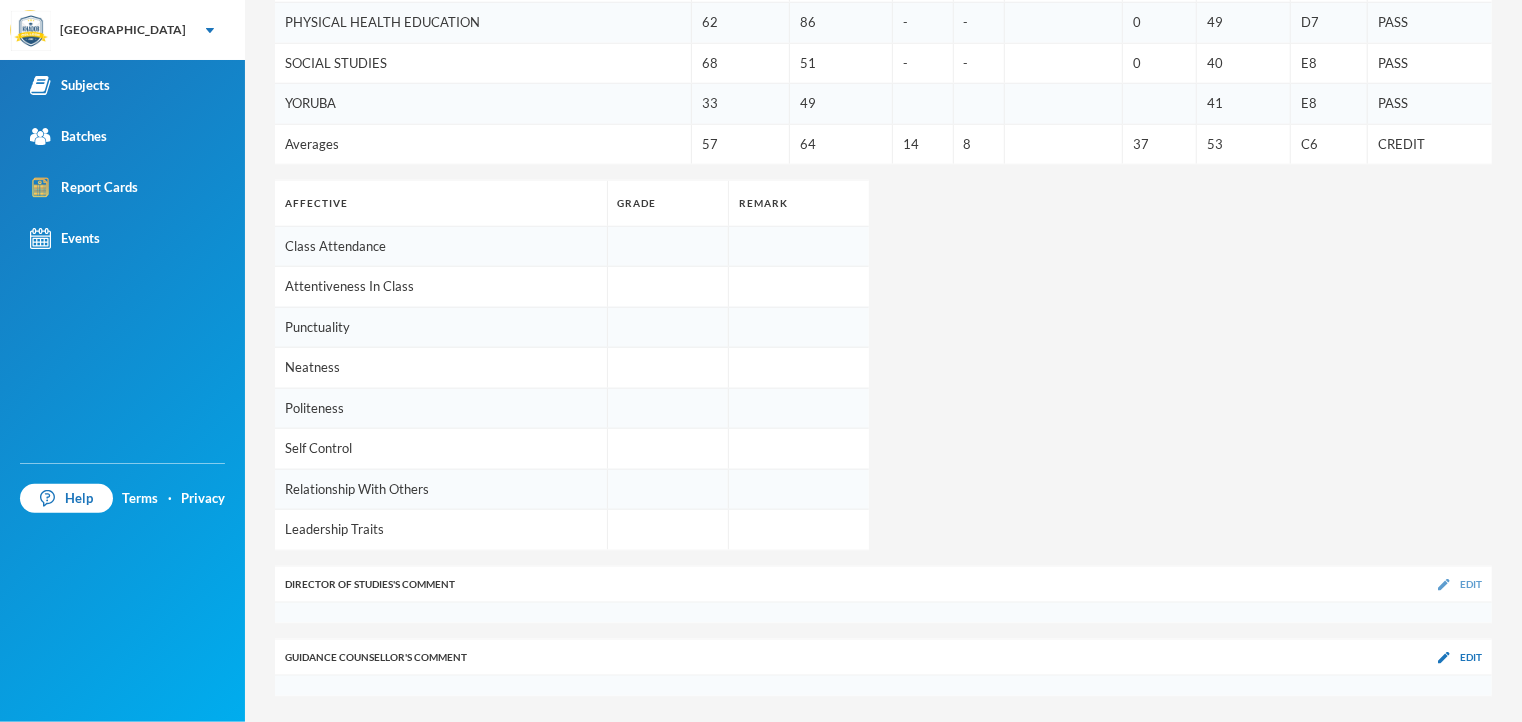 click on "Edit" at bounding box center [1471, 584] 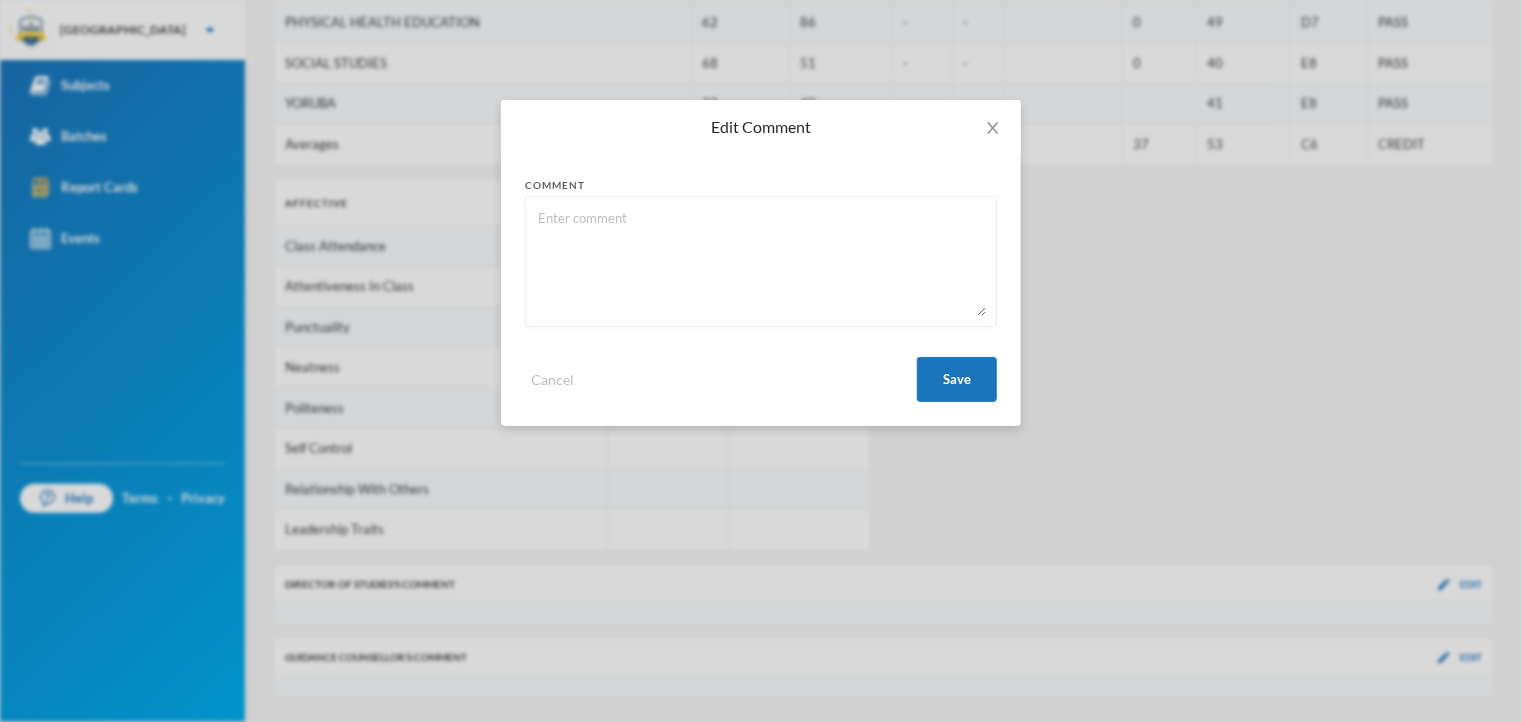 click at bounding box center [761, 261] 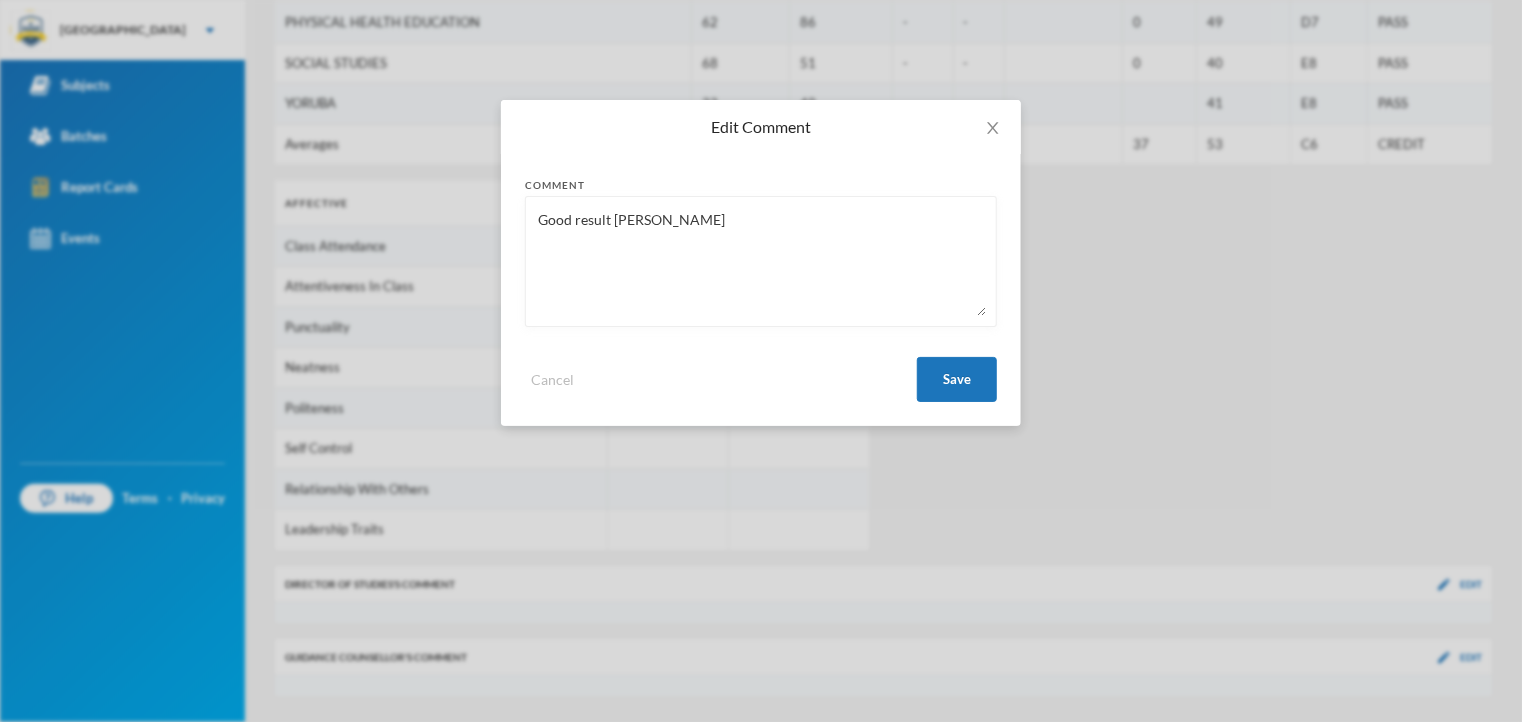 click on "Good result [PERSON_NAME]" at bounding box center (761, 261) 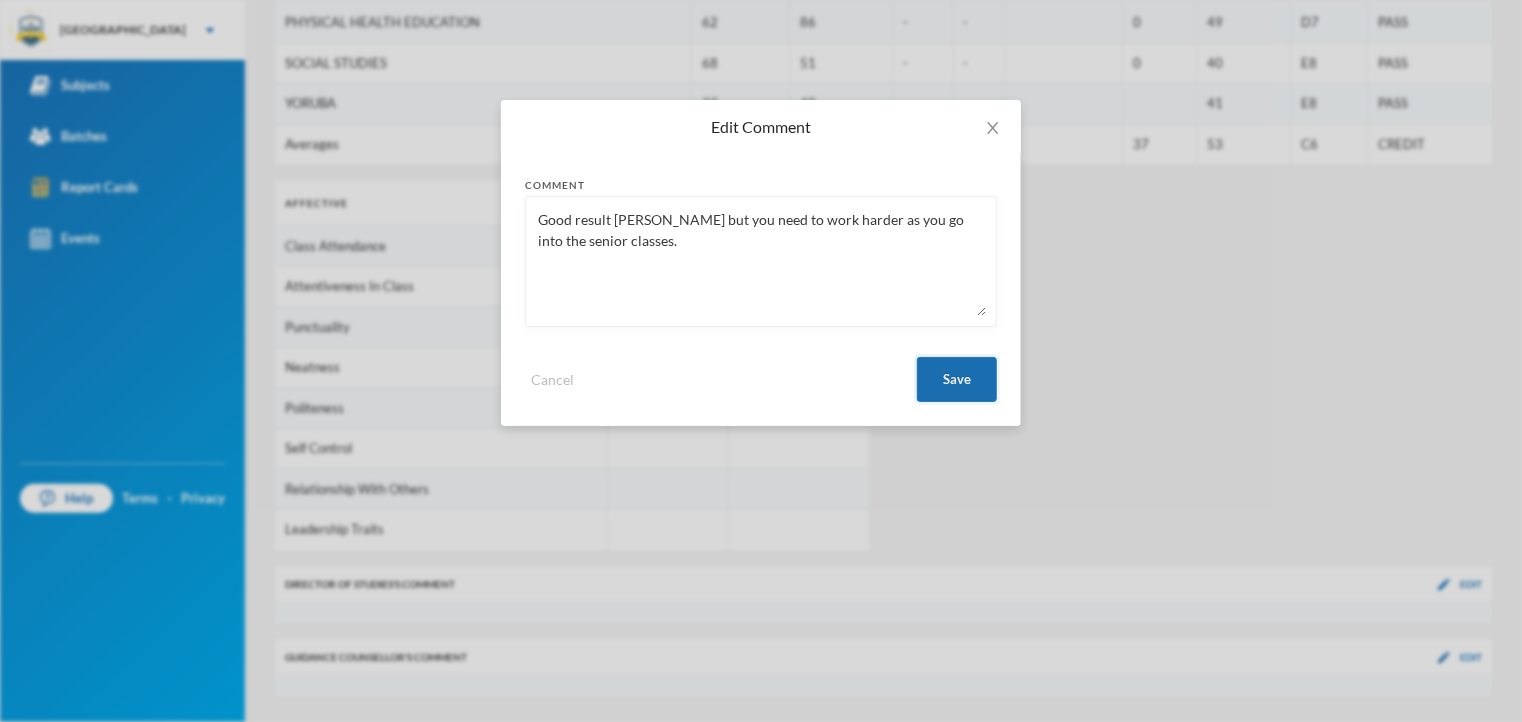 type on "Good result [PERSON_NAME] but you need to work harder as you go into the senior classes." 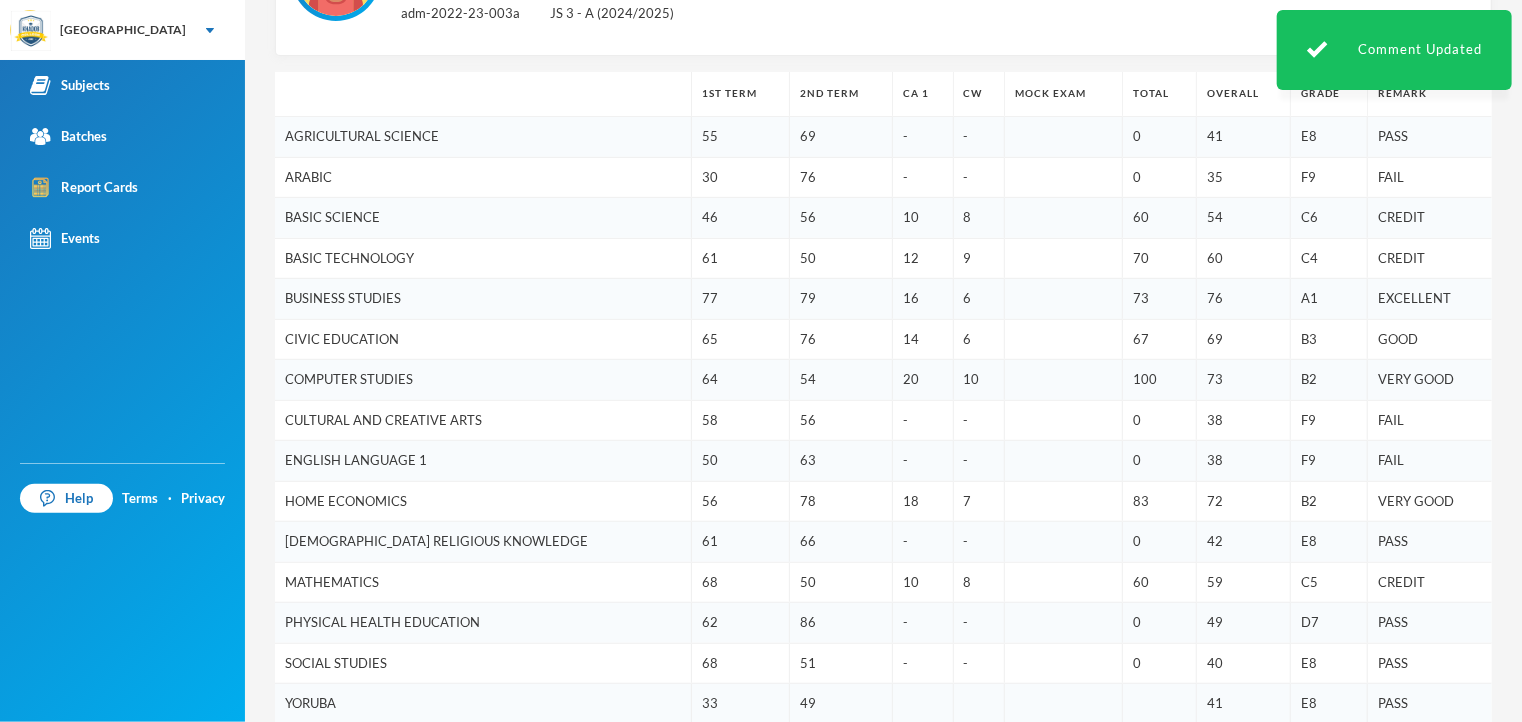 scroll, scrollTop: 364, scrollLeft: 0, axis: vertical 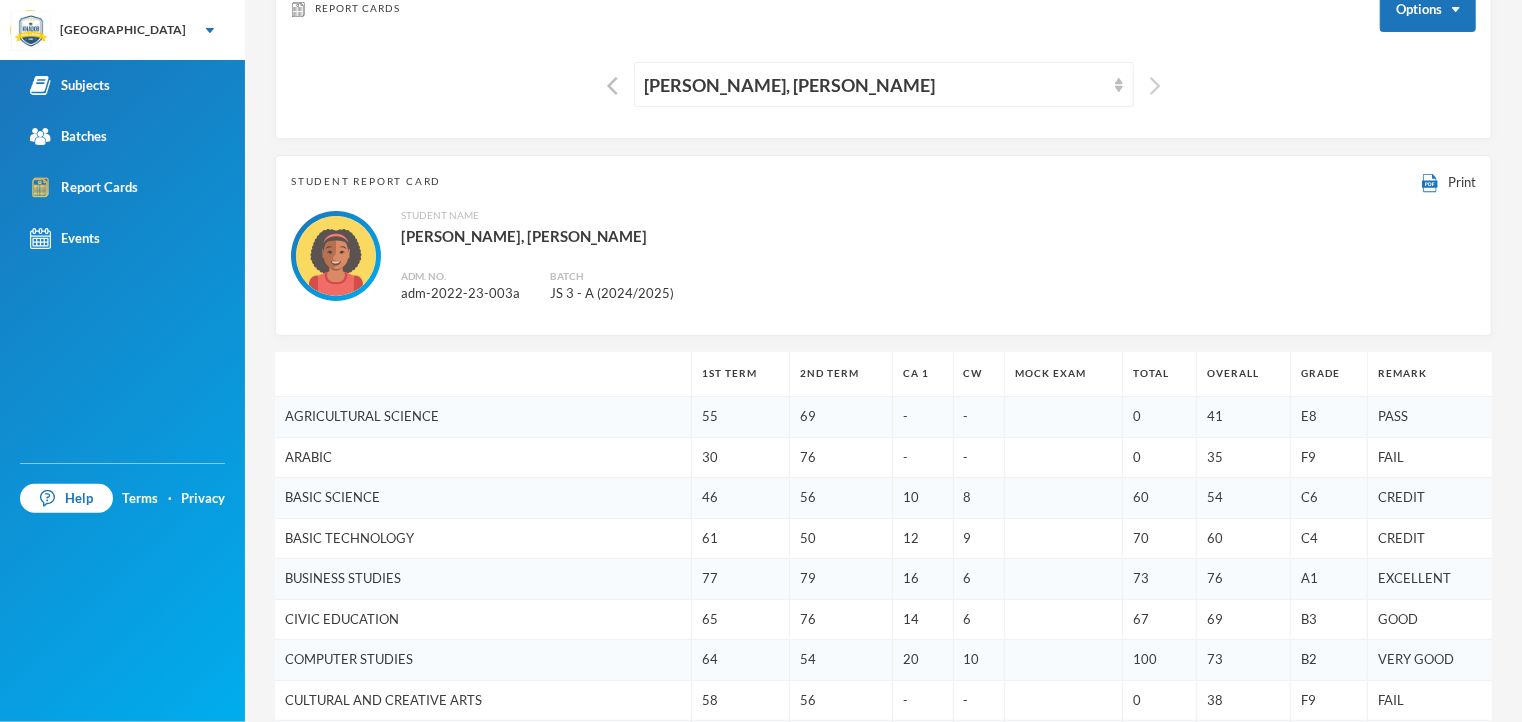 click at bounding box center [1155, 86] 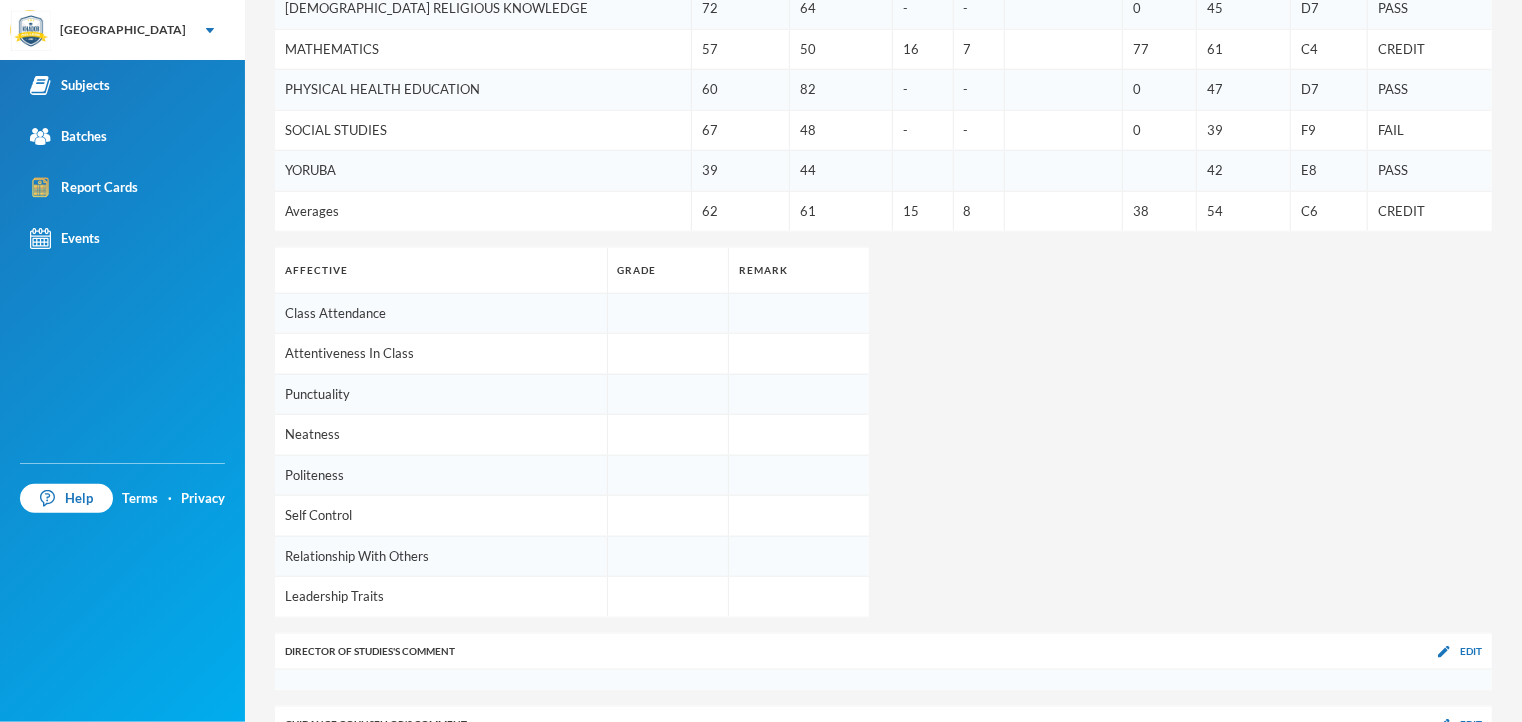 scroll, scrollTop: 1004, scrollLeft: 0, axis: vertical 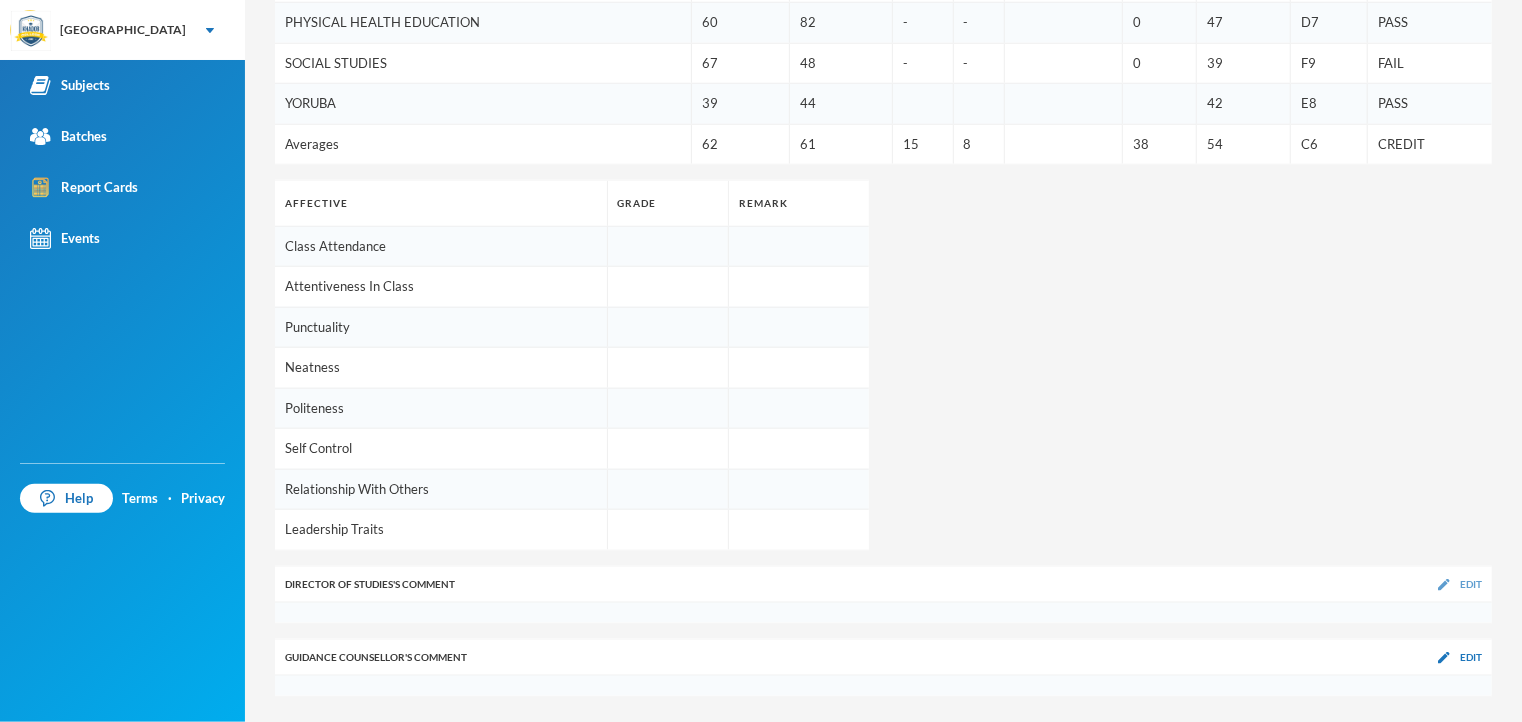 click on "Edit" at bounding box center [1471, 584] 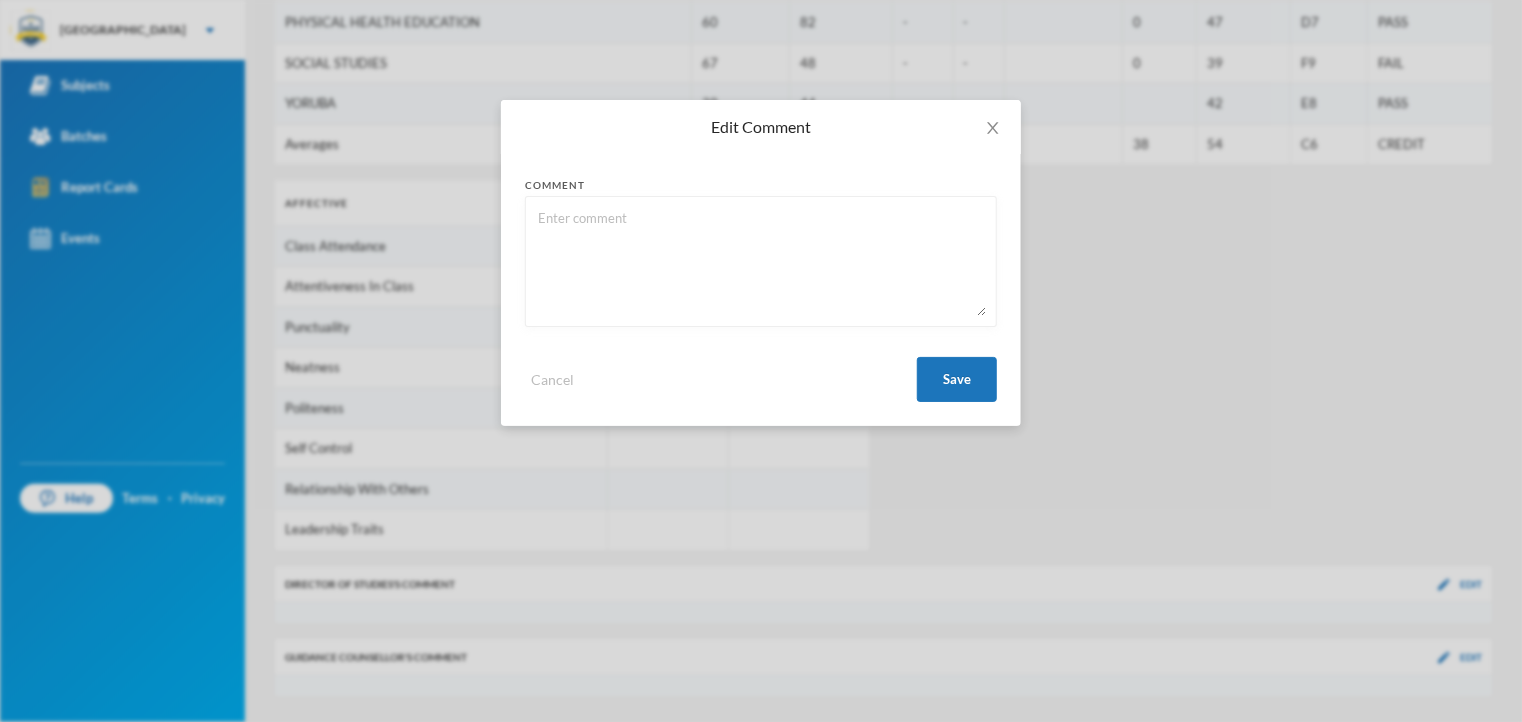 click at bounding box center (761, 261) 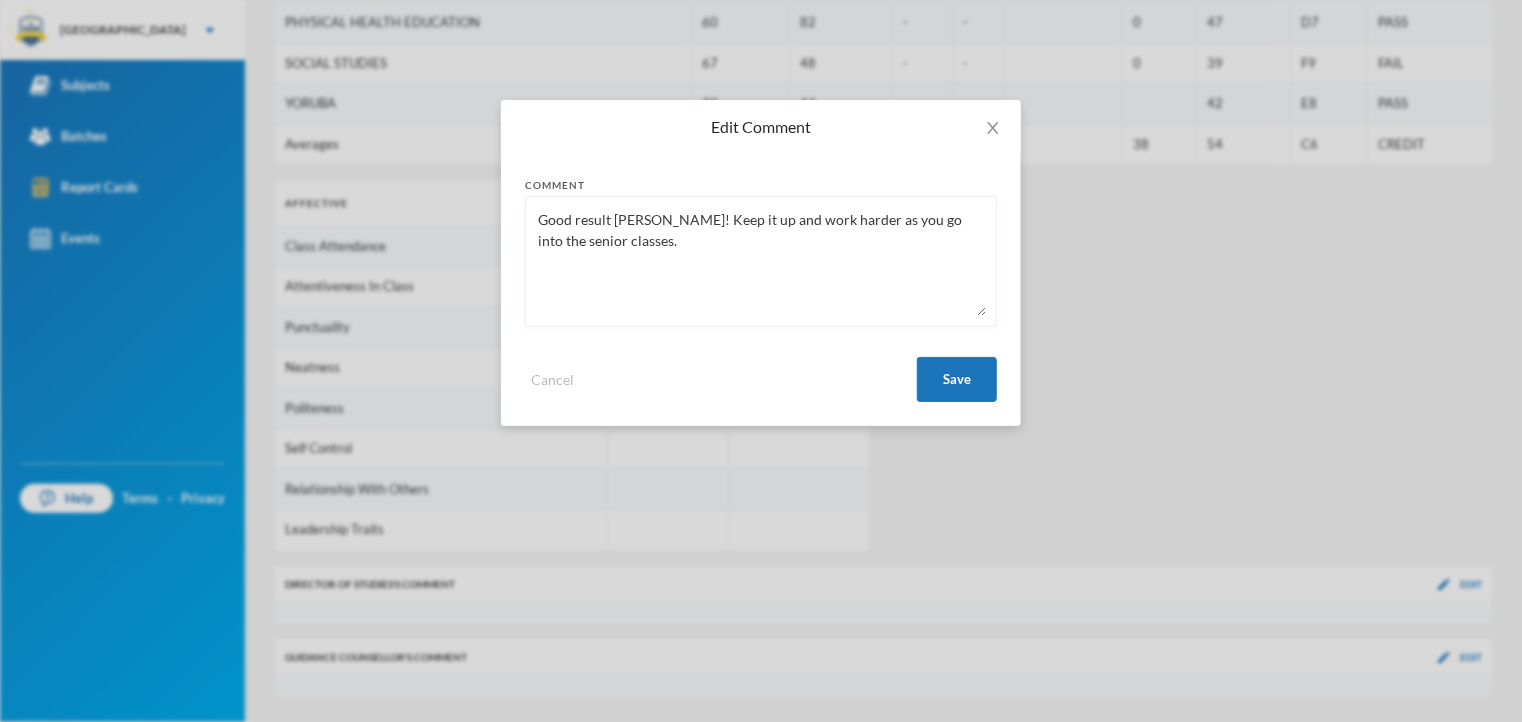 click on "Good result [PERSON_NAME]! Keep it up and work harder as you go into the senior classes." at bounding box center [761, 261] 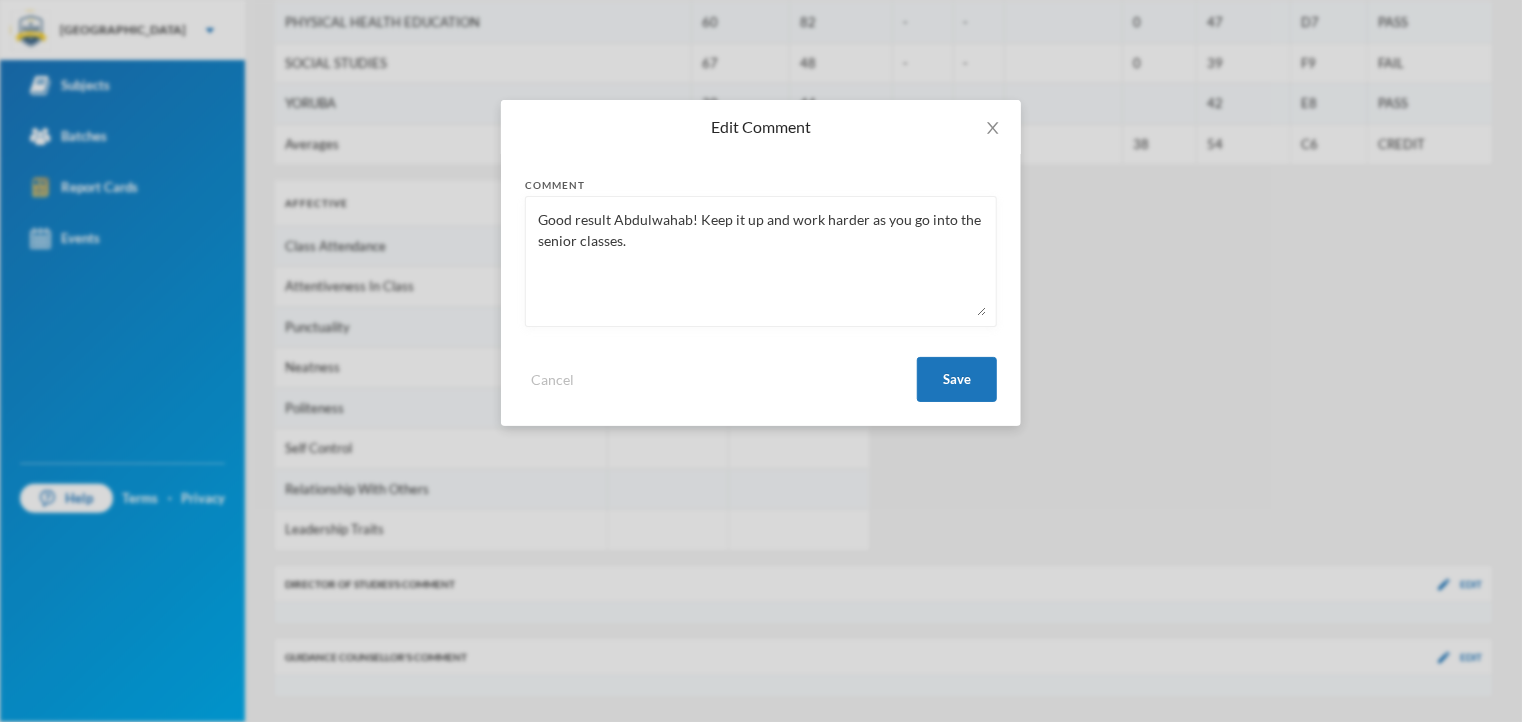 click on "Good result Abdulwahab! Keep it up and work harder as you go into the senior classes." at bounding box center (761, 261) 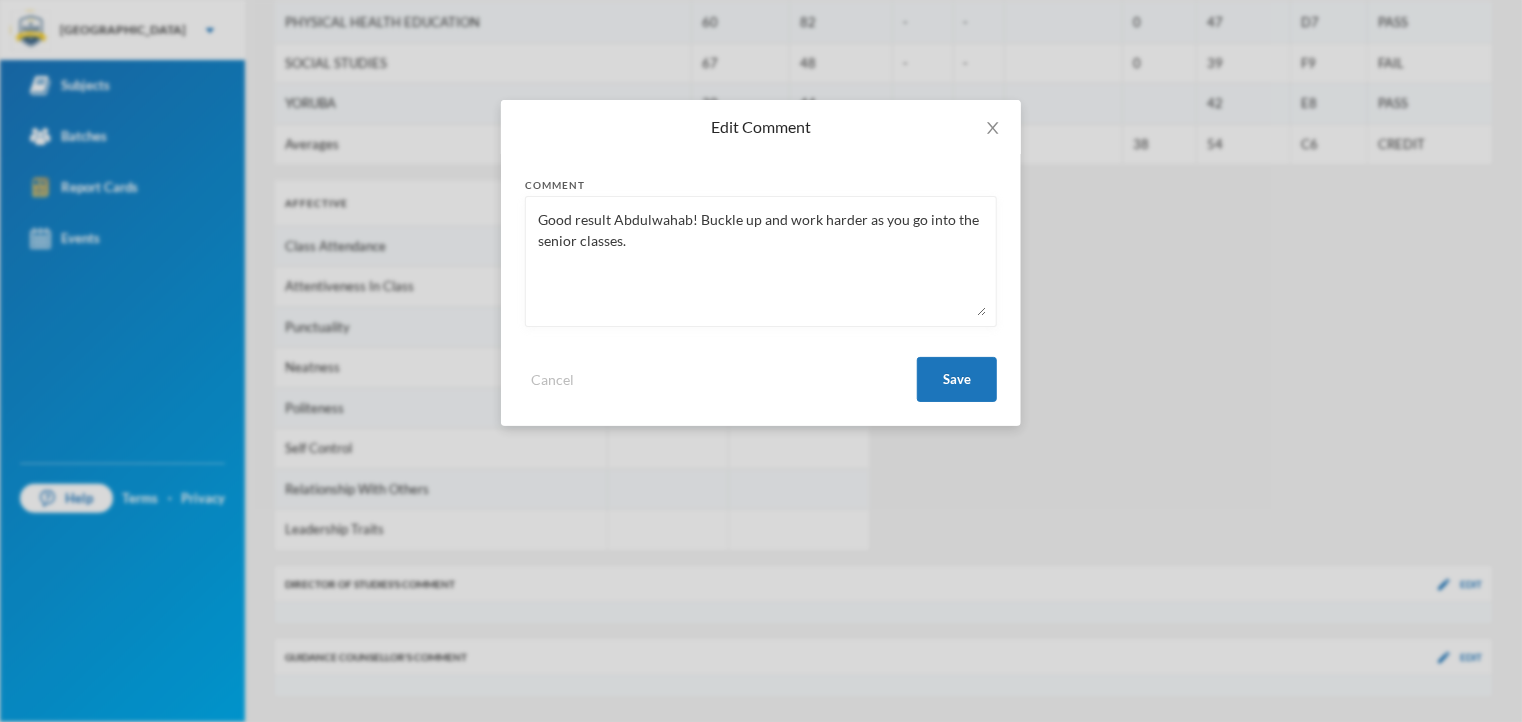 click on "Good result Abdulwahab! Buckle up and work harder as you go into the senior classes." at bounding box center (761, 261) 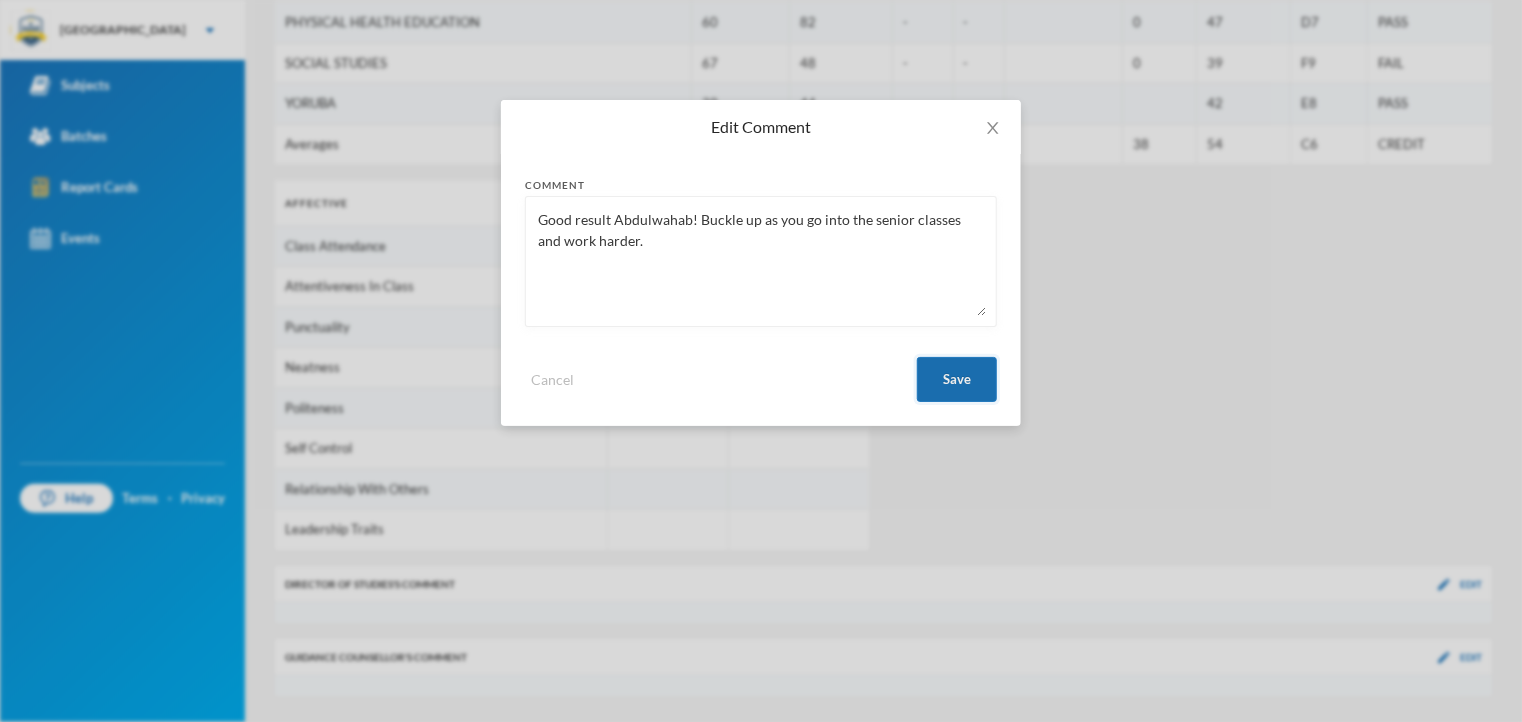 type on "Good result Abdulwahab! Buckle up as you go into the senior classes and work harder." 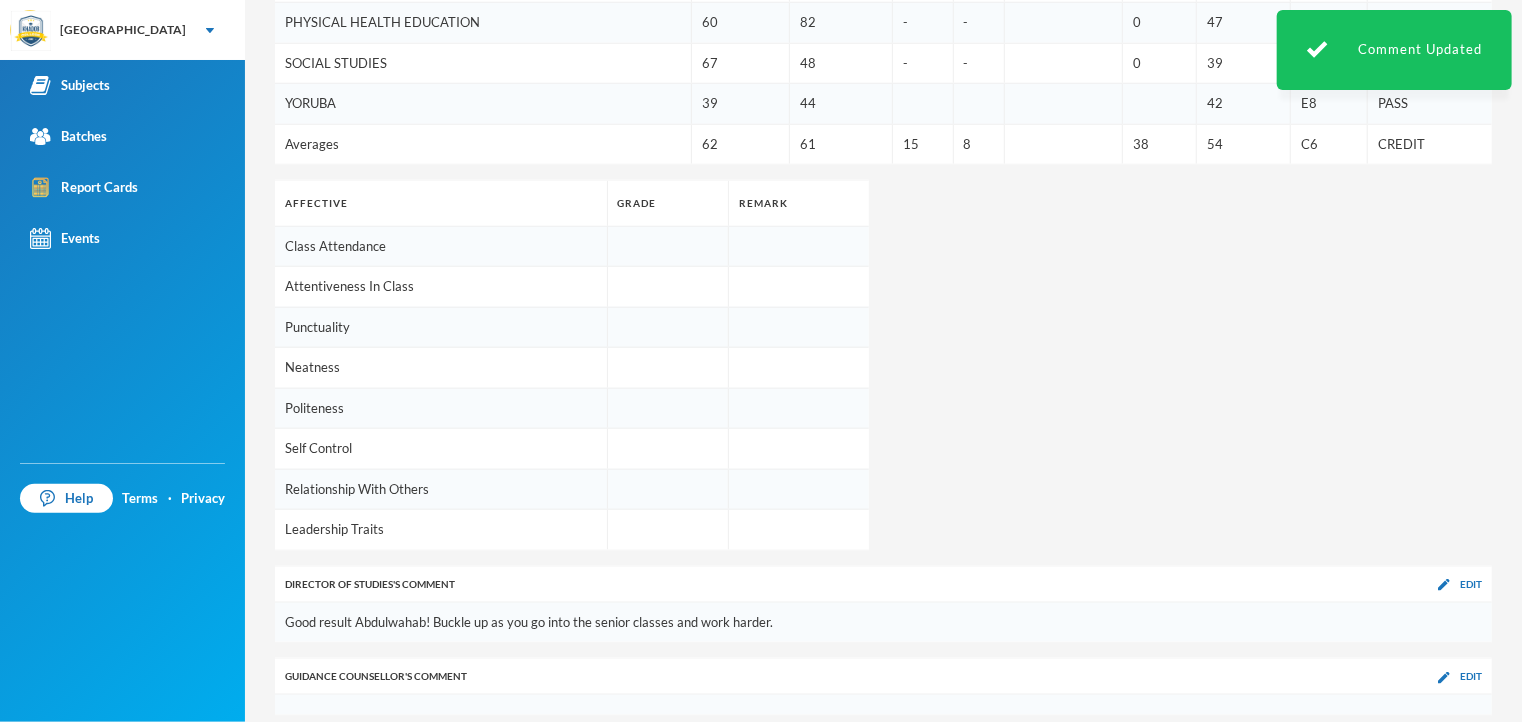 click on "1st Term 2nd Term CA 1 [PERSON_NAME] Exam Total Overall Grade Remark AGRICULTURAL SCIENCE 67 64 - - 0 44 E8 PASS ARABIC 42 71 - - 0 38 F9 FAIL BASIC SCIENCE 48 55 10 8 60 54 C6 CREDIT BASIC TECHNOLOGY 67 50 10 10 67 61 C4 CREDIT BUSINESS STUDIES 80 82 14 5 63 75 A1 EXCELLENT CIVIC EDUCATION 71 81 16 10 87 79 A1 EXCELLENT COMPUTER STUDIES 61 52 18 10 93 69 B3 GOOD CULTURAL AND CREATIVE ARTS 68 64 - - 0 44 E8 PASS ENGLISH LANGUAGE 1 57 56 - - 0 38 F9 FAIL HOME ECONOMICS 69 54 18 9 90 71 B2 VERY GOOD [DEMOGRAPHIC_DATA] RELIGIOUS KNOWLEDGE 72 64 - - 0 45 D7 PASS MATHEMATICS 57 50 16 7 77 61 C4 CREDIT PHYSICAL HEALTH EDUCATION 60 82 - - 0 47 D7 PASS SOCIAL STUDIES 67 48 - - 0 39 F9 FAIL YORUBA 39 44 42 E8 PASS Averages 62 61 15 8 38 54 C6 CREDIT Affective Grade Remark Class Attendance Attentiveness In Class Punctuality Neatness Politeness Self Control Relationship With Others Leadership Traits Director of Studies 's Comment   Edit Good result Abdulwahab! Buckle up as you go into the senior classes and work harder. 's Comment" at bounding box center (883, 94) 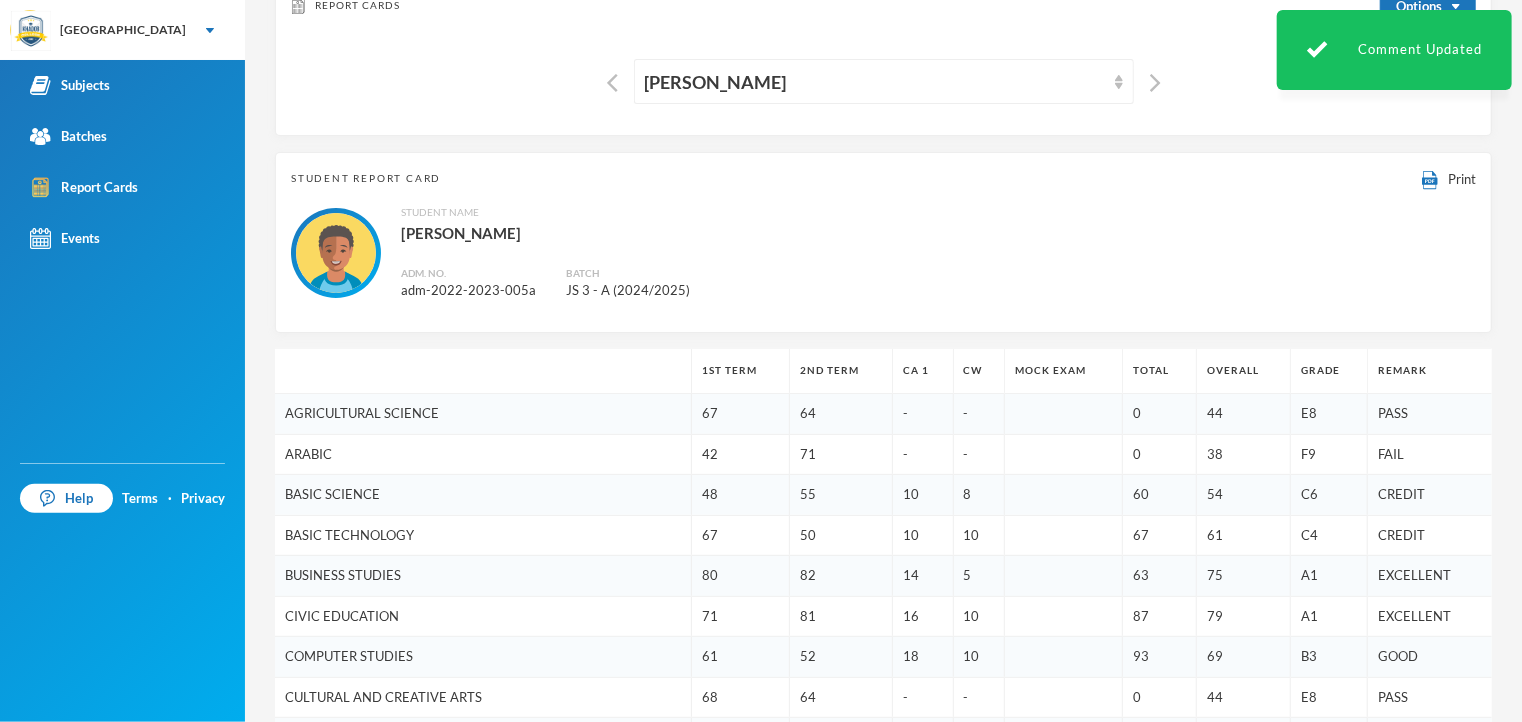scroll, scrollTop: 0, scrollLeft: 0, axis: both 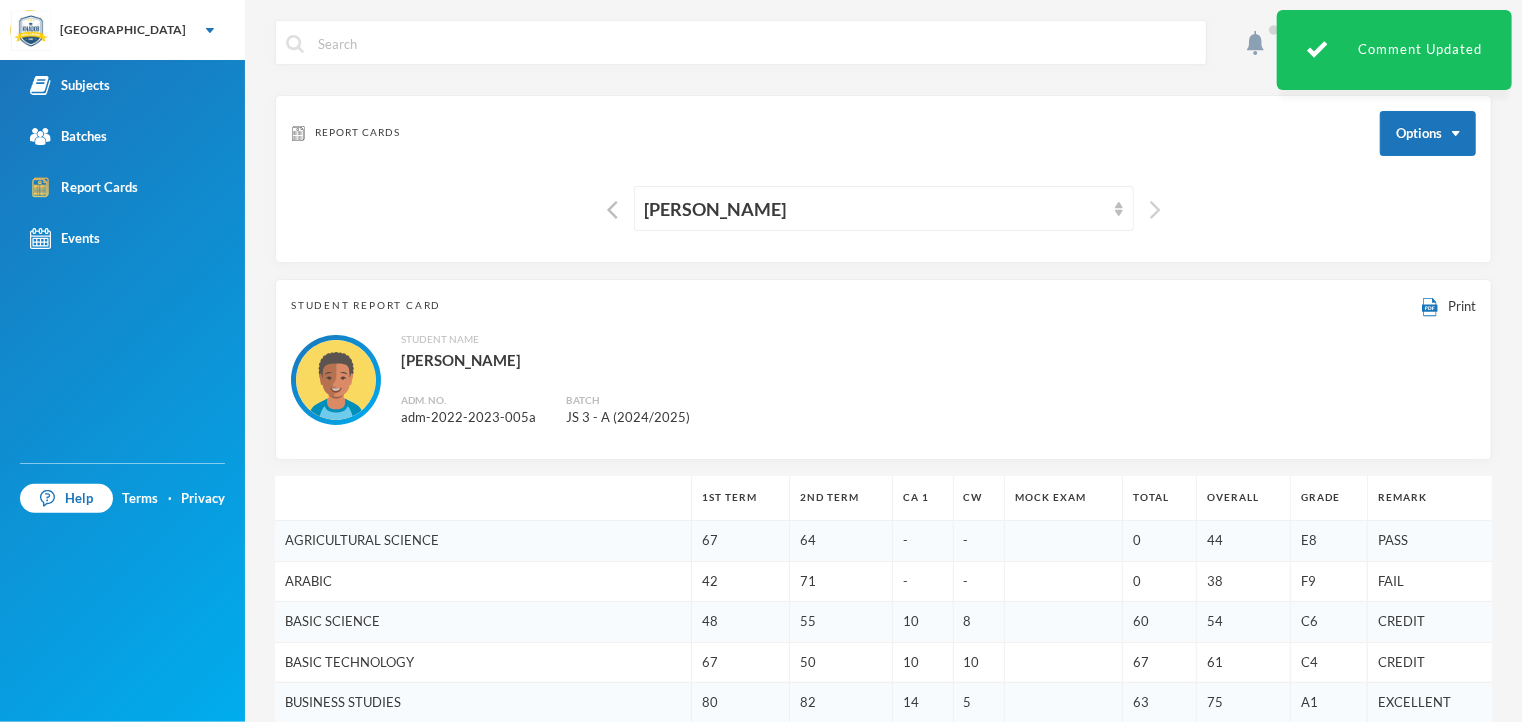 click at bounding box center (1155, 210) 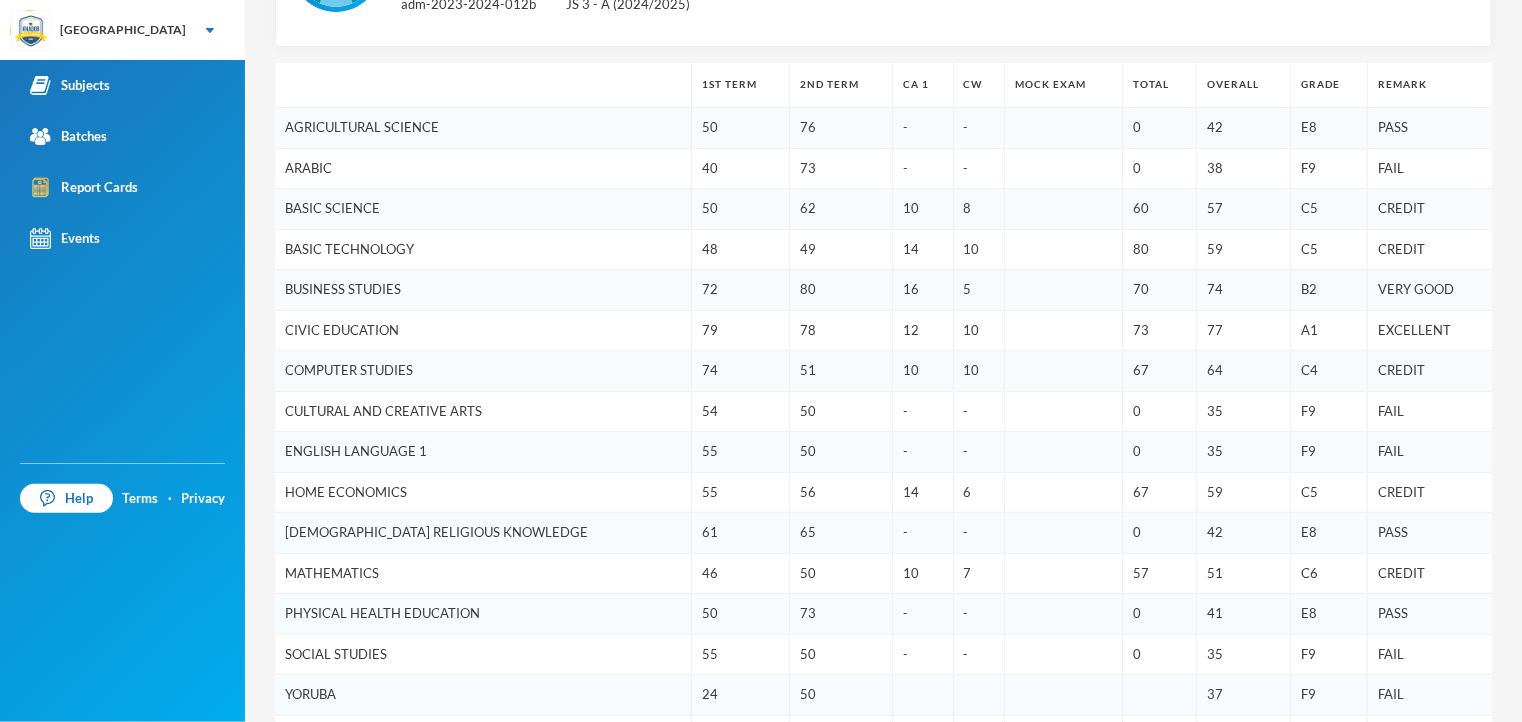 scroll, scrollTop: 506, scrollLeft: 0, axis: vertical 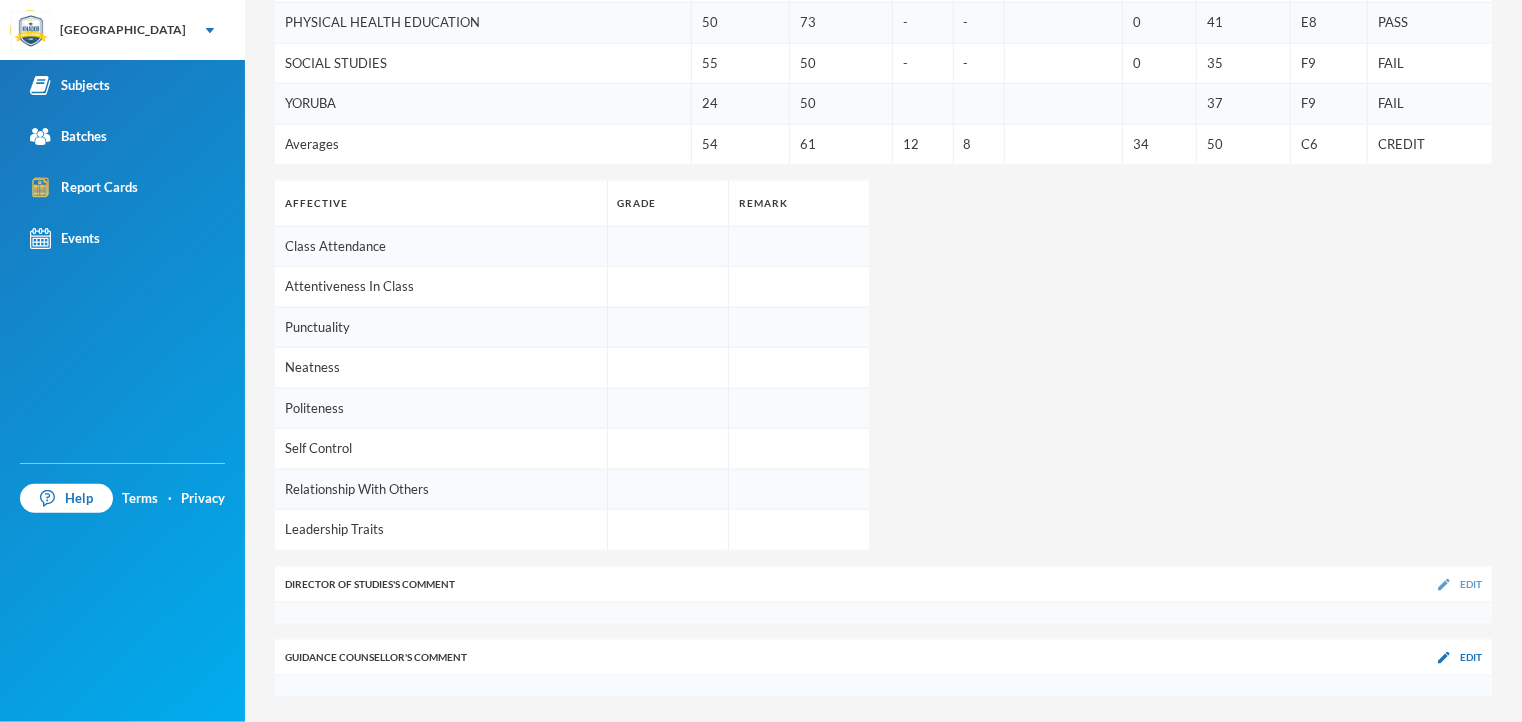 click on "Edit" at bounding box center [1471, 584] 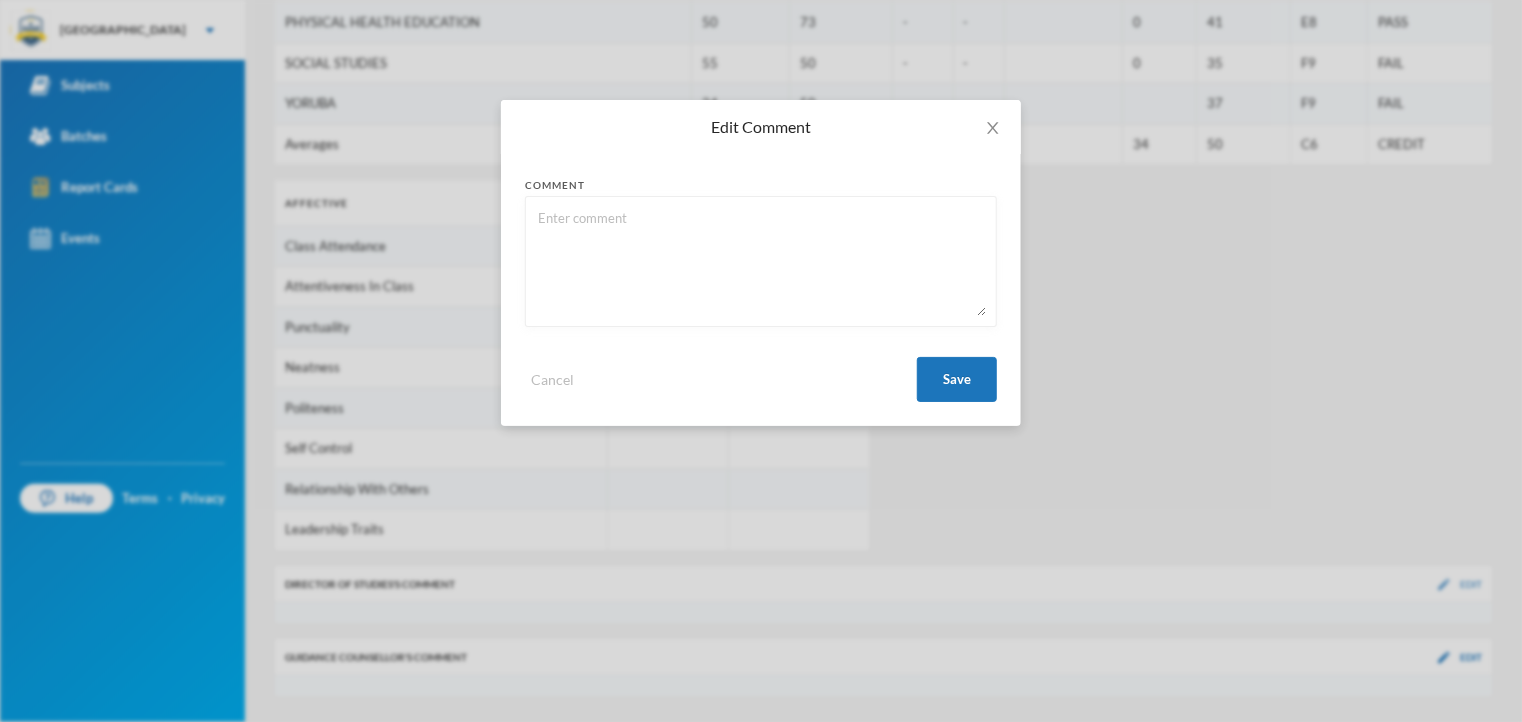 click on "Edit Comment Comment Cancel Save" at bounding box center [761, 361] 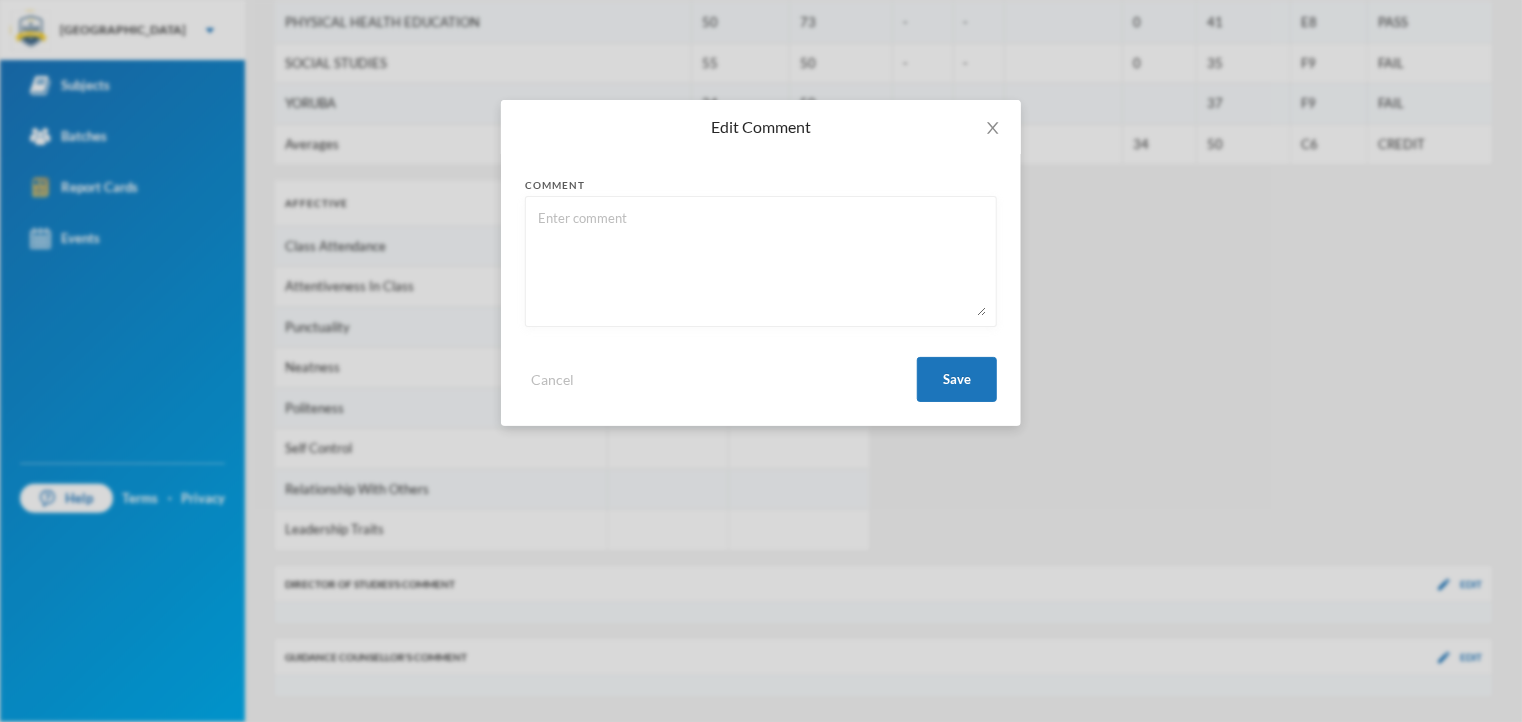 click at bounding box center [761, 261] 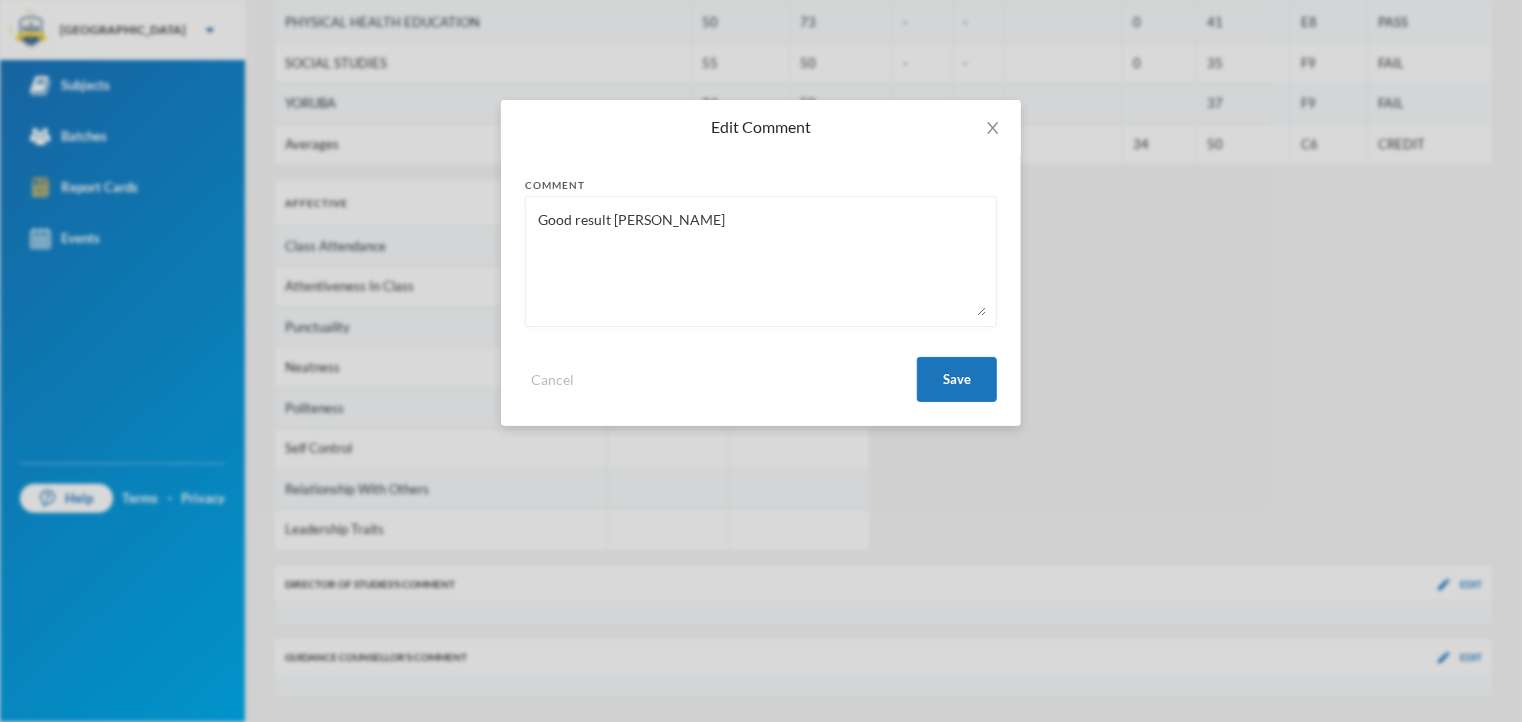 click on "Good result [PERSON_NAME]" at bounding box center (761, 261) 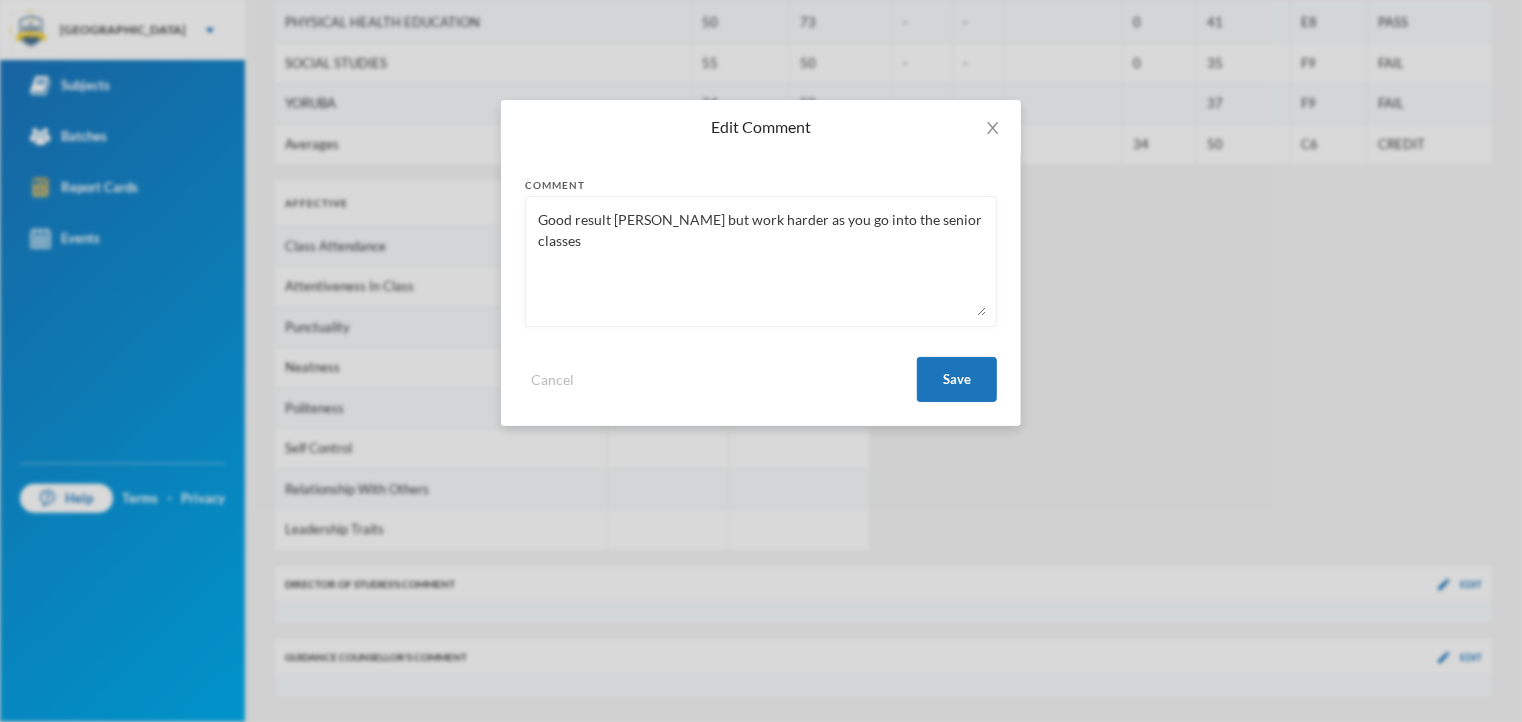 click on "Good result [PERSON_NAME] but work harder as you go into the senior classes" at bounding box center (761, 261) 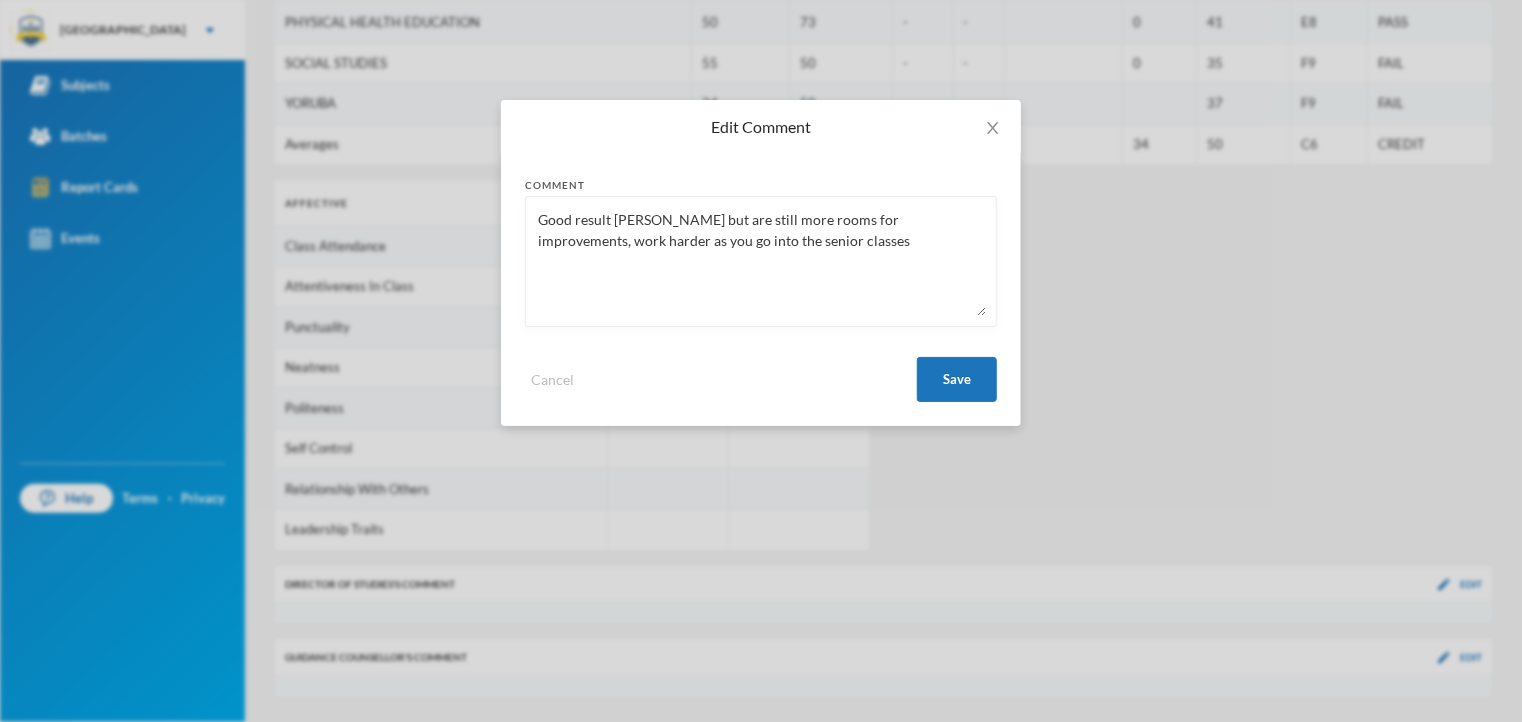 click on "Good result [PERSON_NAME] but are still more rooms for improvements, work harder as you go into the senior classes" at bounding box center [761, 261] 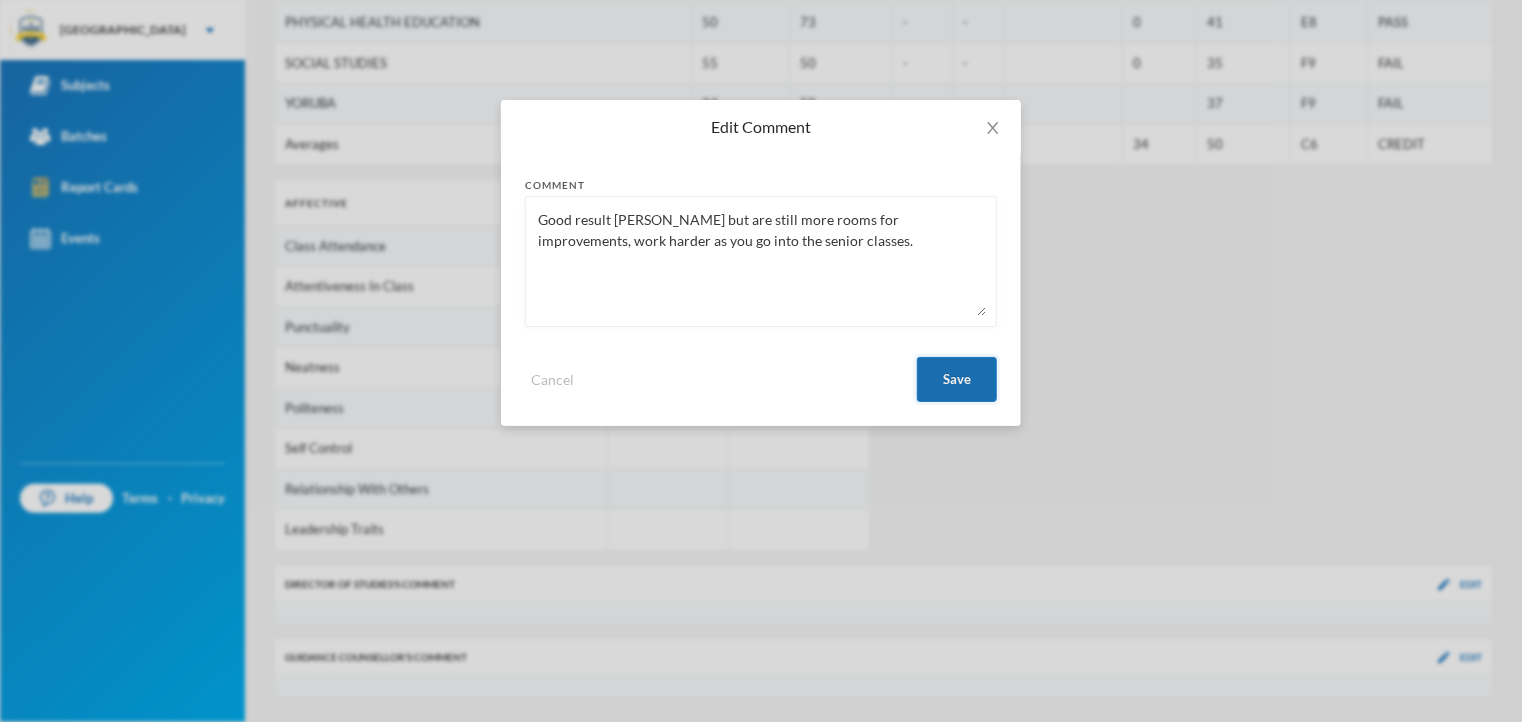 type on "Good result [PERSON_NAME] but are still more rooms for improvements, work harder as you go into the senior classes." 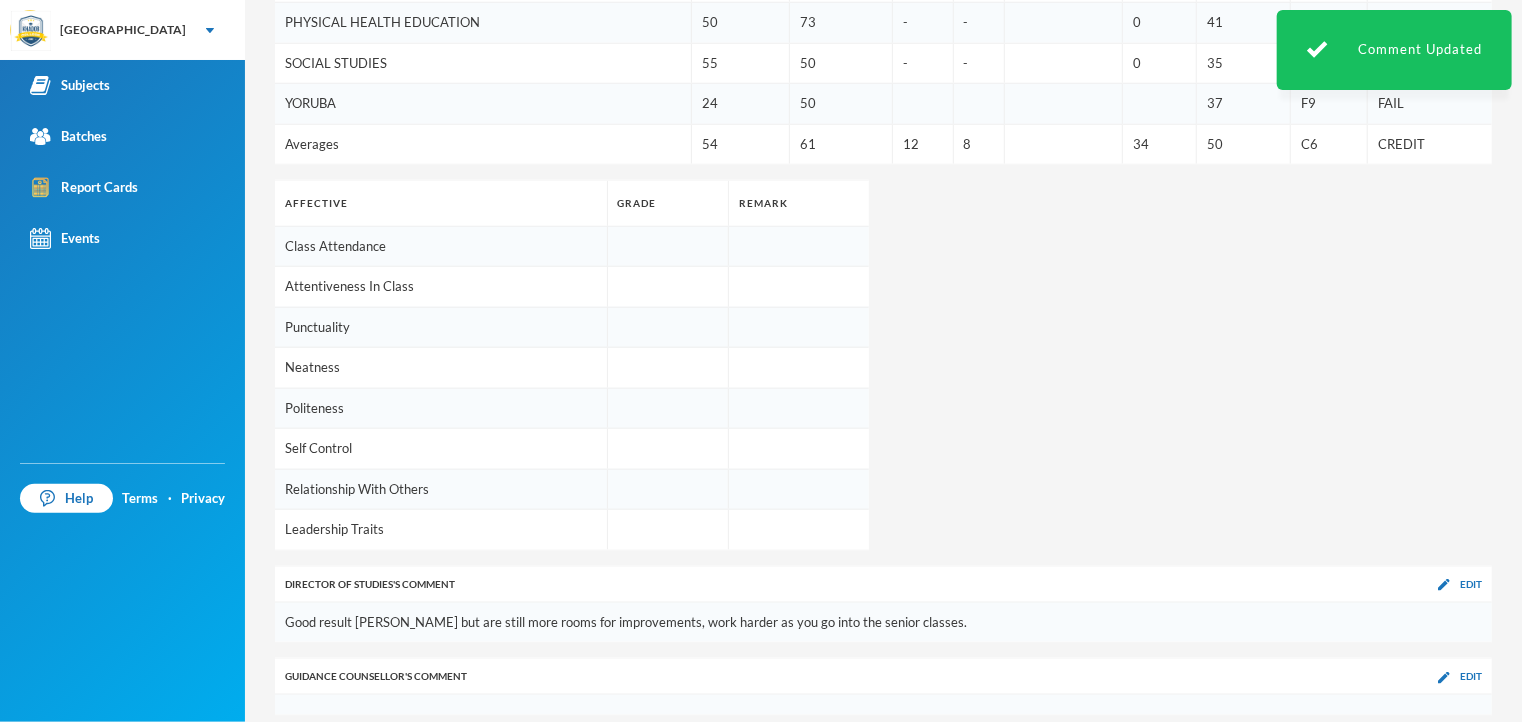 click on "1st Term 2nd Term CA 1 [PERSON_NAME] Exam Total Overall Grade Remark AGRICULTURAL SCIENCE 50 76 - - 0 42 E8 PASS ARABIC 40 73 - - 0 38 F9 FAIL BASIC SCIENCE 50 62 10 8 60 57 C5 CREDIT BASIC TECHNOLOGY 48 49 14 10 80 59 C5 CREDIT BUSINESS STUDIES 72 80 16 5 70 74 B2 VERY GOOD CIVIC EDUCATION 79 78 12 10 73 77 A1 EXCELLENT COMPUTER STUDIES 74 51 10 10 67 64 C4 CREDIT CULTURAL AND CREATIVE ARTS 54 50 - - 0 35 F9 FAIL ENGLISH LANGUAGE 1 55 50 - - 0 35 F9 FAIL HOME ECONOMICS 55 56 14 6 67 59 C5 CREDIT [DEMOGRAPHIC_DATA] RELIGIOUS KNOWLEDGE 61 65 - - 0 42 E8 PASS MATHEMATICS 46 50 10 7 57 51 C6 CREDIT PHYSICAL HEALTH EDUCATION 50 73 - - 0 41 E8 PASS SOCIAL STUDIES 55 50 - - 0 35 F9 FAIL YORUBA 24 50 37 F9 FAIL Averages 54 61 12 8 34 50 C6 CREDIT Affective Grade Remark Class Attendance Attentiveness In Class Punctuality Neatness Politeness Self Control Relationship With Others Leadership Traits Director of Studies 's Comment   Edit Guidance Counsellor 's Comment   Edit" at bounding box center (883, 94) 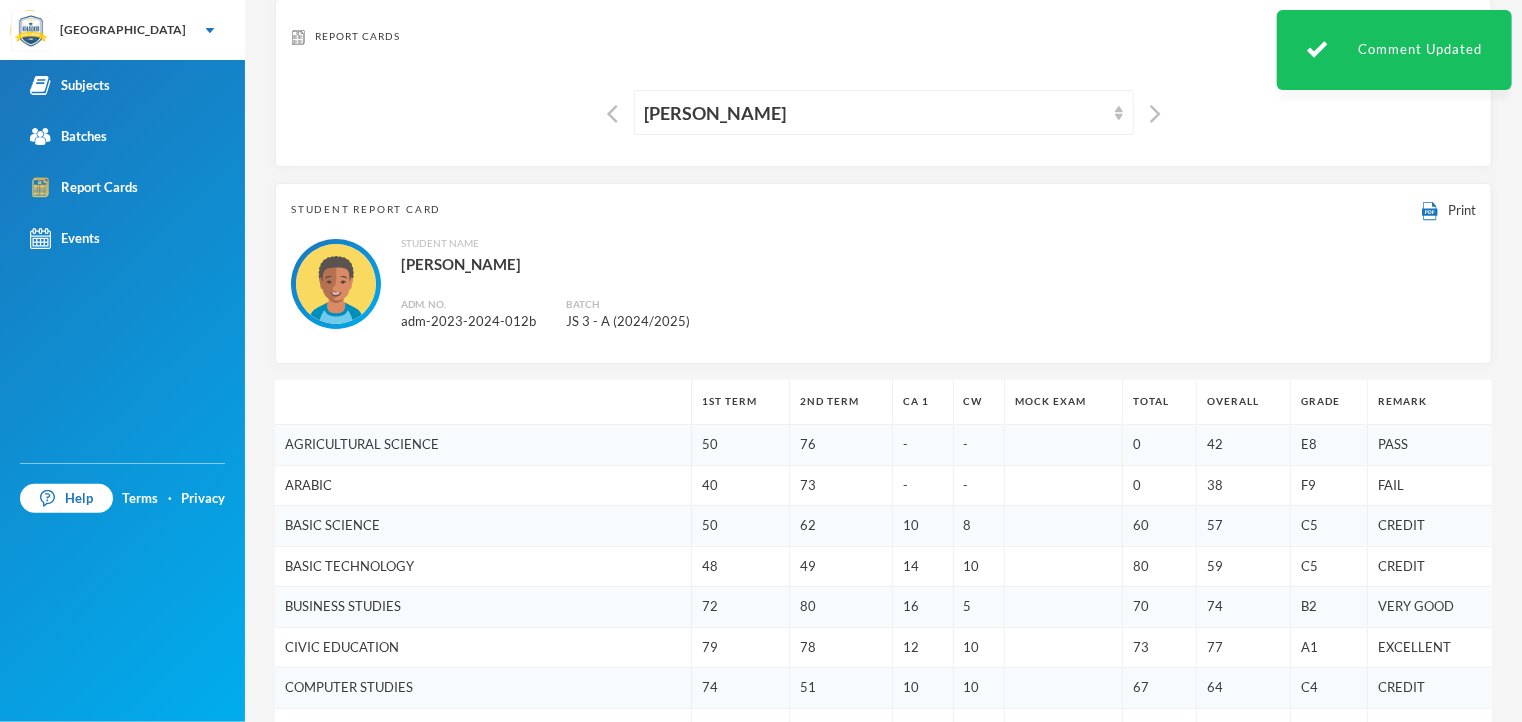 scroll, scrollTop: 0, scrollLeft: 0, axis: both 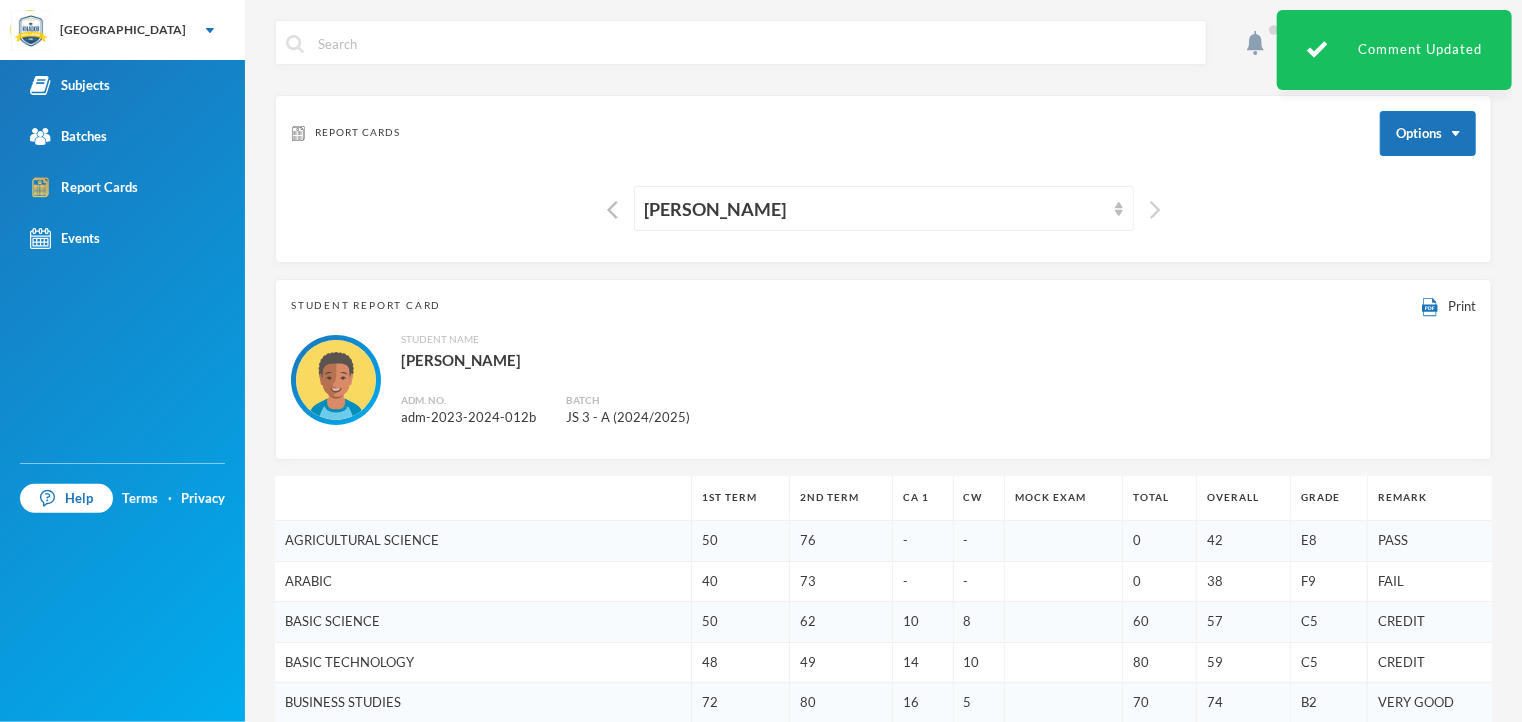 click at bounding box center [1155, 210] 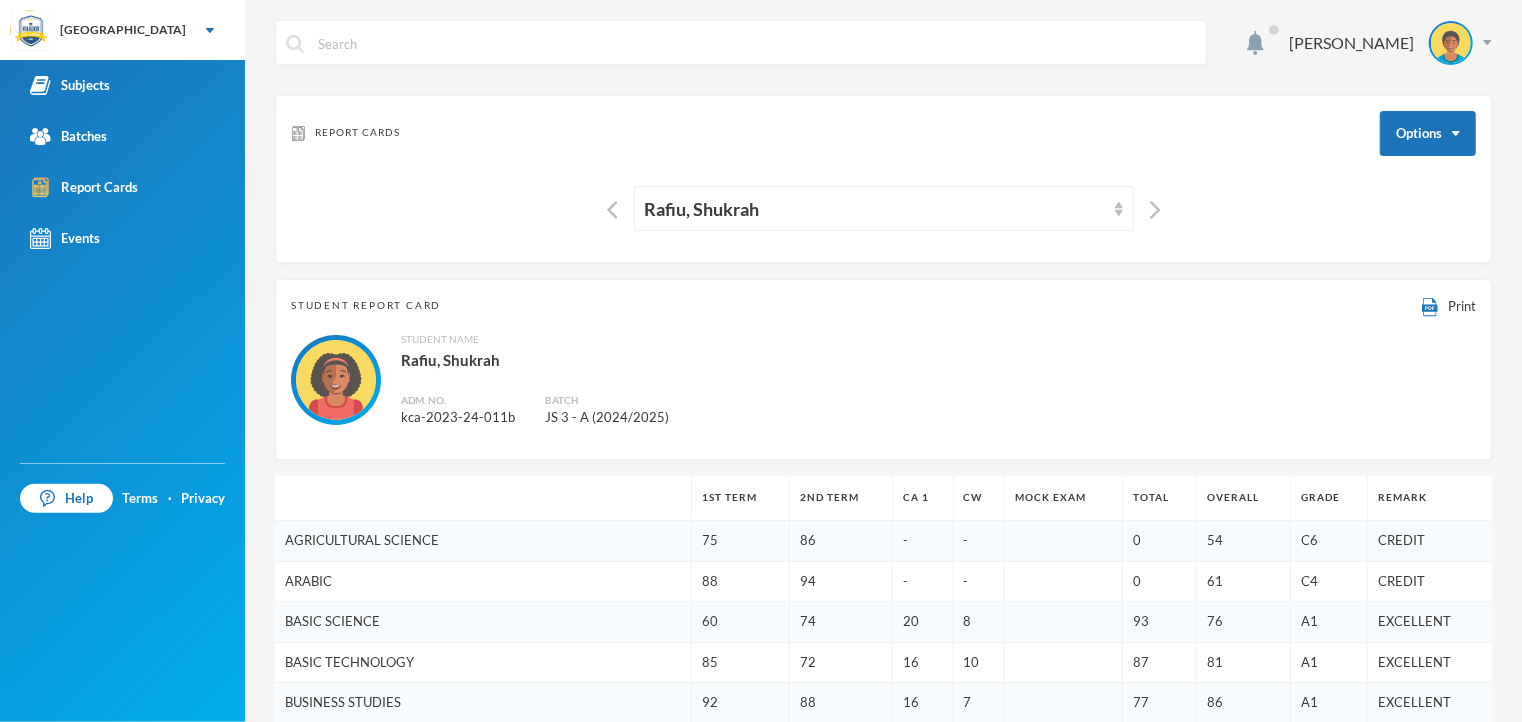 click on "Student Name [PERSON_NAME]. No. kca-2023-24-011b Batch JS 3 - A (2024/2025)" at bounding box center (883, 380) 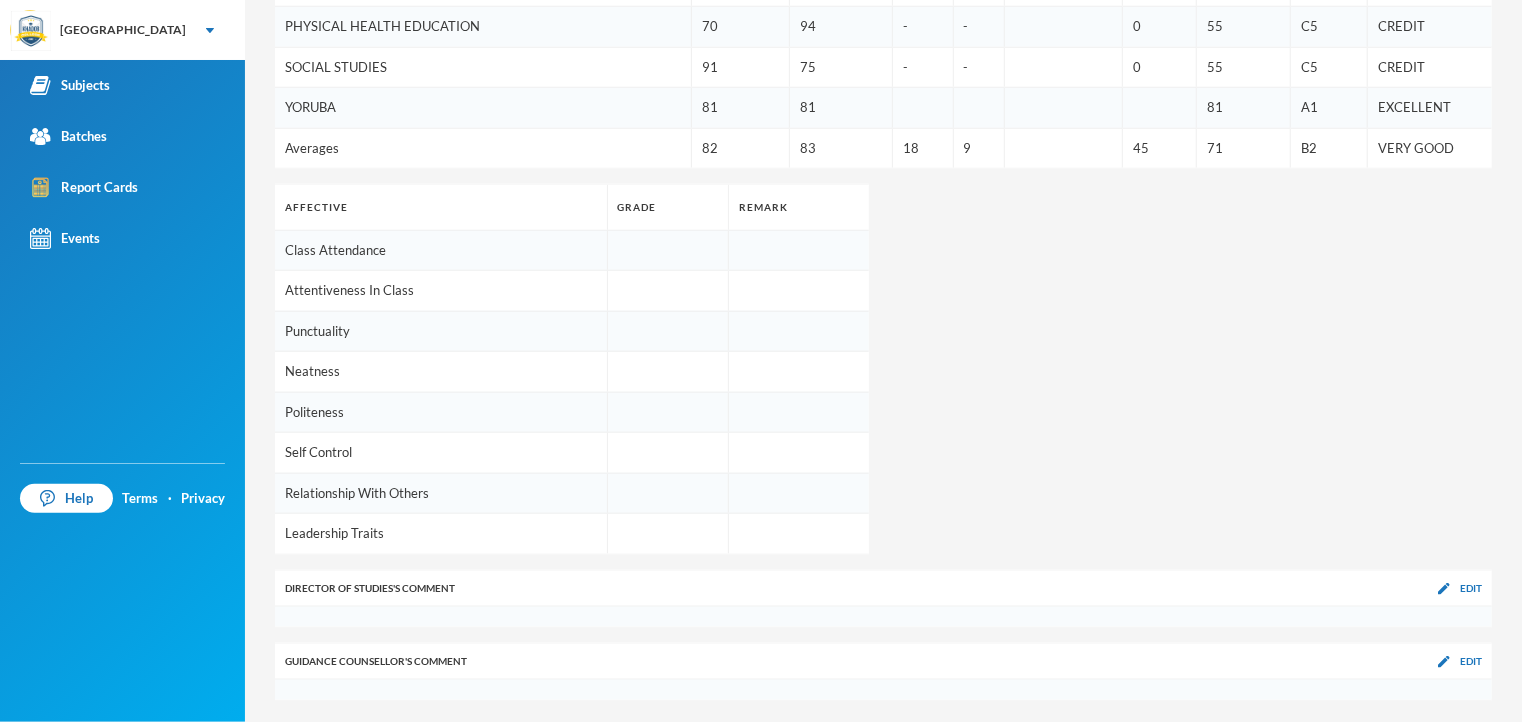 scroll, scrollTop: 1004, scrollLeft: 0, axis: vertical 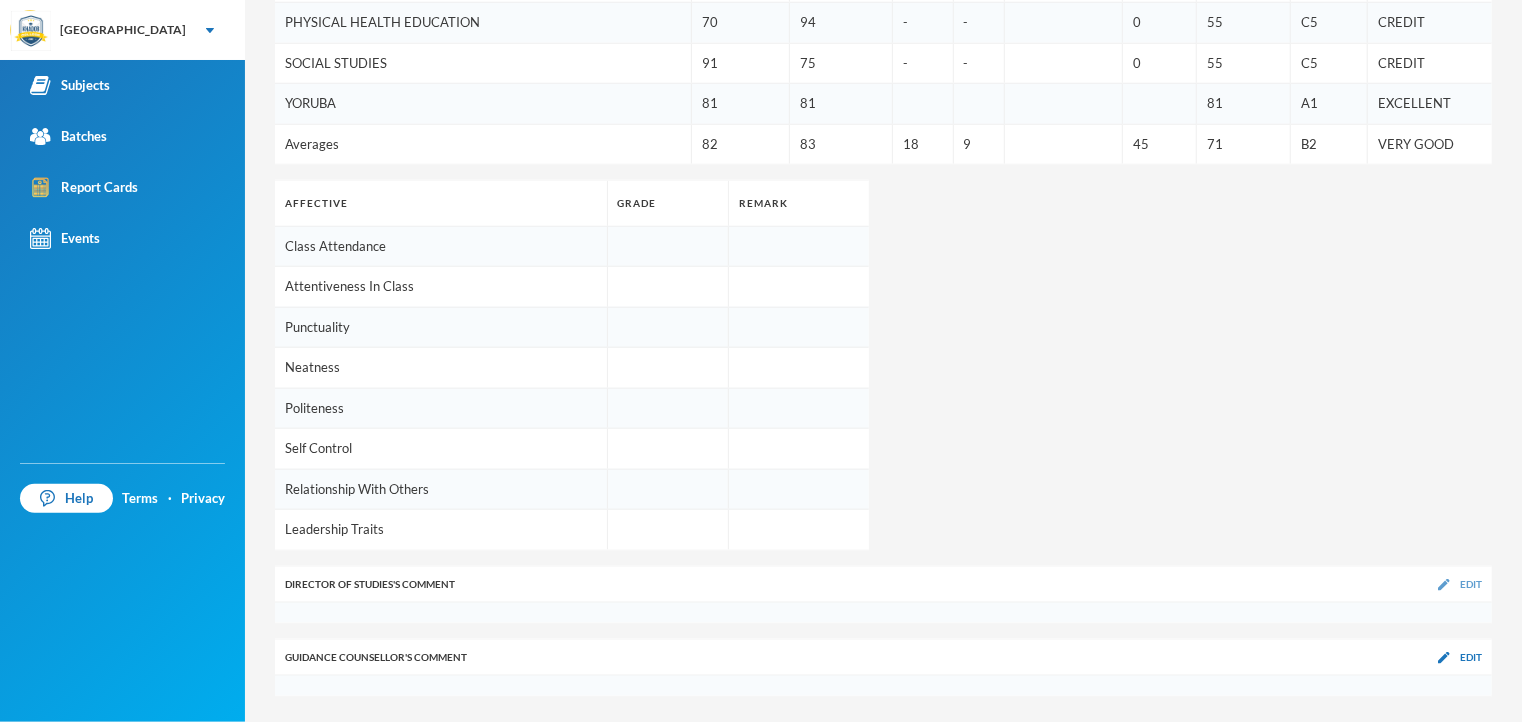 click on "Edit" at bounding box center [1471, 584] 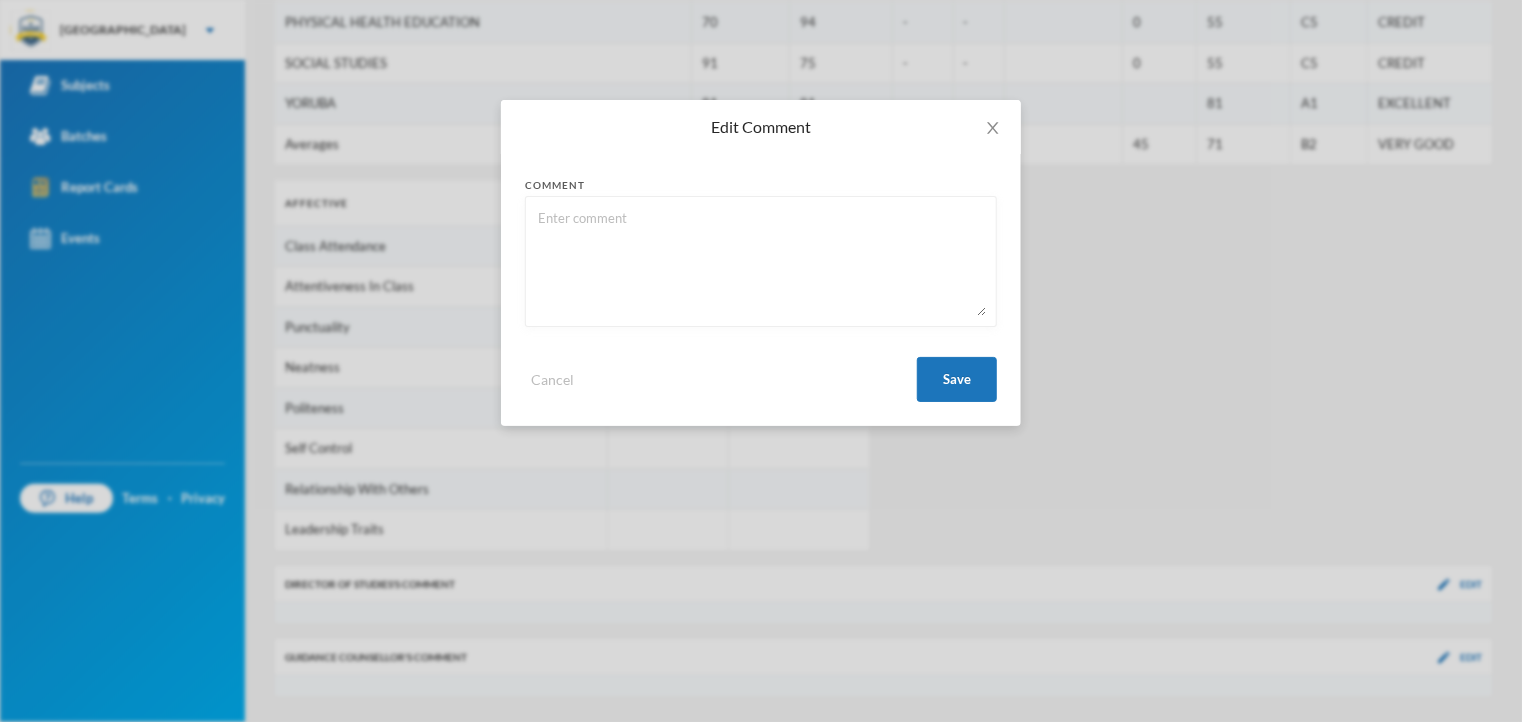 click at bounding box center (761, 261) 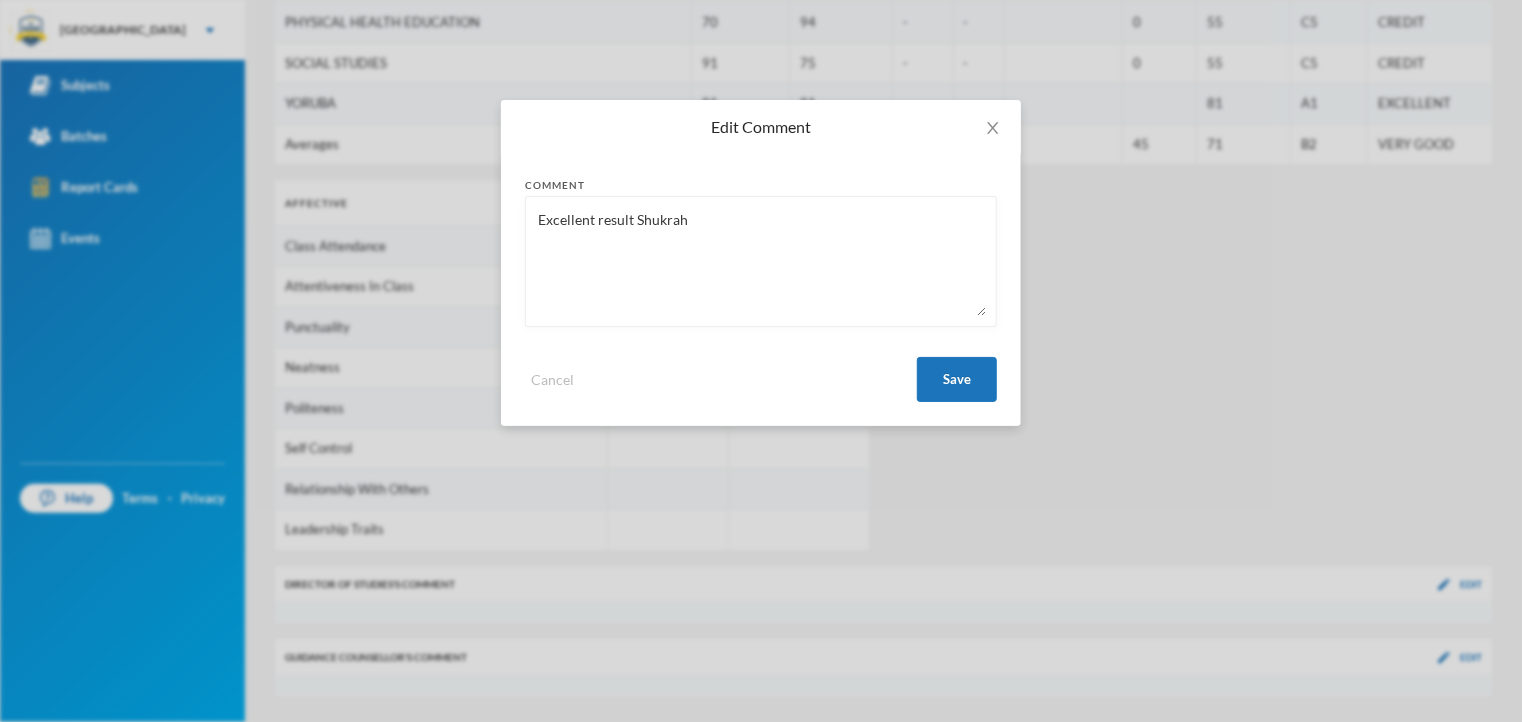 click on "Excellent result Shukrah" at bounding box center (761, 261) 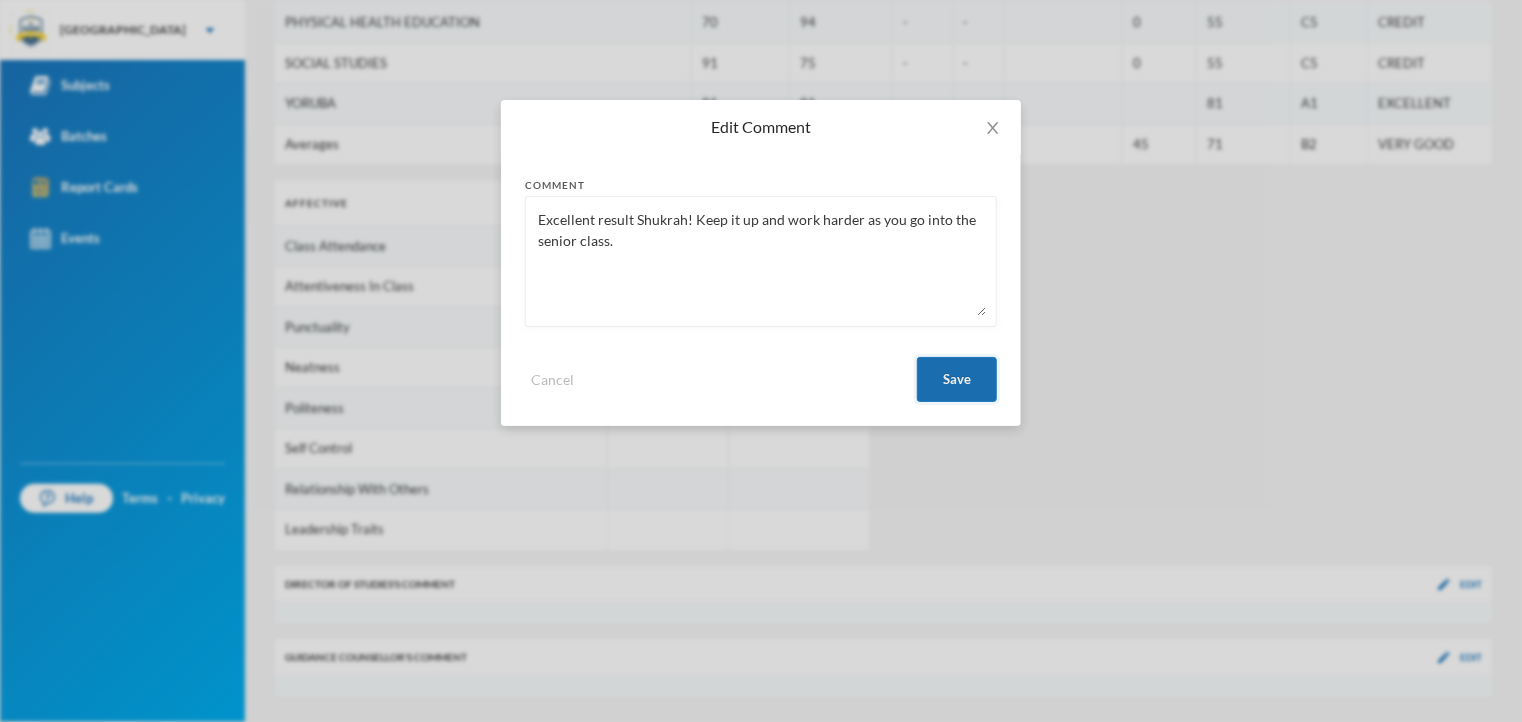 type on "Excellent result Shukrah! Keep it up and work harder as you go into the senior class." 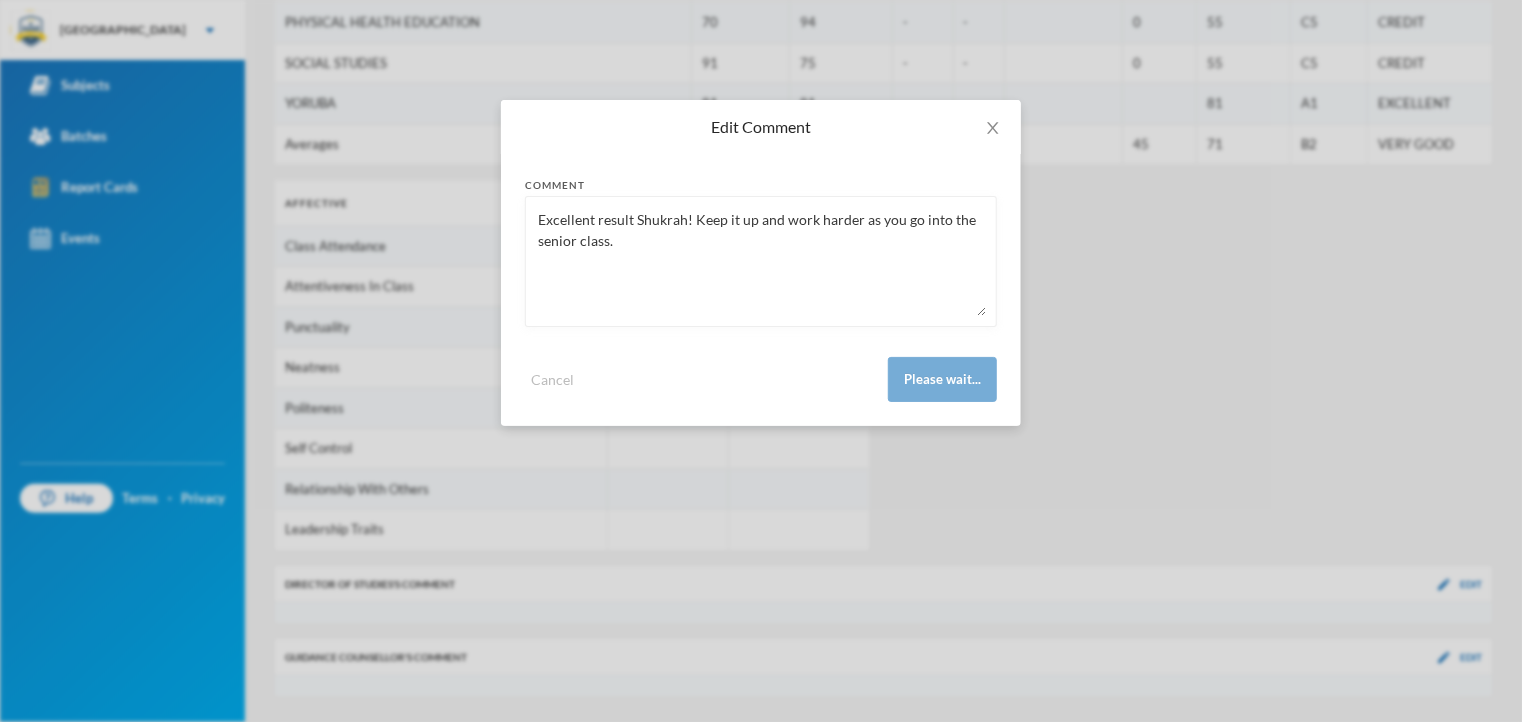 click on "Edit Comment Comment Excellent result Shukrah! Keep it up and work harder as you go into the senior class. Cancel Please wait..." at bounding box center (761, 361) 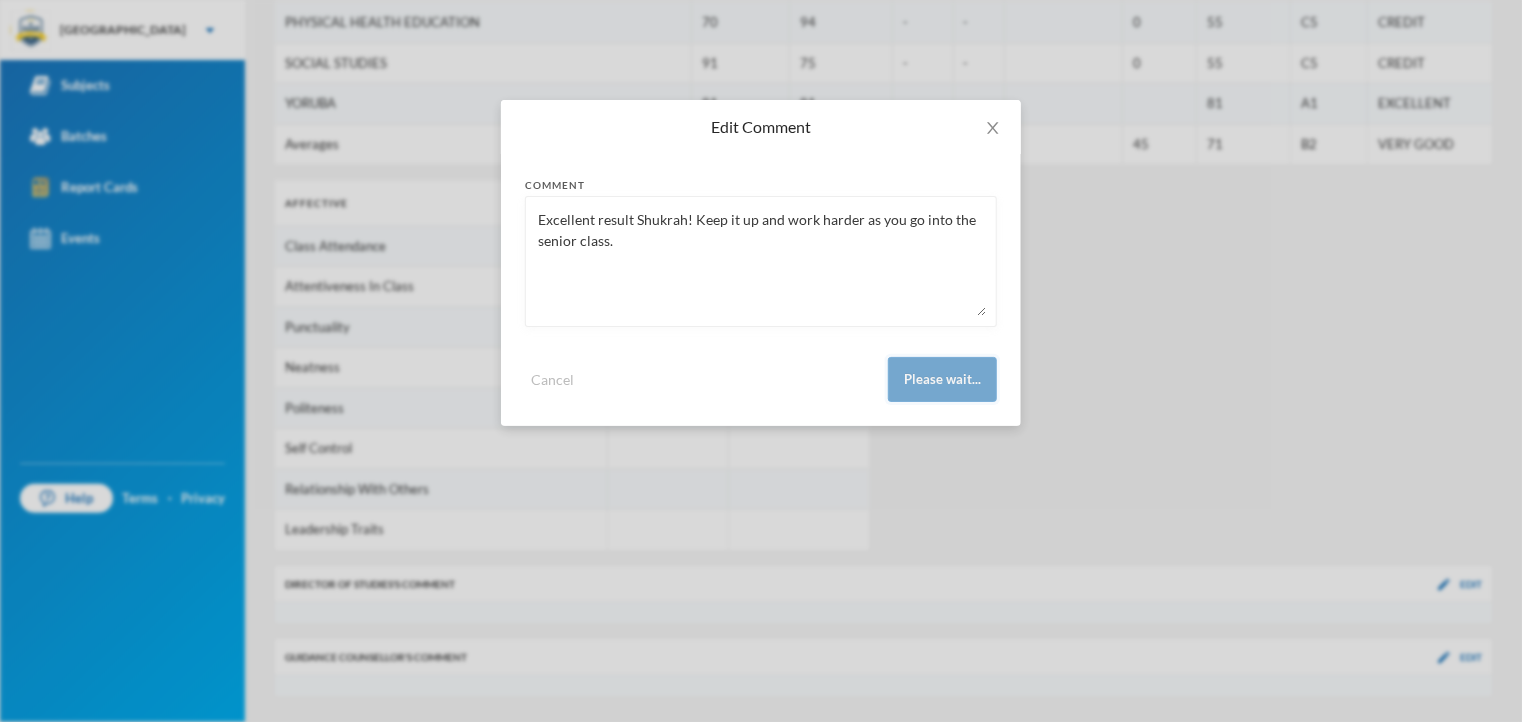 click on "Please wait..." at bounding box center [942, 379] 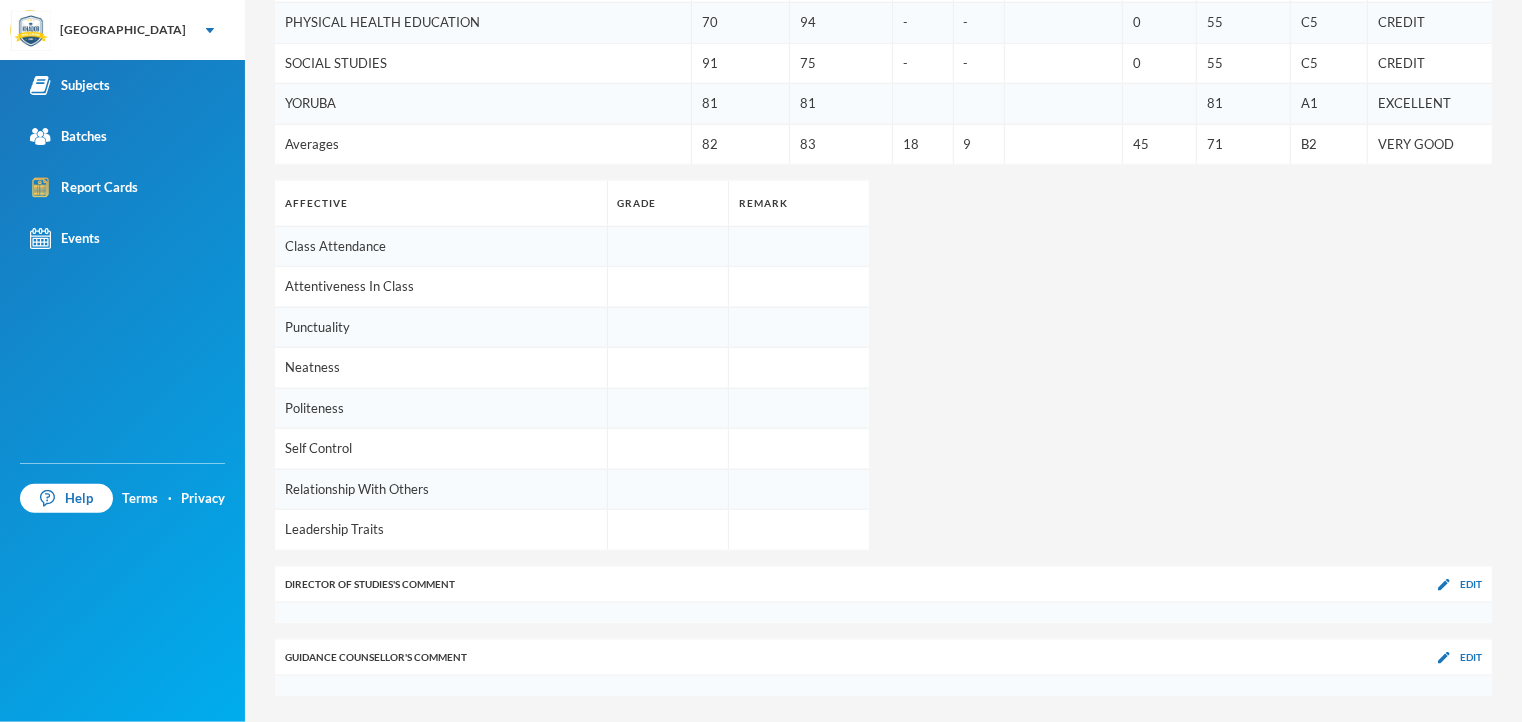 drag, startPoint x: 971, startPoint y: 389, endPoint x: 1093, endPoint y: 504, distance: 167.6574 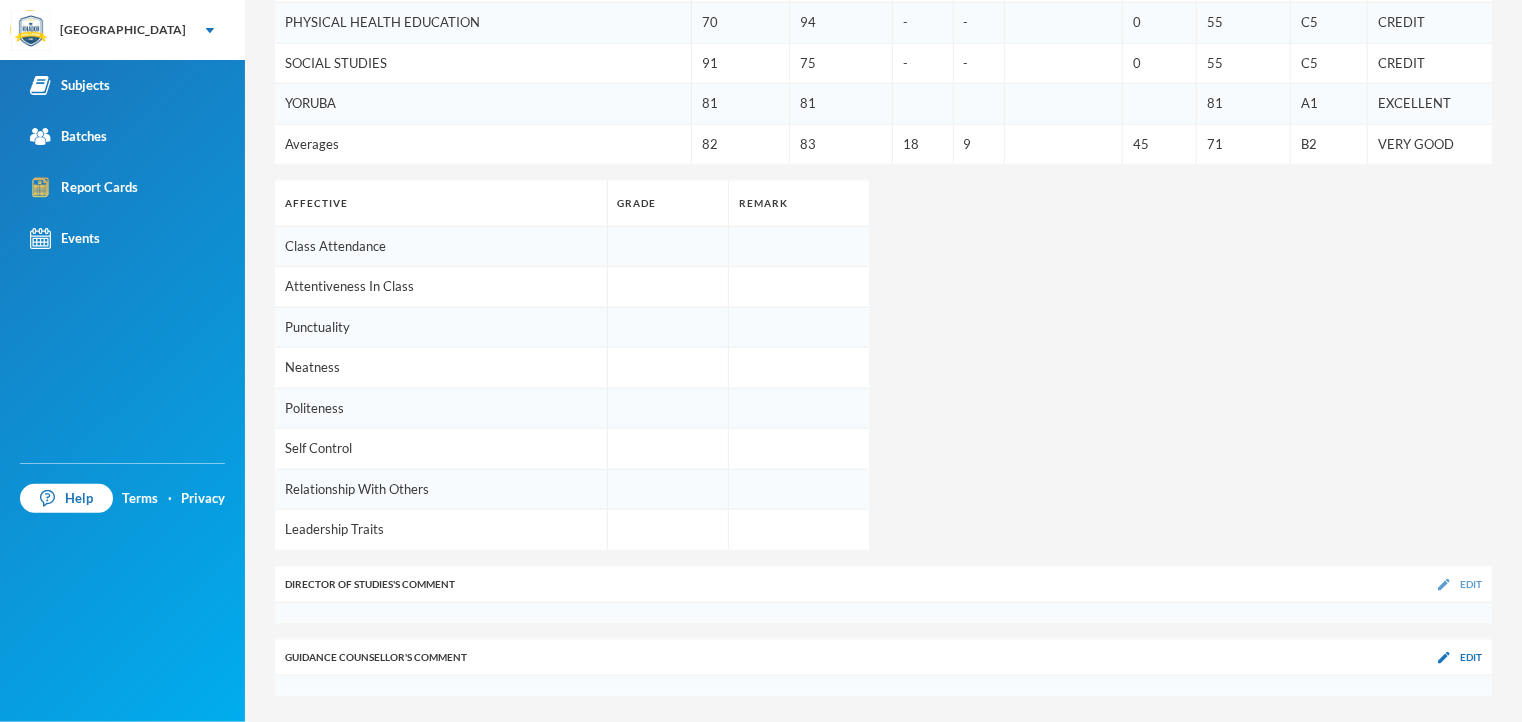 click on "Edit" at bounding box center (1471, 584) 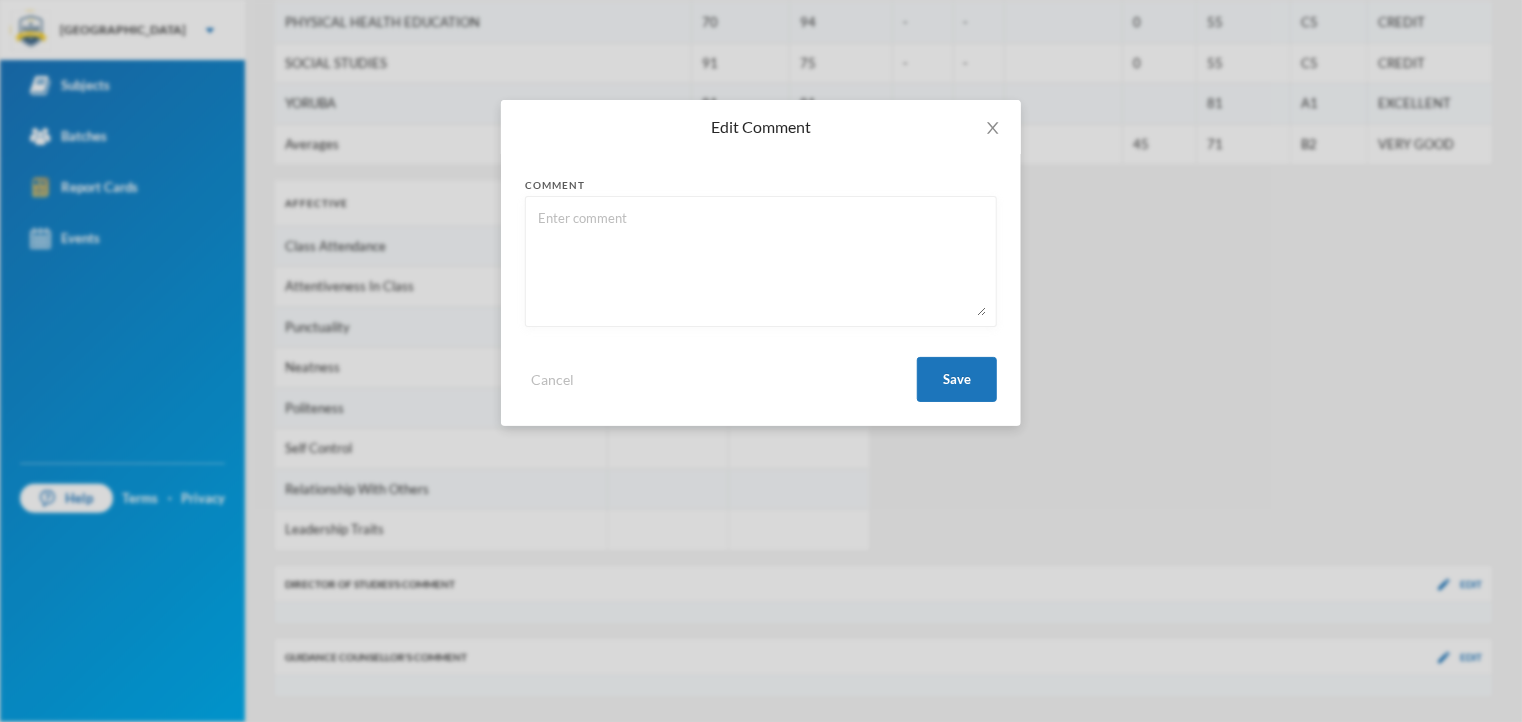 click at bounding box center [761, 261] 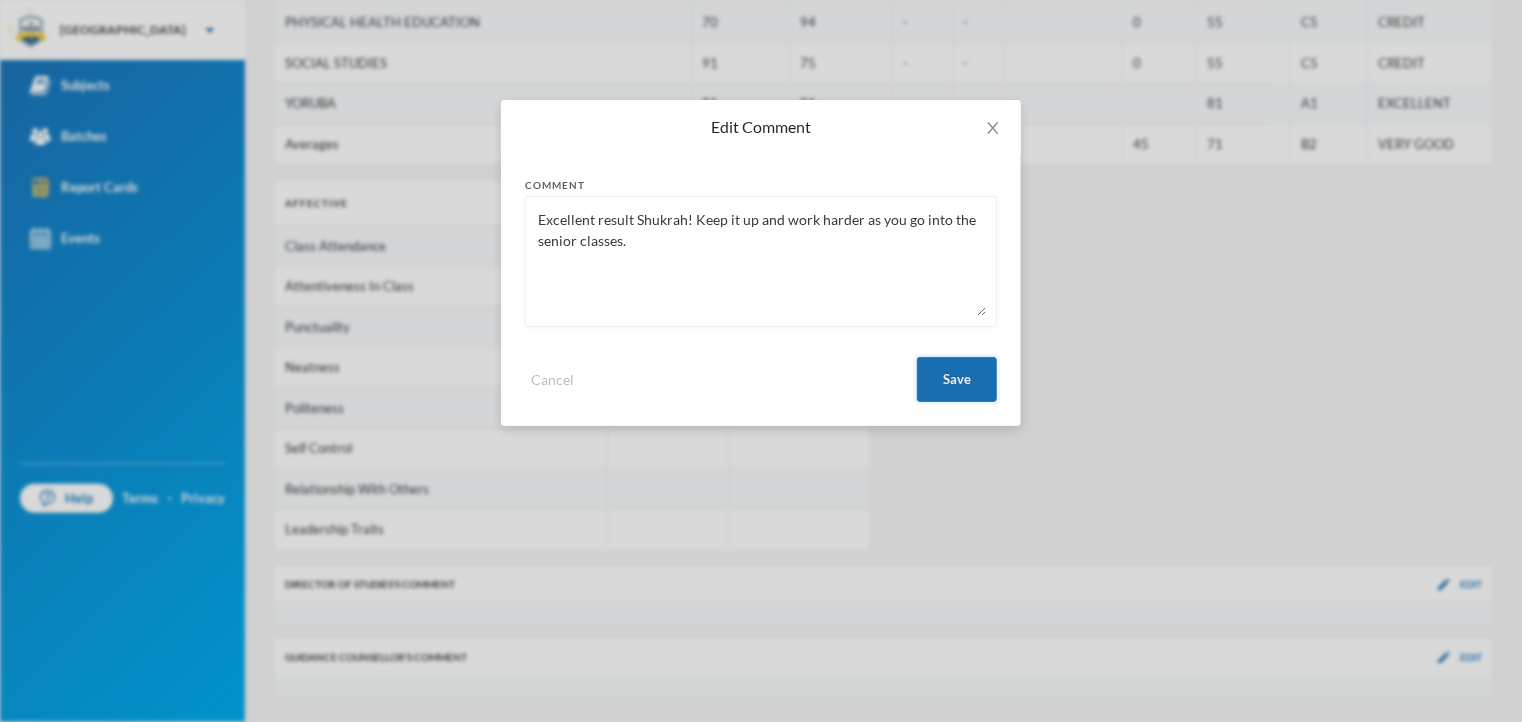 type on "Excellent result Shukrah! Keep it up and work harder as you go into the senior classes." 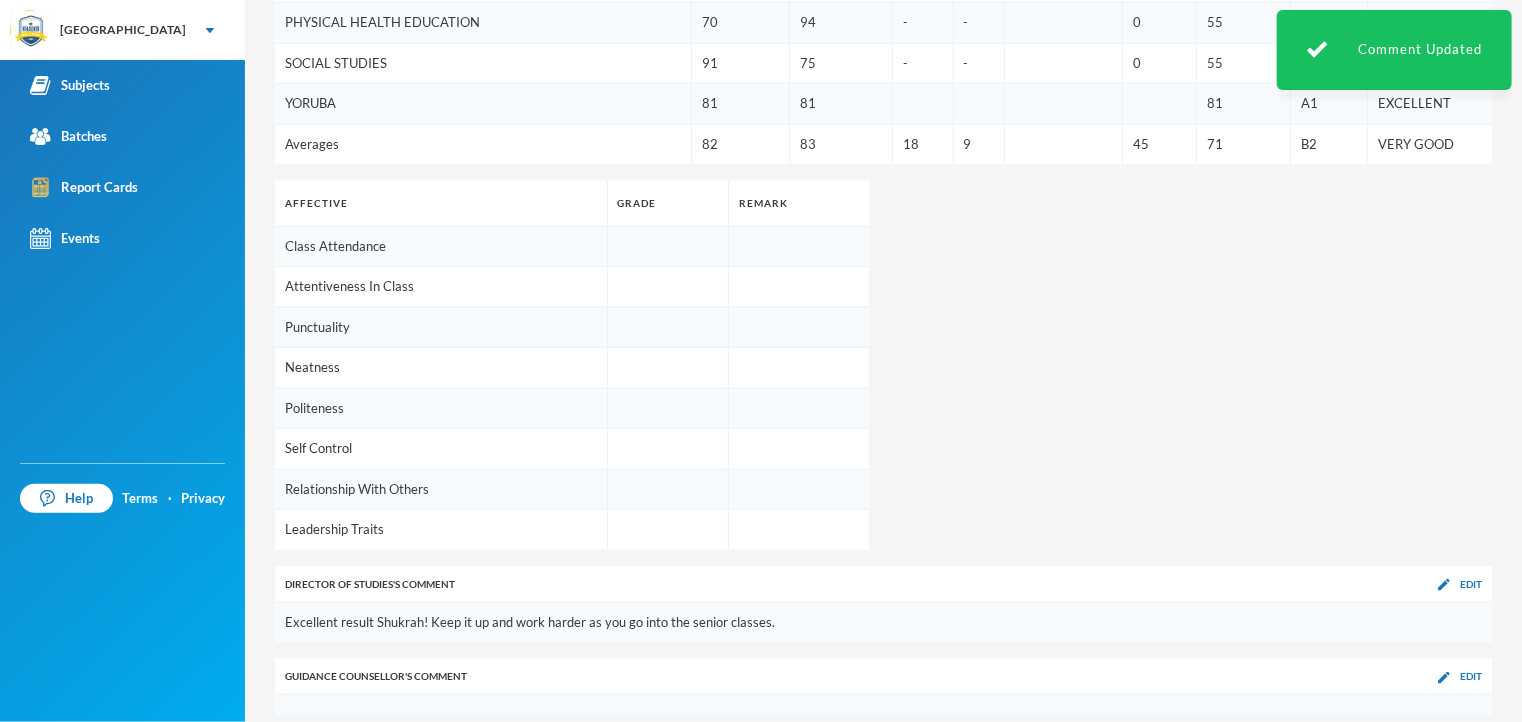 click on "1st Term 2nd Term CA 1 [PERSON_NAME] Exam Total Overall Grade Remark AGRICULTURAL SCIENCE 75 86 - - 0 54 C6 CREDIT ARABIC 88 94 - - 0 61 C4 CREDIT BASIC SCIENCE 60 74 20 8 93 76 A1 EXCELLENT BASIC TECHNOLOGY 85 72 16 10 87 81 A1 EXCELLENT BUSINESS STUDIES 92 88 16 7 77 86 A1 EXCELLENT CIVIC EDUCATION 83 92 20 10 100 92 A1 EXCELLENT COMPUTER STUDIES 82 66 14 10 80 76 A1 EXCELLENT CULTURAL AND CREATIVE ARTS 81 75 - - 0 52 C6 CREDIT ENGLISH LANGUAGE 1 80 87 - - 0 56 C5 CREDIT HOME ECONOMICS 88 90 20 10 100 93 A1 EXCELLENT [DEMOGRAPHIC_DATA] RELIGIOUS KNOWLEDGE 85 82 - - 0 56 C5 CREDIT MATHEMATICS 93 86 20 10 100 93 A1 EXCELLENT PHYSICAL HEALTH EDUCATION 70 94 - - 0 55 C5 CREDIT SOCIAL STUDIES 91 75 - - 0 55 C5 CREDIT YORUBA 81 81 81 A1 EXCELLENT Averages 82 83 18 9 45 71 B2 VERY GOOD Affective Grade Remark Class Attendance Attentiveness In Class Punctuality Neatness Politeness Self Control Relationship With Others Leadership Traits Director of Studies 's Comment   Edit Guidance Counsellor 's Comment   Edit" at bounding box center (883, 94) 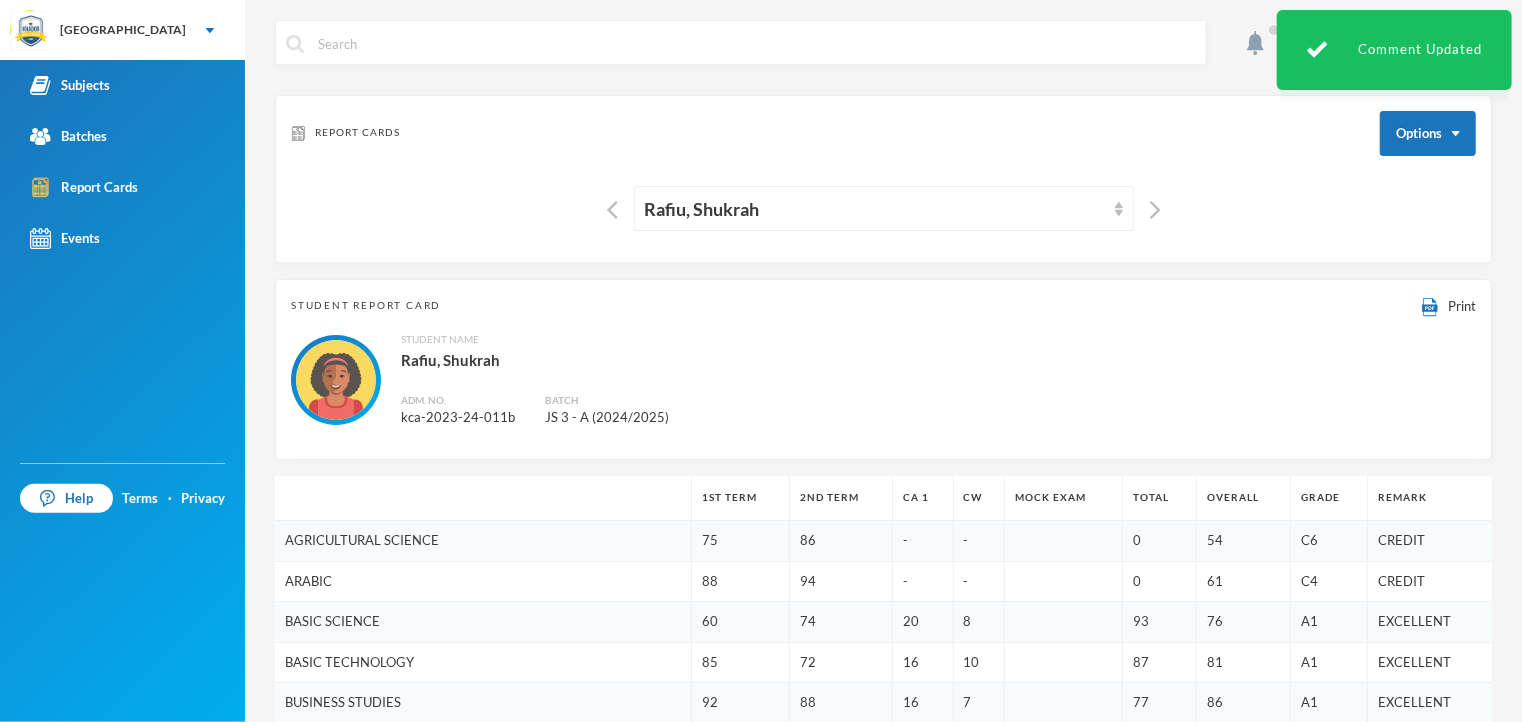 scroll, scrollTop: 0, scrollLeft: 0, axis: both 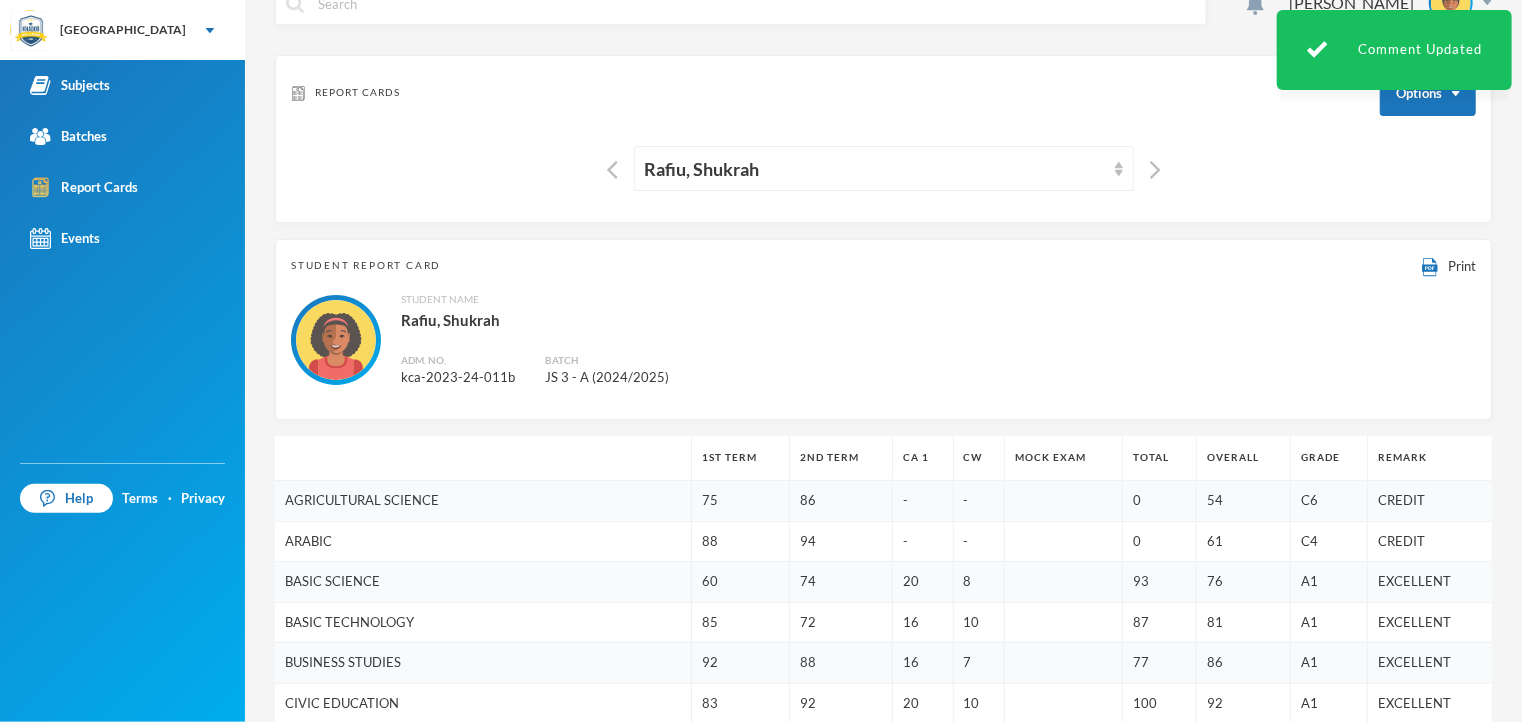 click on "Student Name [PERSON_NAME]. No. kca-2023-24-011b Batch JS 3 - A (2024/2025)" at bounding box center (883, 340) 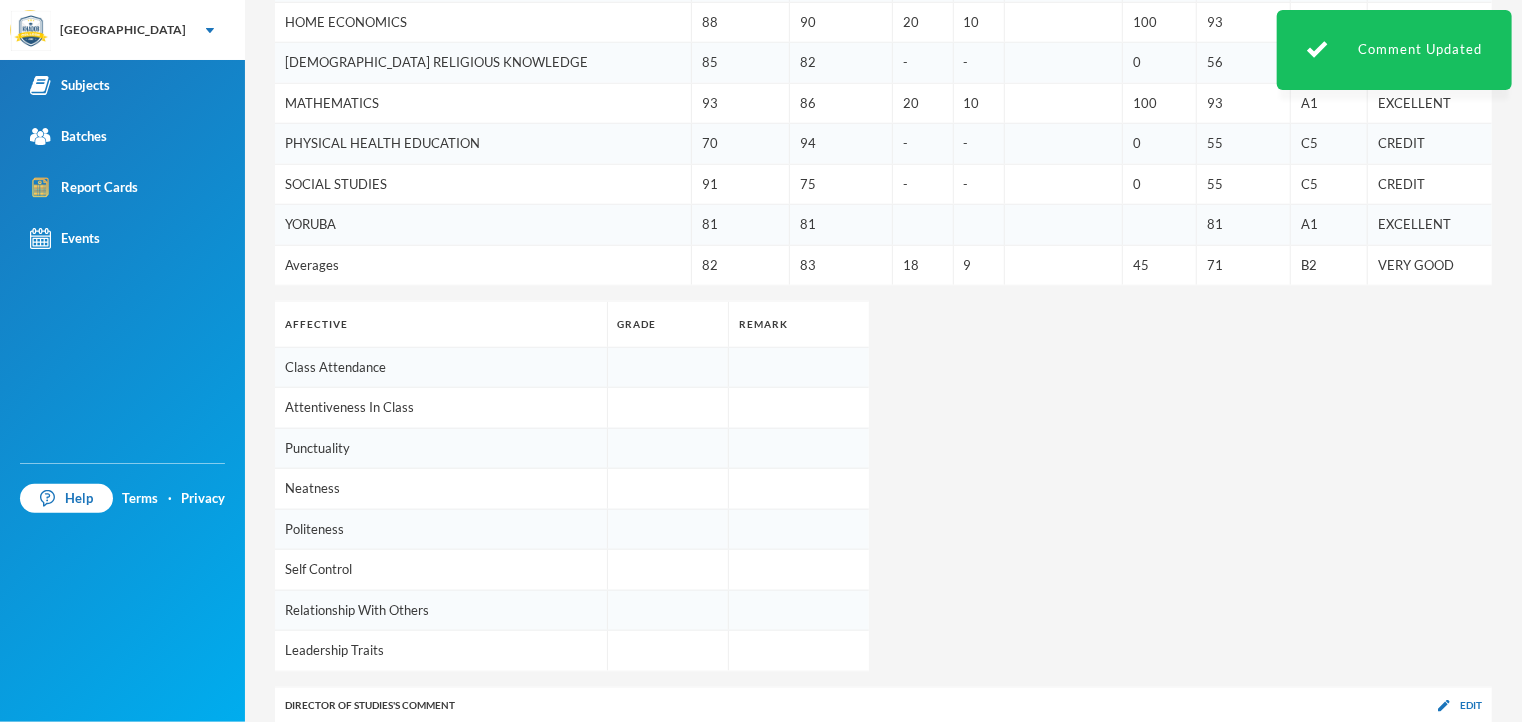 scroll, scrollTop: 1024, scrollLeft: 0, axis: vertical 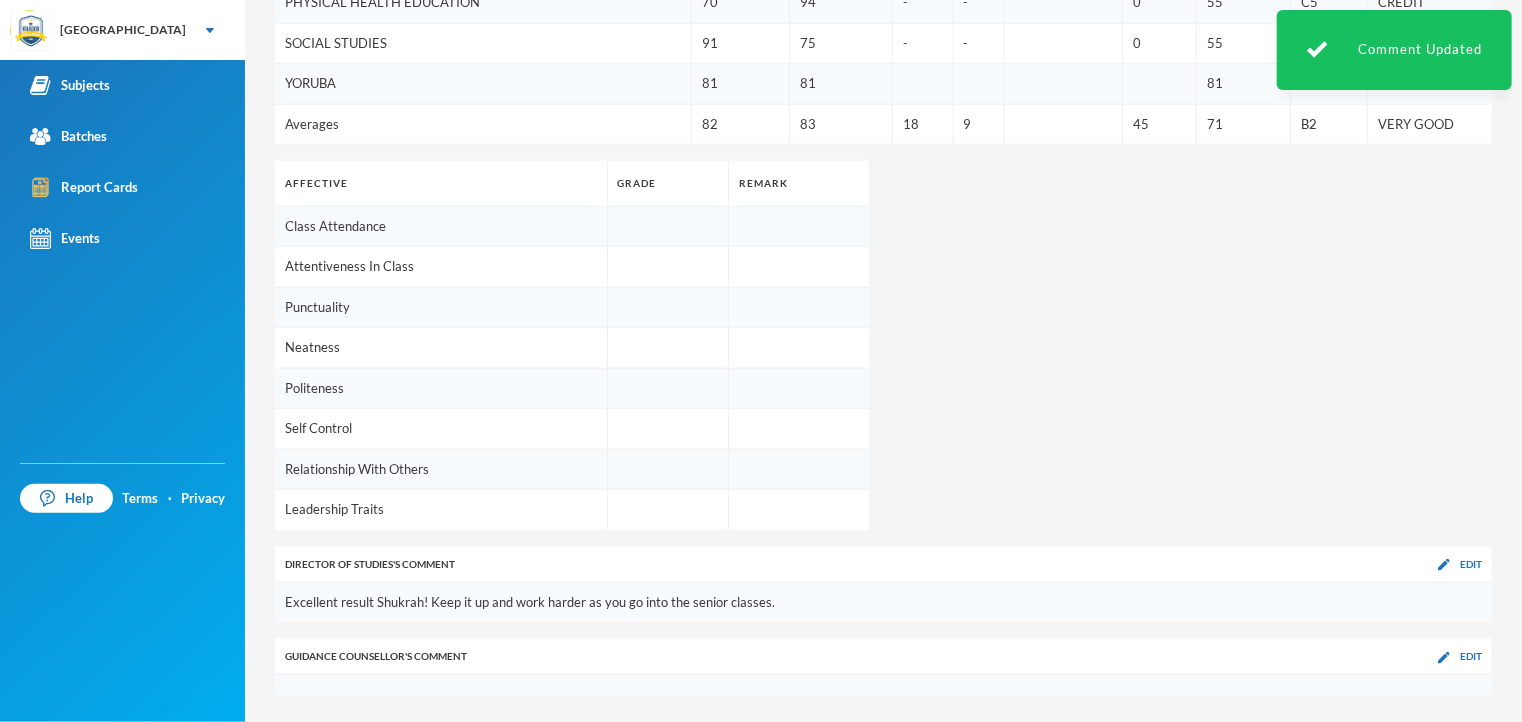 click on "1st Term 2nd Term CA 1 [PERSON_NAME] Exam Total Overall Grade Remark AGRICULTURAL SCIENCE 75 86 - - 0 54 C6 CREDIT ARABIC 88 94 - - 0 61 C4 CREDIT BASIC SCIENCE 60 74 20 8 93 76 A1 EXCELLENT BASIC TECHNOLOGY 85 72 16 10 87 81 A1 EXCELLENT BUSINESS STUDIES 92 88 16 7 77 86 A1 EXCELLENT CIVIC EDUCATION 83 92 20 10 100 92 A1 EXCELLENT COMPUTER STUDIES 82 66 14 10 80 76 A1 EXCELLENT CULTURAL AND CREATIVE ARTS 81 75 - - 0 52 C6 CREDIT ENGLISH LANGUAGE 1 80 87 - - 0 56 C5 CREDIT HOME ECONOMICS 88 90 20 10 100 93 A1 EXCELLENT [DEMOGRAPHIC_DATA] RELIGIOUS KNOWLEDGE 85 82 - - 0 56 C5 CREDIT MATHEMATICS 93 86 20 10 100 93 A1 EXCELLENT PHYSICAL HEALTH EDUCATION 70 94 - - 0 55 C5 CREDIT SOCIAL STUDIES 91 75 - - 0 55 C5 CREDIT YORUBA 81 81 81 A1 EXCELLENT Averages 82 83 18 9 45 71 B2 VERY GOOD Affective Grade Remark Class Attendance Attentiveness In Class Punctuality Neatness Politeness Self Control Relationship With Others Leadership Traits Director of Studies 's Comment   Edit Guidance Counsellor 's Comment   Edit" at bounding box center (883, 74) 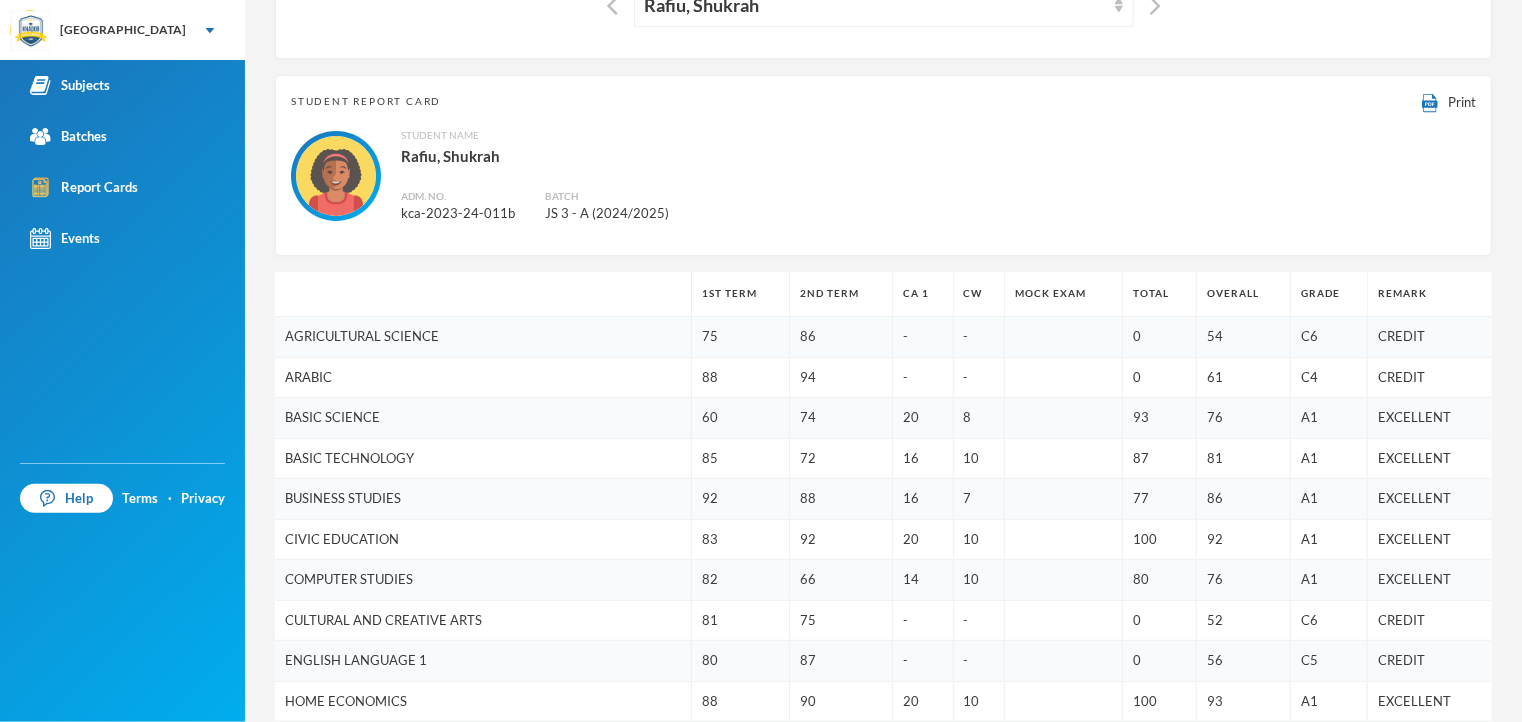 scroll, scrollTop: 0, scrollLeft: 0, axis: both 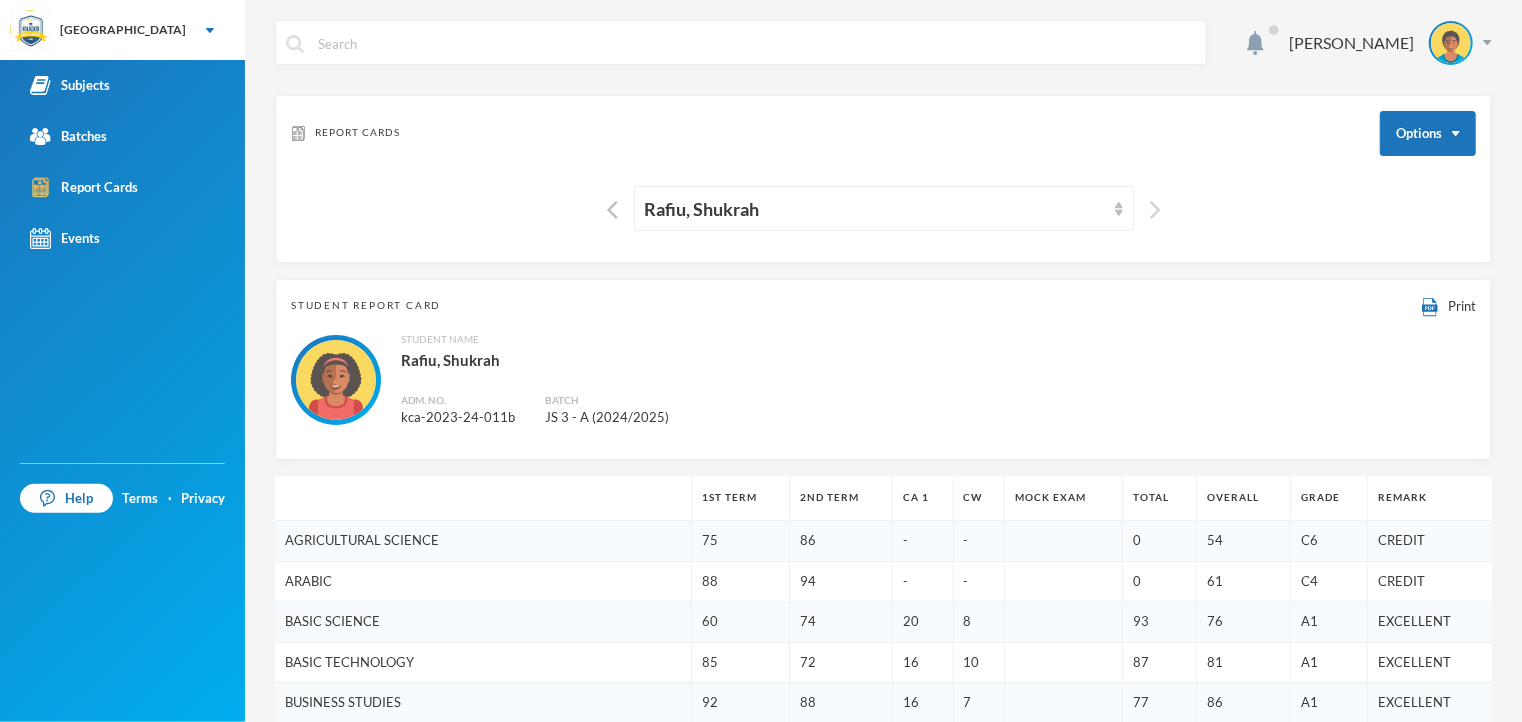 click at bounding box center [1155, 210] 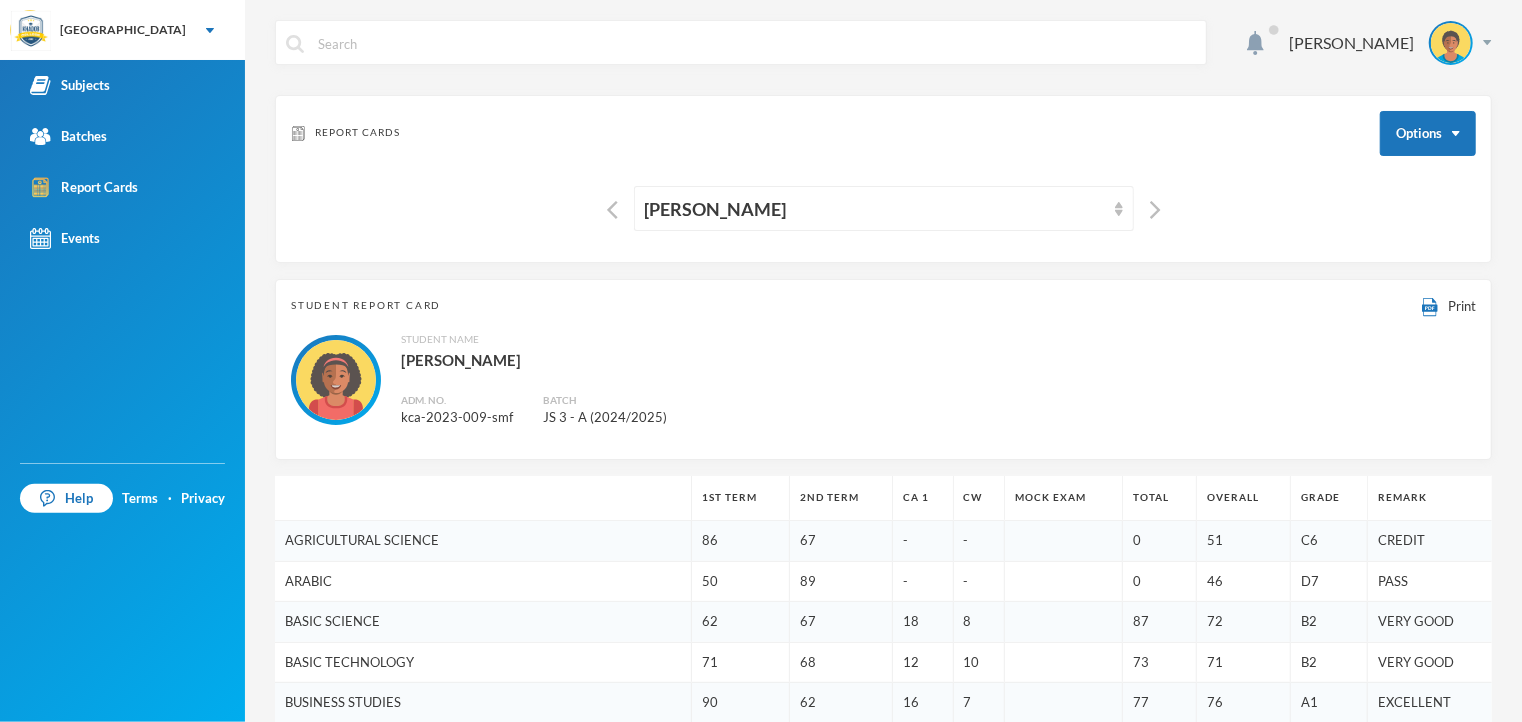 click on "Student Name [PERSON_NAME]. No. kca-2023-009-smf Batch JS 3 - A (2024/2025)" at bounding box center (883, 380) 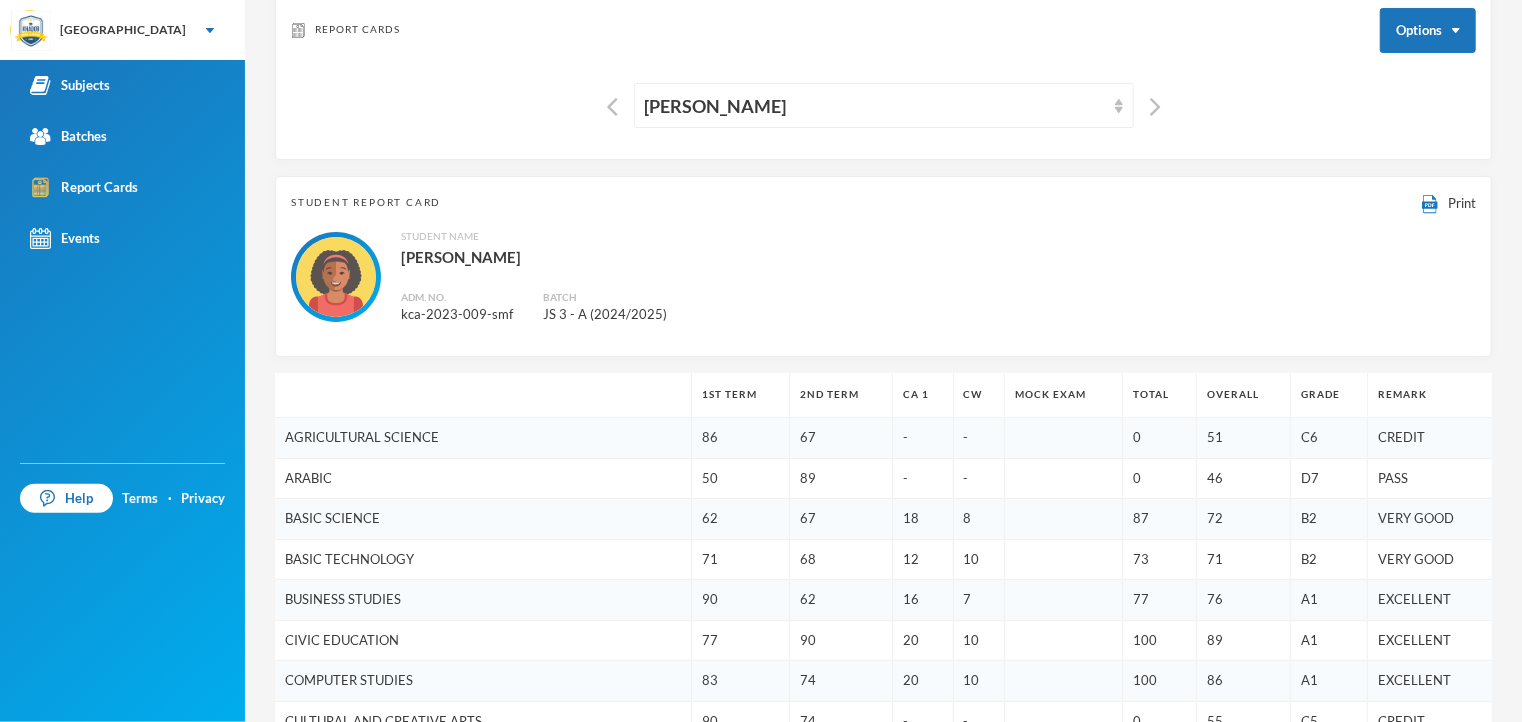 scroll, scrollTop: 4, scrollLeft: 0, axis: vertical 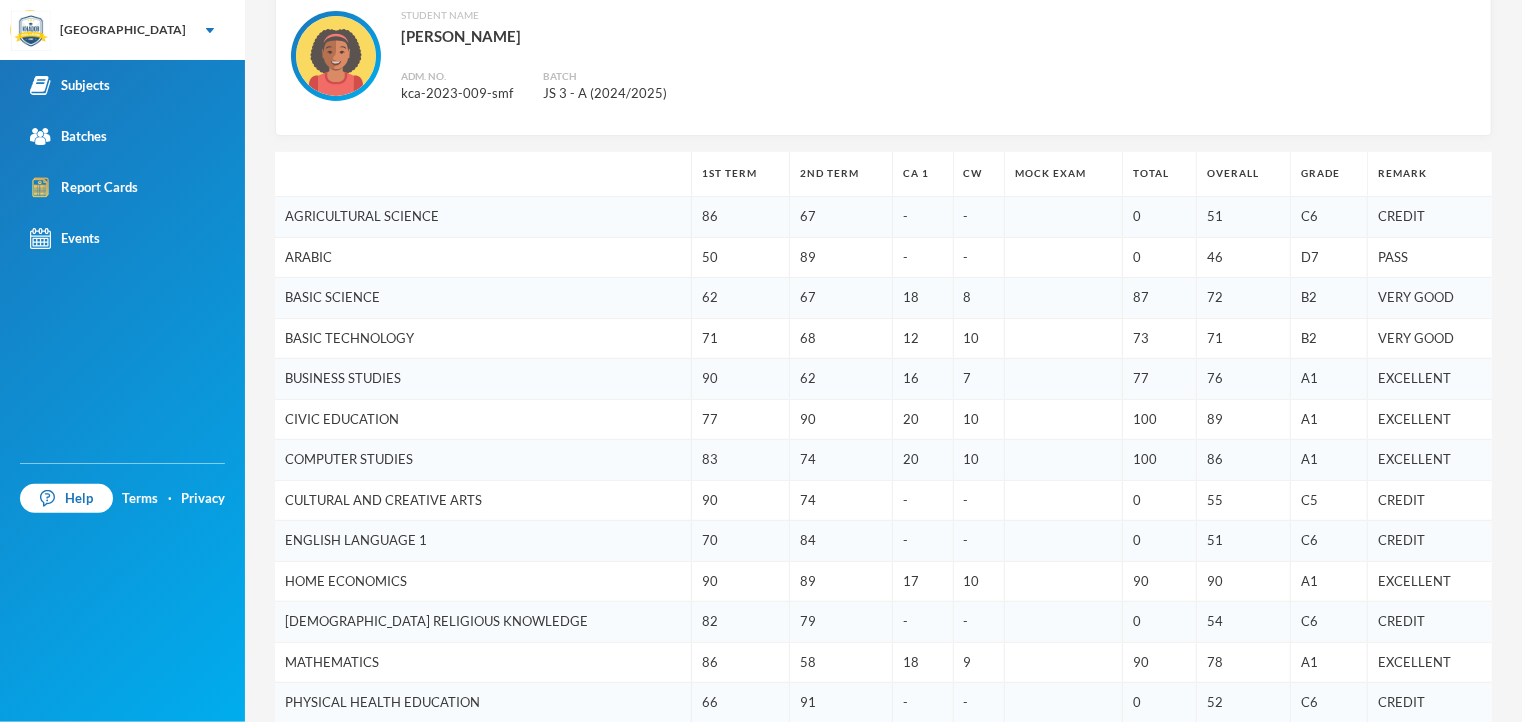 click on "71" at bounding box center (1243, 338) 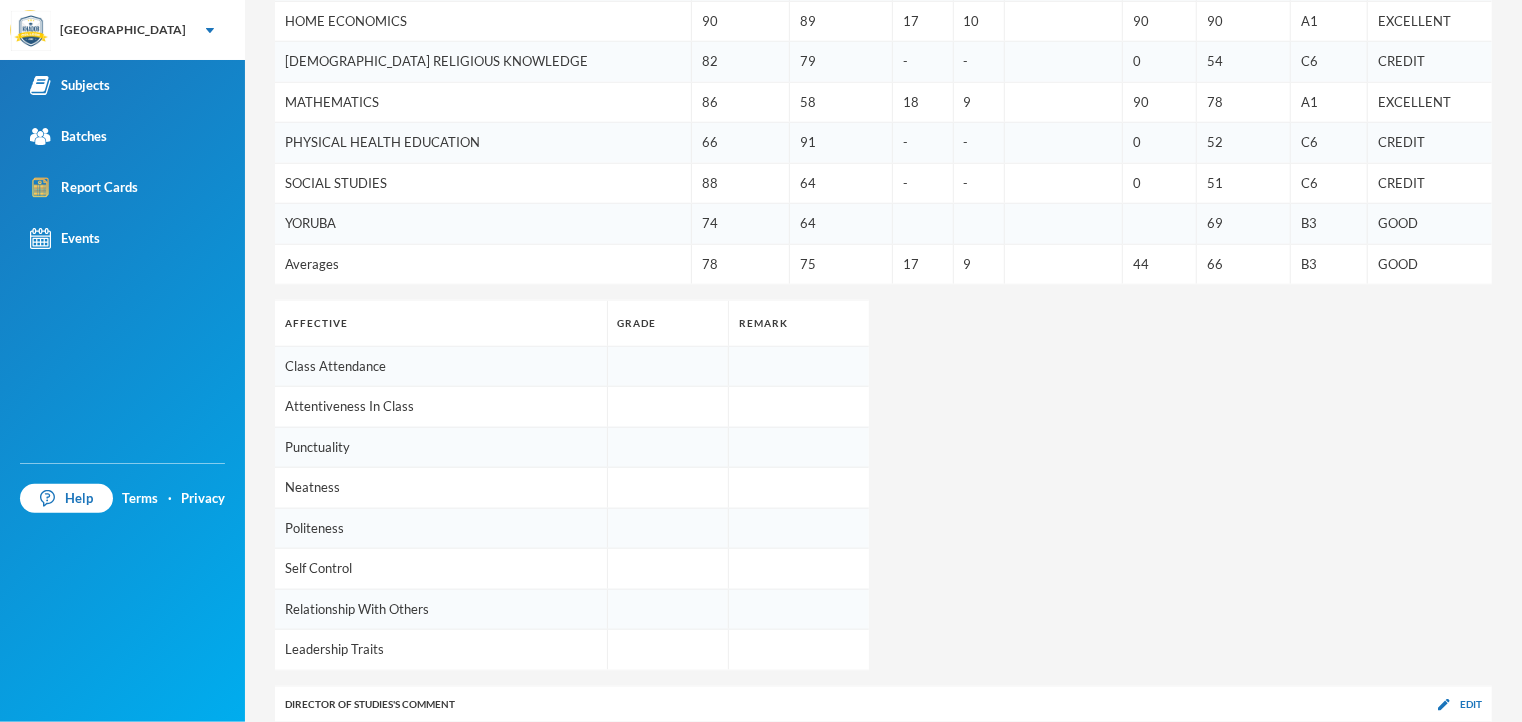 scroll, scrollTop: 1004, scrollLeft: 0, axis: vertical 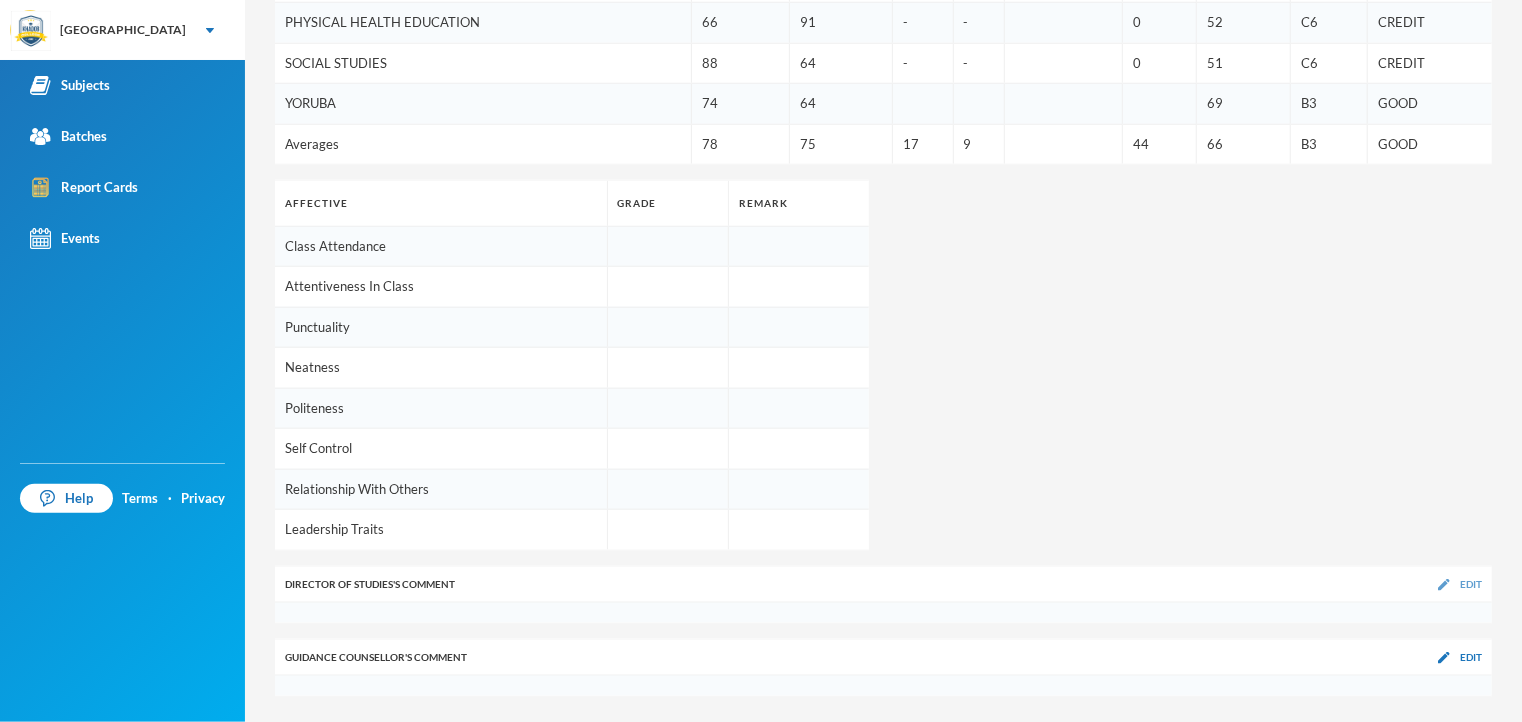 click on "Edit" at bounding box center (1471, 584) 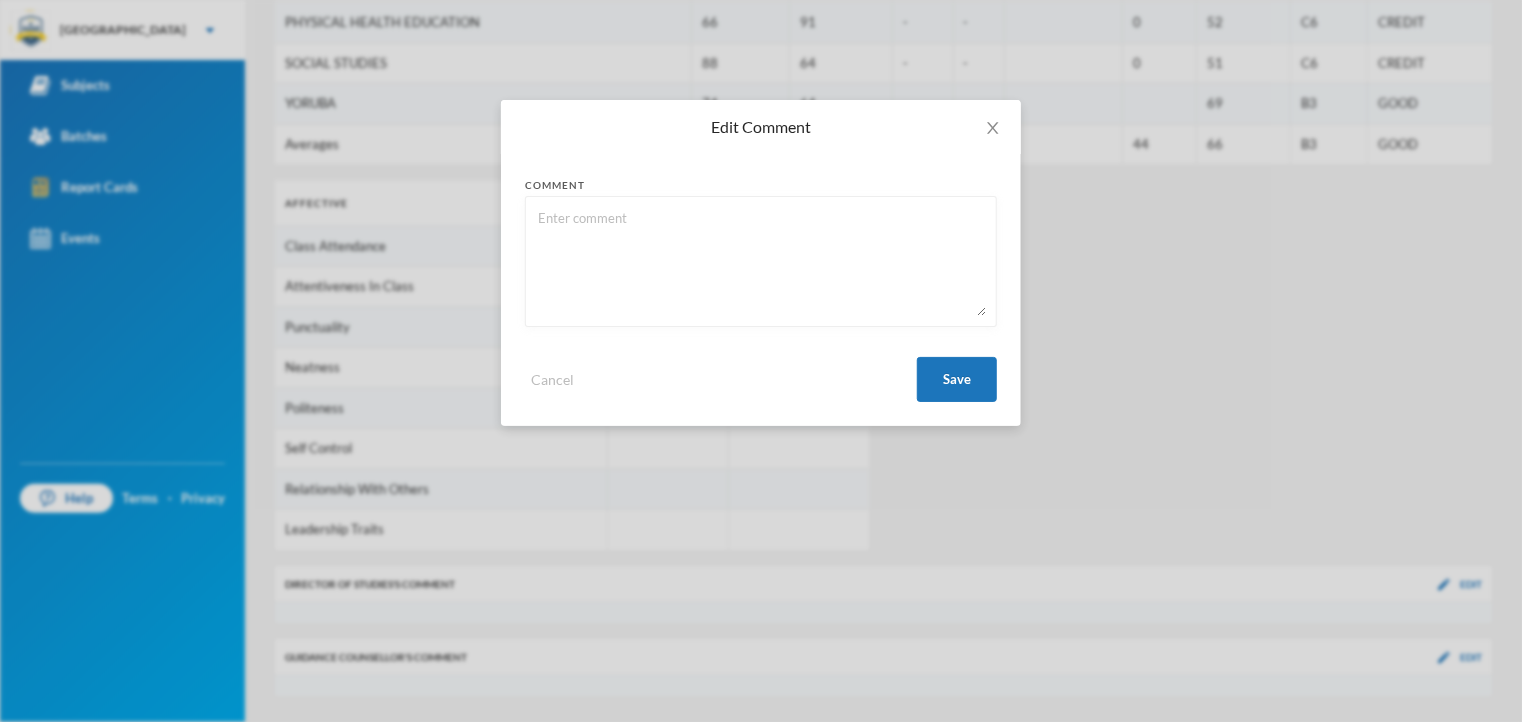 click at bounding box center (761, 261) 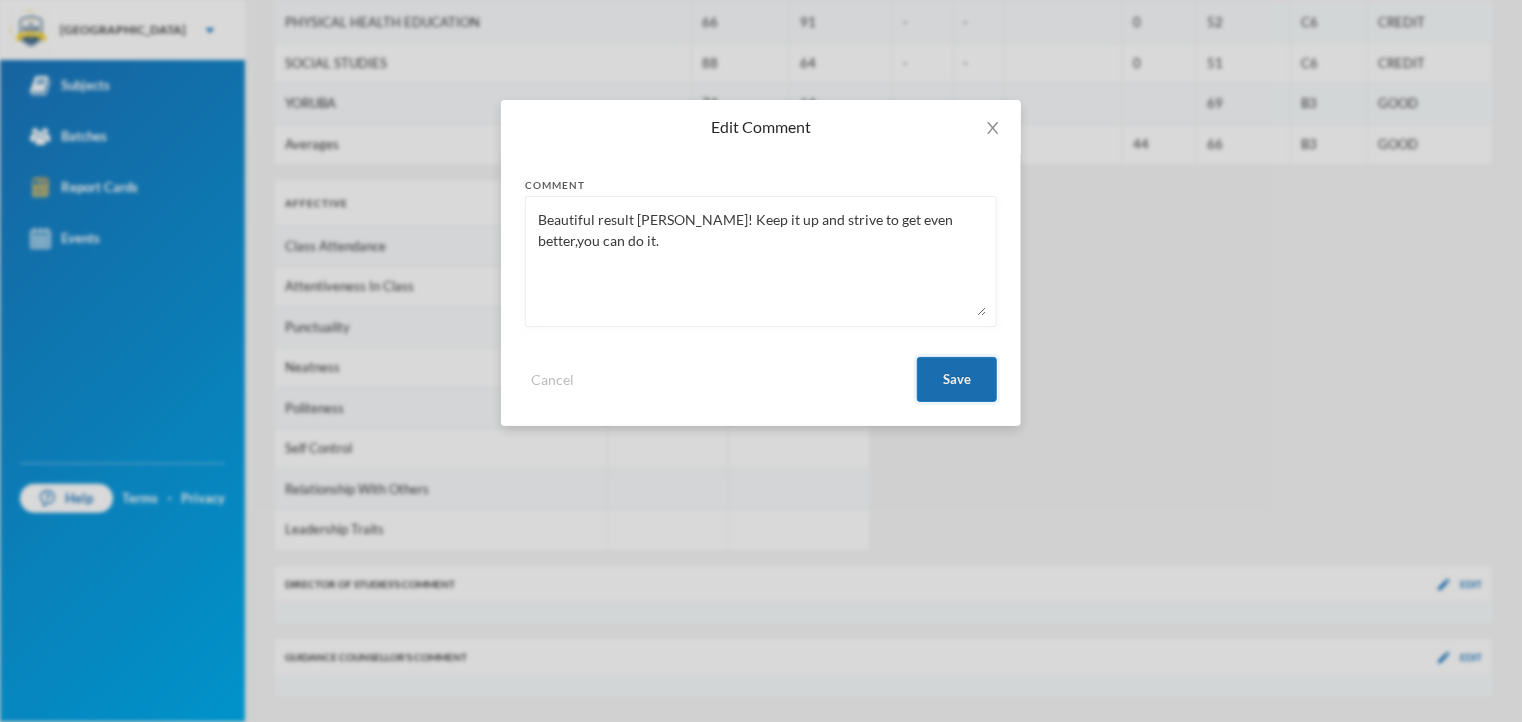 type on "Beautiful result [PERSON_NAME]! Keep it up and strive to get even better,you can do it." 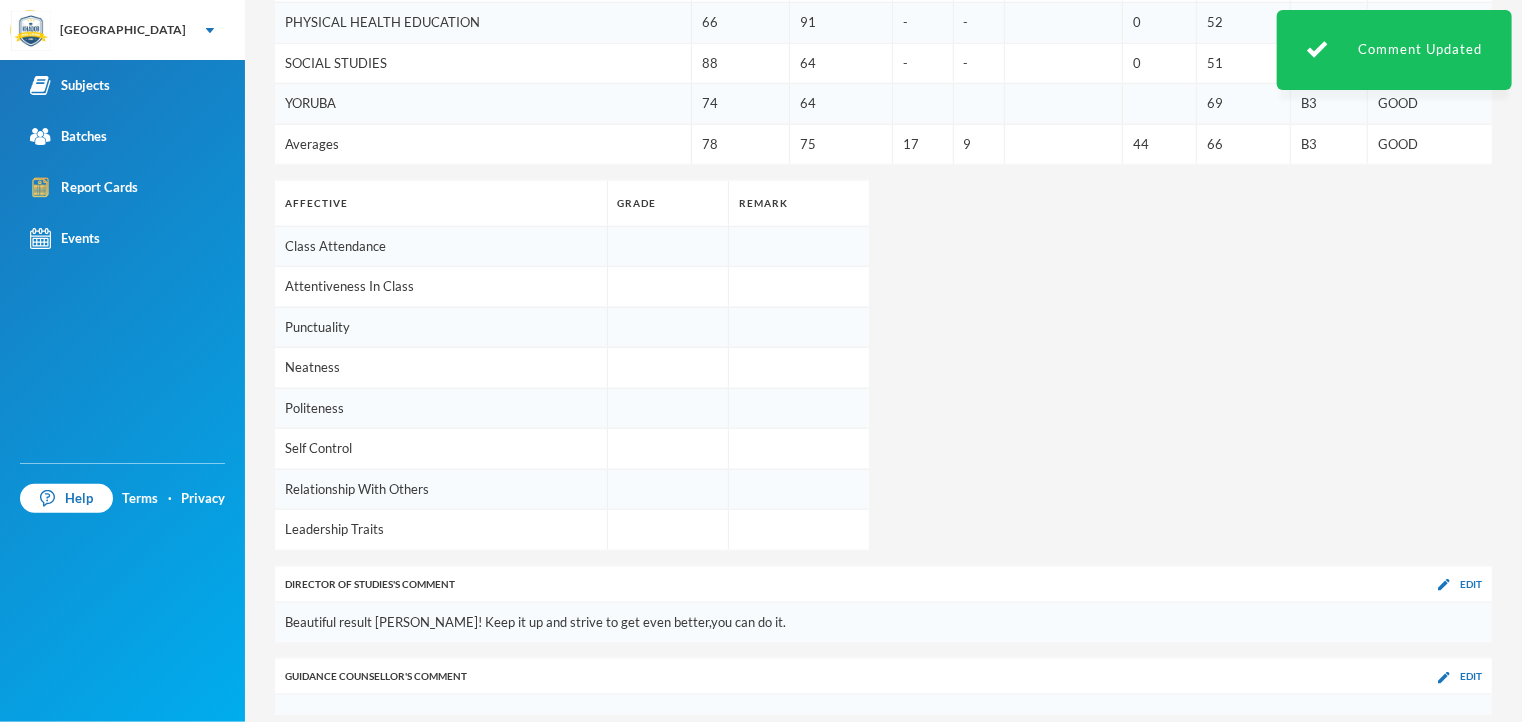 click on "1st Term 2nd Term CA 1 [PERSON_NAME] Exam Total Overall Grade Remark AGRICULTURAL SCIENCE 86 67 - - 0 51 C6 CREDIT ARABIC 50 89 - - 0 46 D7 PASS BASIC SCIENCE 62 67 18 8 87 72 B2 VERY GOOD BASIC TECHNOLOGY 71 68 12 10 73 71 B2 VERY GOOD BUSINESS STUDIES 90 62 16 7 77 76 A1 EXCELLENT CIVIC EDUCATION 77 90 20 10 100 89 A1 EXCELLENT COMPUTER STUDIES 83 74 20 10 100 86 A1 EXCELLENT CULTURAL AND CREATIVE ARTS 90 74 - - 0 55 C5 CREDIT ENGLISH LANGUAGE 1 70 84 - - 0 51 C6 CREDIT HOME ECONOMICS 90 89 17 10 90 90 A1 EXCELLENT [DEMOGRAPHIC_DATA] RELIGIOUS KNOWLEDGE 82 79 - - 0 54 C6 CREDIT MATHEMATICS 86 58 18 9 90 78 A1 EXCELLENT PHYSICAL HEALTH EDUCATION 66 91 - - 0 52 C6 CREDIT SOCIAL STUDIES 88 64 - - 0 51 C6 CREDIT YORUBA 74 64 69 B3 GOOD Averages 78 75 17 9 44 66 B3 GOOD Affective Grade Remark Class Attendance Attentiveness In Class Punctuality Neatness Politeness Self Control Relationship With Others Leadership Traits Director of Studies 's Comment   Edit Guidance Counsellor 's Comment   Edit" at bounding box center (883, 94) 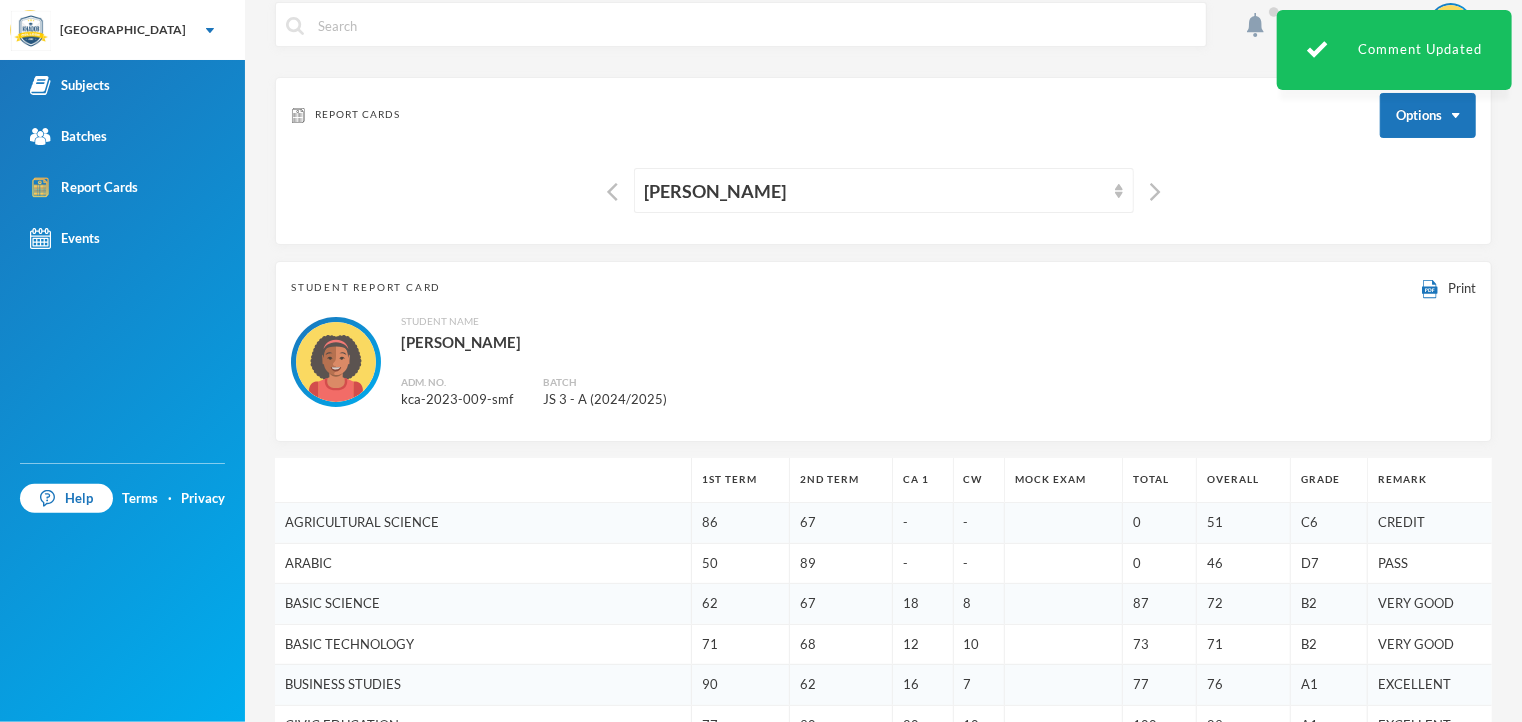 scroll, scrollTop: 0, scrollLeft: 0, axis: both 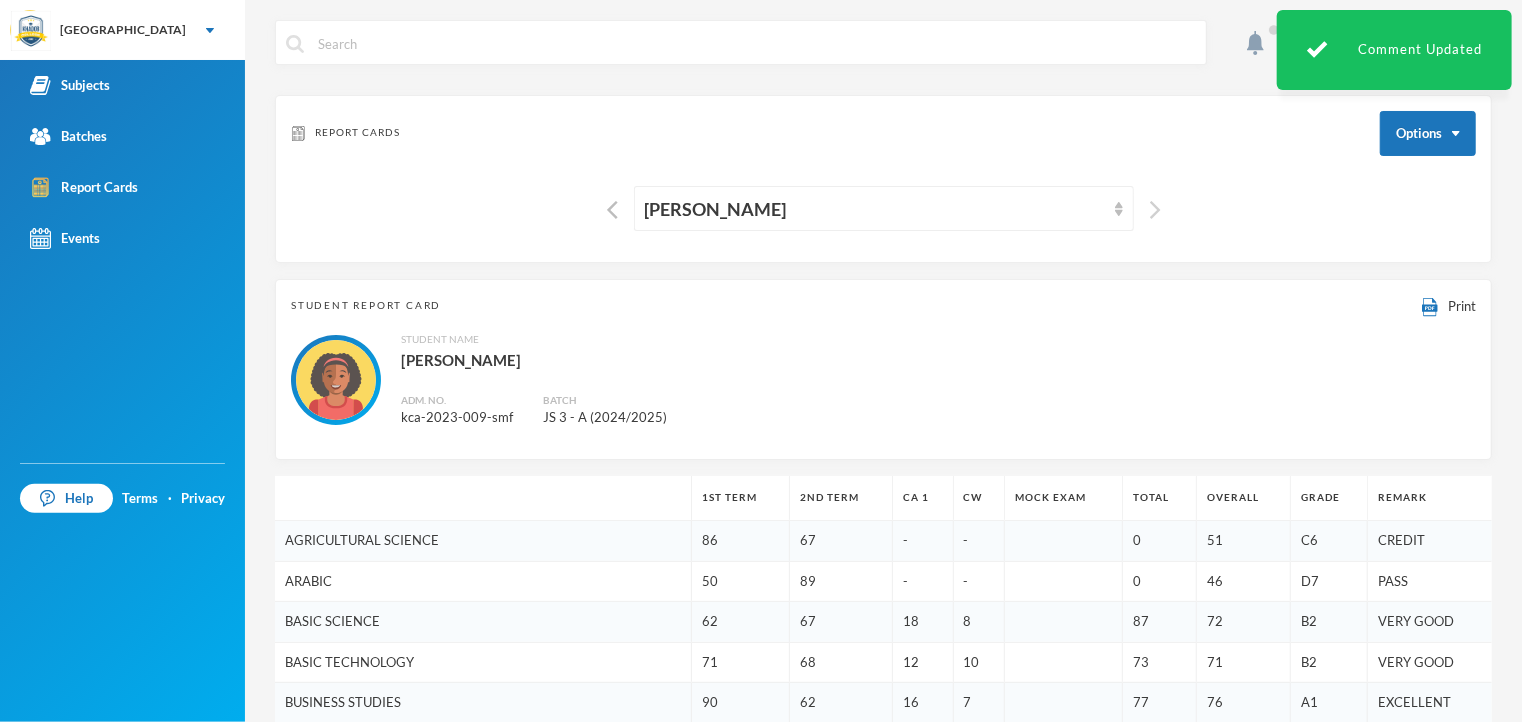 click at bounding box center (1155, 210) 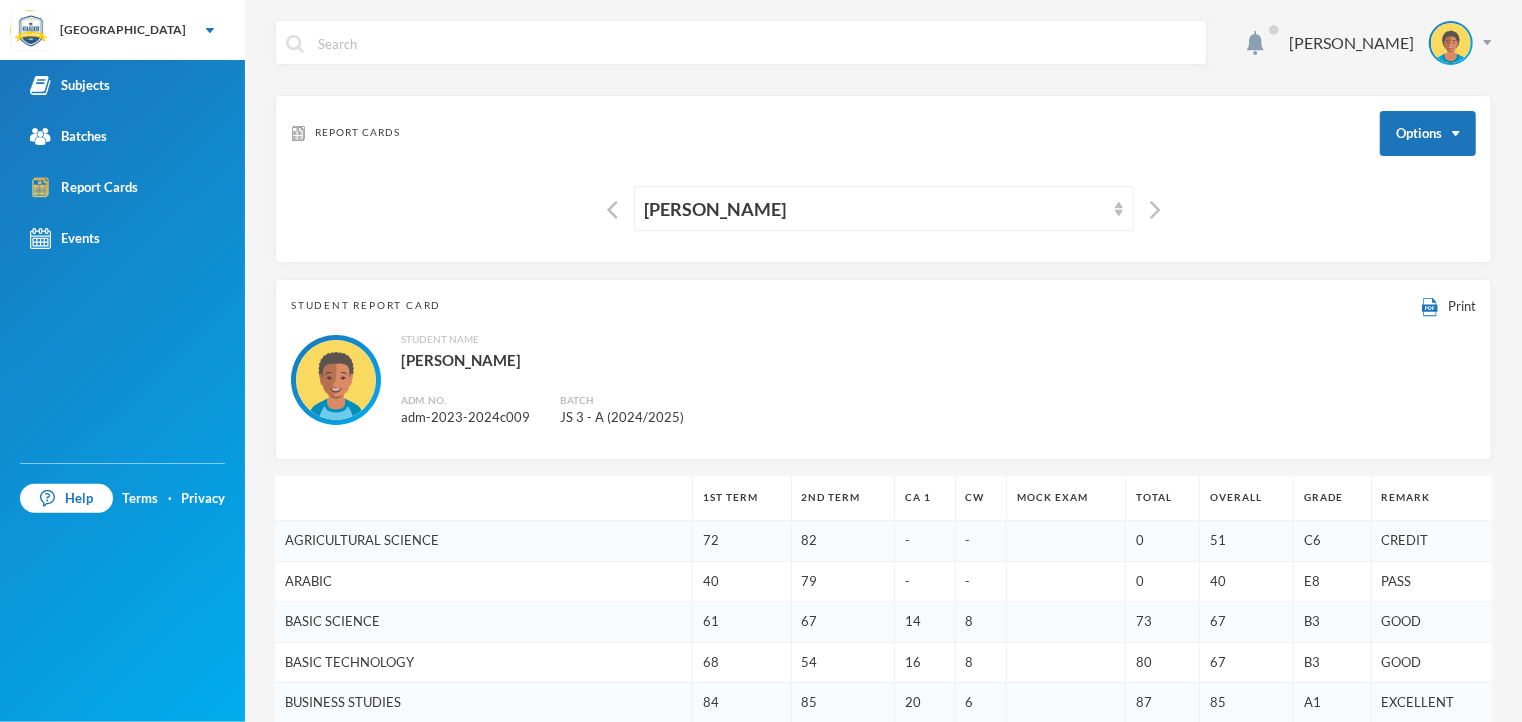 click on "Student Name [PERSON_NAME] Adm. No. adm-2023-2024c009 Batch JS 3 - A (2024/2025)" at bounding box center [883, 380] 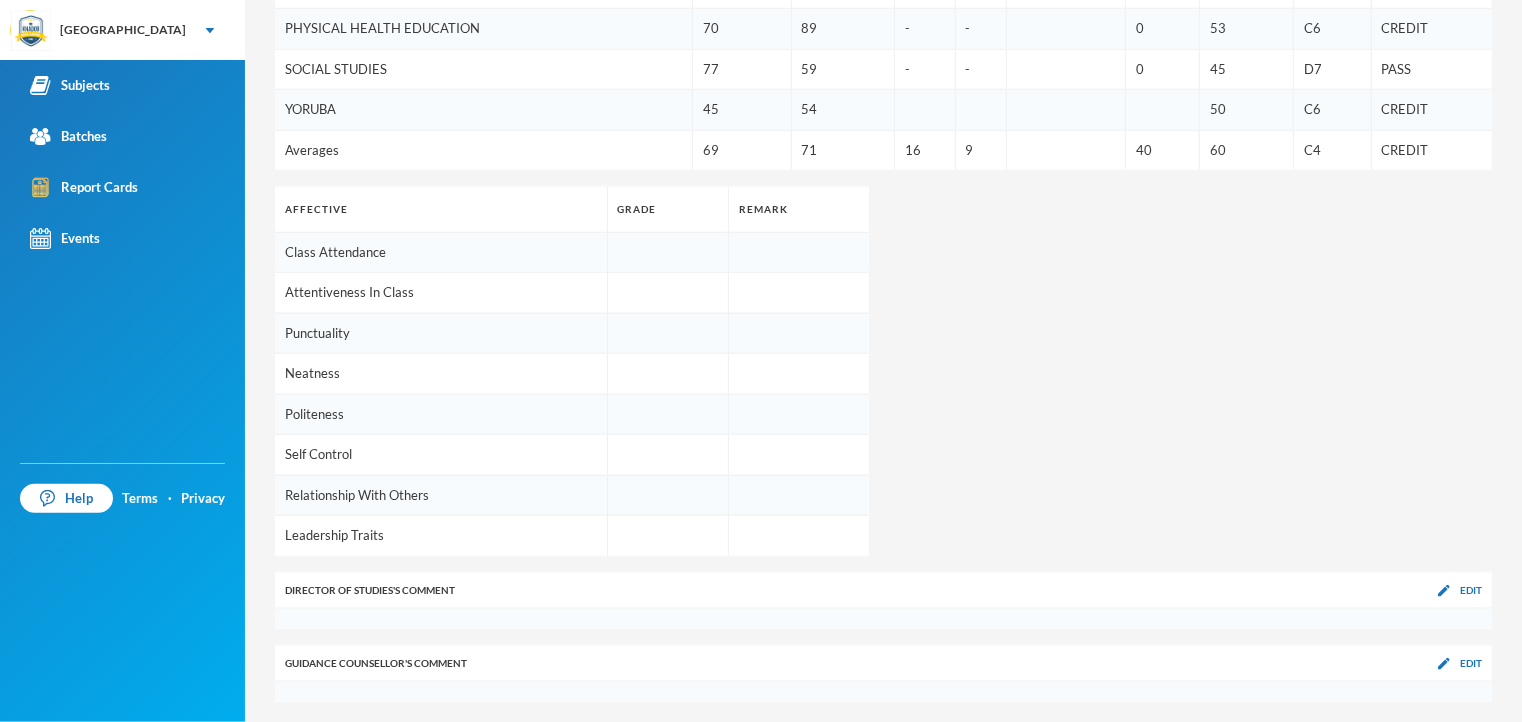 scroll, scrollTop: 1004, scrollLeft: 0, axis: vertical 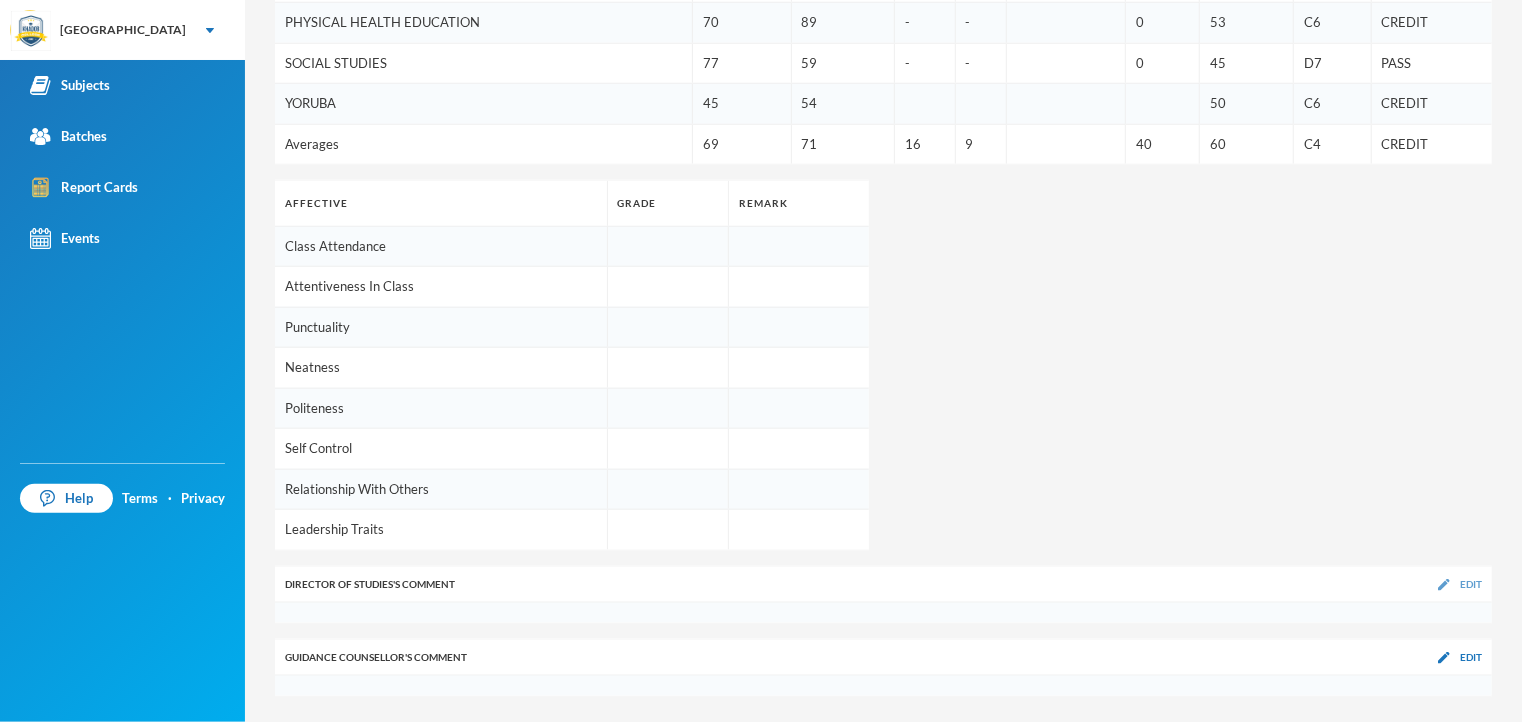 click on "Director of Studies 's Comment   Edit" at bounding box center [883, 585] 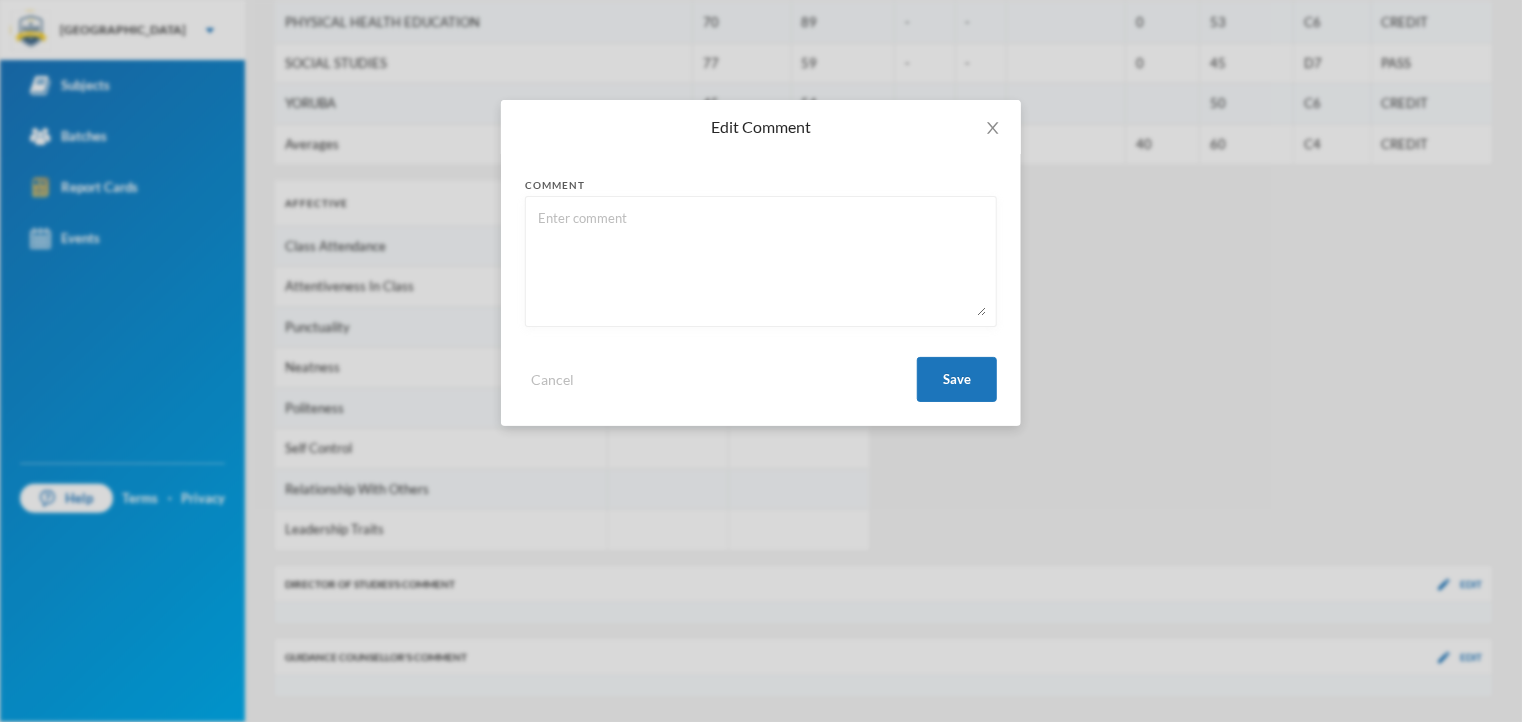 click at bounding box center (761, 261) 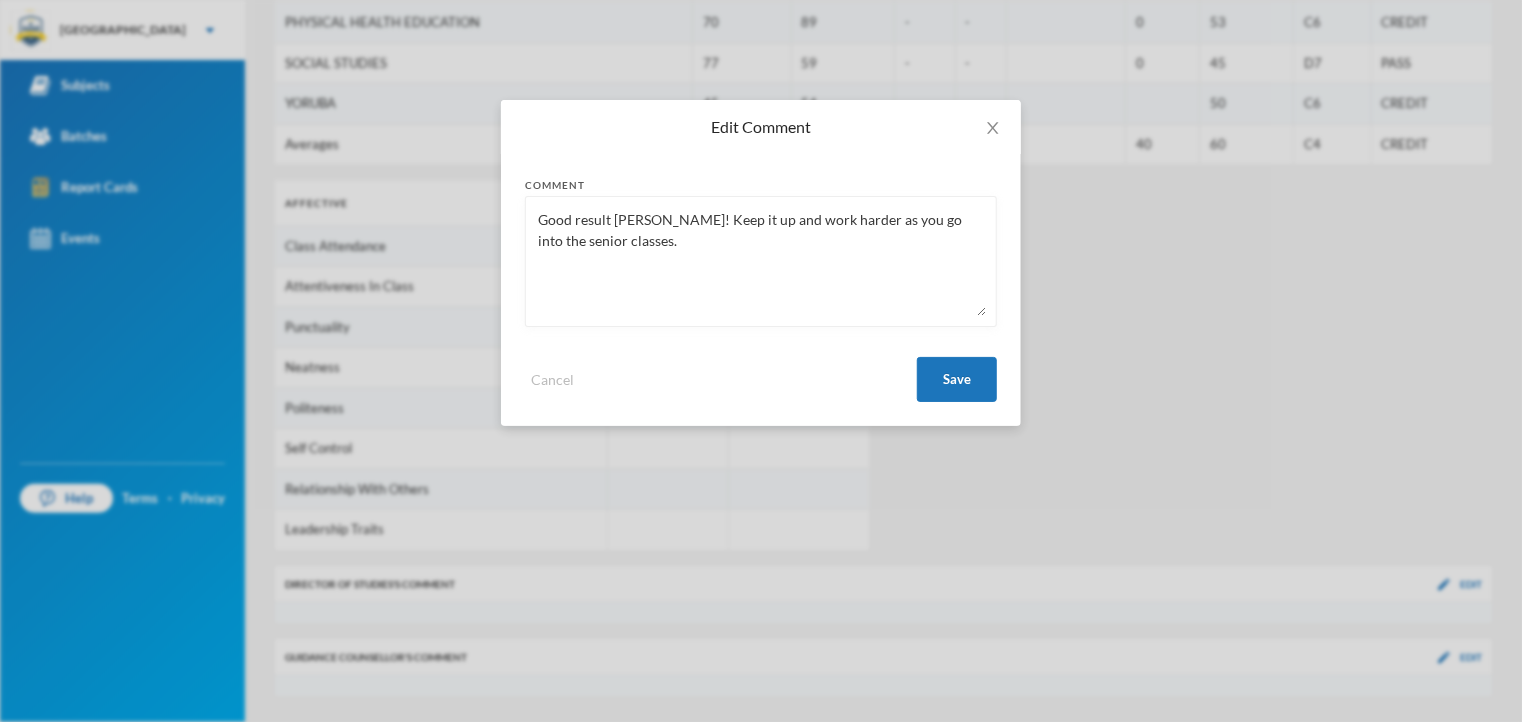 click on "Good result [PERSON_NAME]! Keep it up and work harder as you go into the senior classes." at bounding box center (761, 261) 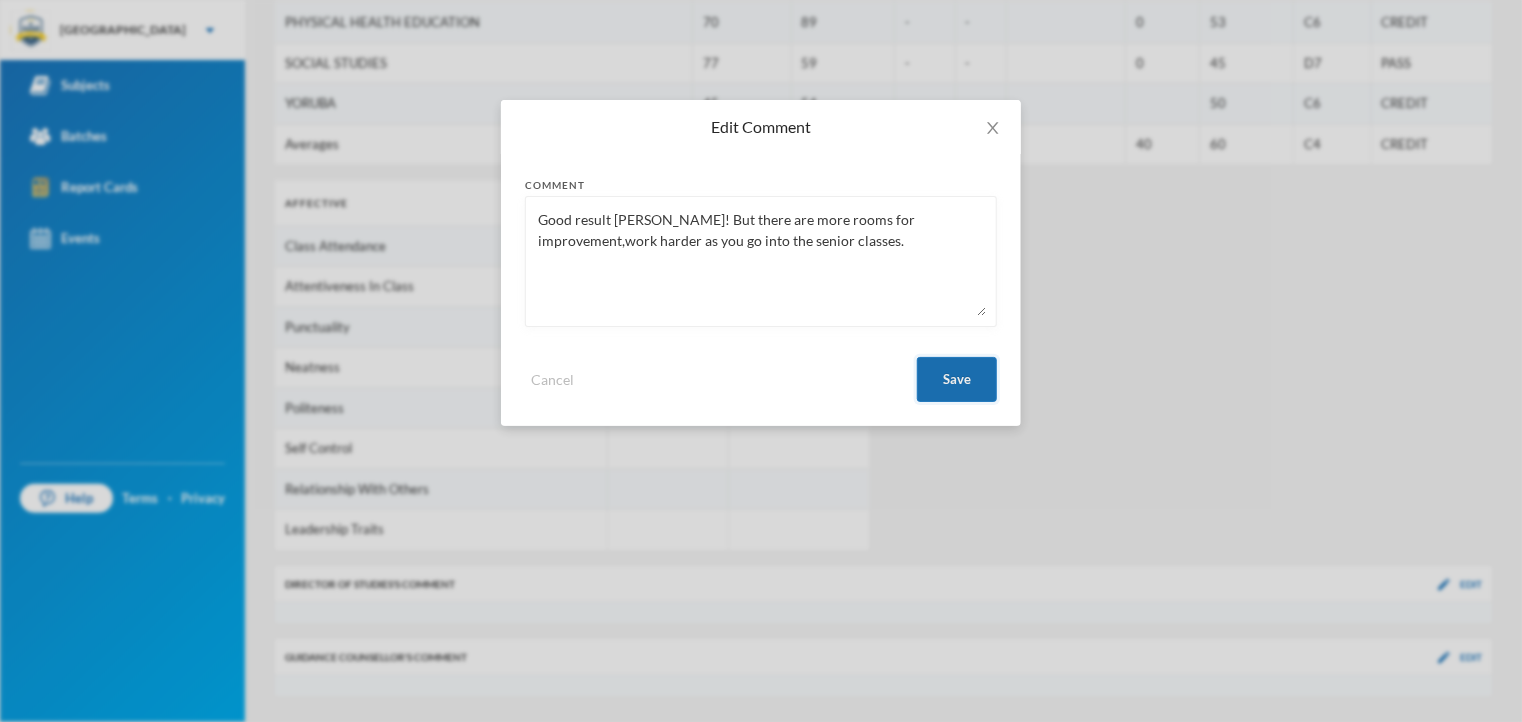 type on "Good result [PERSON_NAME]! But there are more rooms for improvement,work harder as you go into the senior classes." 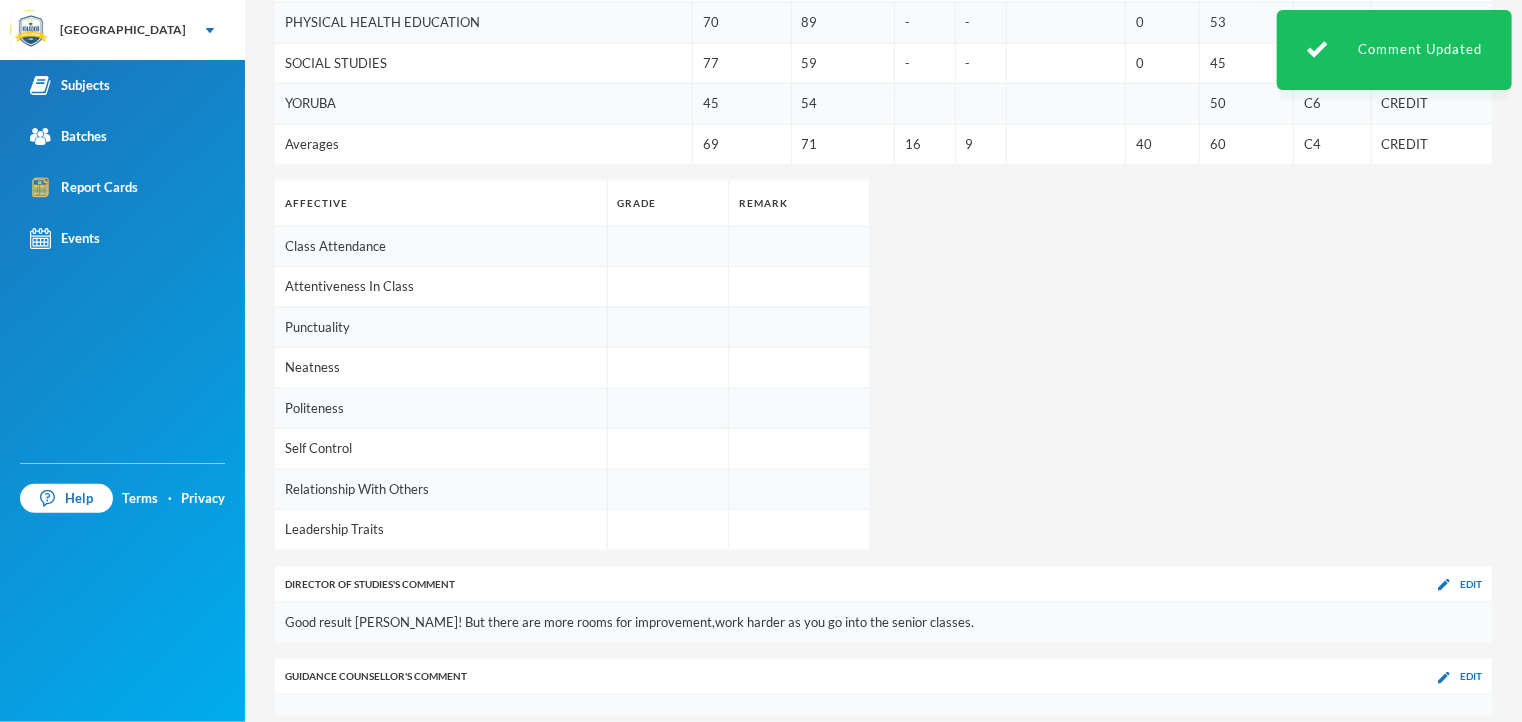 click on "1st Term 2nd Term CA 1 [PERSON_NAME] Exam Total Overall Grade Remark AGRICULTURAL SCIENCE 72 82 - - 0 51 C6 CREDIT ARABIC 40 79 - - 0 40 E8 PASS BASIC SCIENCE 61 67 14 8 73 67 B3 GOOD BASIC TECHNOLOGY 68 54 16 8 80 67 B3 GOOD BUSINESS STUDIES 84 85 20 6 87 85 A1 EXCELLENT CIVIC EDUCATION 71 87 12 10 73 77 A1 EXCELLENT COMPUTER STUDIES 88 61 18 10 93 81 A1 EXCELLENT CULTURAL AND CREATIVE ARTS 82 80 - - 0 54 C6 CREDIT ENGLISH LANGUAGE 1 61 75 - - 0 45 D7 PASS HOME ECONOMICS 78 66 18 10 93 79 A1 EXCELLENT [DEMOGRAPHIC_DATA] RELIGIOUS KNOWLEDGE 59 69 - - 0 43 E8 PASS MATHEMATICS 73 52 12 8 67 64 C4 CREDIT PHYSICAL HEALTH EDUCATION 70 89 - - 0 53 C6 CREDIT SOCIAL STUDIES 77 59 - - 0 45 D7 PASS YORUBA 45 54 50 C6 CREDIT Averages 69 71 16 9 40 60 C4 CREDIT Affective Grade Remark Class Attendance Attentiveness In Class Punctuality Neatness Politeness Self Control Relationship With Others Leadership Traits Director of Studies 's Comment   Edit Guidance Counsellor 's Comment   Edit" at bounding box center (883, 94) 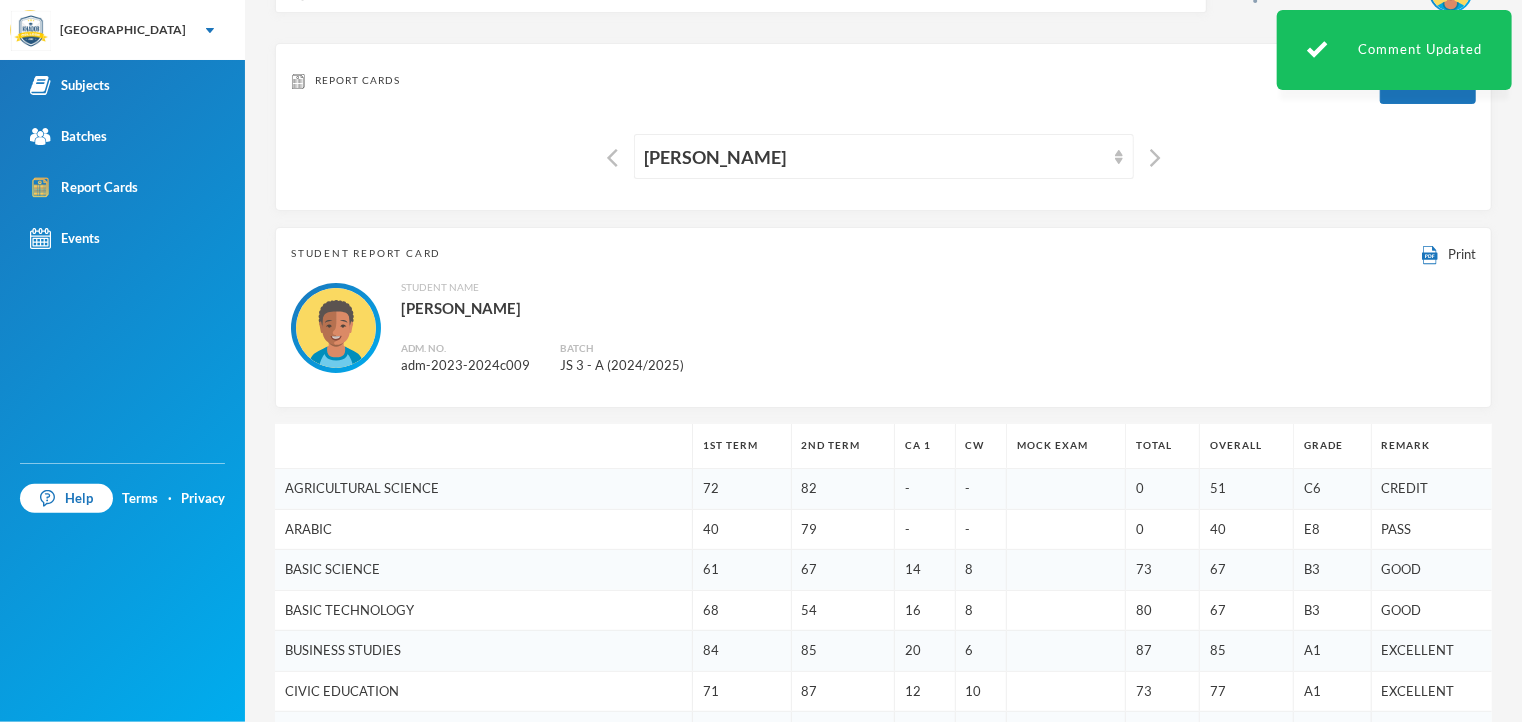 scroll, scrollTop: 0, scrollLeft: 0, axis: both 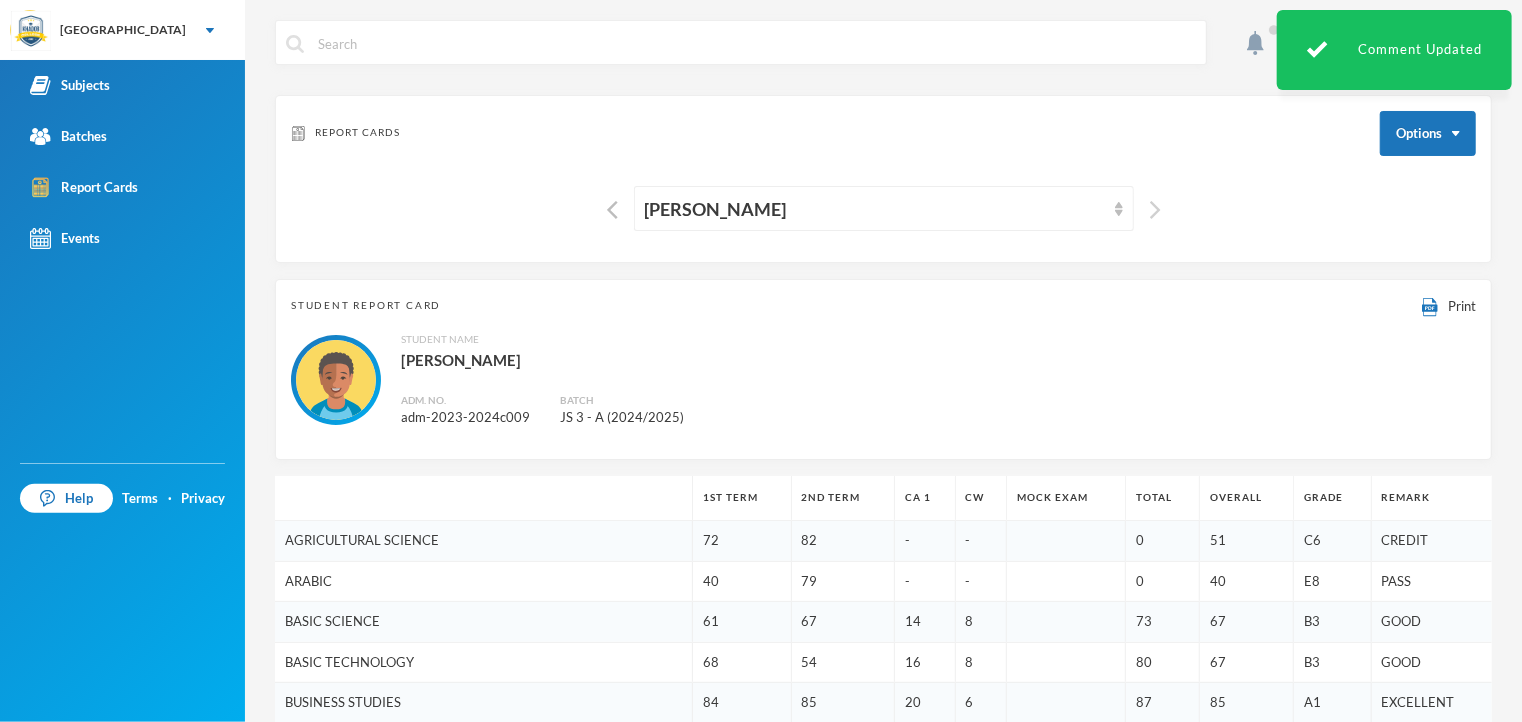 click at bounding box center (1155, 210) 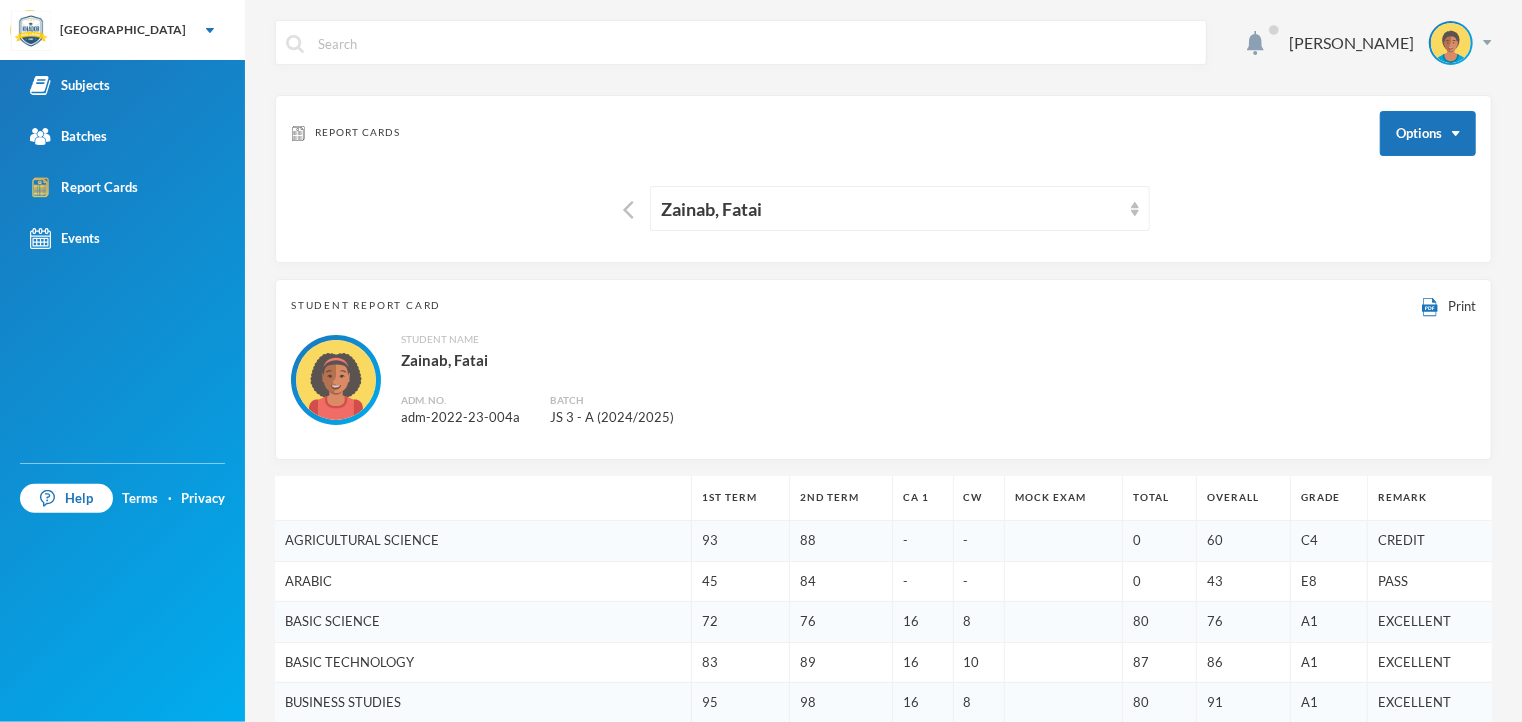 click on "EXCELLENT" at bounding box center [1430, 662] 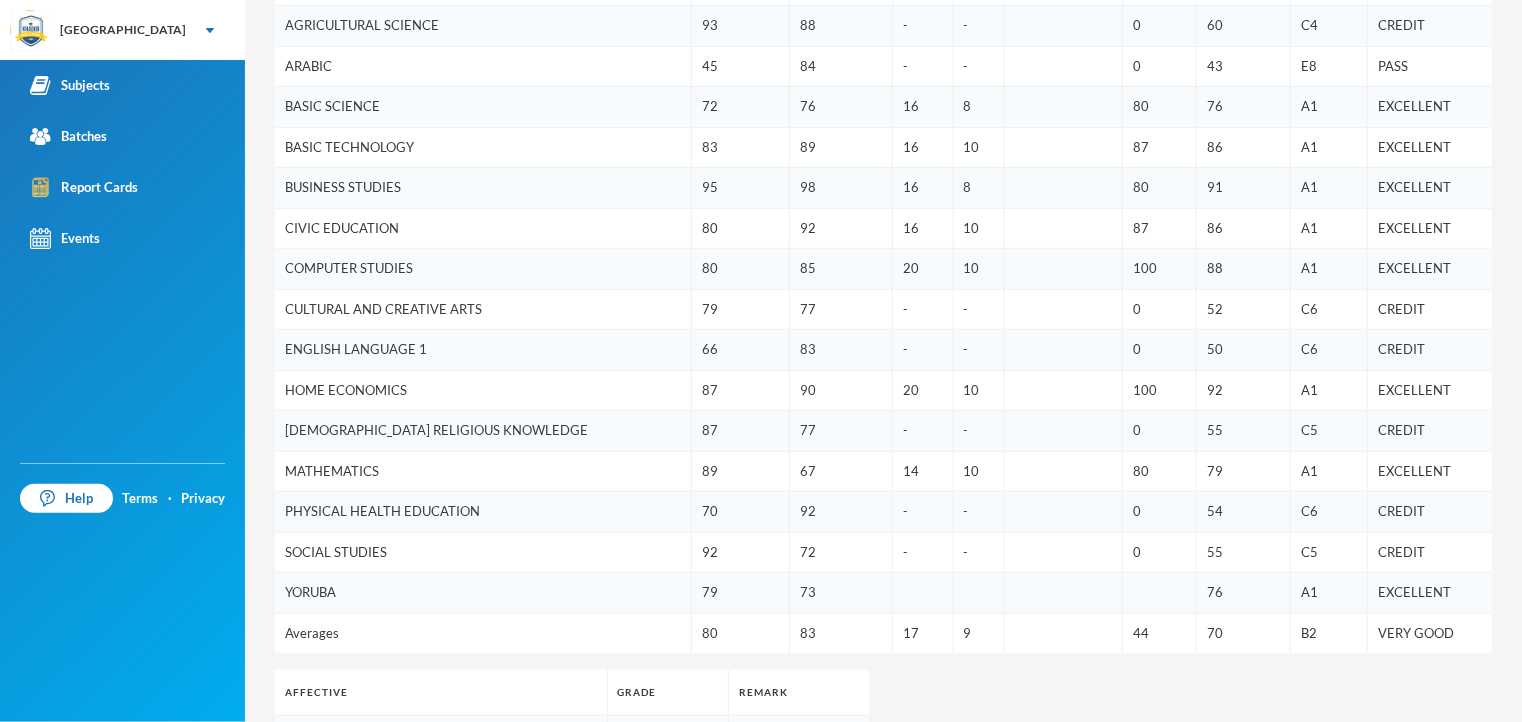 scroll, scrollTop: 520, scrollLeft: 0, axis: vertical 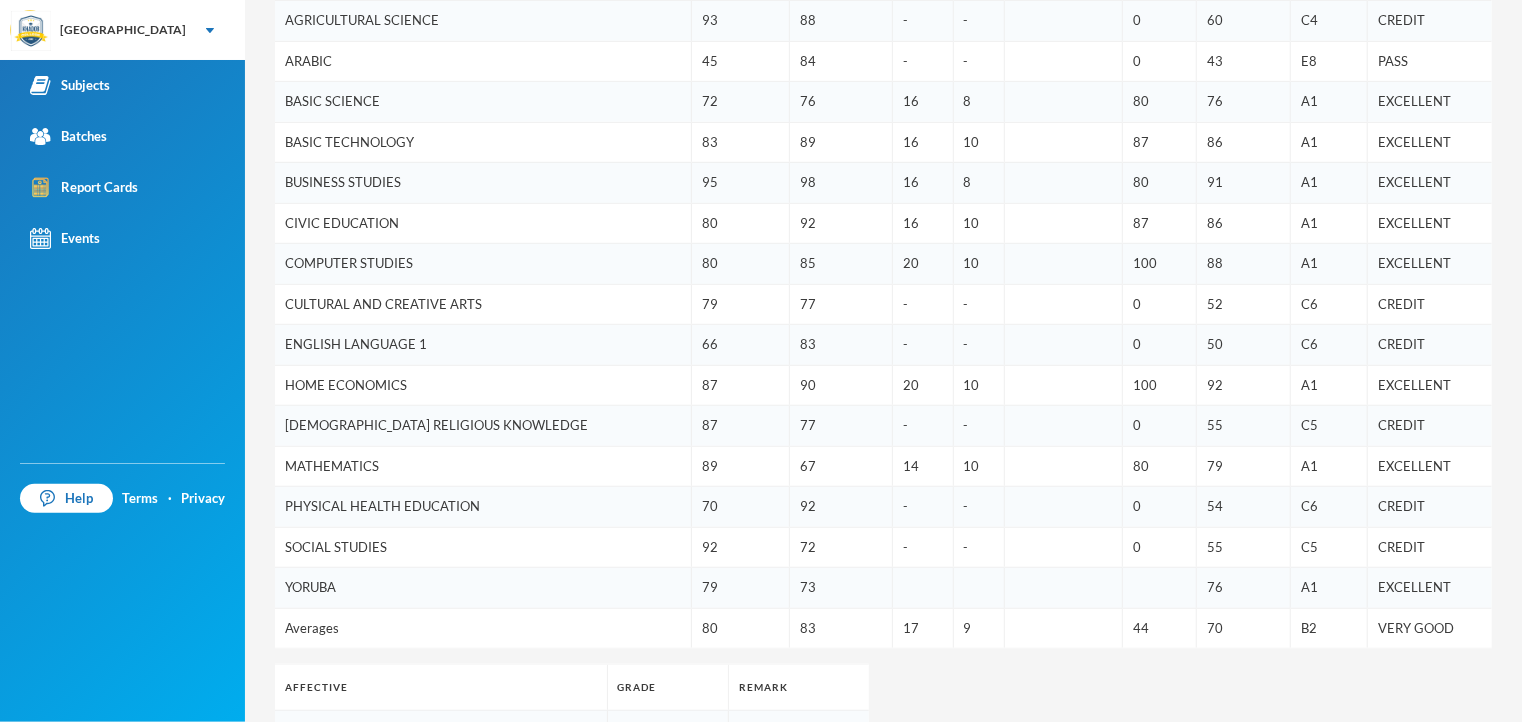 click on "[PERSON_NAME] Report Cards Options Zainab, Fatai Student Report Card Print Student Name [PERSON_NAME], [PERSON_NAME] Adm. No. adm-2022-23-004a Batch JS 3 - A (2024/2025) 1st Term 2nd Term CA 1 [PERSON_NAME] Exam Total Overall Grade Remark AGRICULTURAL SCIENCE 93 88 - - 0 60 C4 CREDIT ARABIC 45 84 - - 0 43 E8 PASS BASIC SCIENCE 72 76 16 8 80 76 A1 EXCELLENT BASIC TECHNOLOGY 83 89 16 10 87 86 A1 EXCELLENT BUSINESS STUDIES 95 98 16 8 80 91 A1 EXCELLENT CIVIC EDUCATION 80 92 16 10 87 86 A1 EXCELLENT COMPUTER STUDIES 80 85 20 10 100 88 A1 EXCELLENT CULTURAL AND CREATIVE ARTS 79 77 - - 0 52 C6 CREDIT ENGLISH LANGUAGE 1 66 83 - - 0 50 C6 CREDIT HOME ECONOMICS 87 90 20 10 100 92 A1 EXCELLENT [DEMOGRAPHIC_DATA] RELIGIOUS KNOWLEDGE 87 77 - - 0 55 C5 CREDIT MATHEMATICS 89 67 14 10 80 79 A1 EXCELLENT PHYSICAL HEALTH EDUCATION 70 92 - - 0 54 C6 CREDIT SOCIAL STUDIES 92 72 - - 0 55 C5 CREDIT YORUBA 79 73 76 A1 EXCELLENT Averages 80 83 17 9 44 70 B2 VERY GOOD Affective Grade Remark Class Attendance Attentiveness In Class Punctuality Neatness Politeness" at bounding box center (883, 361) 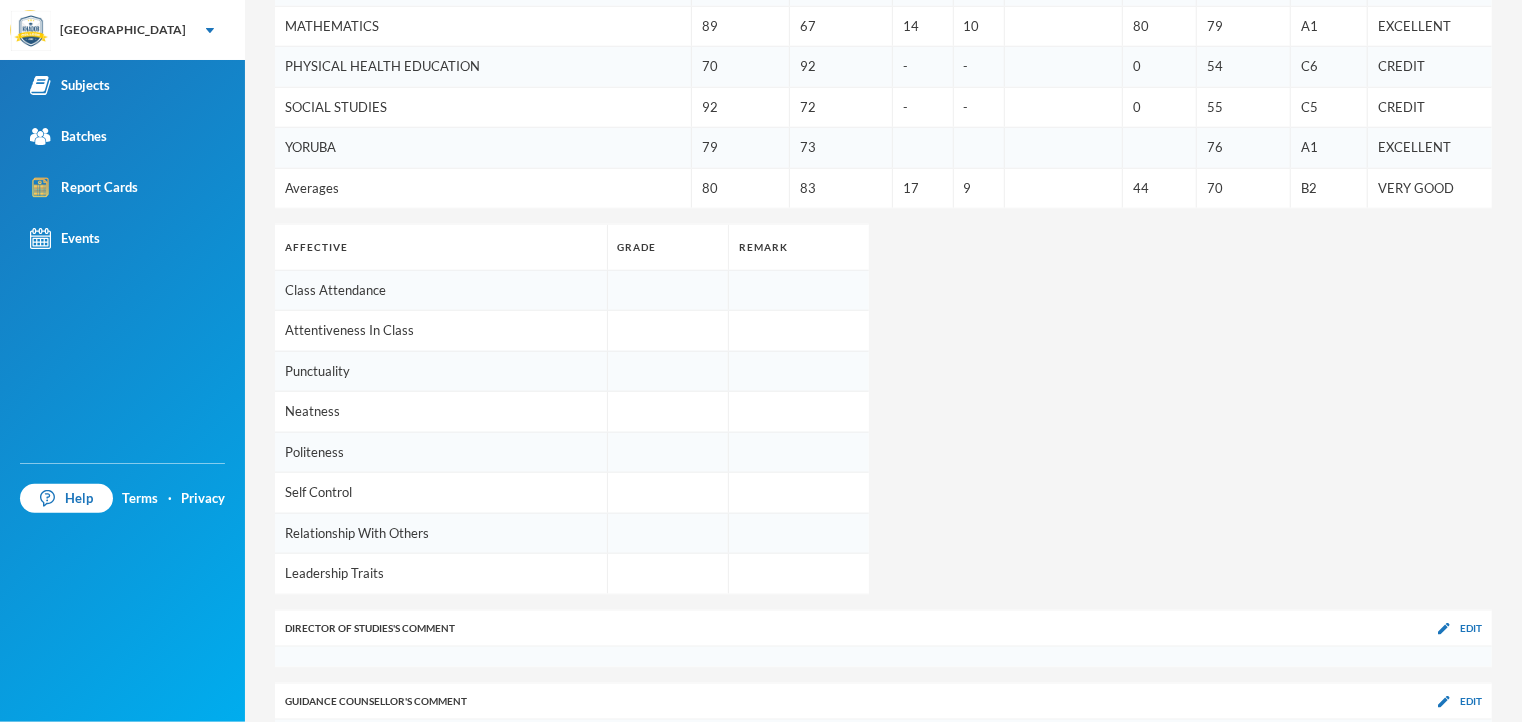 scroll, scrollTop: 1004, scrollLeft: 0, axis: vertical 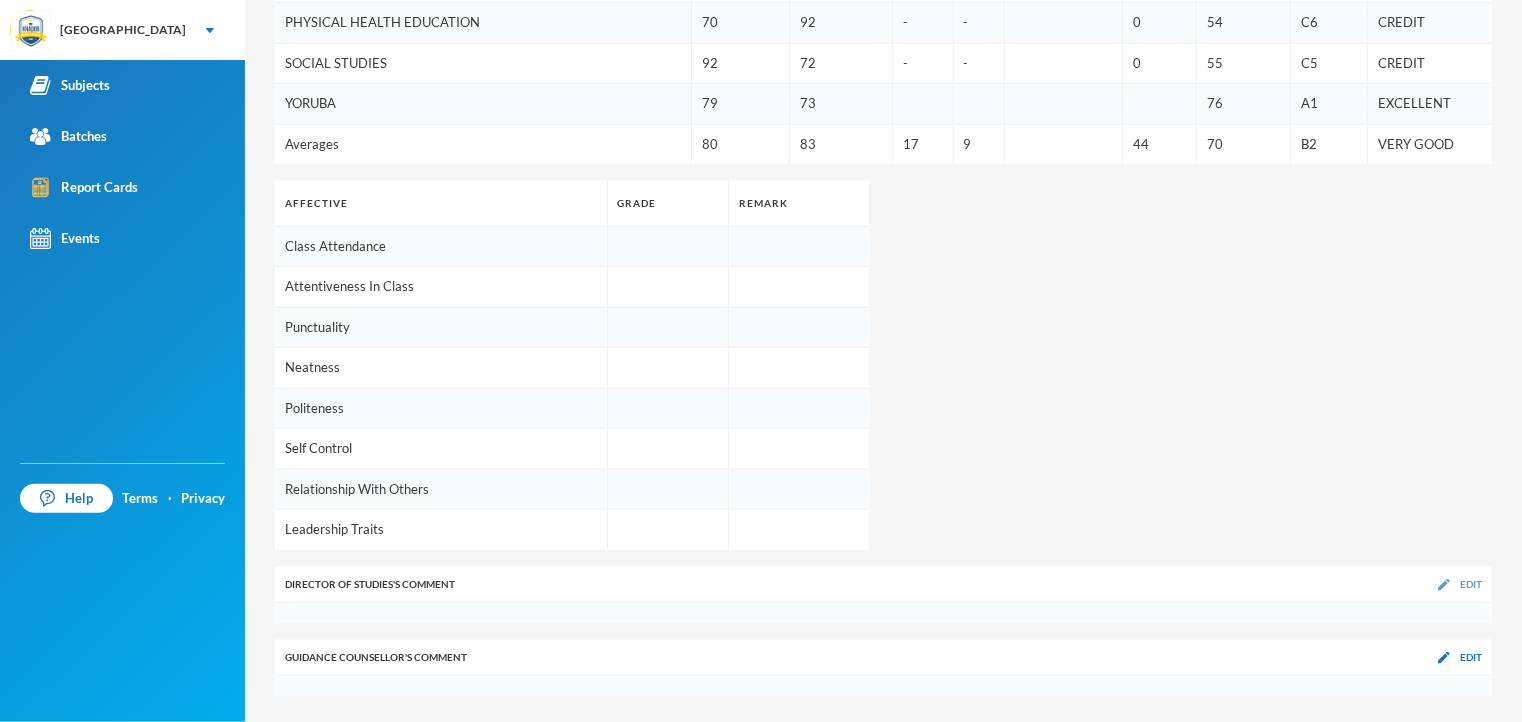 click on "Edit" at bounding box center [1471, 584] 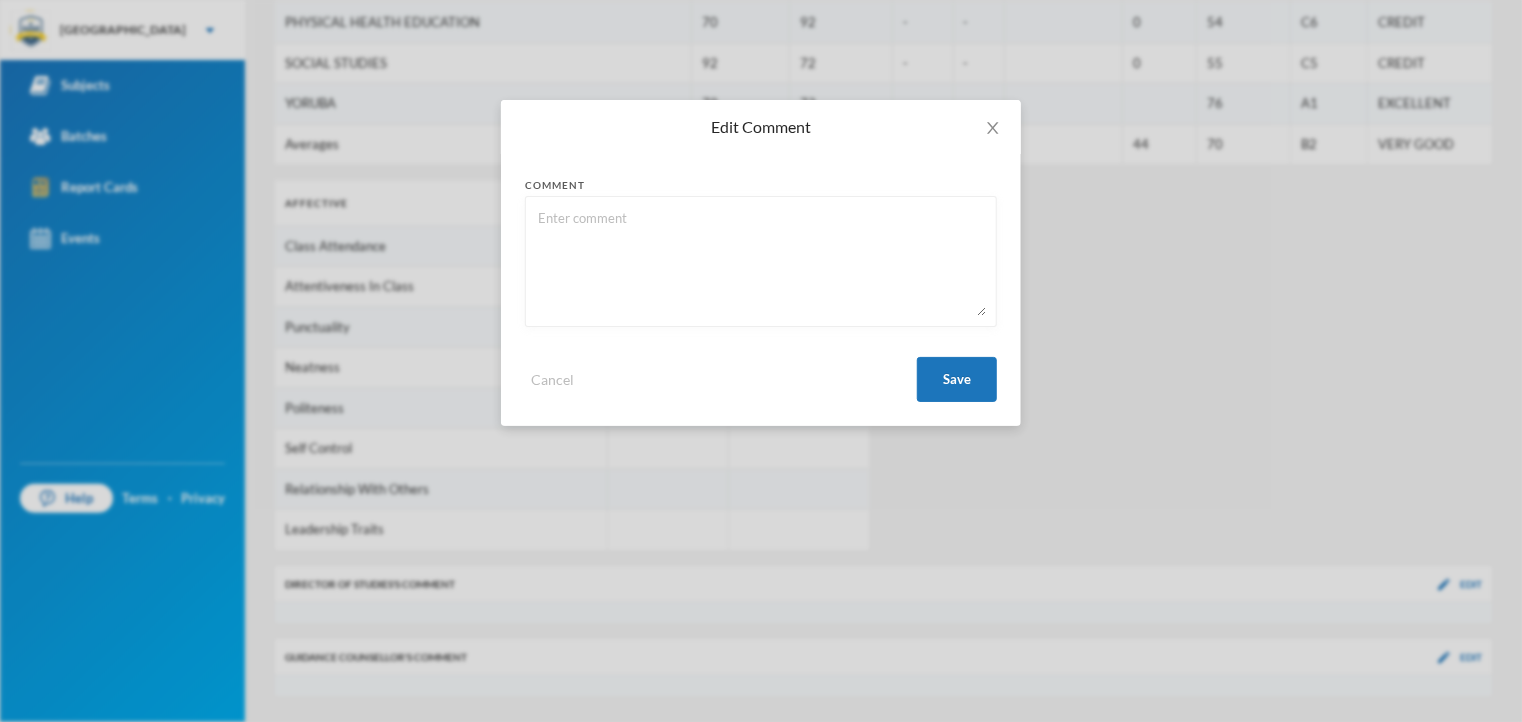 click at bounding box center [761, 261] 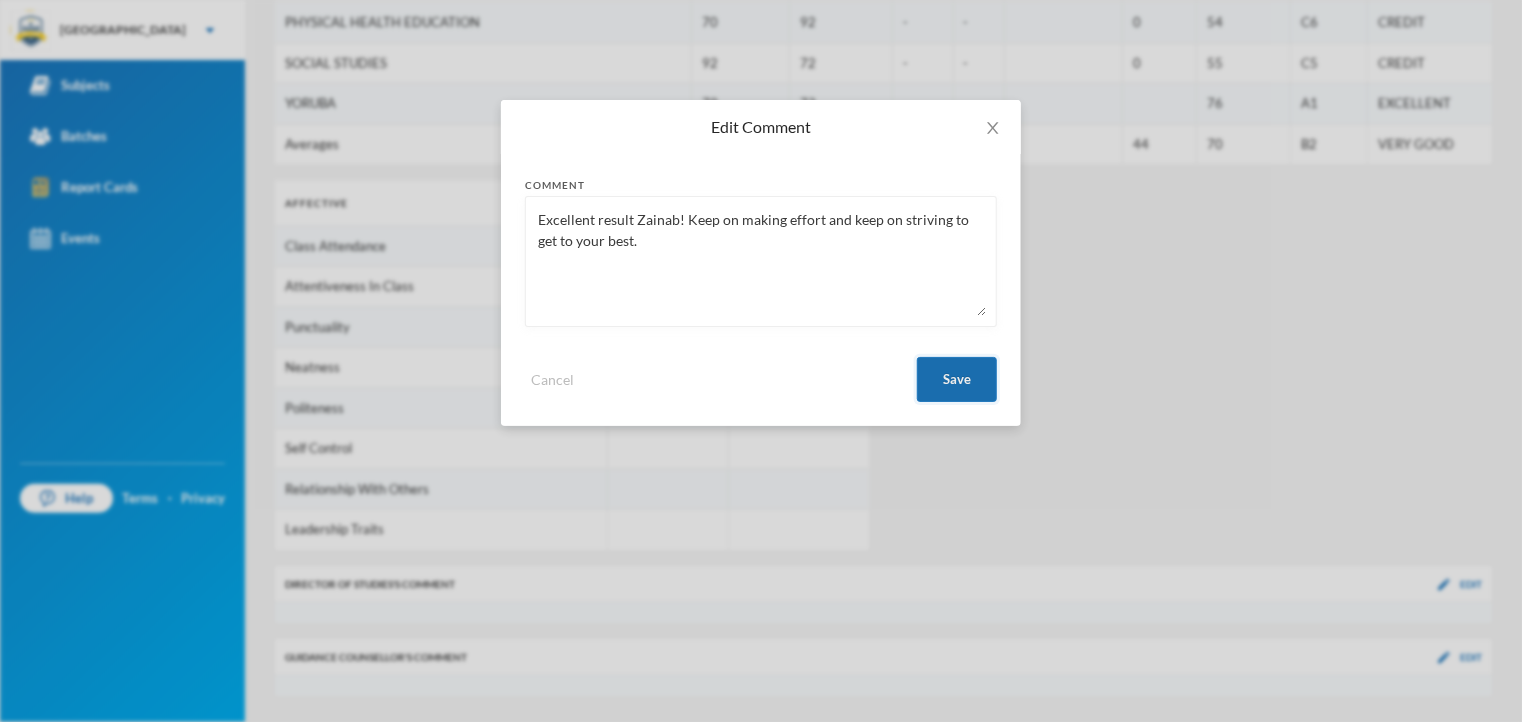 type on "Excellent result Zainab! Keep on making effort and keep on striving to get to your best." 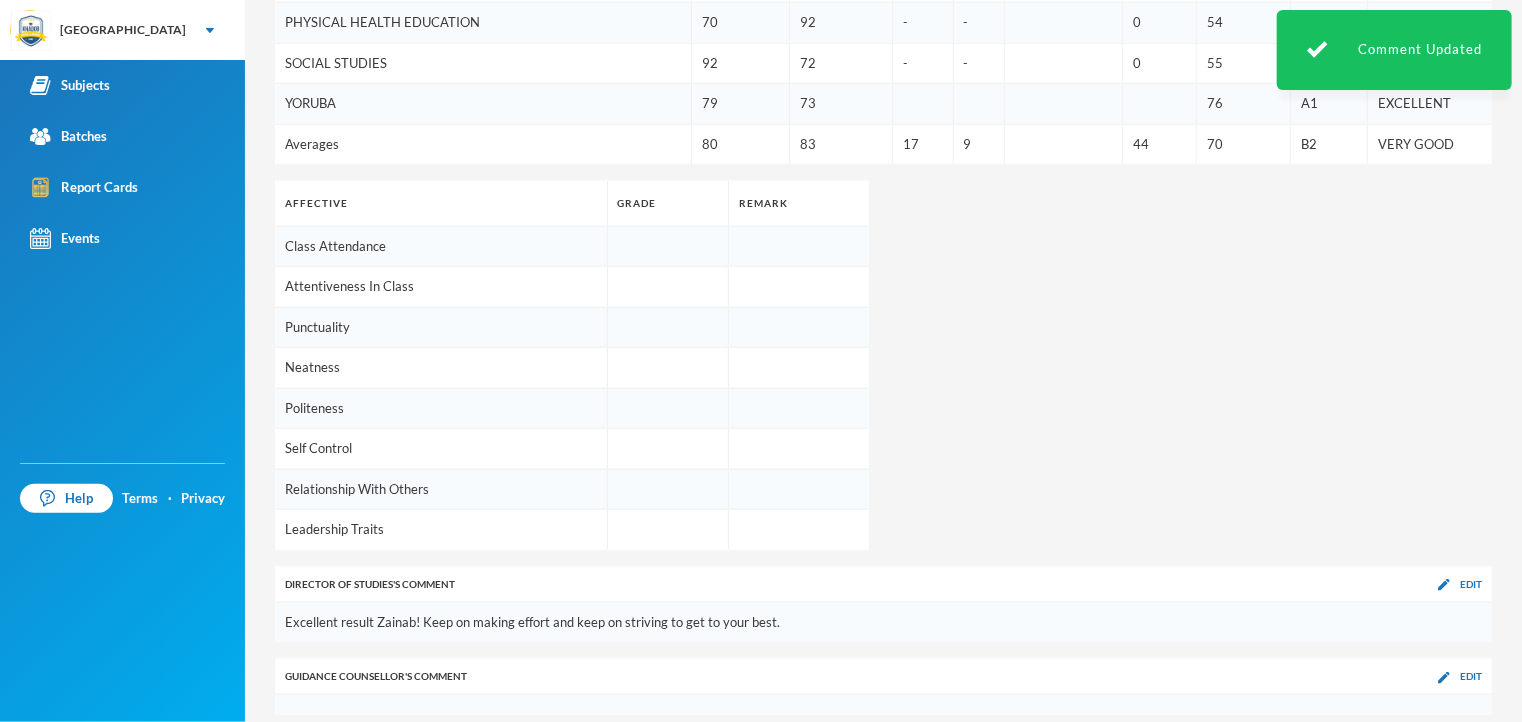 click on "1st Term 2nd Term CA 1 [PERSON_NAME] Exam Total Overall Grade Remark AGRICULTURAL SCIENCE 93 88 - - 0 60 C4 CREDIT ARABIC 45 84 - - 0 43 E8 PASS BASIC SCIENCE 72 76 16 8 80 76 A1 EXCELLENT BASIC TECHNOLOGY 83 89 16 10 87 86 A1 EXCELLENT BUSINESS STUDIES 95 98 16 8 80 91 A1 EXCELLENT CIVIC EDUCATION 80 92 16 10 87 86 A1 EXCELLENT COMPUTER STUDIES 80 85 20 10 100 88 A1 EXCELLENT CULTURAL AND CREATIVE ARTS 79 77 - - 0 52 C6 CREDIT ENGLISH LANGUAGE 1 66 83 - - 0 50 C6 CREDIT HOME ECONOMICS 87 90 20 10 100 92 A1 EXCELLENT [DEMOGRAPHIC_DATA] RELIGIOUS KNOWLEDGE 87 77 - - 0 55 C5 CREDIT MATHEMATICS 89 67 14 10 80 79 A1 EXCELLENT PHYSICAL HEALTH EDUCATION 70 92 - - 0 54 C6 CREDIT SOCIAL STUDIES 92 72 - - 0 55 C5 CREDIT YORUBA 79 73 76 A1 EXCELLENT Averages 80 83 17 9 44 70 B2 VERY GOOD Affective Grade Remark Class Attendance Attentiveness In Class Punctuality Neatness Politeness Self Control Relationship With Others Leadership Traits Director of Studies 's Comment   Edit Guidance Counsellor 's Comment   Edit" at bounding box center (883, 94) 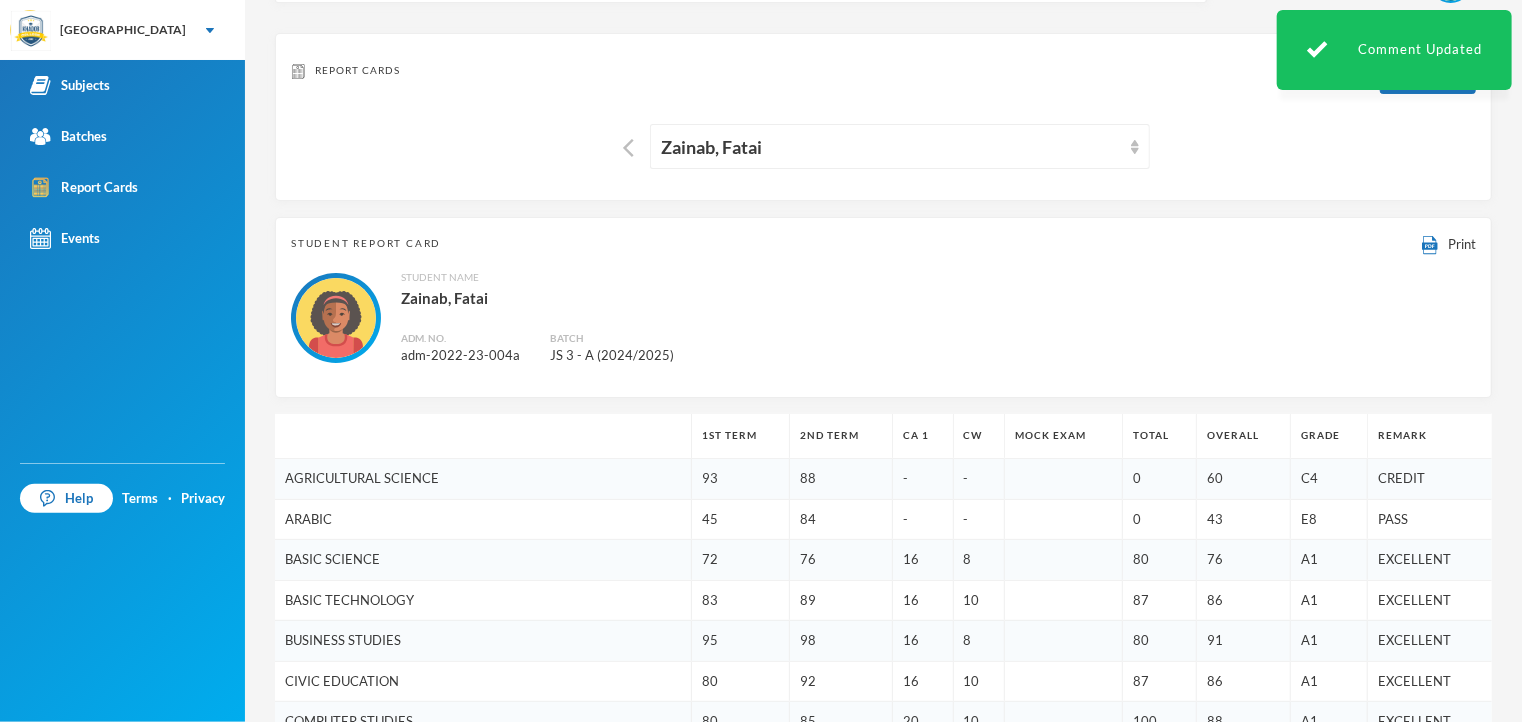 scroll, scrollTop: 0, scrollLeft: 0, axis: both 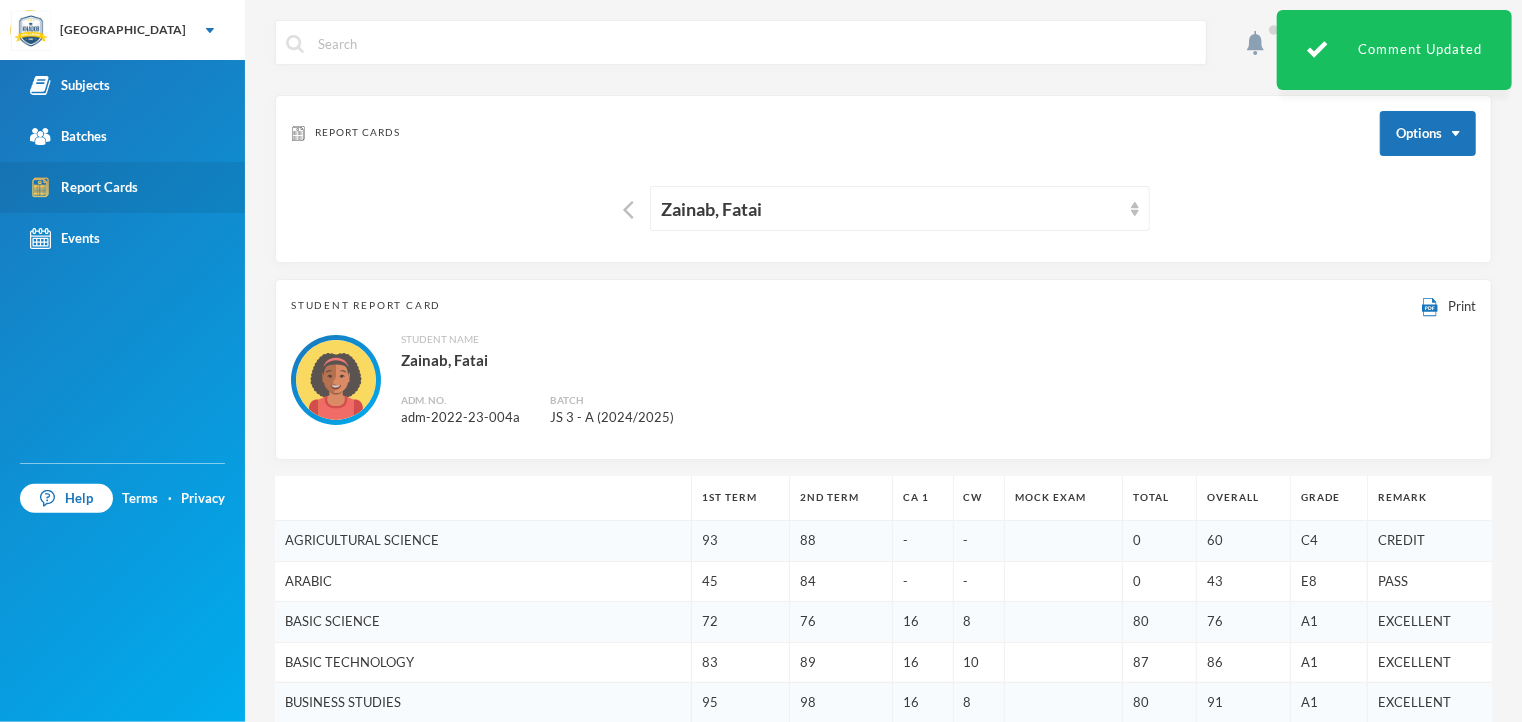 click on "Report Cards" at bounding box center [122, 187] 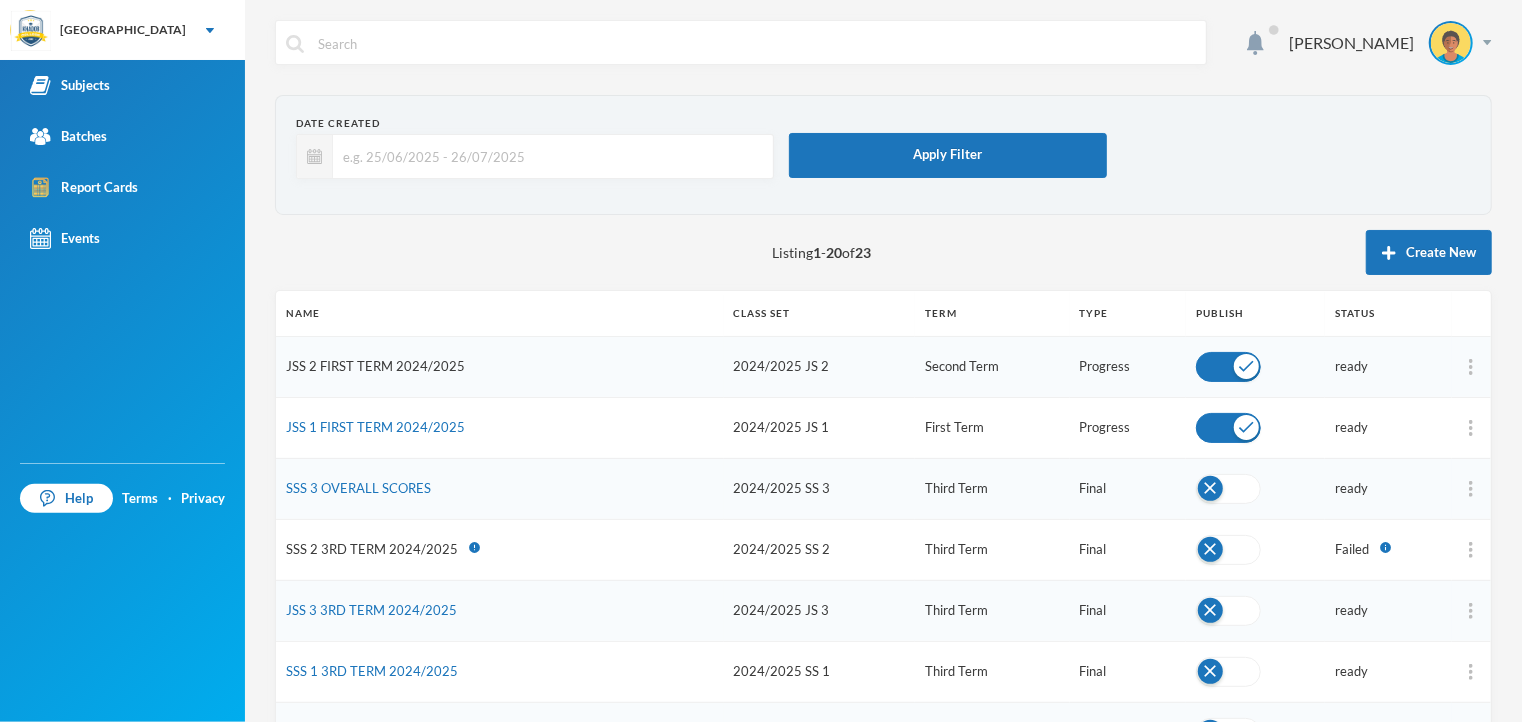 click on "JSS 2 FIRST TERM 2024/2025" at bounding box center [375, 366] 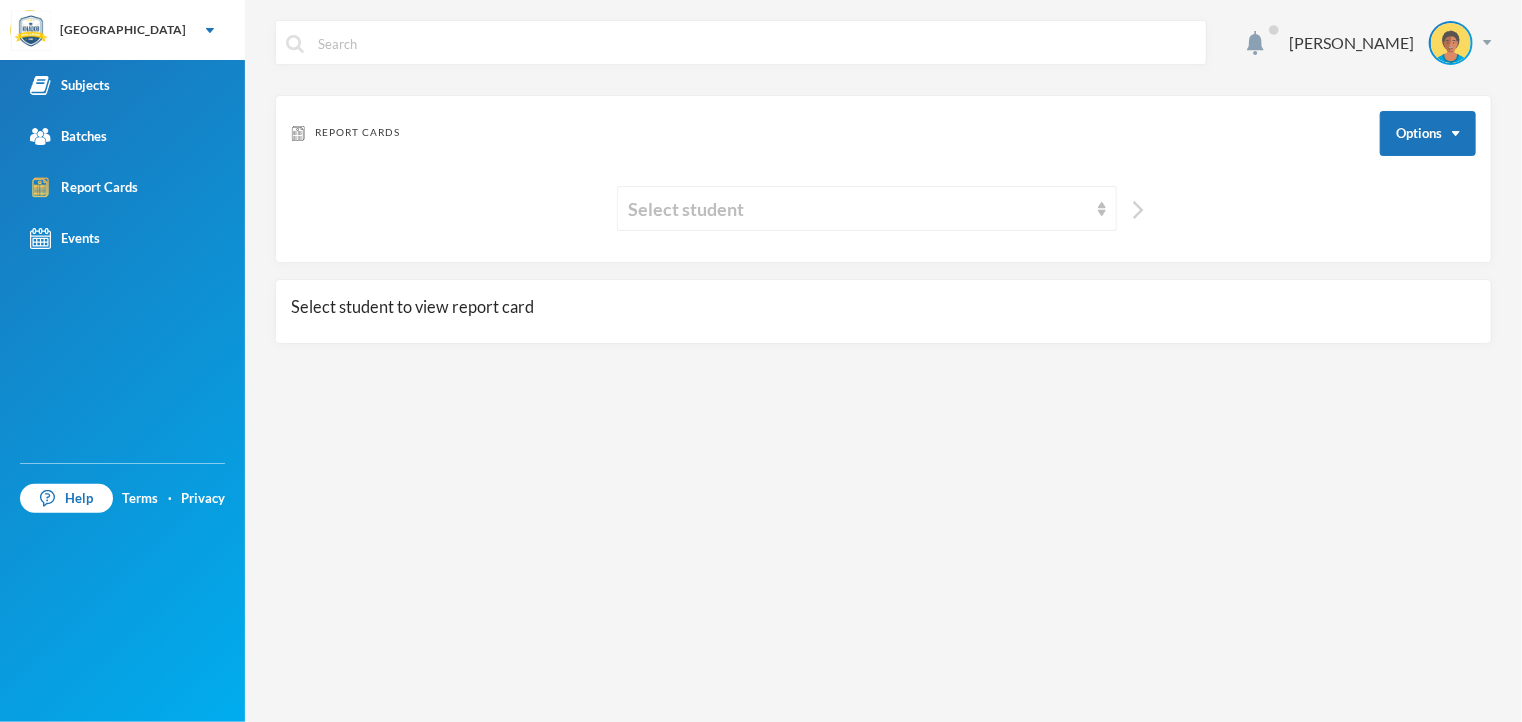 click at bounding box center [1138, 210] 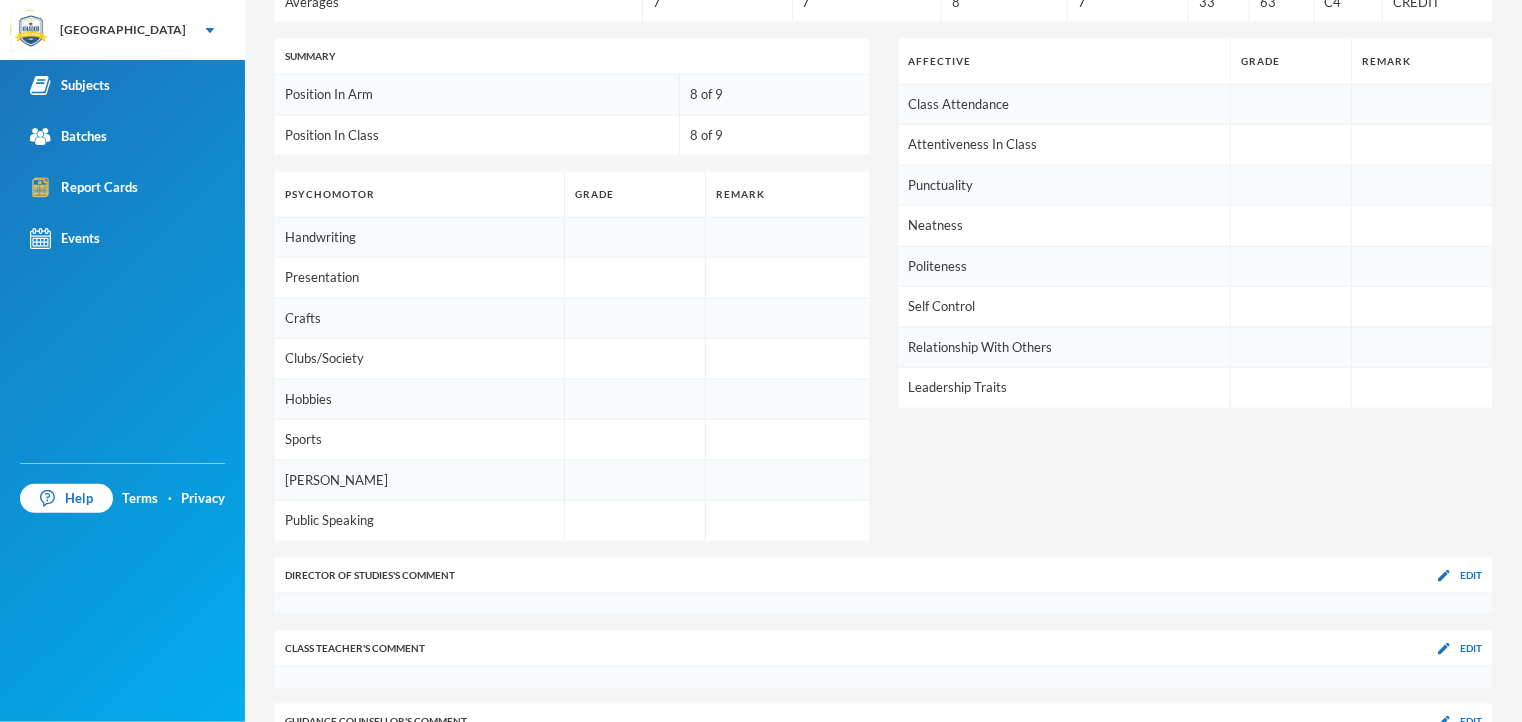 scroll, scrollTop: 1209, scrollLeft: 0, axis: vertical 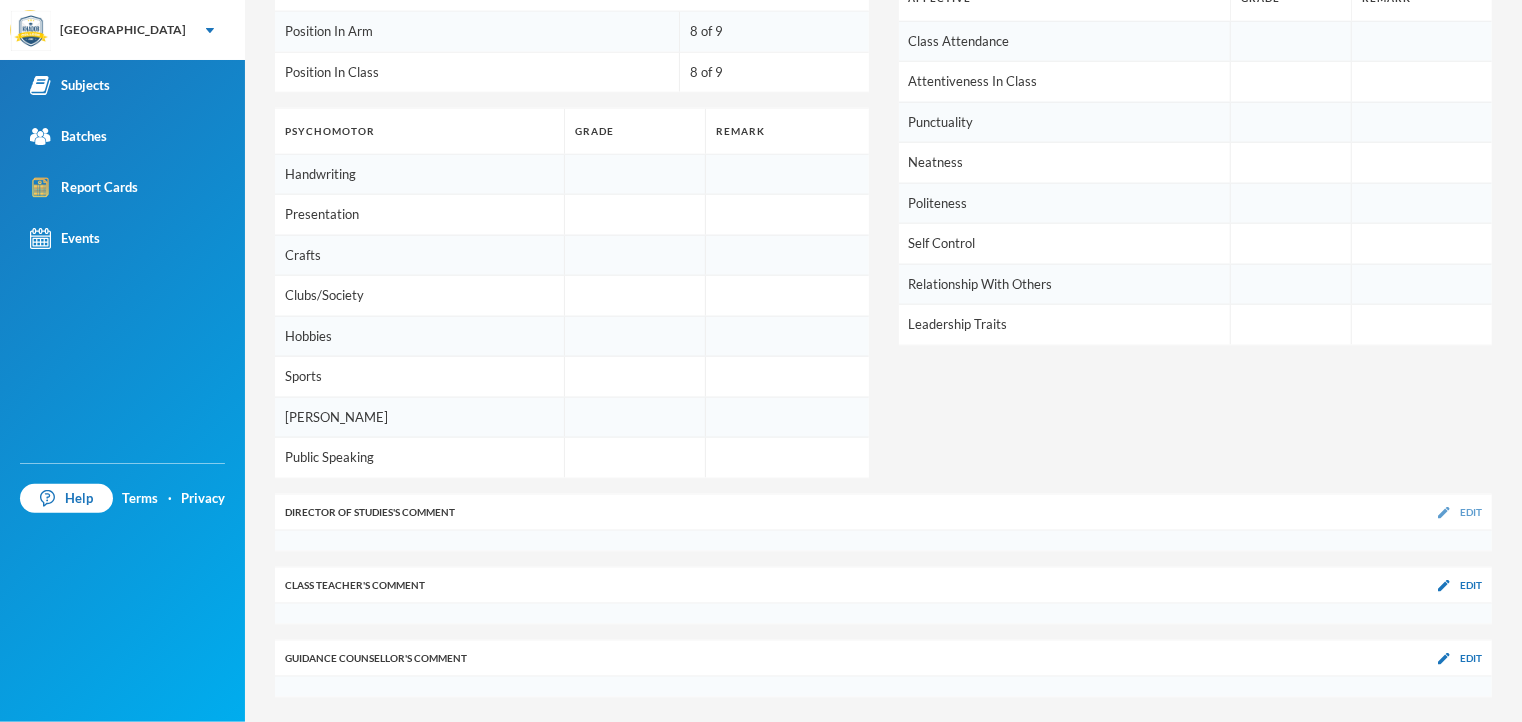 click on "Edit" at bounding box center [1471, 512] 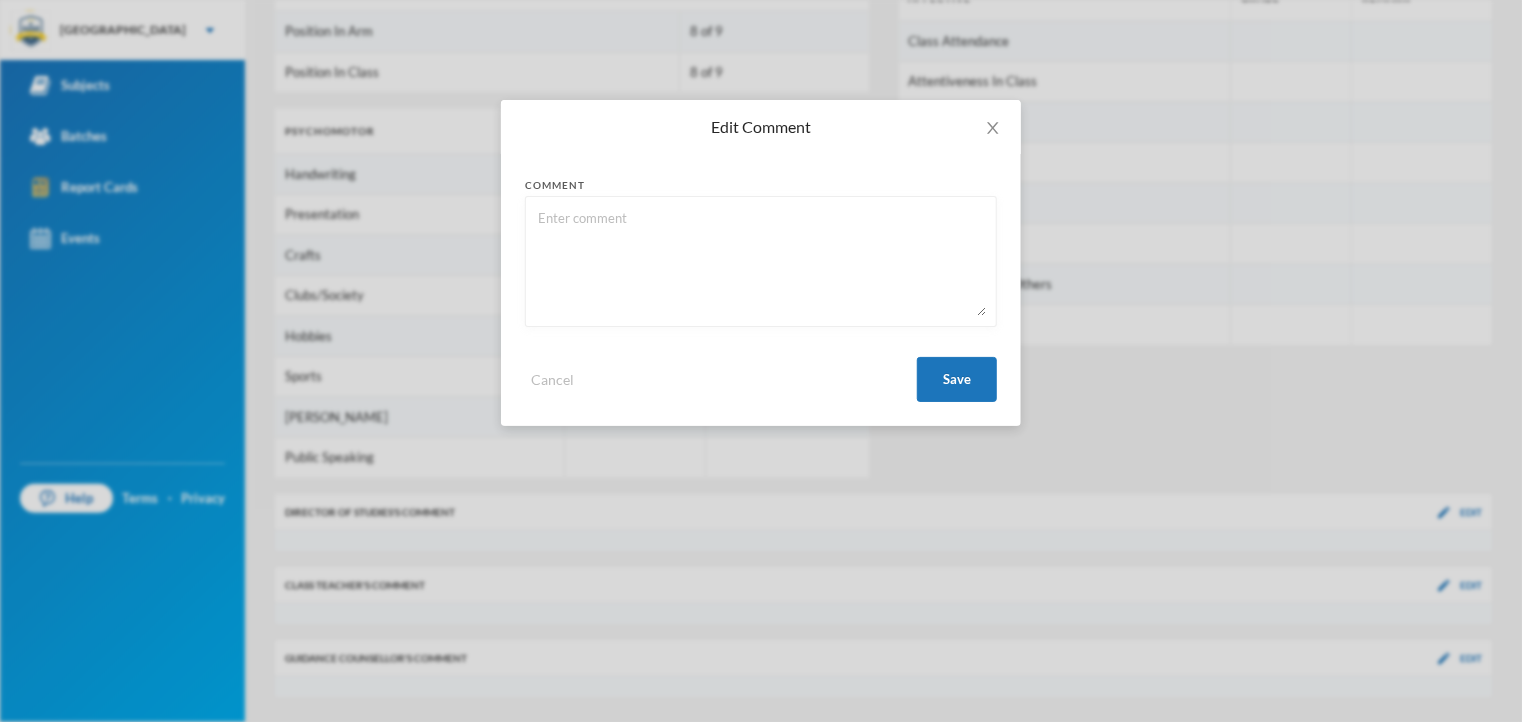 click at bounding box center [761, 261] 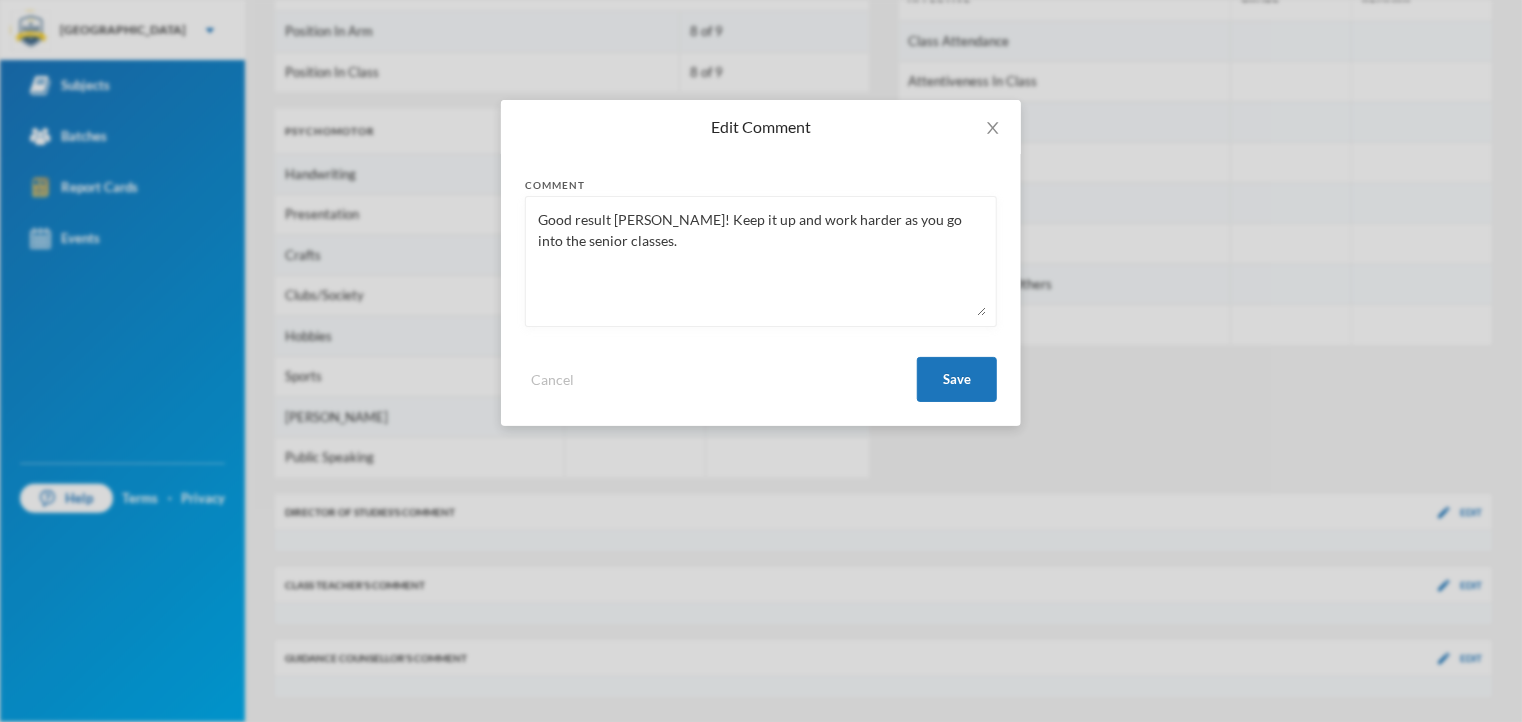 click on "Good result [PERSON_NAME]! Keep it up and work harder as you go into the senior classes." at bounding box center (761, 261) 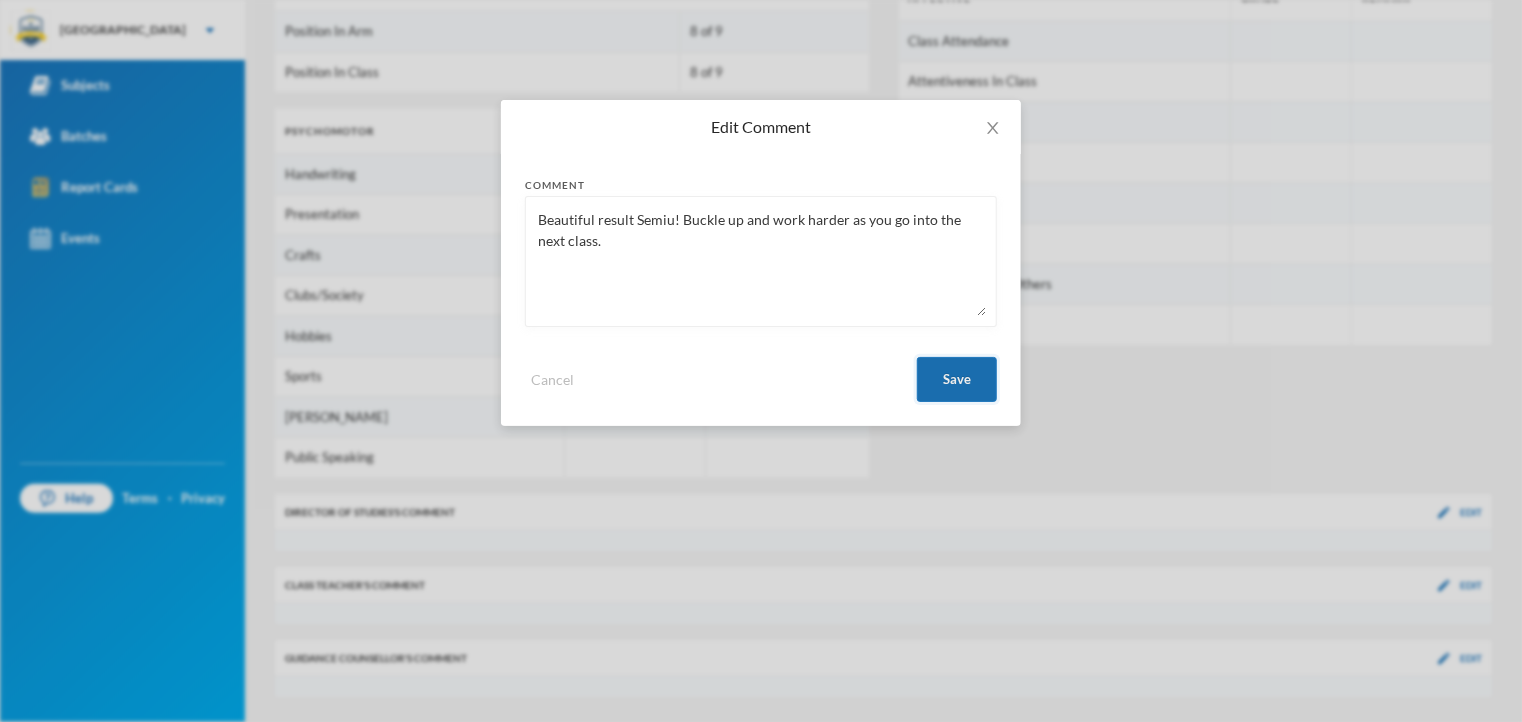 type on "Beautiful result Semiu! Buckle up and work harder as you go into the next class." 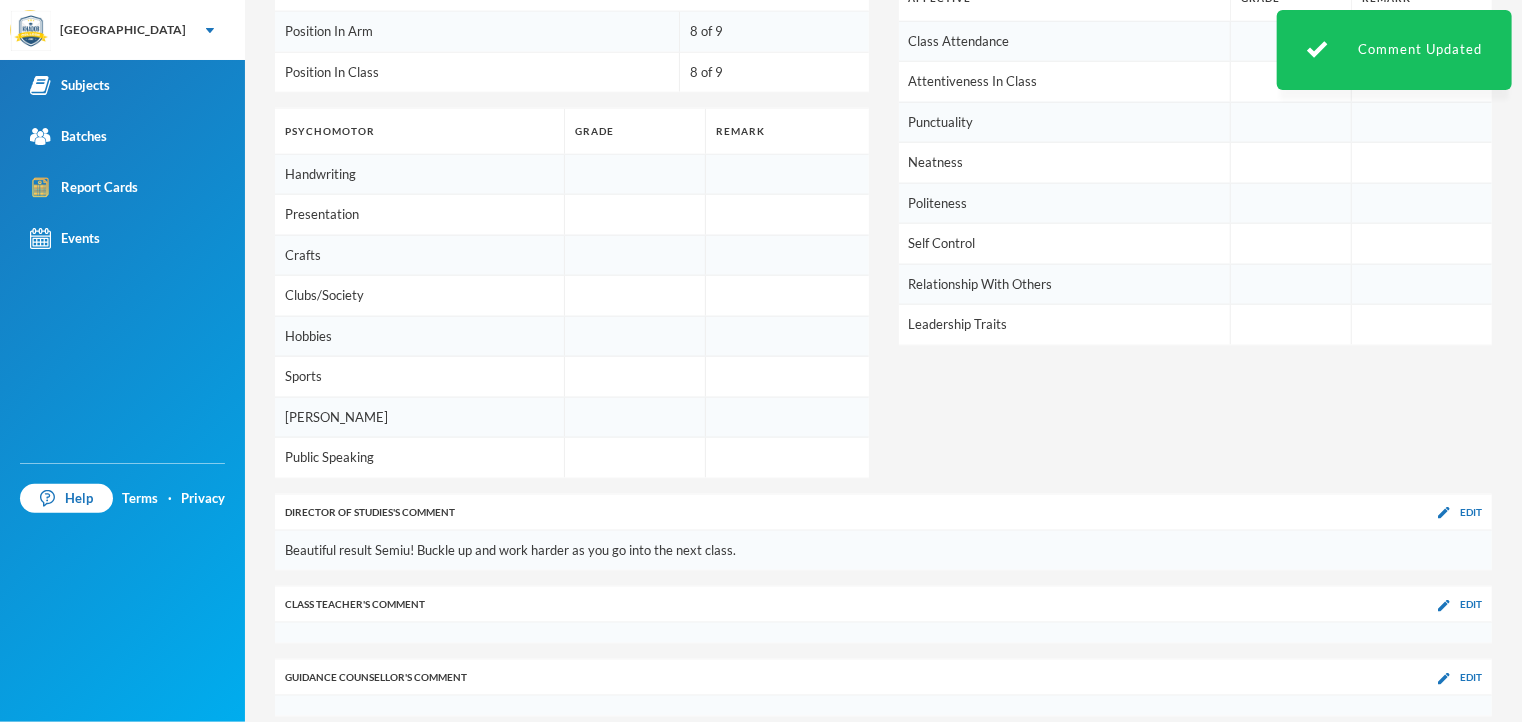 click at bounding box center (1291, 325) 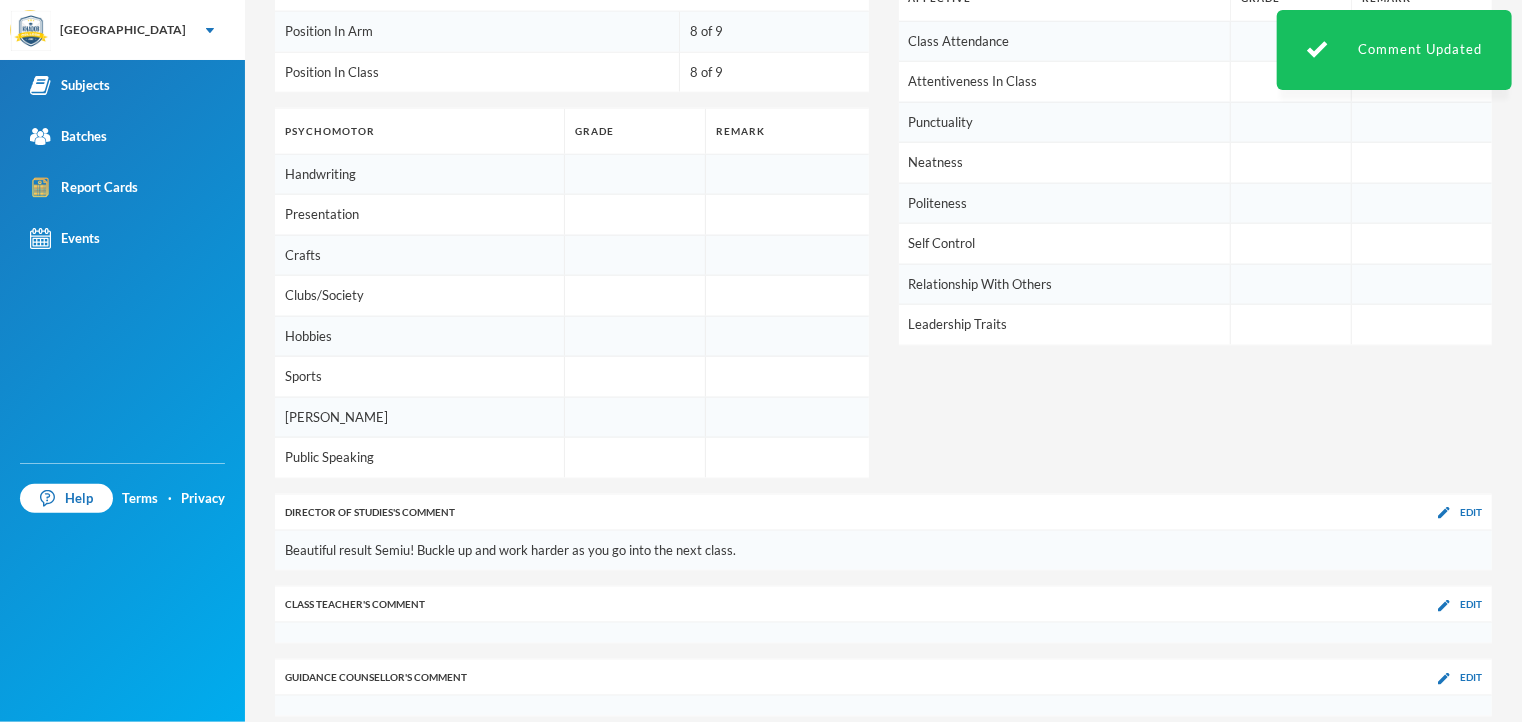 scroll, scrollTop: 1229, scrollLeft: 0, axis: vertical 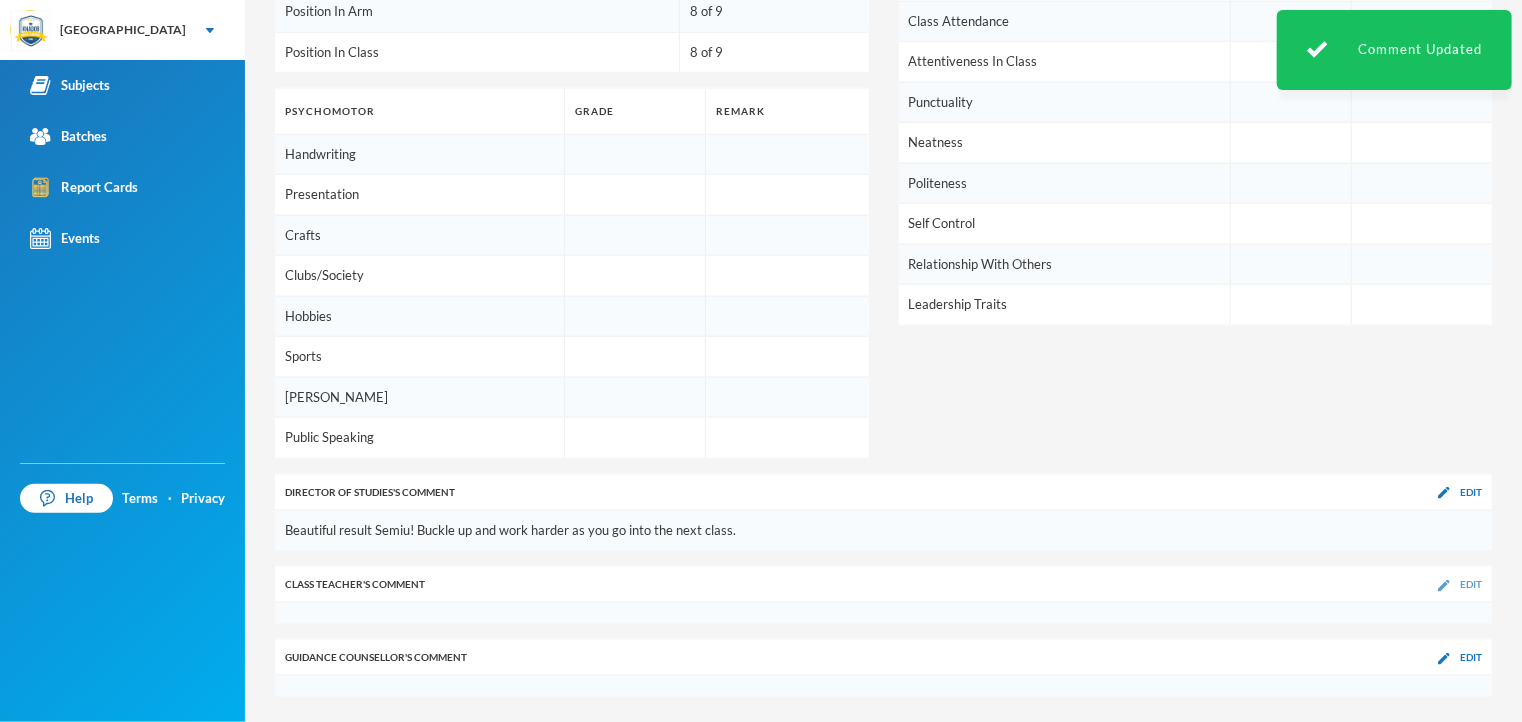 drag, startPoint x: 1467, startPoint y: 568, endPoint x: 1455, endPoint y: 573, distance: 13 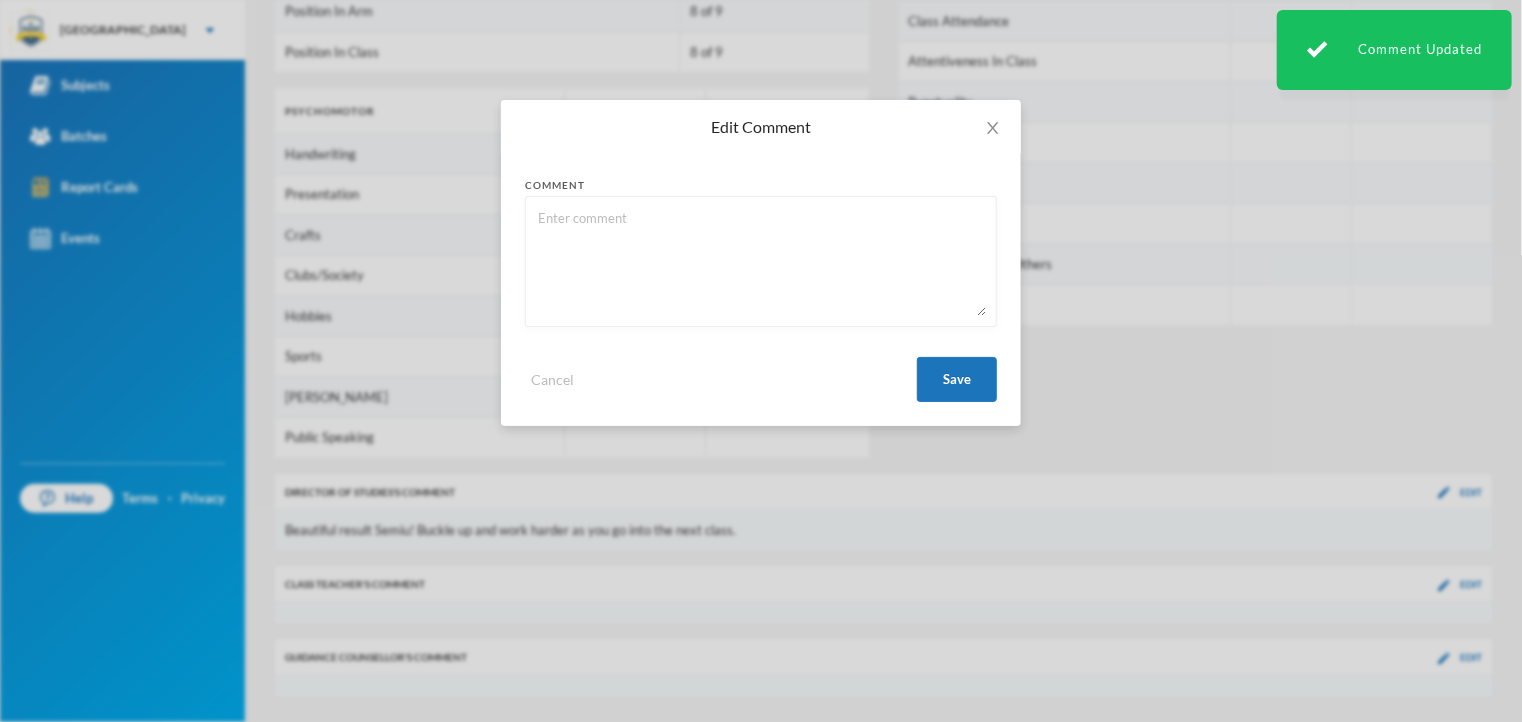 click at bounding box center (761, 261) 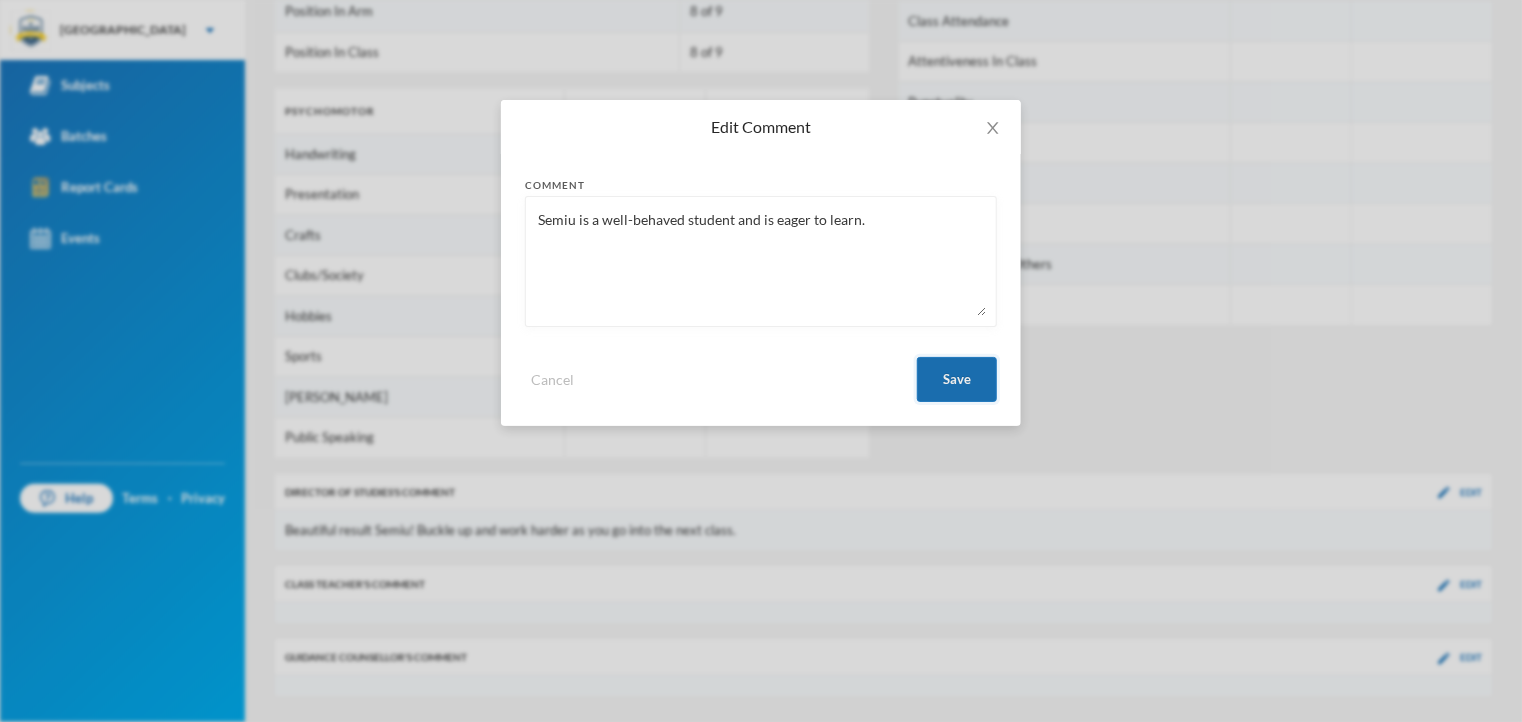 type on "Semiu is a well-behaved student and is eager to learn." 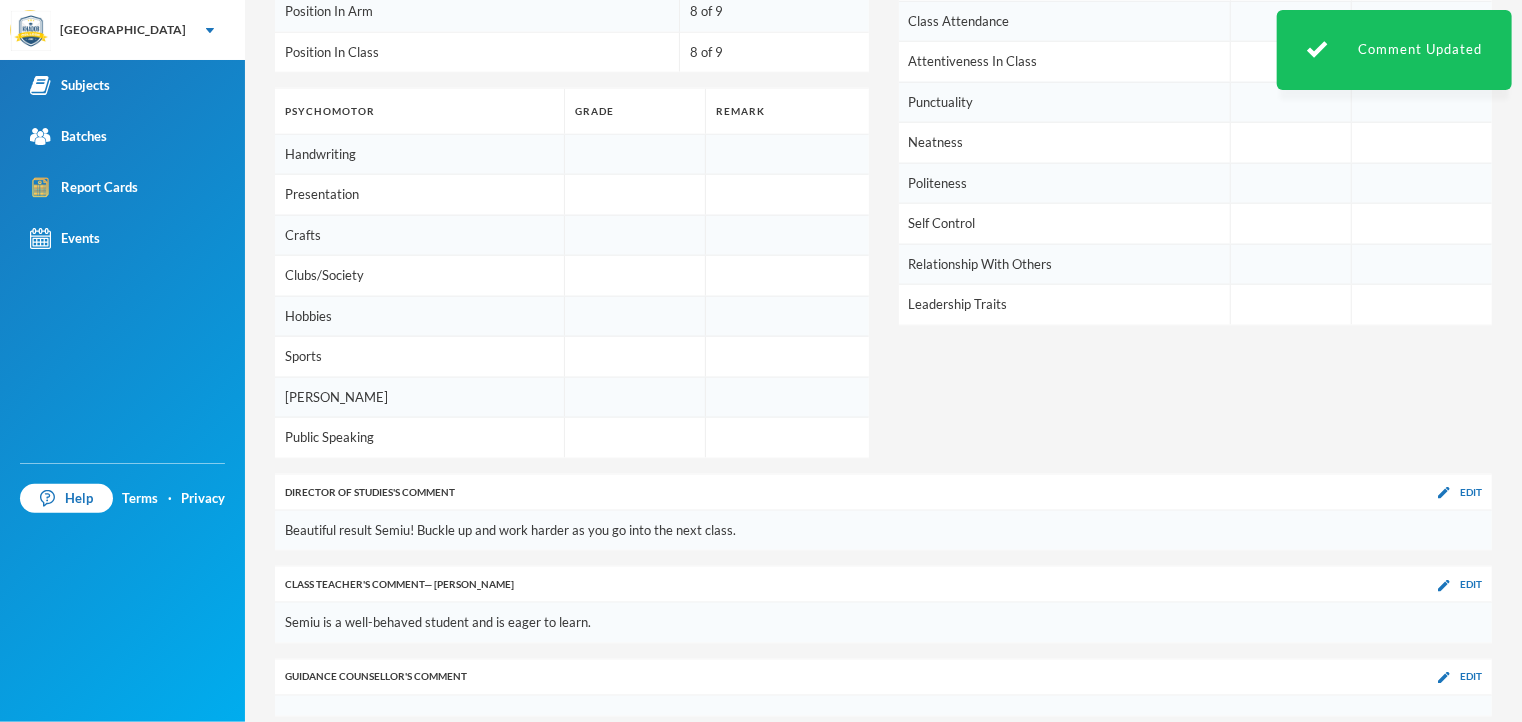 click on "Class Teacher 's Comment   — [PERSON_NAME] Edit" at bounding box center (883, 584) 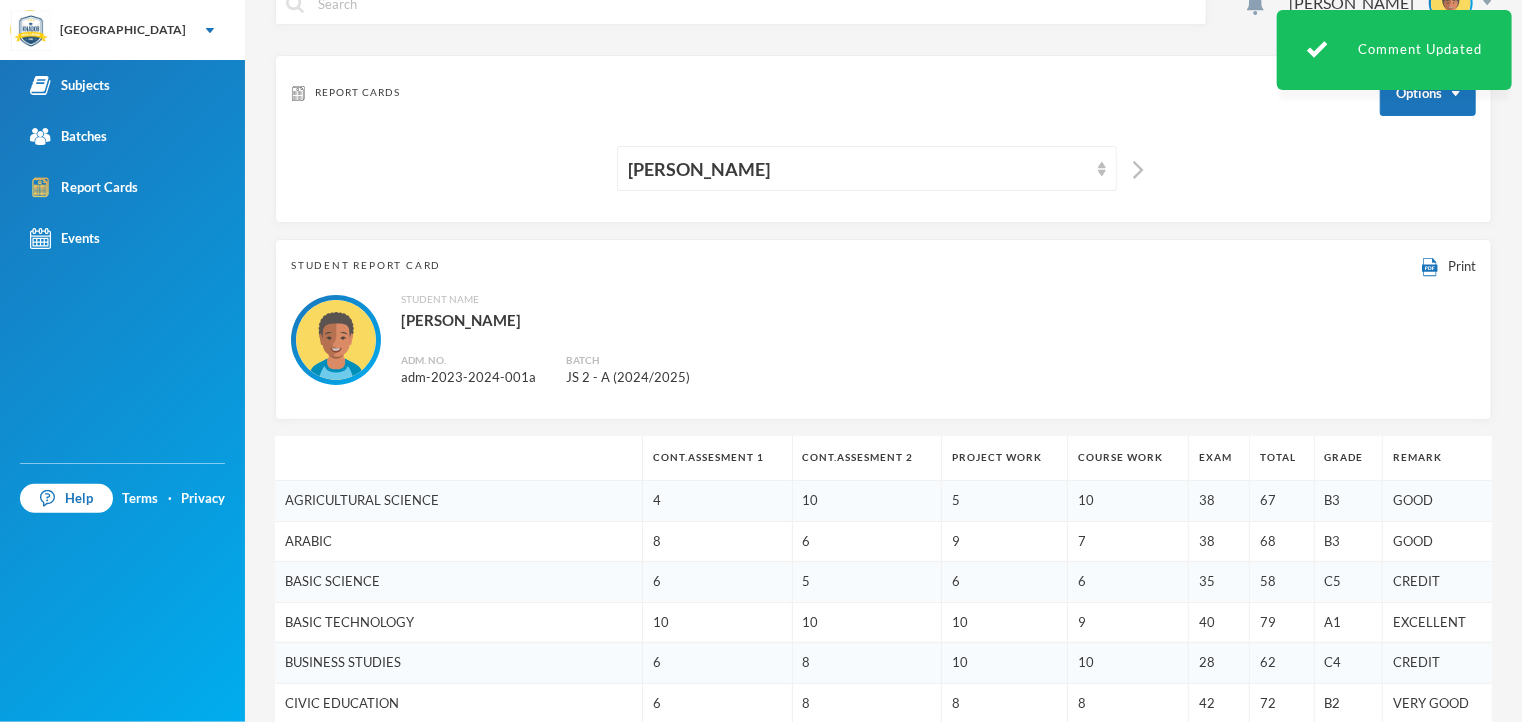 scroll, scrollTop: 0, scrollLeft: 0, axis: both 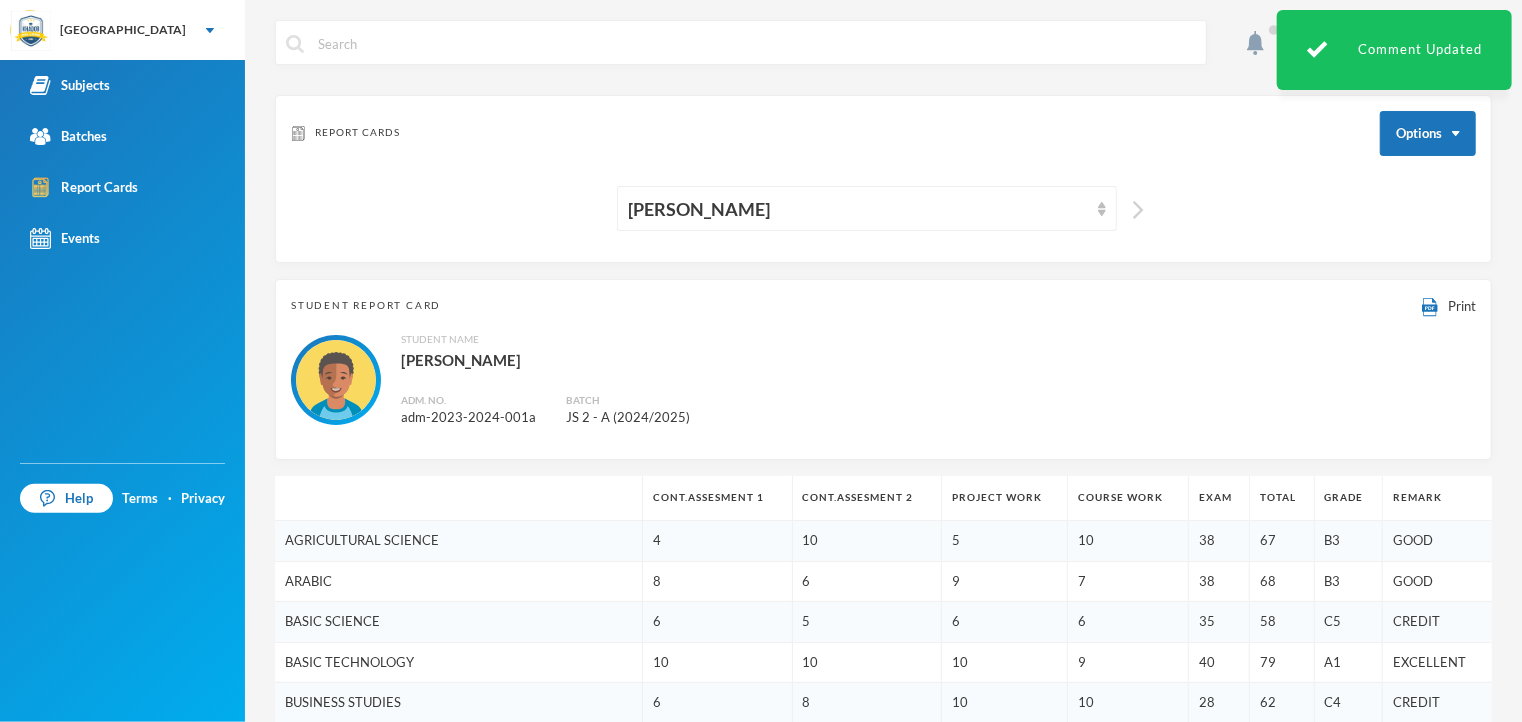 click at bounding box center (1138, 210) 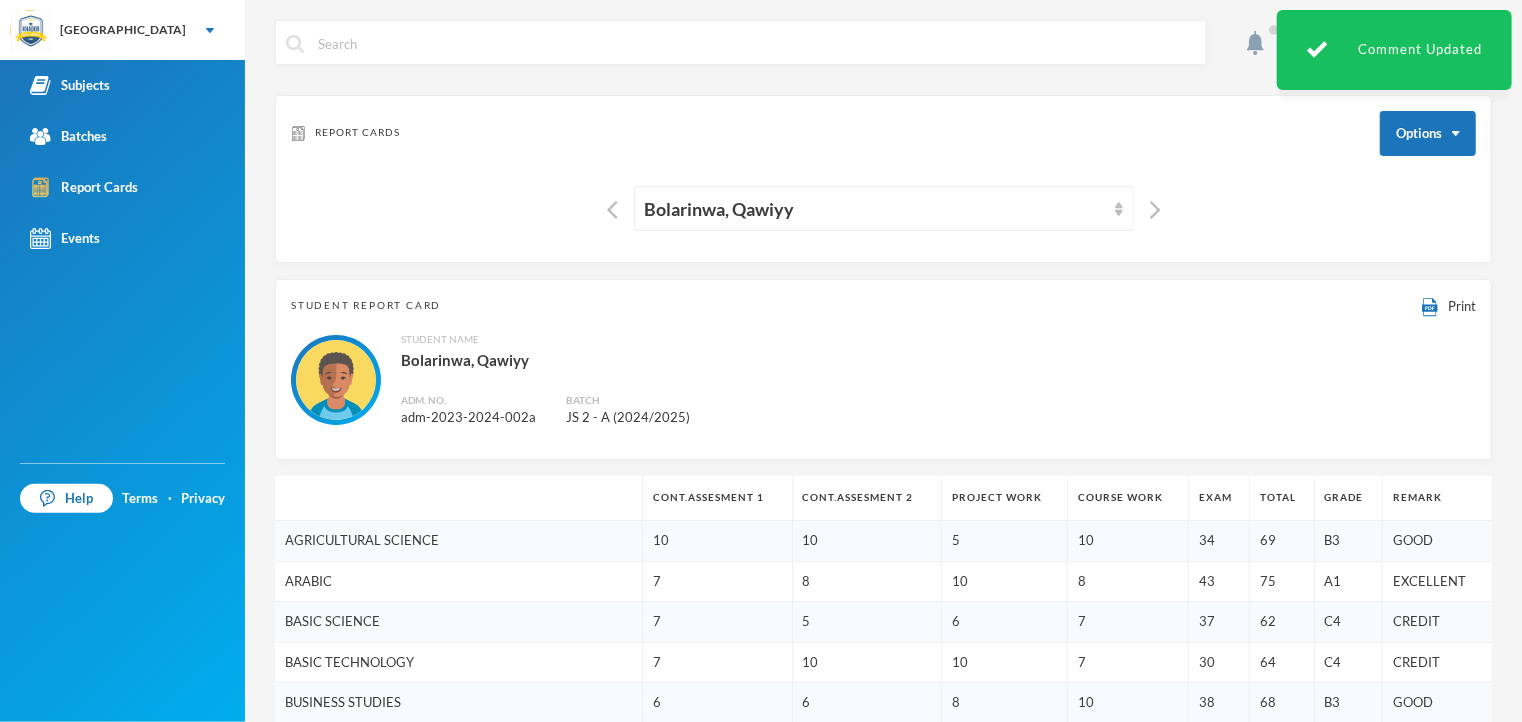 click on "Student Name [PERSON_NAME], [PERSON_NAME] Adm. No. adm-2023-2024-002a Batch JS 2 - A (2024/2025)" at bounding box center [883, 380] 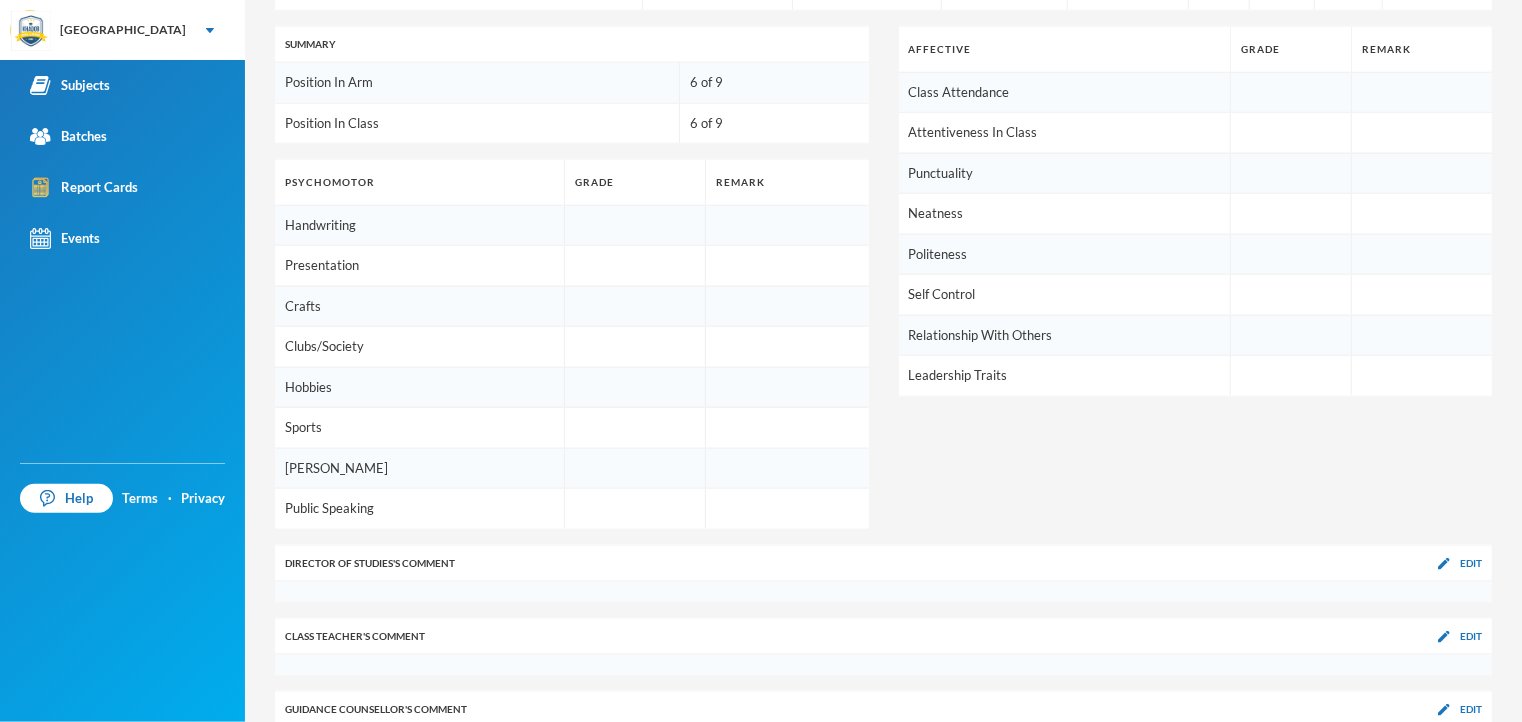 scroll, scrollTop: 1160, scrollLeft: 0, axis: vertical 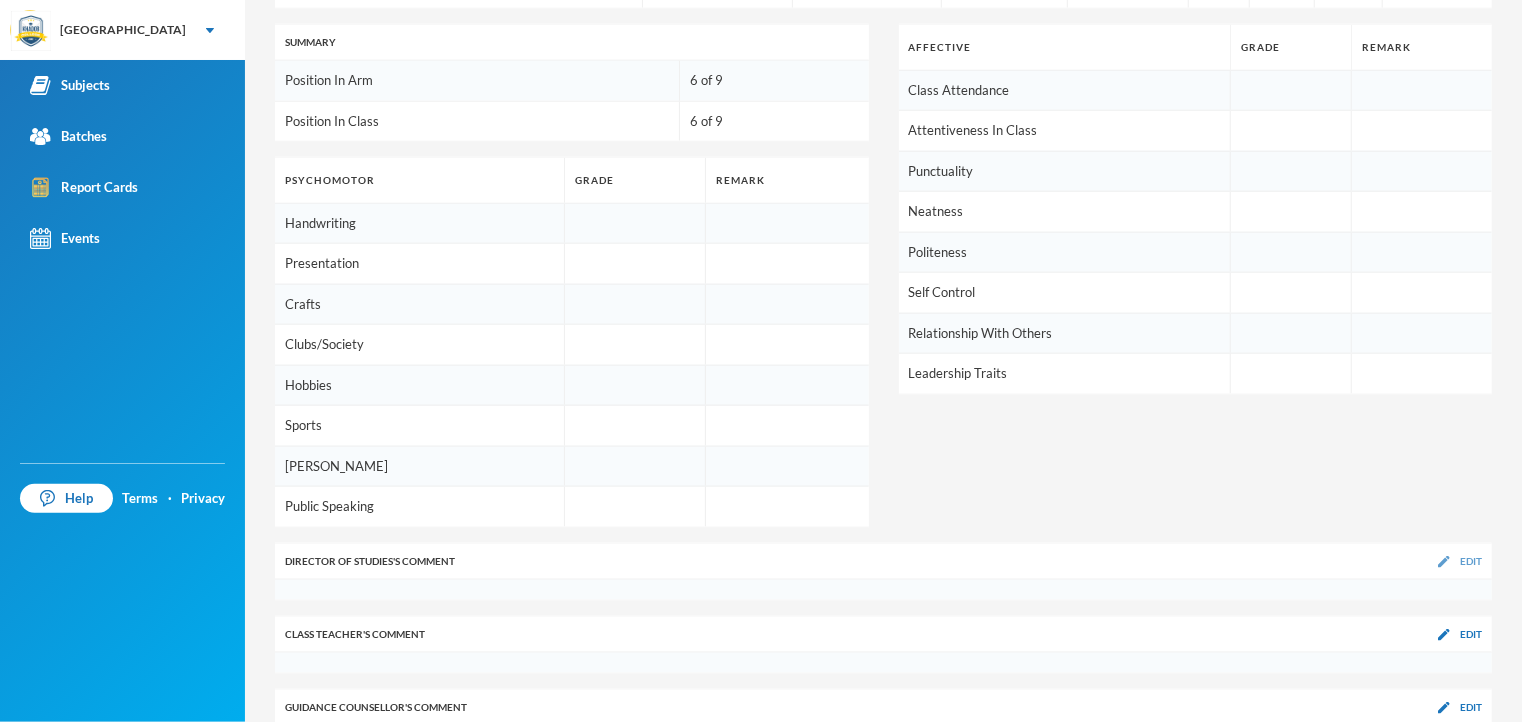 click on "Edit" at bounding box center [1471, 561] 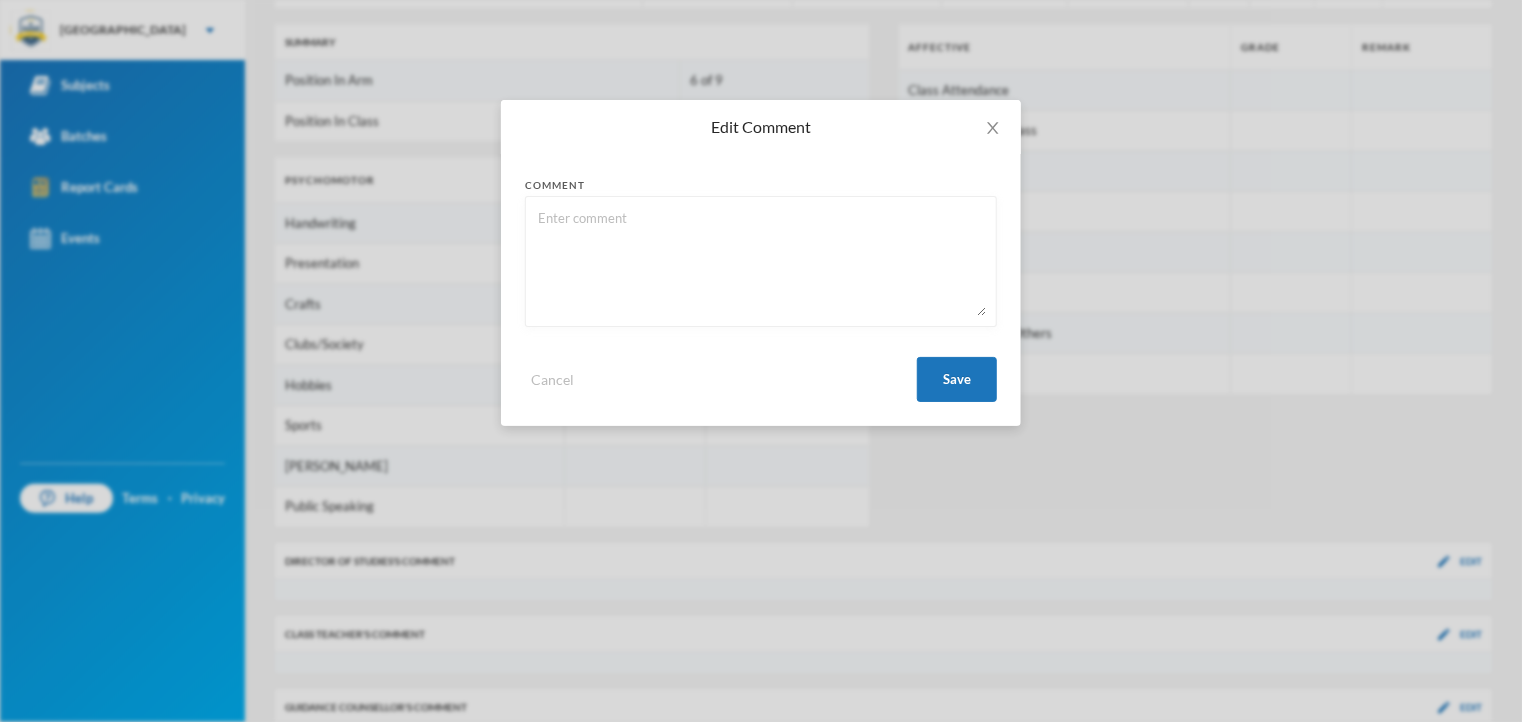 click at bounding box center (761, 261) 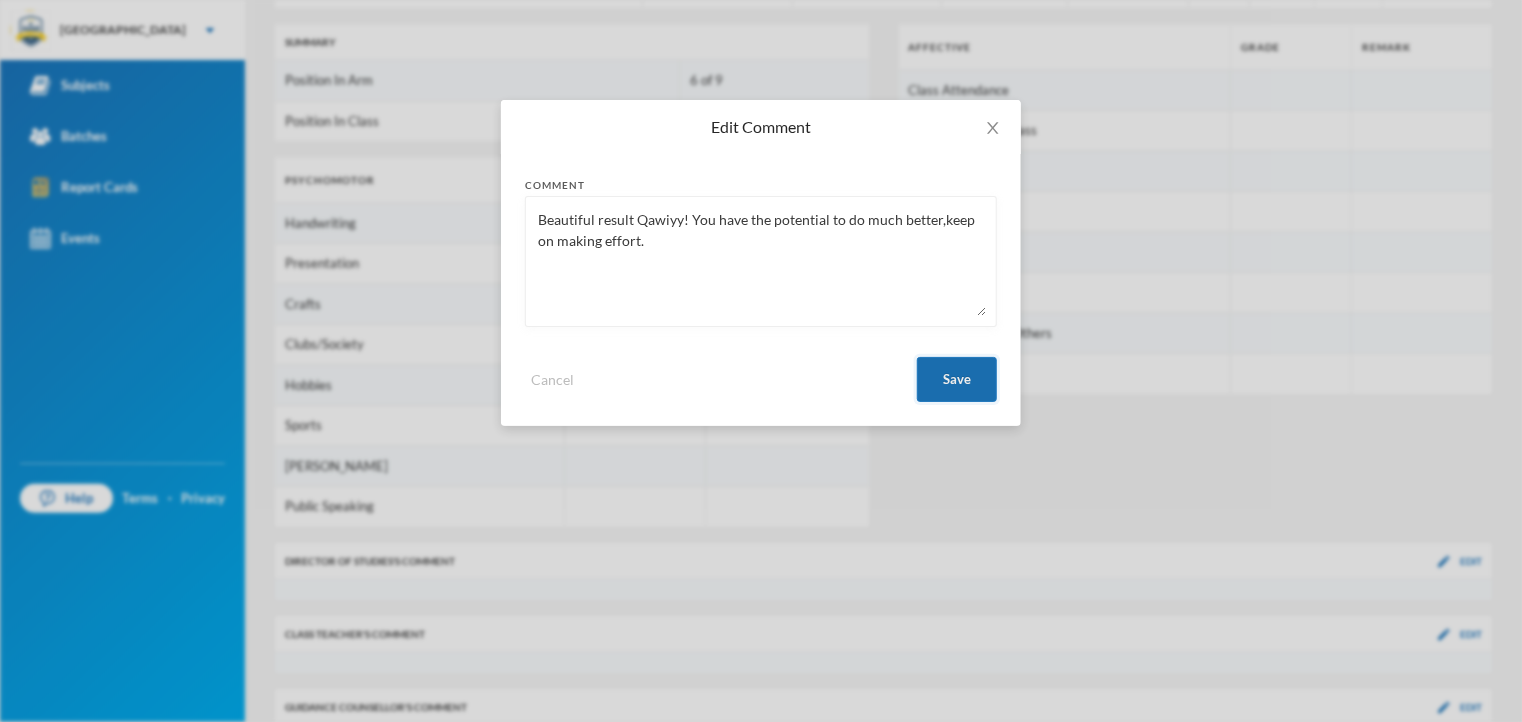 type on "Beautiful result Qawiyy! You have the potential to do much better,keep on making effort." 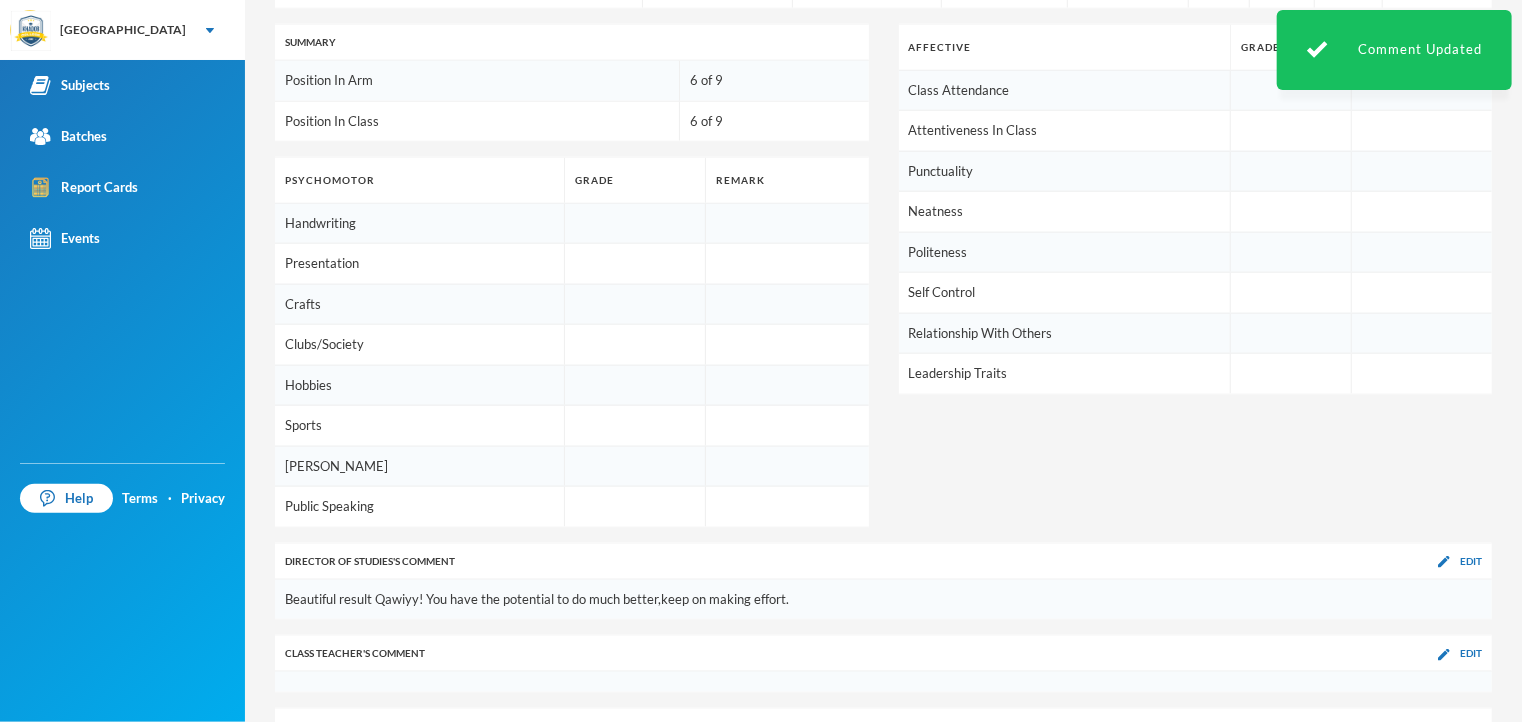 click on "Cont.Assesment 1 Cont.Assesment 2 Project Work Course Work EXAM TOTAL GRADE REMARK AGRICULTURAL SCIENCE 10 10 5 10 34 69 B3 GOOD ARABIC 7 8 10 8 43 75 A1 EXCELLENT BASIC SCIENCE 7 5 6 7 37 62 C4 CREDIT BASIC TECHNOLOGY 7 10 10 7 30 64 C4 CREDIT BUSINESS STUDIES 6 6 8 10 38 68 B3 GOOD CIVIC EDUCATION 8 10 8 10 53 89 A1 EXCELLENT COMPUTER STUDIES 5 10 10 7 32 64 C4 CREDIT CULTURAL AND CREATIVE ARTS 9 7 9 6 29 60 C4 CREDIT ENGLISH LANGUAGE 1 6 5 6 9 34 60 C4 CREDIT HOME ECONOMICS 9 8 0 8 63 C4 CREDIT [DEMOGRAPHIC_DATA] RELIGIOUS KNOWLEDGE 9 6 8 8 38 68 B3 GOOD MATHEMATICS 7 9 7 7 23 52 C6 CREDIT PHYSICAL HEALTH EDUCATION 10 10 9 10 43 82 A1 EXCELLENT SOCIAL STUDIES 8 9 8 5 42 72 B2 VERY GOOD YORUBA 10 9 10 - 39 68 B3 GOOD Averages 8 8 8 8 37 68 B3 GOOD Summary Position In Arm 6 of 9 Position In Class 6 of 9 Affective Grade Remark Class Attendance Attentiveness In Class Punctuality Neatness Politeness Self Control Relationship With Others Leadership Traits Psychomotor Grade Remark Handwriting Presentation Crafts Hobbies" at bounding box center (883, 41) 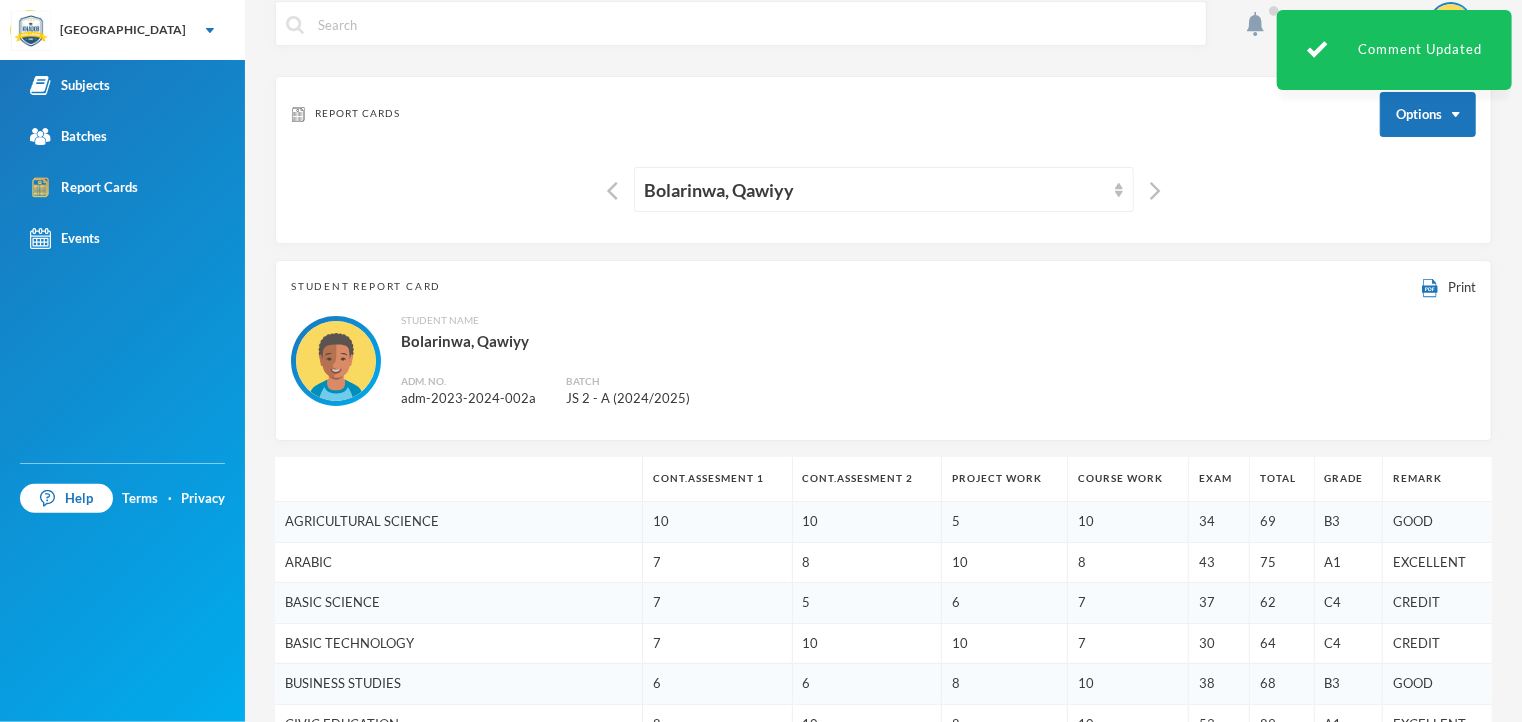 scroll, scrollTop: 0, scrollLeft: 0, axis: both 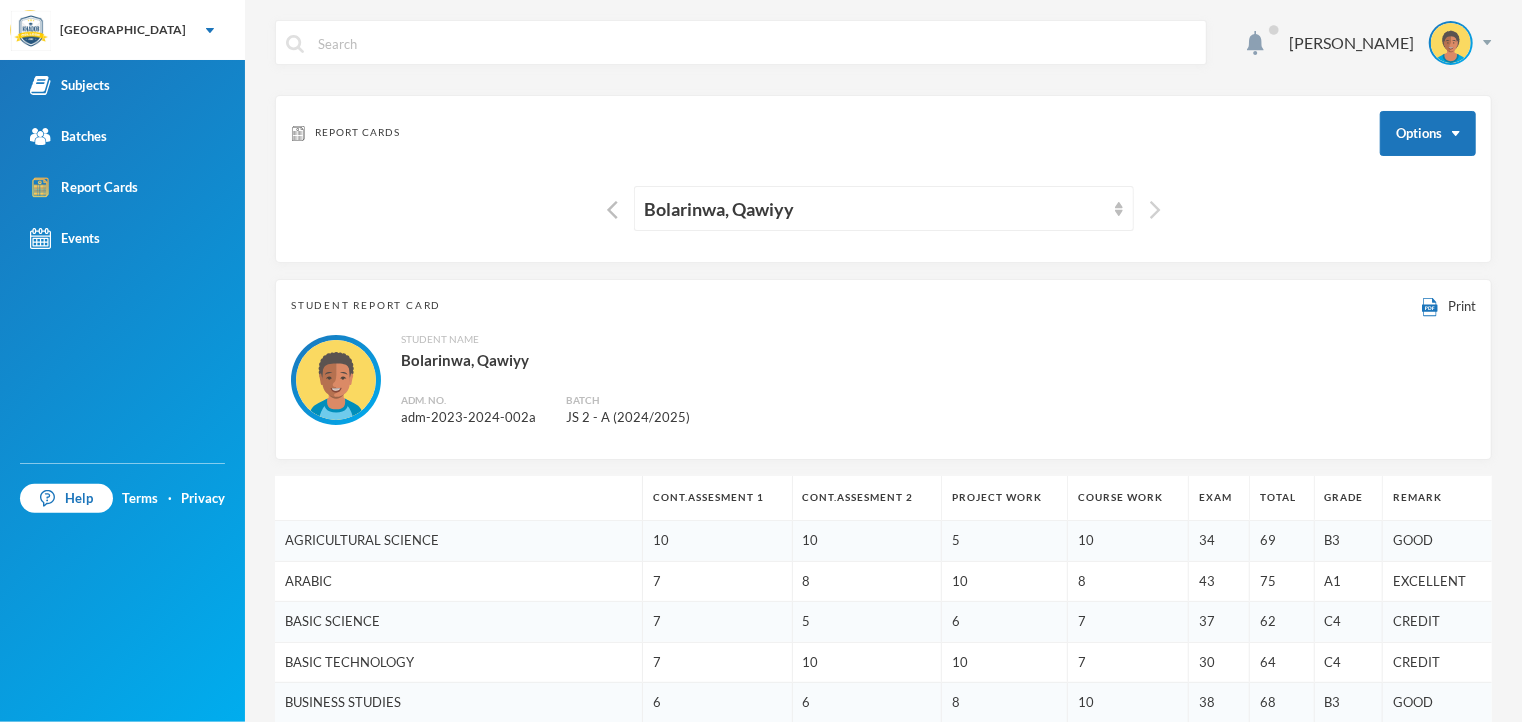 click at bounding box center (1155, 210) 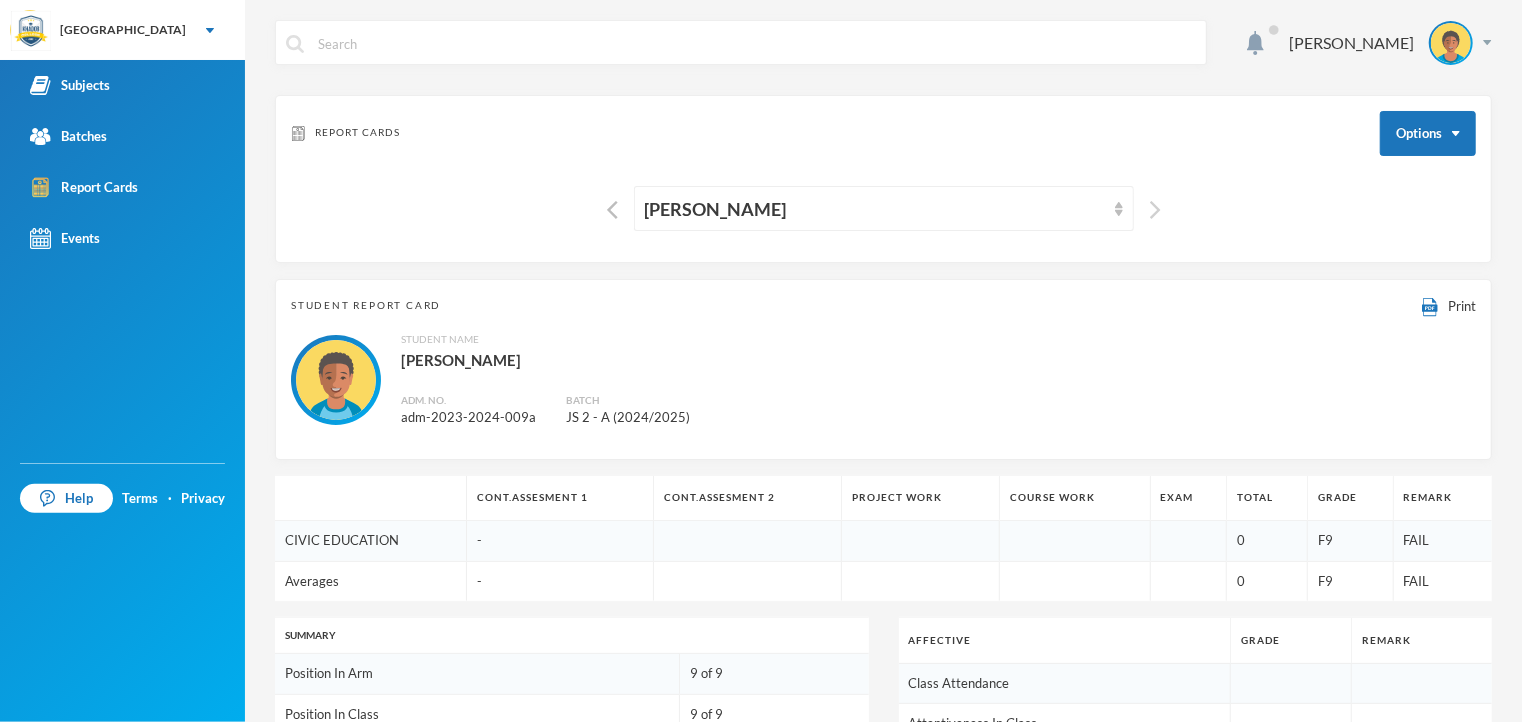 click at bounding box center (1155, 210) 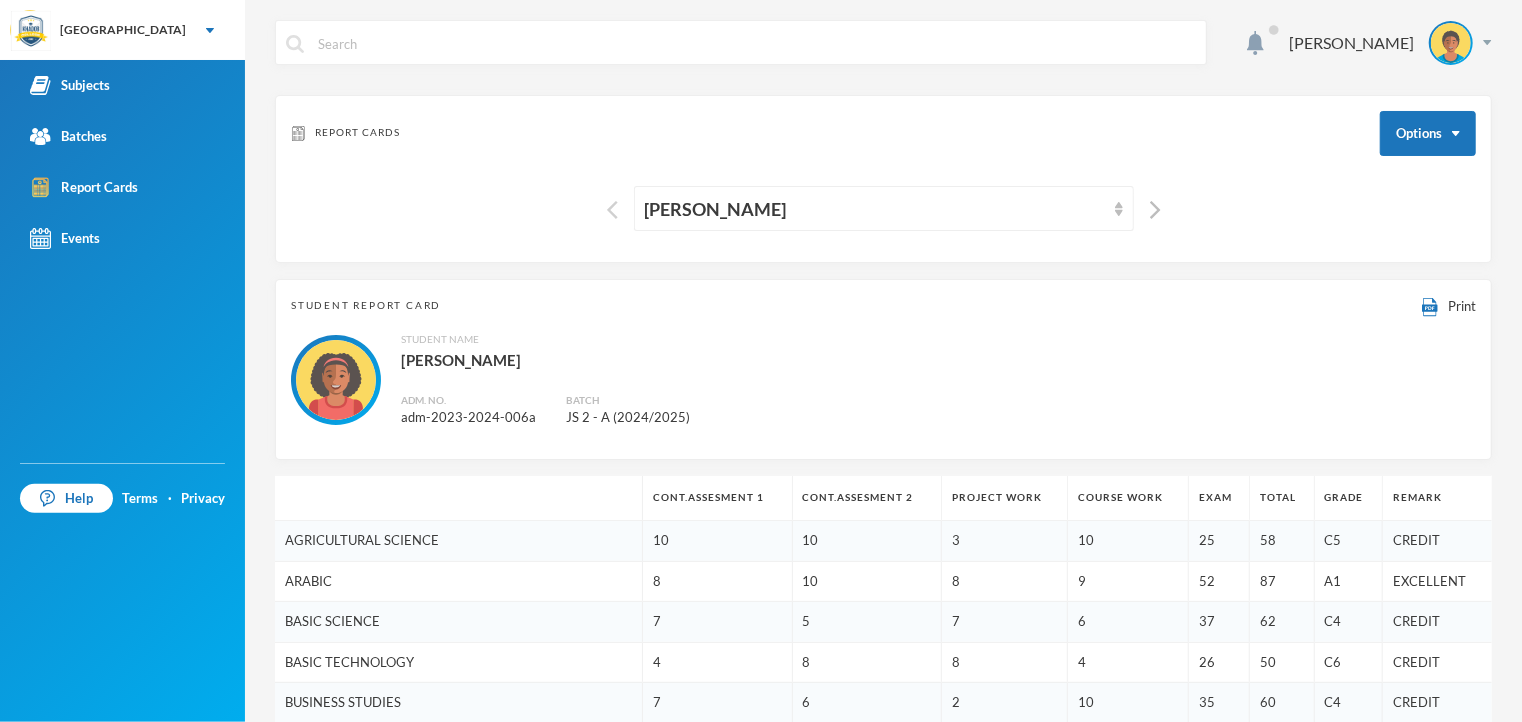 click at bounding box center [612, 210] 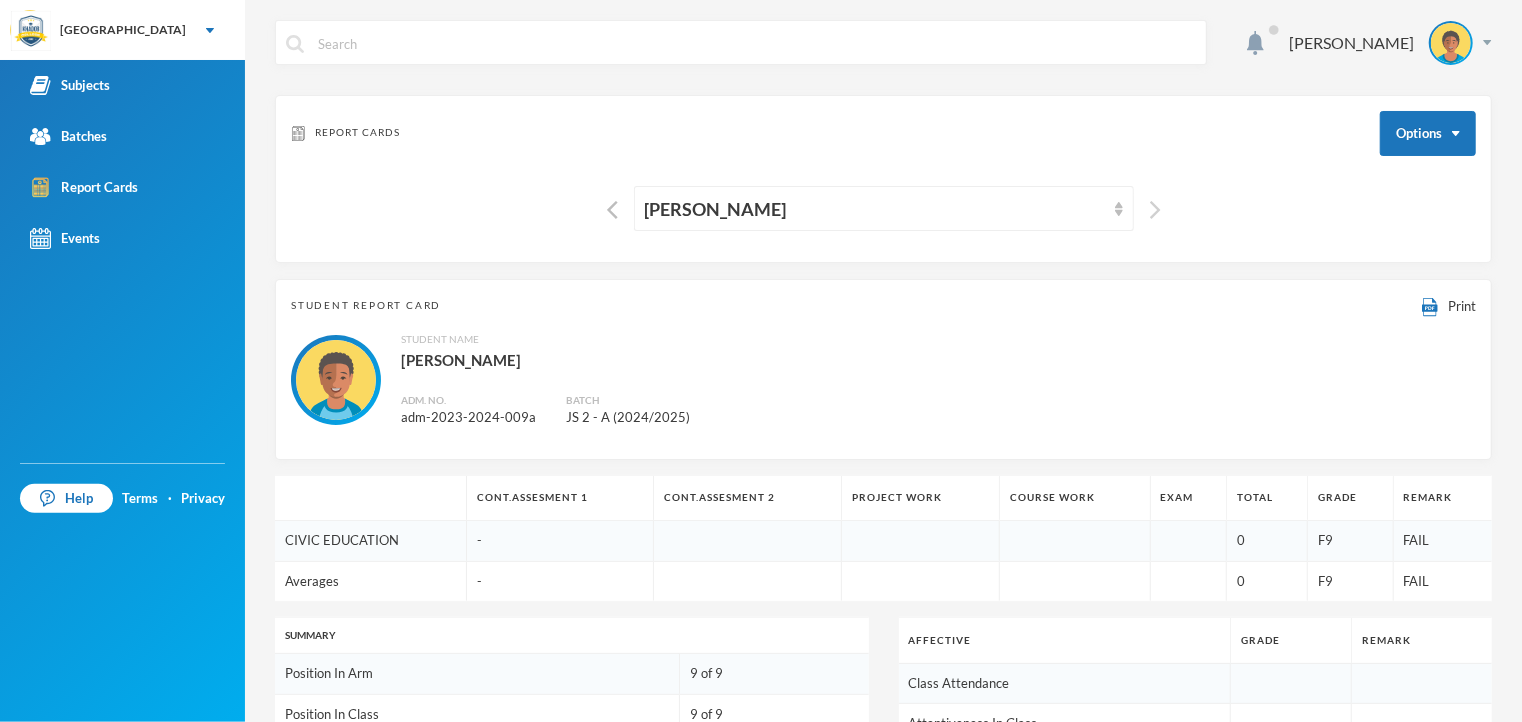 click at bounding box center (1155, 210) 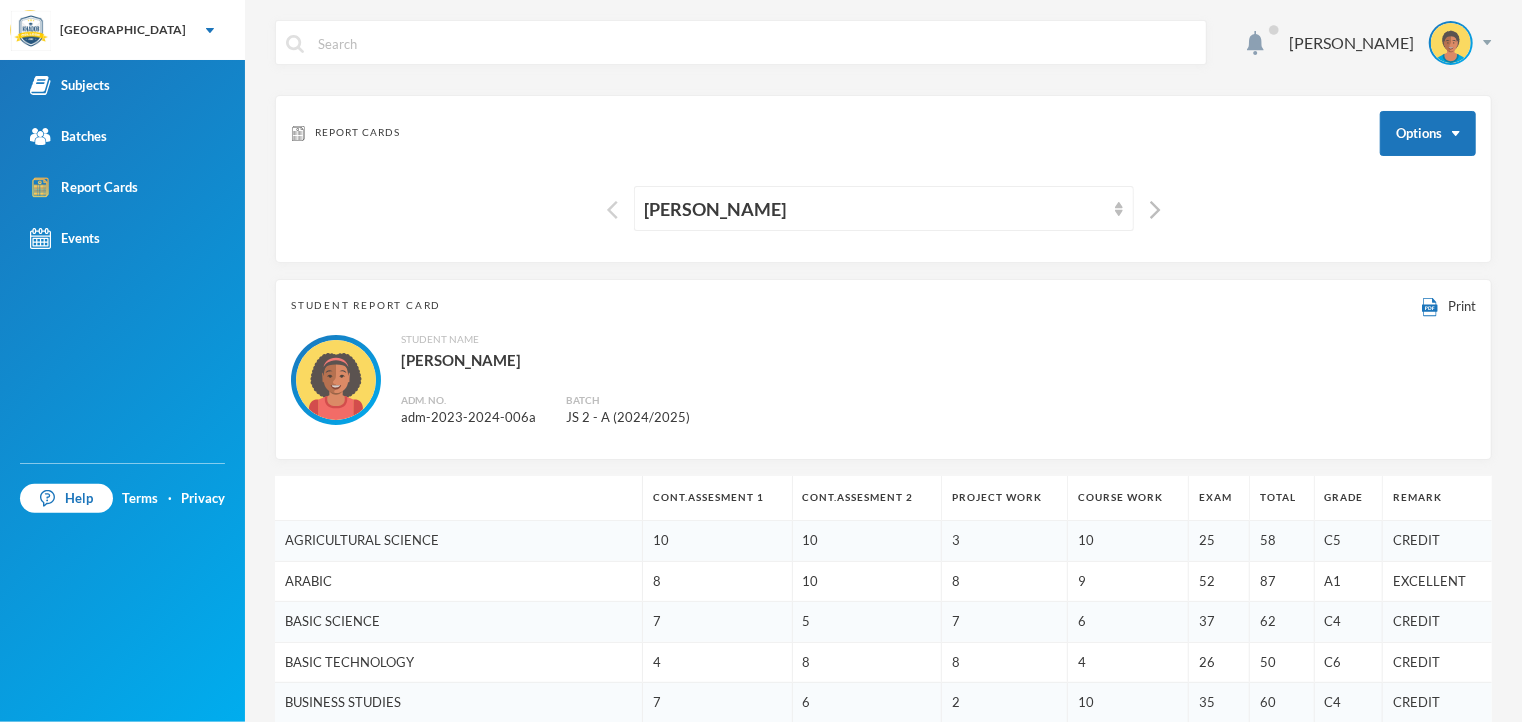 click at bounding box center (612, 210) 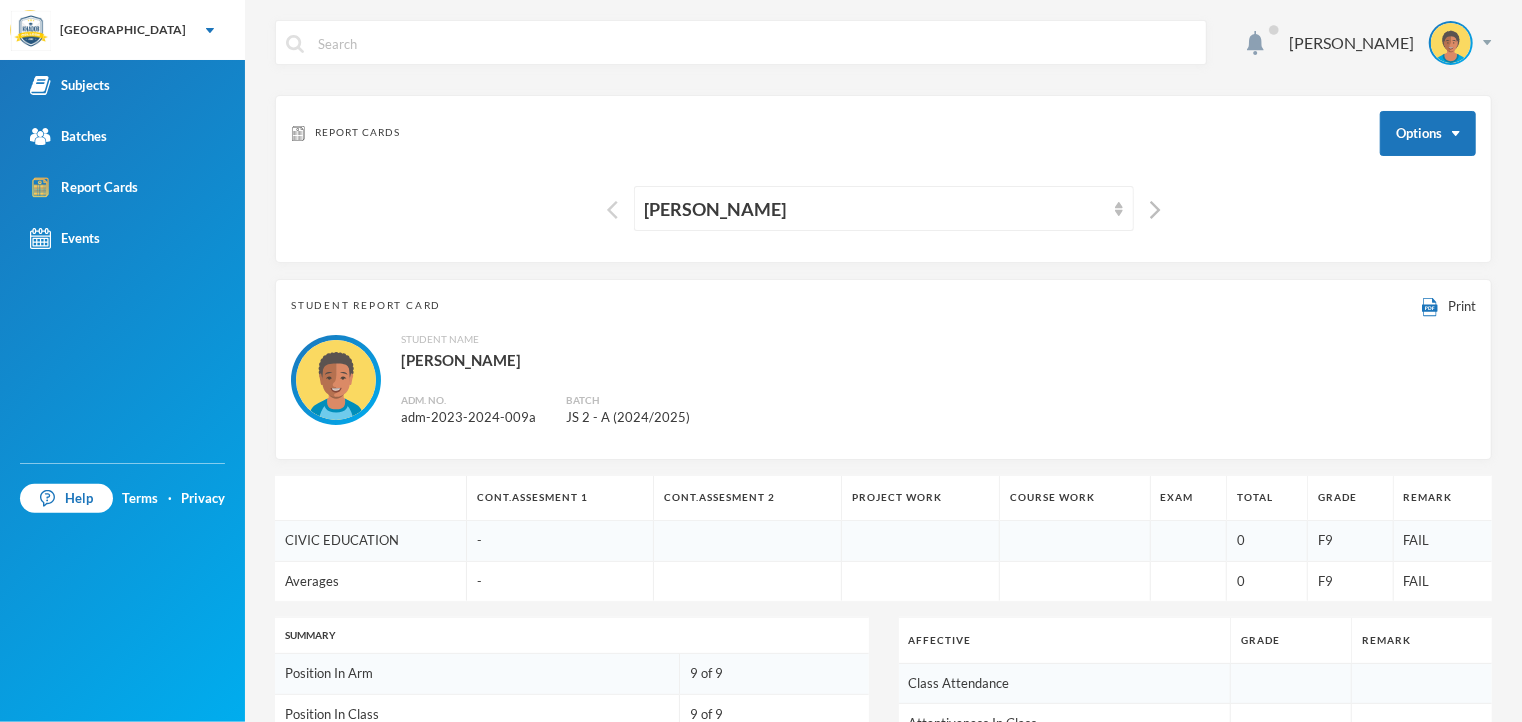 click at bounding box center (612, 210) 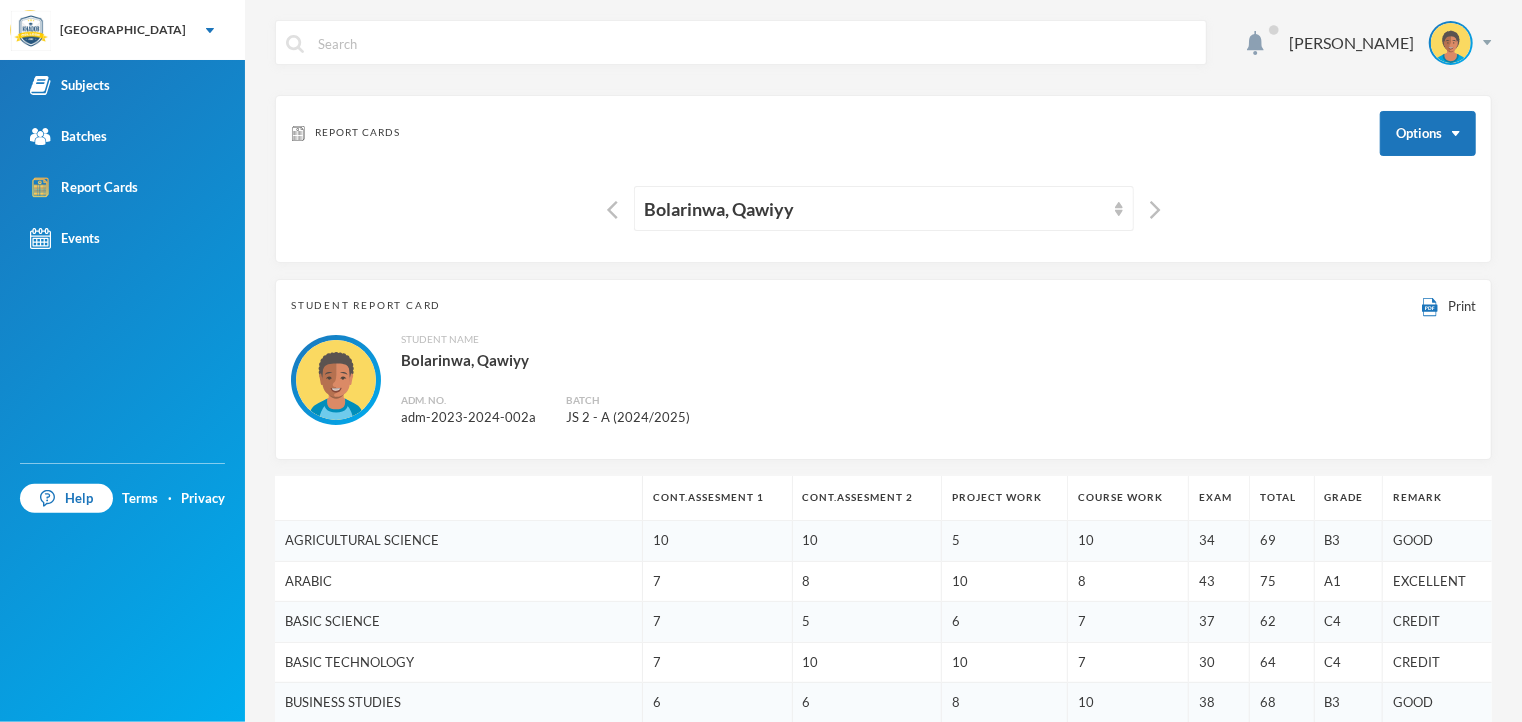 click on "Student Report Card Print Student Name [PERSON_NAME], [PERSON_NAME] Adm. No. adm-2023-2024-002a Batch JS 2 - A (2024/2025)" at bounding box center (883, 369) 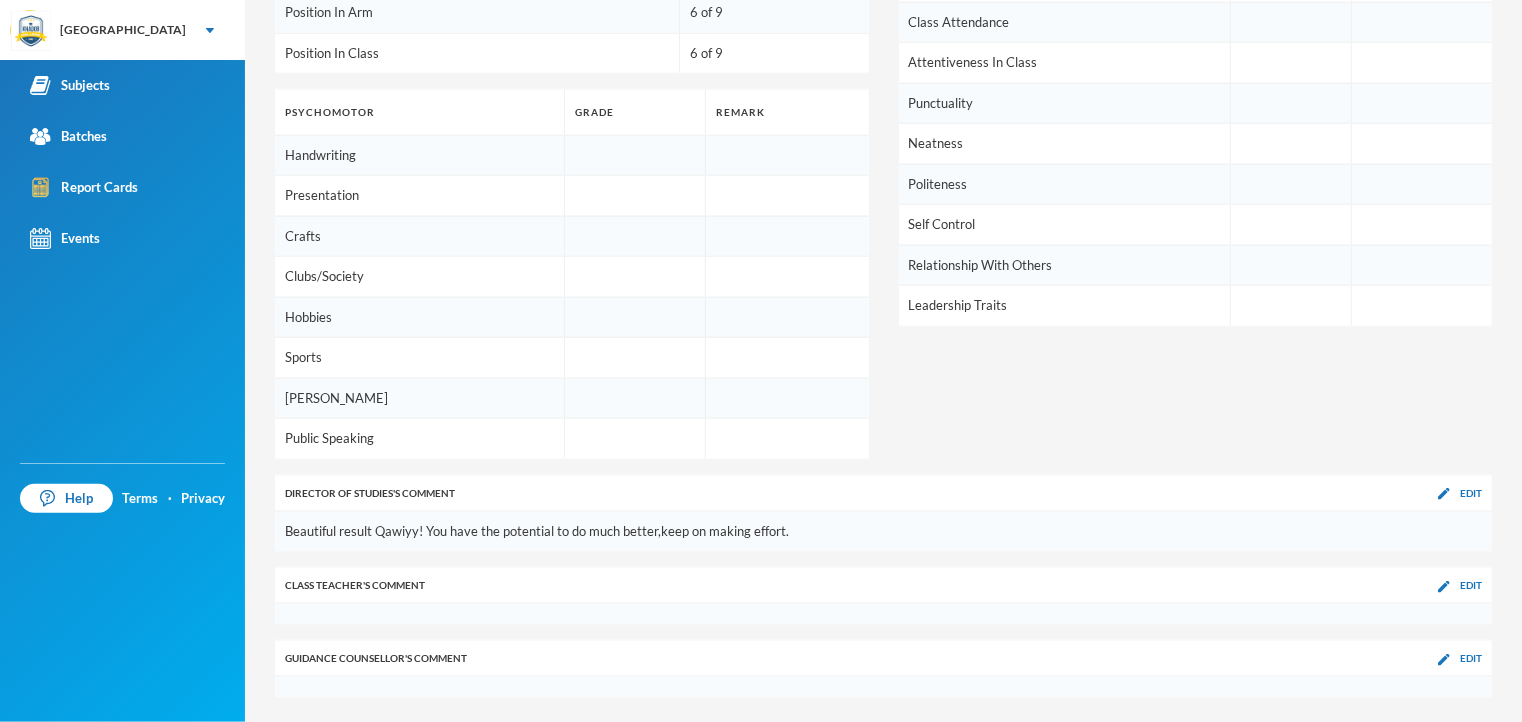 scroll, scrollTop: 1229, scrollLeft: 0, axis: vertical 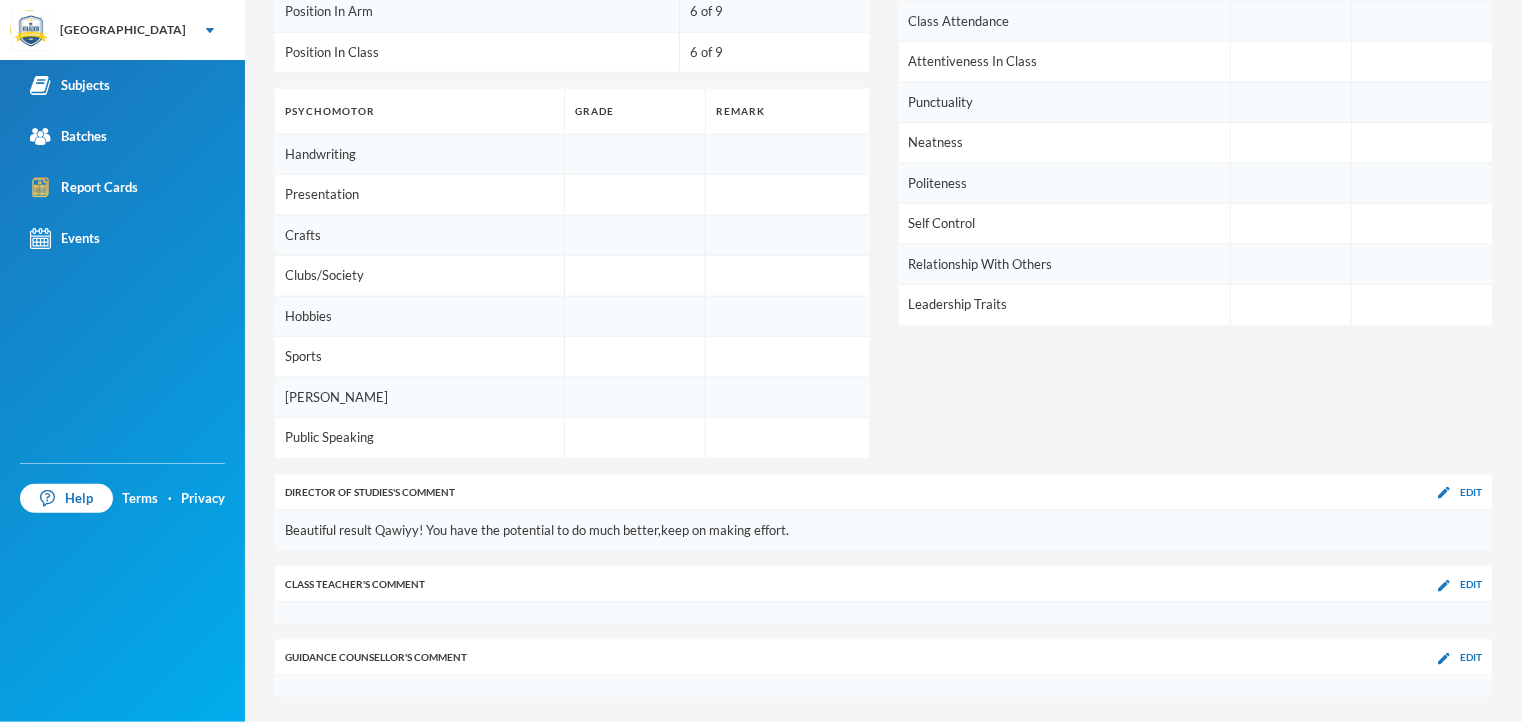 click on "Class Teacher 's Comment   Edit" at bounding box center (883, 584) 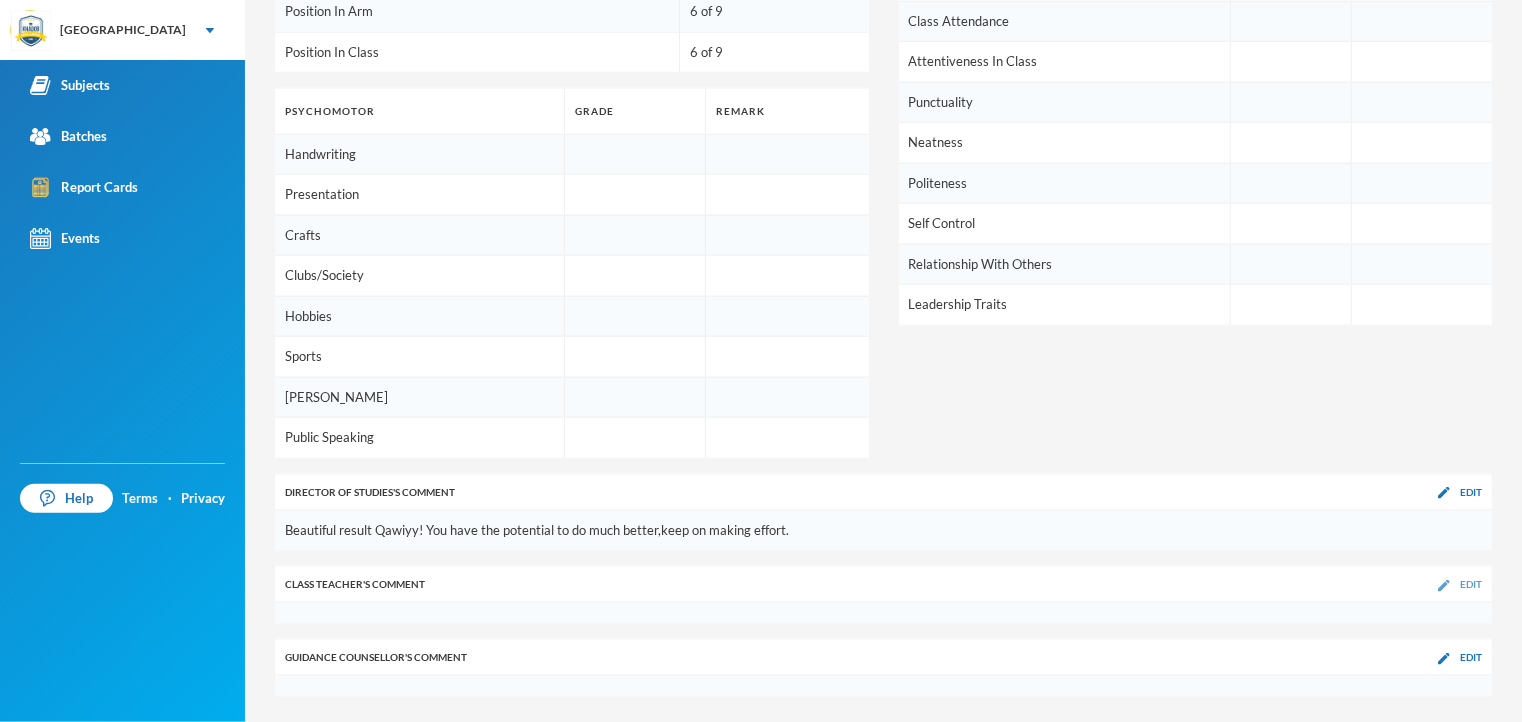 click on "Edit" at bounding box center [1471, 584] 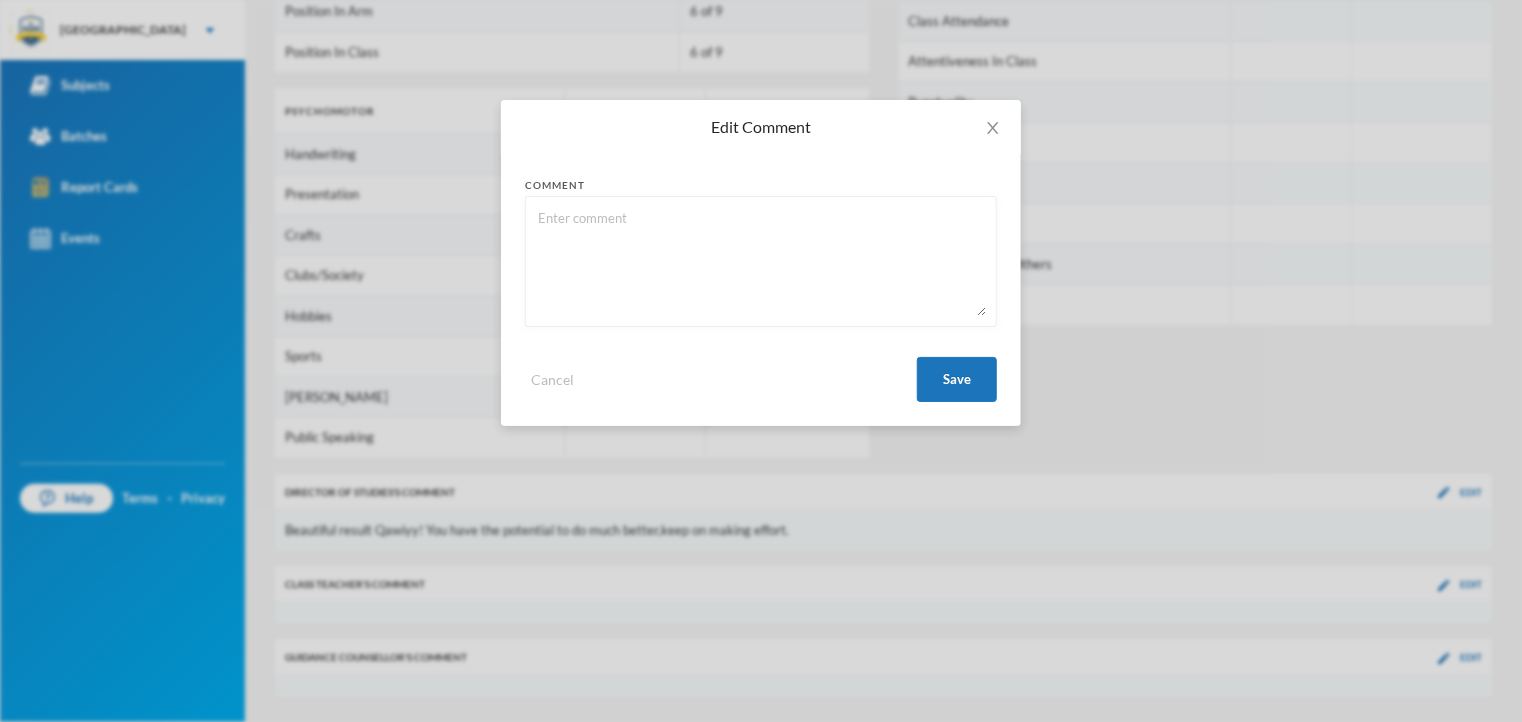 click at bounding box center (761, 261) 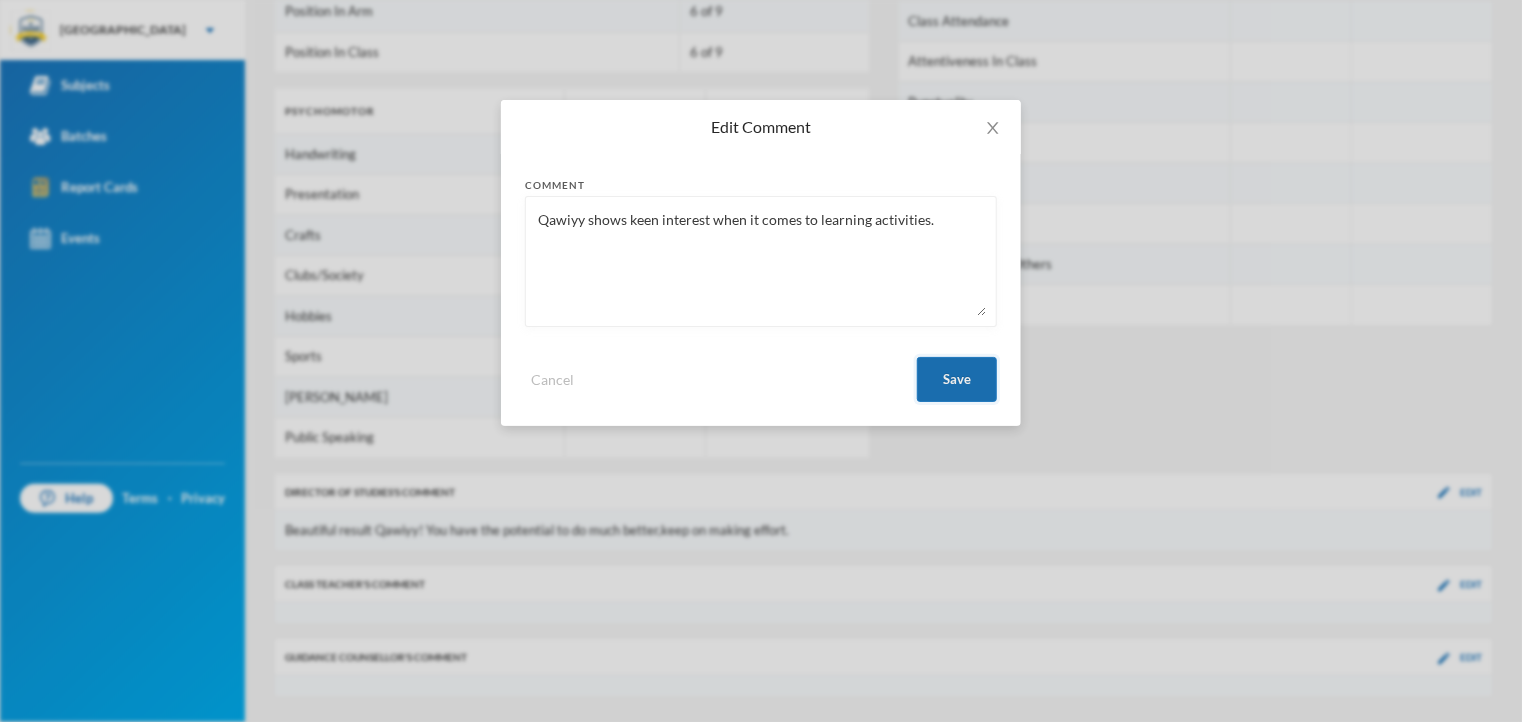 type on "Qawiyy shows keen interest when it comes to learning activities." 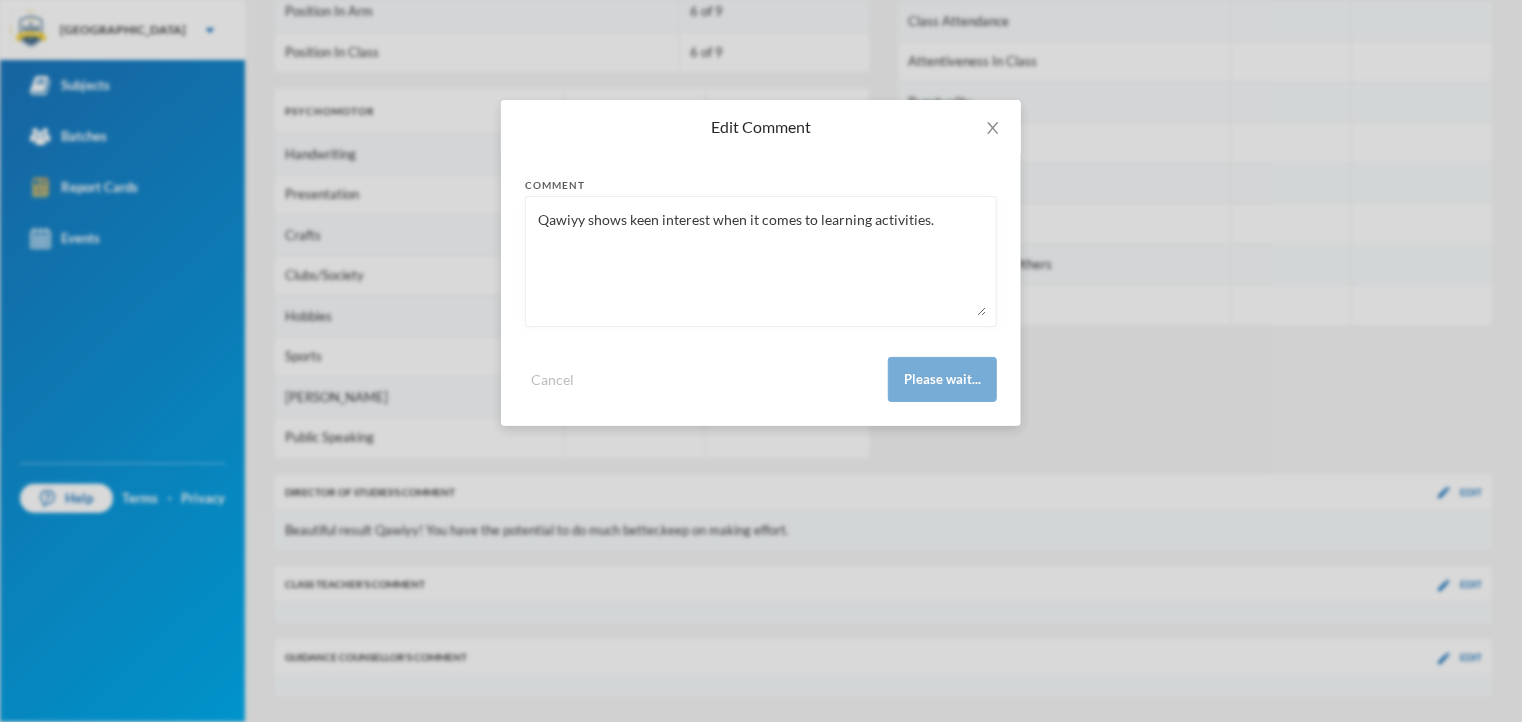 click on "Qawiyy shows keen interest when it comes to learning activities." at bounding box center (761, 261) 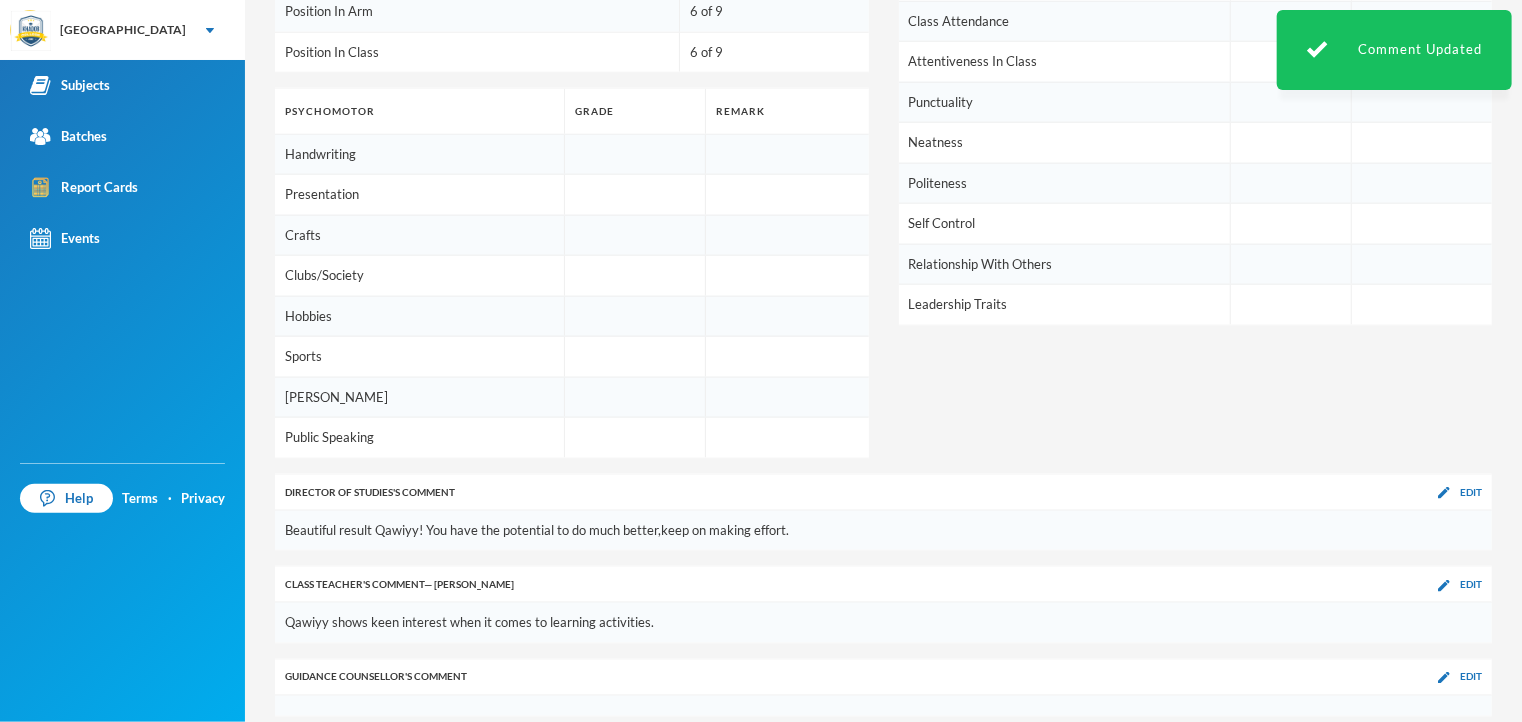 click at bounding box center [1291, 224] 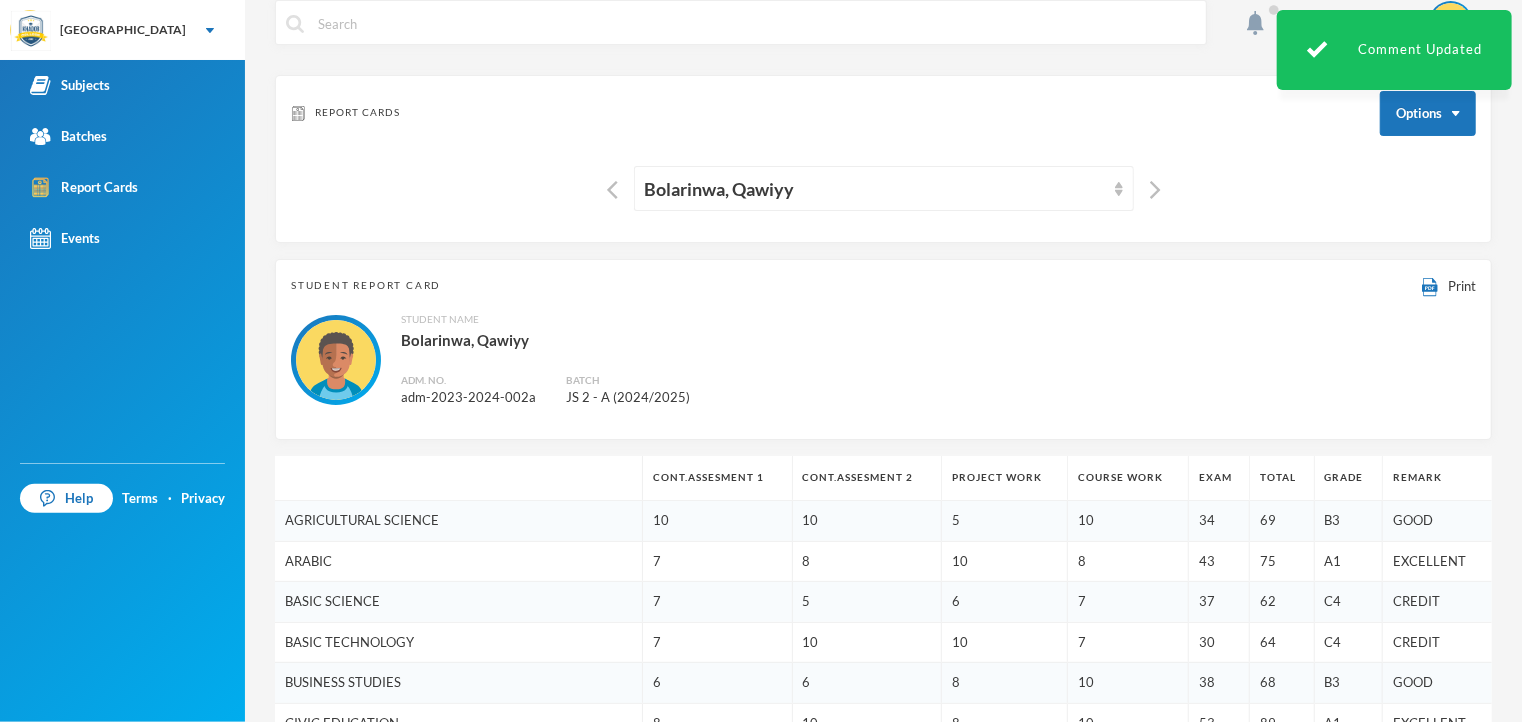 scroll, scrollTop: 0, scrollLeft: 0, axis: both 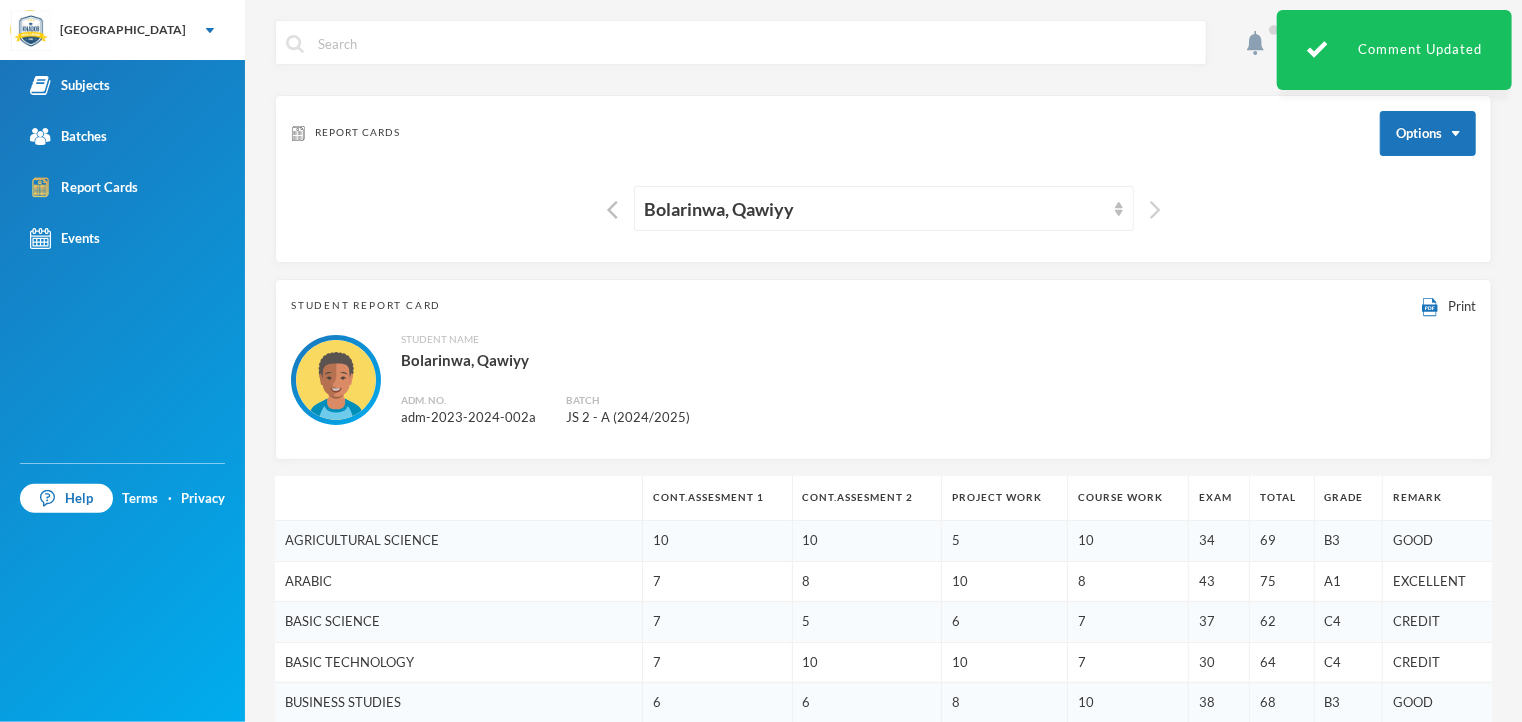 click at bounding box center [1155, 210] 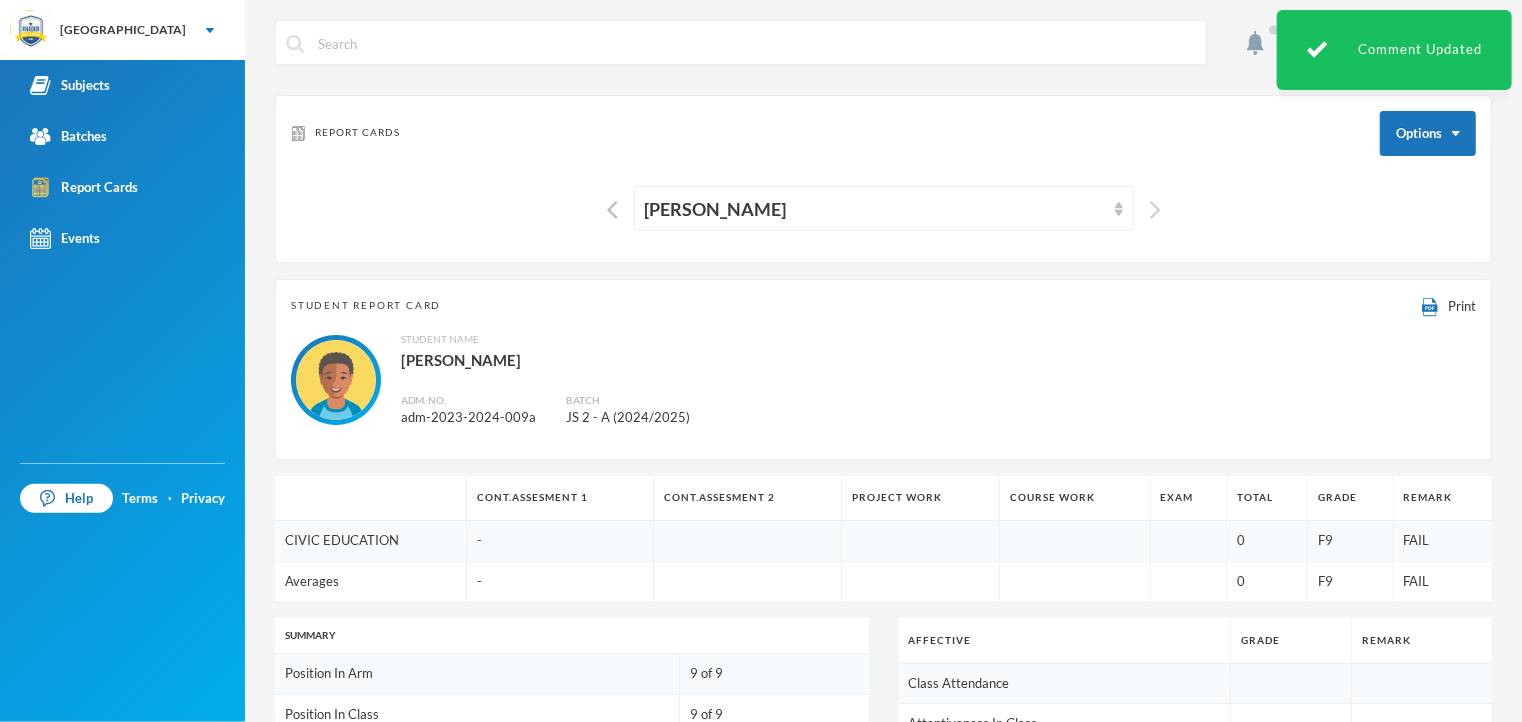 click at bounding box center (1155, 210) 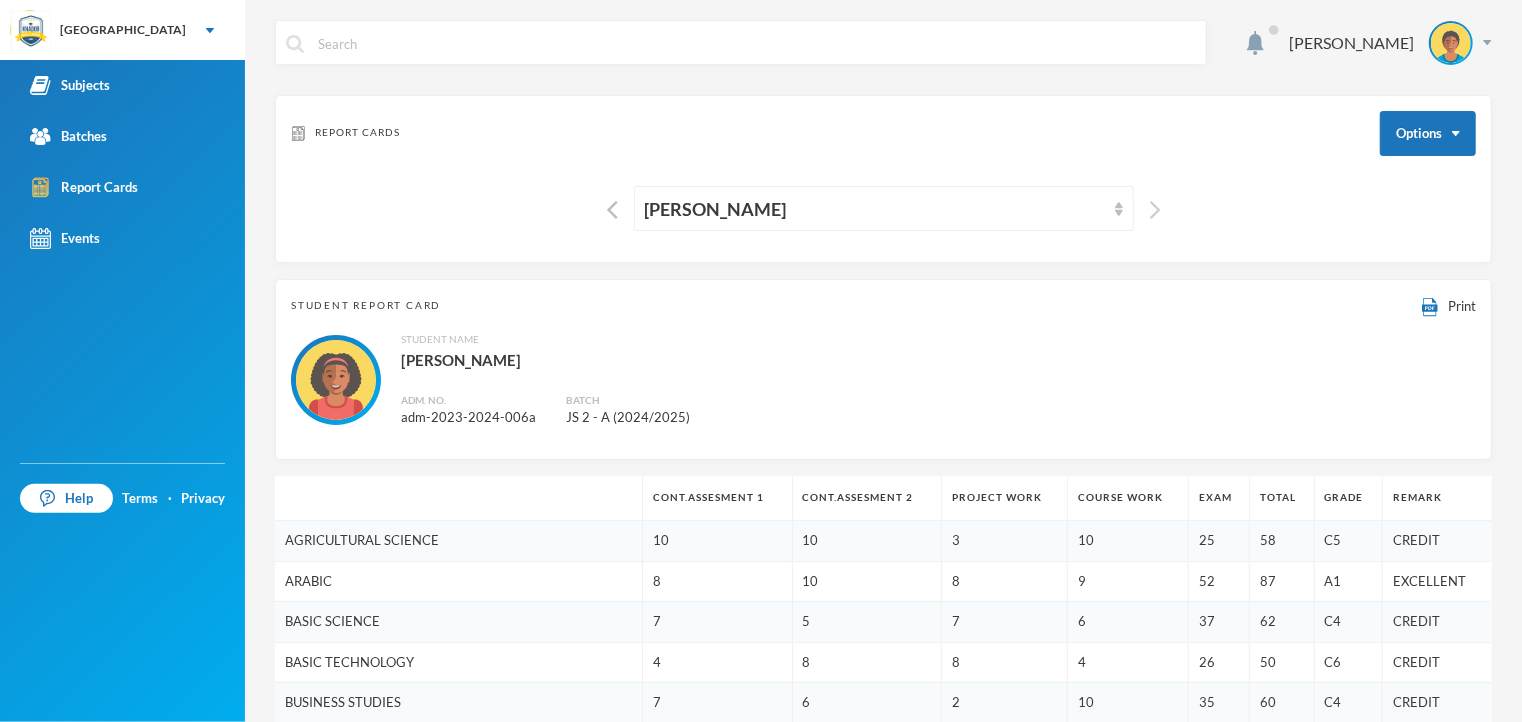 click at bounding box center (1155, 210) 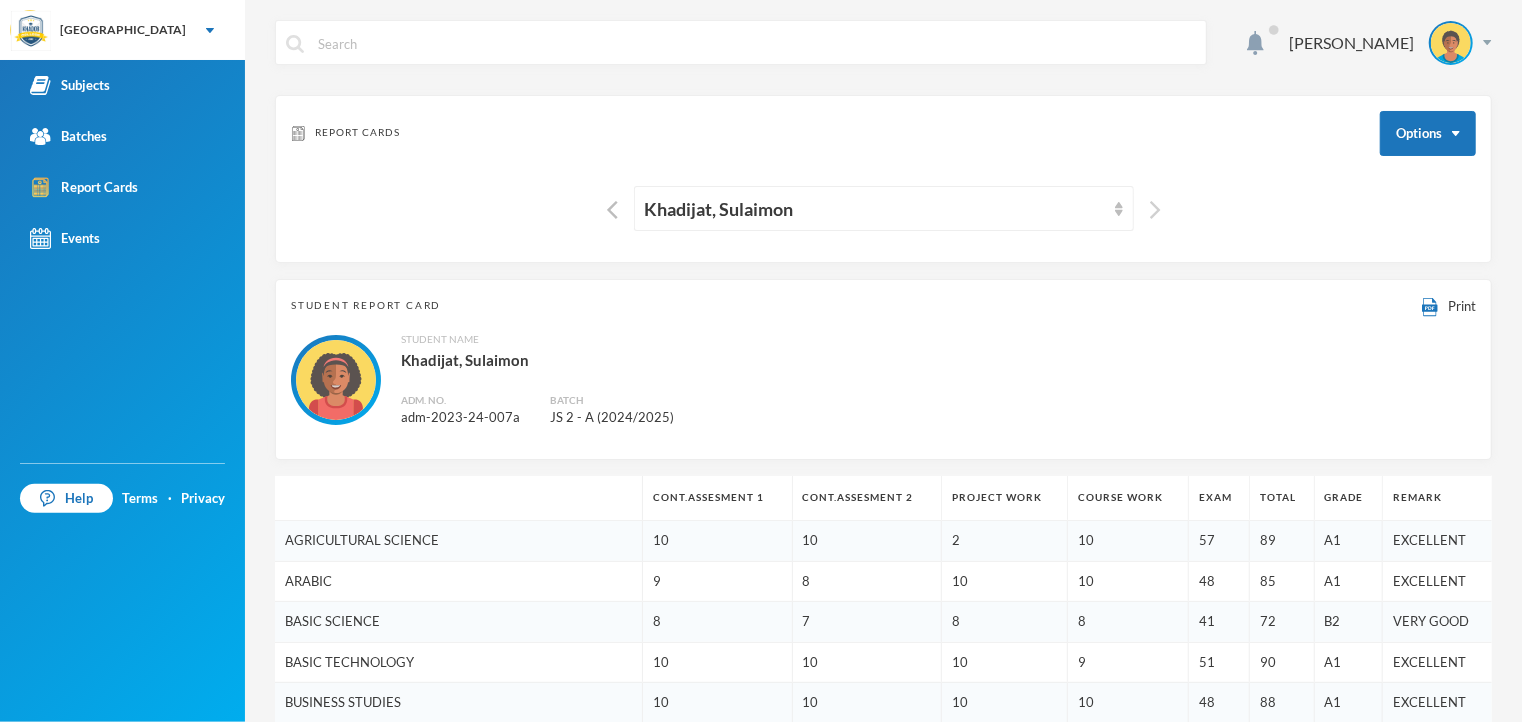 click at bounding box center [1155, 210] 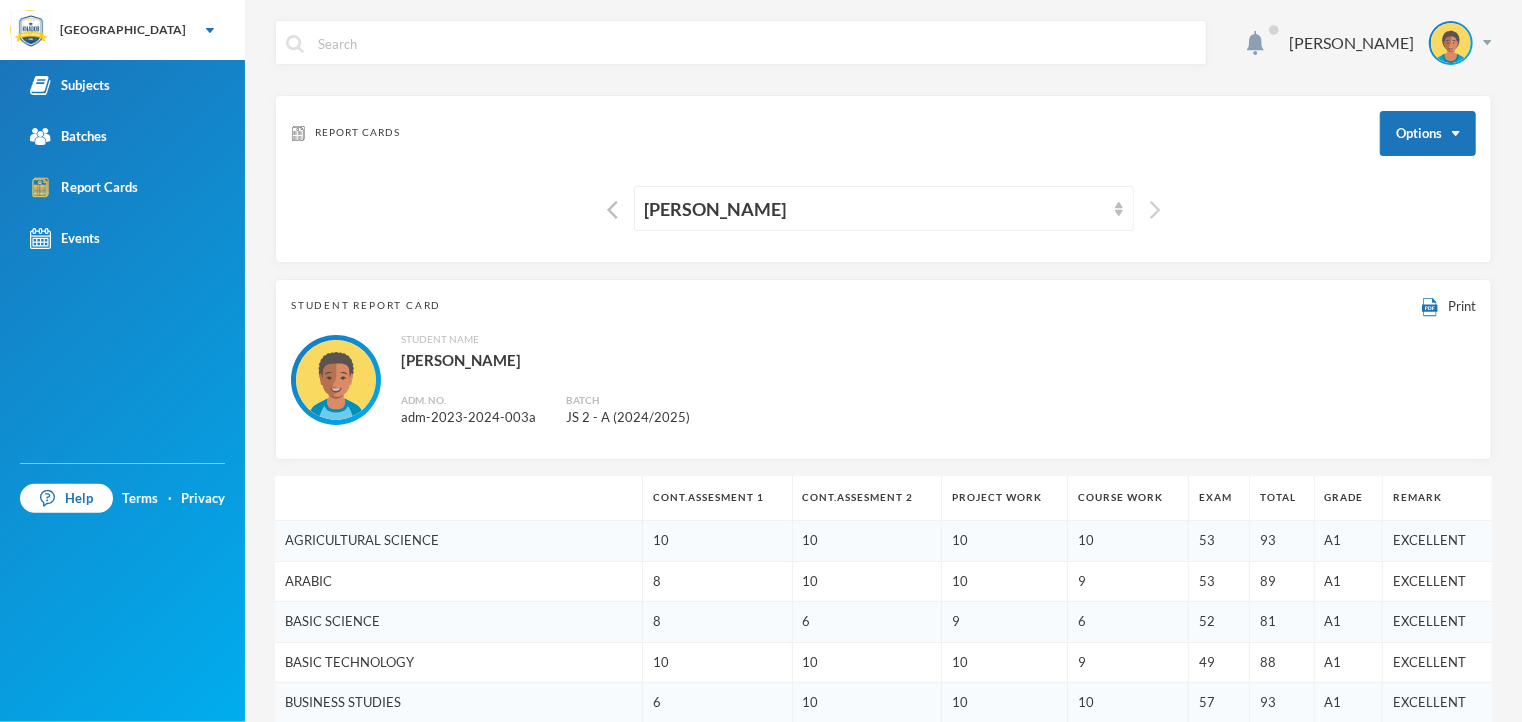 click at bounding box center [1155, 210] 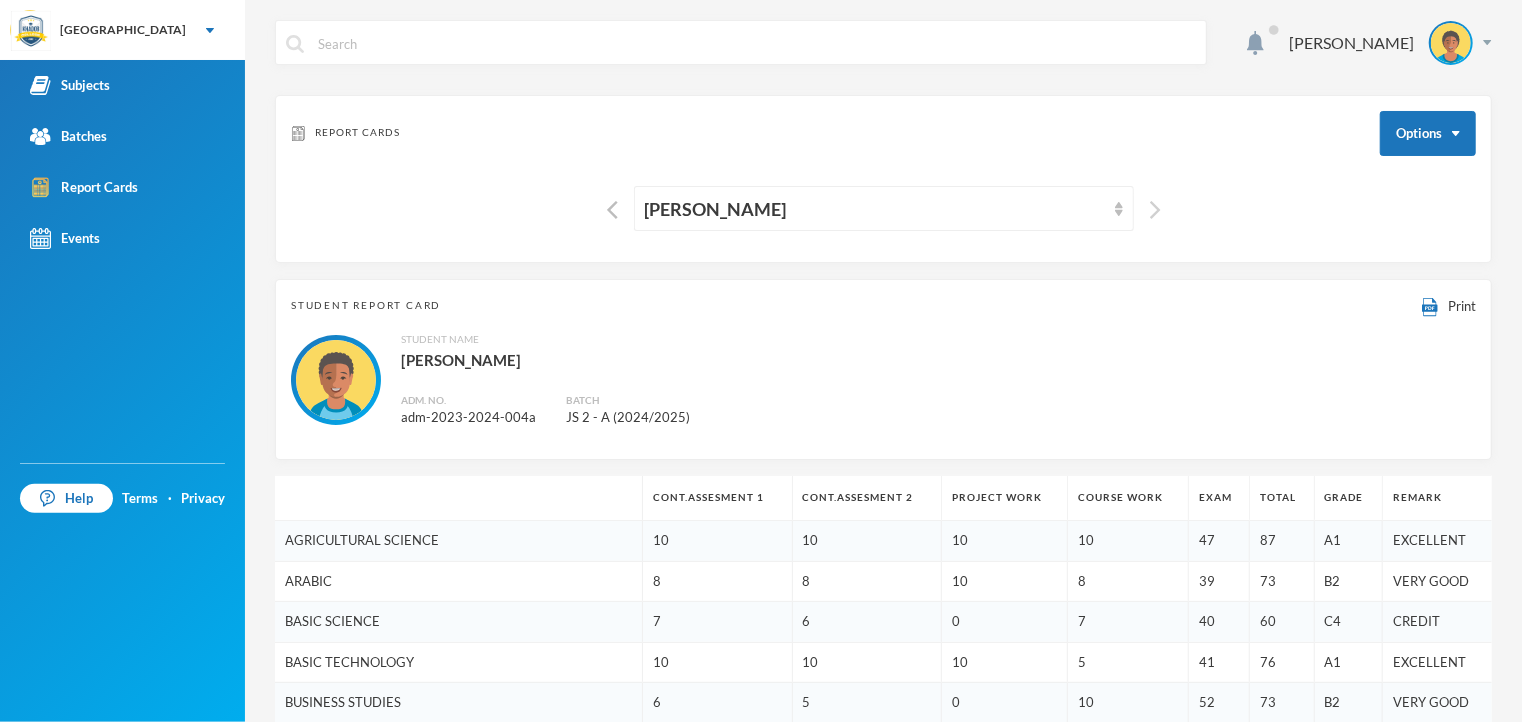 click at bounding box center [1155, 210] 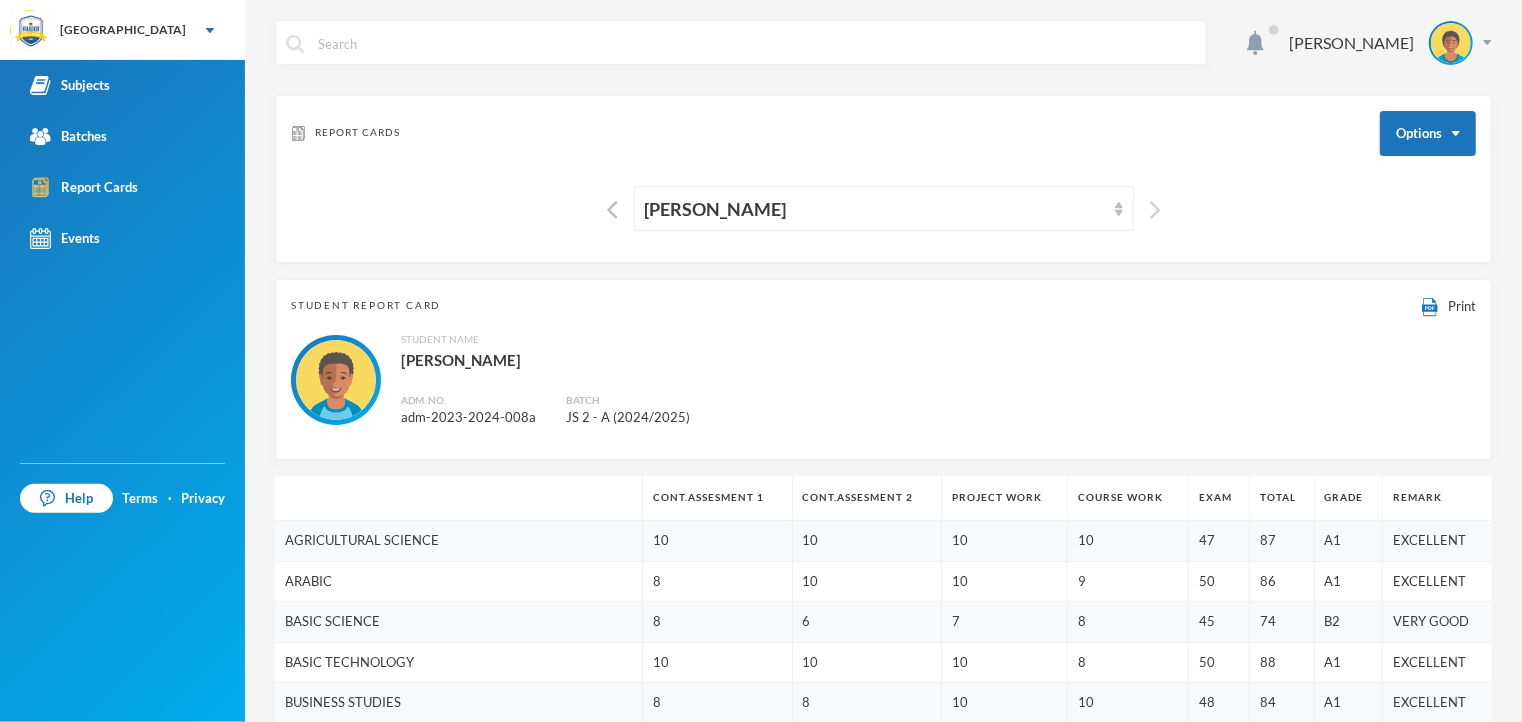 click at bounding box center [1155, 210] 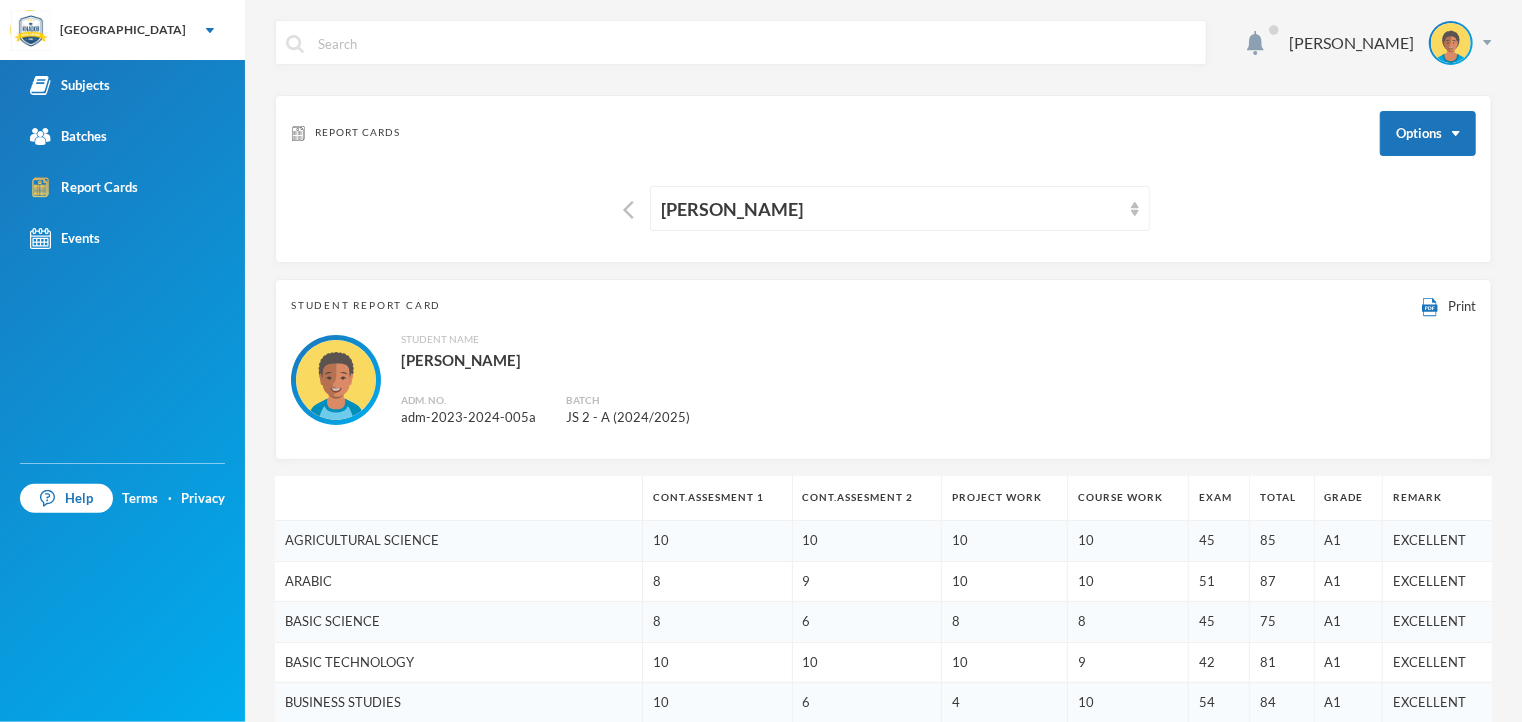 click on "[PERSON_NAME]" at bounding box center [883, 208] 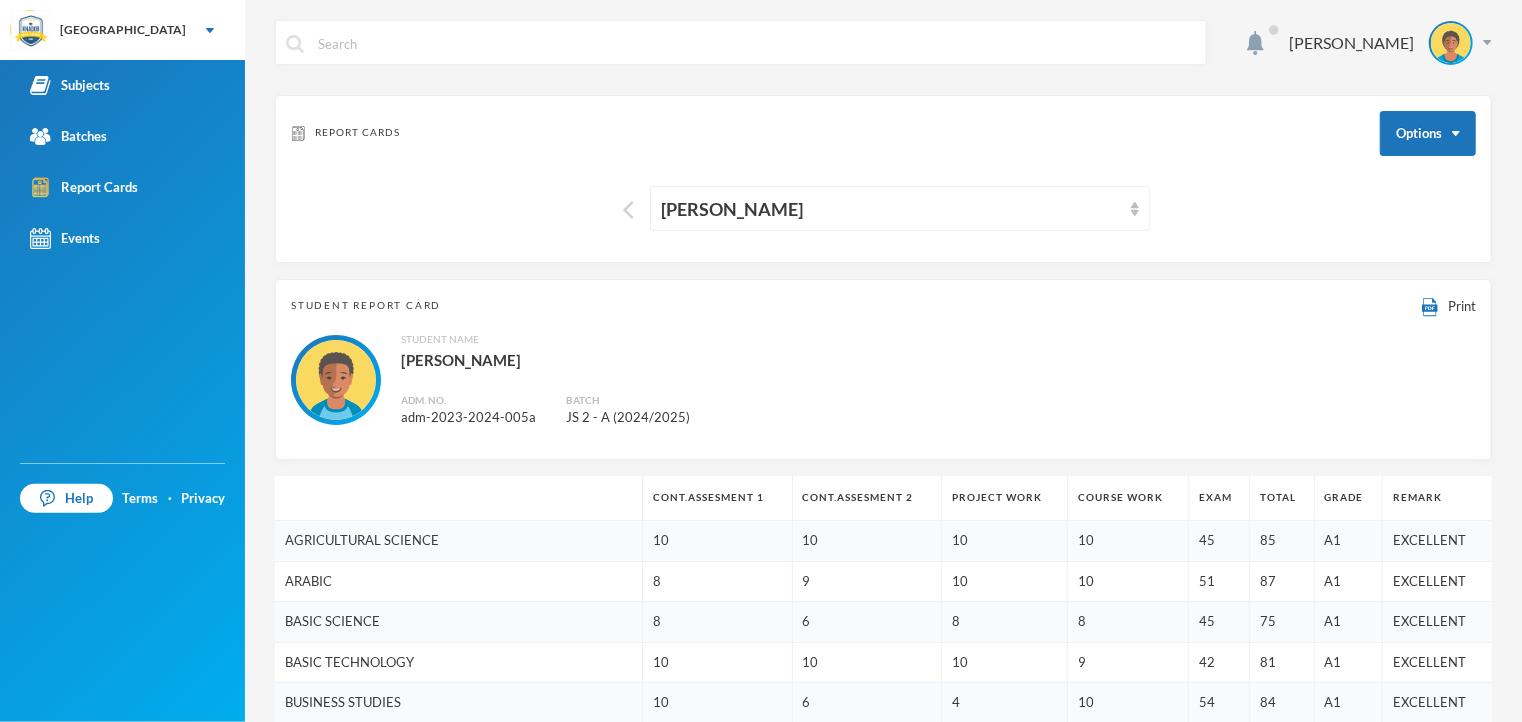 click at bounding box center (628, 210) 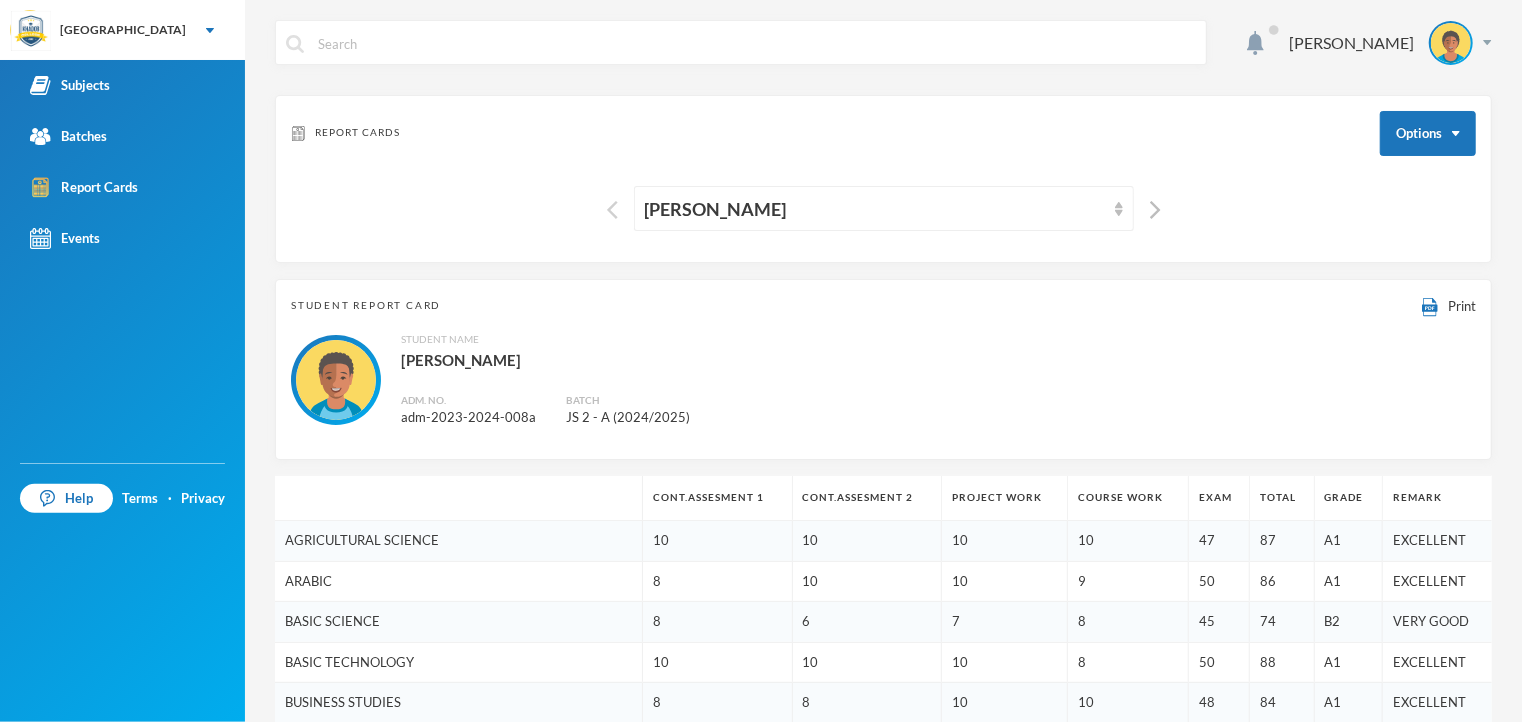 click at bounding box center [617, 208] 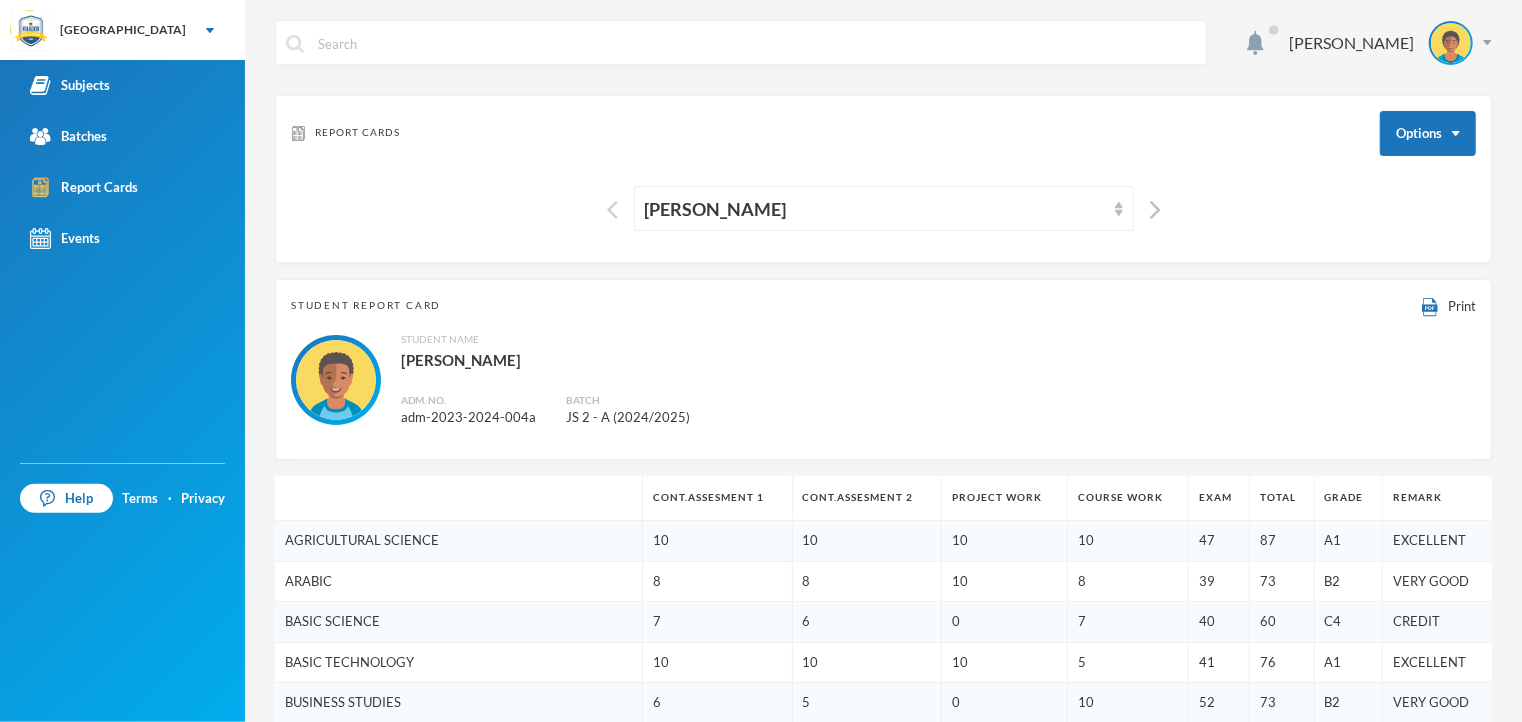 click at bounding box center (612, 210) 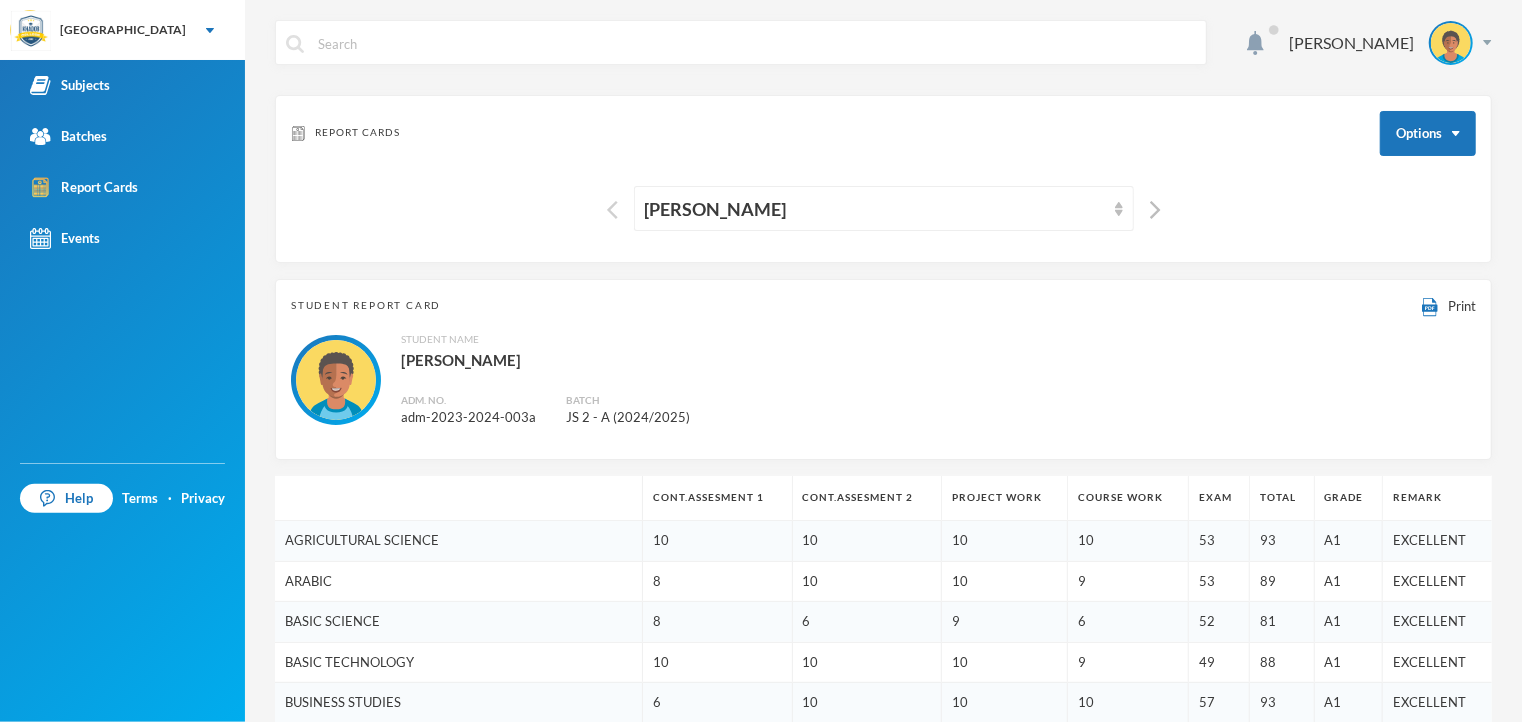 click at bounding box center [612, 210] 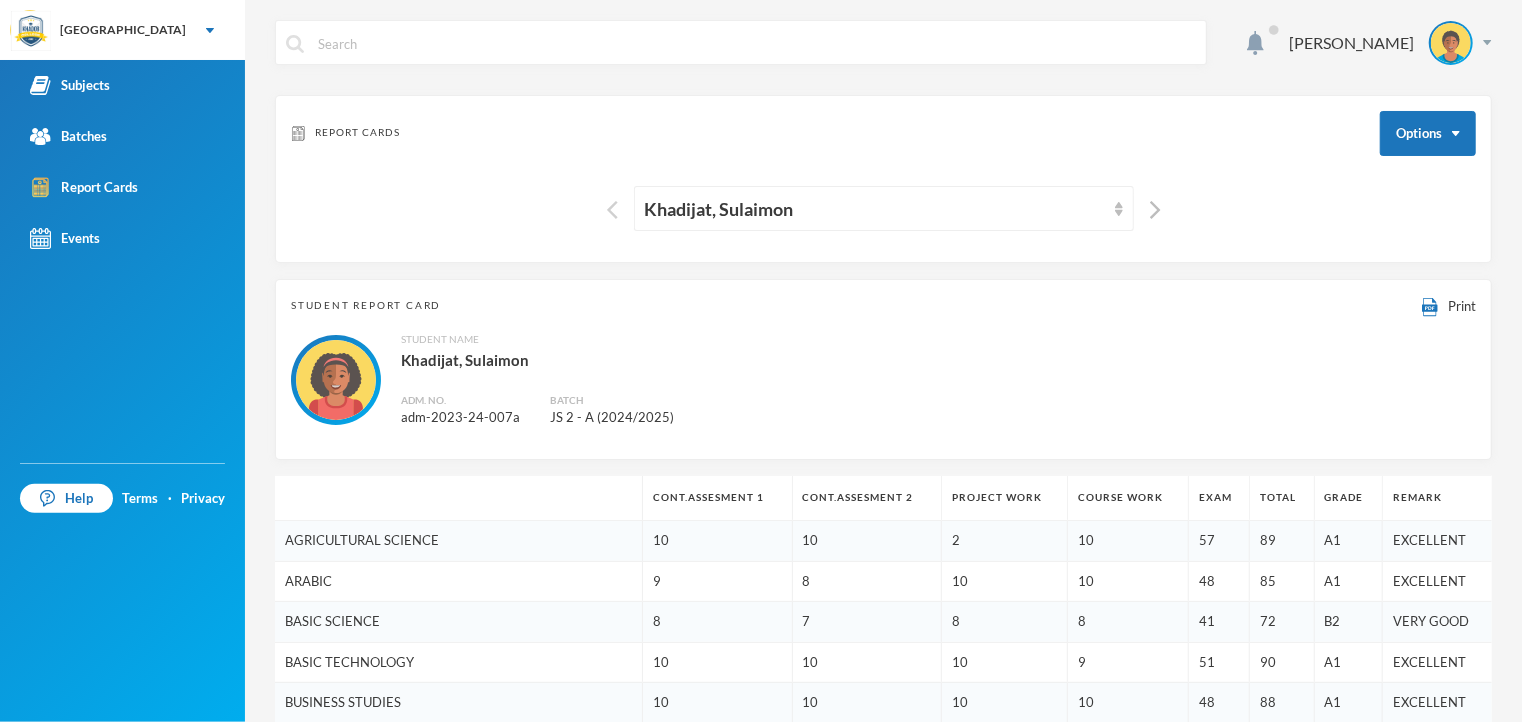click at bounding box center (612, 210) 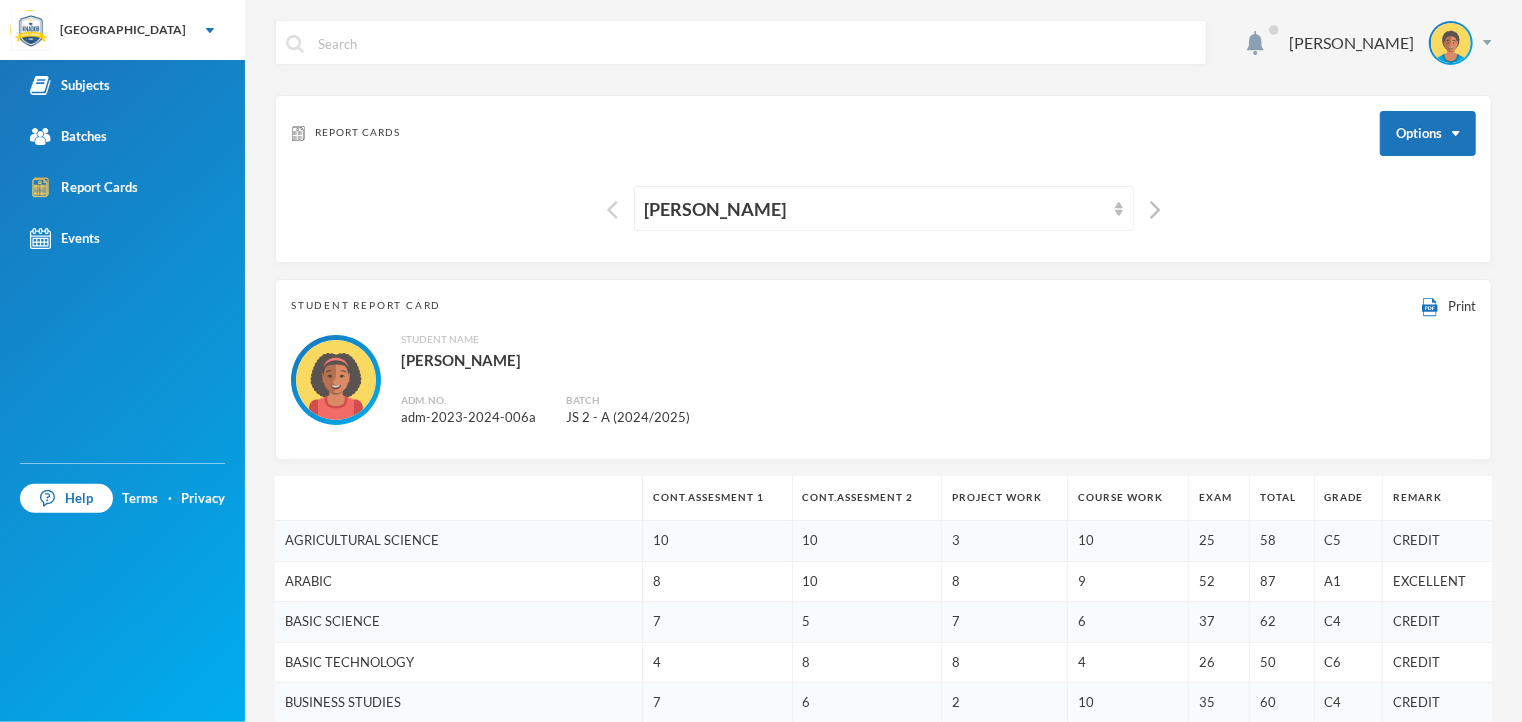 click at bounding box center (612, 210) 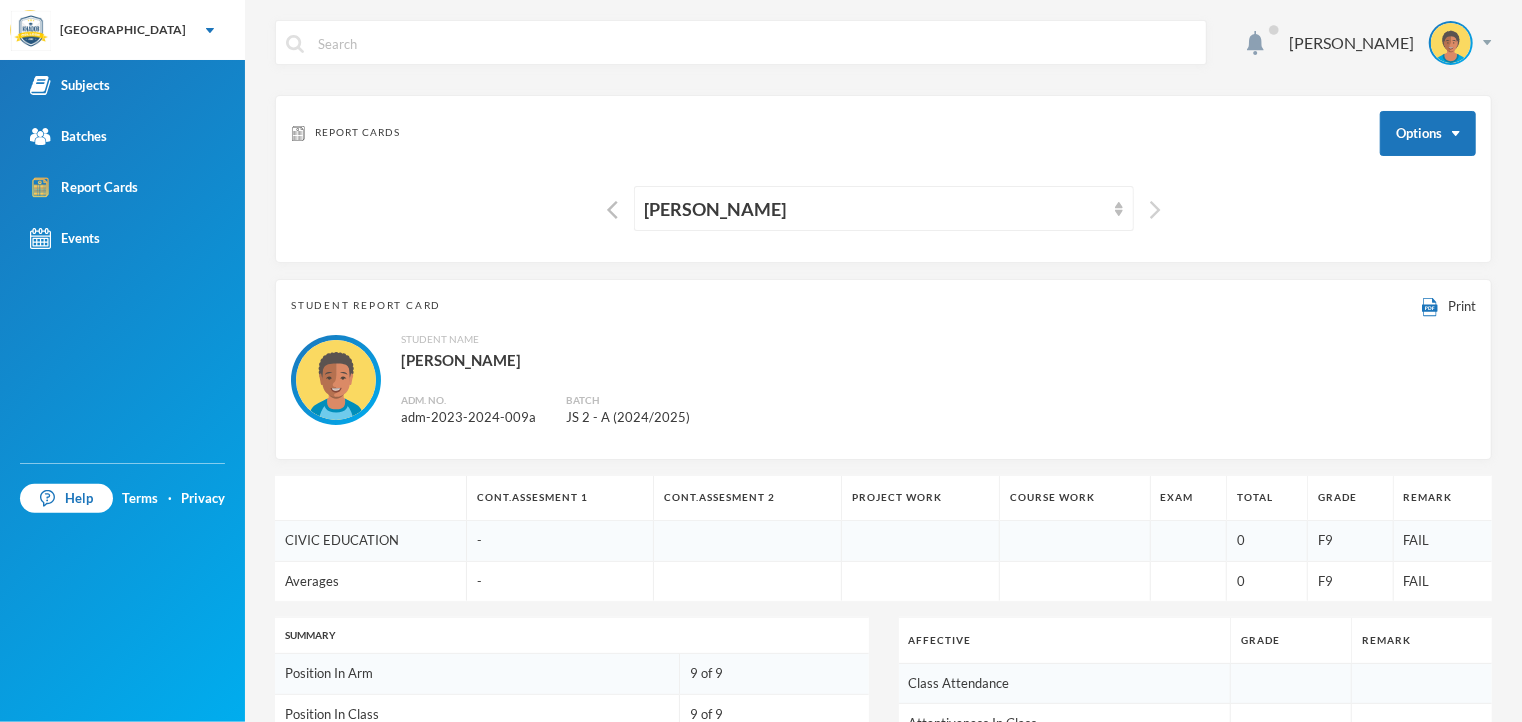 click at bounding box center [1155, 210] 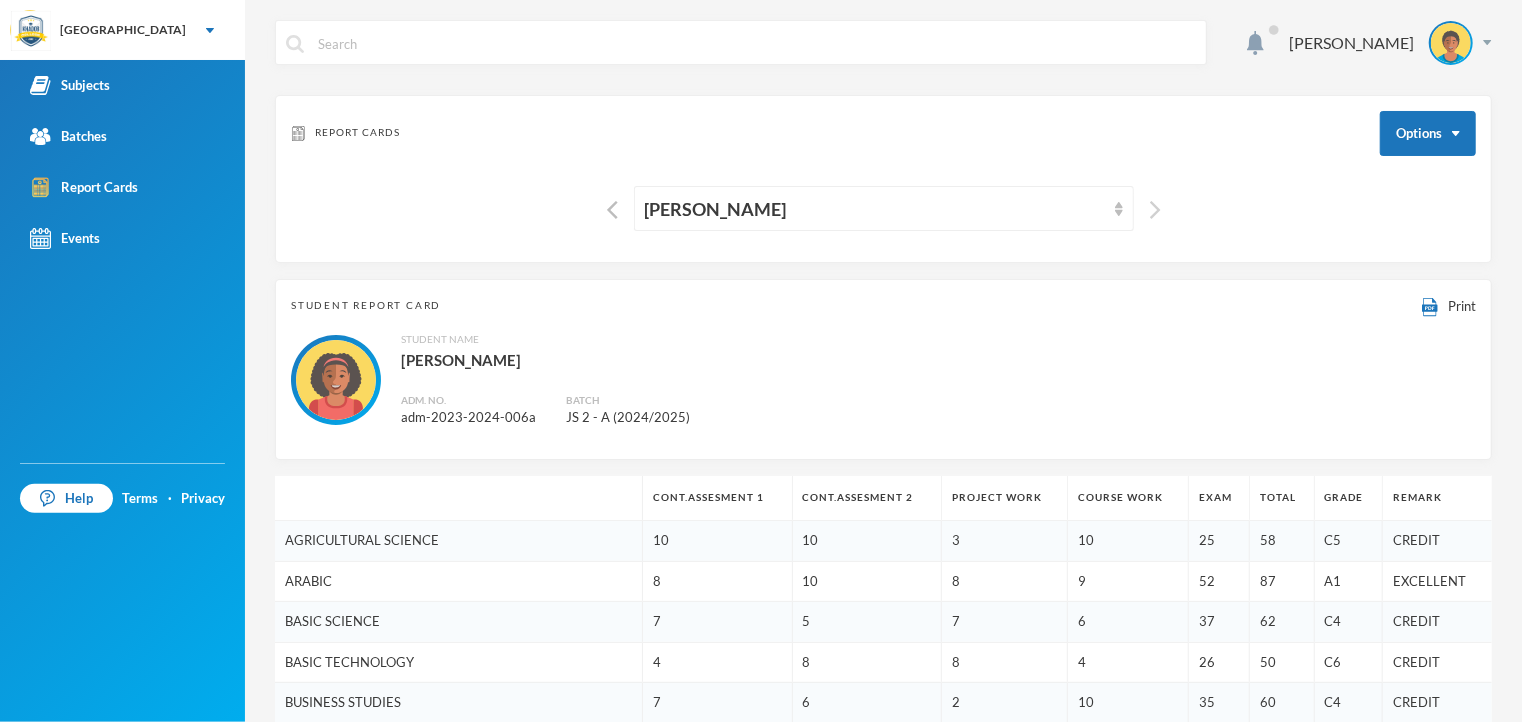 type 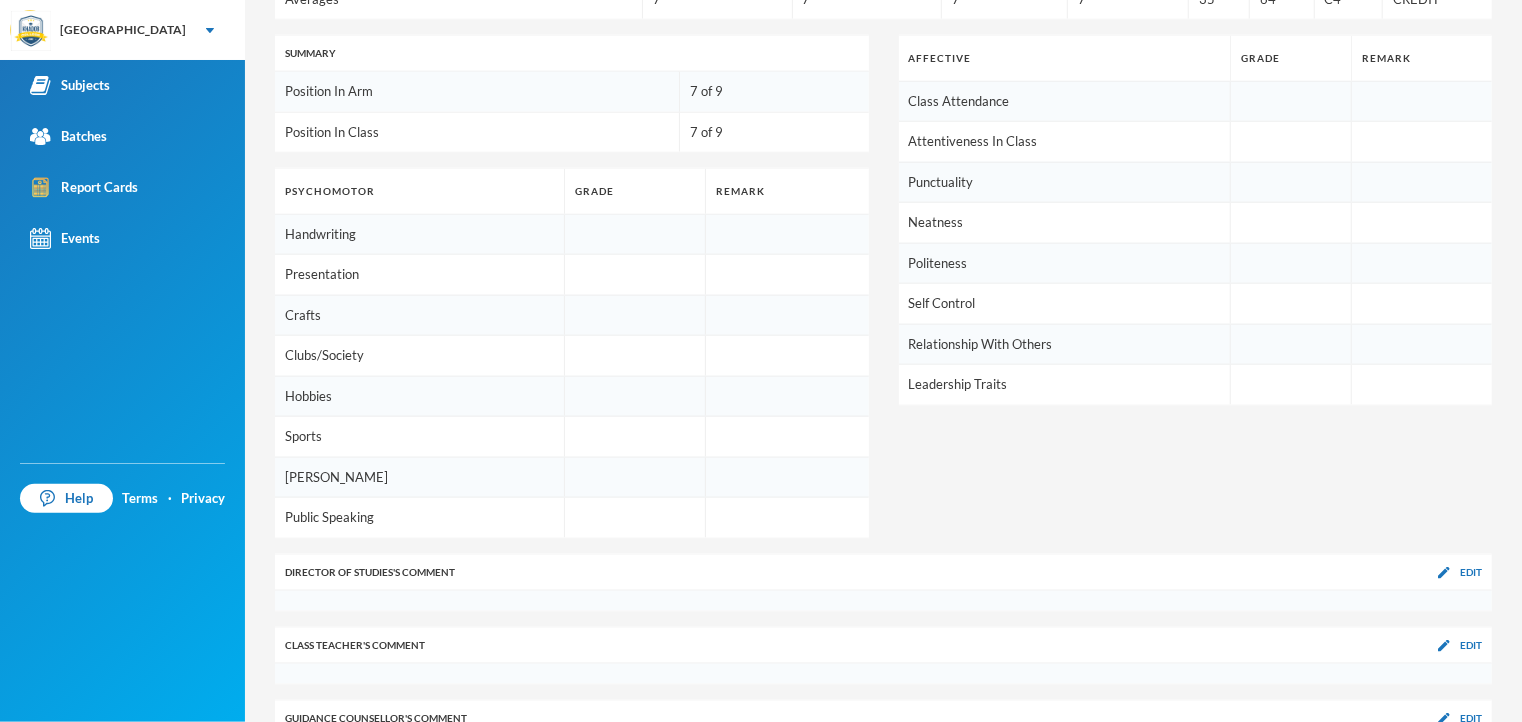 scroll, scrollTop: 1209, scrollLeft: 0, axis: vertical 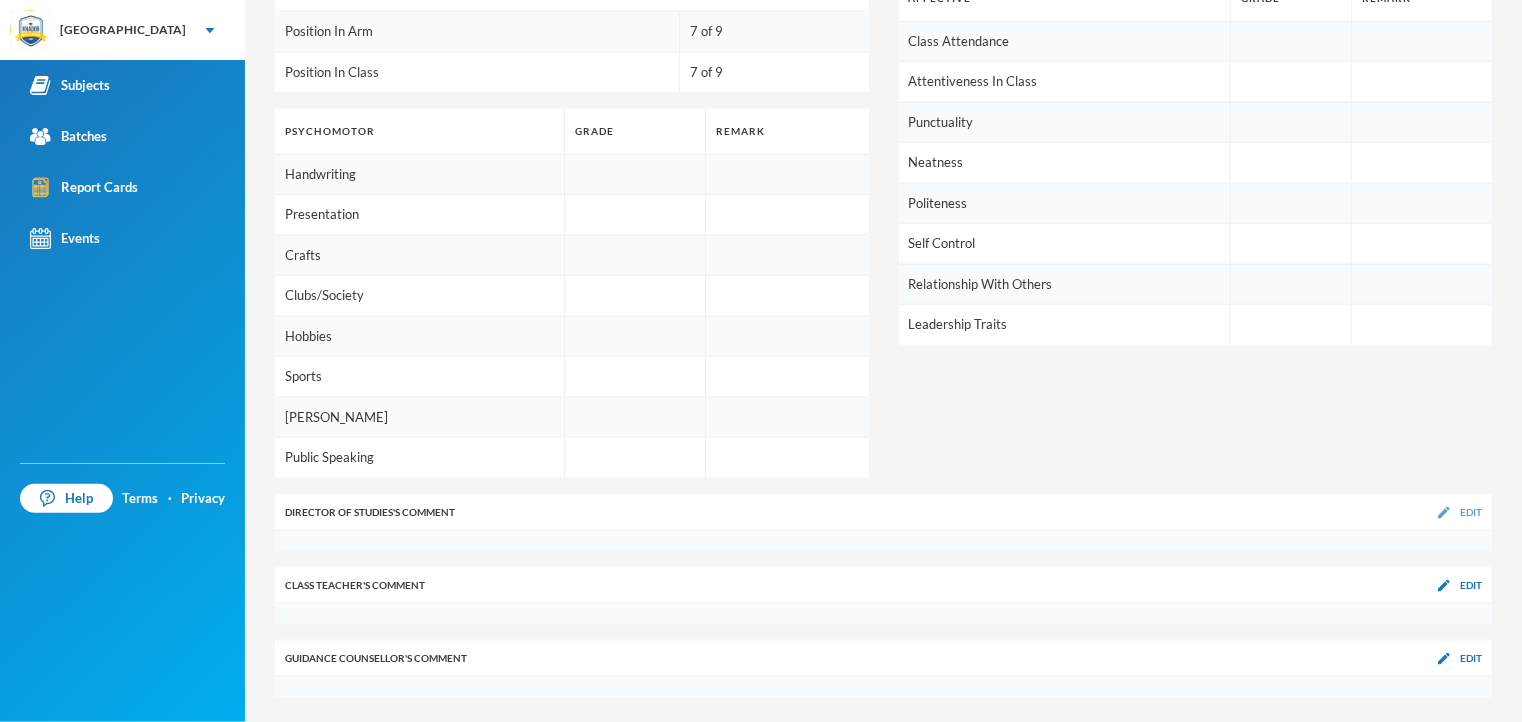 click on "Edit" at bounding box center [1471, 512] 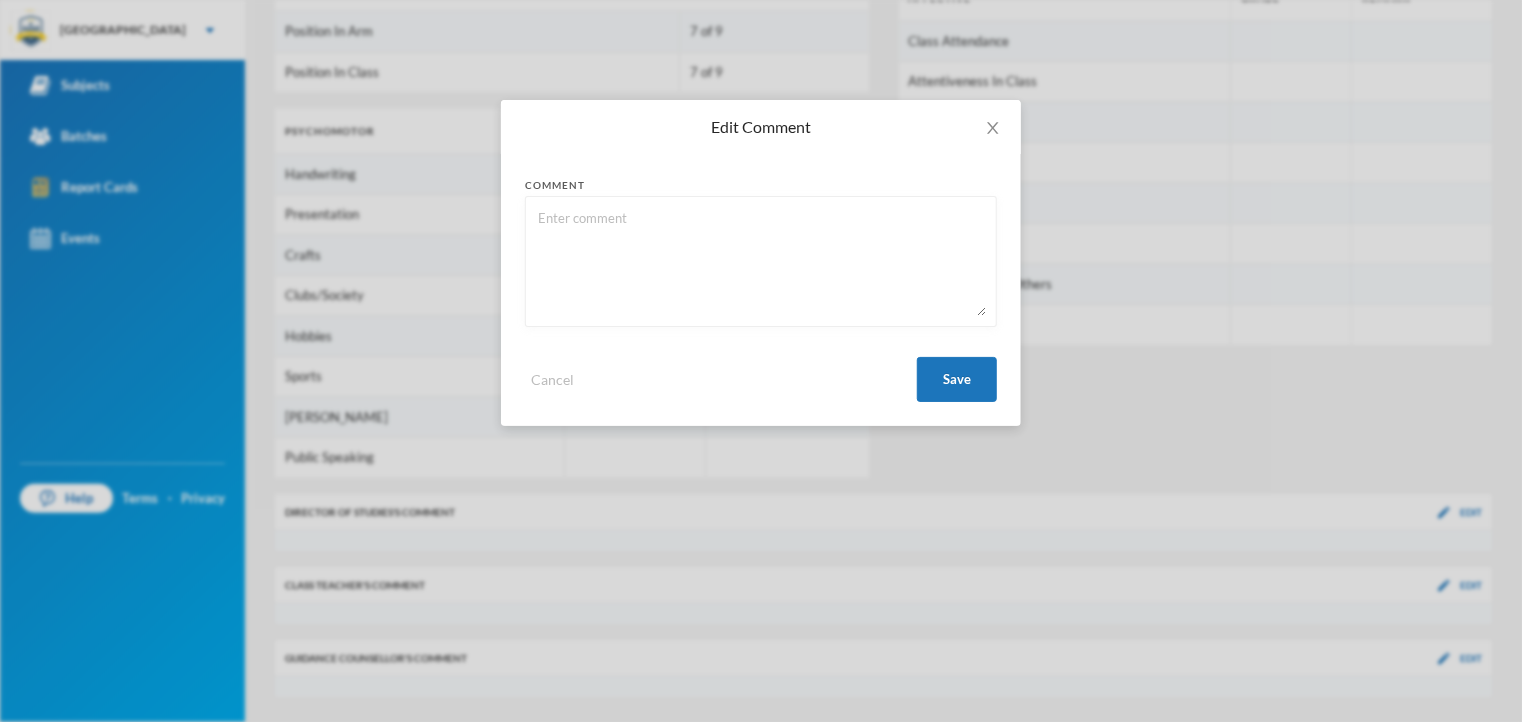 click at bounding box center (761, 261) 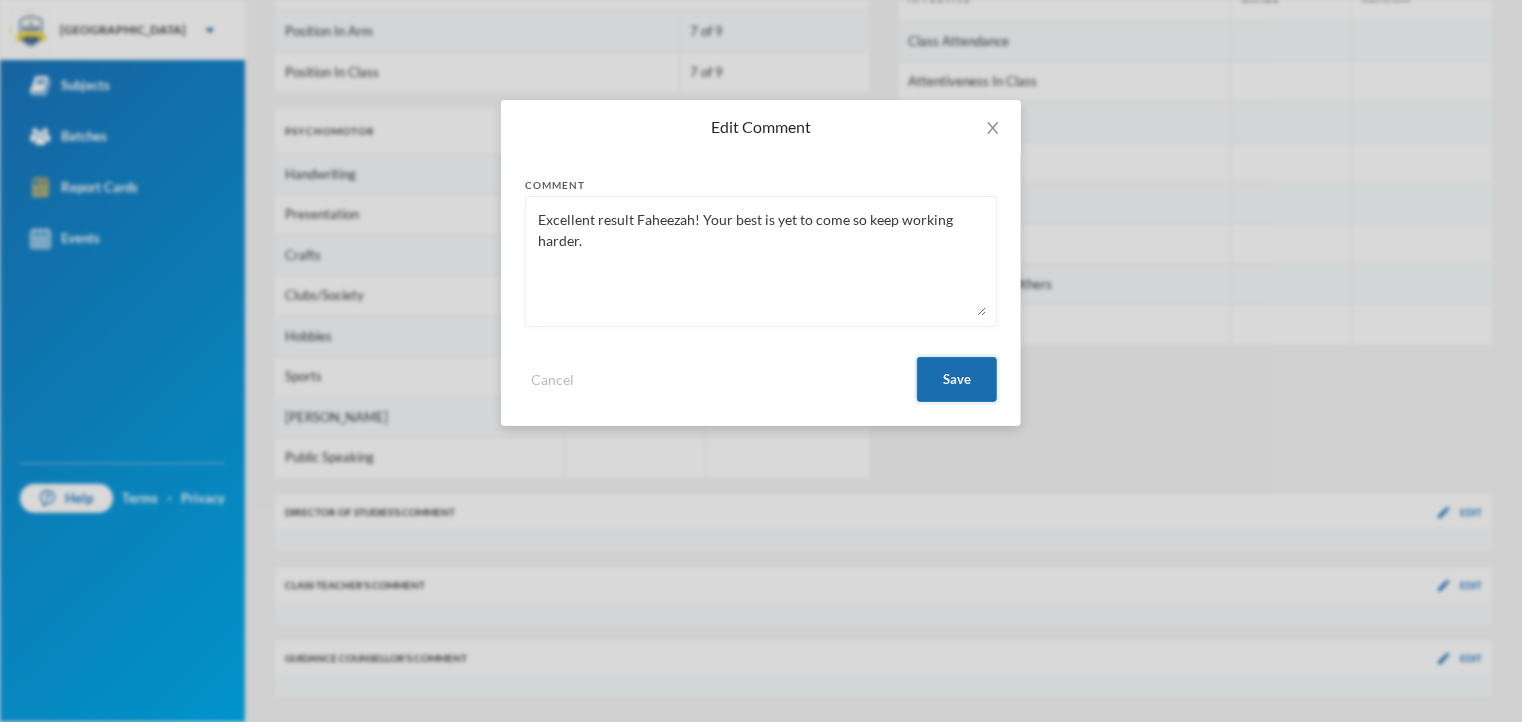 type on "Excellent result Faheezah! Your best is yet to come so keep working harder." 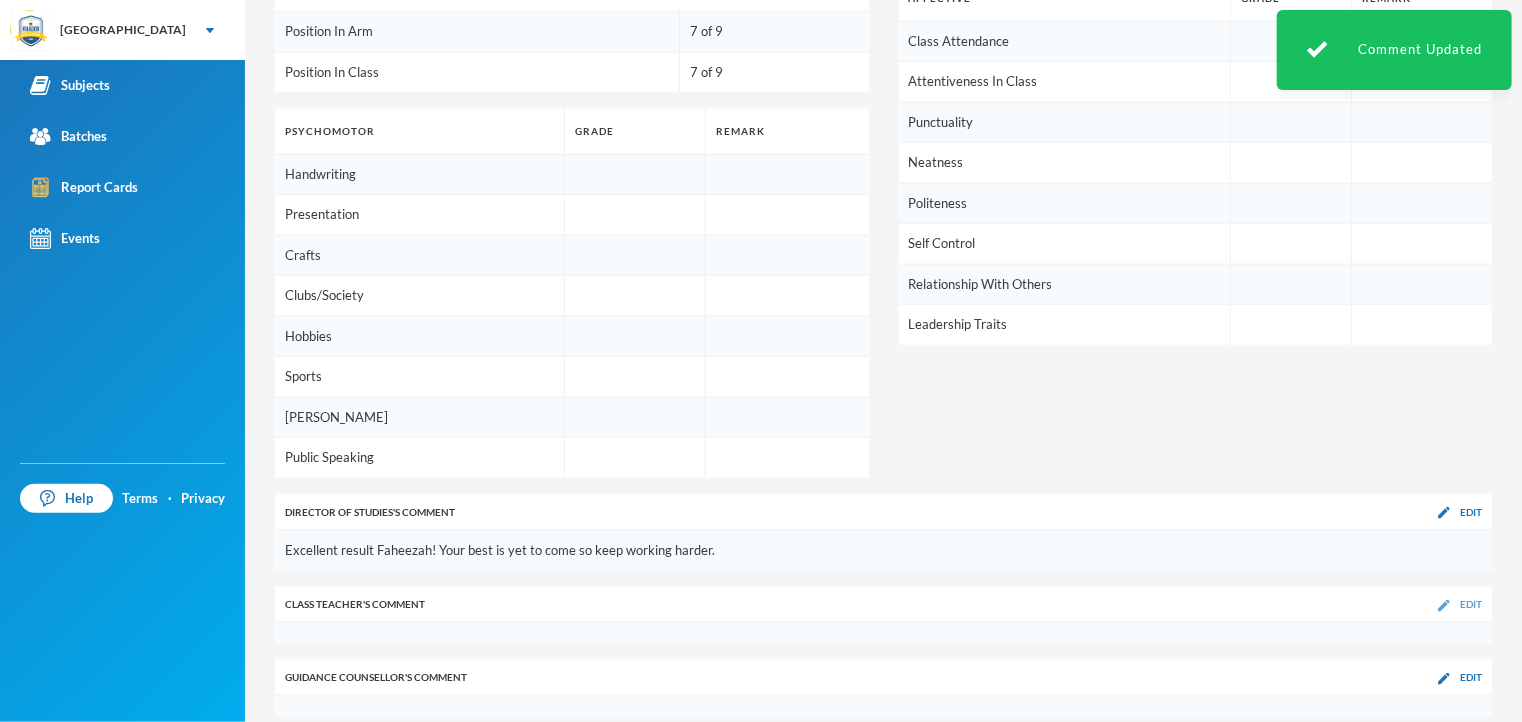 click on "Edit" at bounding box center (1471, 604) 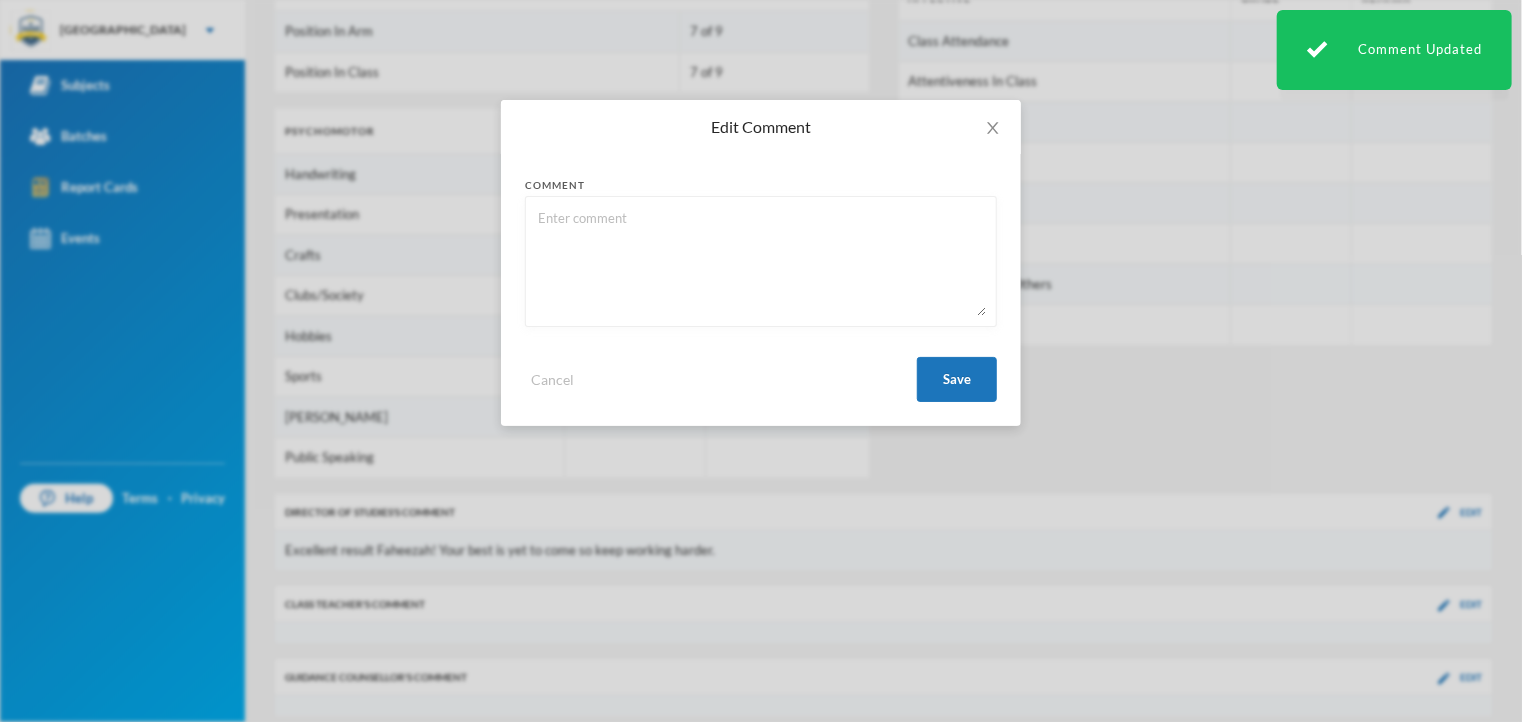 click at bounding box center [761, 261] 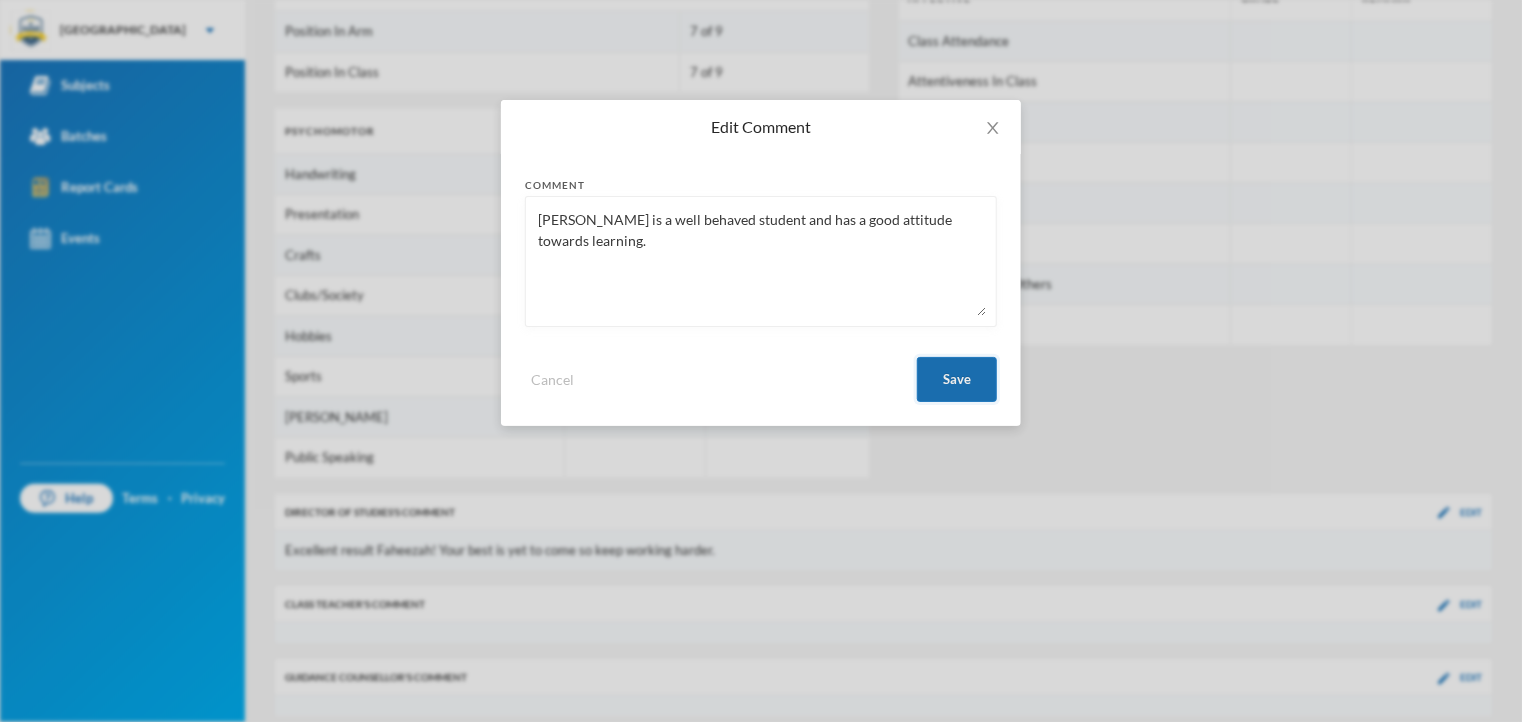 type on "[PERSON_NAME] is a well behaved student and has a good attitude towards learning." 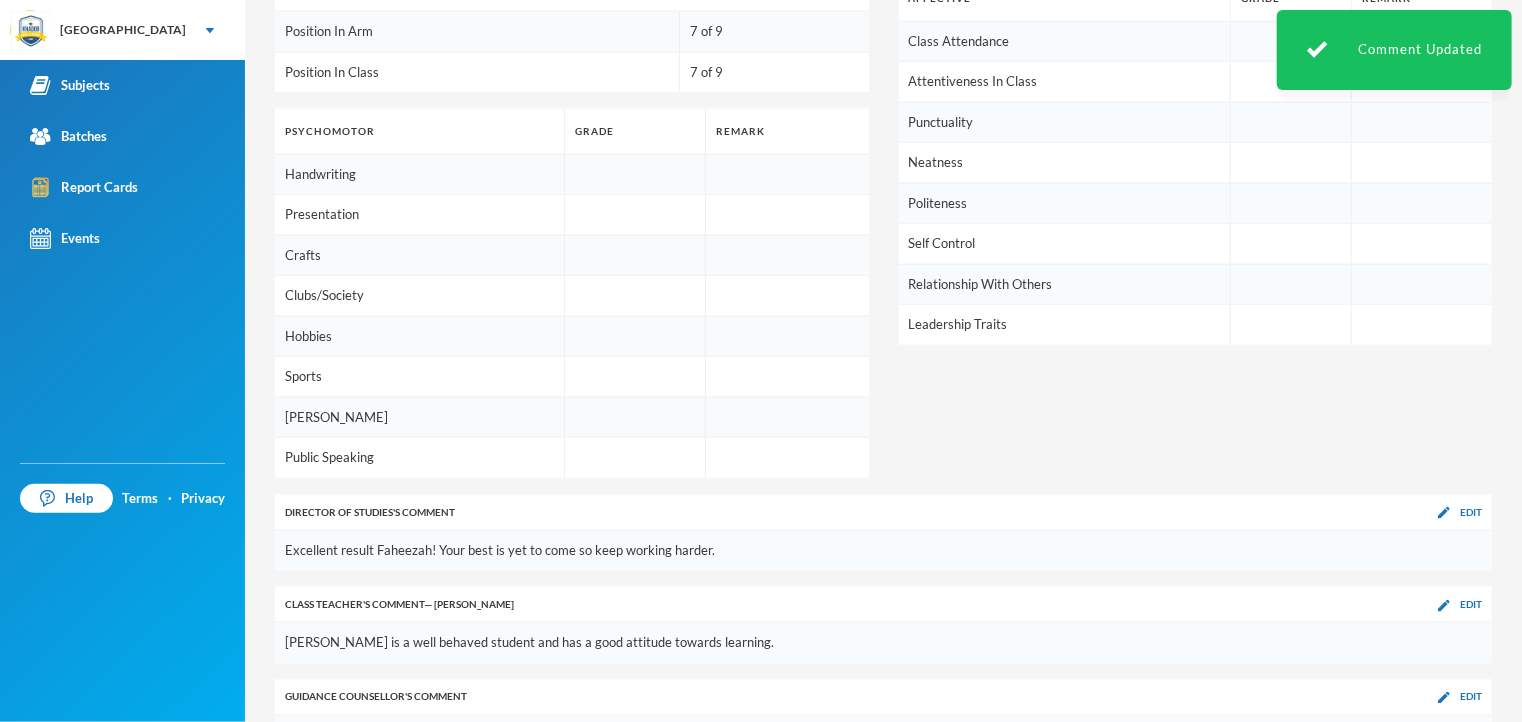 click on "Cont.Assesment 1 Cont.Assesment 2 Project Work Course Work EXAM TOTAL GRADE REMARK AGRICULTURAL SCIENCE 10 10 3 10 25 58 C5 CREDIT ARABIC 8 10 8 9 52 87 A1 EXCELLENT BASIC SCIENCE 7 5 7 6 37 62 C4 CREDIT BASIC TECHNOLOGY 4 8 8 4 26 50 C6 CREDIT BUSINESS STUDIES 7 6 2 10 35 60 C4 CREDIT CIVIC EDUCATION 7 9 10 10 44 80 A1 EXCELLENT COMPUTER STUDIES 6 9 9 6 25 55 C5 CREDIT CULTURAL AND CREATIVE ARTS 6 6 9 5 35 61 C4 CREDIT ENGLISH LANGUAGE 1 7 7 6 6 35 60 C4 CREDIT HOME ECONOMICS 5 8 7 5 62 C4 CREDIT [DEMOGRAPHIC_DATA] RELIGIOUS KNOWLEDGE 9 6 10 7 44 76 A1 EXCELLENT MATHEMATICS 7 7 9 8 23 54 C6 CREDIT PHYSICAL HEALTH EDUCATION 9 9 8 9 30 65 B3 GOOD SOCIAL STUDIES 6 8 4 8 45 71 B2 VERY GOOD YORUBA 5 5 10 8 29 57 C5 CREDIT Averages 7 7 7 7 35 64 C4 CREDIT Summary Position In Arm 7 of 9 Position In Class 7 of 9 Affective Grade Remark Class Attendance Attentiveness In Class Punctuality Neatness Politeness Self Control Relationship With Others Leadership Traits Psychomotor Grade Remark Handwriting Presentation Crafts Hobbies" at bounding box center [883, 1] 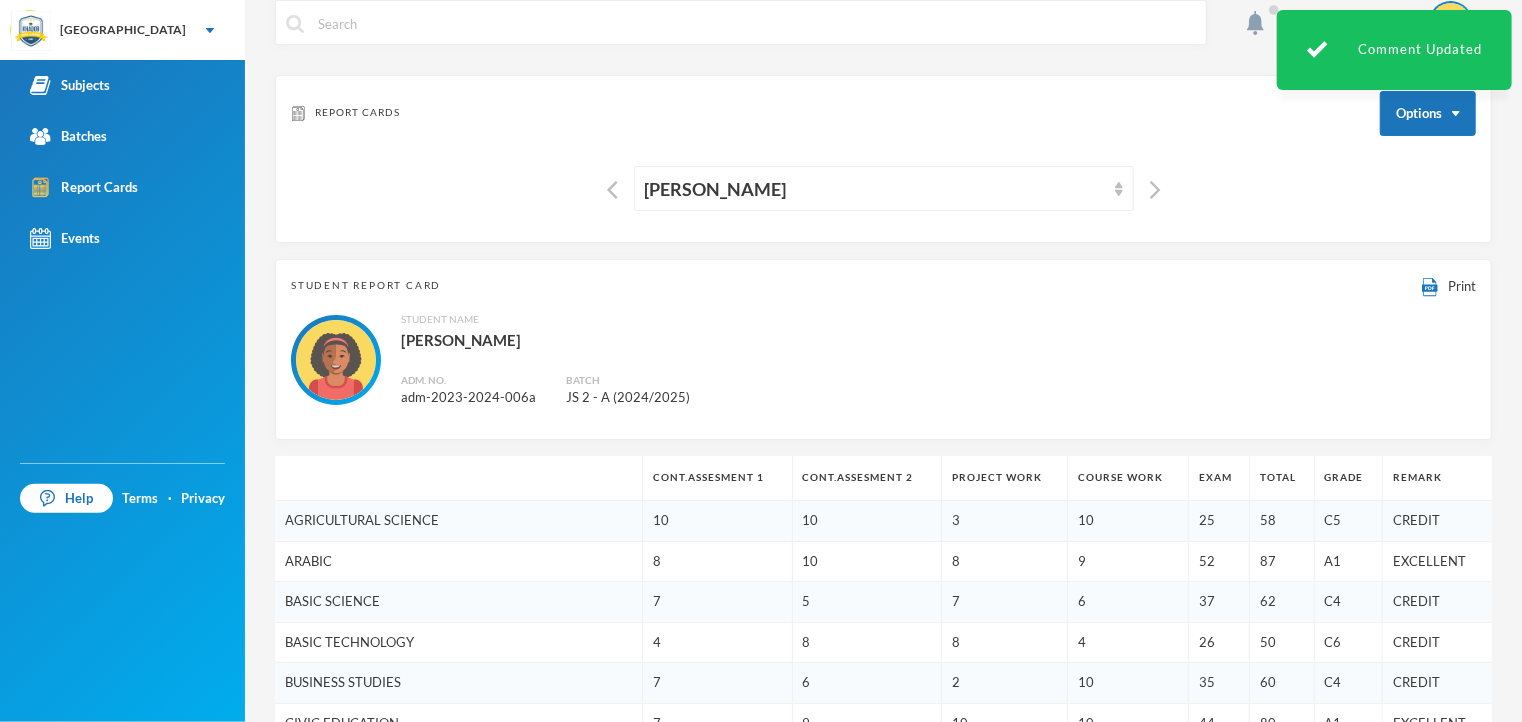 scroll, scrollTop: 0, scrollLeft: 0, axis: both 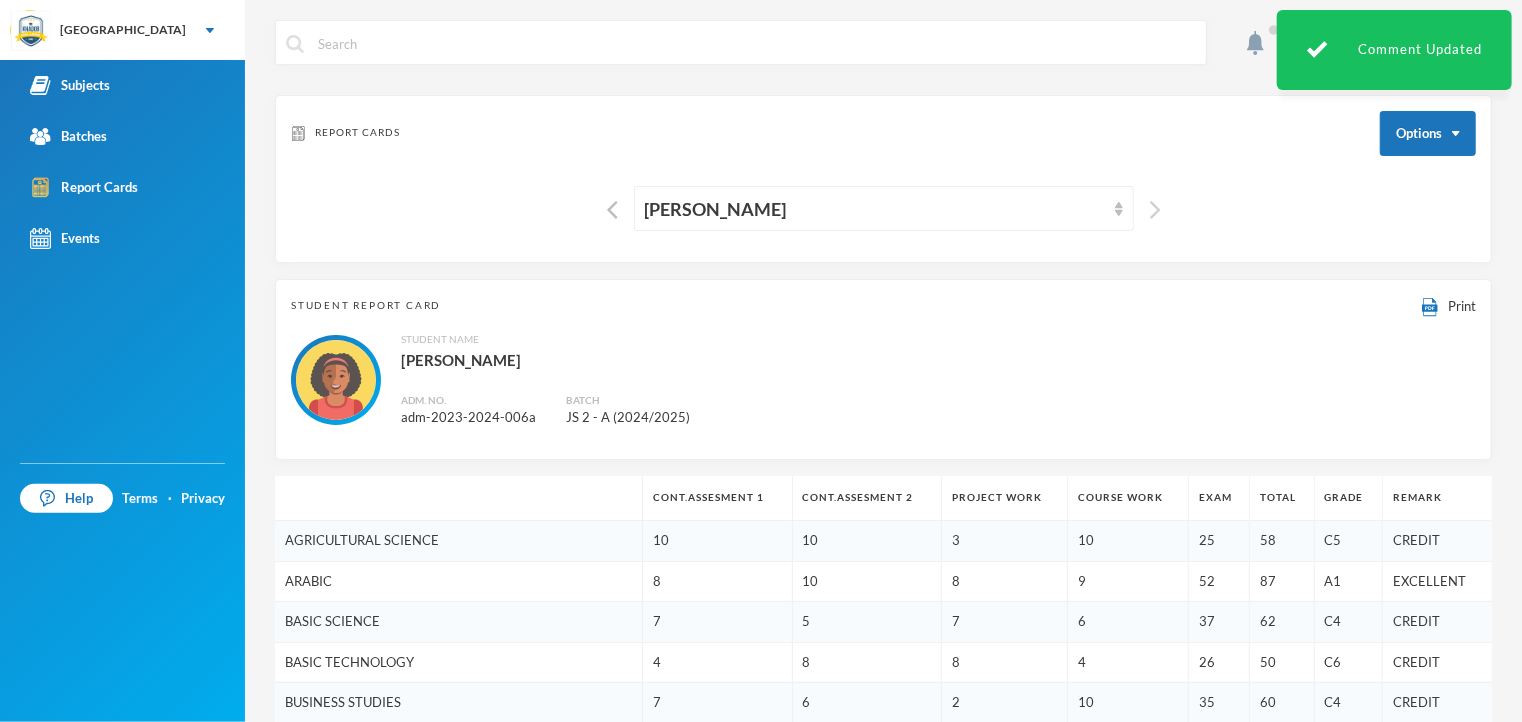 click at bounding box center (1155, 210) 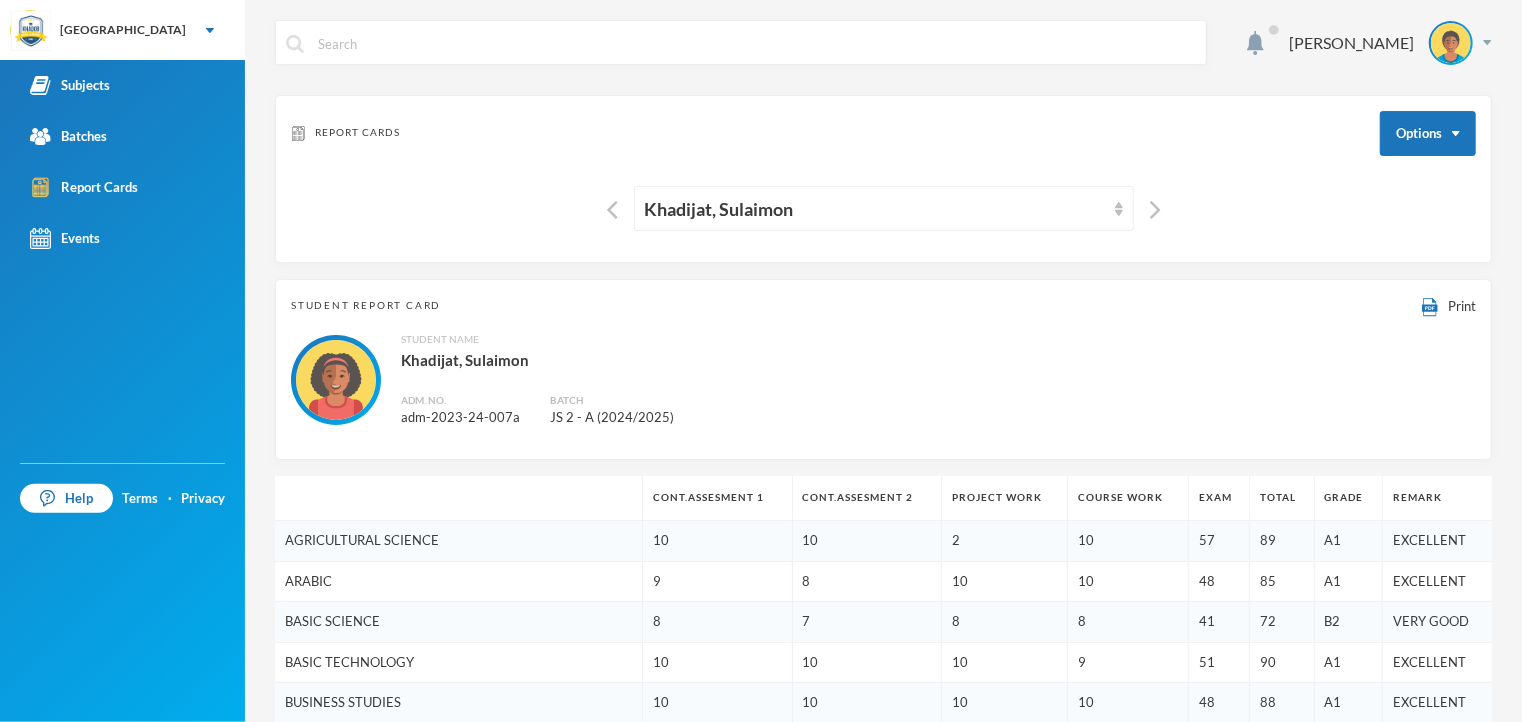 click on "Student Name [PERSON_NAME]. No. adm-2023-24-007a Batch JS 2 - A (2024/2025)" at bounding box center (883, 380) 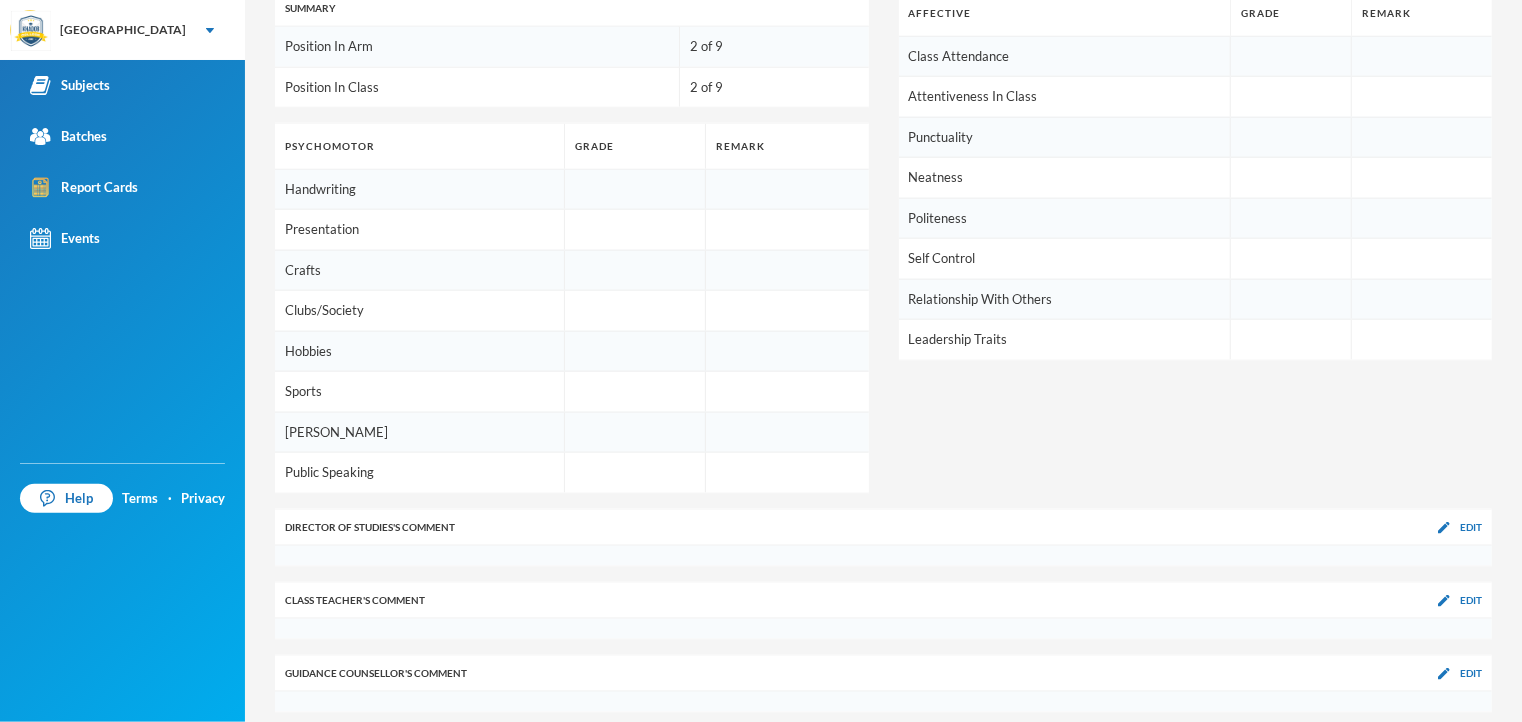 scroll, scrollTop: 1209, scrollLeft: 0, axis: vertical 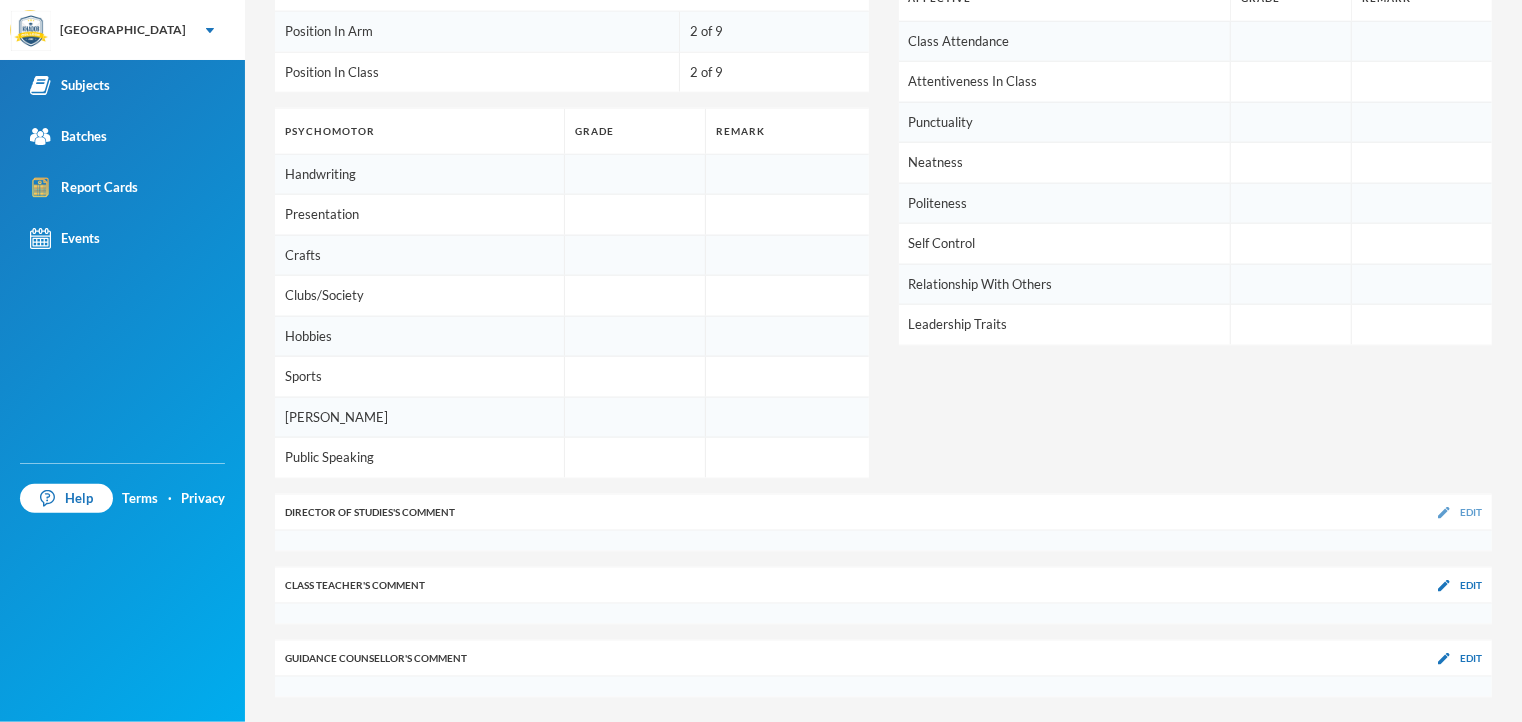 click on "Edit" at bounding box center (1471, 512) 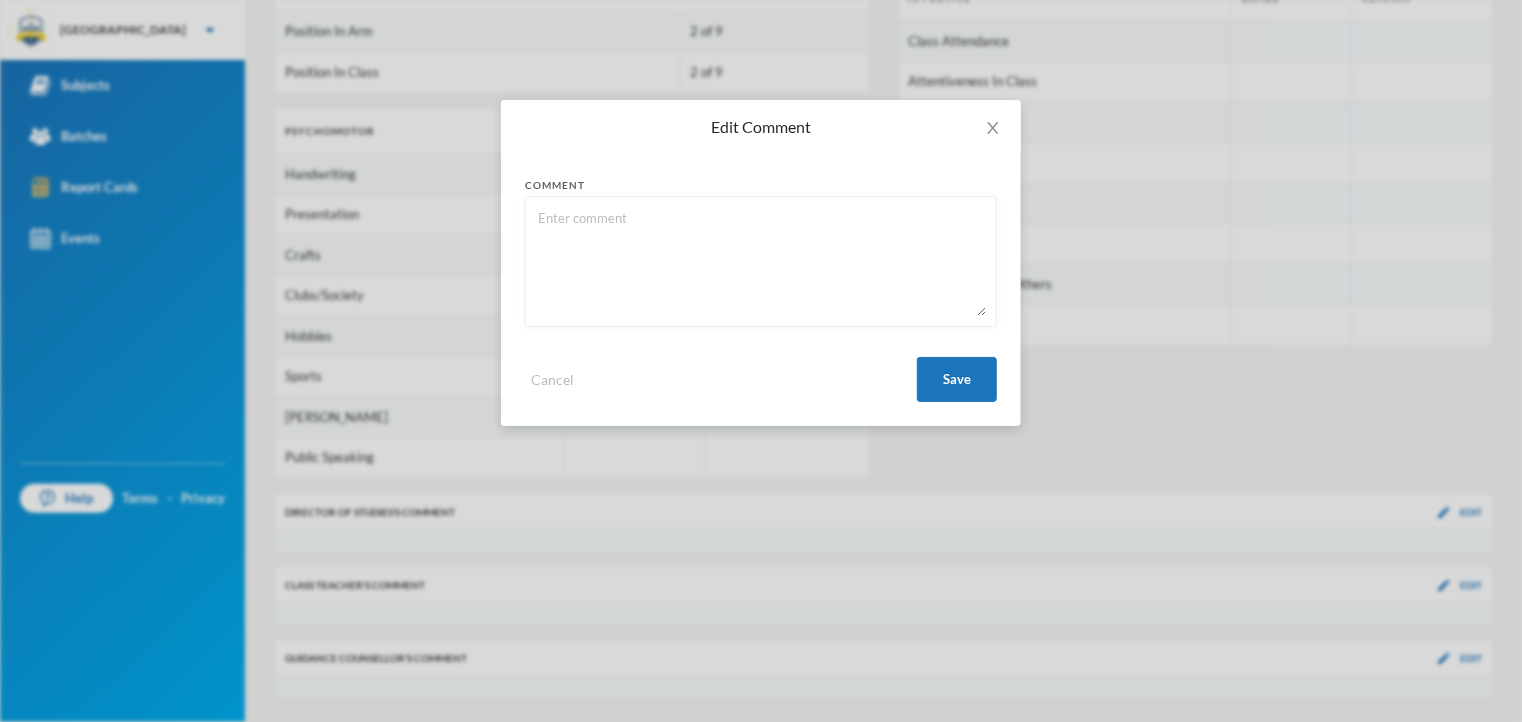 click at bounding box center (761, 261) 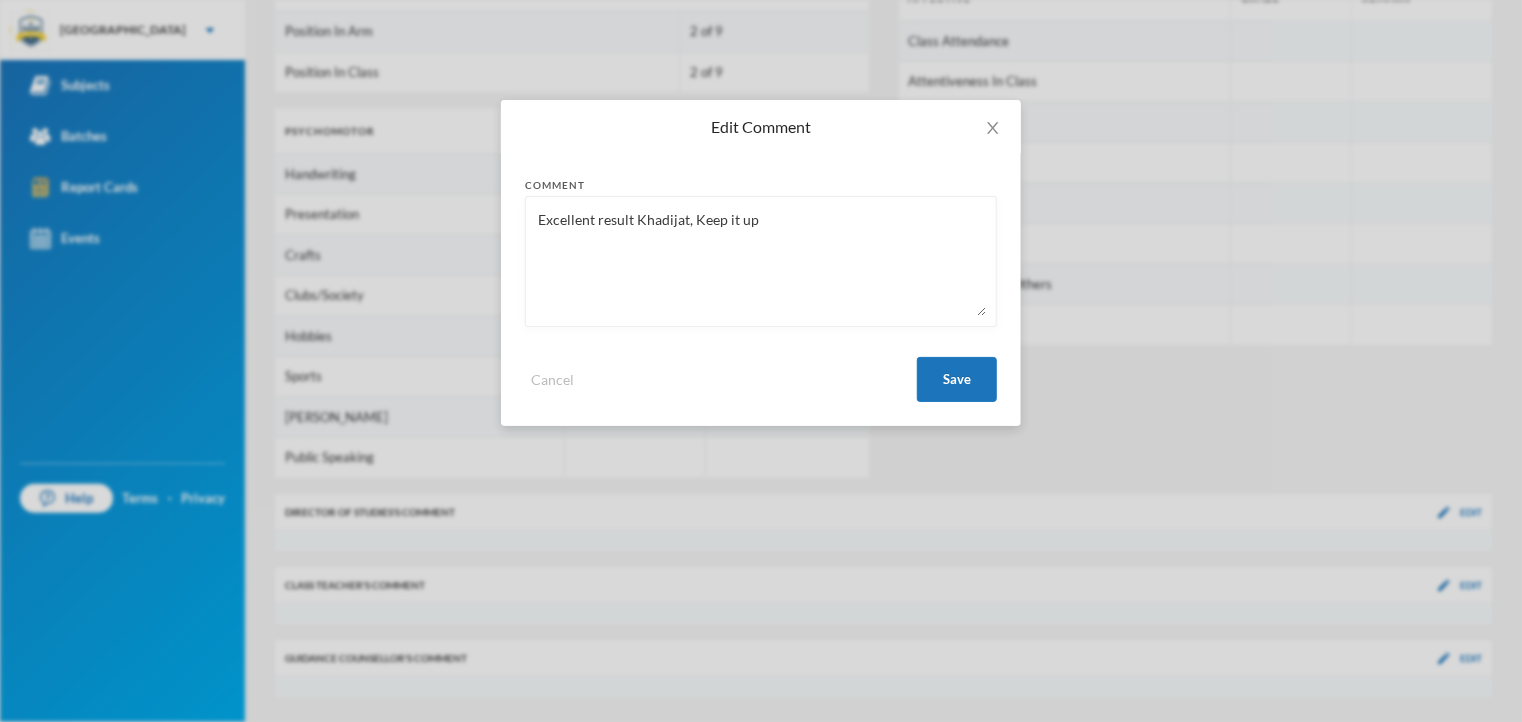 click on "Excellent result Khadijat, Keep it up" at bounding box center [761, 261] 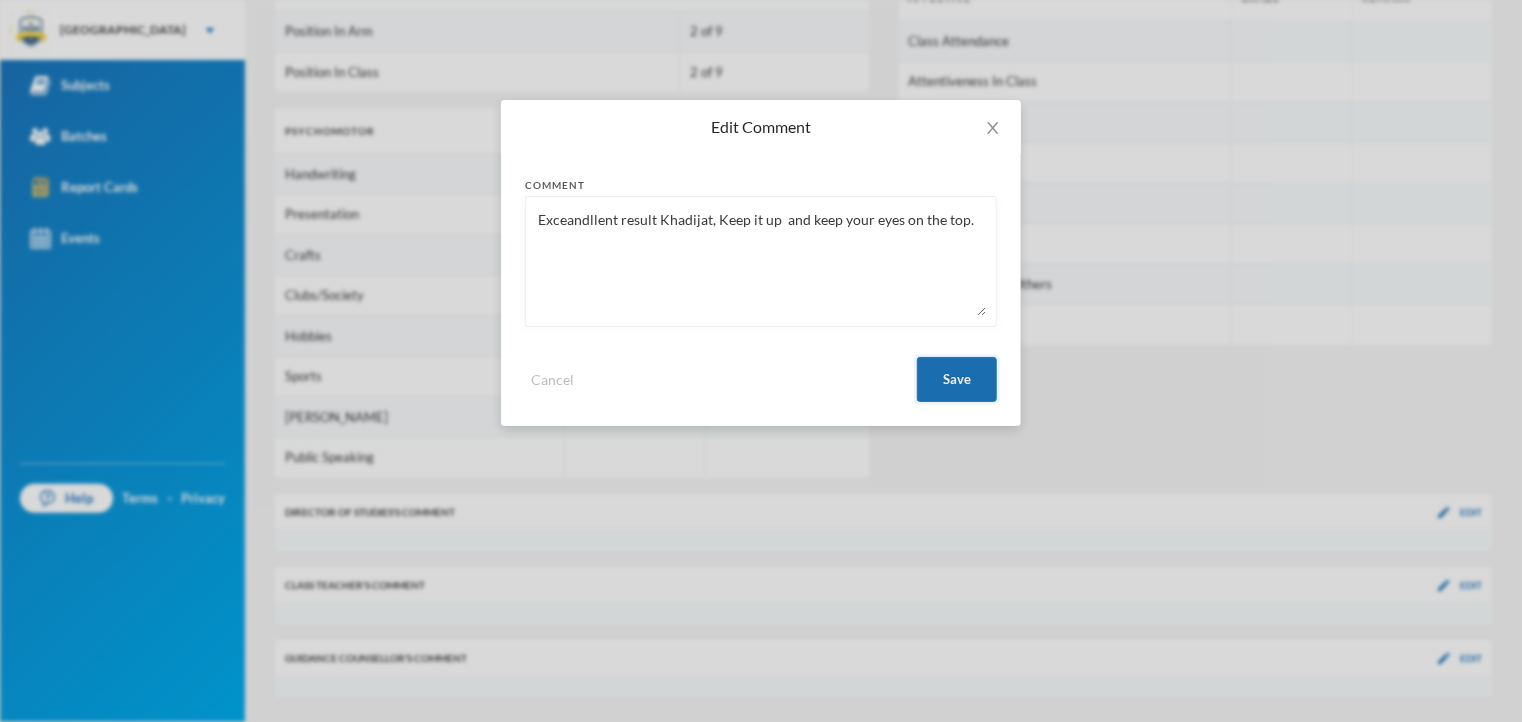 type on "Exceandllent result Khadijat, Keep it up  and keep your eyes on the top." 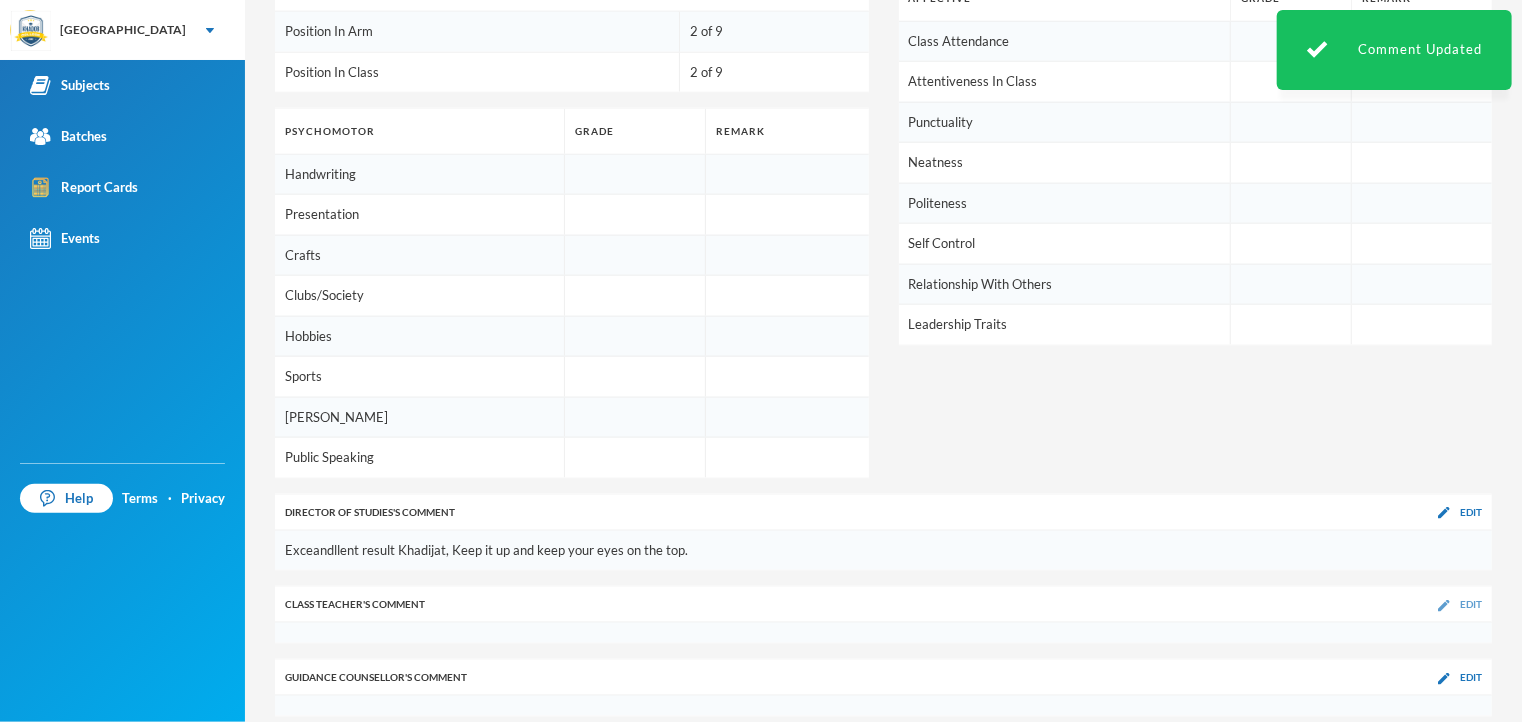 click on "Edit" at bounding box center [1471, 604] 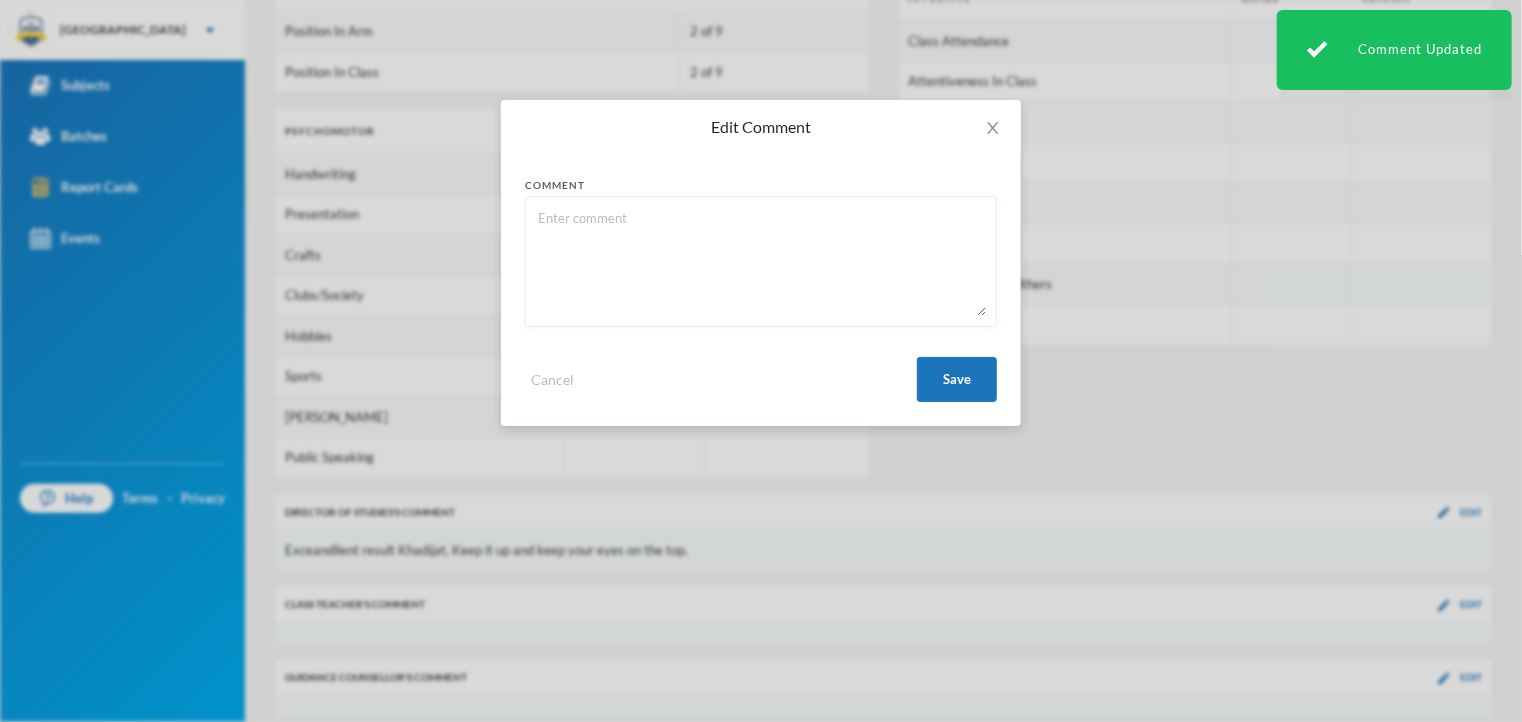 click at bounding box center (761, 261) 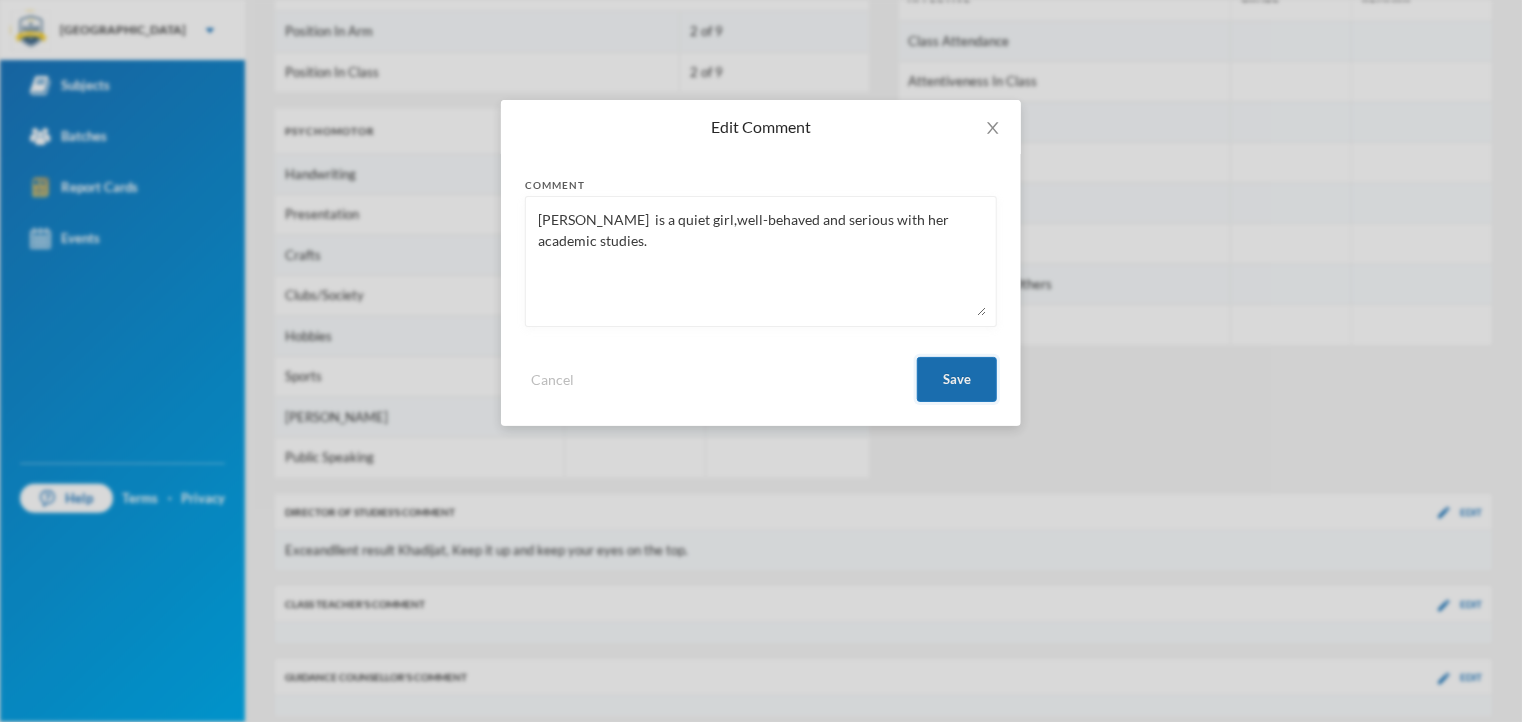 type on "[PERSON_NAME]  is a quiet girl,well-behaved and serious with her academic studies." 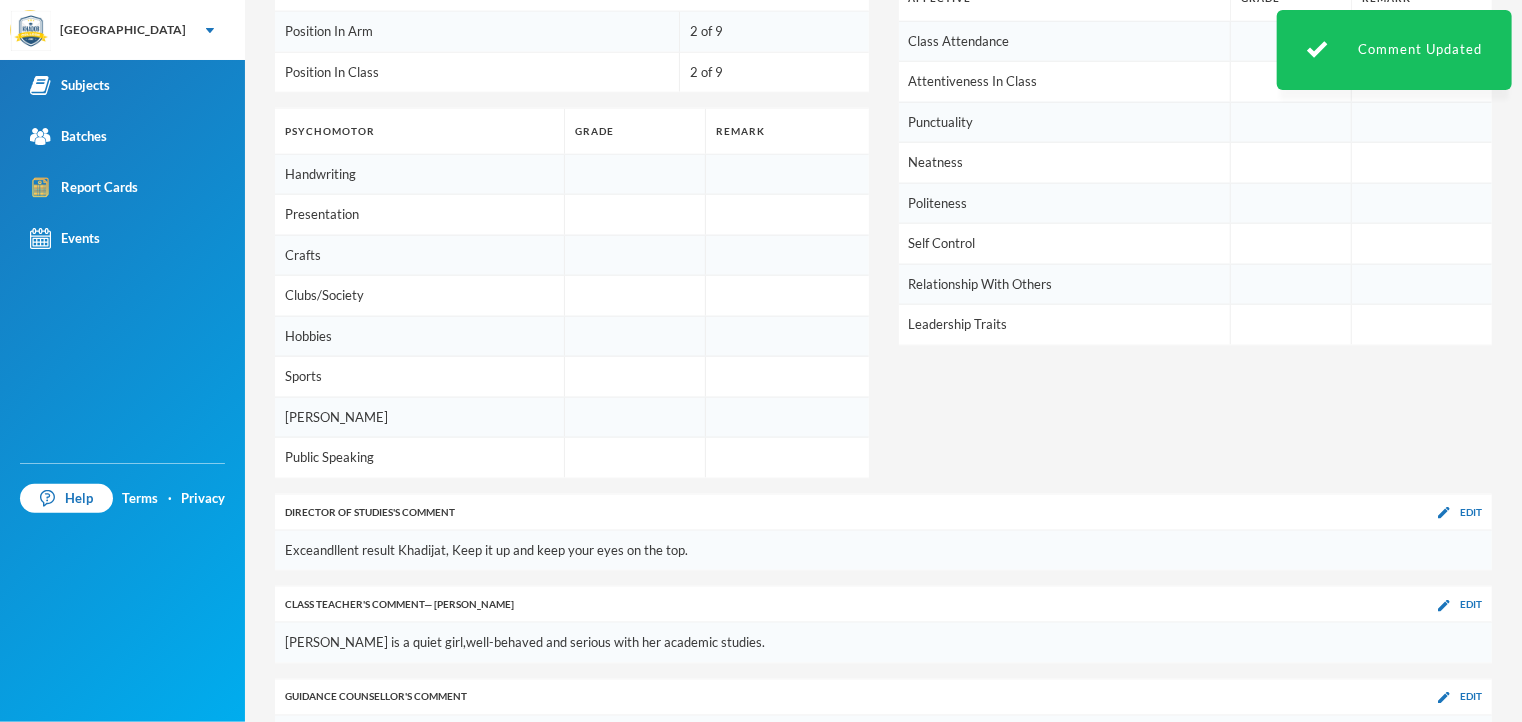 click on "Cont.Assesment 1 Cont.Assesment 2 Project Work Course Work EXAM TOTAL GRADE REMARK AGRICULTURAL SCIENCE 10 10 2 10 57 89 A1 EXCELLENT ARABIC 9 8 10 10 48 85 A1 EXCELLENT BASIC SCIENCE 8 7 8 8 41 72 B2 VERY GOOD BASIC TECHNOLOGY 10 10 10 9 51 90 A1 EXCELLENT BUSINESS STUDIES 10 10 10 10 48 88 A1 EXCELLENT CIVIC EDUCATION 8 10 10 10 54 92 A1 EXCELLENT COMPUTER STUDIES 7 10 10 10 27 64 C4 CREDIT CULTURAL AND CREATIVE ARTS 7 7 9 7 40 70 B2 VERY GOOD ENGLISH LANGUAGE 1 6 8 7 7 42 70 B2 VERY GOOD HOME ECONOMICS 10 9 9 10 95 A1 EXCELLENT [DEMOGRAPHIC_DATA] RELIGIOUS KNOWLEDGE 9 9 10 9 56 92 A1 EXCELLENT MATHEMATICS 8 9 8 8 25 58 C5 CREDIT PHYSICAL HEALTH EDUCATION 10 10 10 10 53 93 A1 EXCELLENT SOCIAL STUDIES 10 9 9 8 51 87 A1 EXCELLENT YORUBA - 5 10 9 42 66 B3 GOOD Averages 9 9 9 9 45 81 A1 EXCELLENT Summary Position In Arm 2 of 9 Position In Class 2 of 9 Affective Grade Remark Class Attendance Attentiveness In Class Punctuality Neatness Politeness Self Control Relationship With Others Leadership Traits Psychomotor Grade Edit" at bounding box center (883, 1) 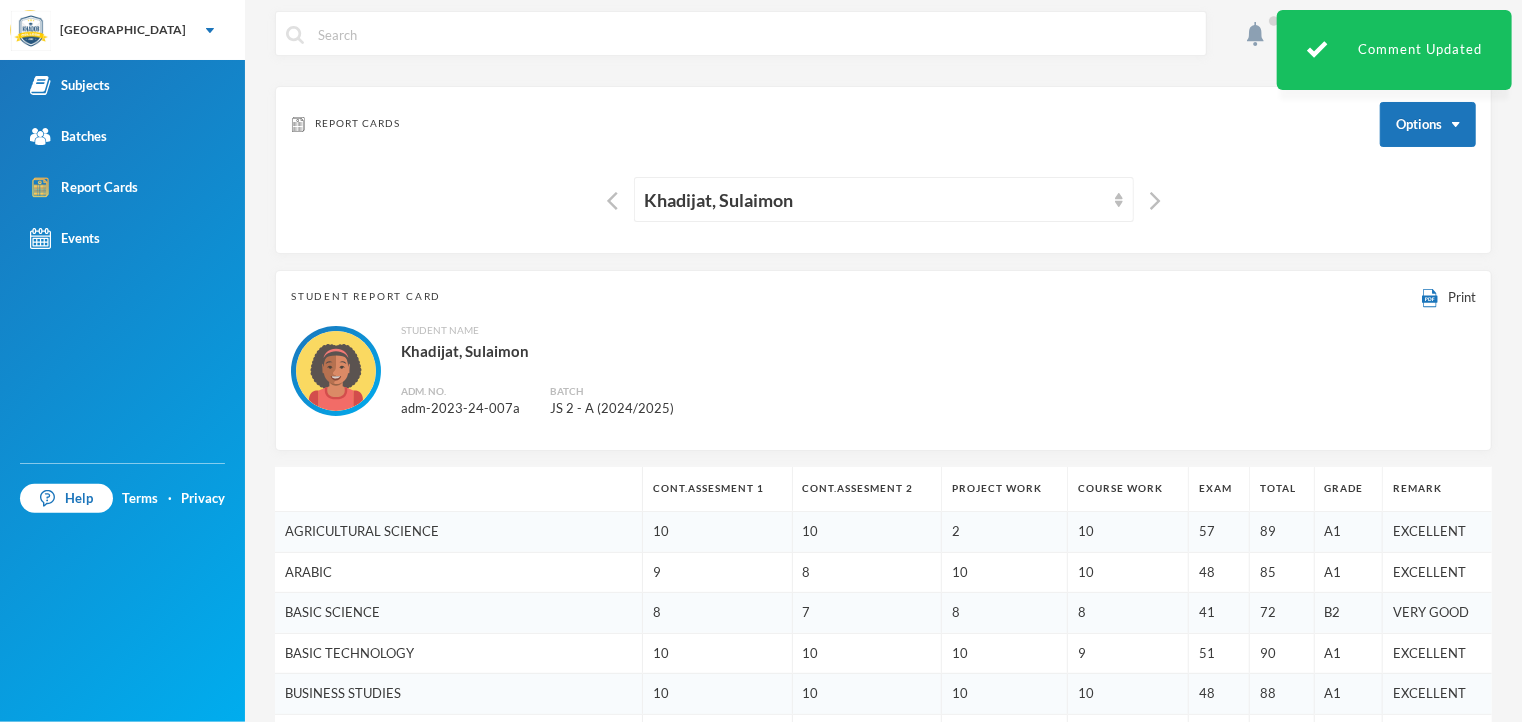 scroll, scrollTop: 0, scrollLeft: 0, axis: both 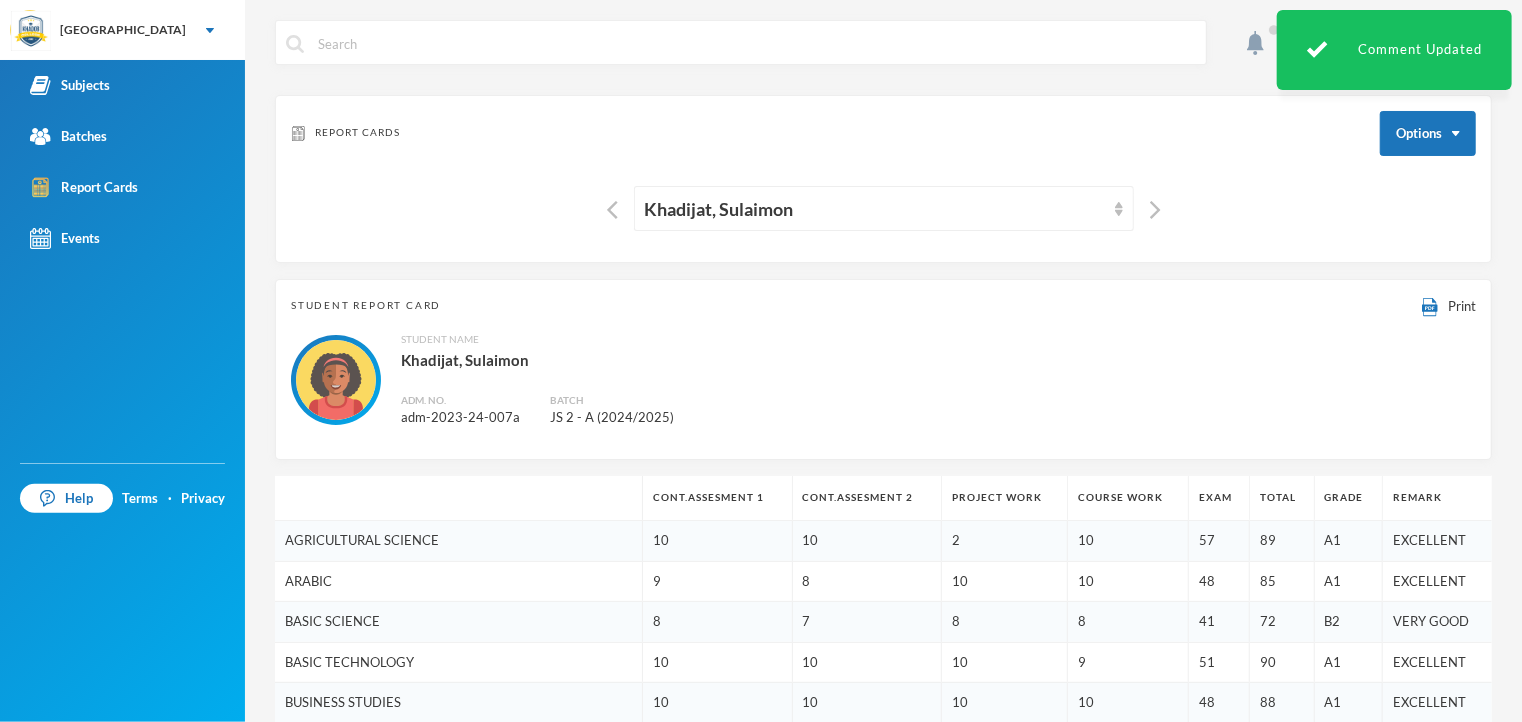 click at bounding box center (1150, 208) 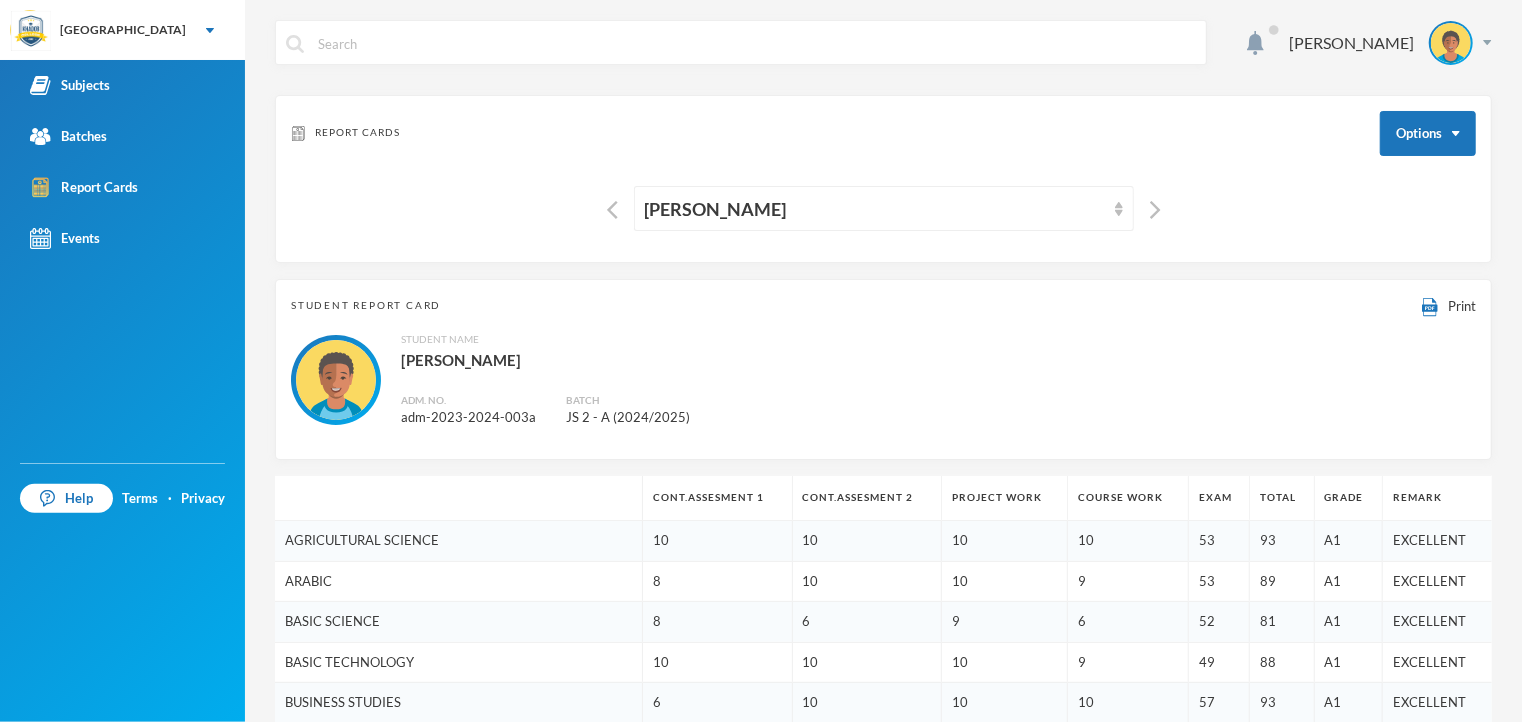 click on "Student Report Card Print" at bounding box center [883, 306] 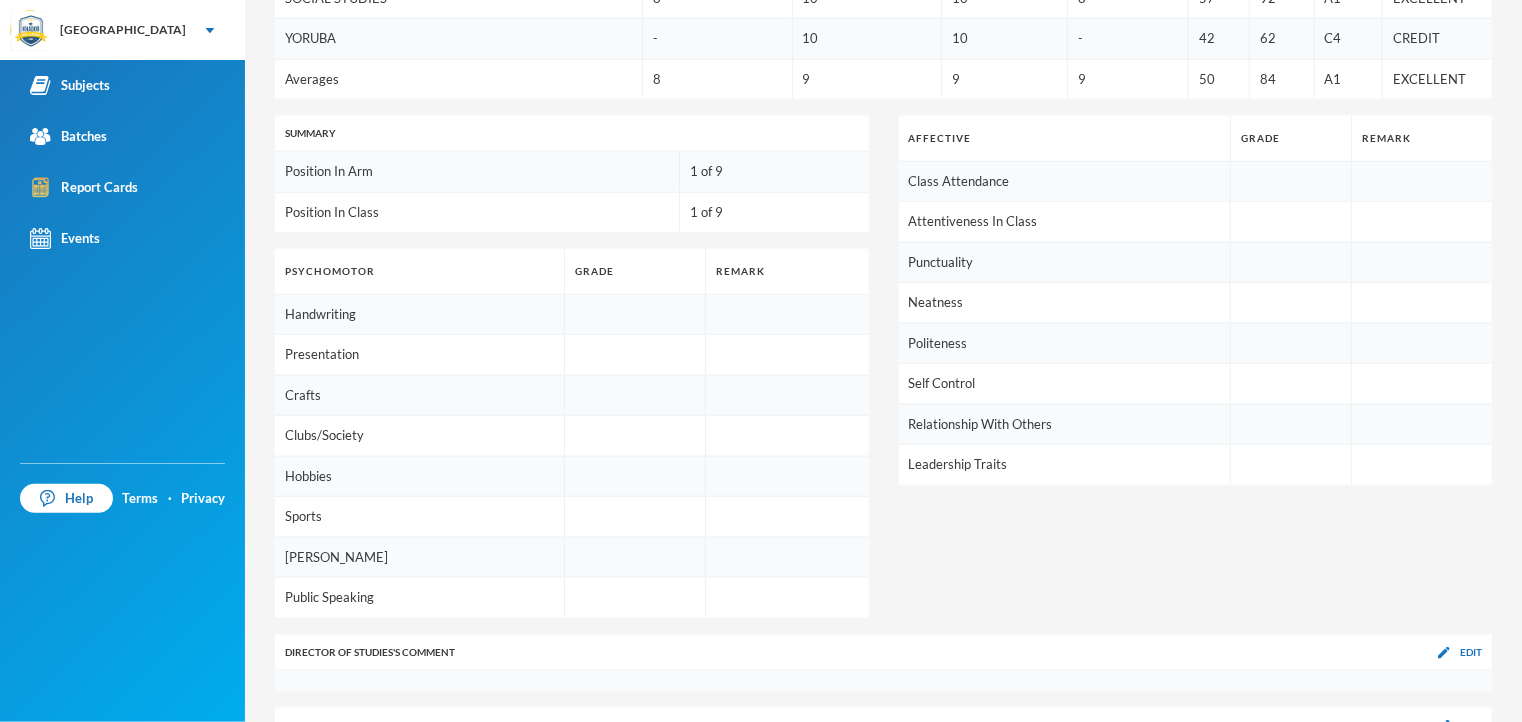 scroll, scrollTop: 1209, scrollLeft: 0, axis: vertical 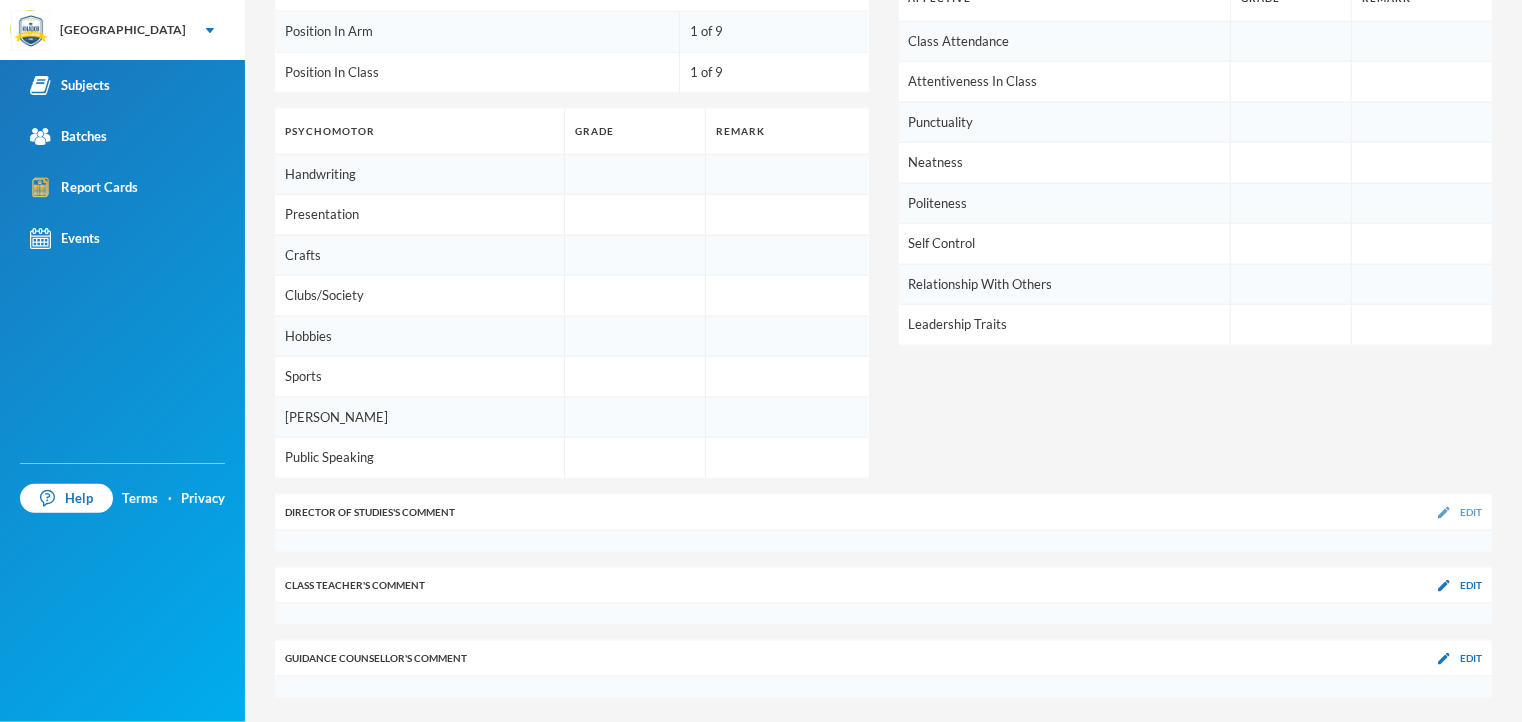 click on "Edit" at bounding box center [1471, 512] 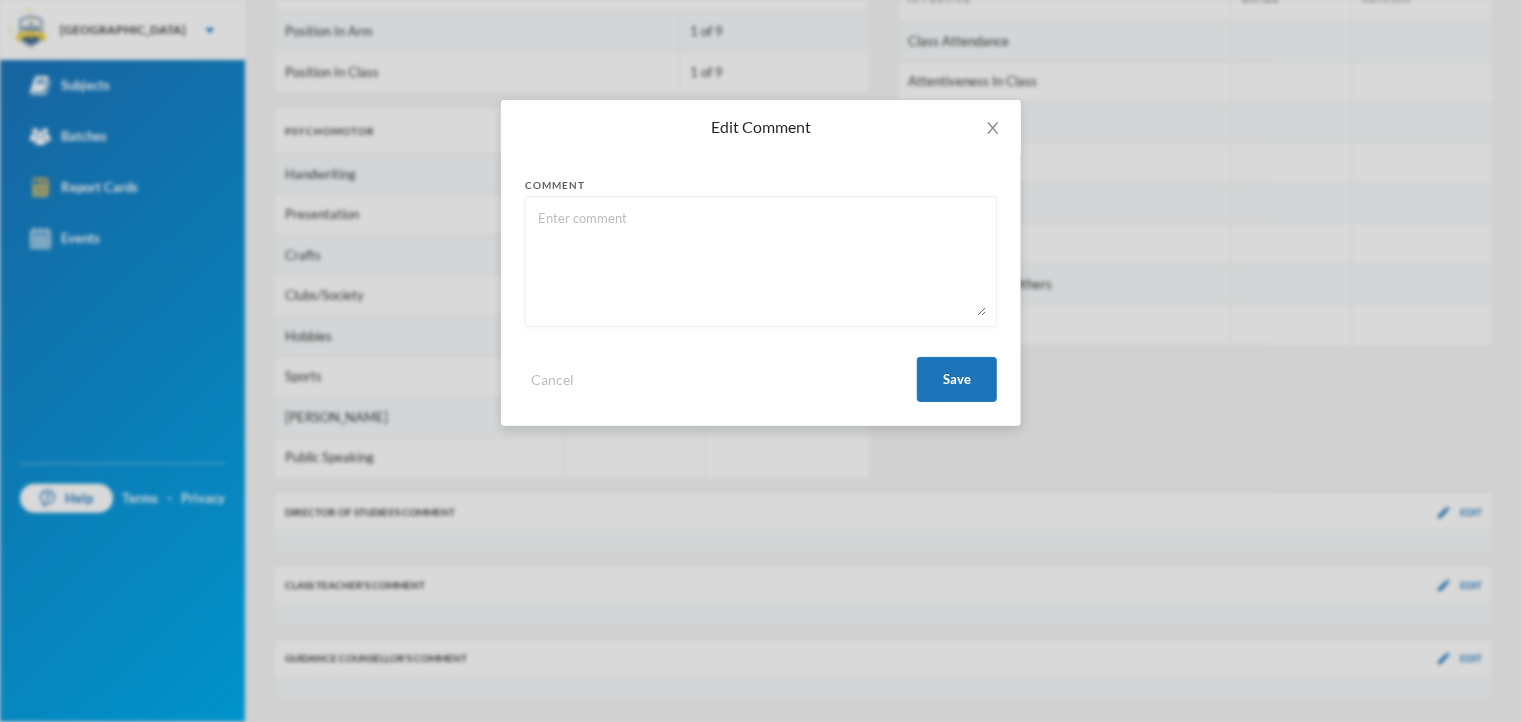 click at bounding box center (761, 261) 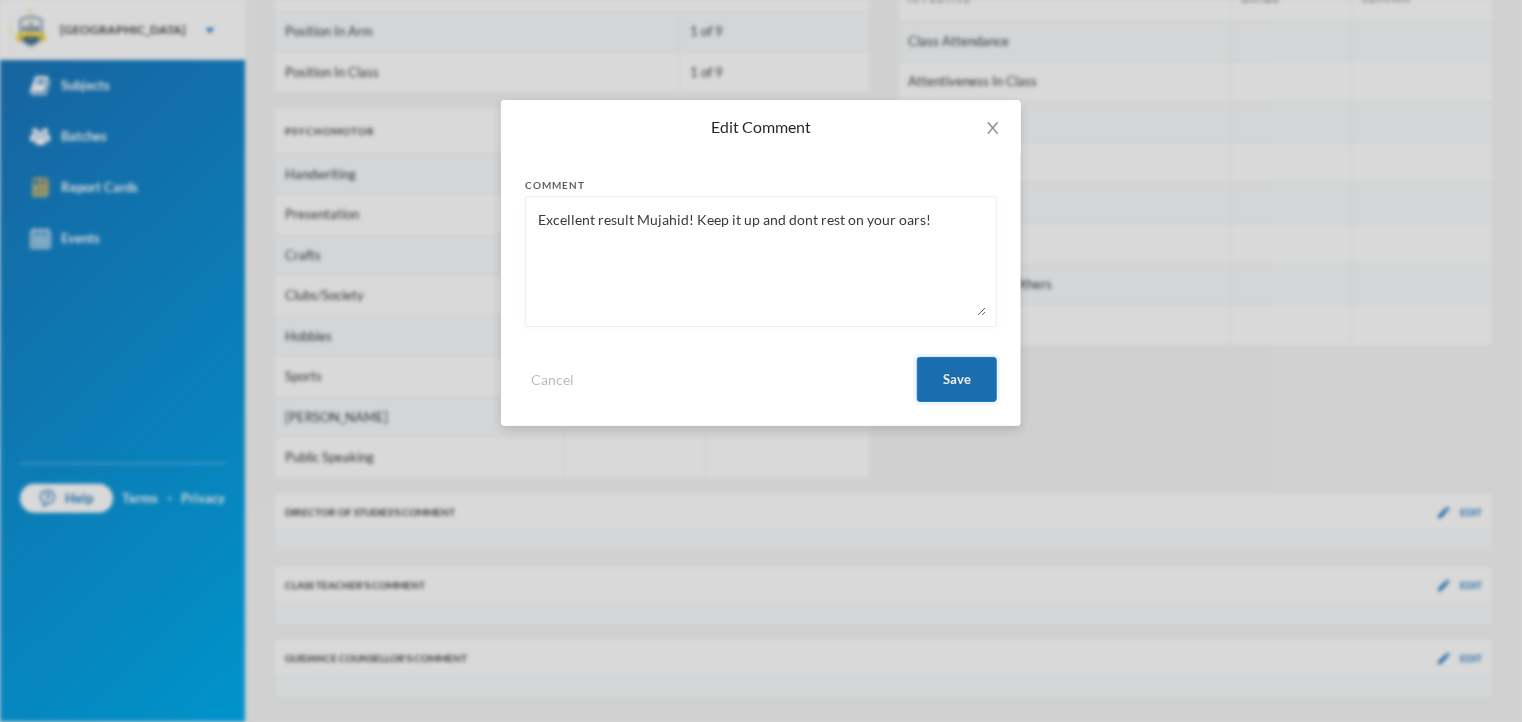 type on "Excellent result Mujahid! Keep it up and dont rest on your oars!" 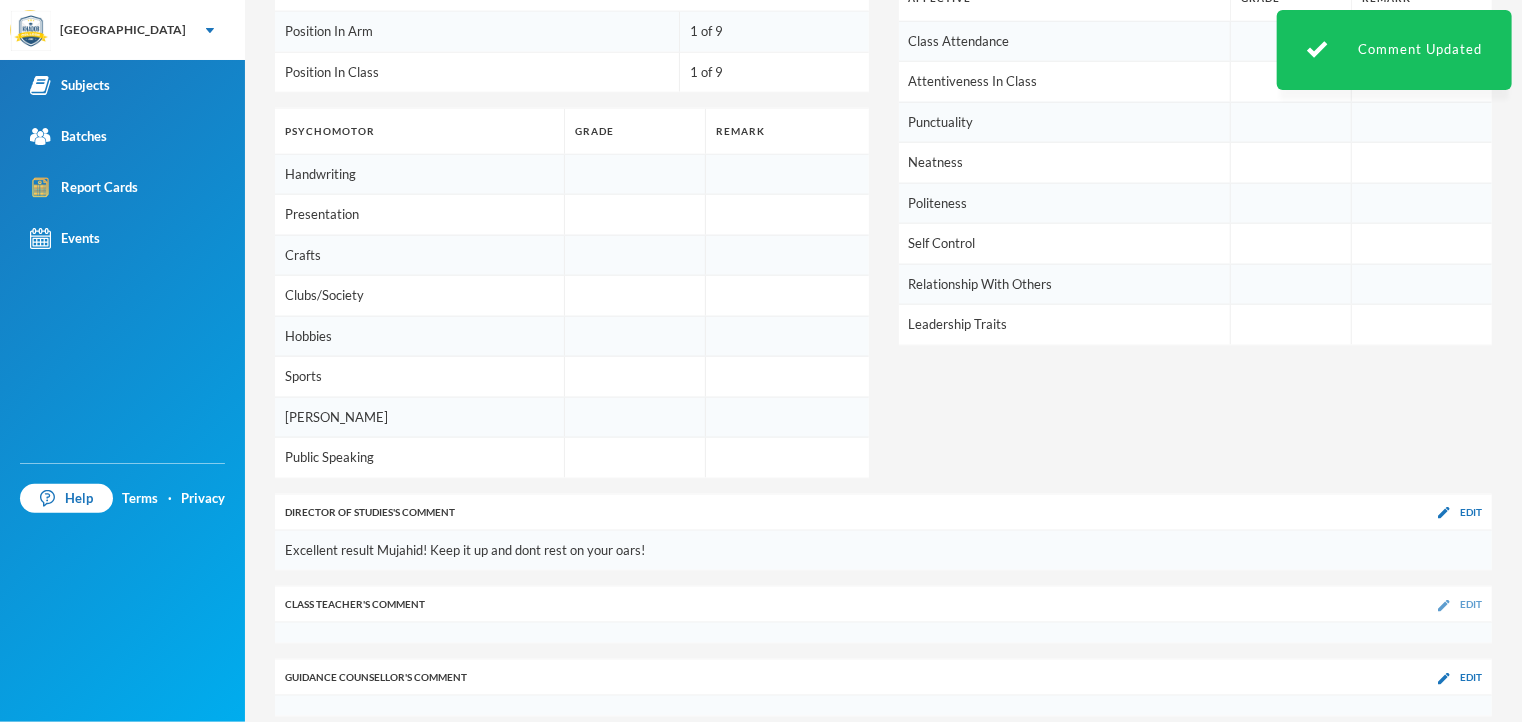 click on "Edit" at bounding box center (1471, 604) 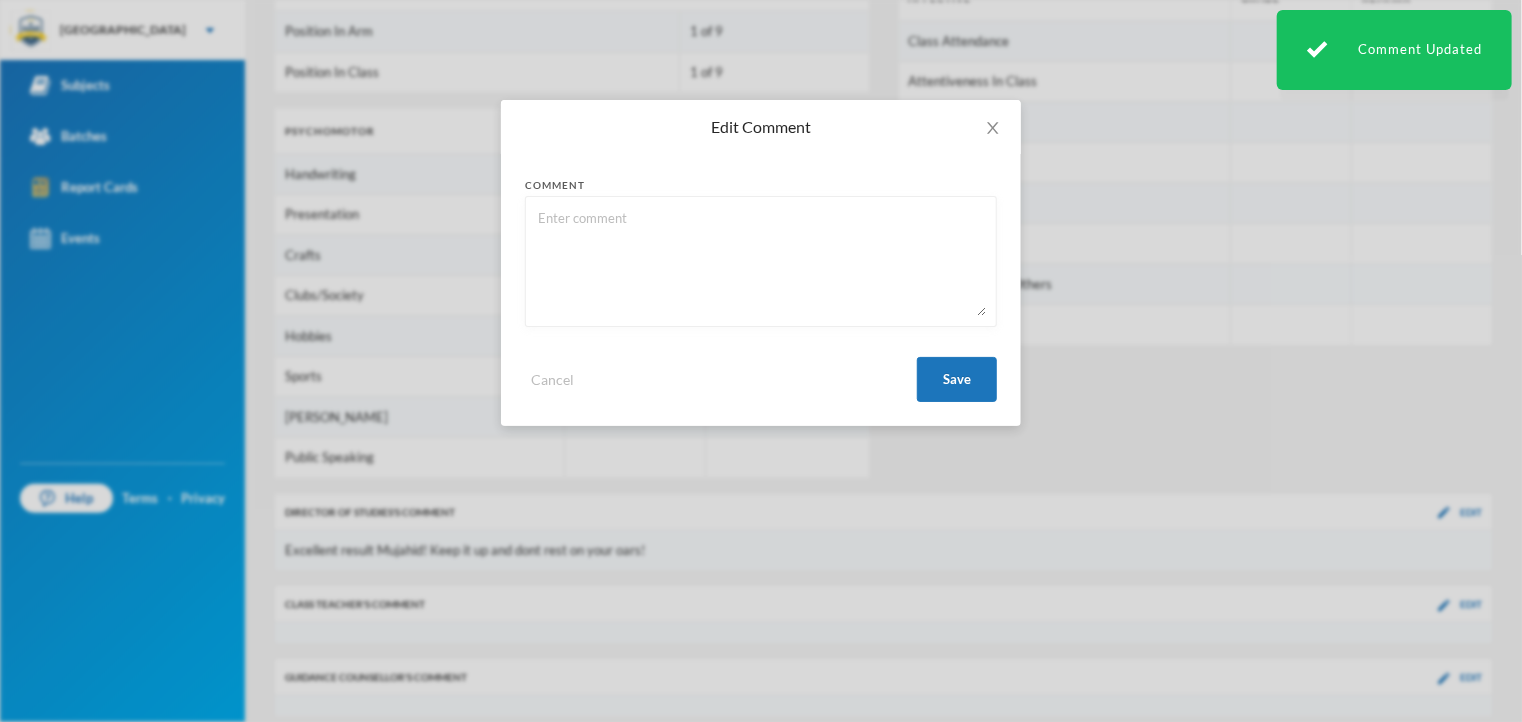 click at bounding box center [761, 261] 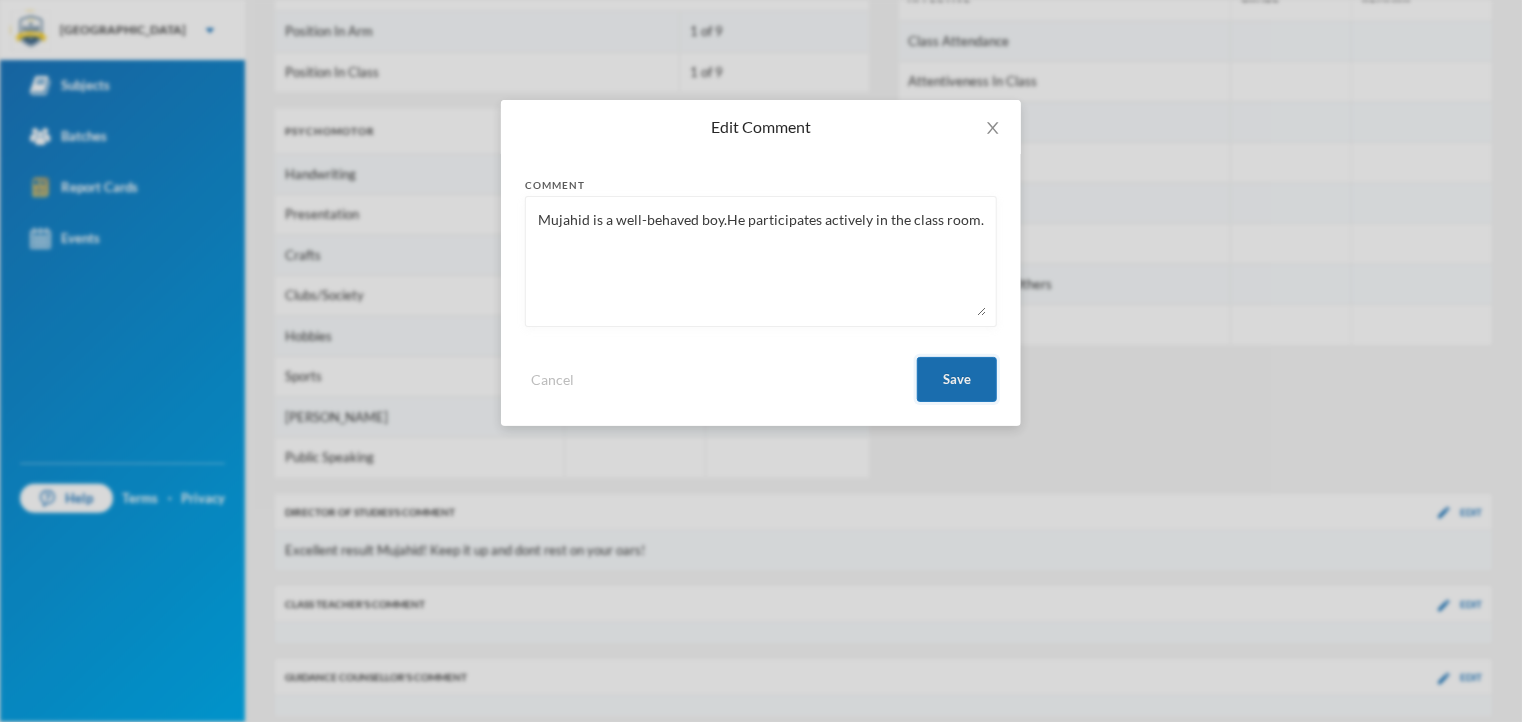 type on "Mujahid is a well-behaved boy.He participates actively in the class room." 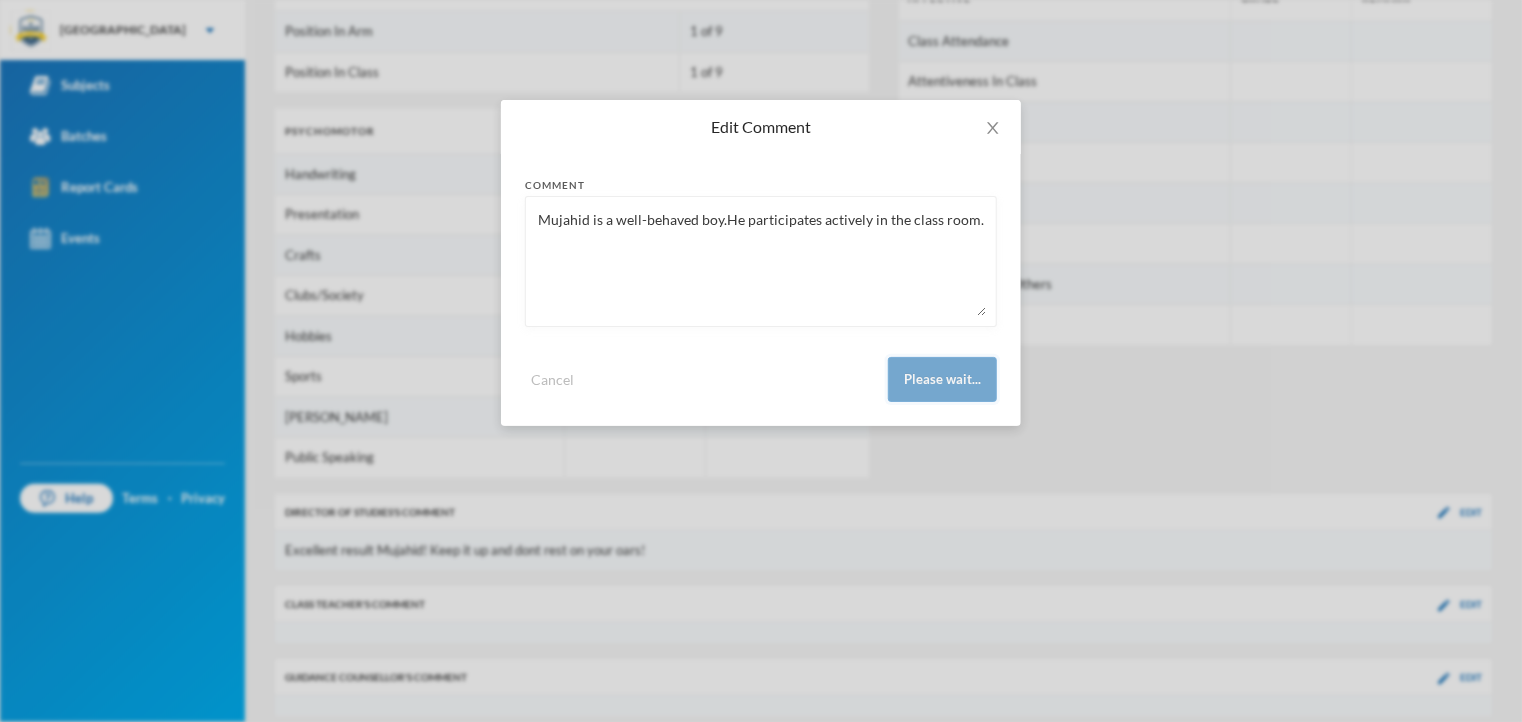 click on "Please wait..." at bounding box center (942, 379) 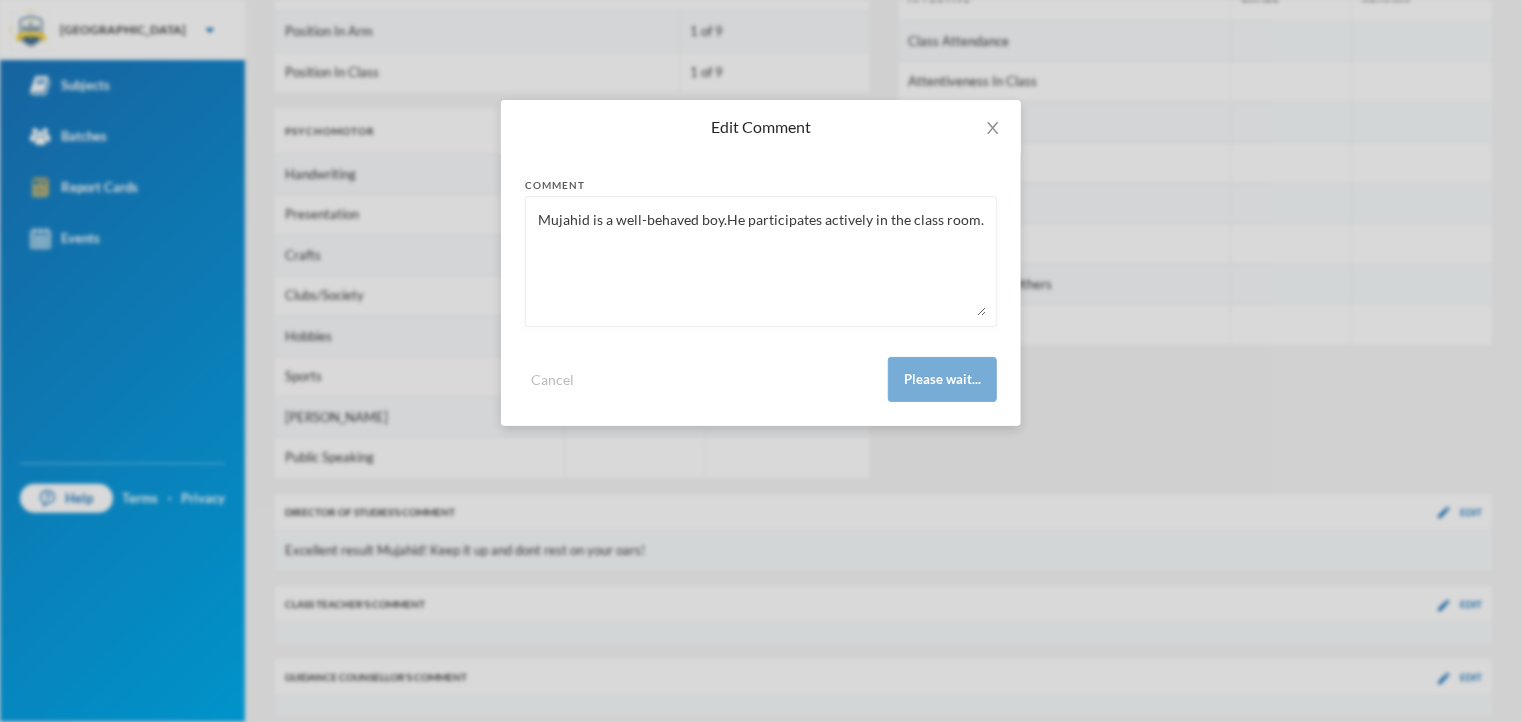 click on "Mujahid is a well-behaved boy.He participates actively in the class room." at bounding box center (761, 261) 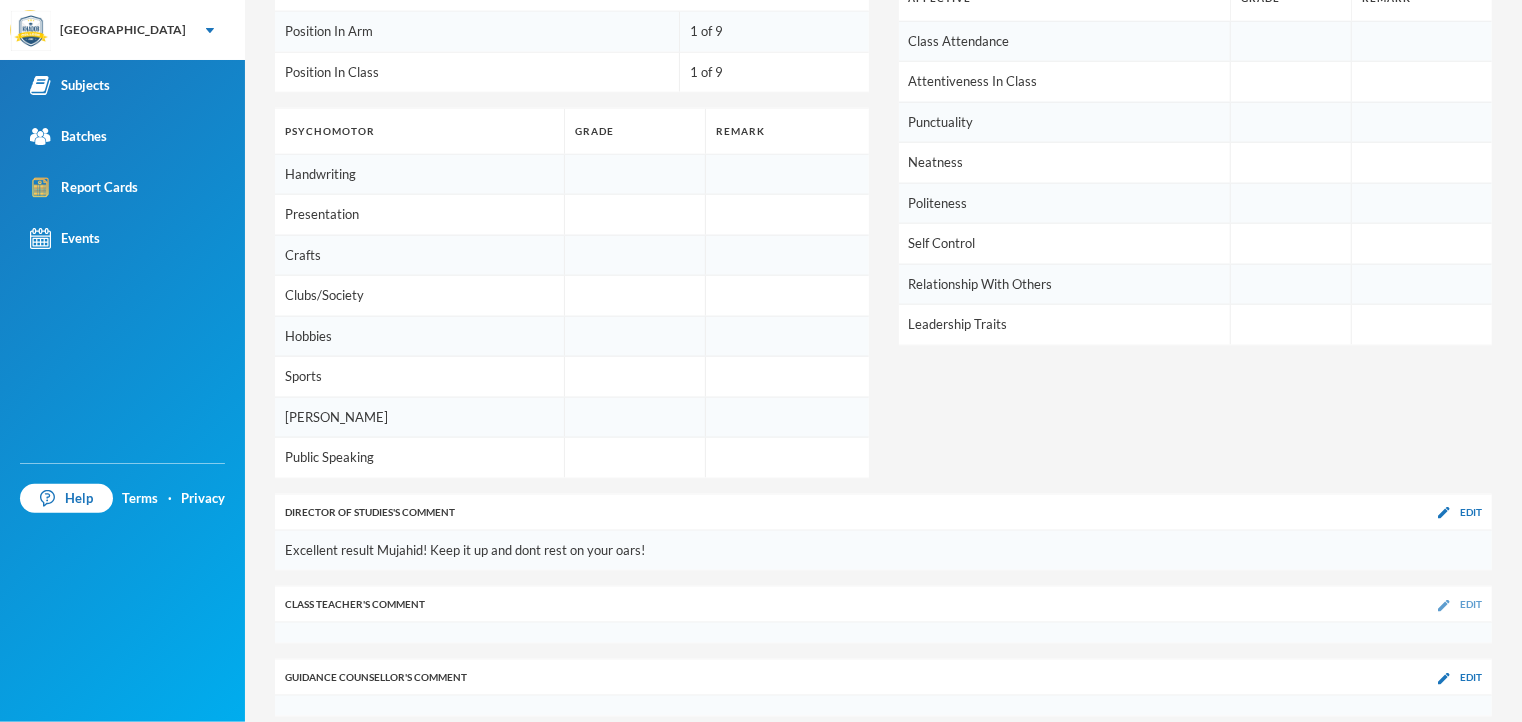 click on "Edit" at bounding box center (1471, 604) 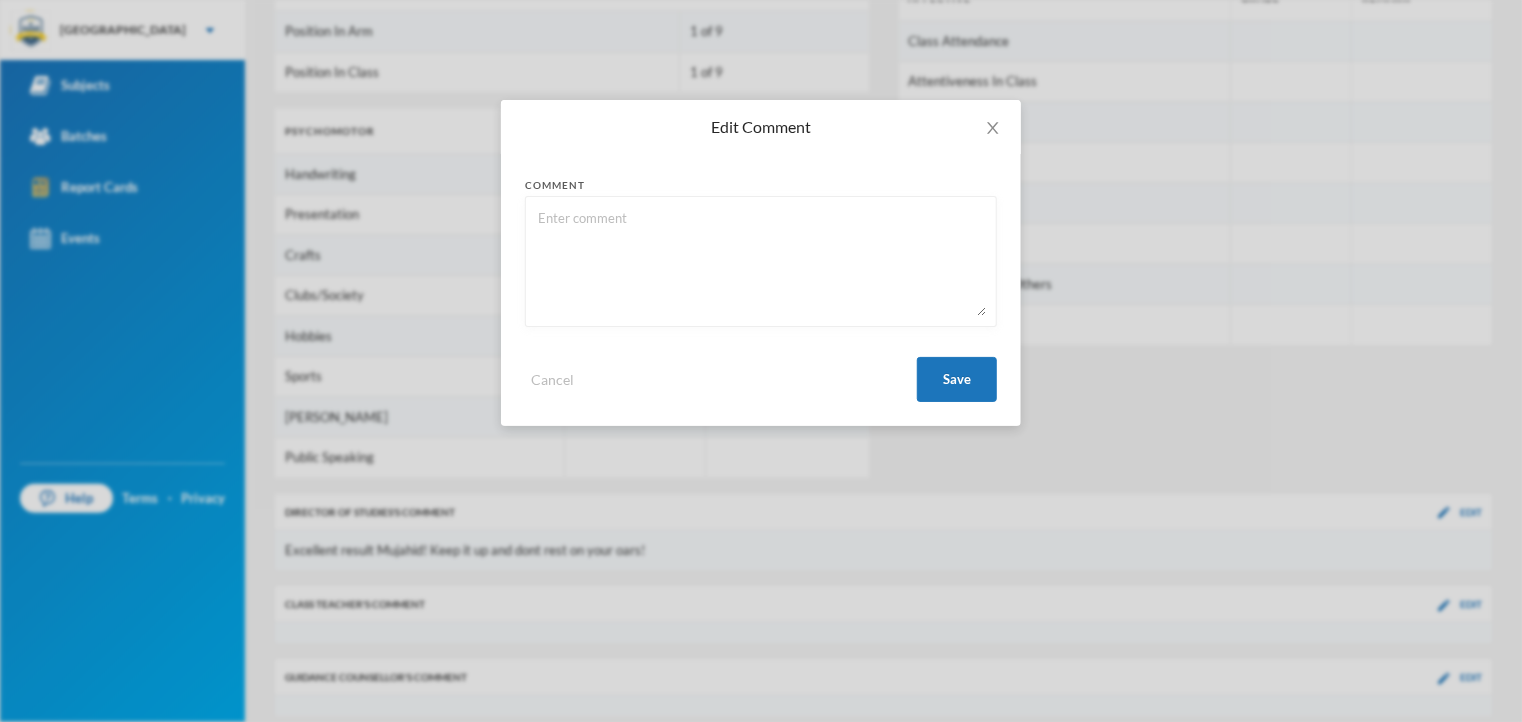 click at bounding box center (761, 261) 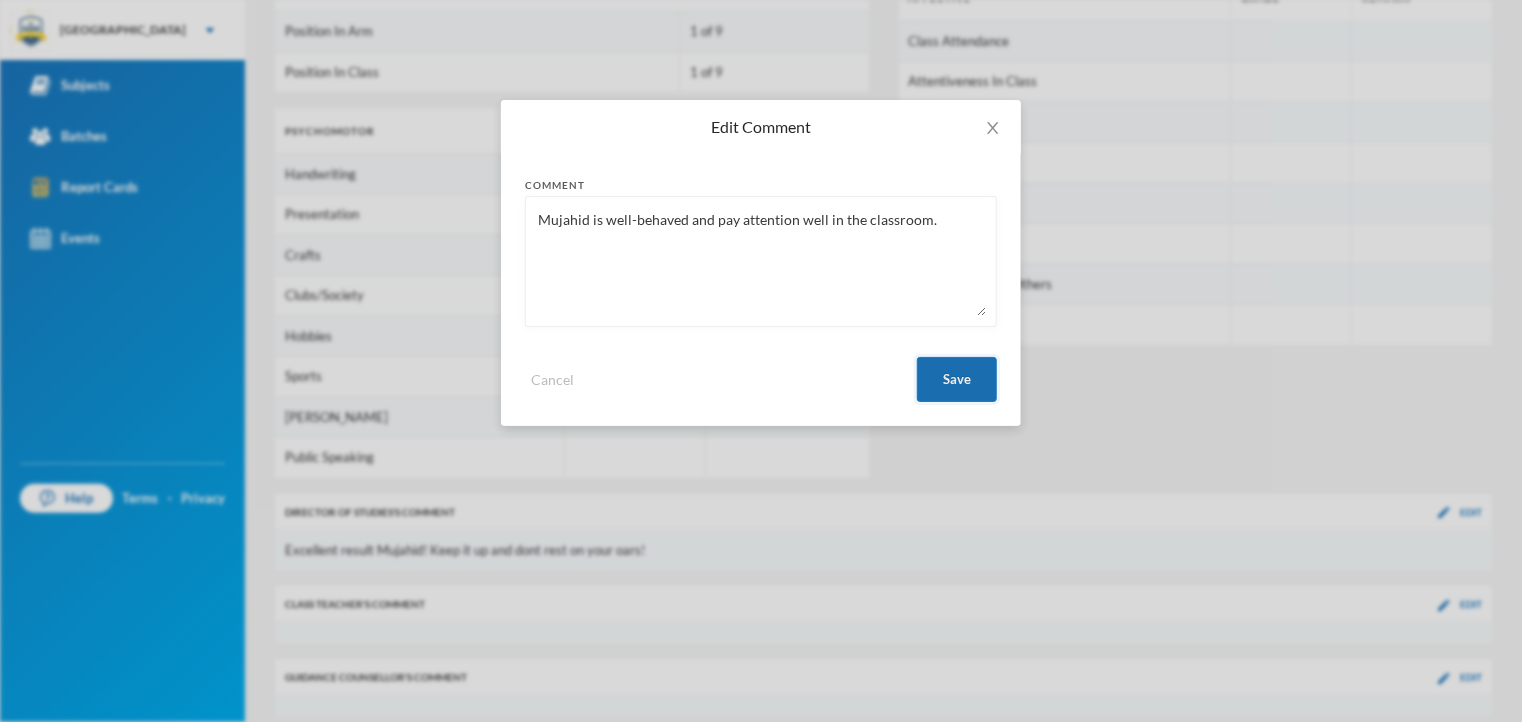 type on "Mujahid is well-behaved and pay attention well in the classroom." 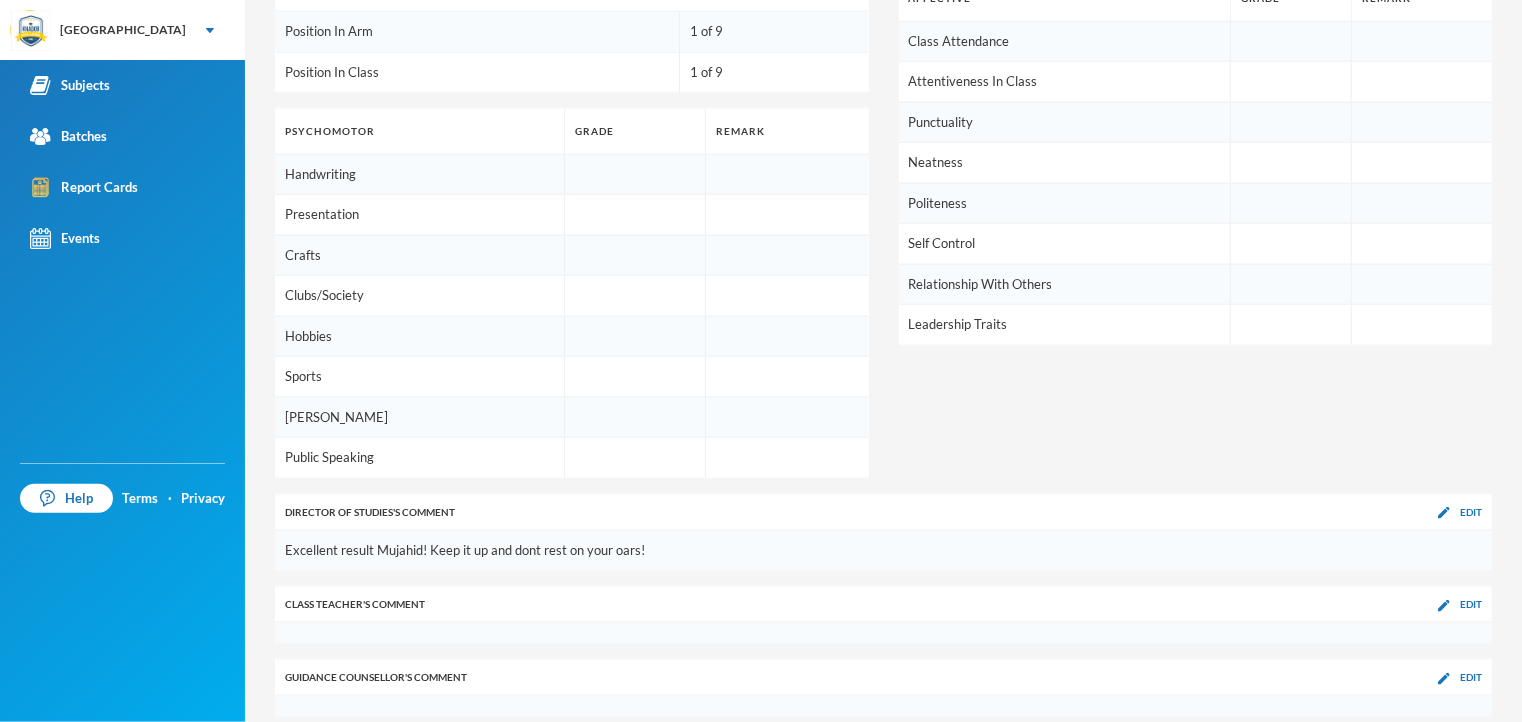 click on "Excellent result Mujahid! Keep it up and dont rest on your oars!" at bounding box center [883, 551] 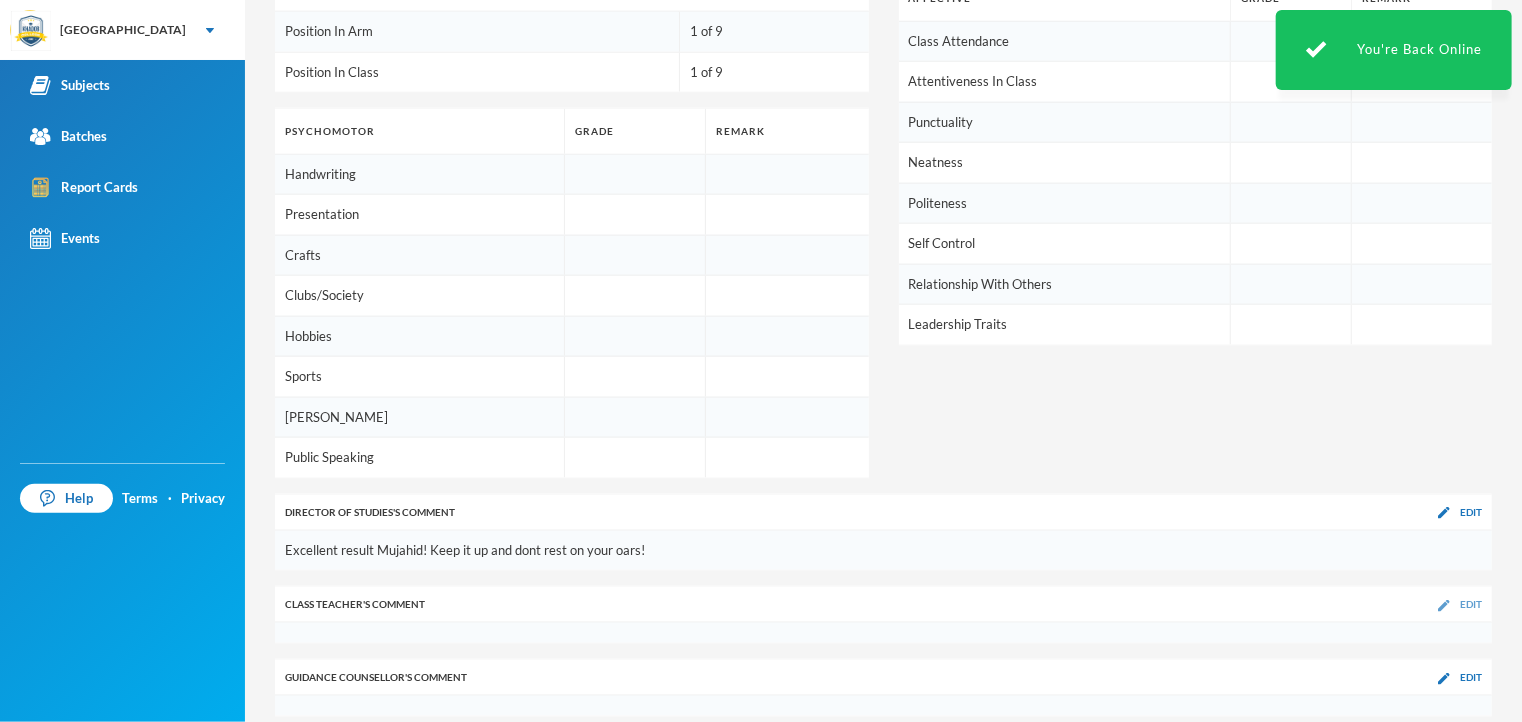 click on "Edit" at bounding box center (1471, 604) 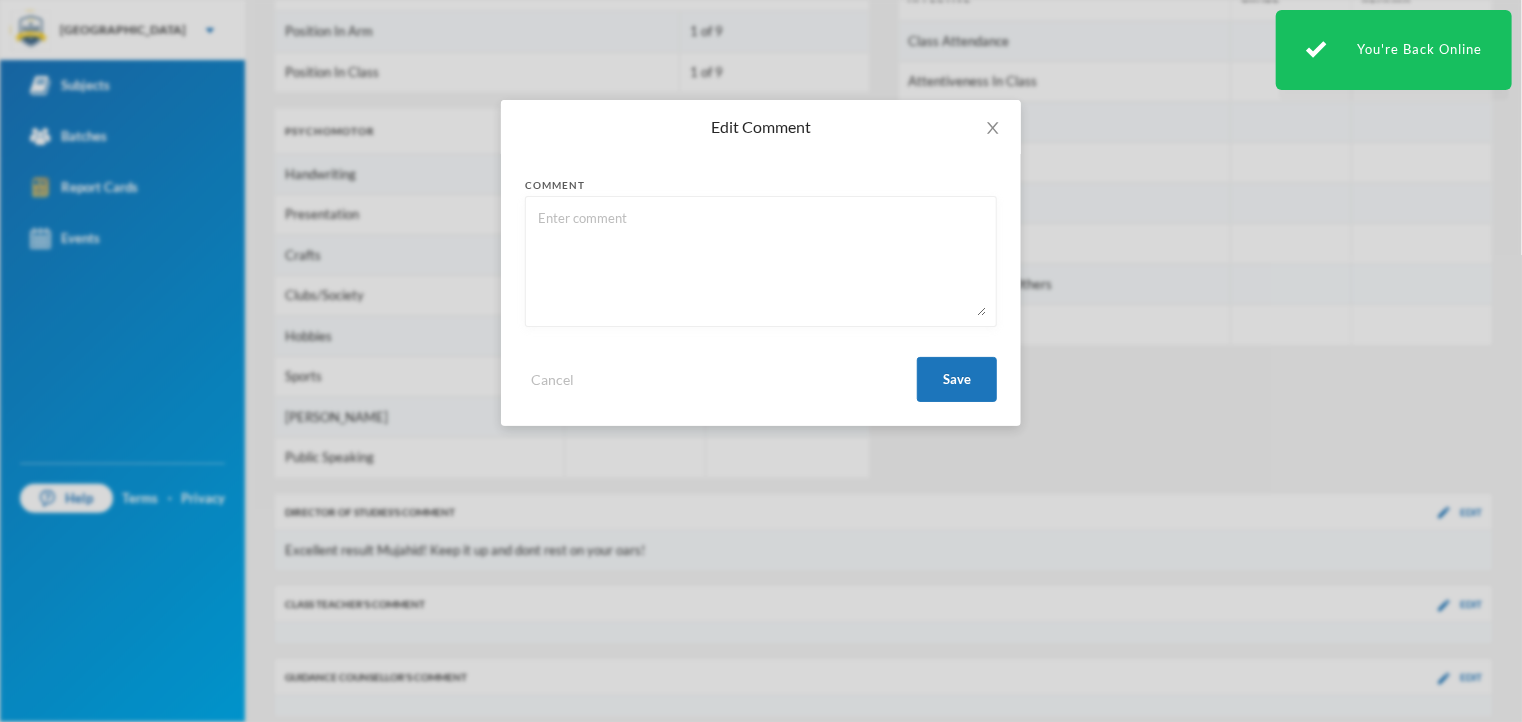 click at bounding box center (761, 261) 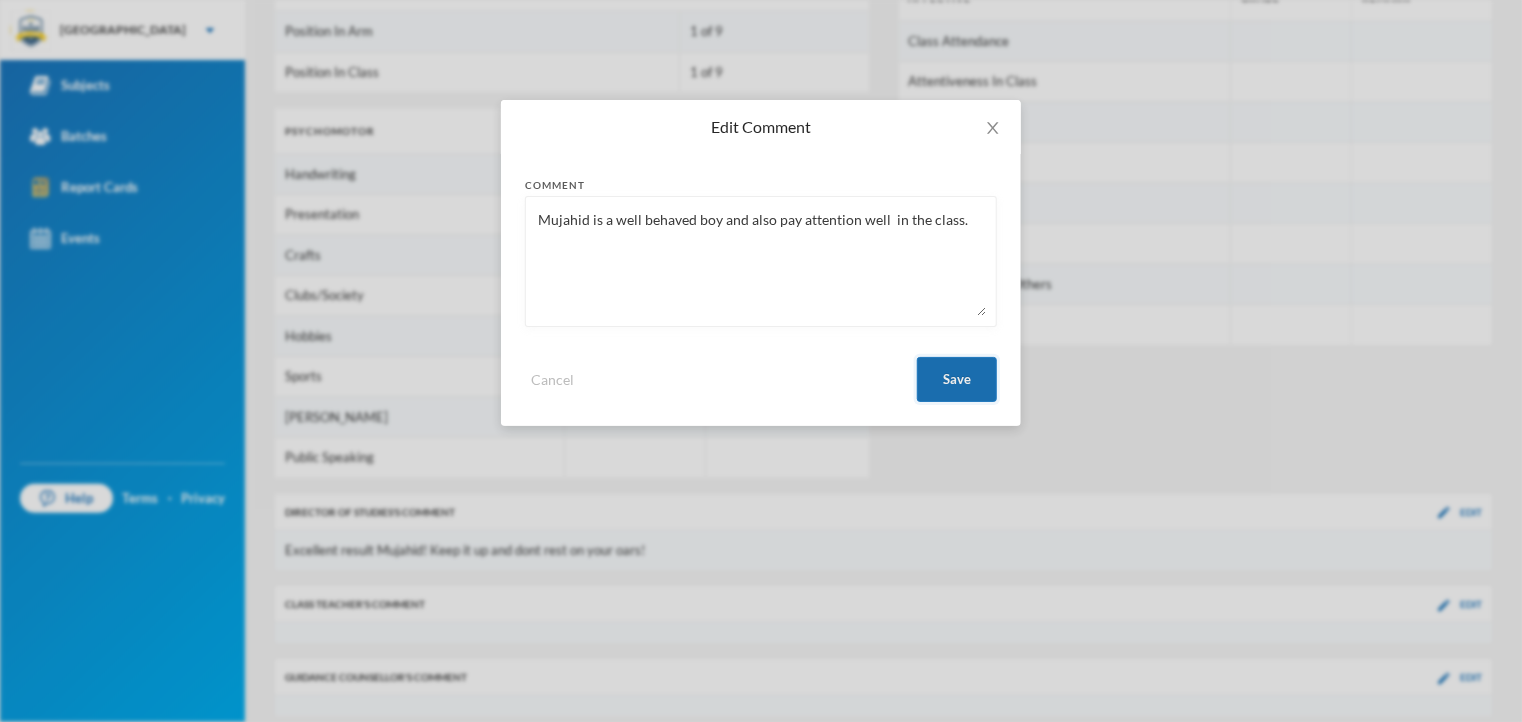 type on "Mujahid is a well behaved boy and also pay attention well  in the class." 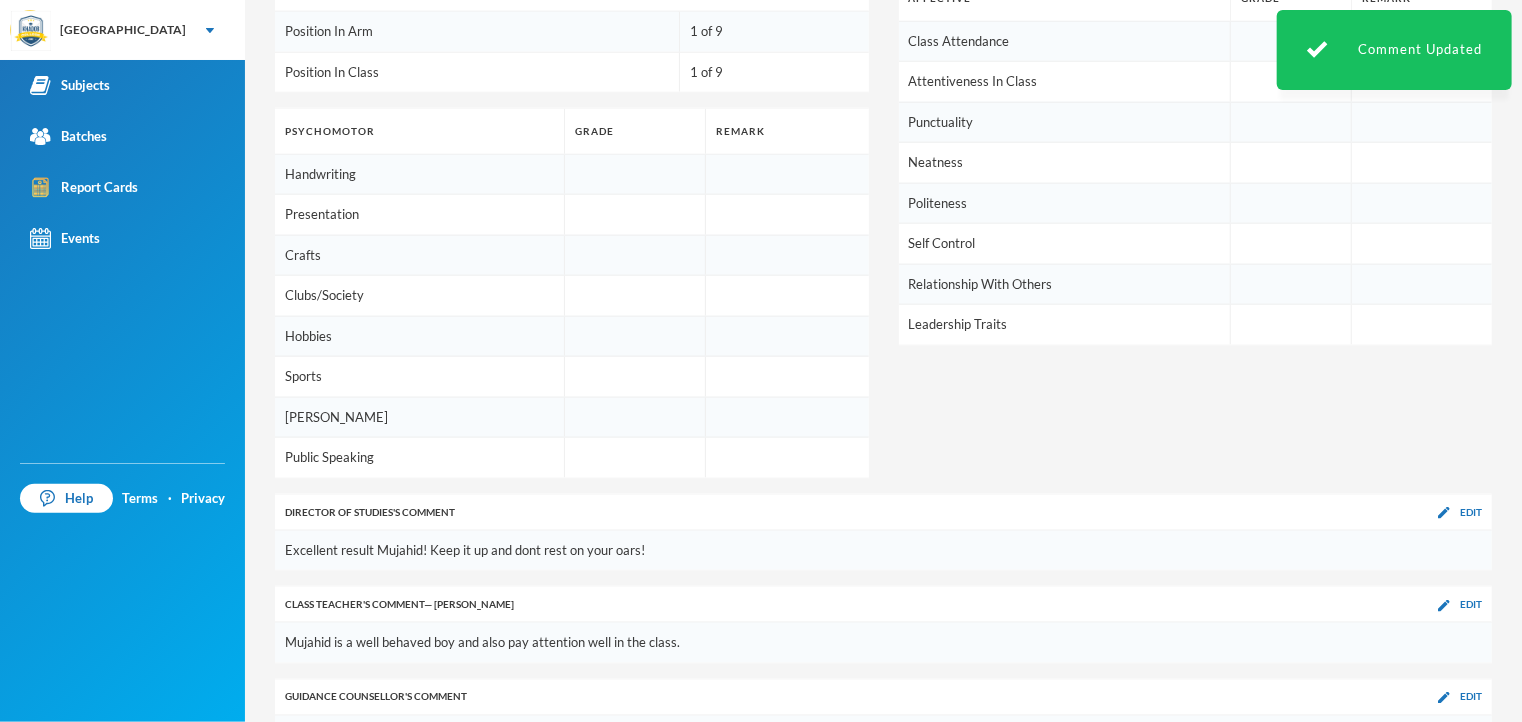 click on "Cont.Assesment 1 Cont.Assesment 2 Project Work Course Work EXAM TOTAL GRADE REMARK AGRICULTURAL SCIENCE 10 10 10 10 53 93 A1 EXCELLENT ARABIC 8 10 10 9 53 89 A1 EXCELLENT BASIC SCIENCE 8 6 9 6 52 81 A1 EXCELLENT BASIC TECHNOLOGY 10 10 10 9 49 88 A1 EXCELLENT BUSINESS STUDIES 6 10 10 10 57 93 A1 EXCELLENT CIVIC EDUCATION 7 10 10 10 58 95 A1 EXCELLENT COMPUTER STUDIES 7 10 10 10 48 85 A1 EXCELLENT CULTURAL AND CREATIVE ARTS 8 10 9 5 49 81 A1 EXCELLENT ENGLISH LANGUAGE 1 7 9 7 8 39 69 B3 GOOD HOME ECONOMICS 9 9 9 8 88 A1 EXCELLENT [DEMOGRAPHIC_DATA] RELIGIOUS KNOWLEDGE 10 9 9 8 59 93 A1 EXCELLENT MATHEMATICS 9 10 9 9 36 73 B2 VERY GOOD PHYSICAL HEALTH EDUCATION 10 10 9 10 42 81 A1 EXCELLENT SOCIAL STUDIES 8 10 10 8 57 92 A1 EXCELLENT YORUBA - 10 10 - 42 62 C4 CREDIT Averages 8 9 9 9 50 84 A1 EXCELLENT Summary Position In Arm 1 of 9 Position In Class 1 of 9 Affective Grade Remark Class Attendance Attentiveness In Class Punctuality Neatness Politeness Self Control Relationship With Others Leadership Traits Psychomotor Grade" at bounding box center [883, 1] 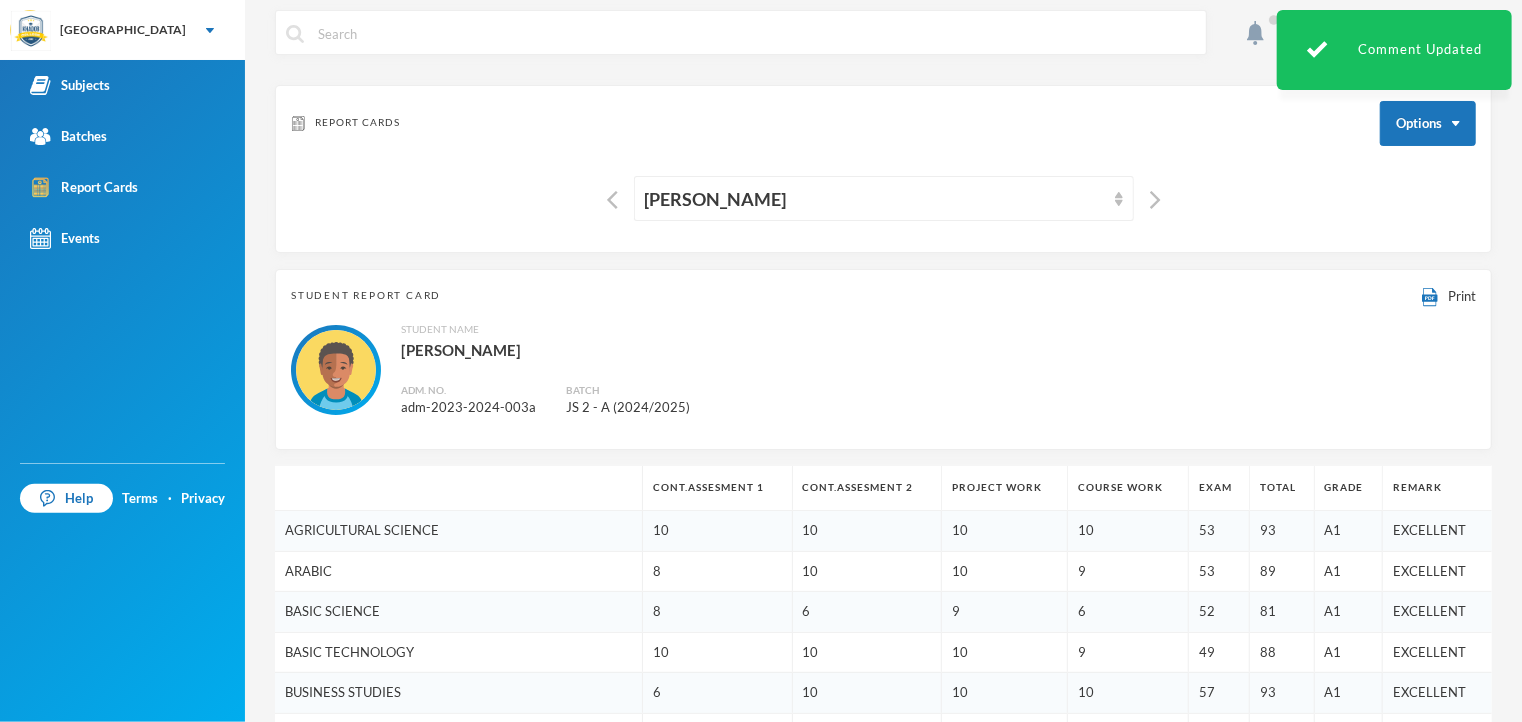 scroll, scrollTop: 0, scrollLeft: 0, axis: both 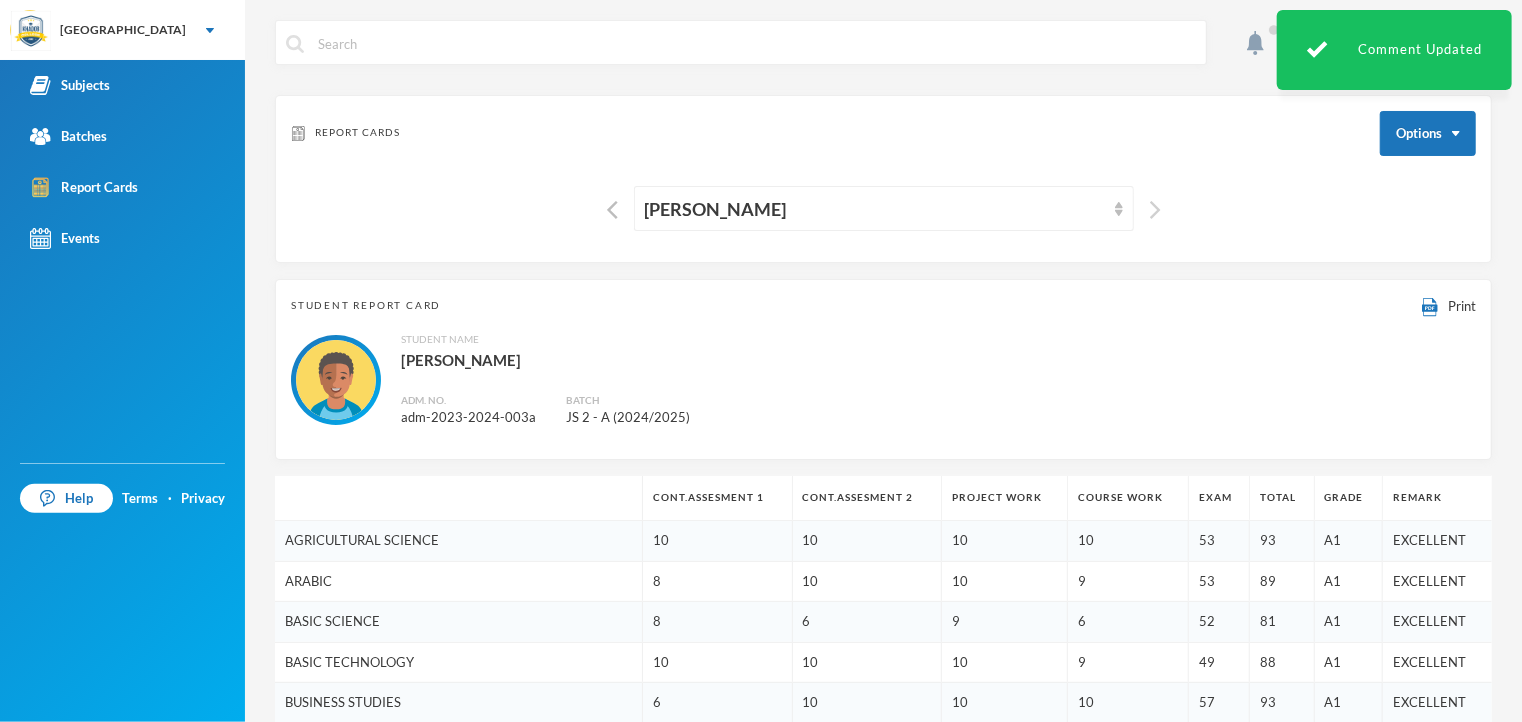 click at bounding box center [1155, 210] 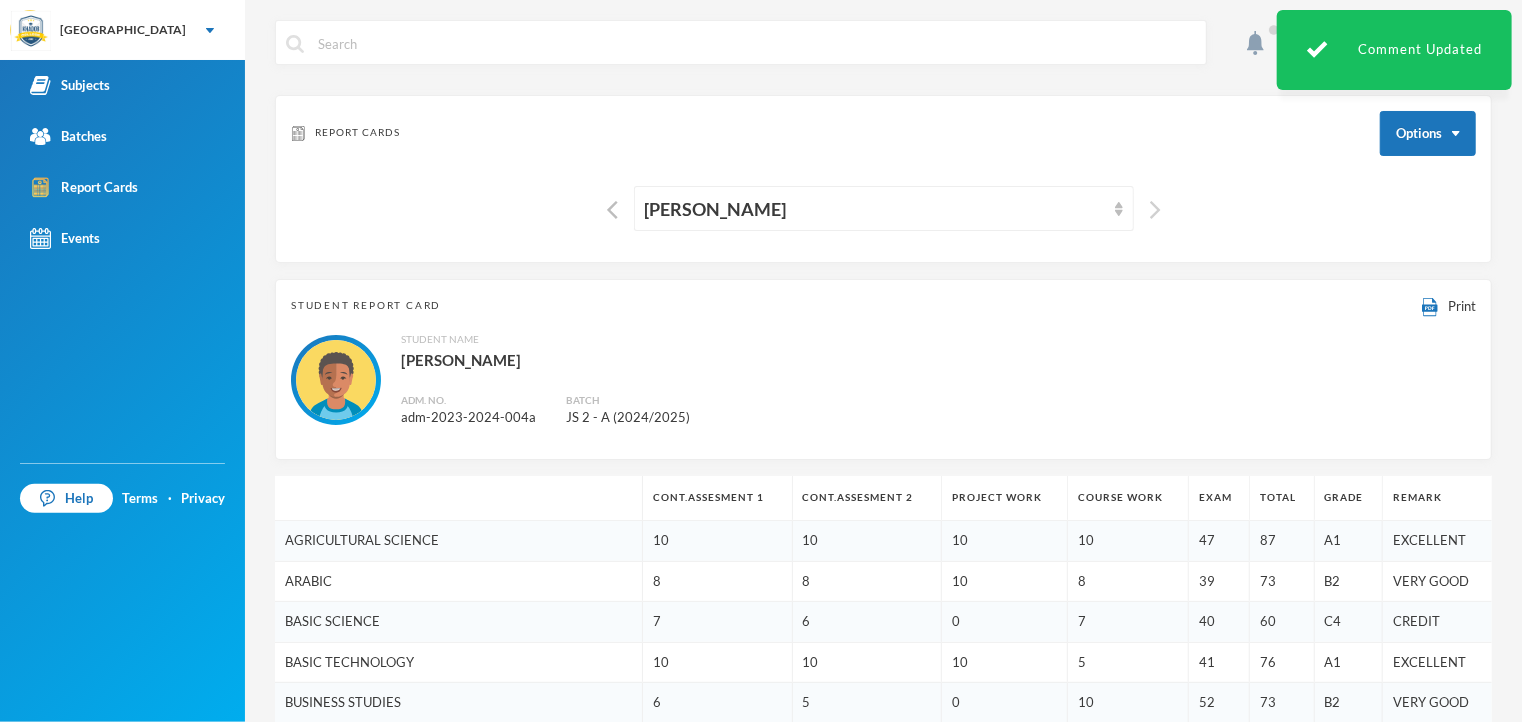 click at bounding box center [1155, 210] 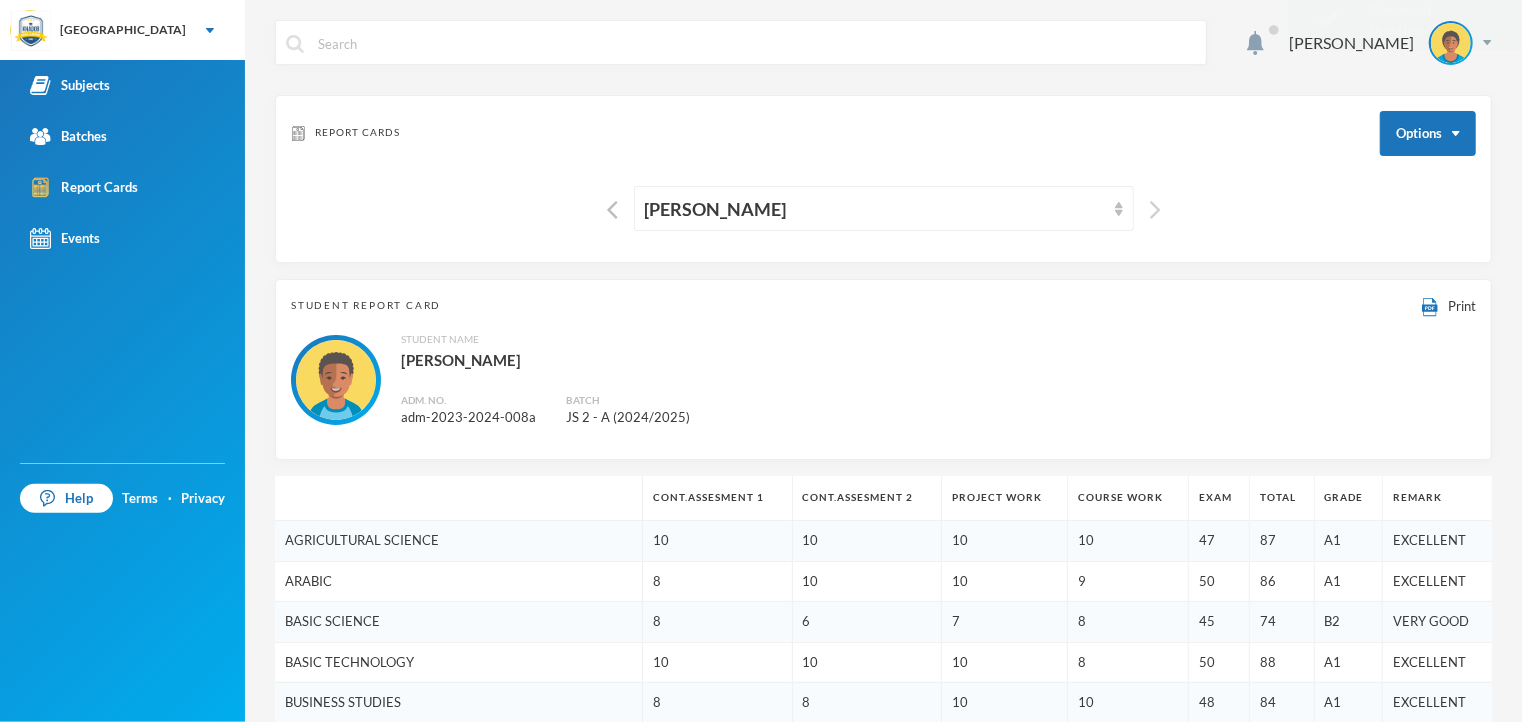 click at bounding box center [1155, 210] 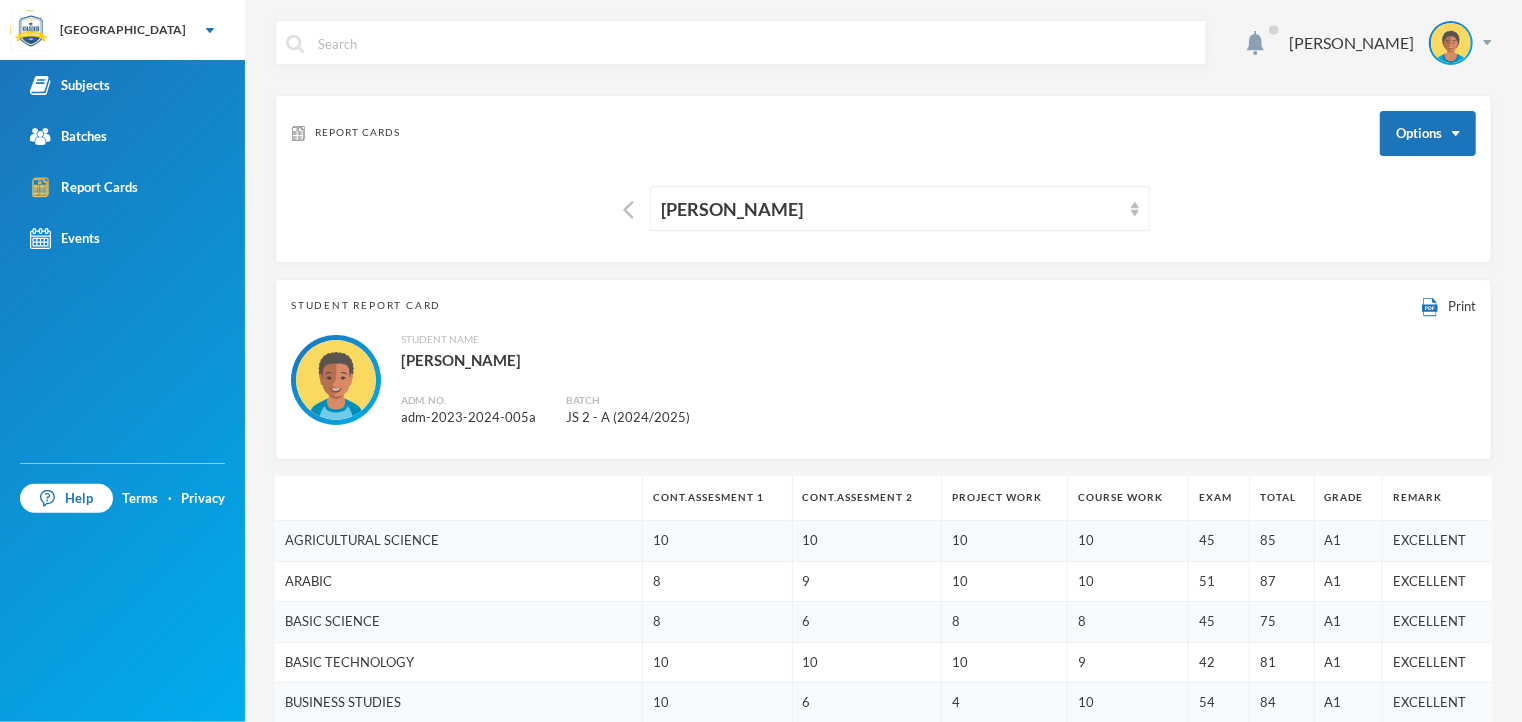 click on "[PERSON_NAME]" at bounding box center [883, 208] 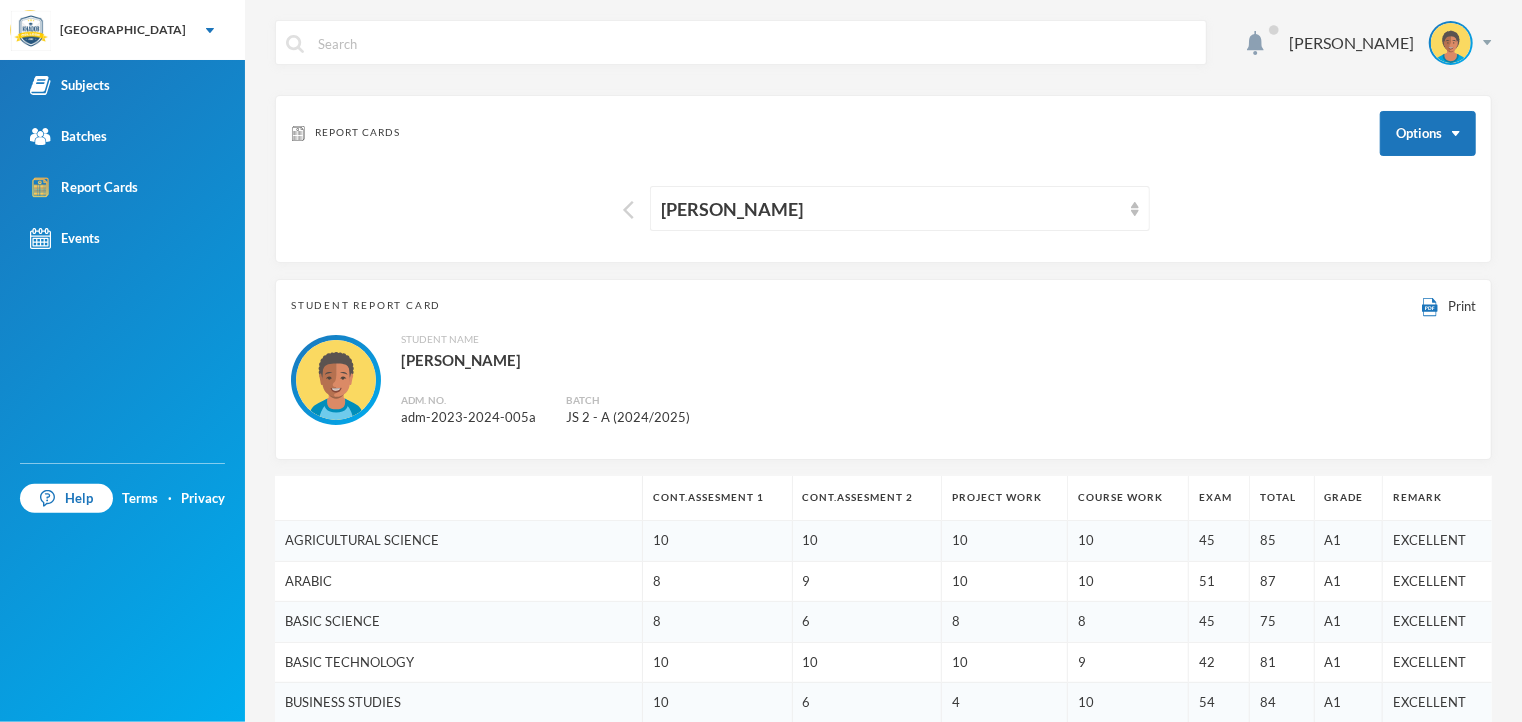 click at bounding box center [628, 210] 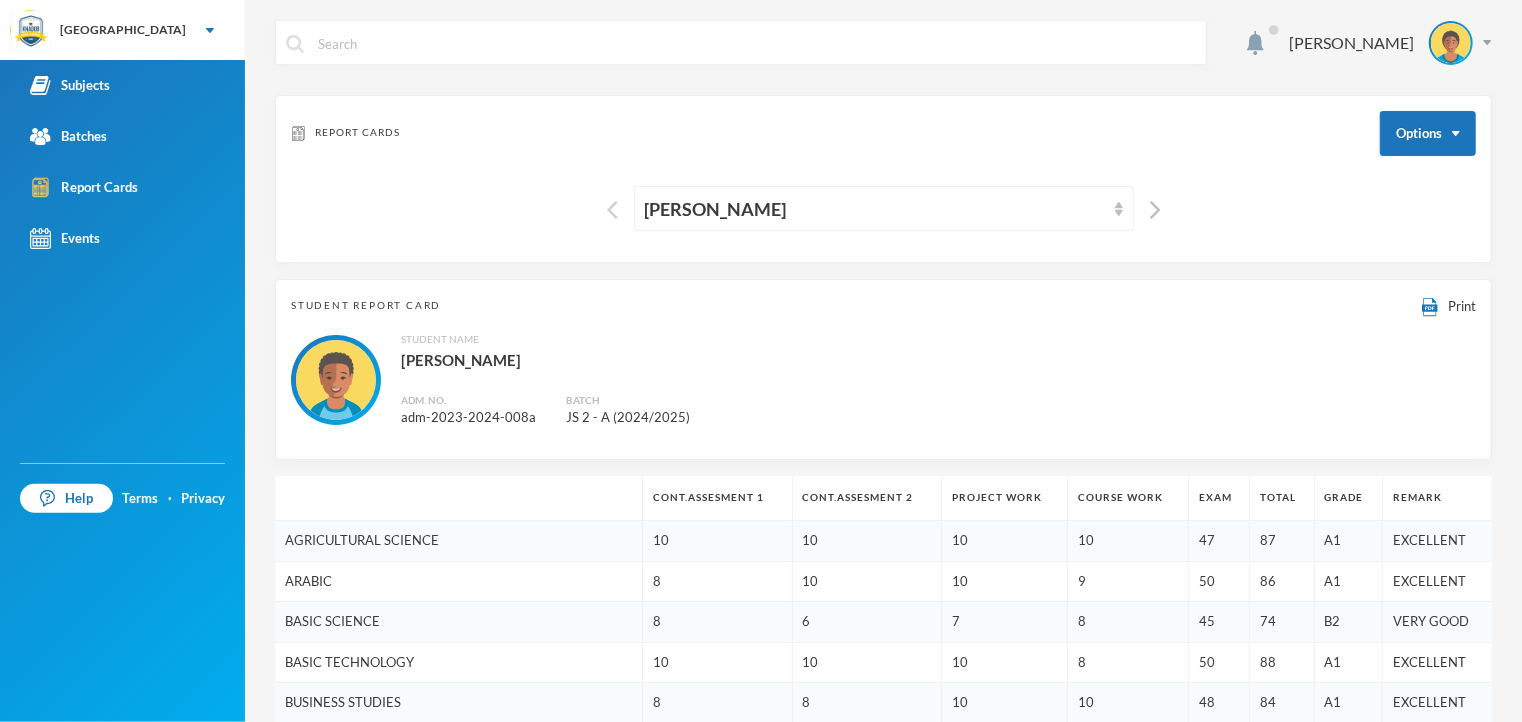 click at bounding box center [617, 208] 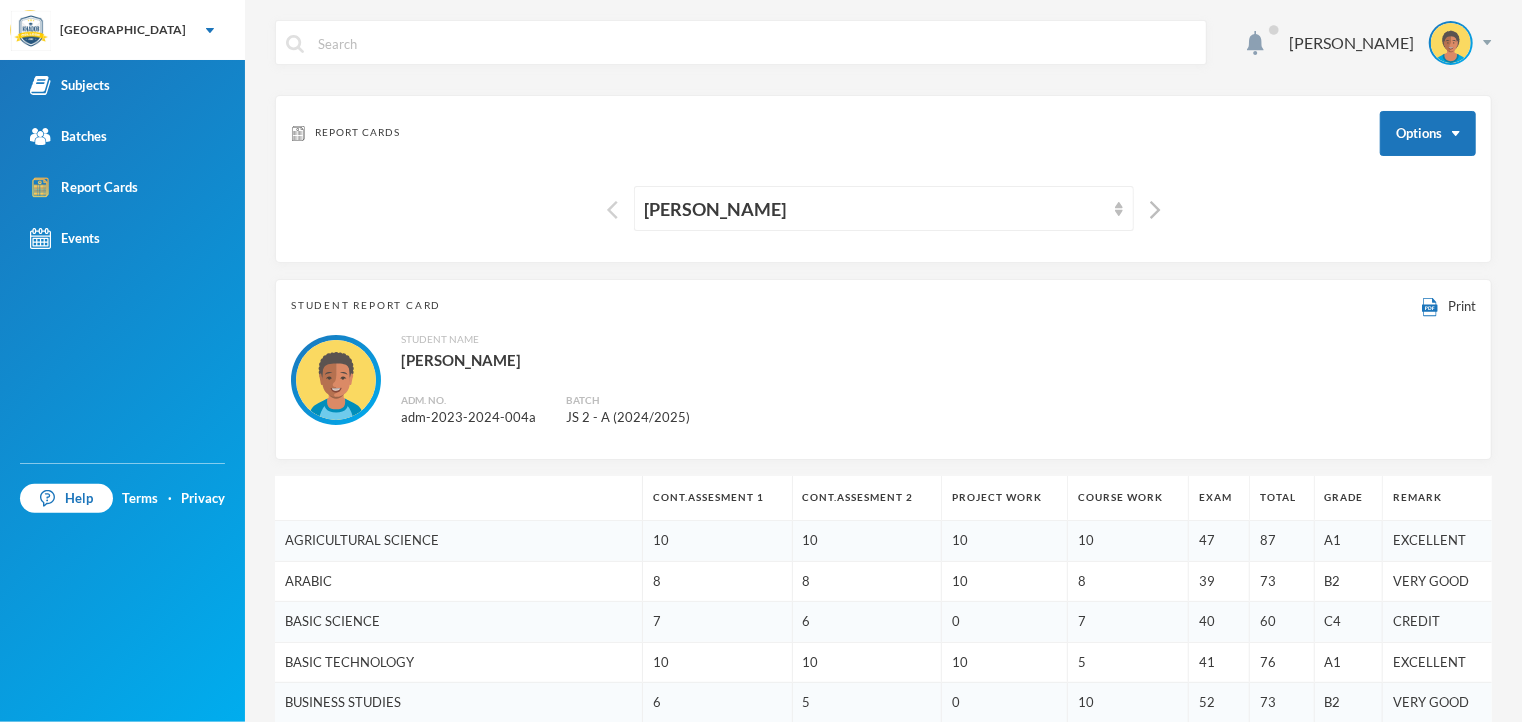click at bounding box center [612, 210] 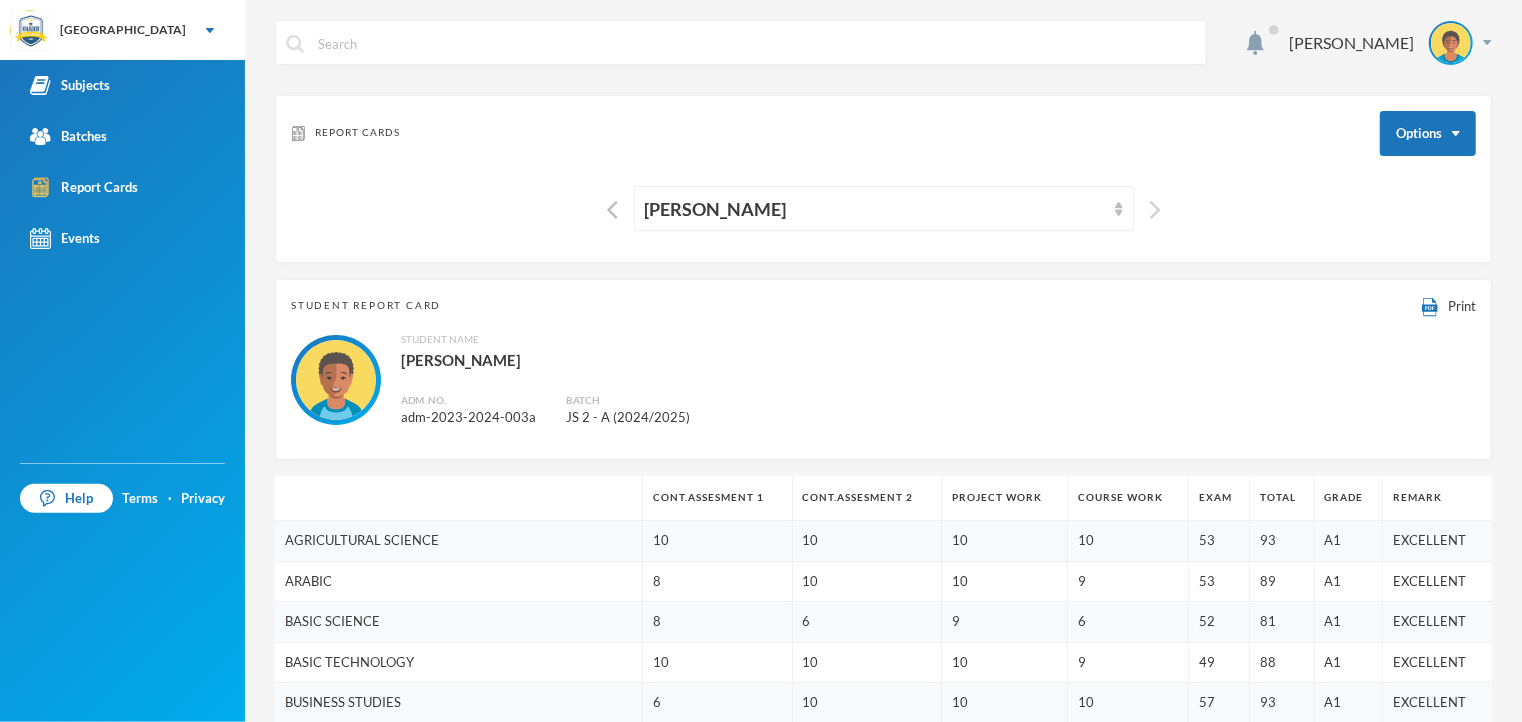 click at bounding box center [1155, 210] 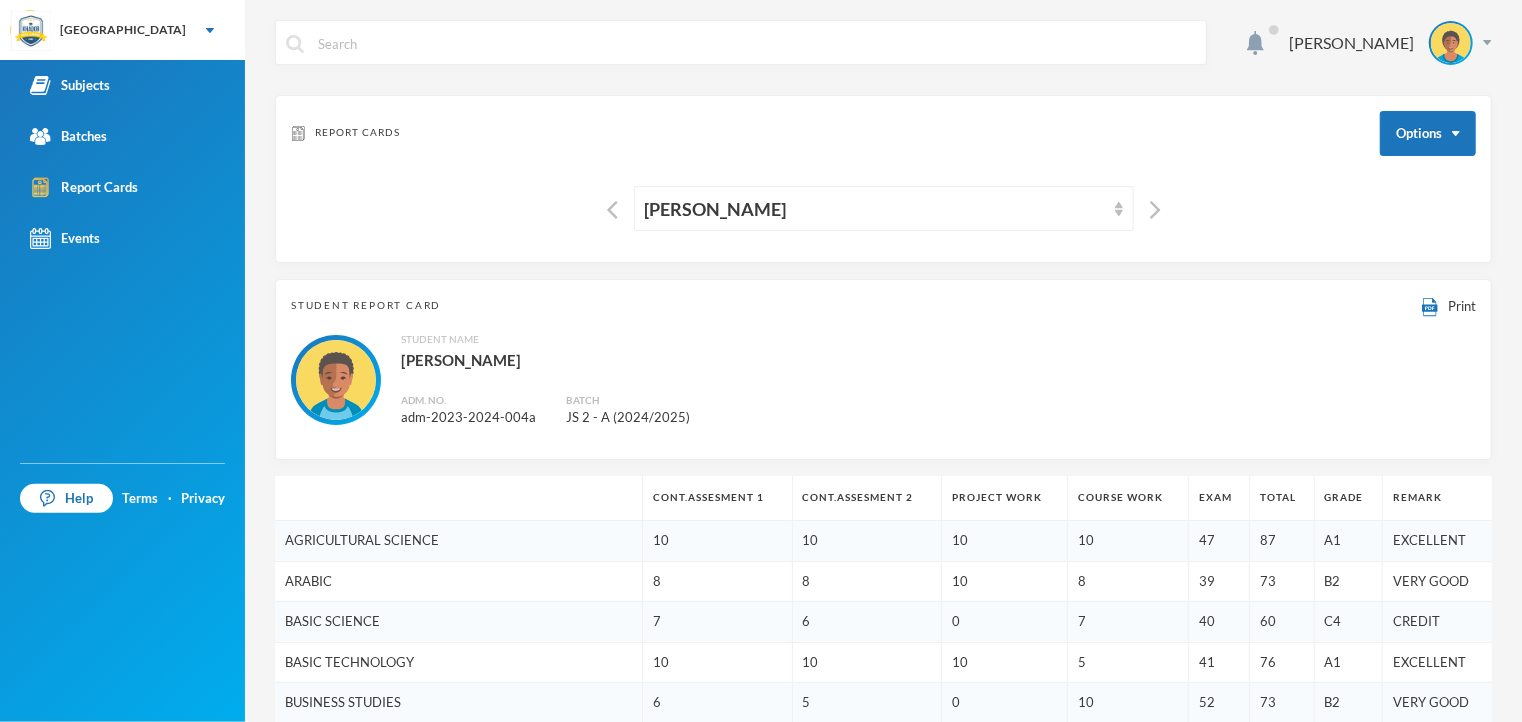 click on "Student Report Card Print Student Name [PERSON_NAME]. No. adm-2023-2024-004a Batch JS 2 - A (2024/2025)" at bounding box center [883, 369] 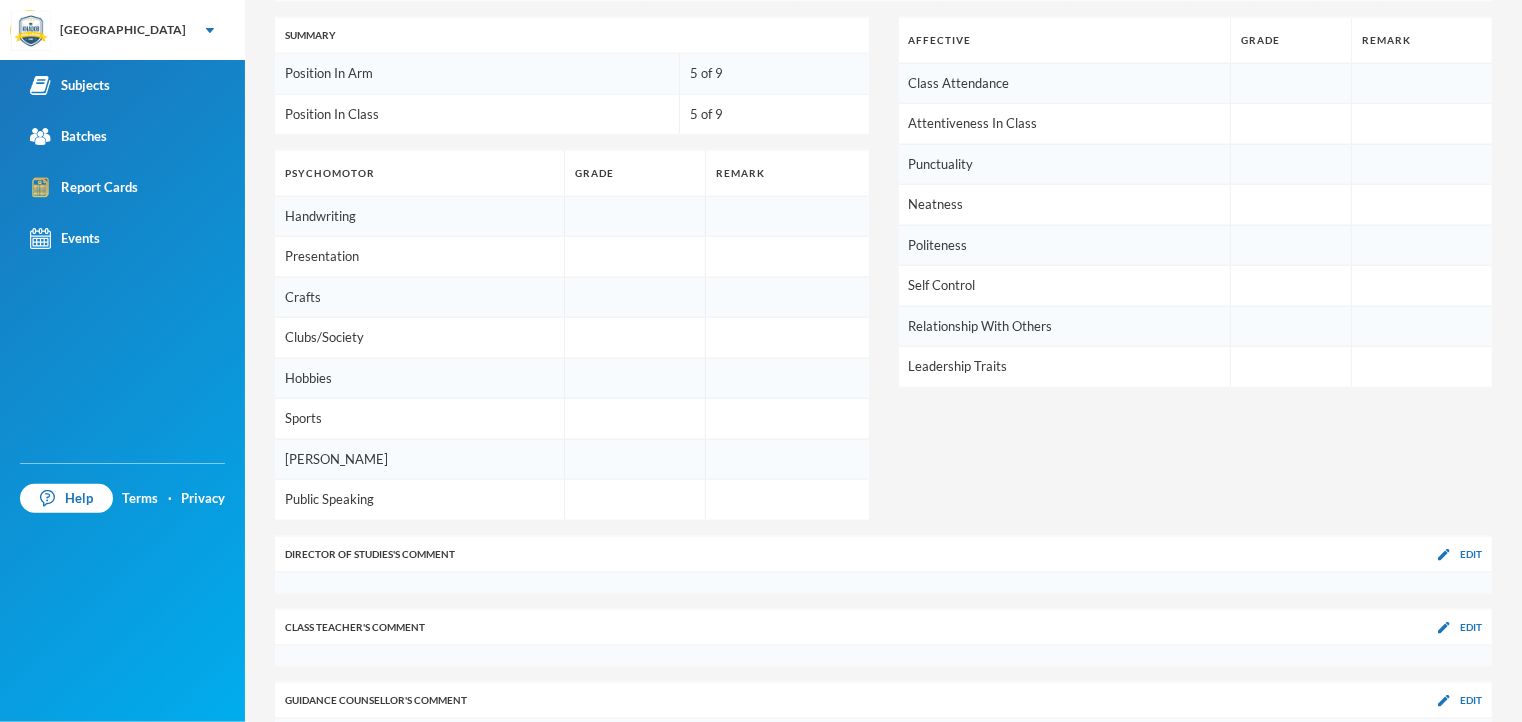 scroll, scrollTop: 1169, scrollLeft: 0, axis: vertical 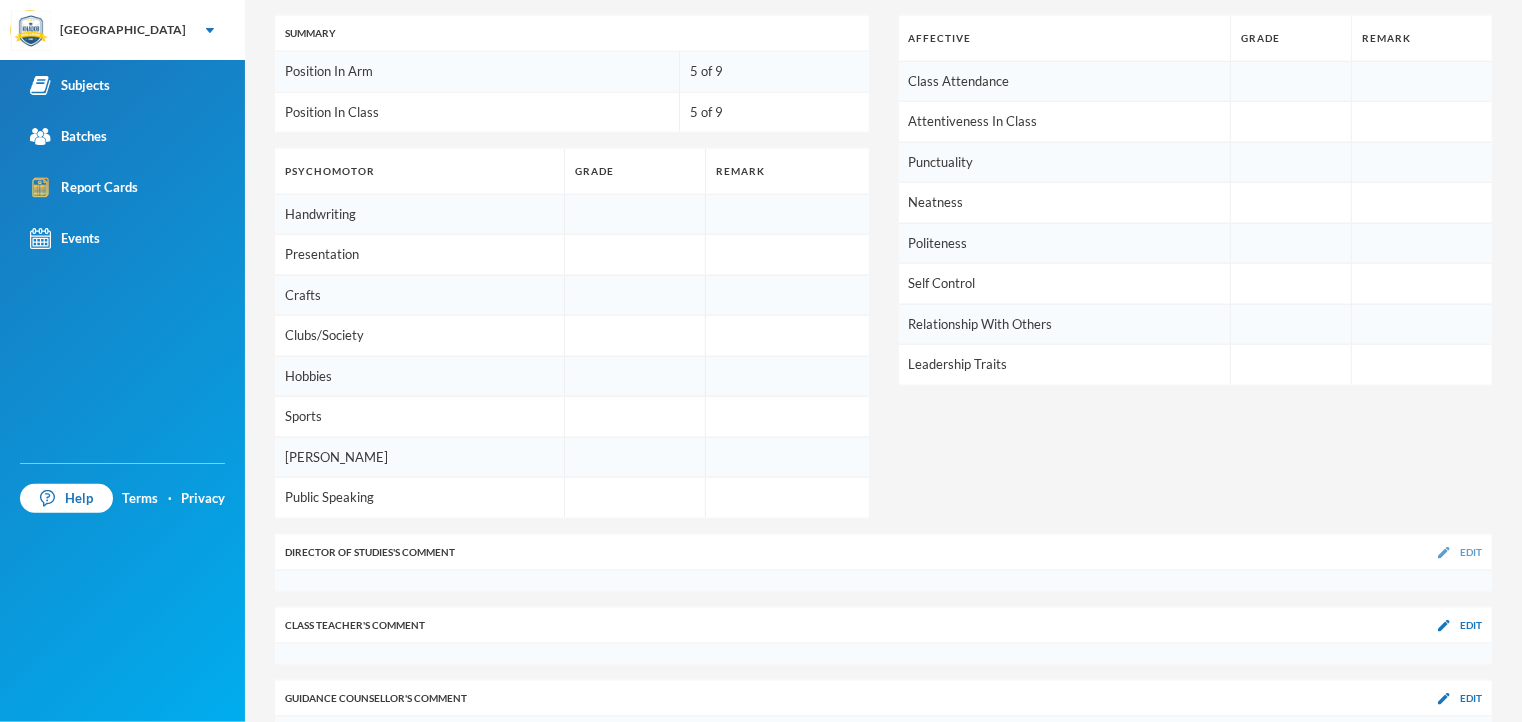 click on "Edit" at bounding box center [1471, 552] 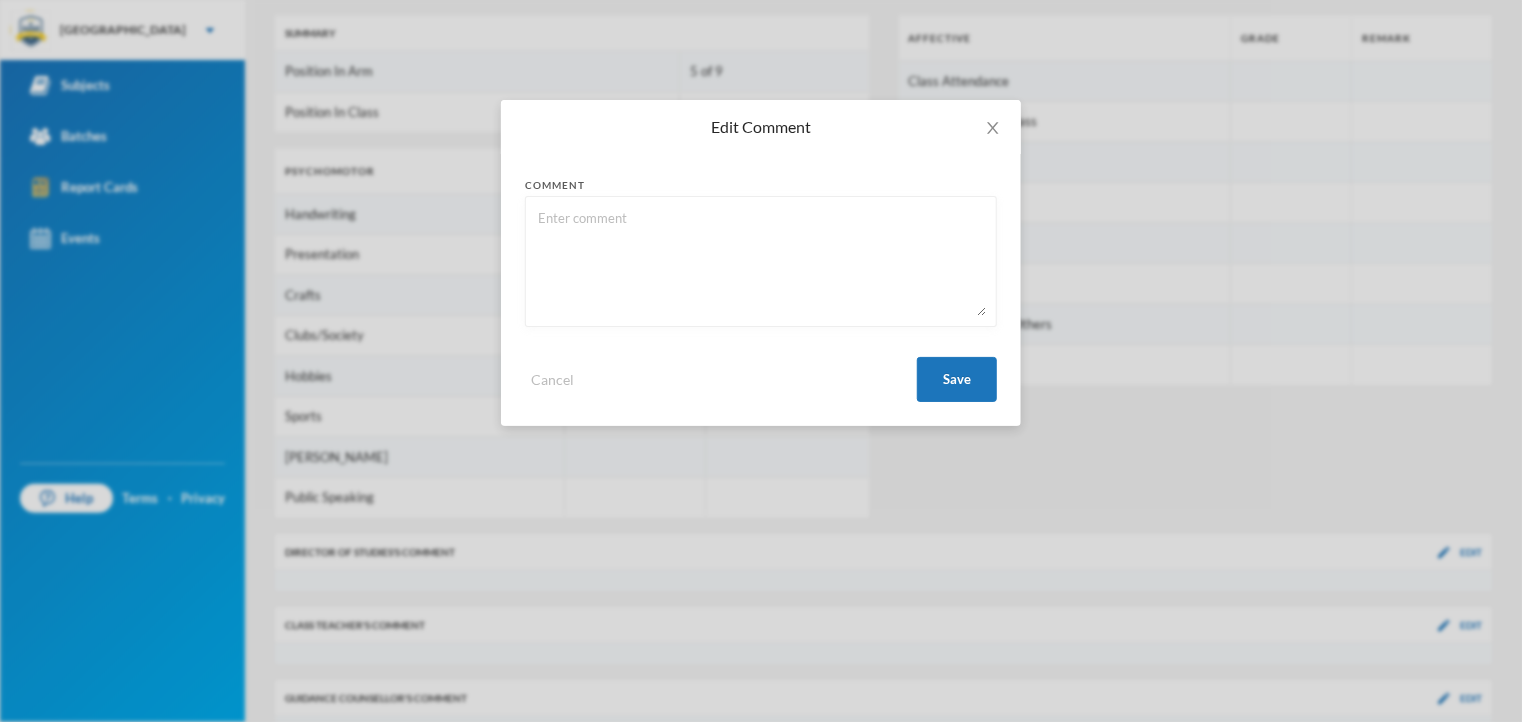 click at bounding box center [761, 261] 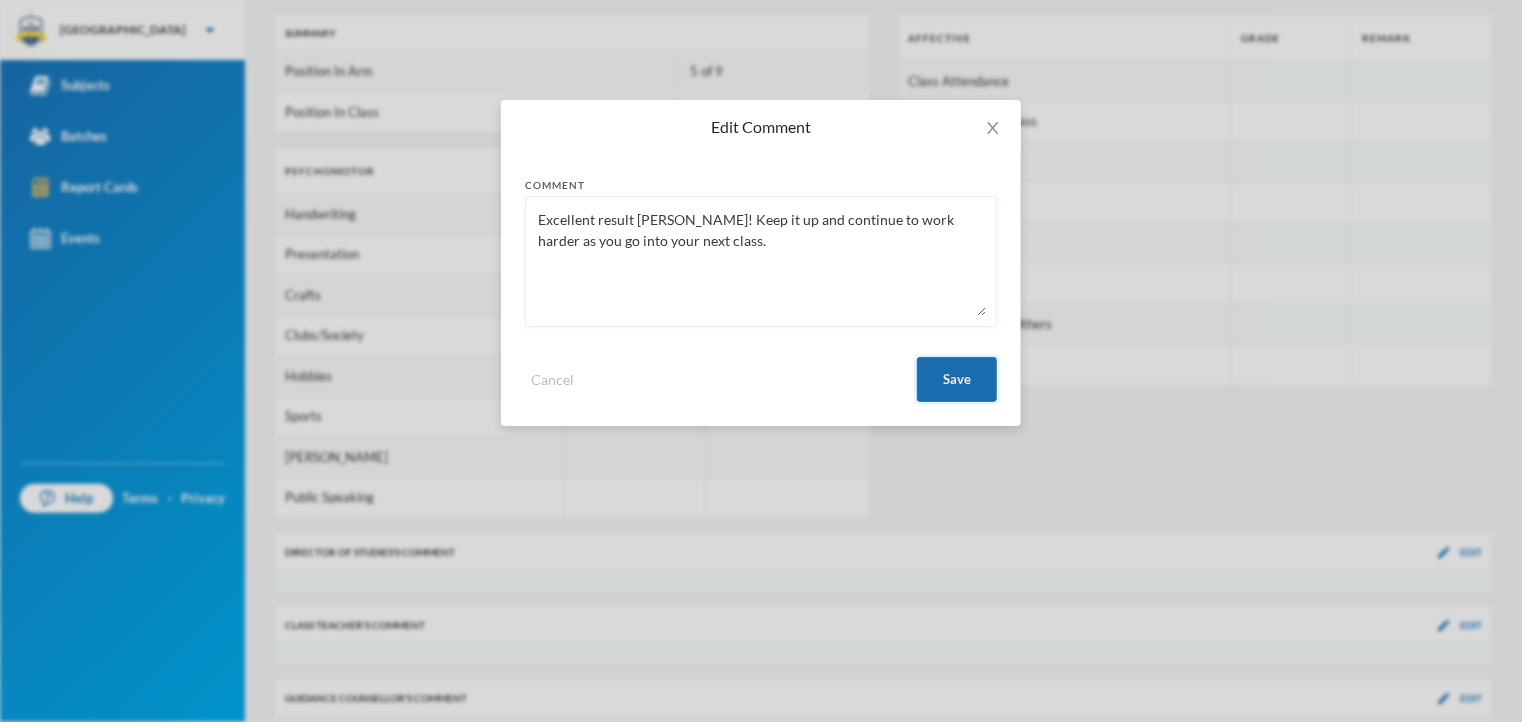type on "Excellent result [PERSON_NAME]! Keep it up and continue to work harder as you go into your next class." 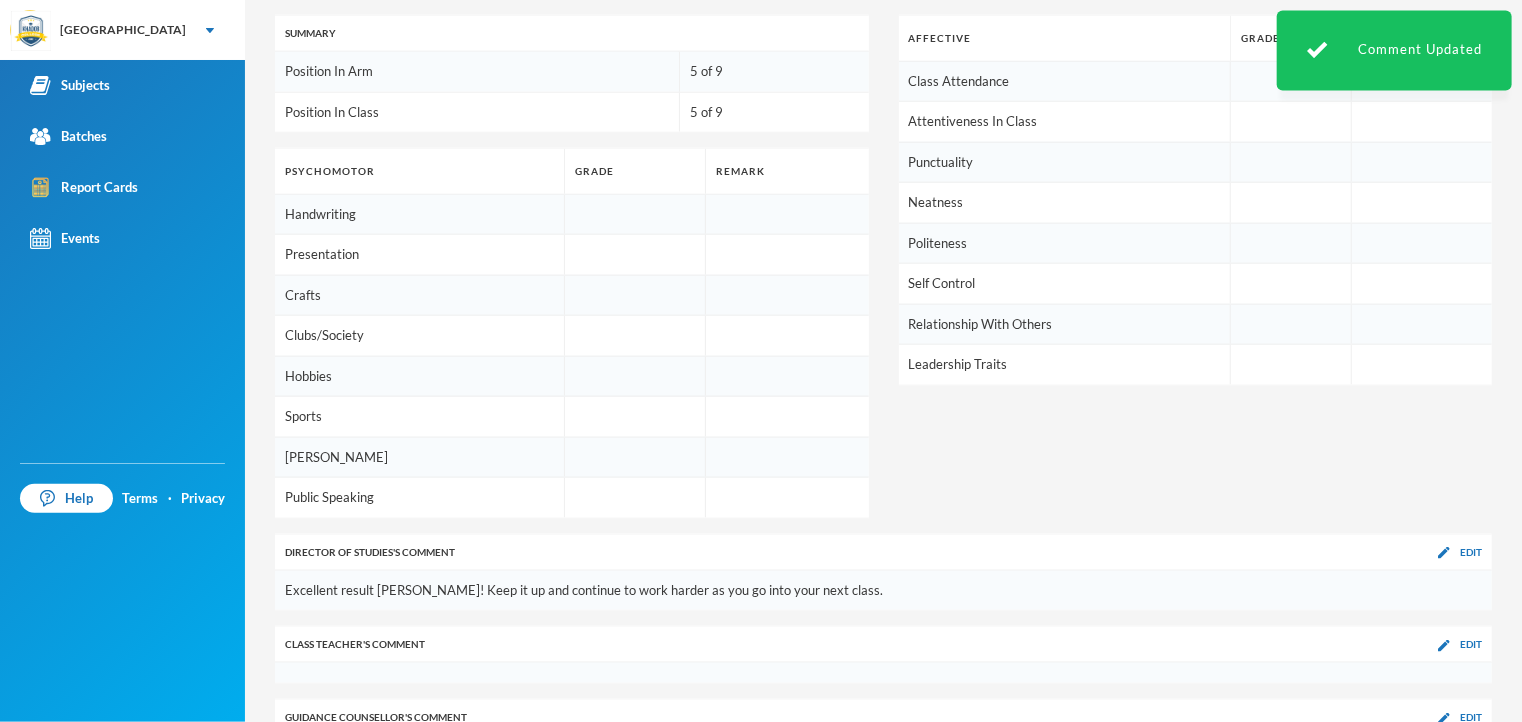 click on "Leadership Traits" at bounding box center (1065, 365) 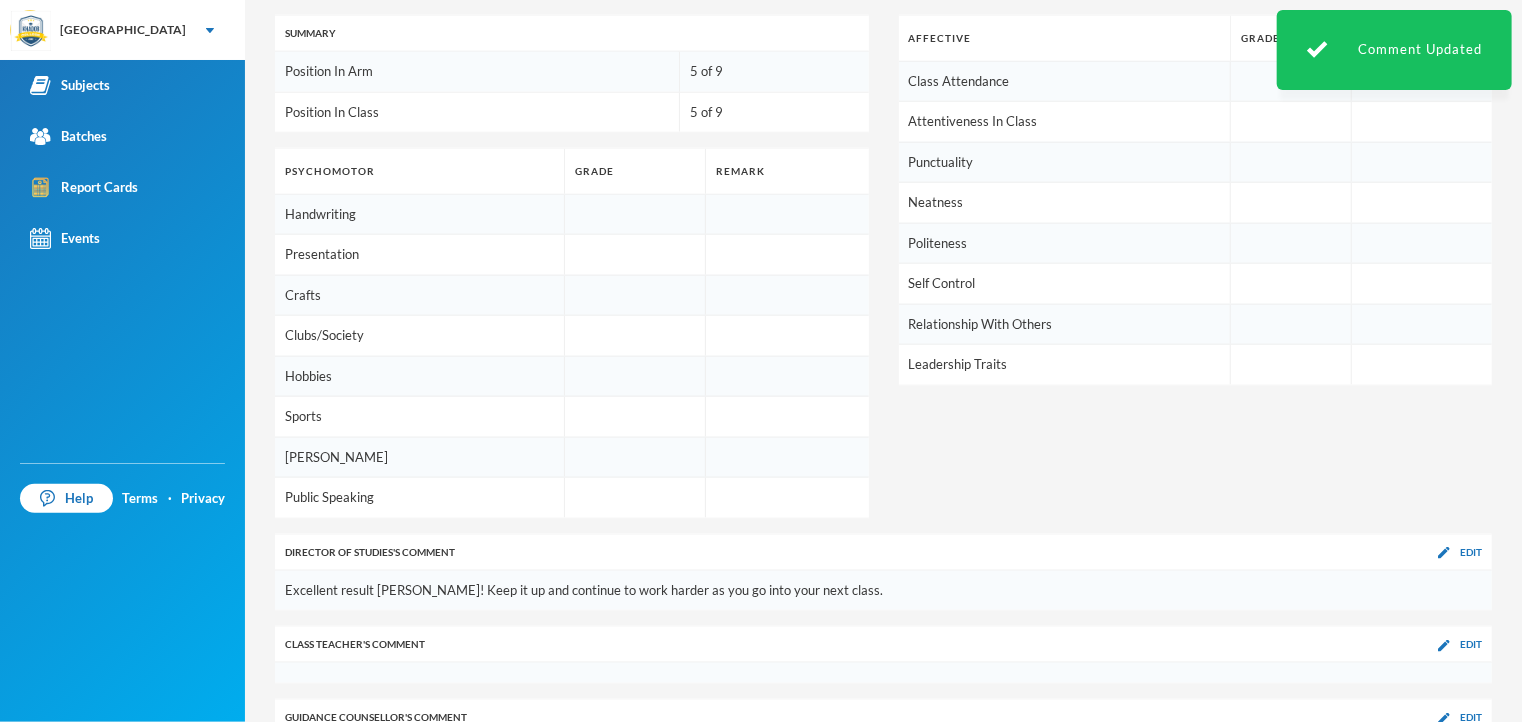 click on "Excellent result [PERSON_NAME]! Keep it up and continue to work harder as you go into your next class." at bounding box center (883, 591) 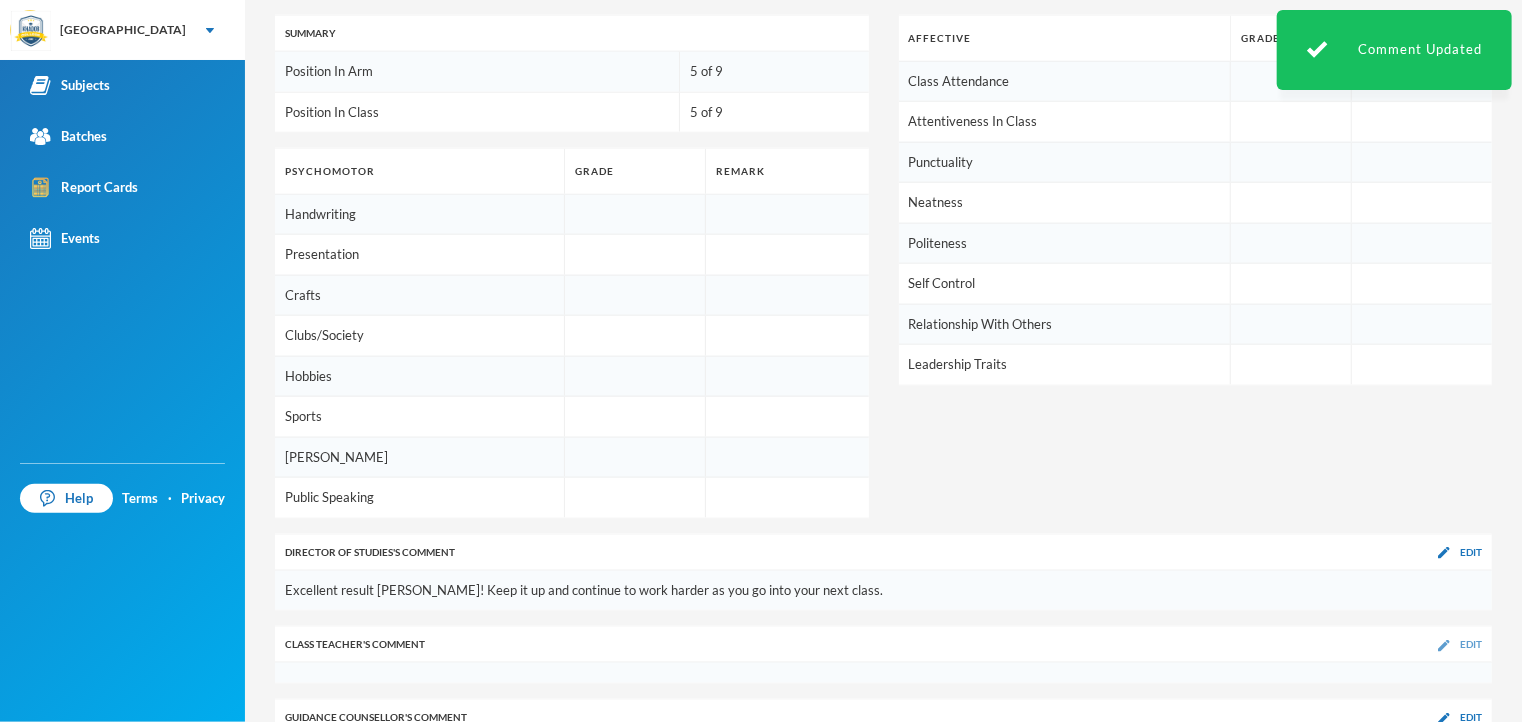 click on "Edit" at bounding box center [1471, 644] 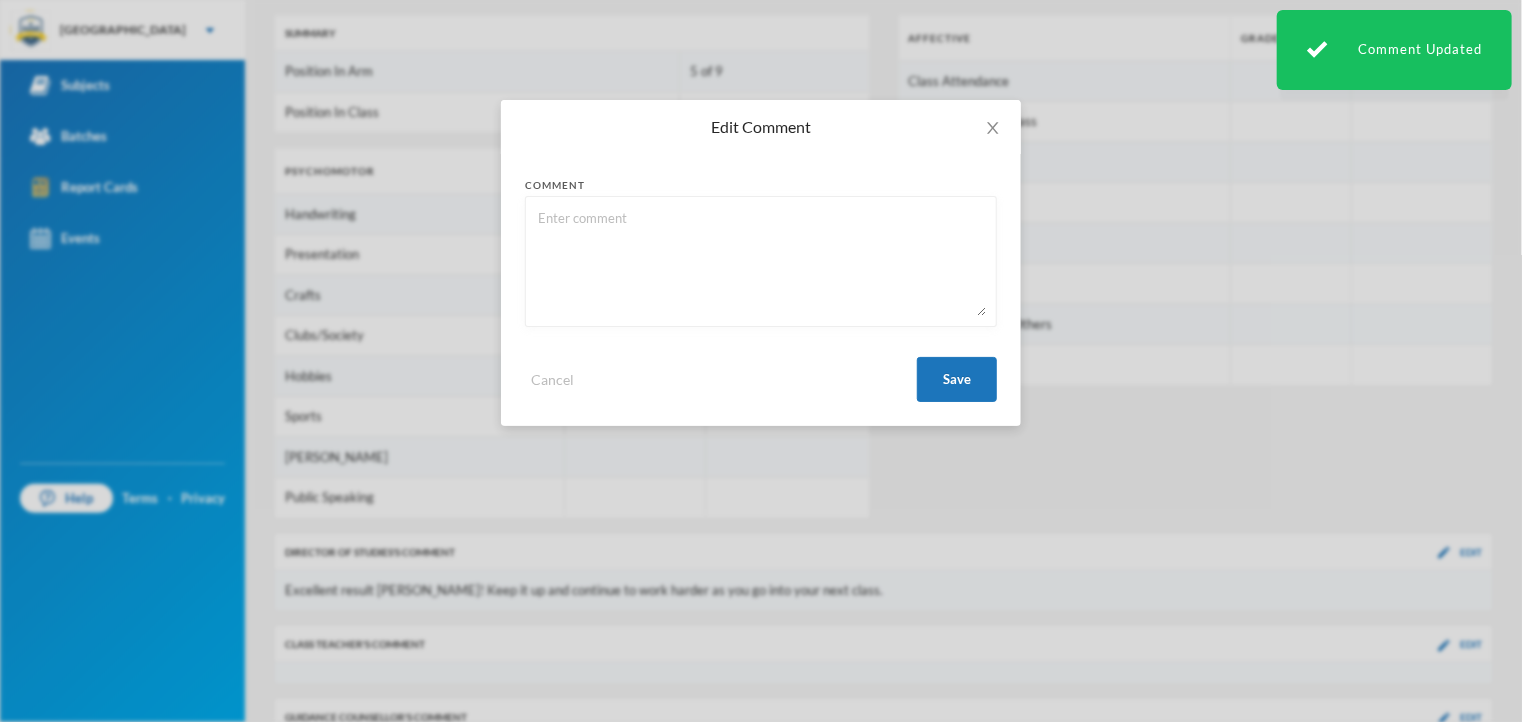 drag, startPoint x: 589, startPoint y: 249, endPoint x: 585, endPoint y: 235, distance: 14.56022 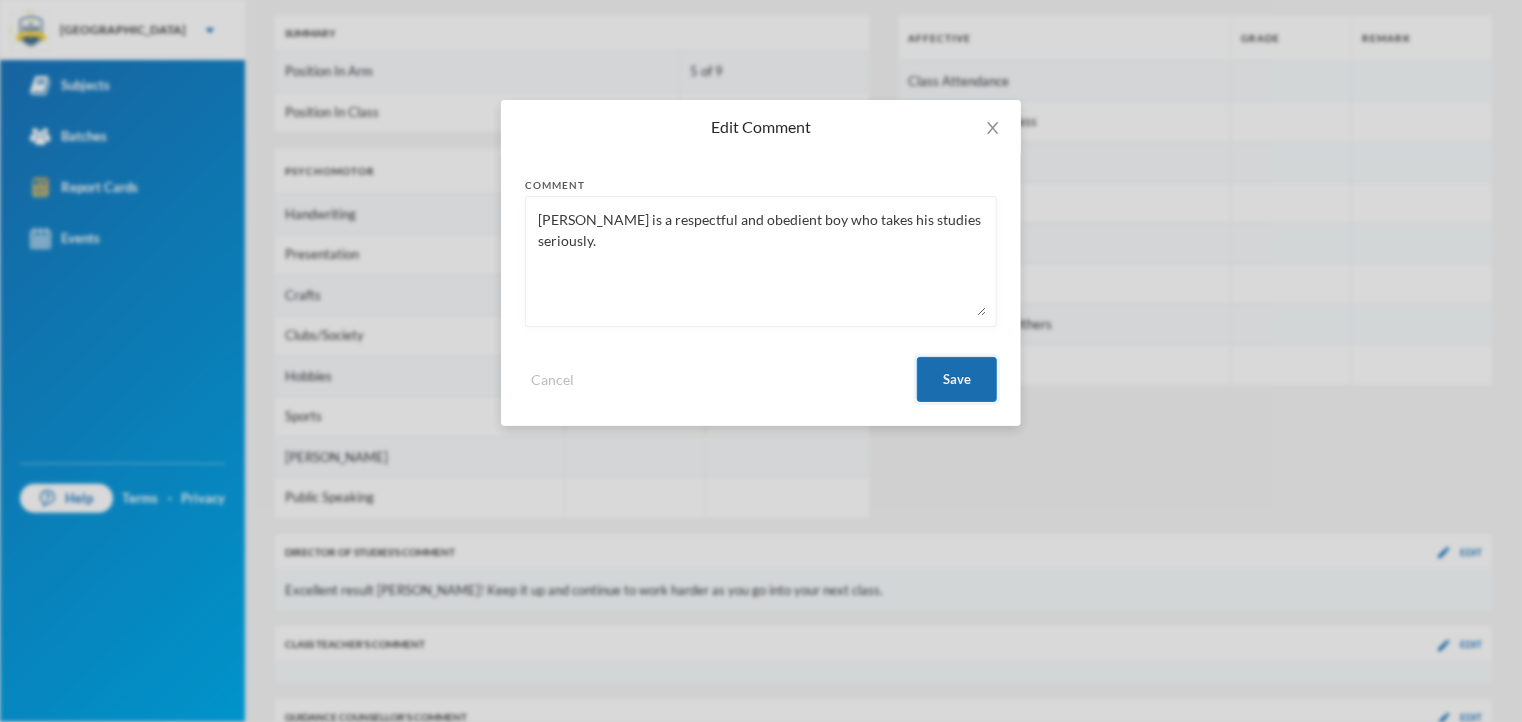 type on "[PERSON_NAME] is a respectful and obedient boy who takes his studies seriously." 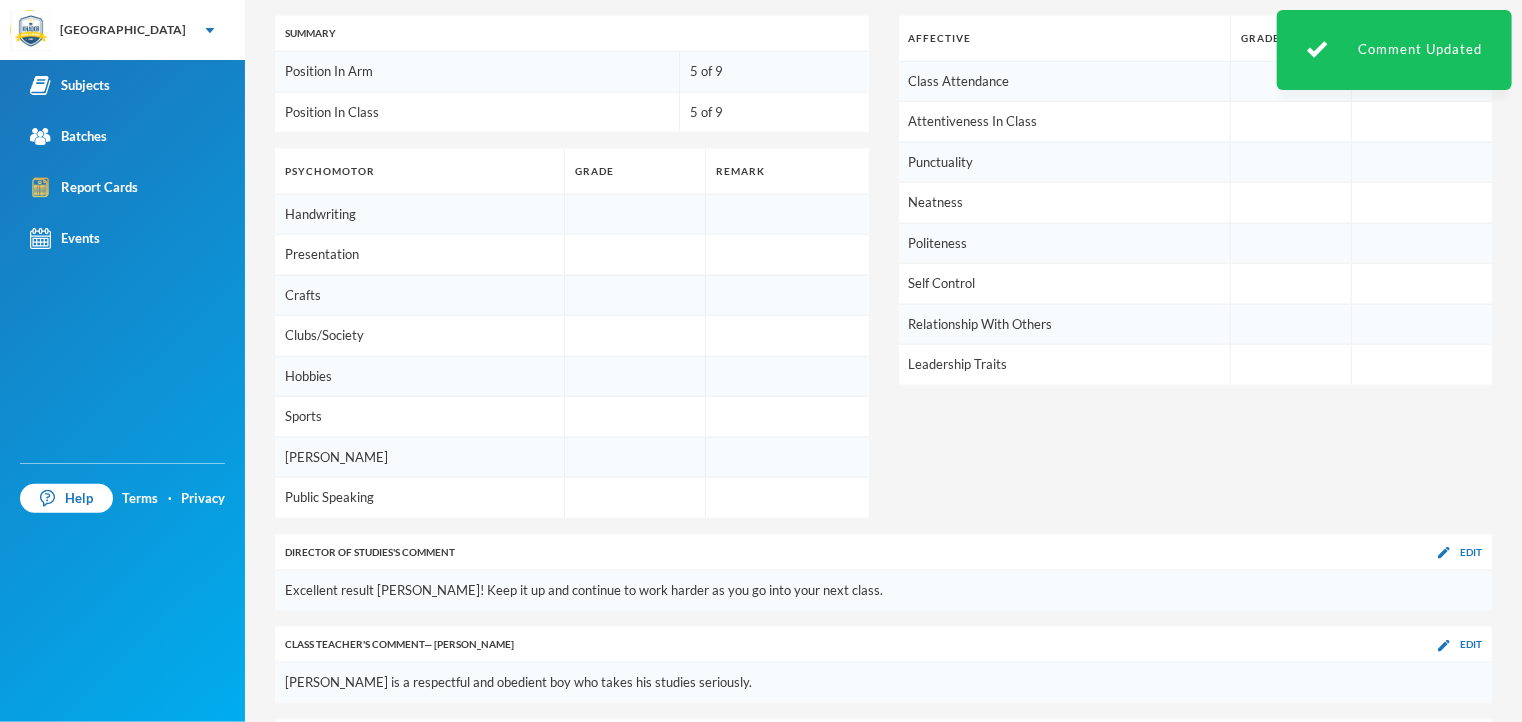 click on "Cont.Assesment 1 Cont.Assesment 2 Project Work Course Work EXAM TOTAL GRADE REMARK AGRICULTURAL SCIENCE 10 10 10 10 47 87 A1 EXCELLENT ARABIC 8 8 10 8 39 73 B2 VERY GOOD BASIC SCIENCE 7 6 0 7 40 60 C4 CREDIT BASIC TECHNOLOGY 10 10 10 5 41 76 A1 EXCELLENT BUSINESS STUDIES 6 5 0 10 52 73 B2 VERY GOOD CIVIC EDUCATION 6 10 8 8 51 83 A1 EXCELLENT COMPUTER STUDIES 7 10 10 9 36 72 B2 VERY GOOD CULTURAL AND CREATIVE ARTS 8 7 9 7 38 69 B3 GOOD ENGLISH LANGUAGE 1 7 8 7 8 35 64 C4 CREDIT HOME ECONOMICS 10 8 0 10 69 B3 GOOD [DEMOGRAPHIC_DATA] RELIGIOUS KNOWLEDGE 10 8 8 8 53 86 A1 EXCELLENT MATHEMATICS 5 6 7 6 30 54 C6 CREDIT PHYSICAL HEALTH EDUCATION 10 10 9 10 42 81 A1 EXCELLENT SOCIAL STUDIES 7 10 4 8 50 78 A1 EXCELLENT YORUBA - 9 7 - 36 52 C6 CREDIT Averages 8 8 7 8 42 72 B2 VERY GOOD Summary Position In Arm 5 of 9 Position In Class 5 of 9 Affective Grade Remark Class Attendance Attentiveness In Class Punctuality Neatness Politeness Self Control Relationship With Others Leadership Traits Psychomotor Grade Remark Handwriting Edit" at bounding box center [883, 41] 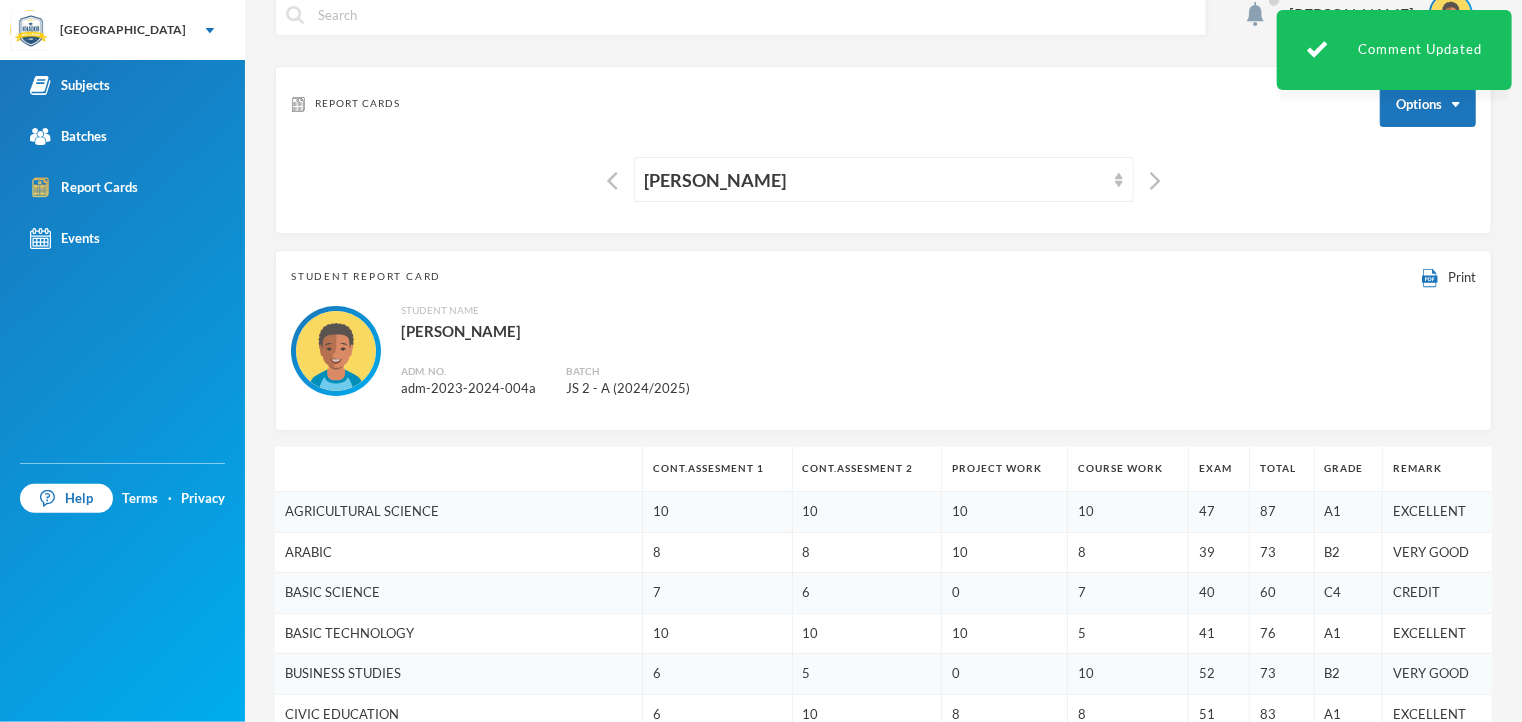scroll, scrollTop: 0, scrollLeft: 0, axis: both 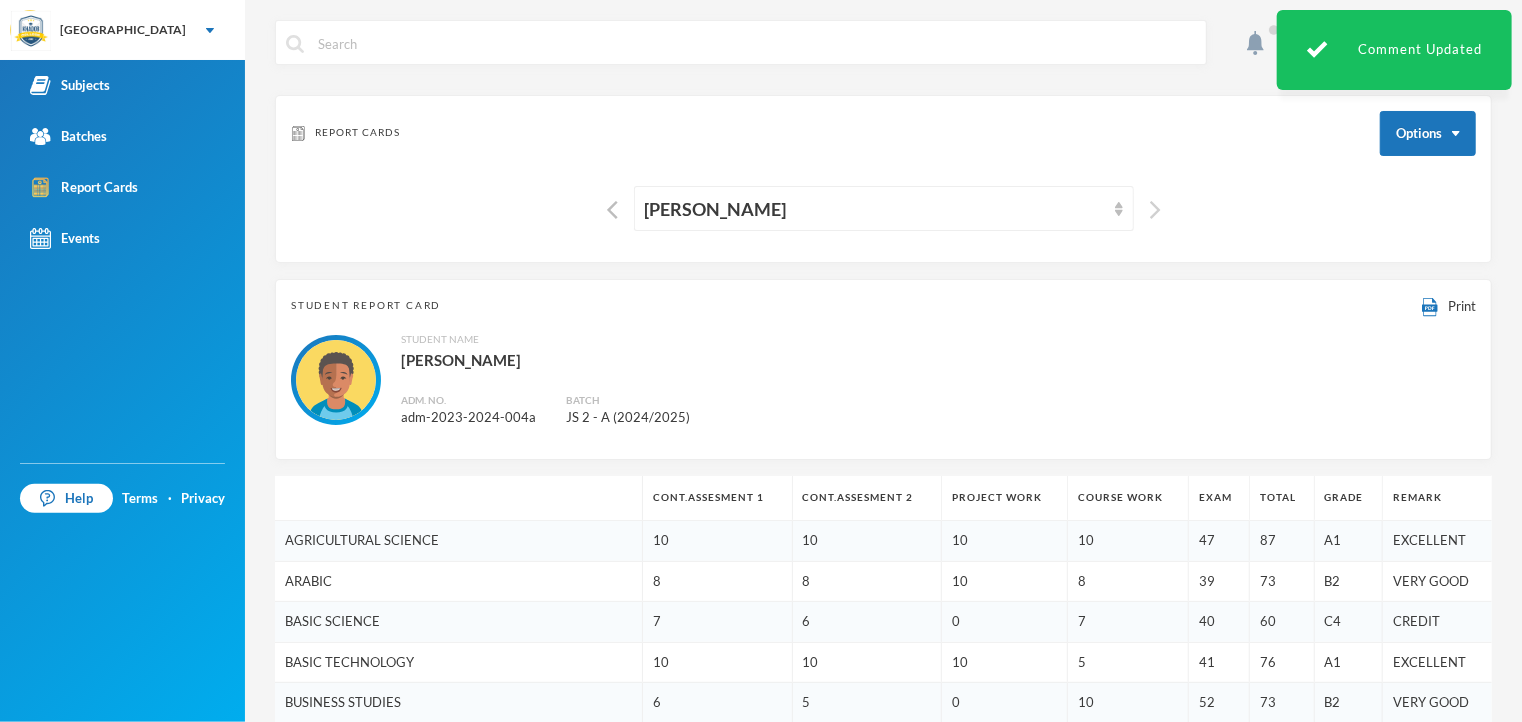 click at bounding box center (1155, 210) 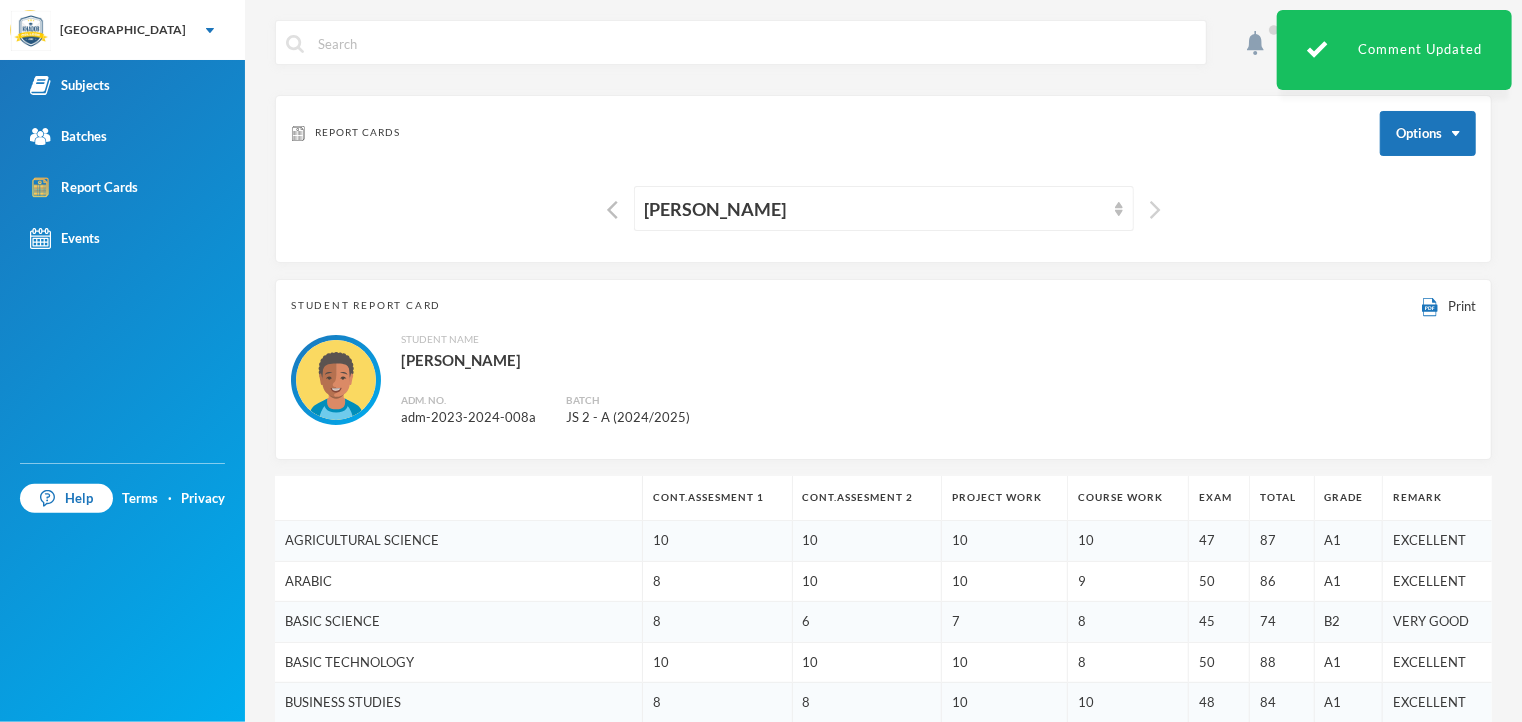 click at bounding box center (1155, 210) 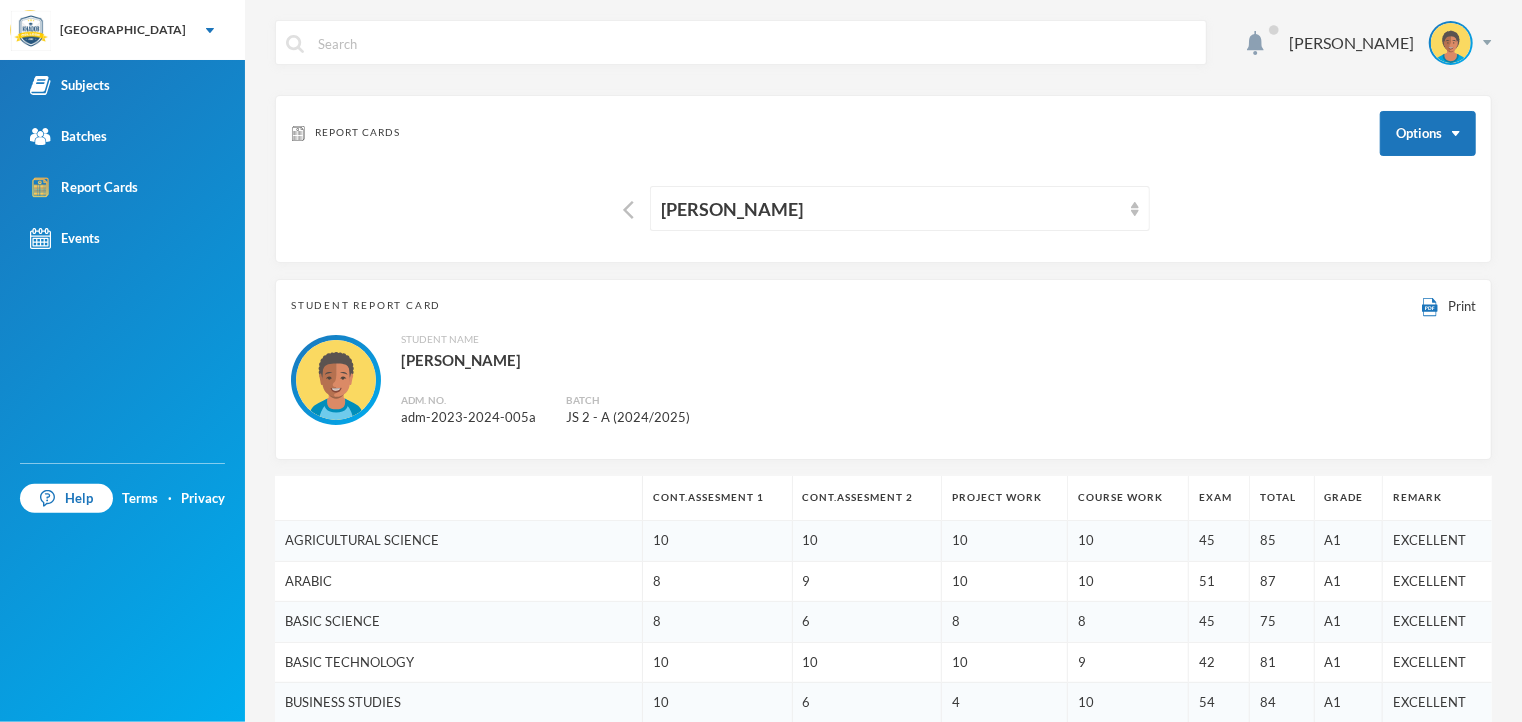 click on "Student Name [PERSON_NAME] Adm. No. adm-2023-2024-005a Batch JS 2 - A (2024/2025)" at bounding box center (883, 380) 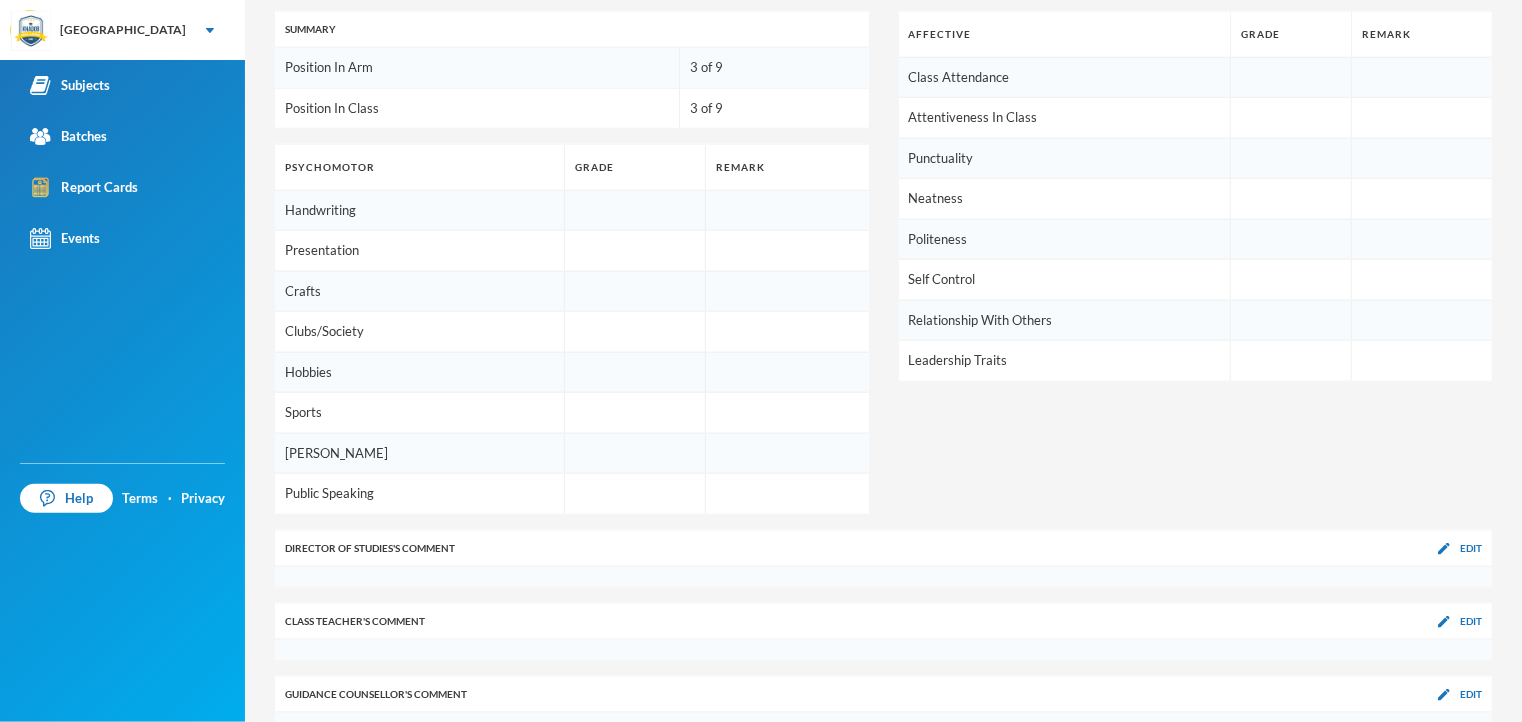 scroll, scrollTop: 1209, scrollLeft: 0, axis: vertical 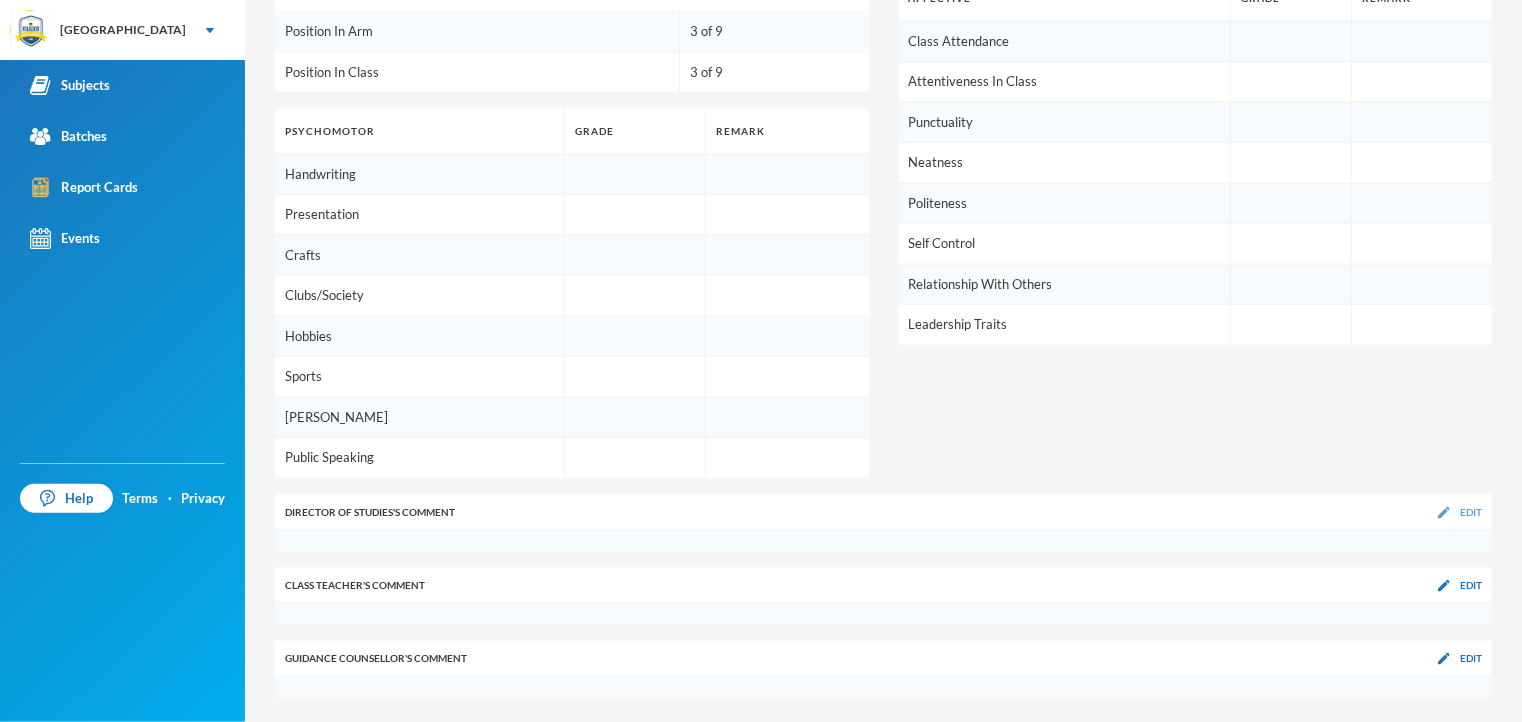 click on "Edit" at bounding box center (1460, 512) 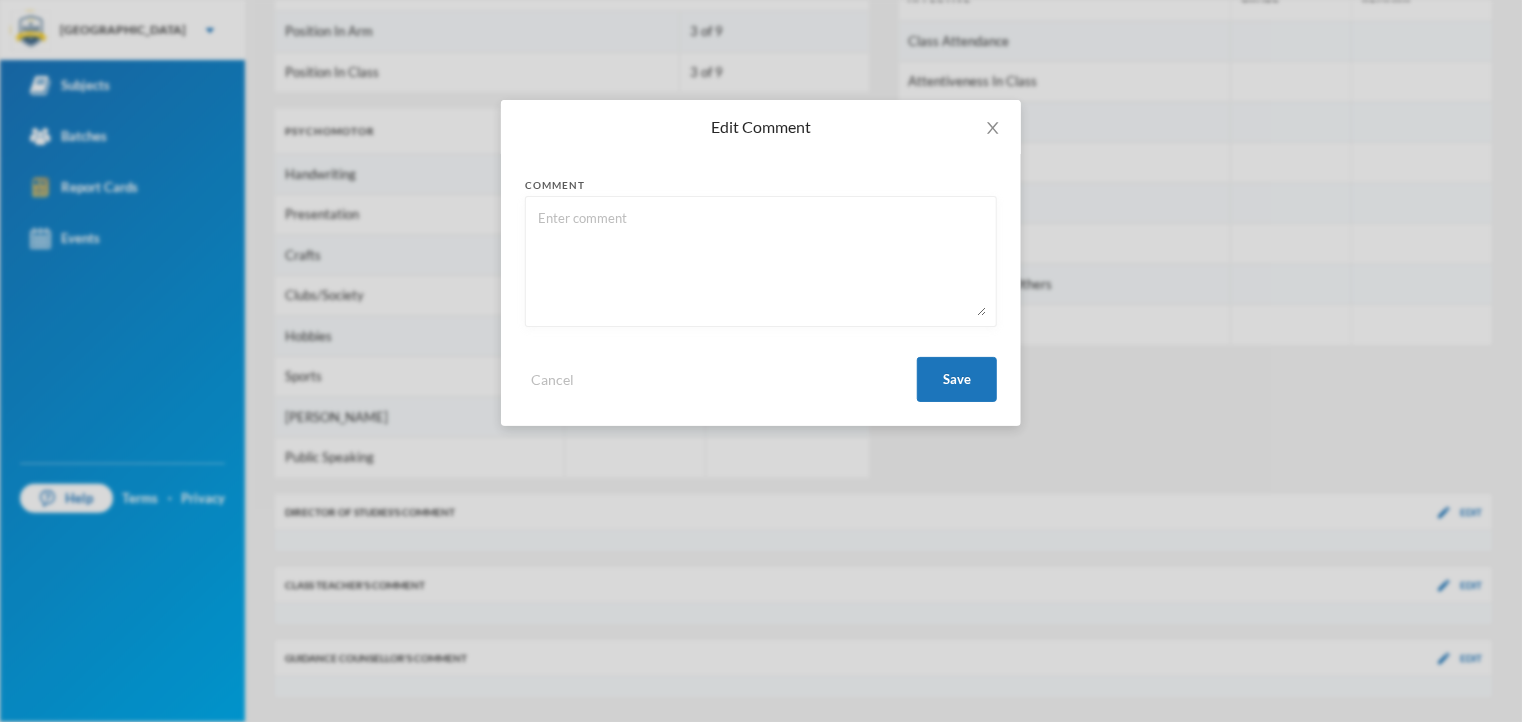 click at bounding box center (761, 261) 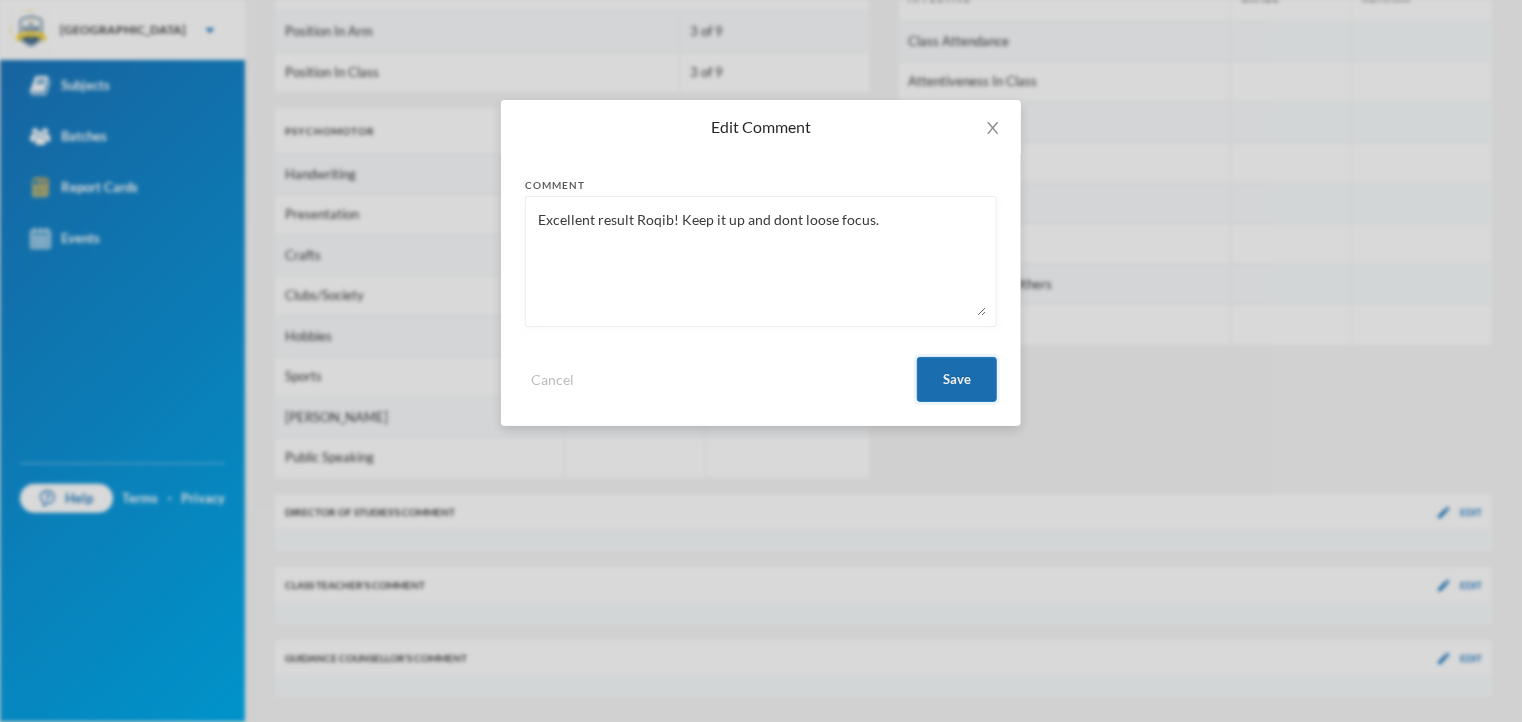 type on "Excellent result Roqib! Keep it up and dont loose focus." 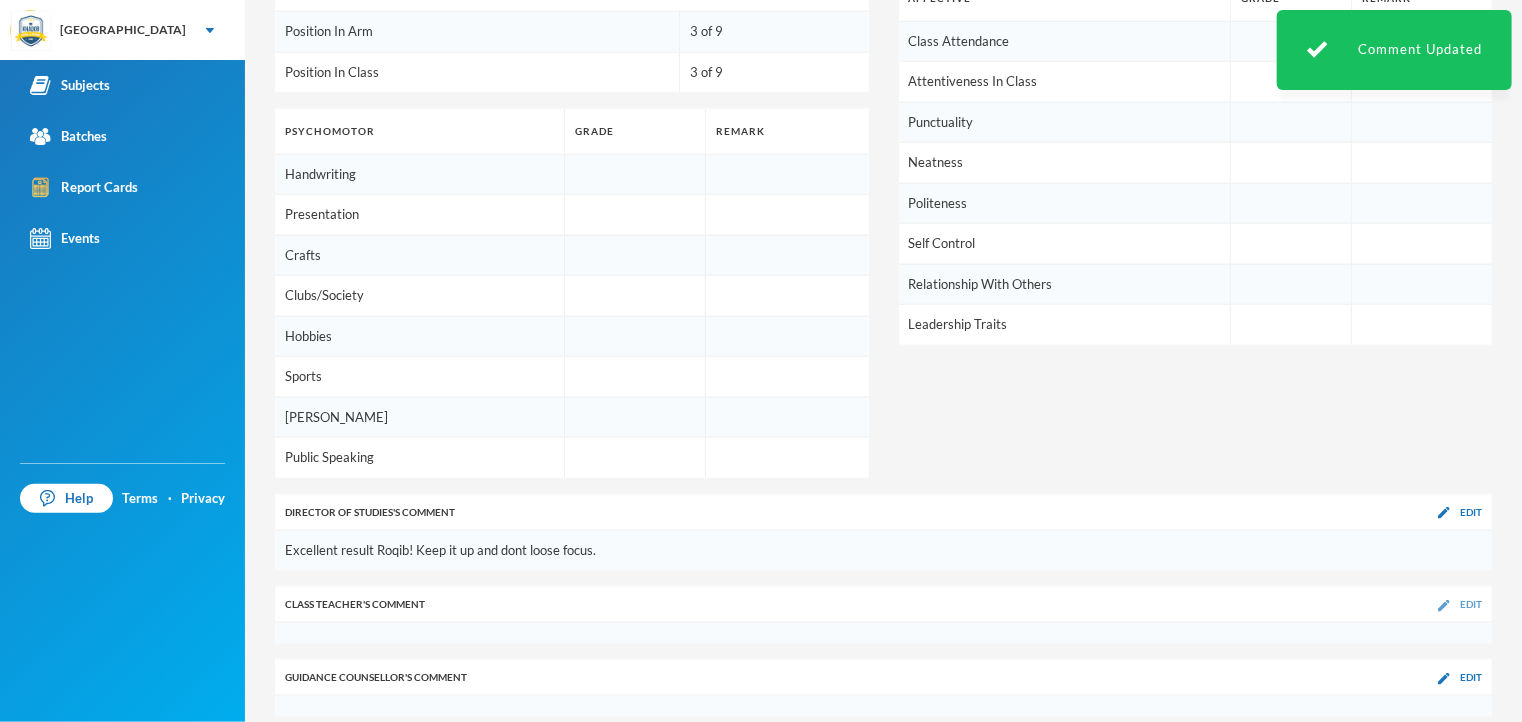 click on "Edit" at bounding box center (1471, 604) 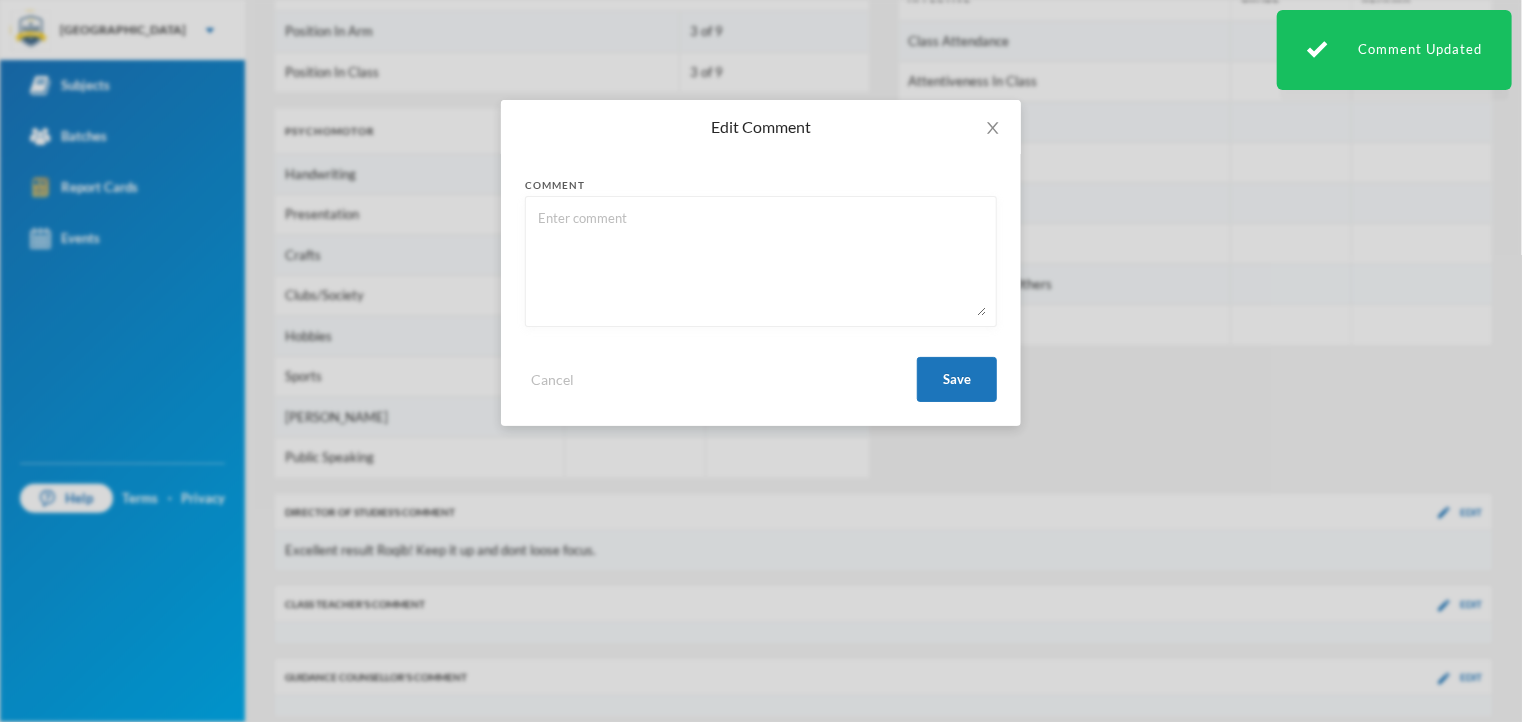 click at bounding box center [761, 261] 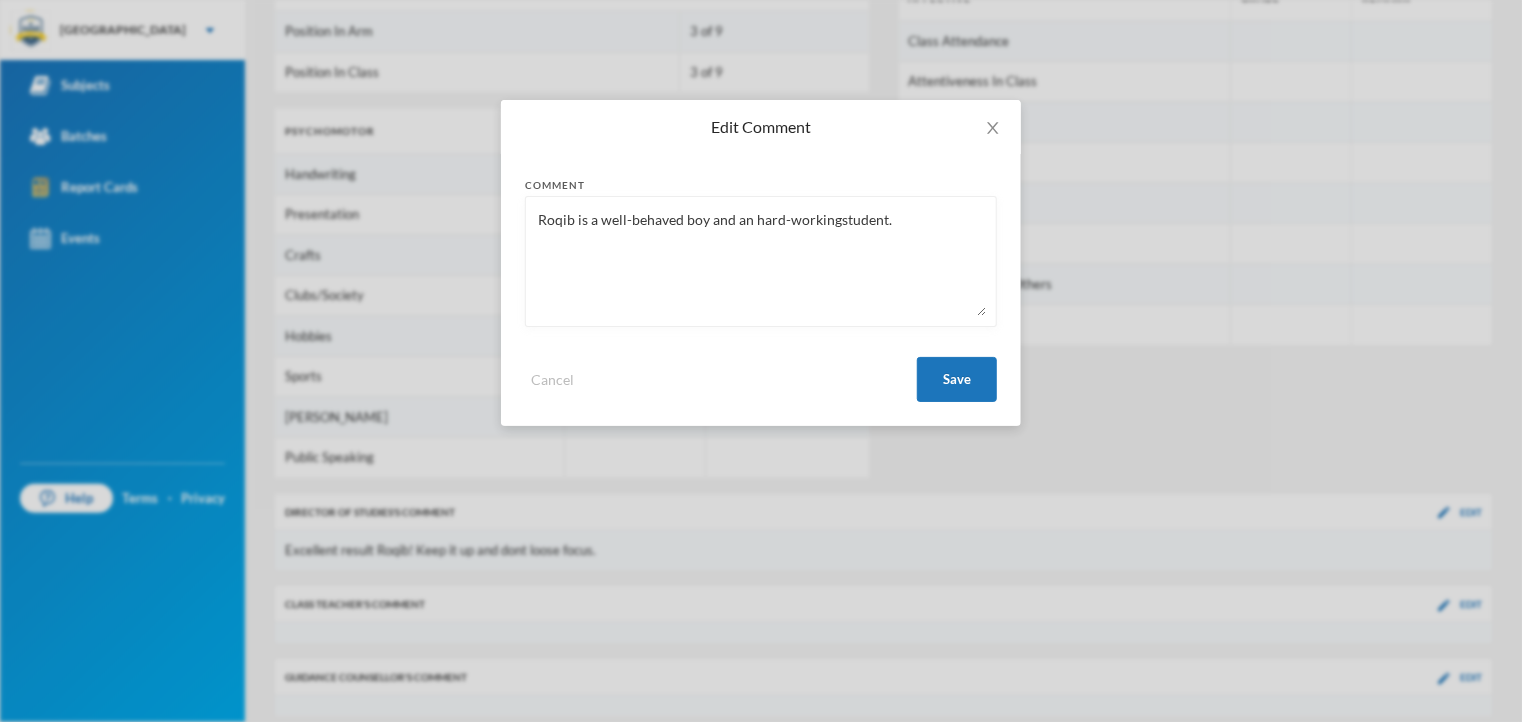 click on "Roqib is a well-behaved boy and an hard-workingstudent." at bounding box center (761, 261) 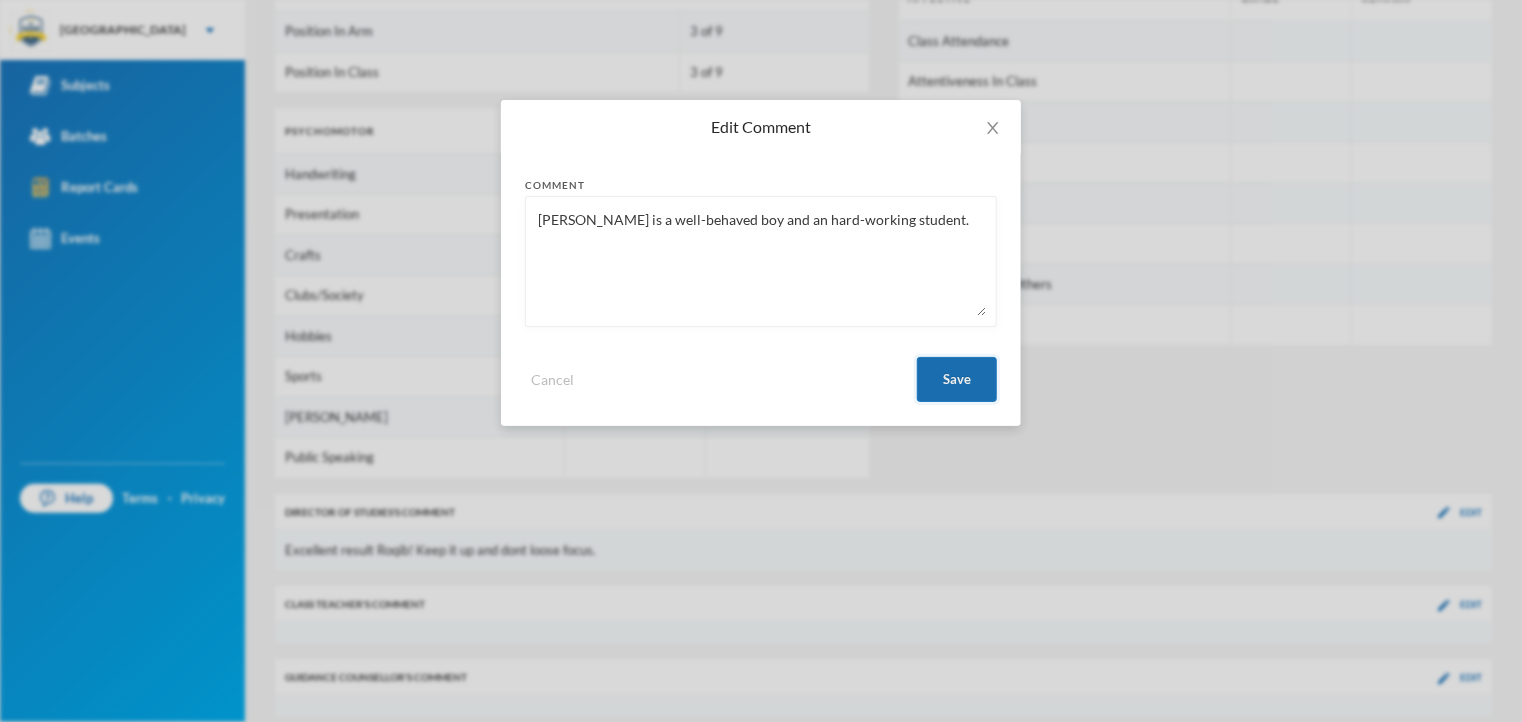 type on "[PERSON_NAME] is a well-behaved boy and an hard-working student." 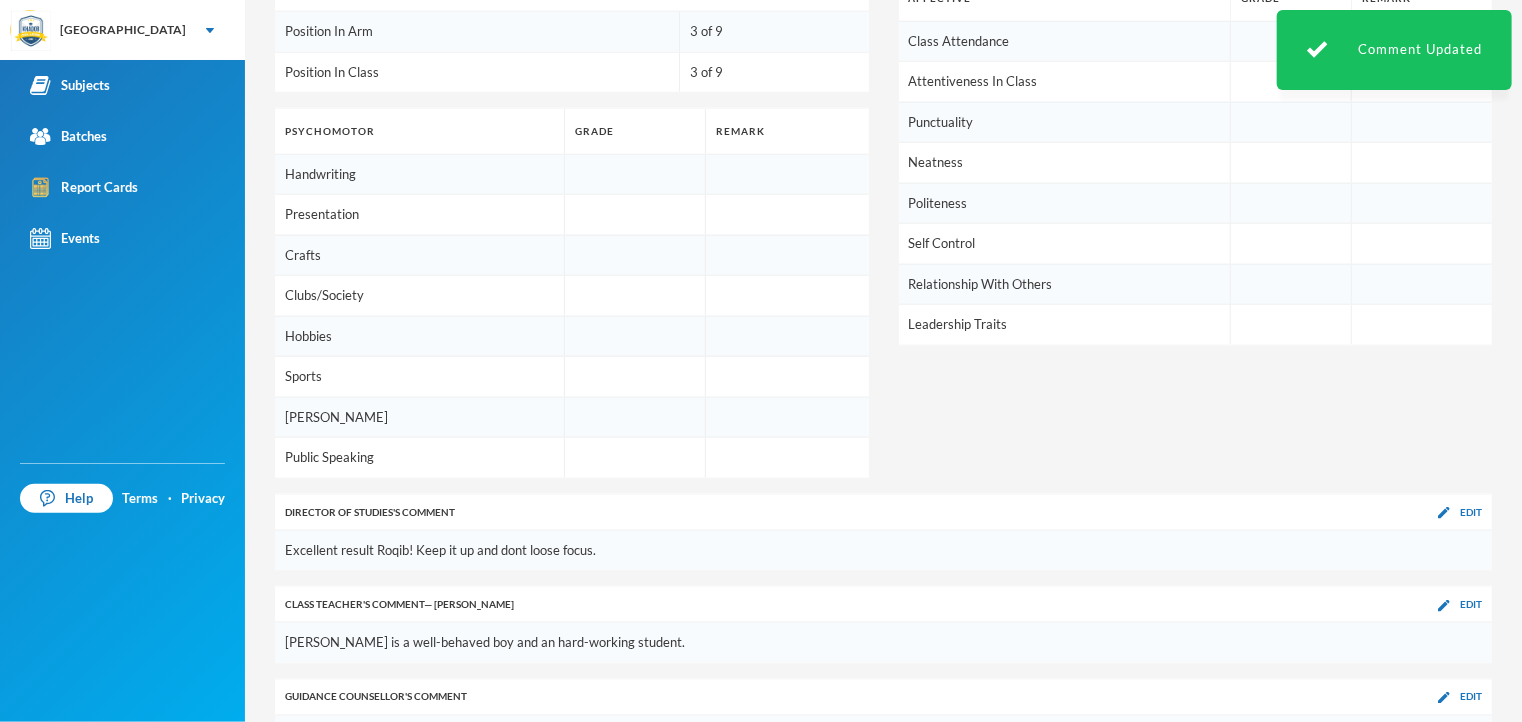 click on "Cont.Assesment 1 Cont.Assesment 2 Project Work Course Work EXAM TOTAL GRADE REMARK AGRICULTURAL SCIENCE 10 10 10 10 45 85 A1 EXCELLENT ARABIC 8 9 10 10 51 87 A1 EXCELLENT BASIC SCIENCE 8 6 8 8 45 75 A1 EXCELLENT BASIC TECHNOLOGY 10 10 10 9 42 81 A1 EXCELLENT BUSINESS STUDIES 10 6 4 10 54 84 A1 EXCELLENT CIVIC EDUCATION 8 10 10 10 58 96 A1 EXCELLENT COMPUTER STUDIES 8 10 10 6 40 74 B2 VERY GOOD CULTURAL AND CREATIVE ARTS 7 10 9 8 50 83 A1 EXCELLENT ENGLISH LANGUAGE 1 9 9 10 7 52 87 A1 EXCELLENT HOME ECONOMICS 7 9 6 6 69 B3 GOOD [DEMOGRAPHIC_DATA] RELIGIOUS KNOWLEDGE 10 8 9 9 56 90 A1 EXCELLENT MATHEMATICS 9 10 8 9 30 66 B3 GOOD PHYSICAL HEALTH EDUCATION 10 10 9 10 40 79 A1 EXCELLENT SOCIAL STUDIES 10 10 8 6 54 88 A1 EXCELLENT YORUBA 7 5 7 10 30 59 C5 CREDIT Averages 9 9 9 8 46 80 A1 EXCELLENT Summary Position In Arm 3 of 9 Position In Class 3 of 9 Affective Grade Remark Class Attendance Attentiveness In Class Punctuality Neatness Politeness Self Control Relationship With Others Leadership Traits Psychomotor Grade Remark" at bounding box center [883, 1] 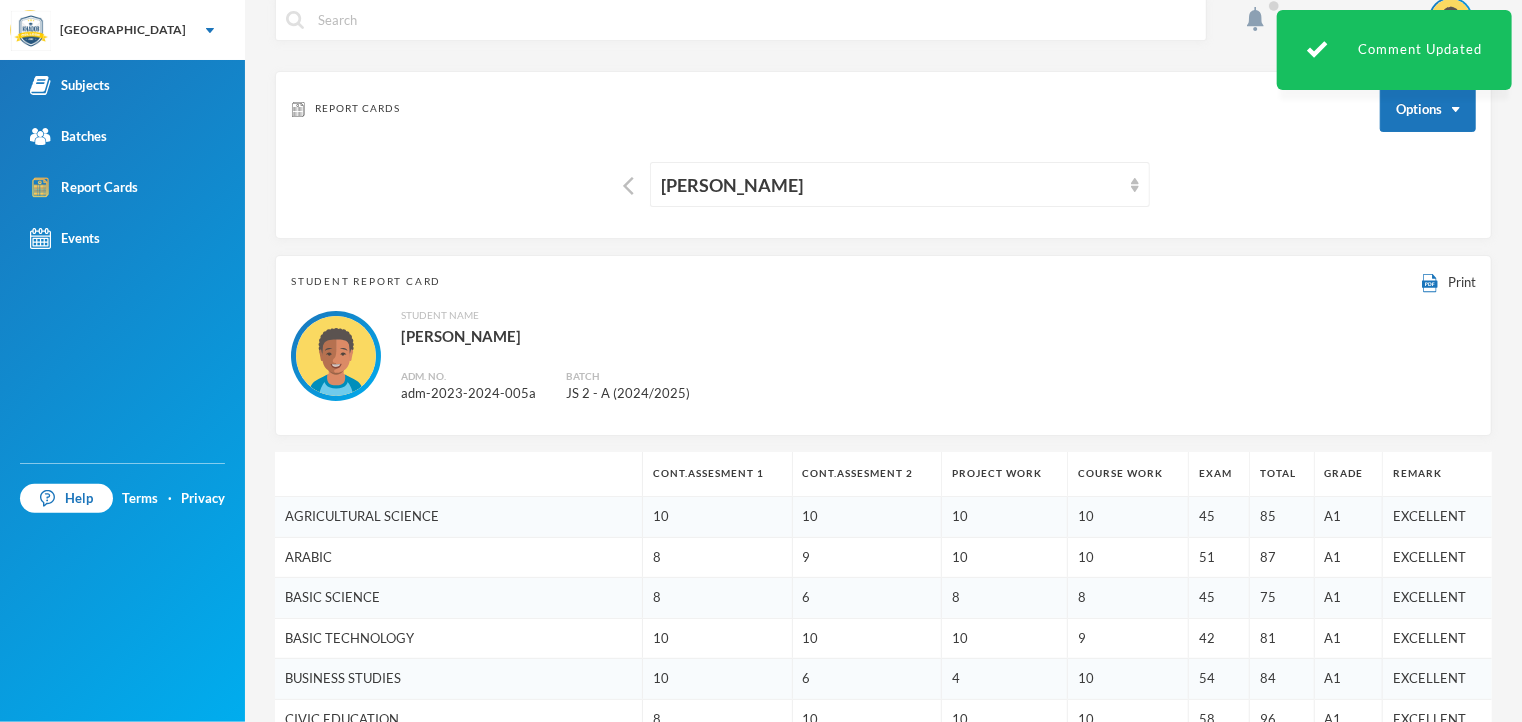 scroll, scrollTop: 0, scrollLeft: 0, axis: both 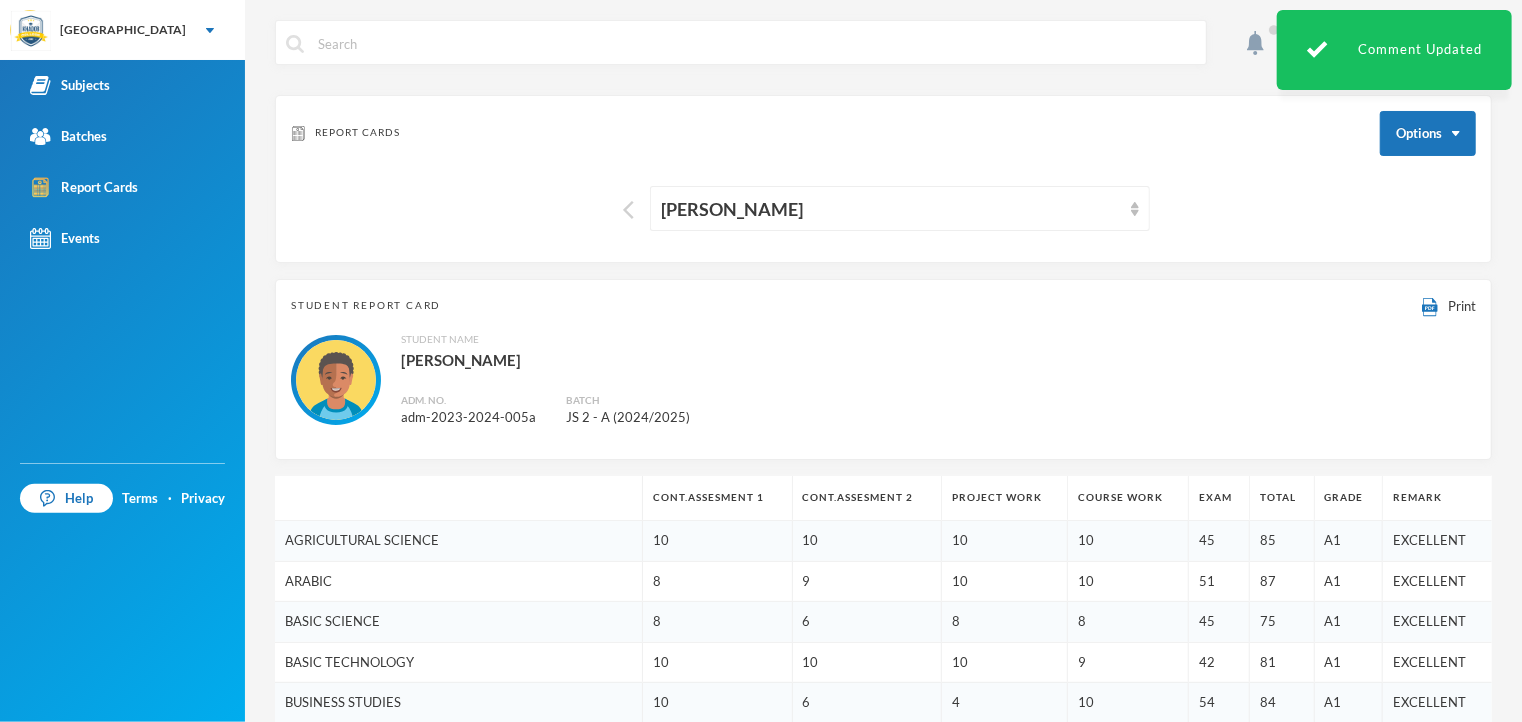 click at bounding box center (628, 210) 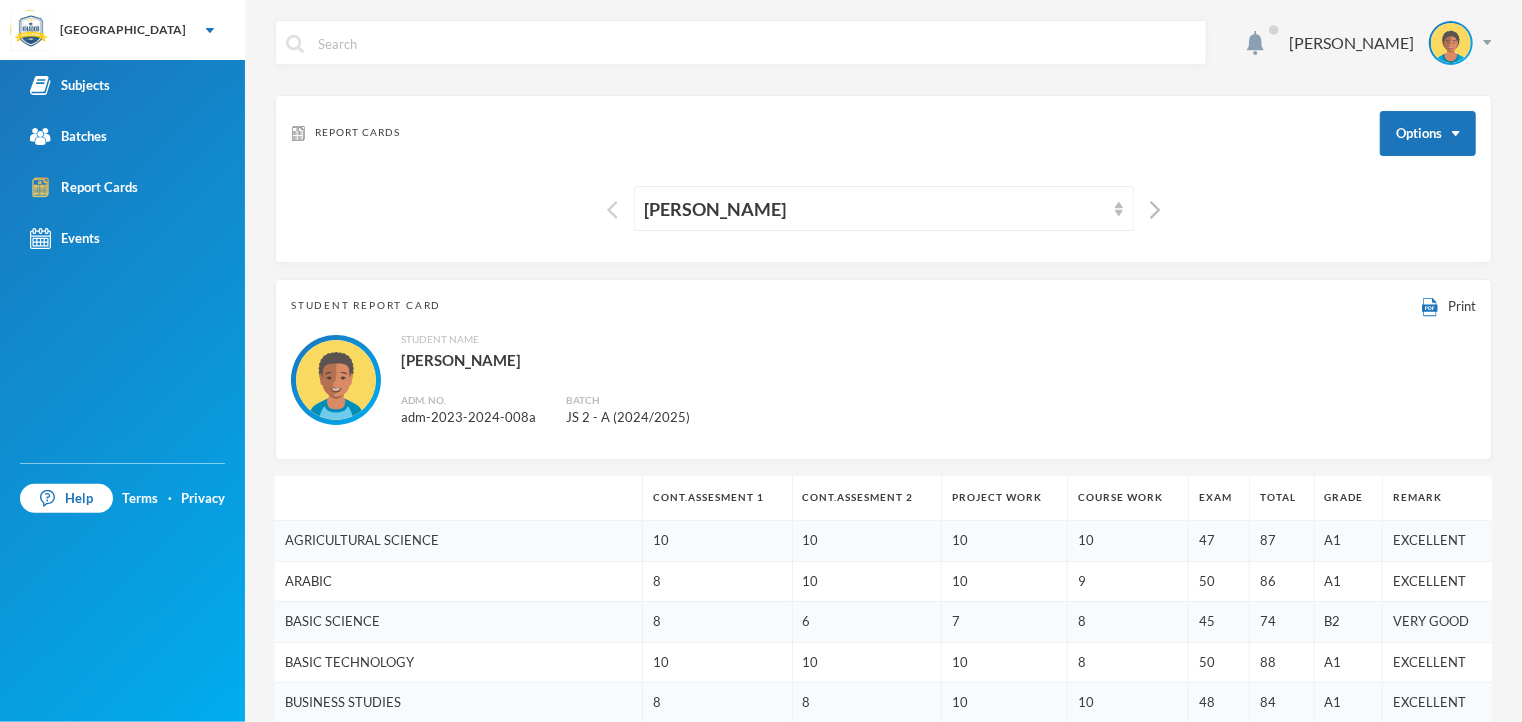 click at bounding box center [612, 210] 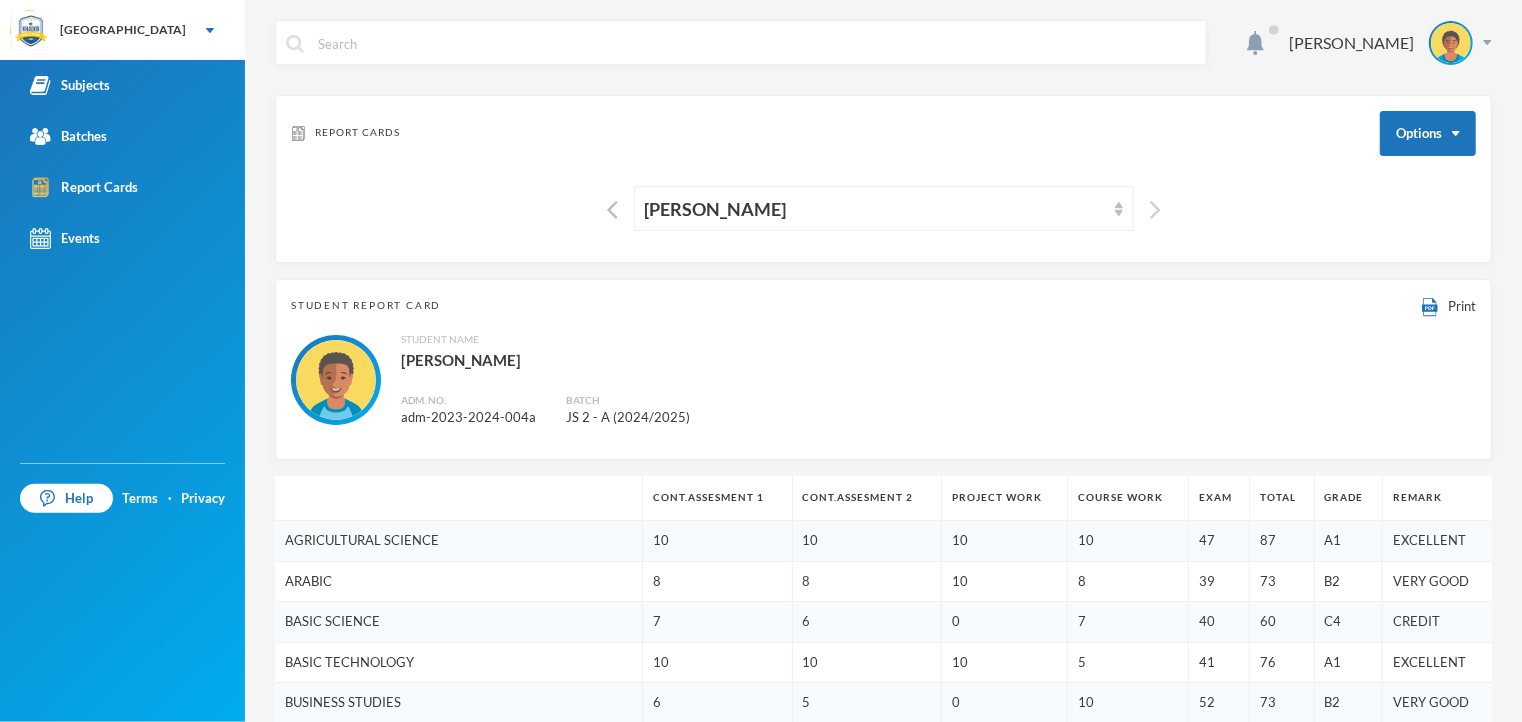 click at bounding box center (1155, 210) 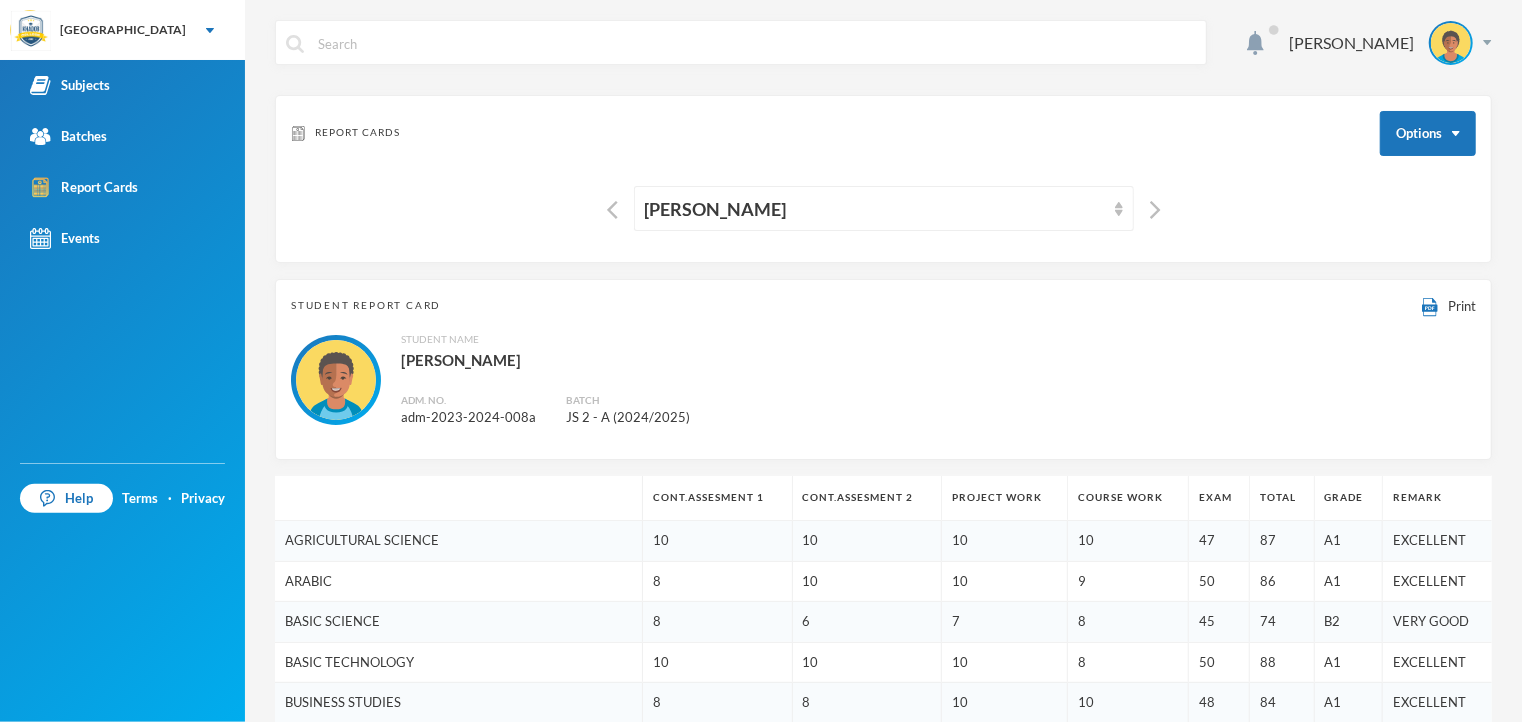 click on "Student Name [PERSON_NAME]. No. adm-2023-2024-008a Batch JS 2 - A (2024/2025)" at bounding box center (883, 380) 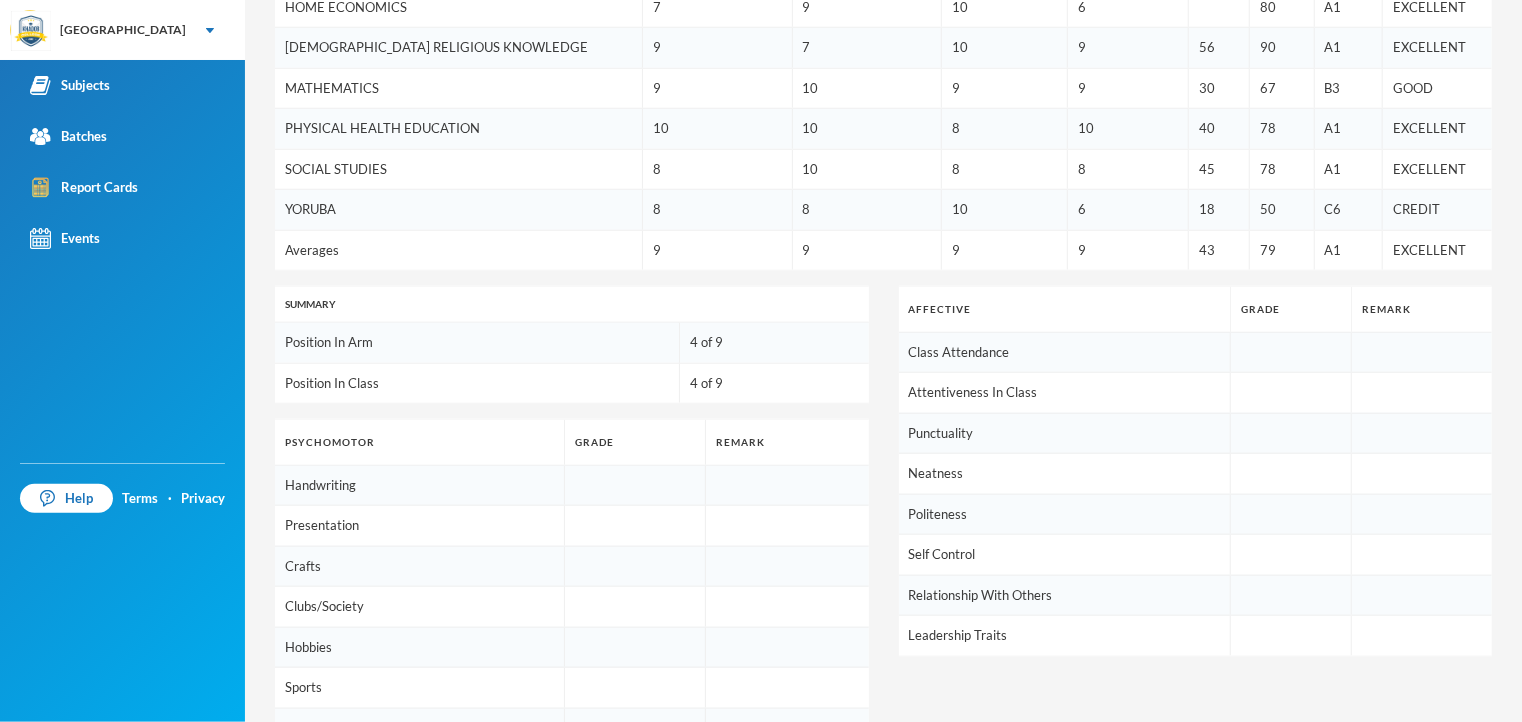 scroll, scrollTop: 960, scrollLeft: 0, axis: vertical 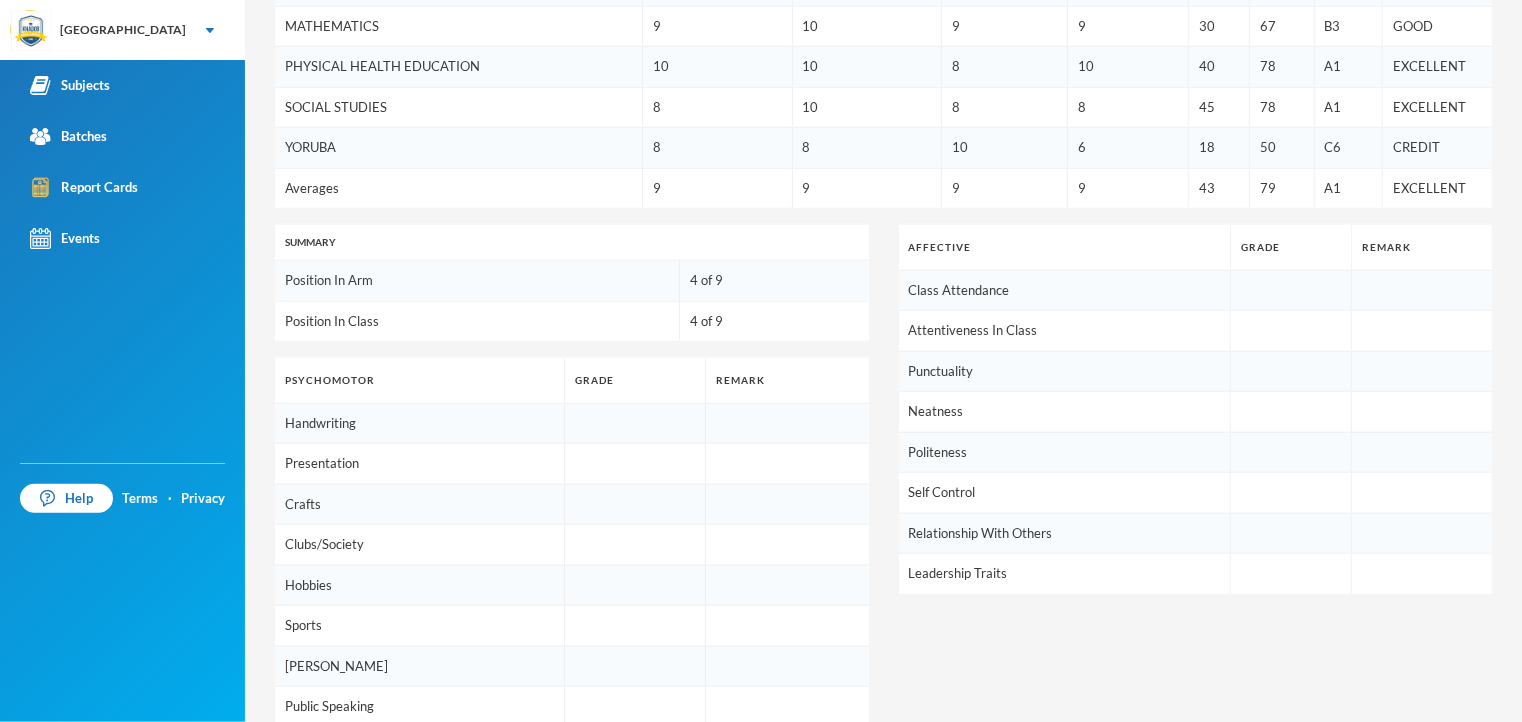 click on "Class Attendance Attentiveness In Class Punctuality Neatness Politeness Self Control Relationship With Others Leadership Traits" at bounding box center [1196, 432] 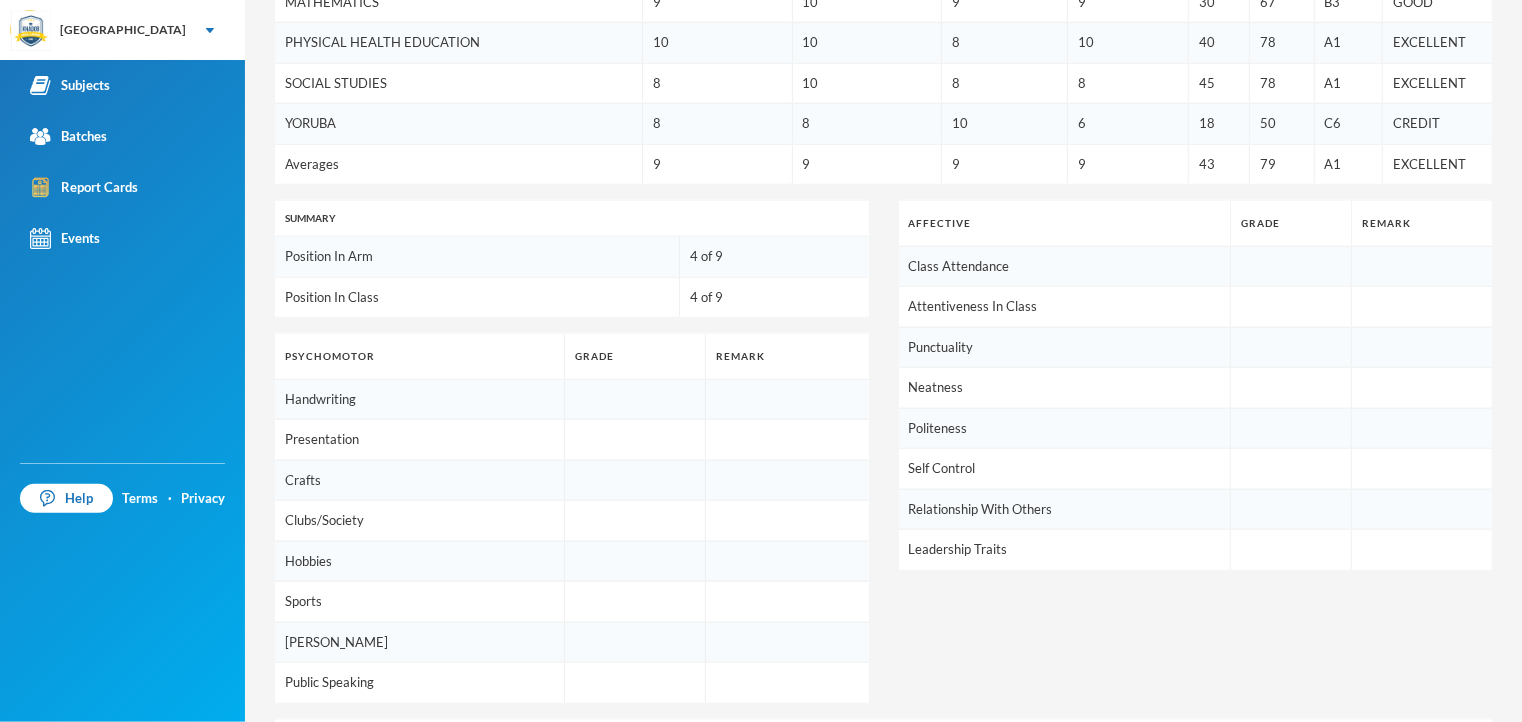 scroll, scrollTop: 1209, scrollLeft: 0, axis: vertical 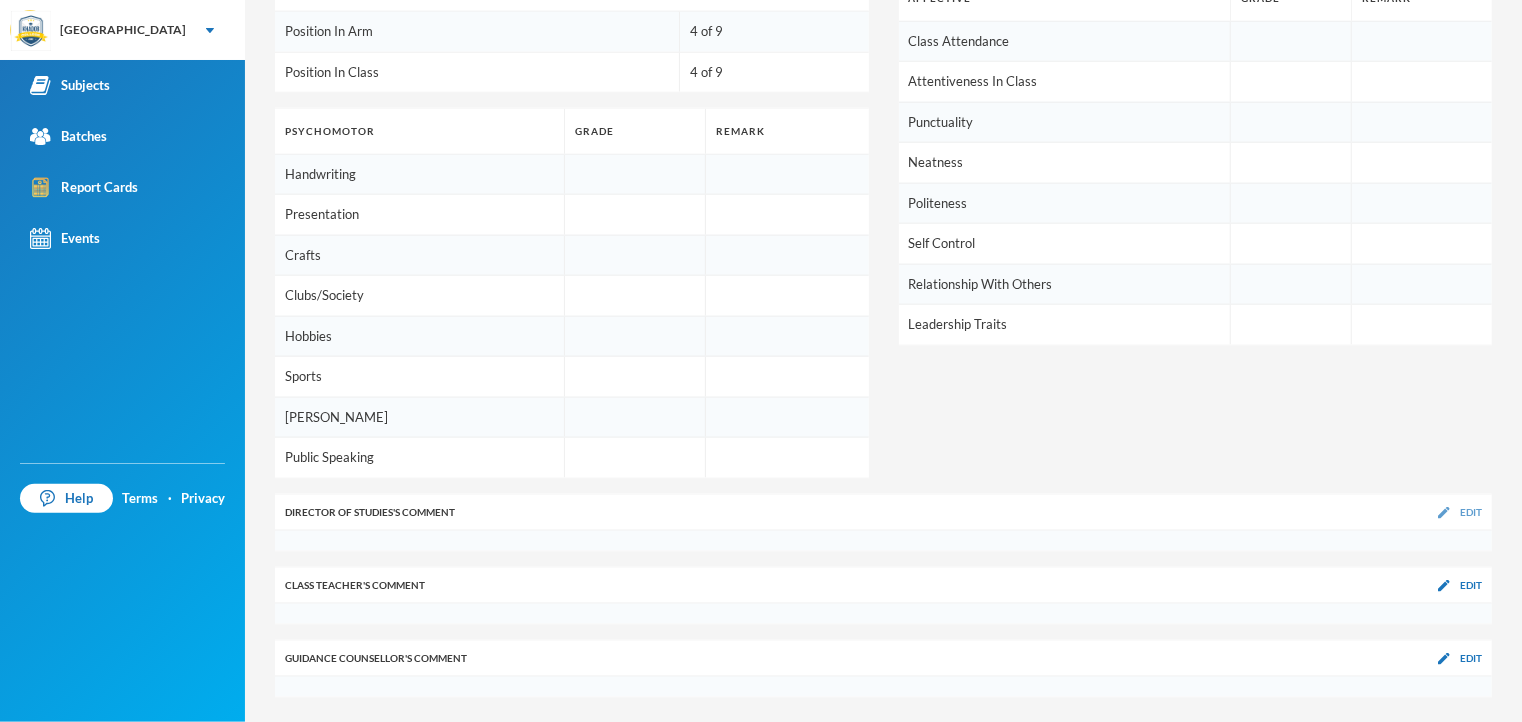 click on "Edit" at bounding box center (1460, 512) 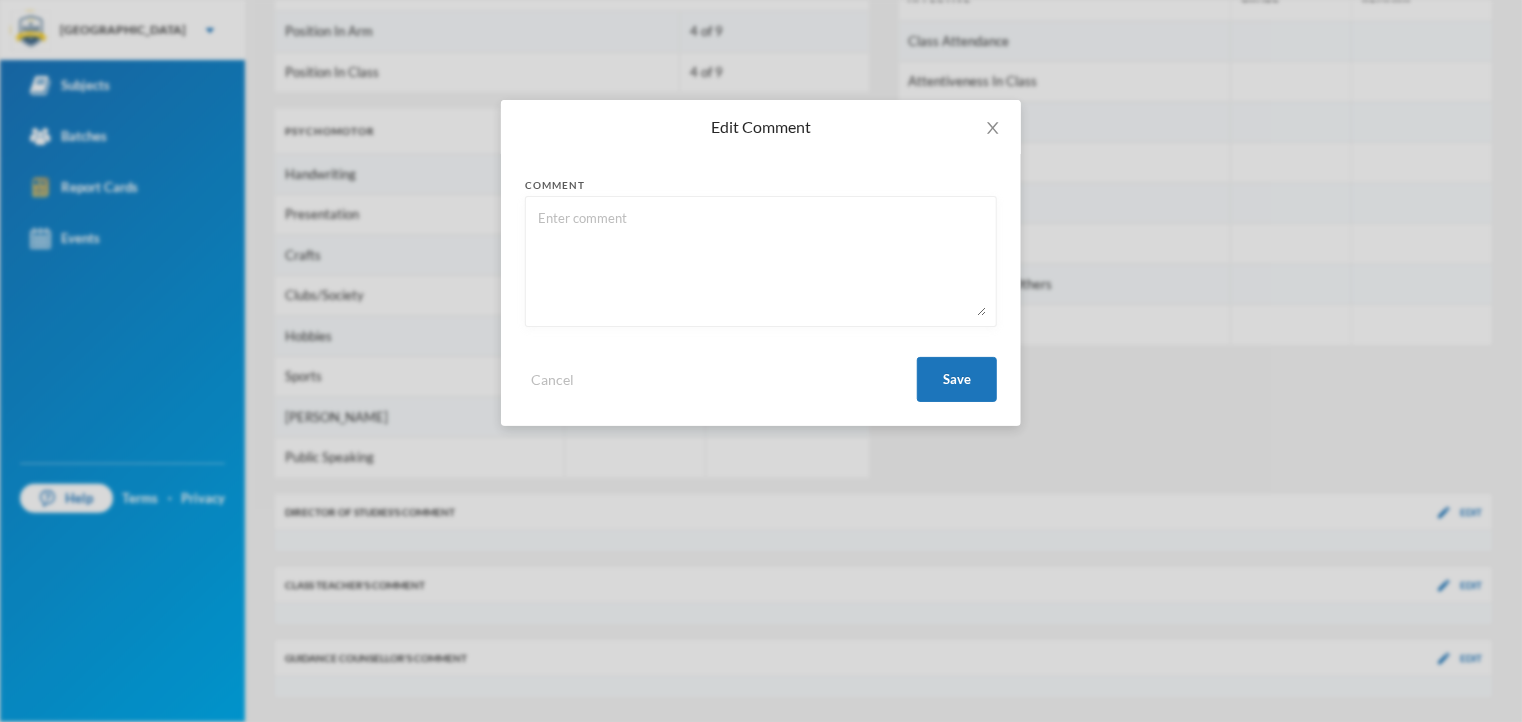 click at bounding box center [761, 261] 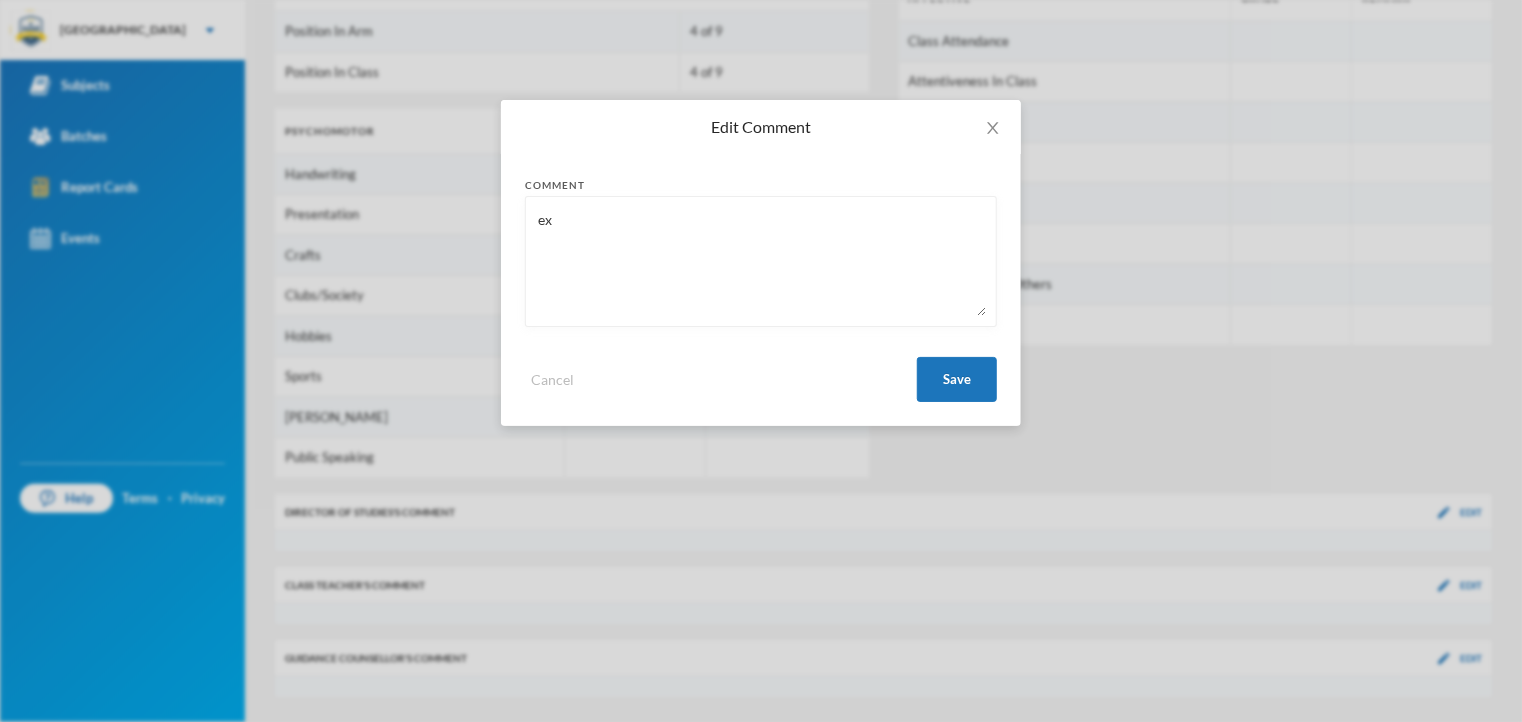 type on "e" 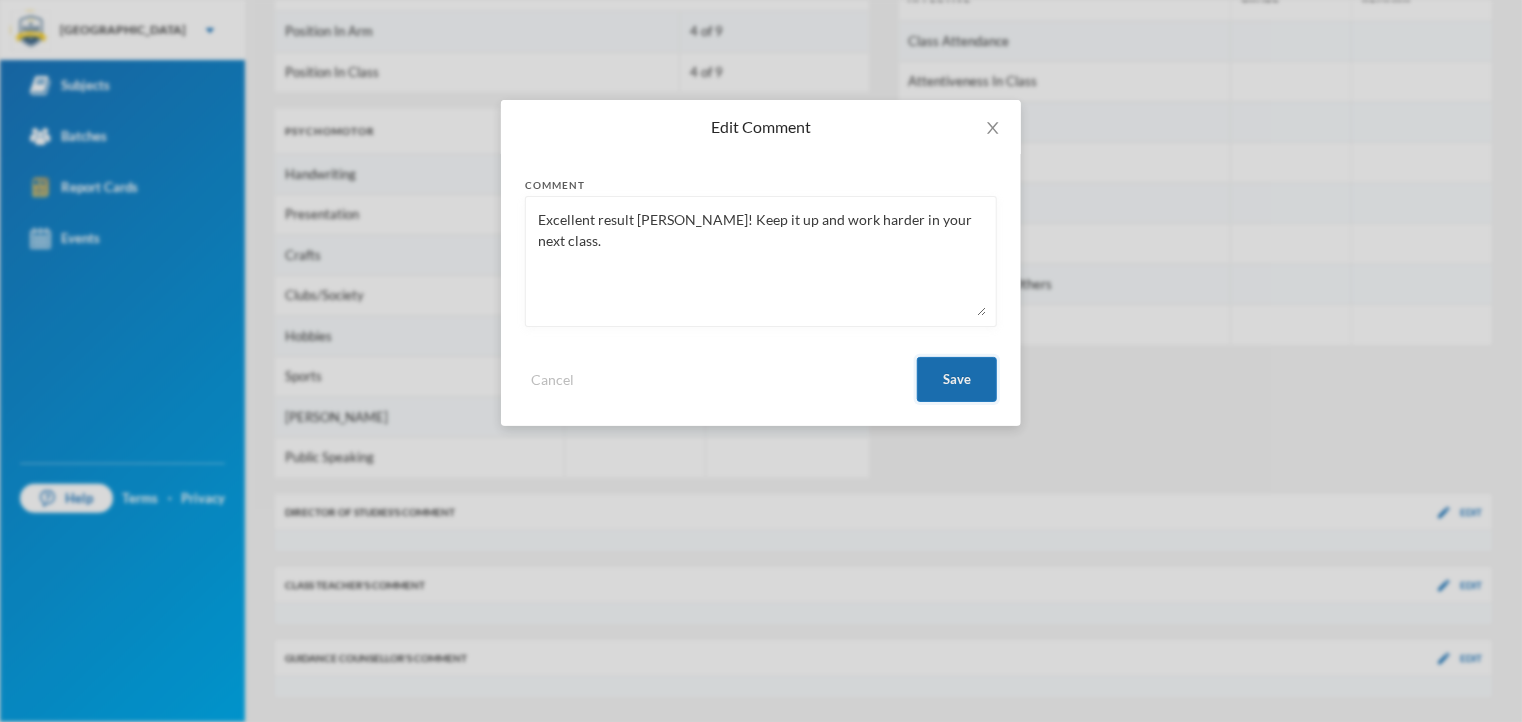 type on "Excellent result [PERSON_NAME]! Keep it up and work harder in your next class." 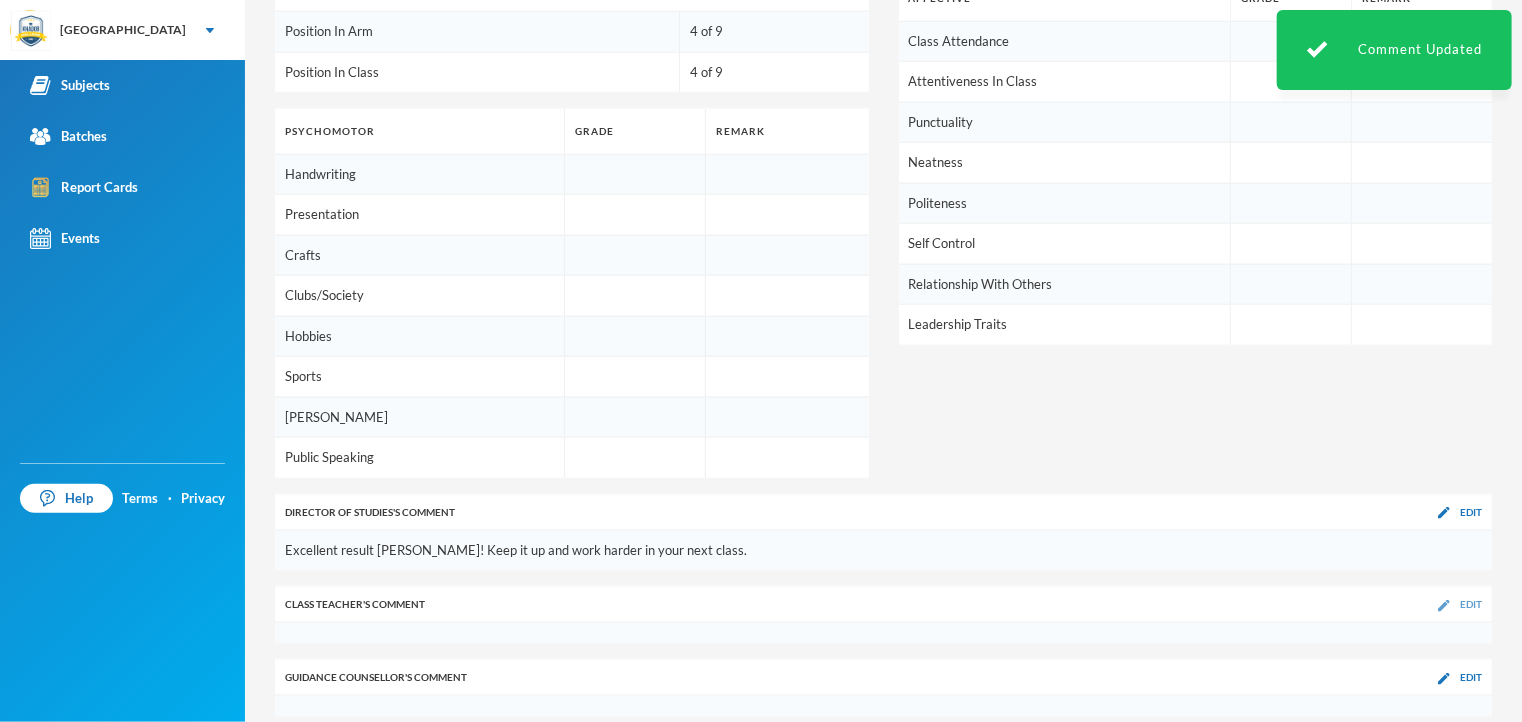click on "Edit" at bounding box center (1471, 604) 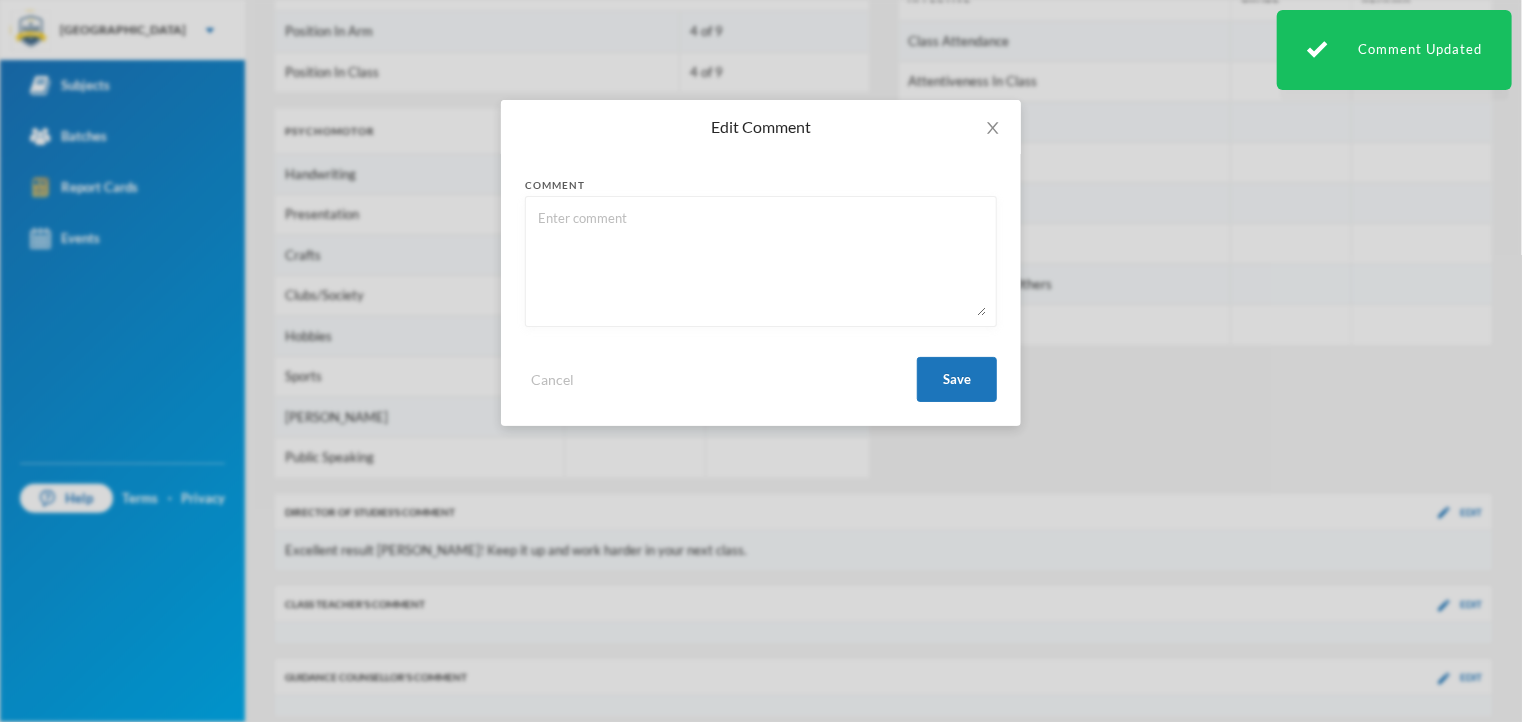 click at bounding box center (761, 261) 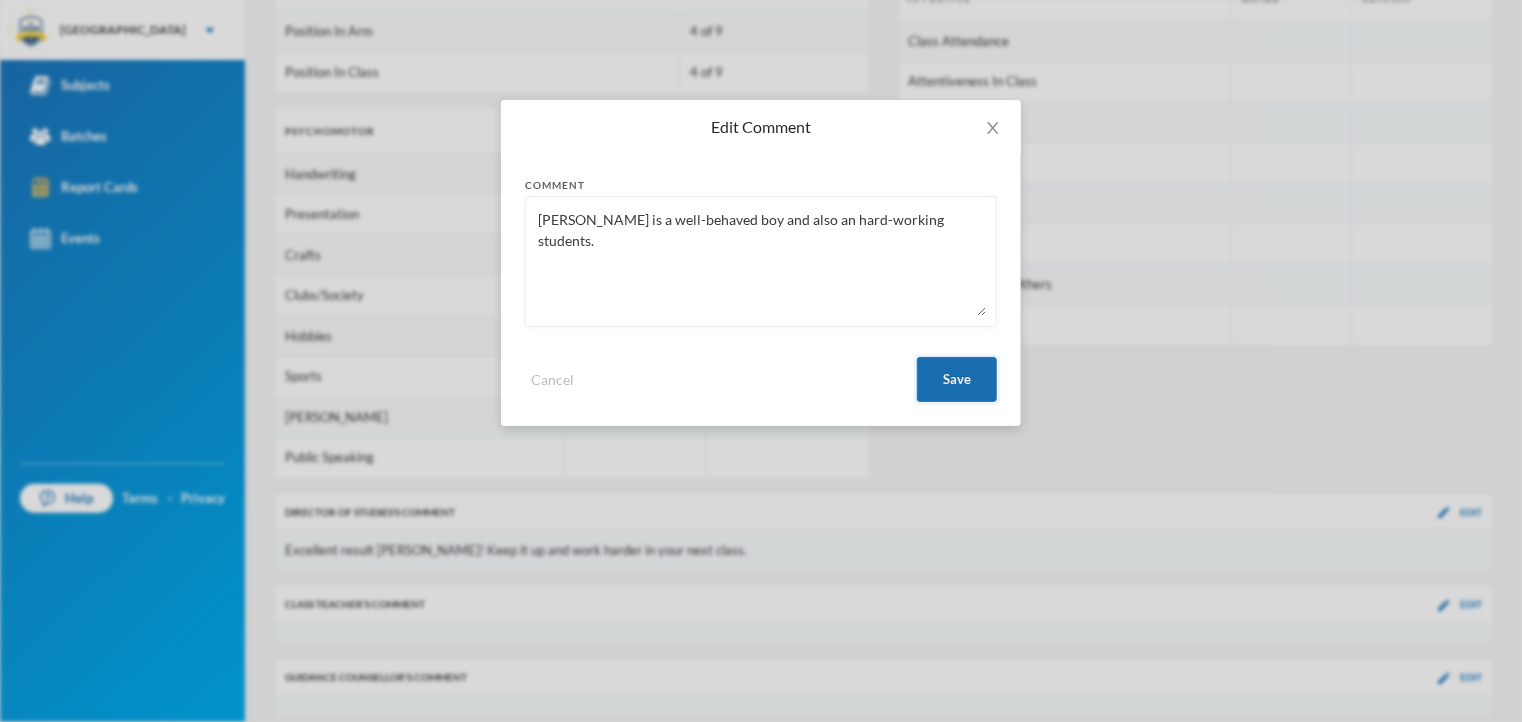 type on "[PERSON_NAME] is a well-behaved boy and also an hard-working students." 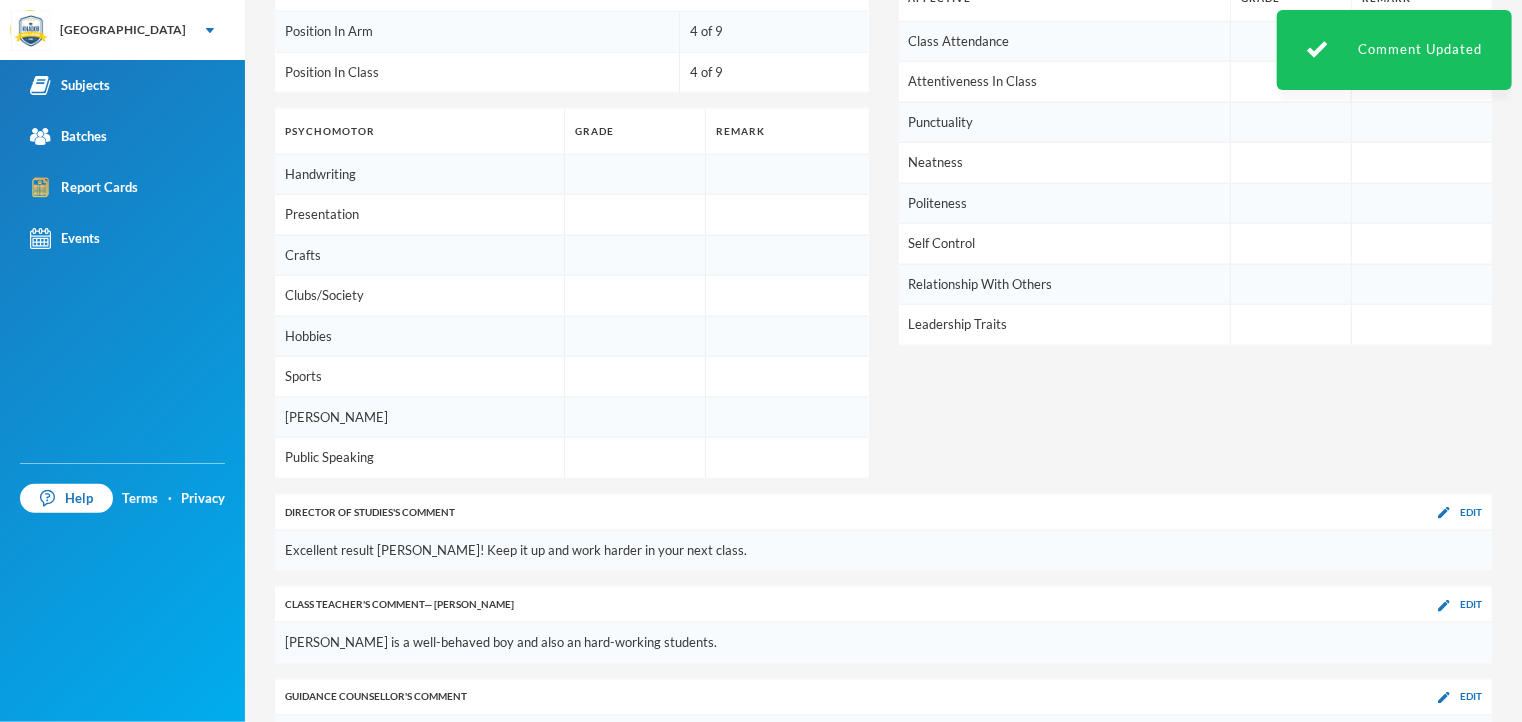 drag, startPoint x: 964, startPoint y: 382, endPoint x: 1109, endPoint y: 399, distance: 145.99315 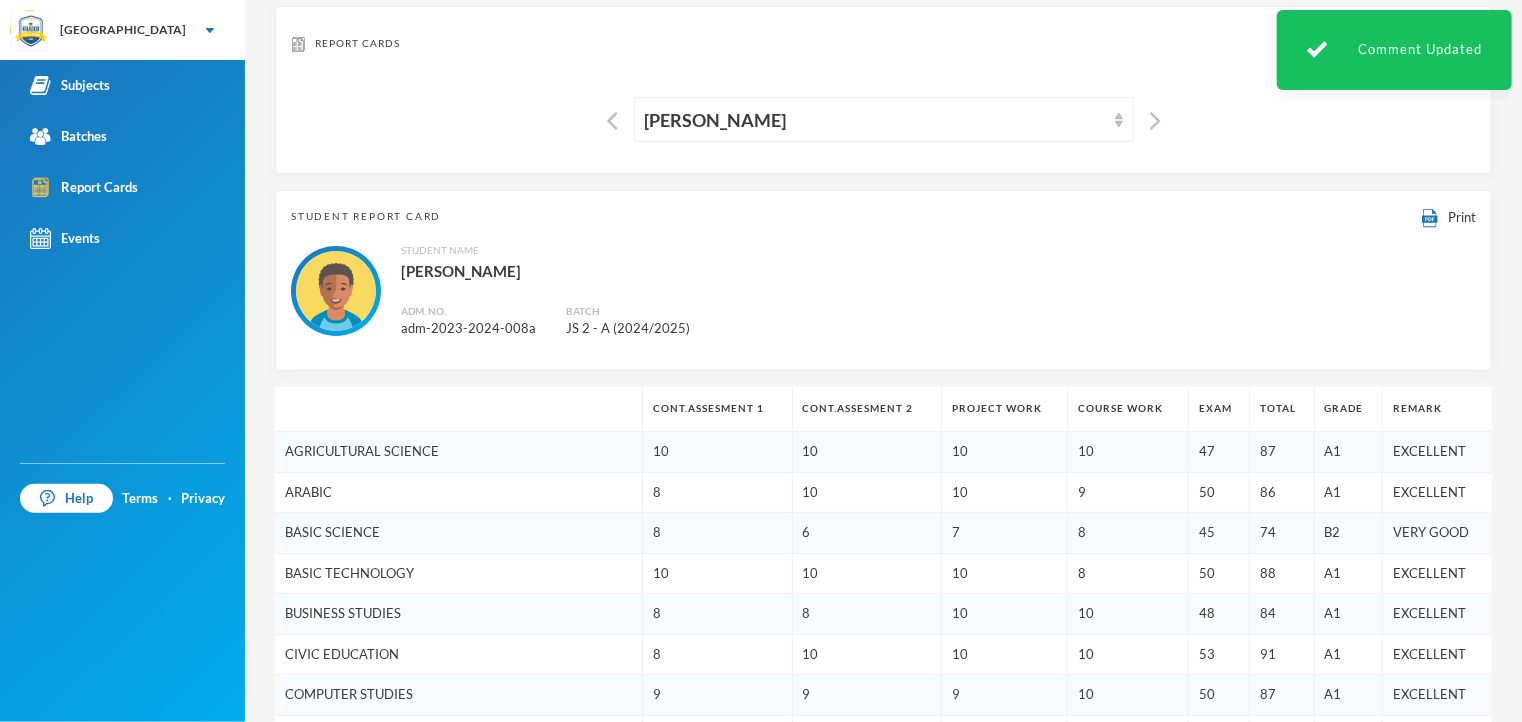 scroll, scrollTop: 0, scrollLeft: 0, axis: both 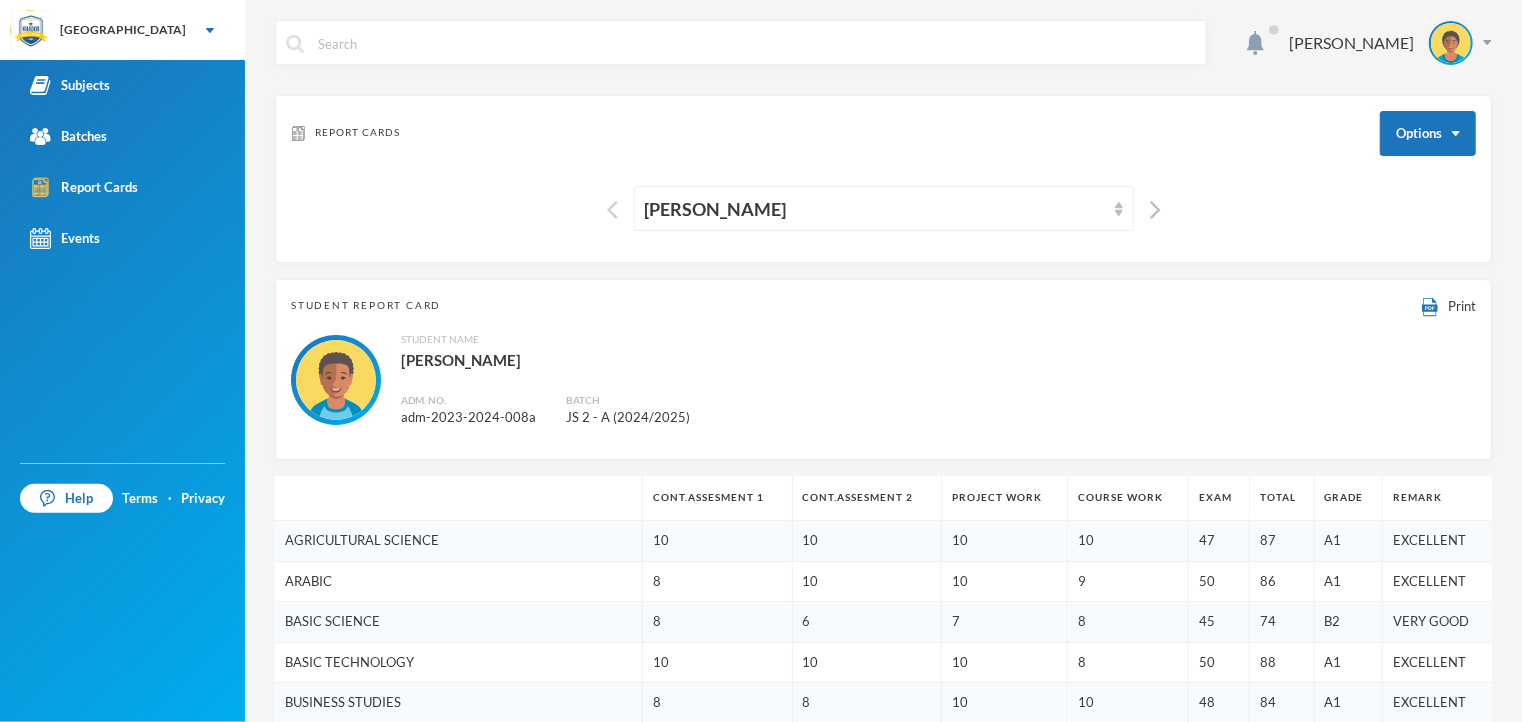 click at bounding box center (612, 210) 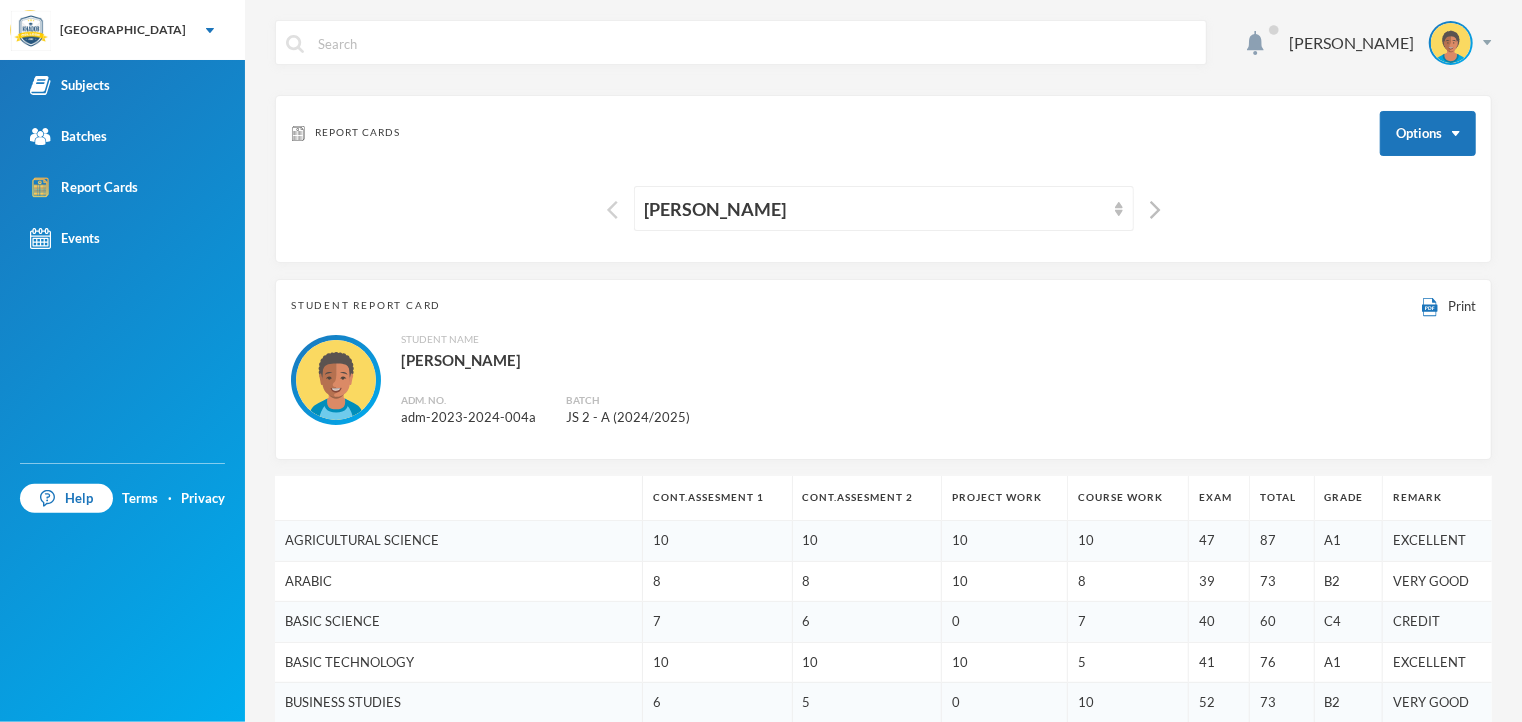 click at bounding box center [612, 210] 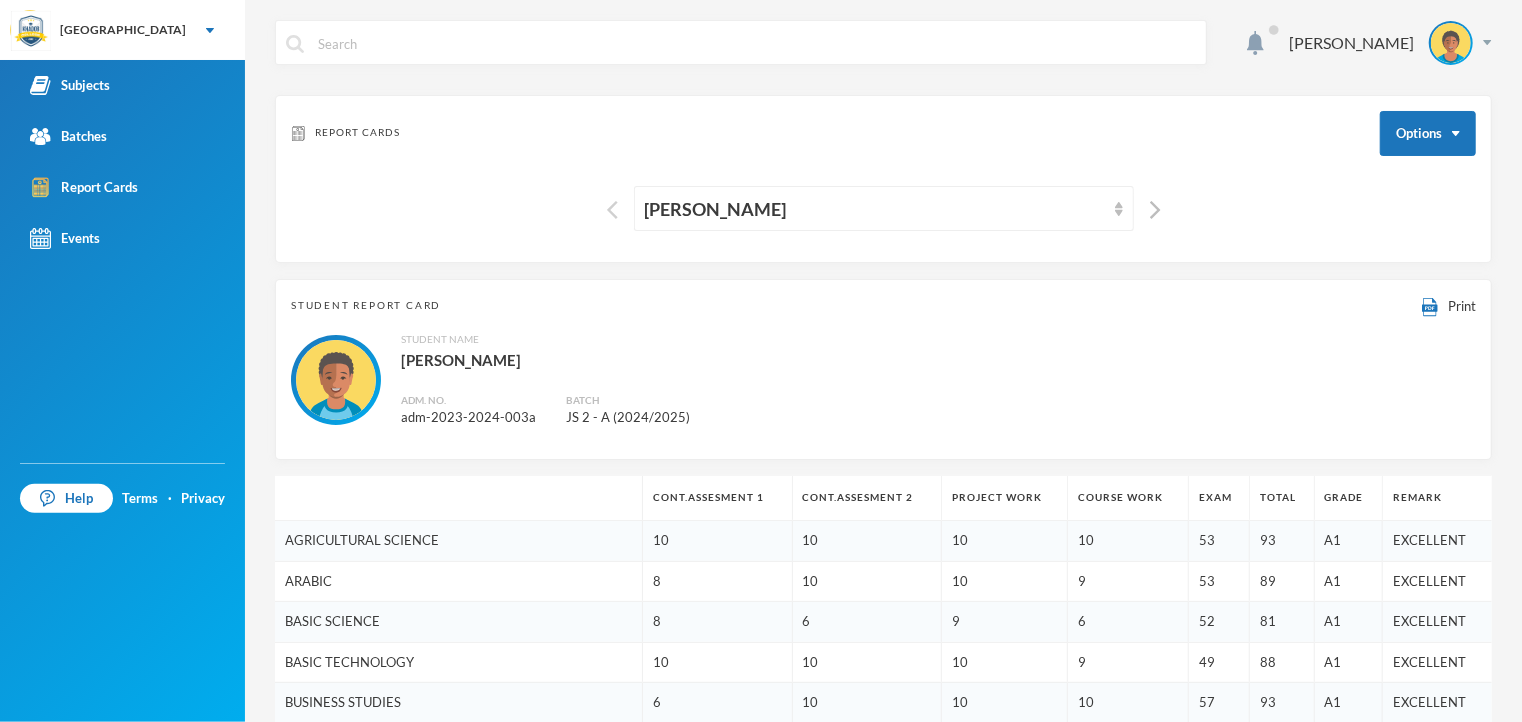 click at bounding box center (612, 210) 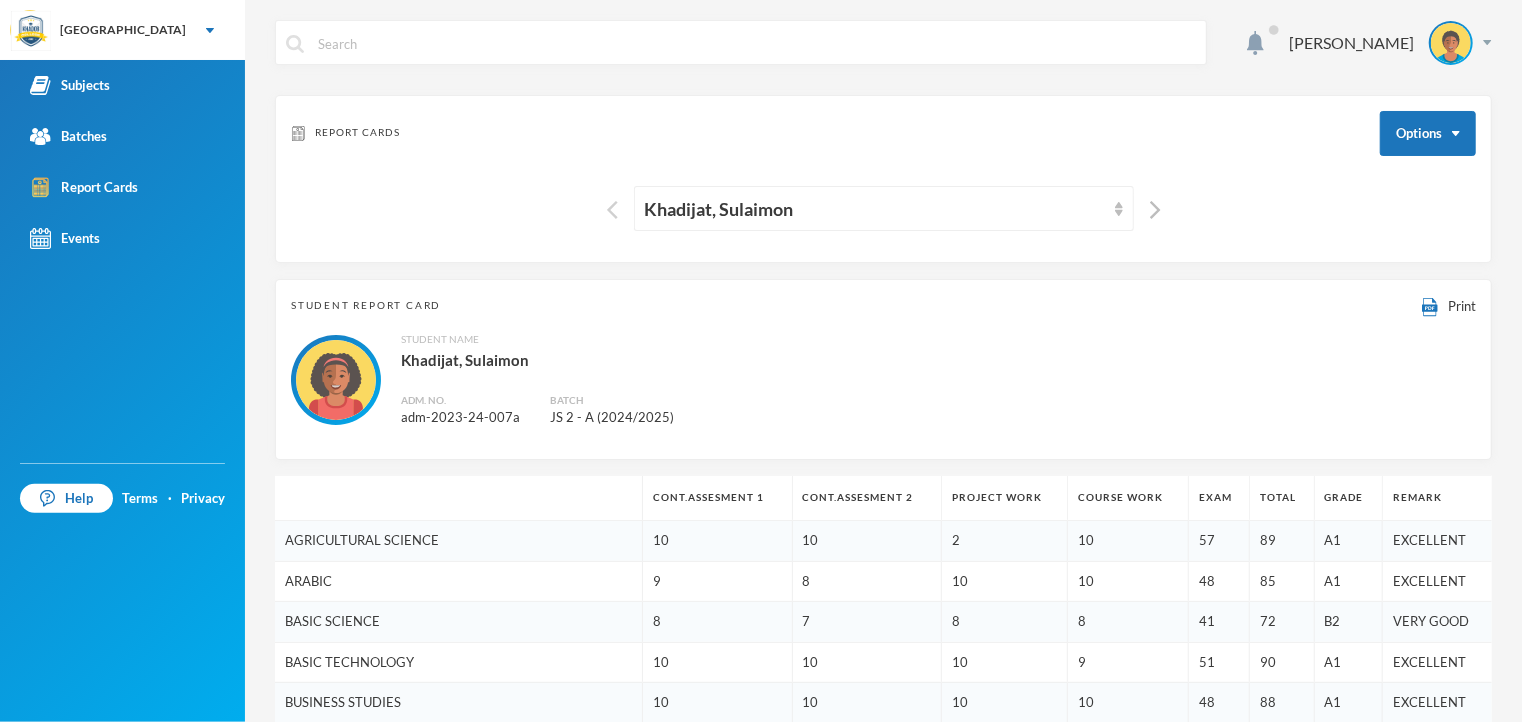 click at bounding box center [612, 210] 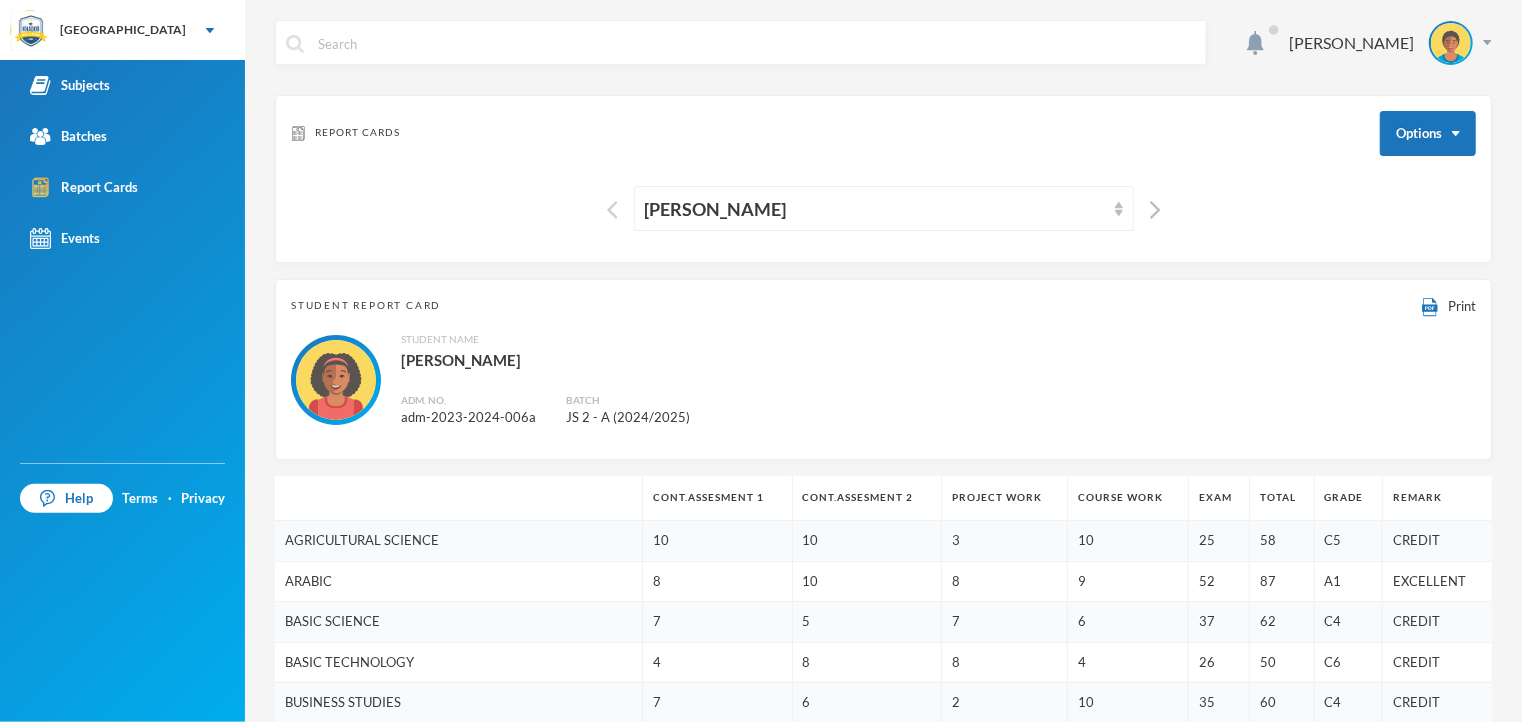 click at bounding box center [612, 210] 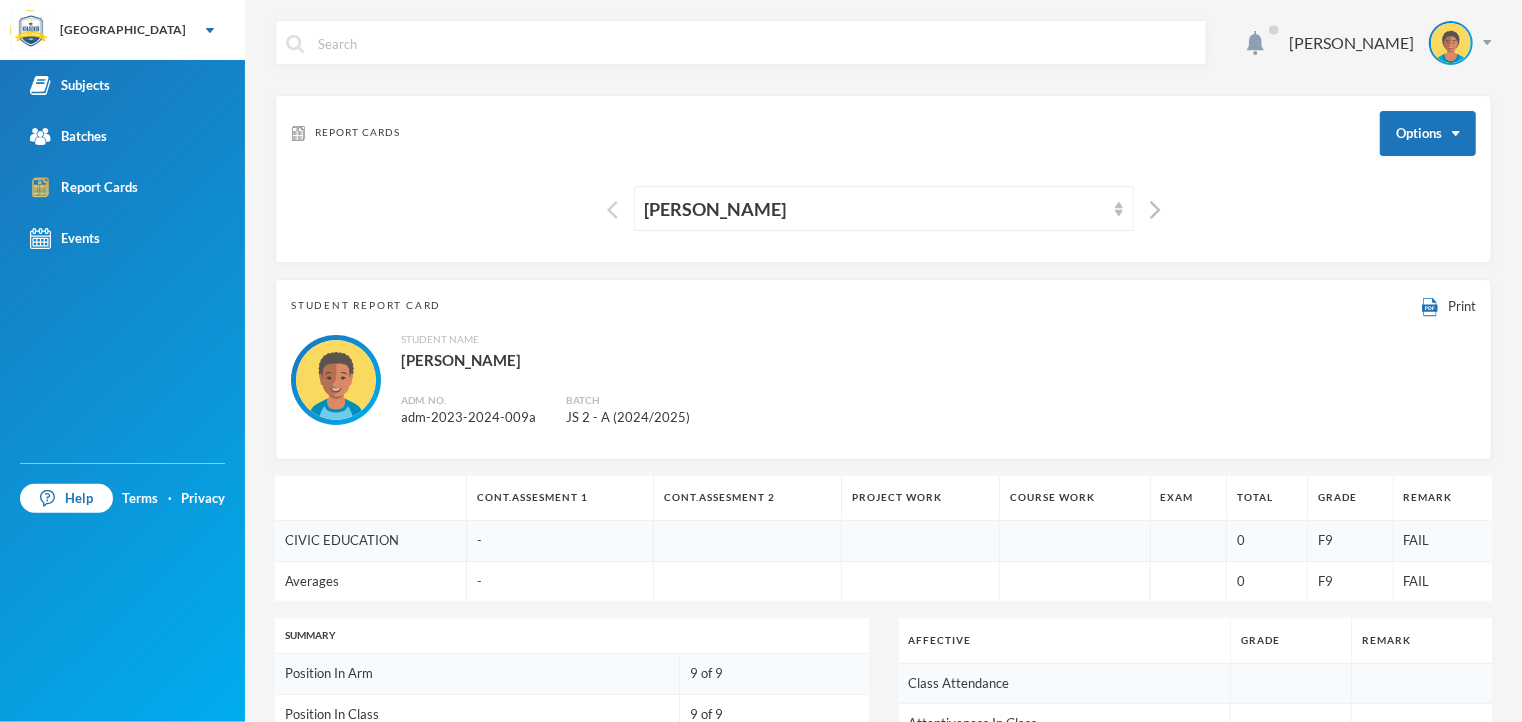 click at bounding box center (612, 210) 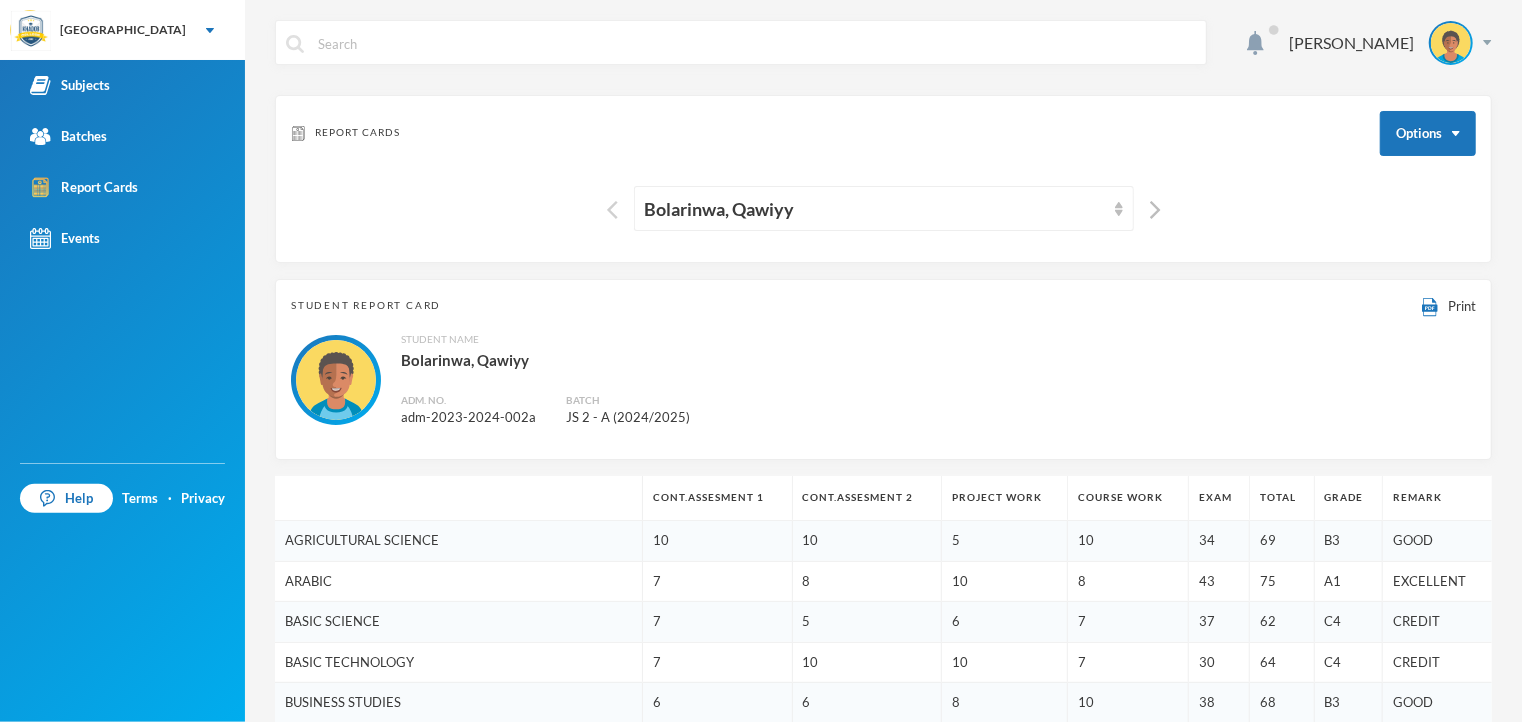 click at bounding box center (612, 210) 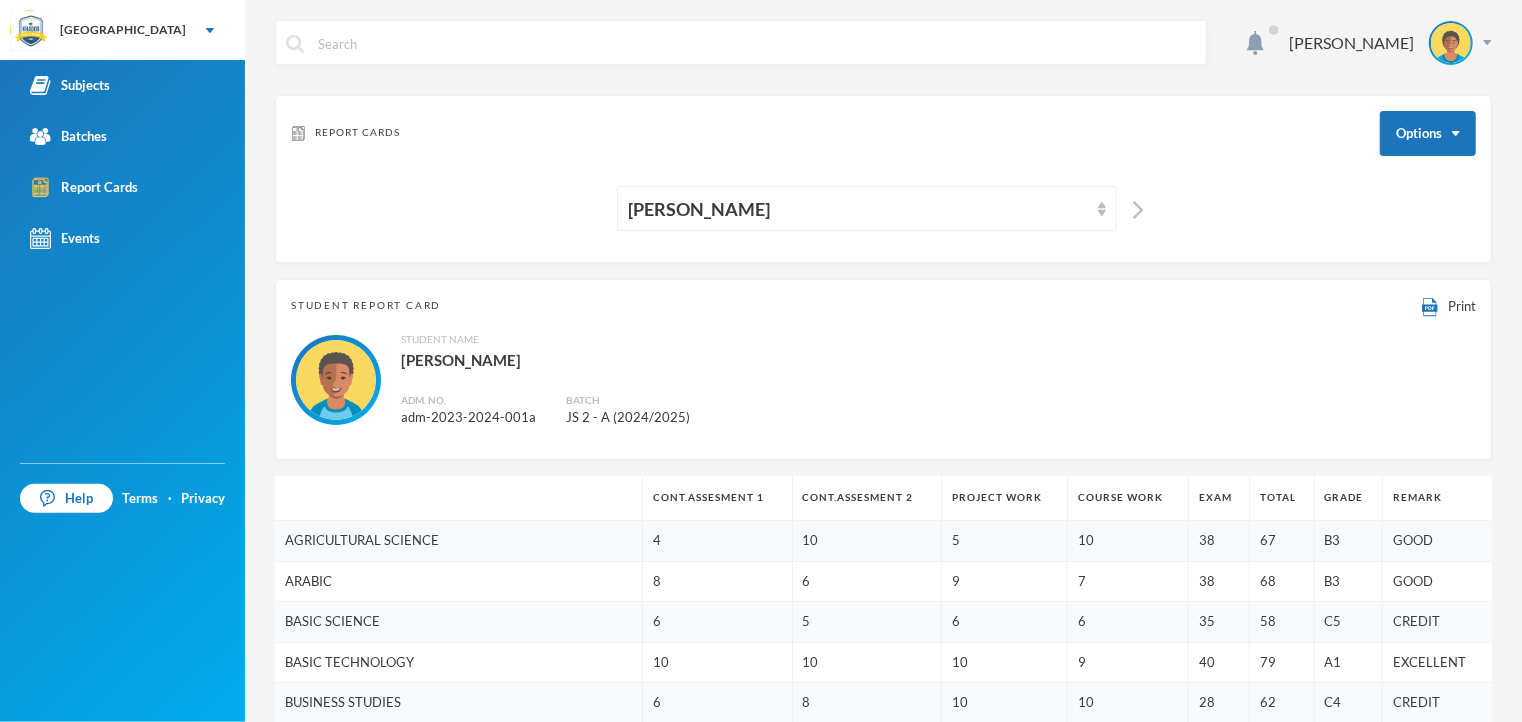 click on "[PERSON_NAME]" at bounding box center (883, 208) 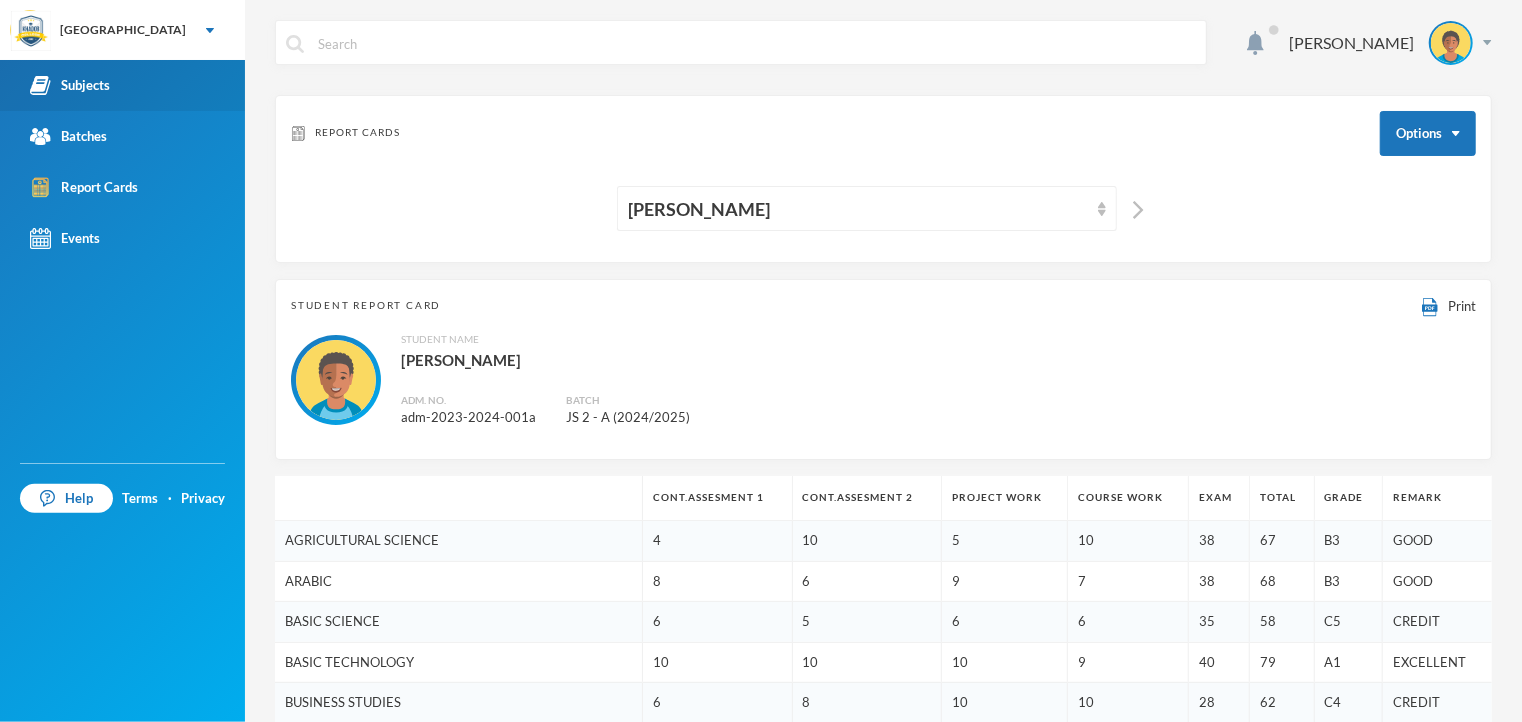click on "Subjects" at bounding box center [70, 85] 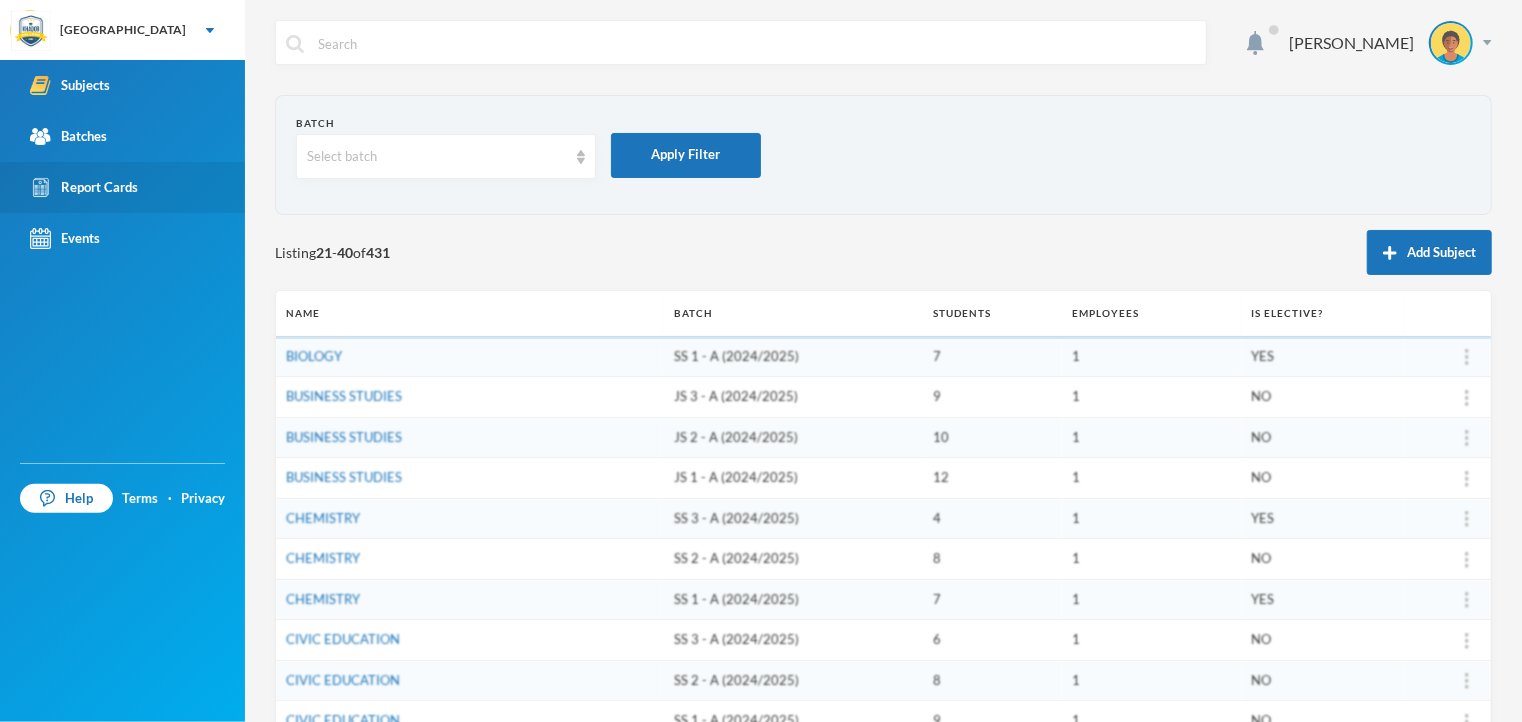 click on "Report Cards" at bounding box center (84, 187) 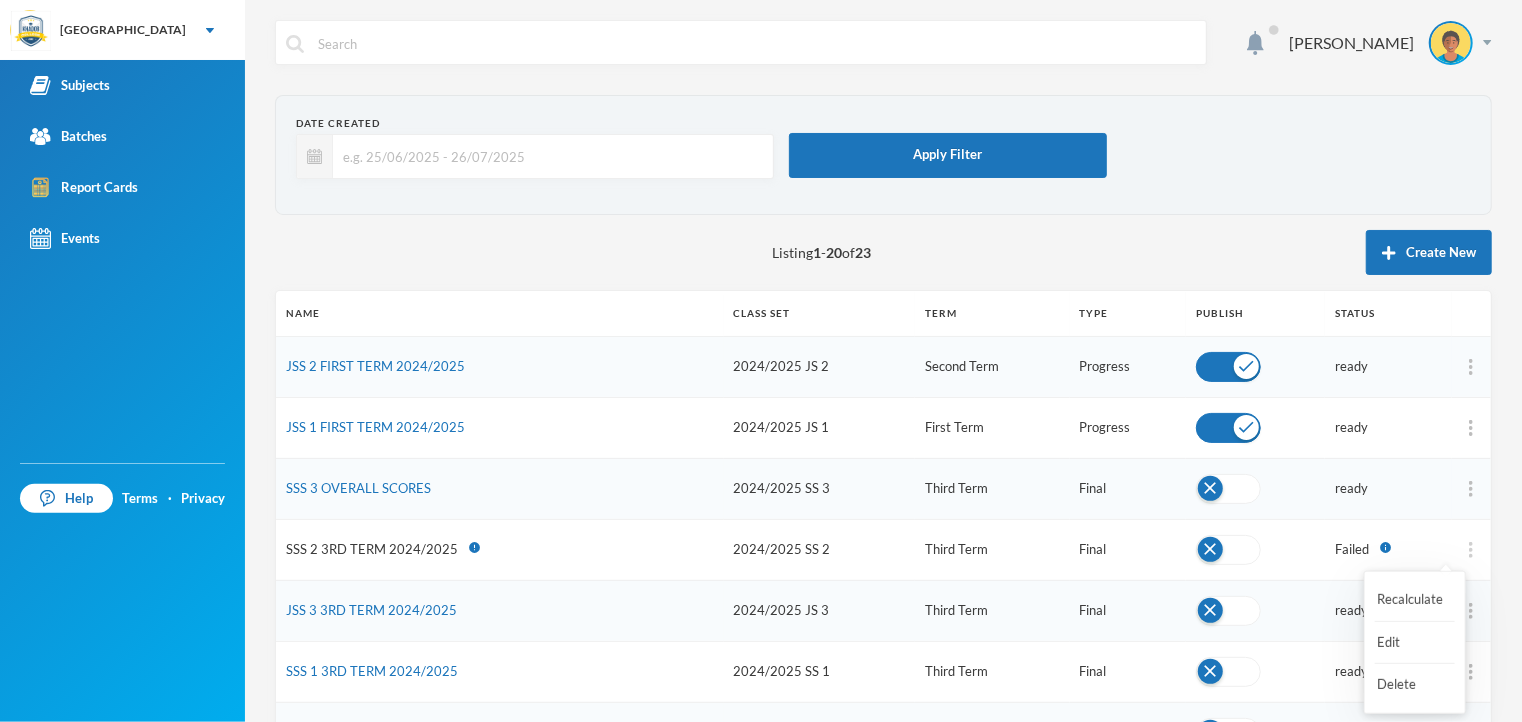 click at bounding box center [1471, 550] 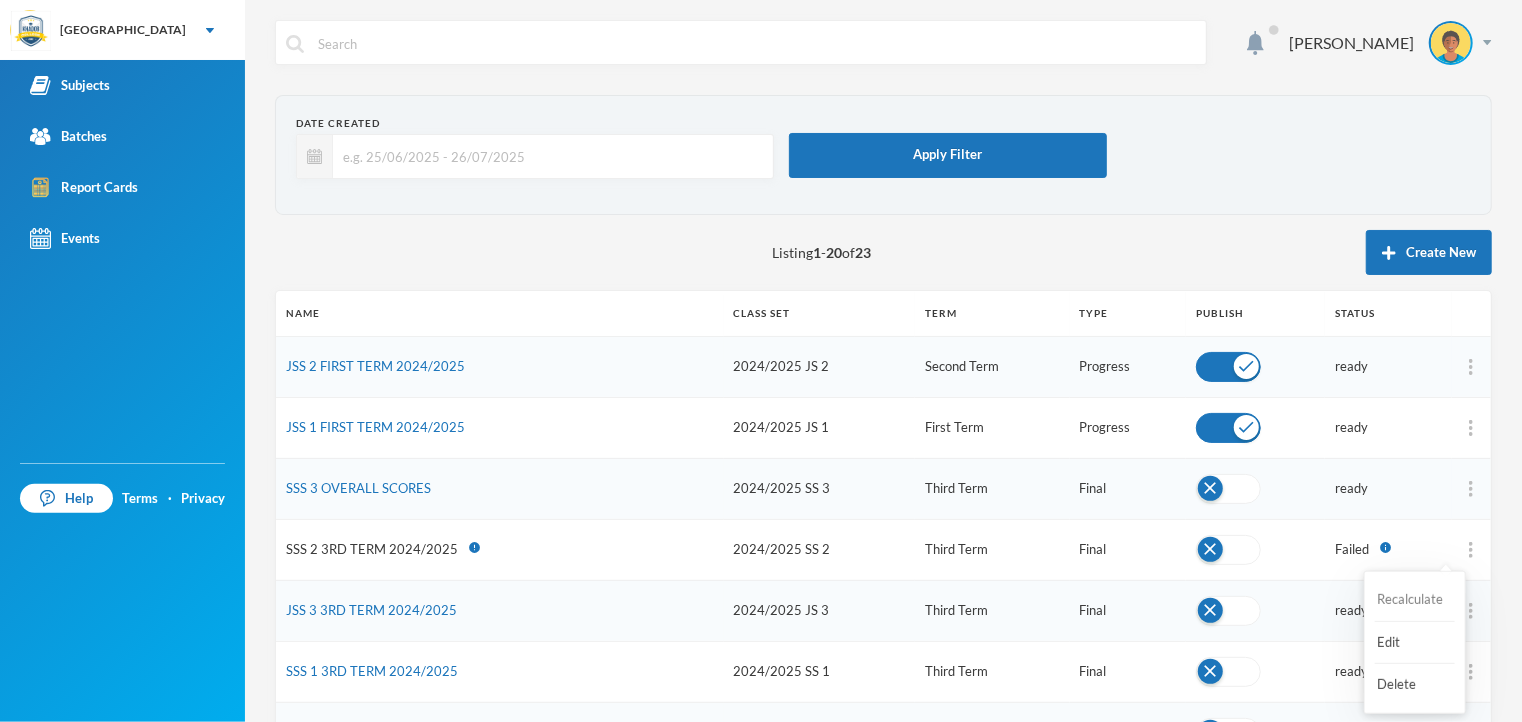 click on "Recalculate" at bounding box center [1415, 600] 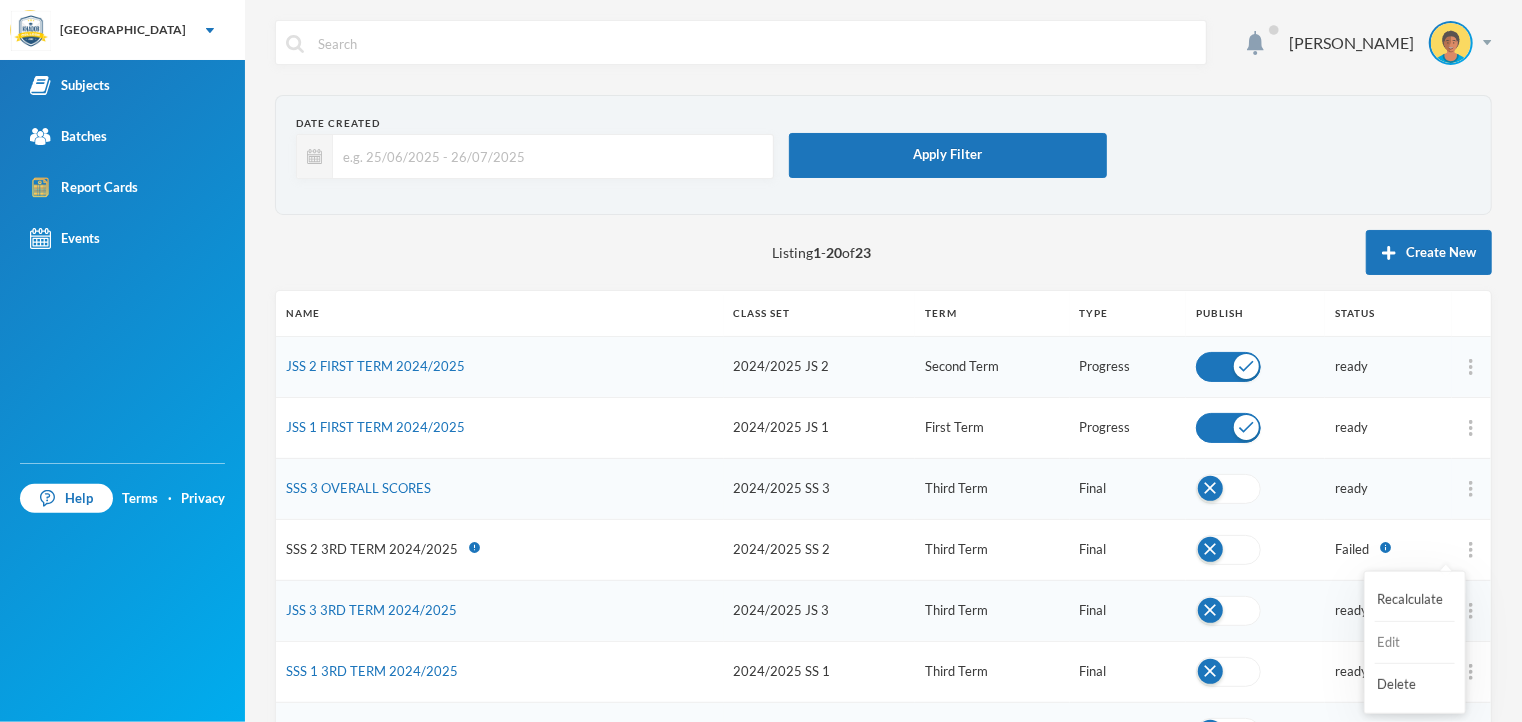 click on "Edit" at bounding box center [1415, 643] 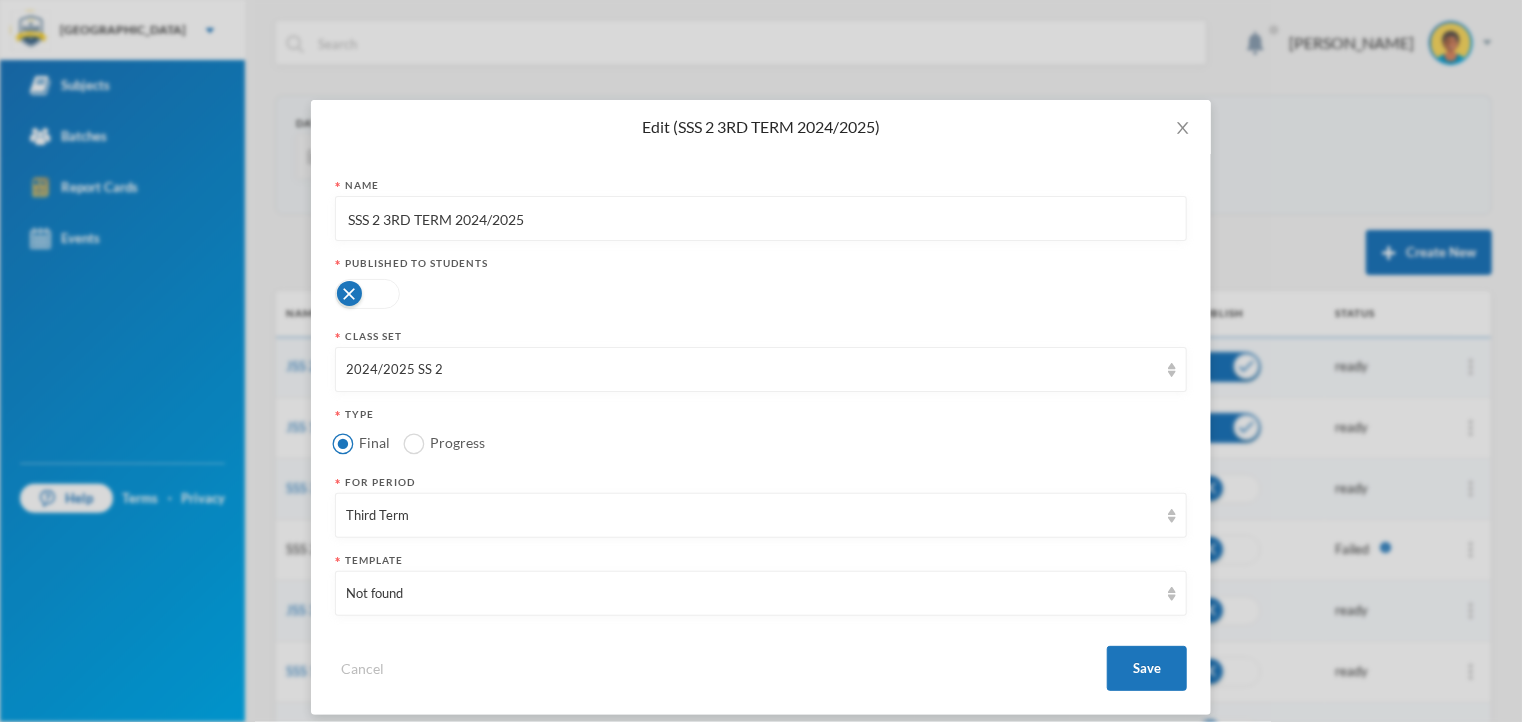 click on "Edit (SSS 2 3RD TERM 2024/2025) Name SSS 2 3RD TERM 2024/2025 Published To Students Class Set 2024/2025 SS 2 Type Final Progress For Period Third Term Template Not found Cancel Save" at bounding box center (761, 361) 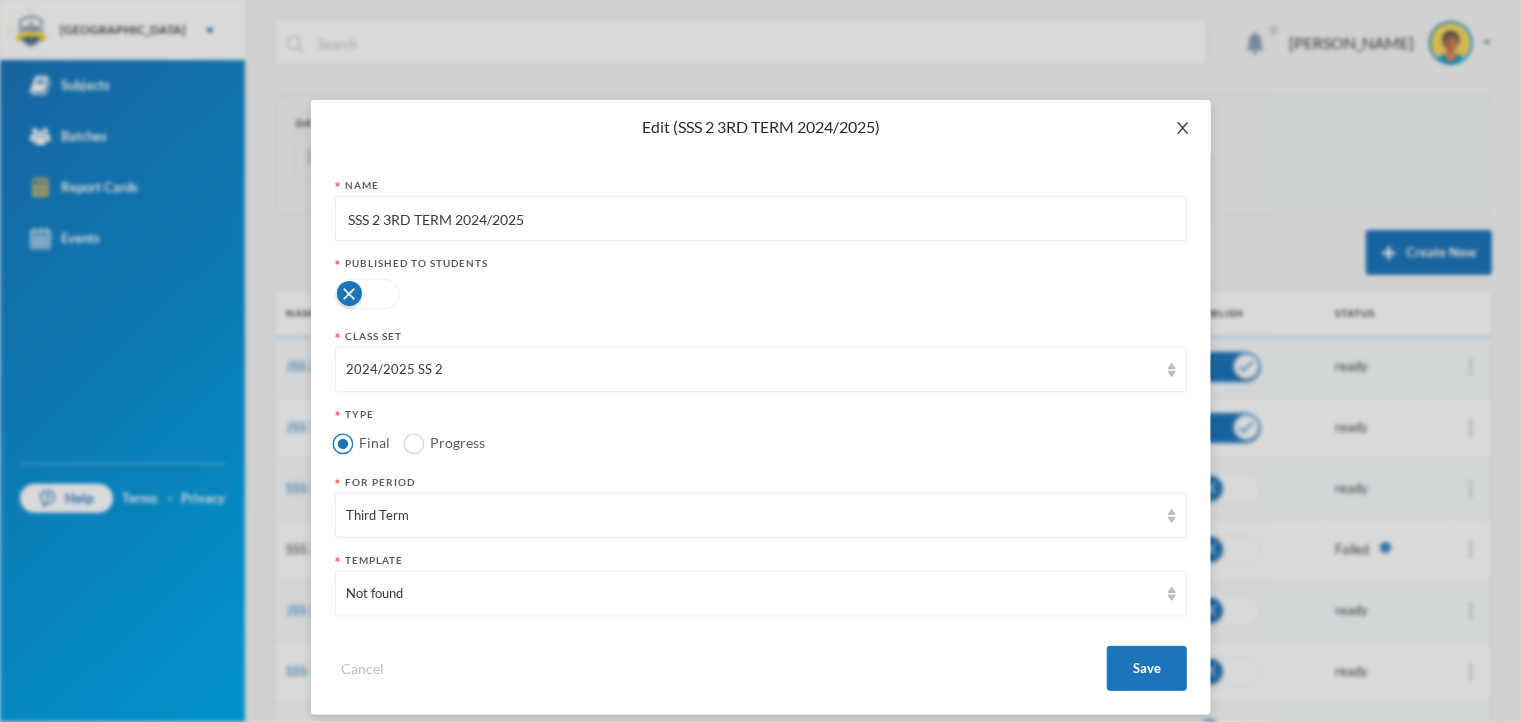 click 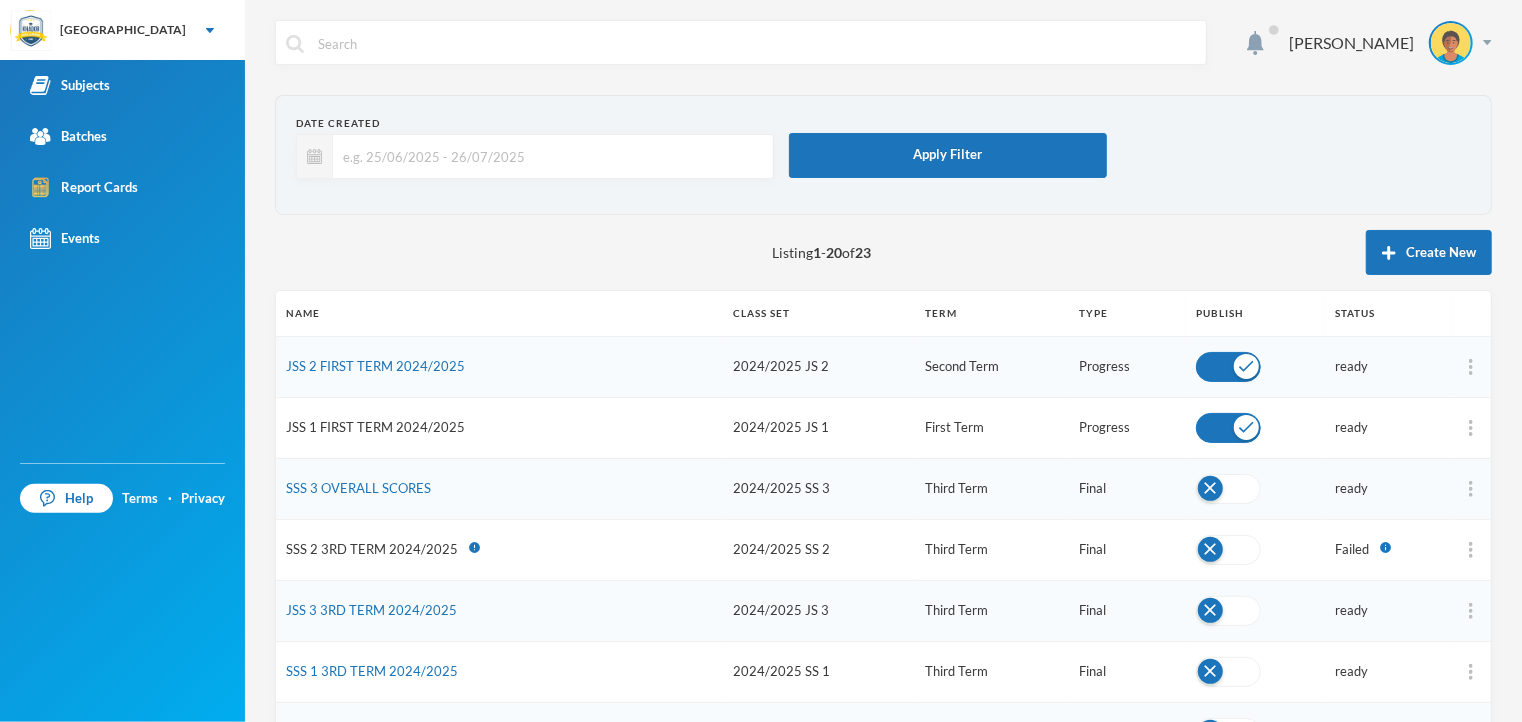 click on "JSS 1 FIRST TERM 2024/2025" at bounding box center (375, 427) 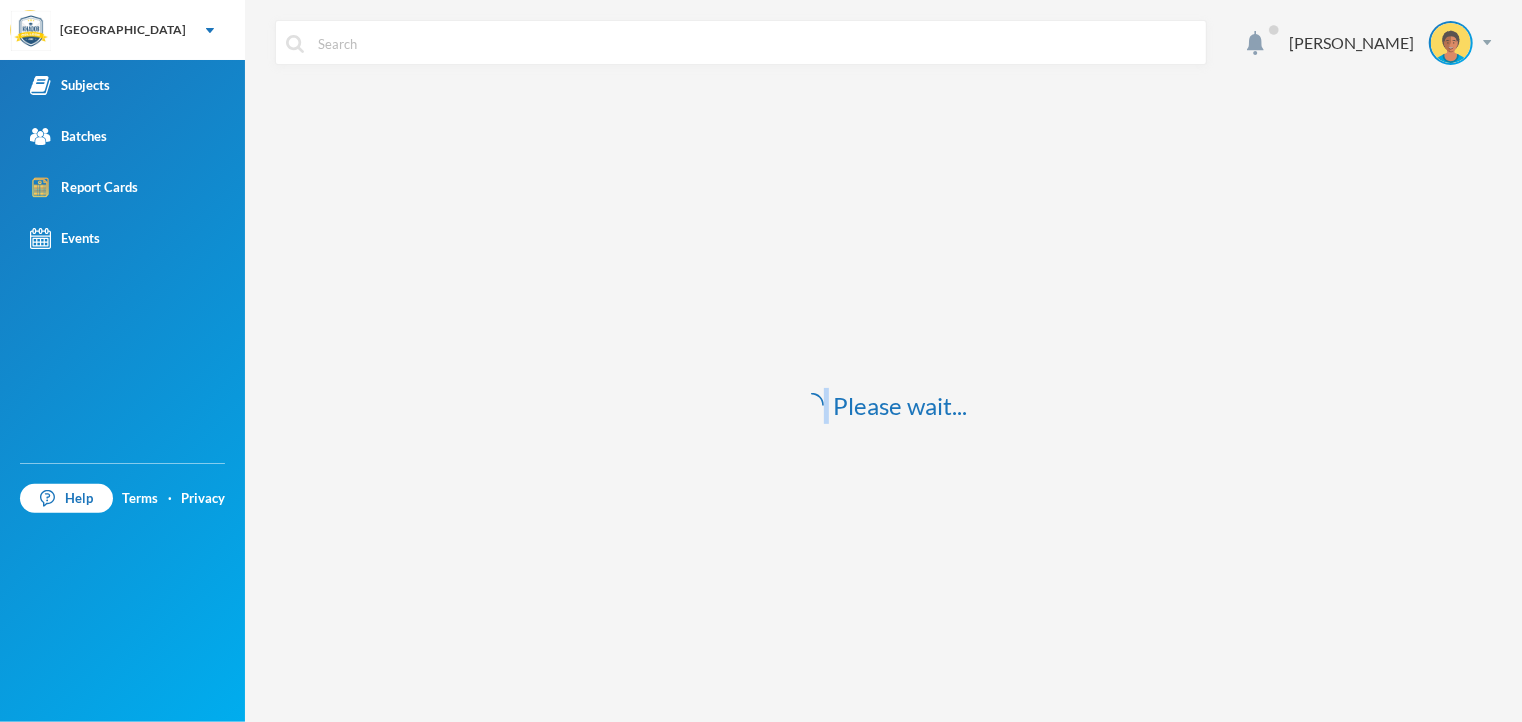 click on "Please wait..." at bounding box center (883, 406) 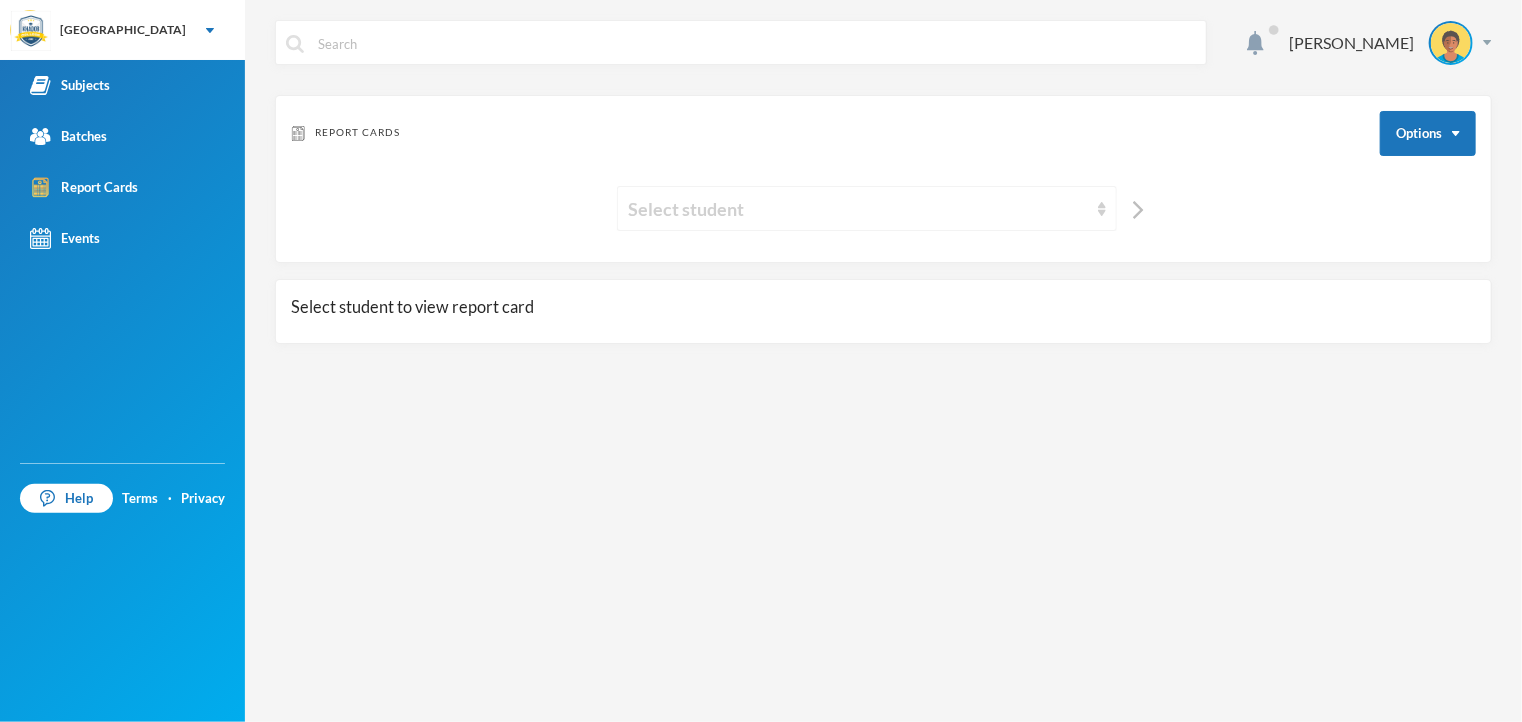 click on "Select student" at bounding box center [867, 208] 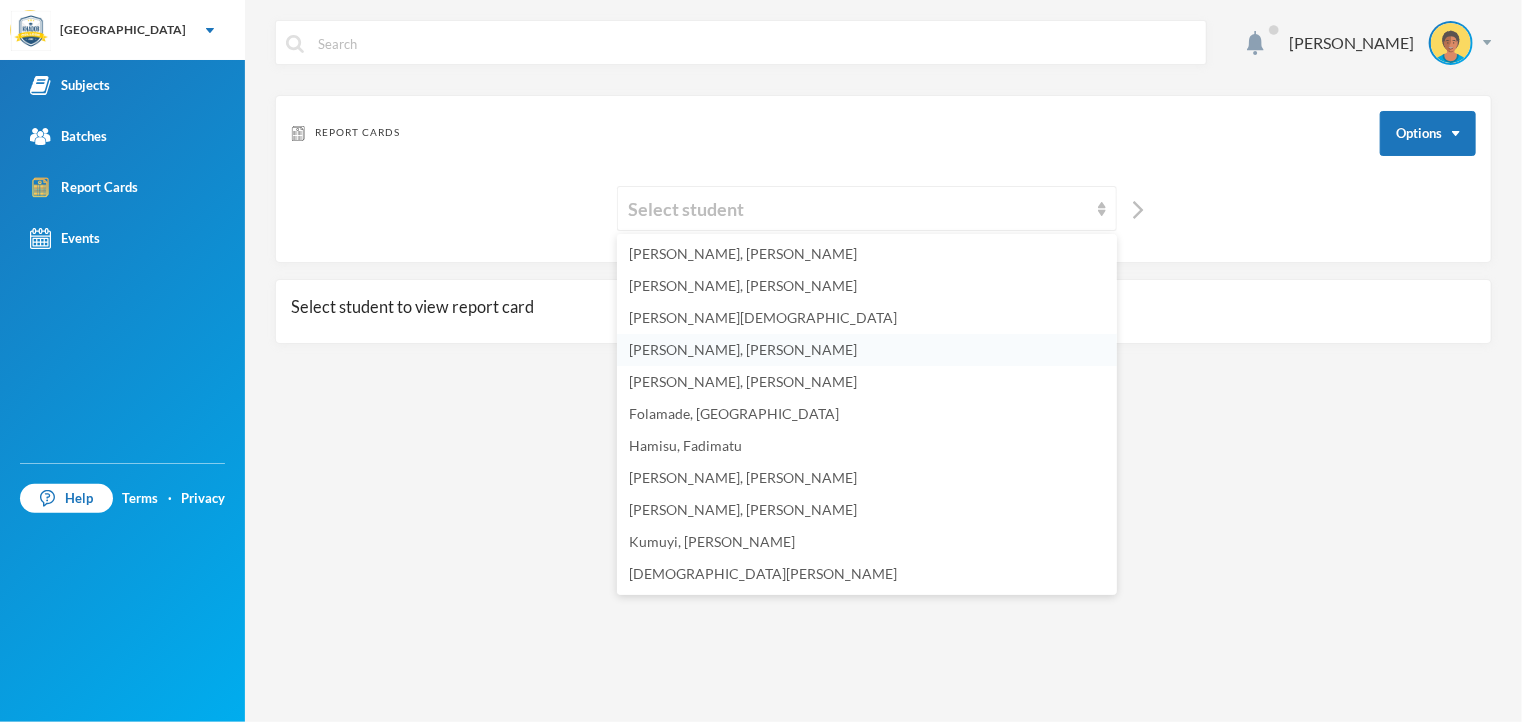 click on "[PERSON_NAME], [PERSON_NAME]" at bounding box center (867, 350) 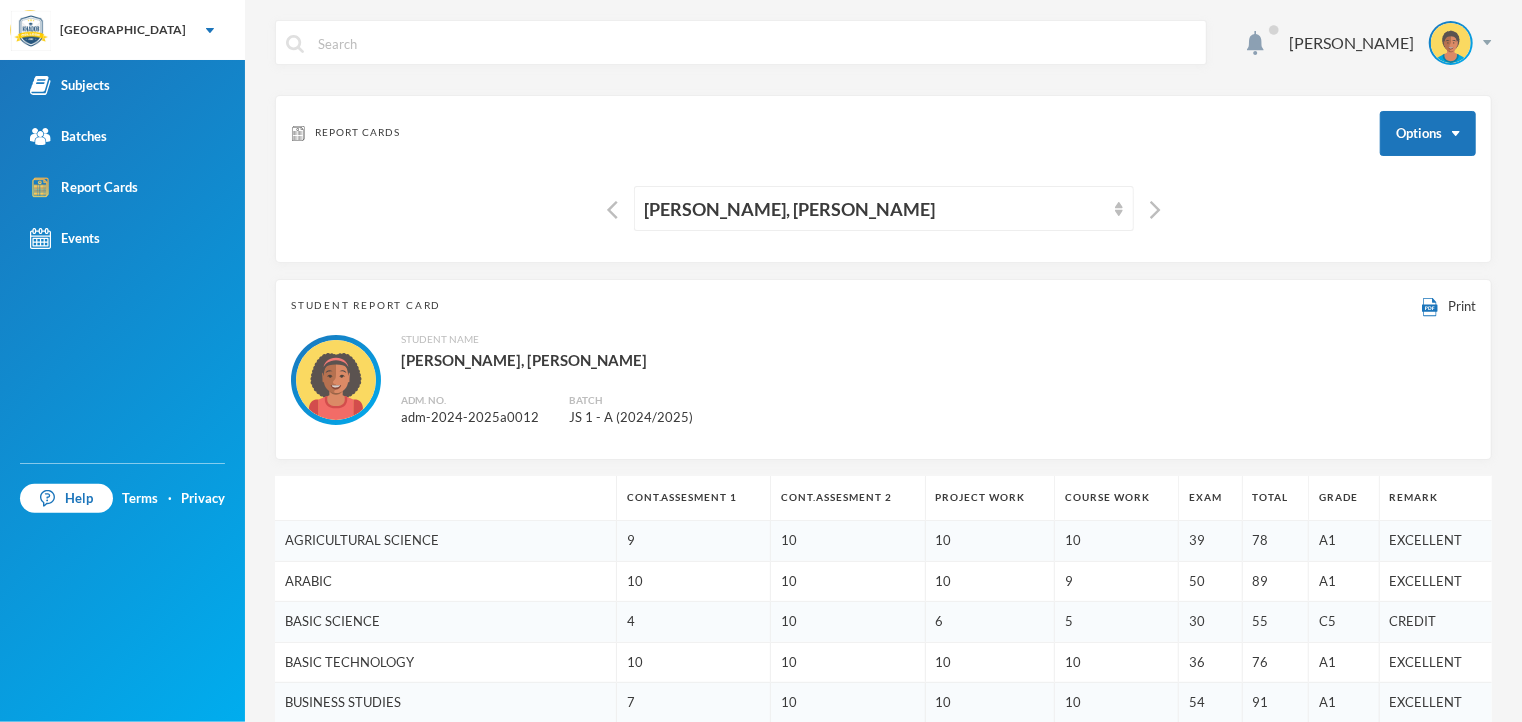 click on "Student Name [PERSON_NAME] Adm. No. adm-2024-2025a0012 Batch JS 1 - A (2024/2025)" at bounding box center (883, 380) 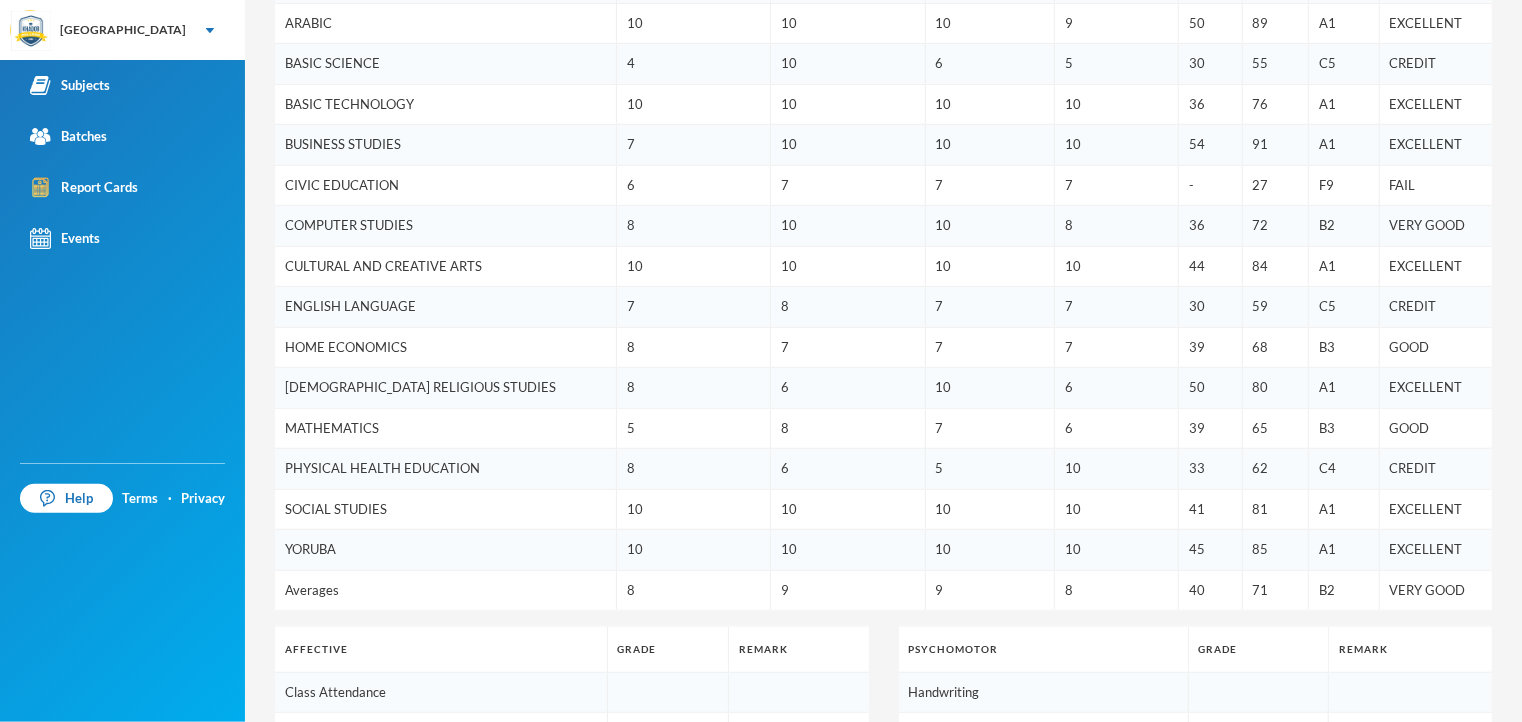 scroll, scrollTop: 560, scrollLeft: 0, axis: vertical 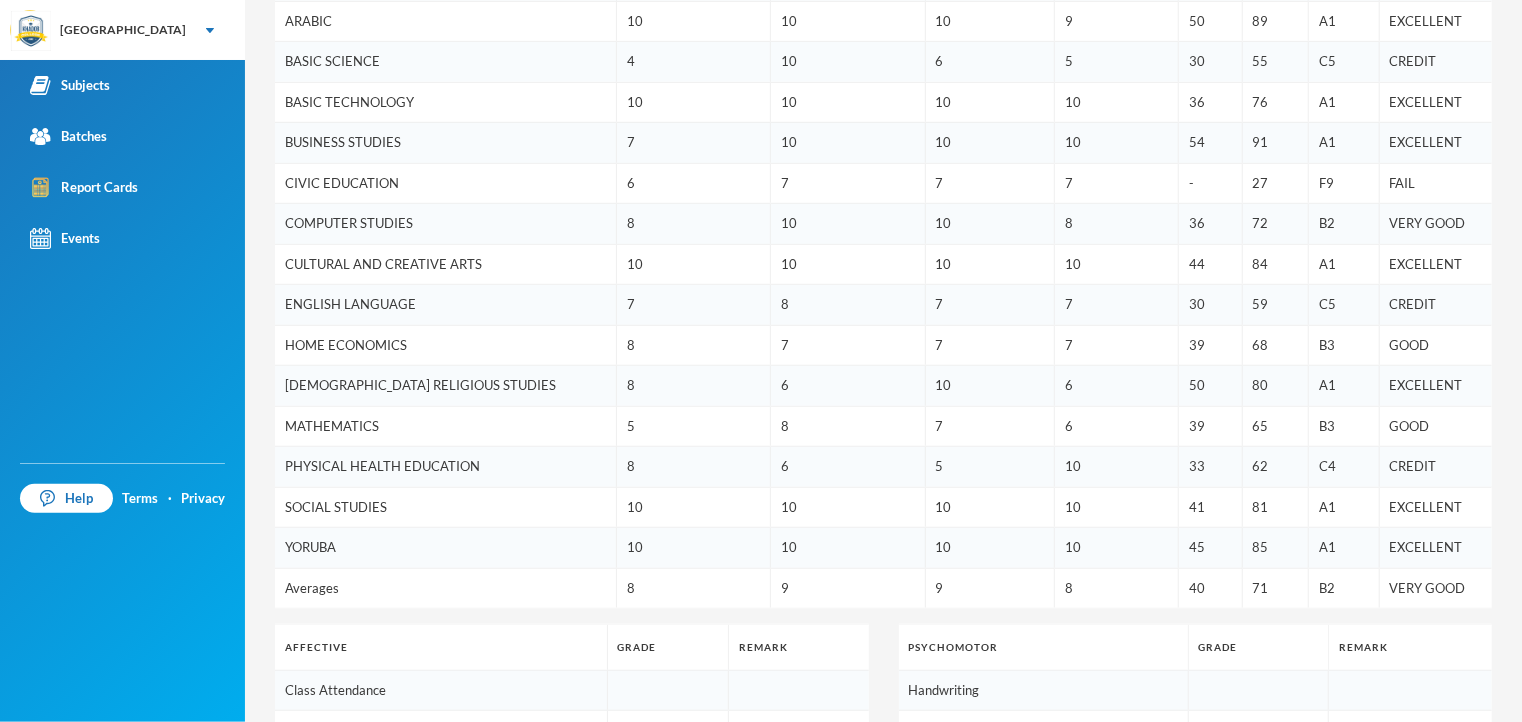 click on "-" at bounding box center (1210, 183) 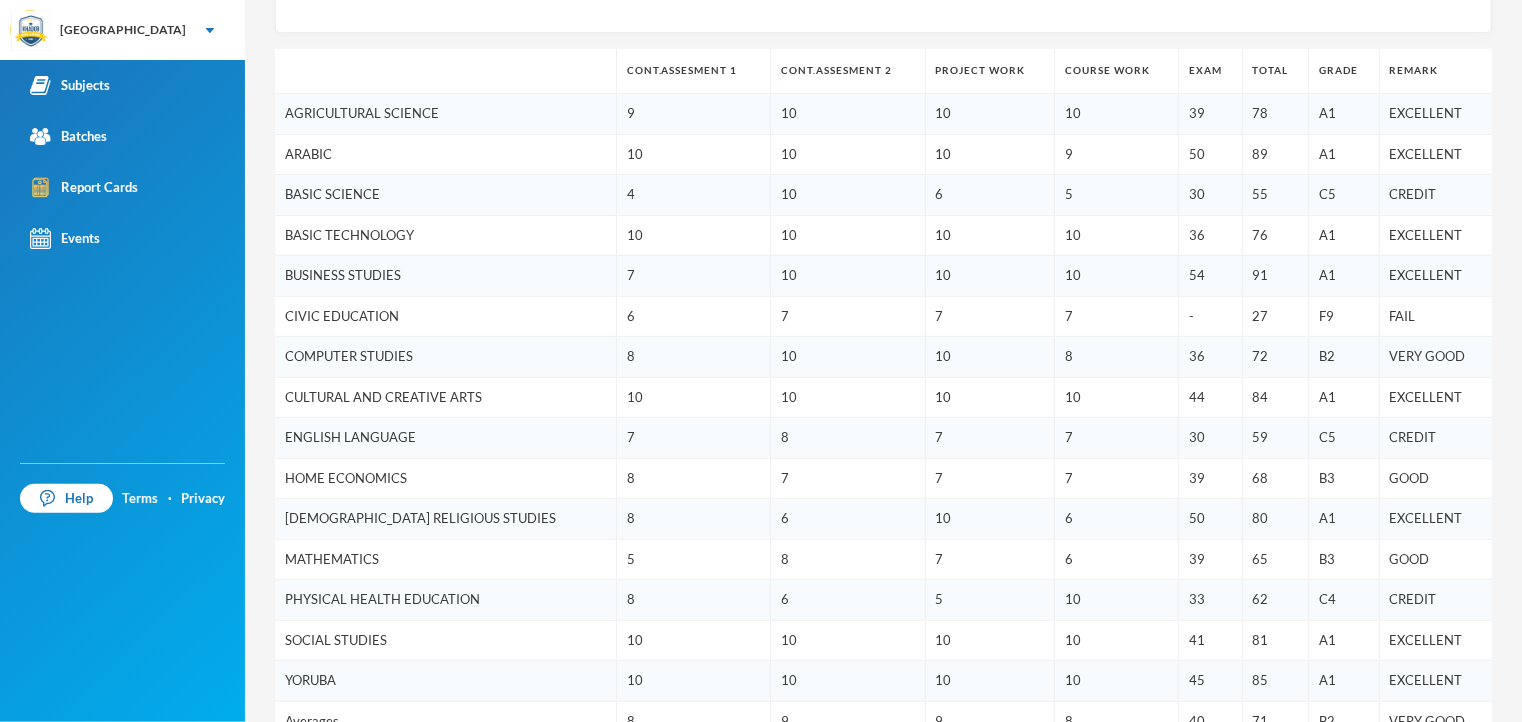 scroll, scrollTop: 346, scrollLeft: 0, axis: vertical 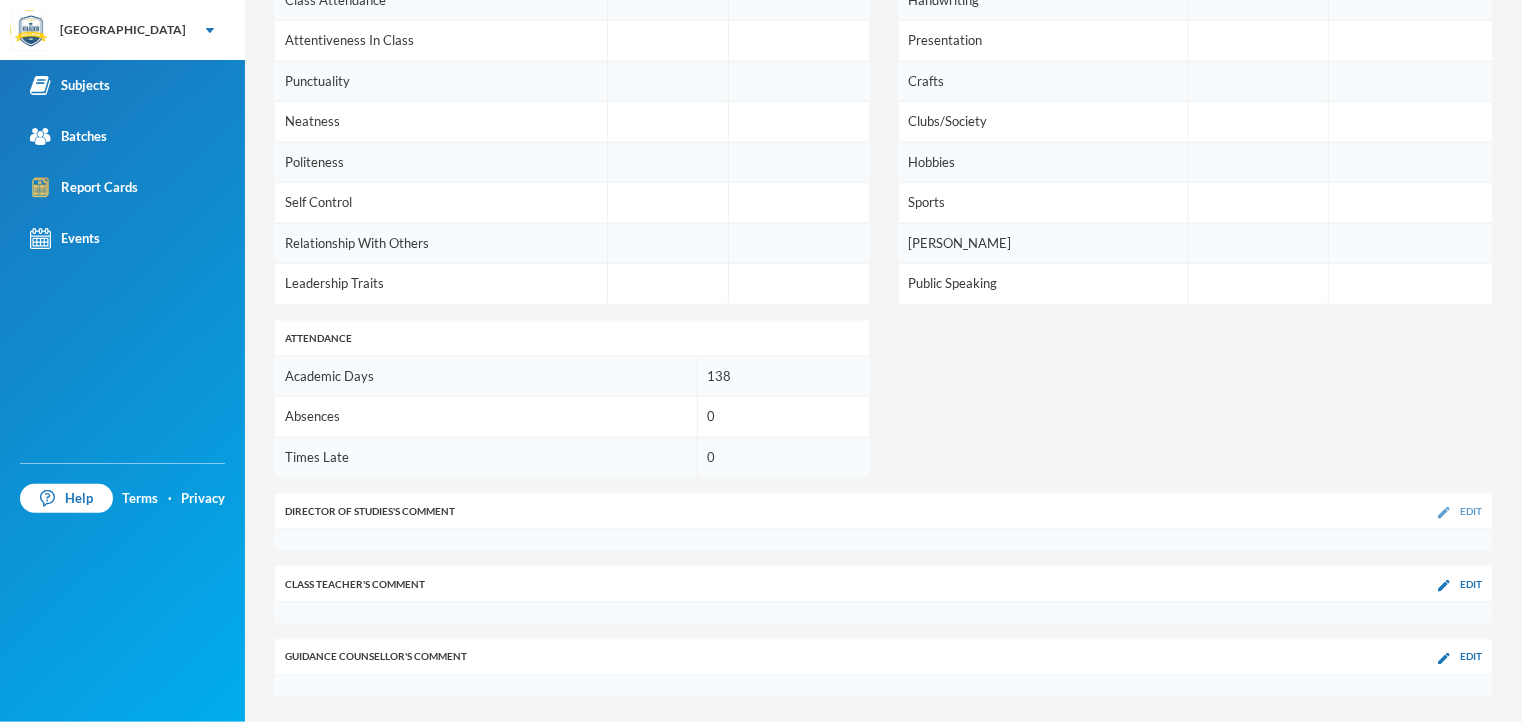 click on "Edit" at bounding box center (1471, 511) 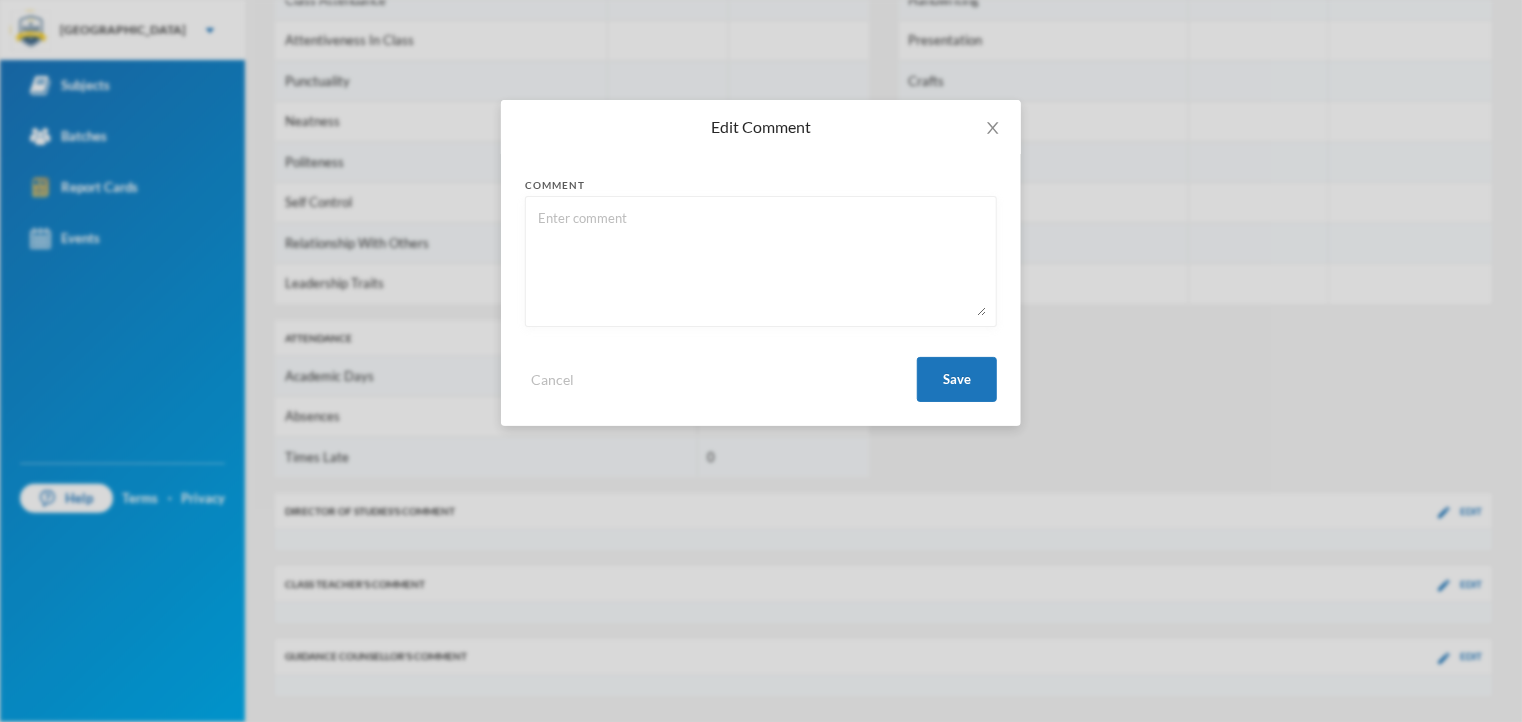 click at bounding box center [761, 261] 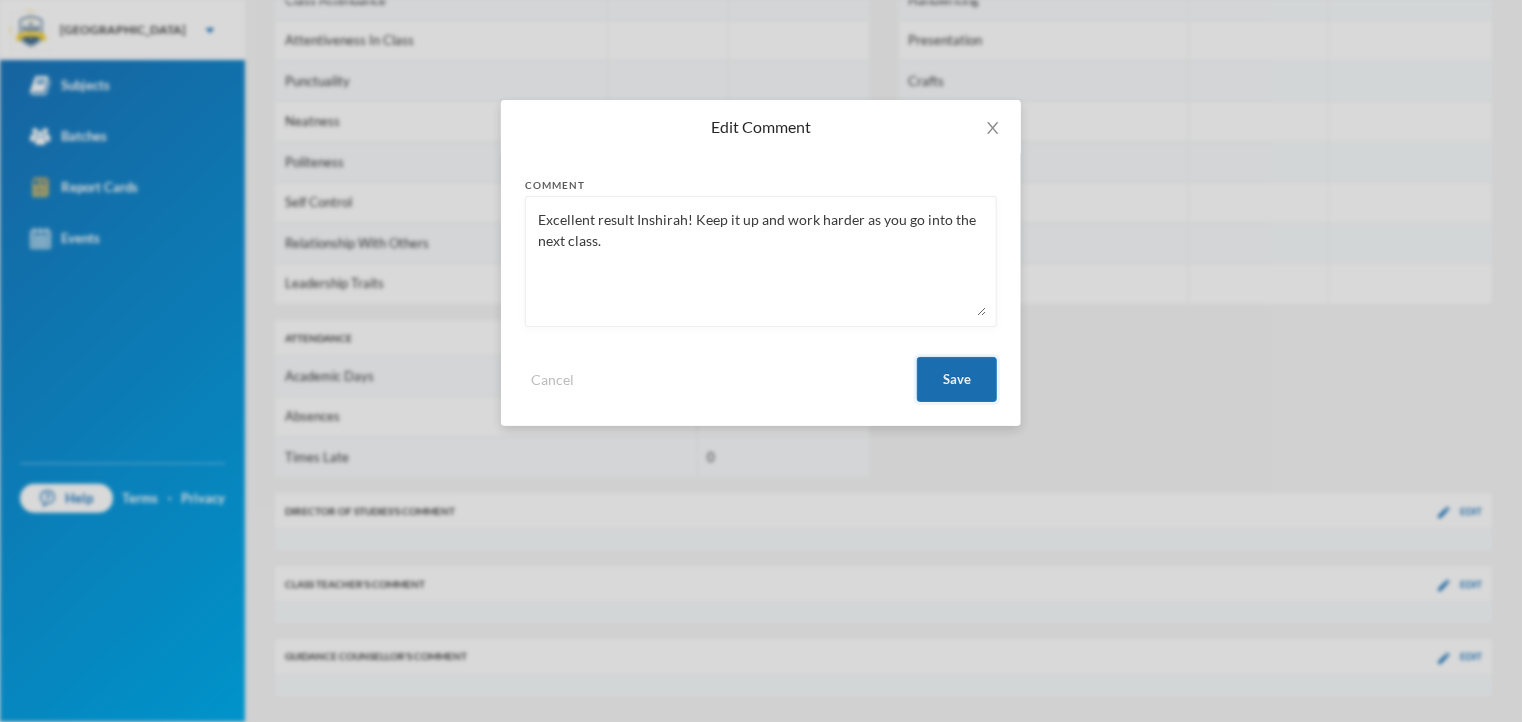 type on "Excellent result Inshirah! Keep it up and work harder as you go into the next class." 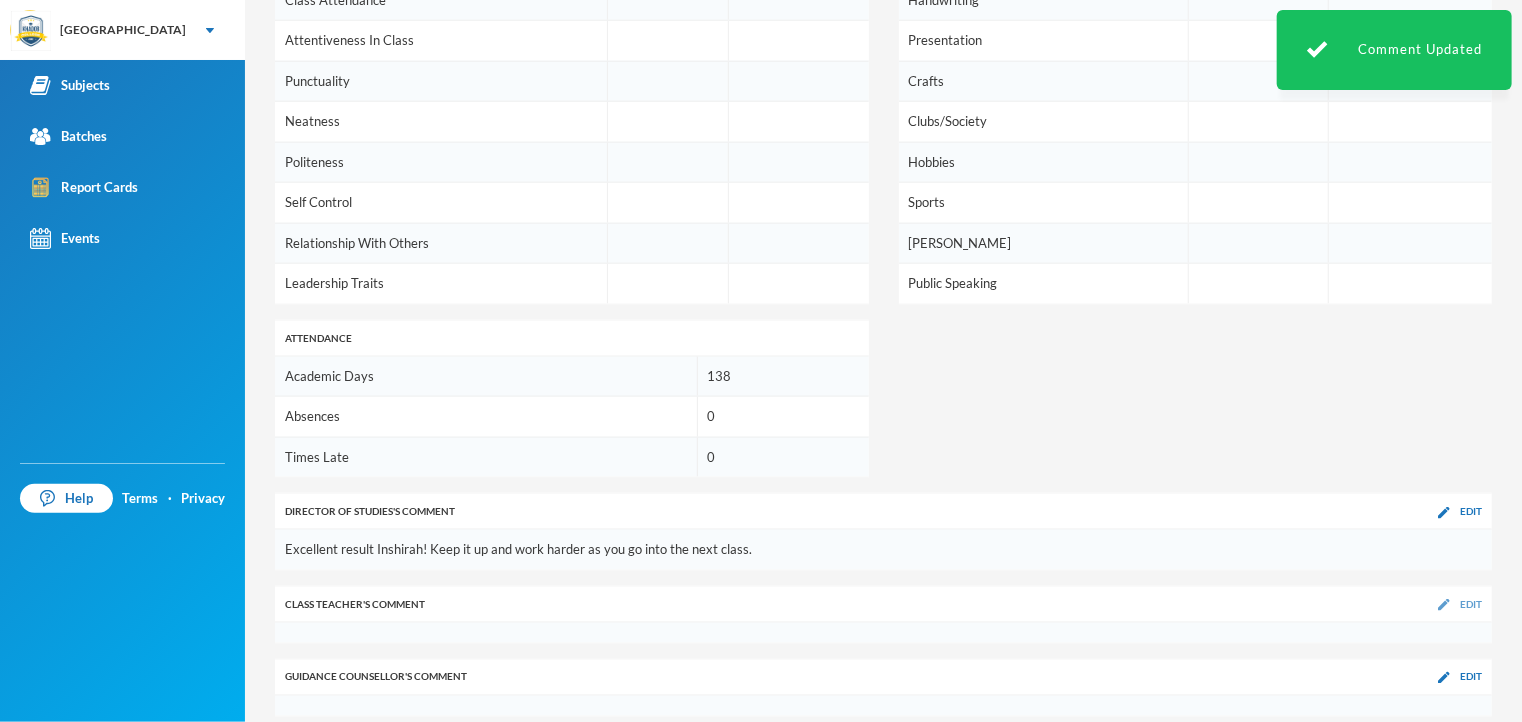 click on "Edit" at bounding box center (1471, 604) 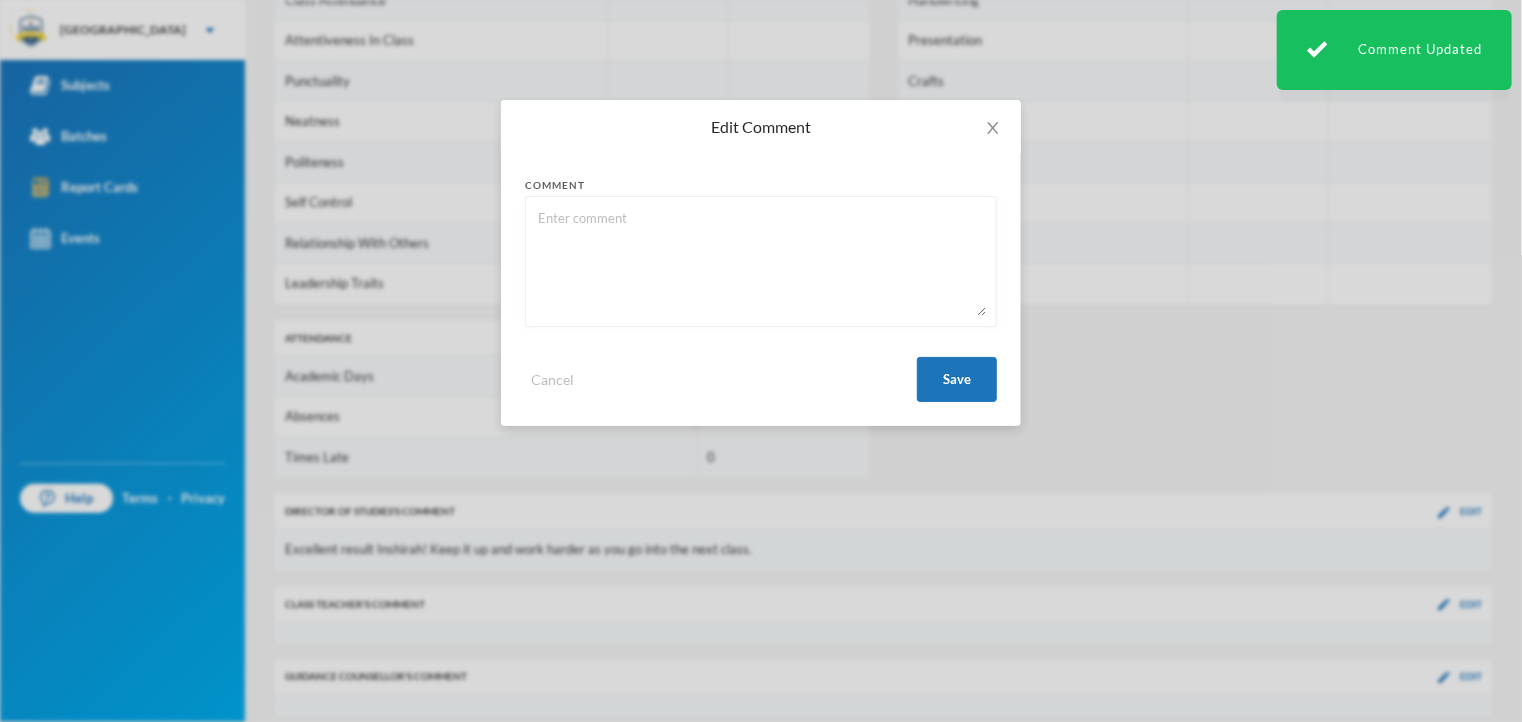 click at bounding box center [761, 261] 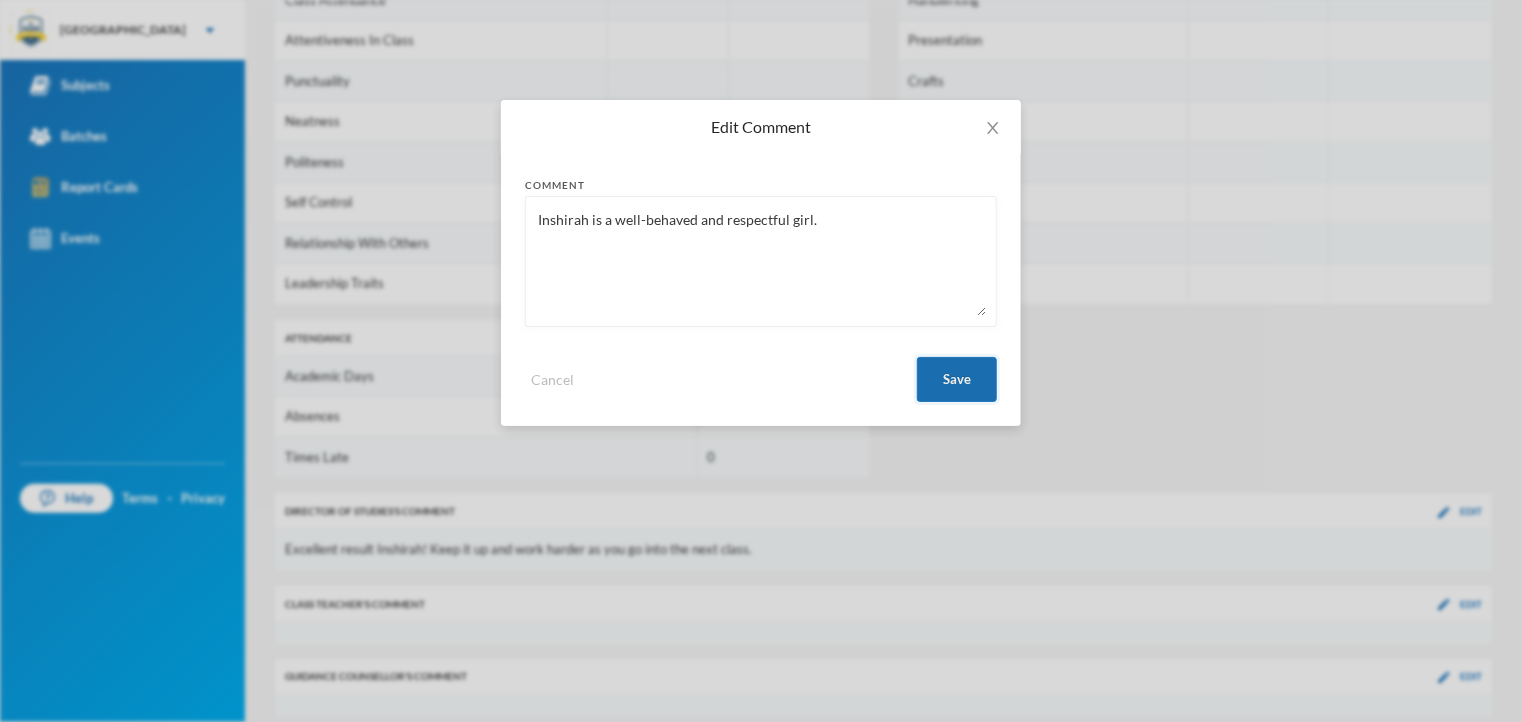 type on "Inshirah is a well-behaved and respectful girl." 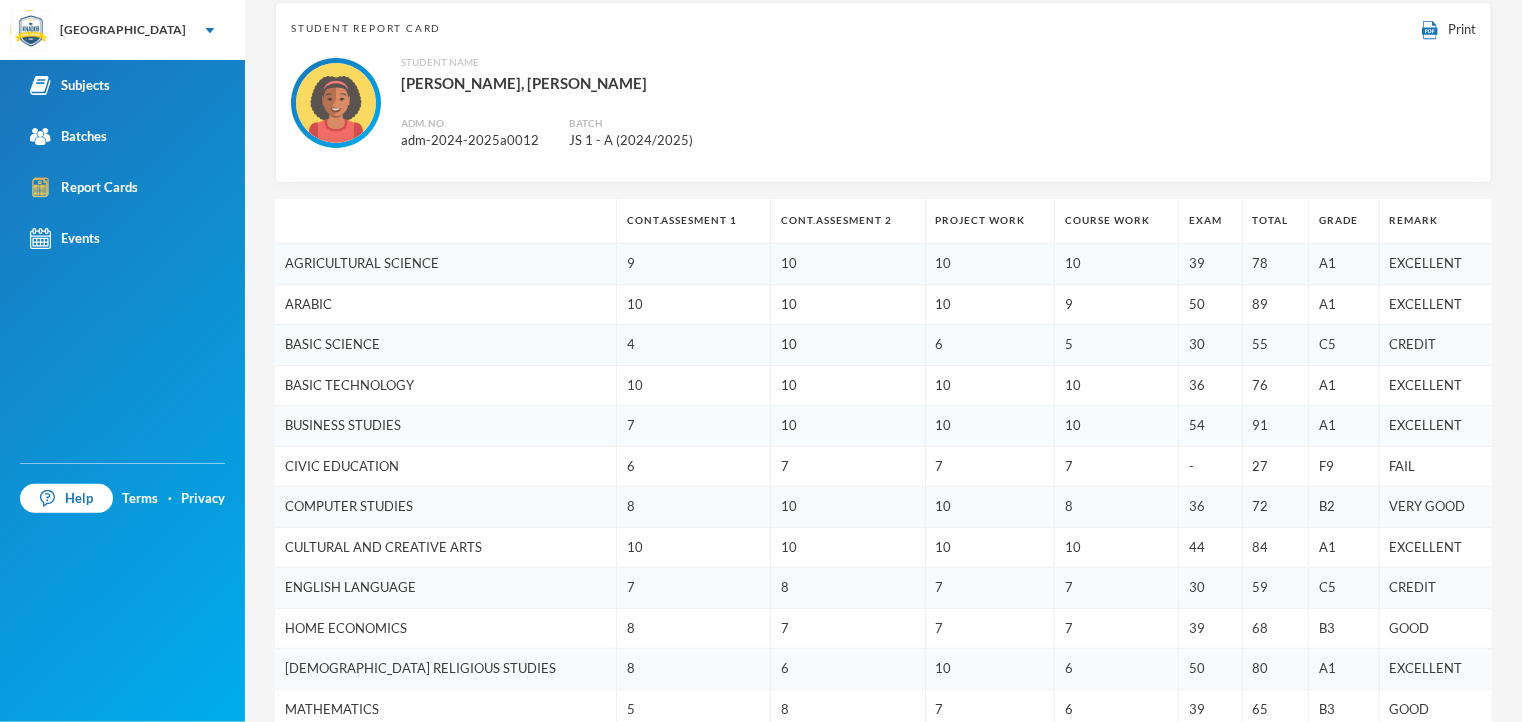 scroll, scrollTop: 130, scrollLeft: 0, axis: vertical 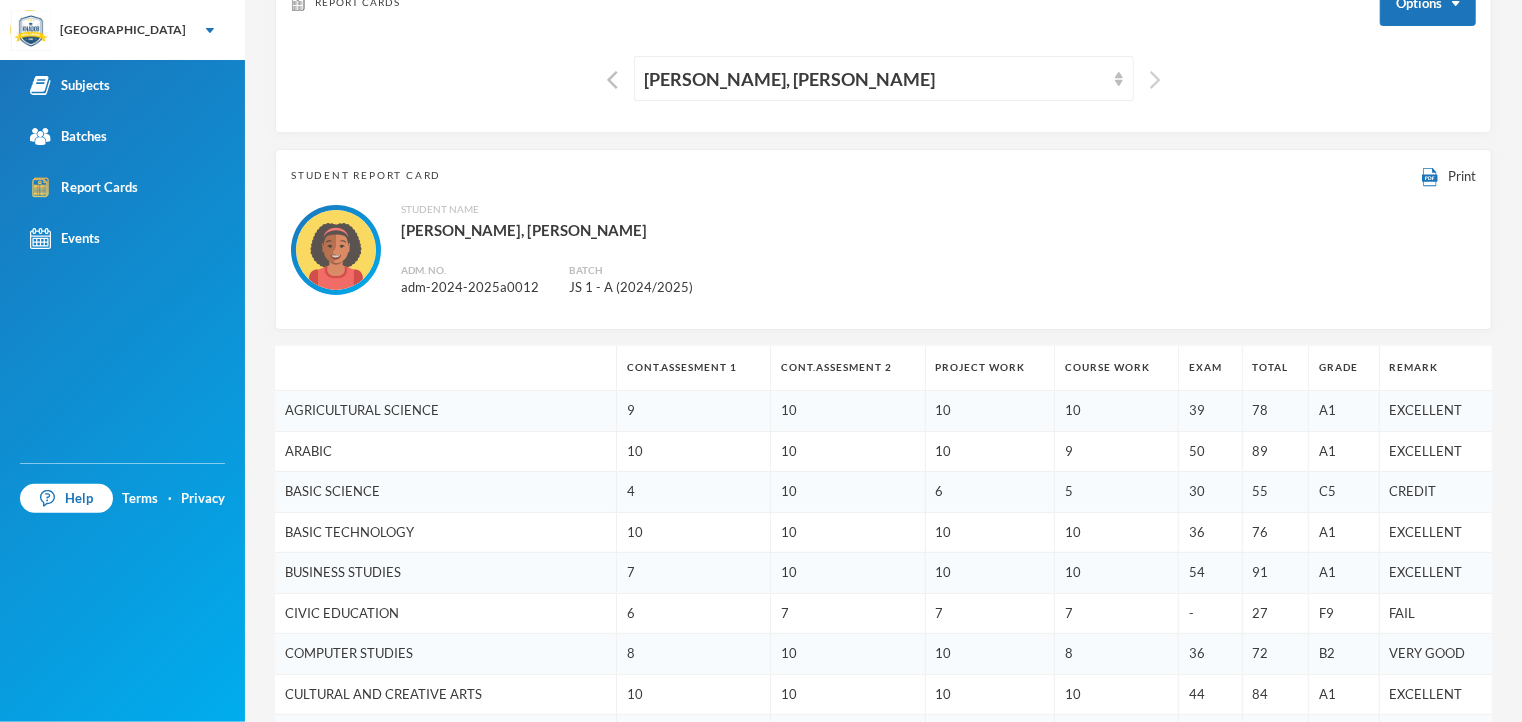 click at bounding box center [1155, 80] 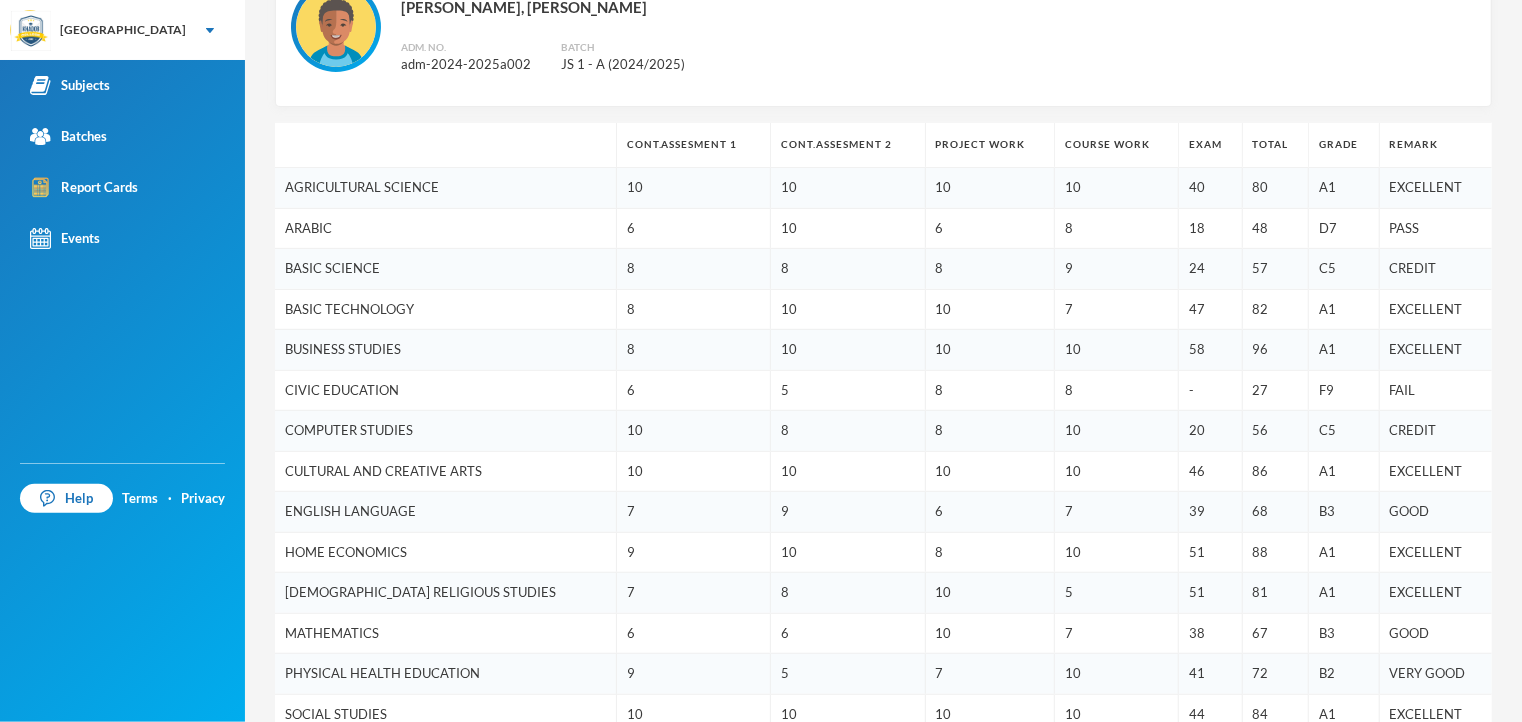 scroll, scrollTop: 466, scrollLeft: 0, axis: vertical 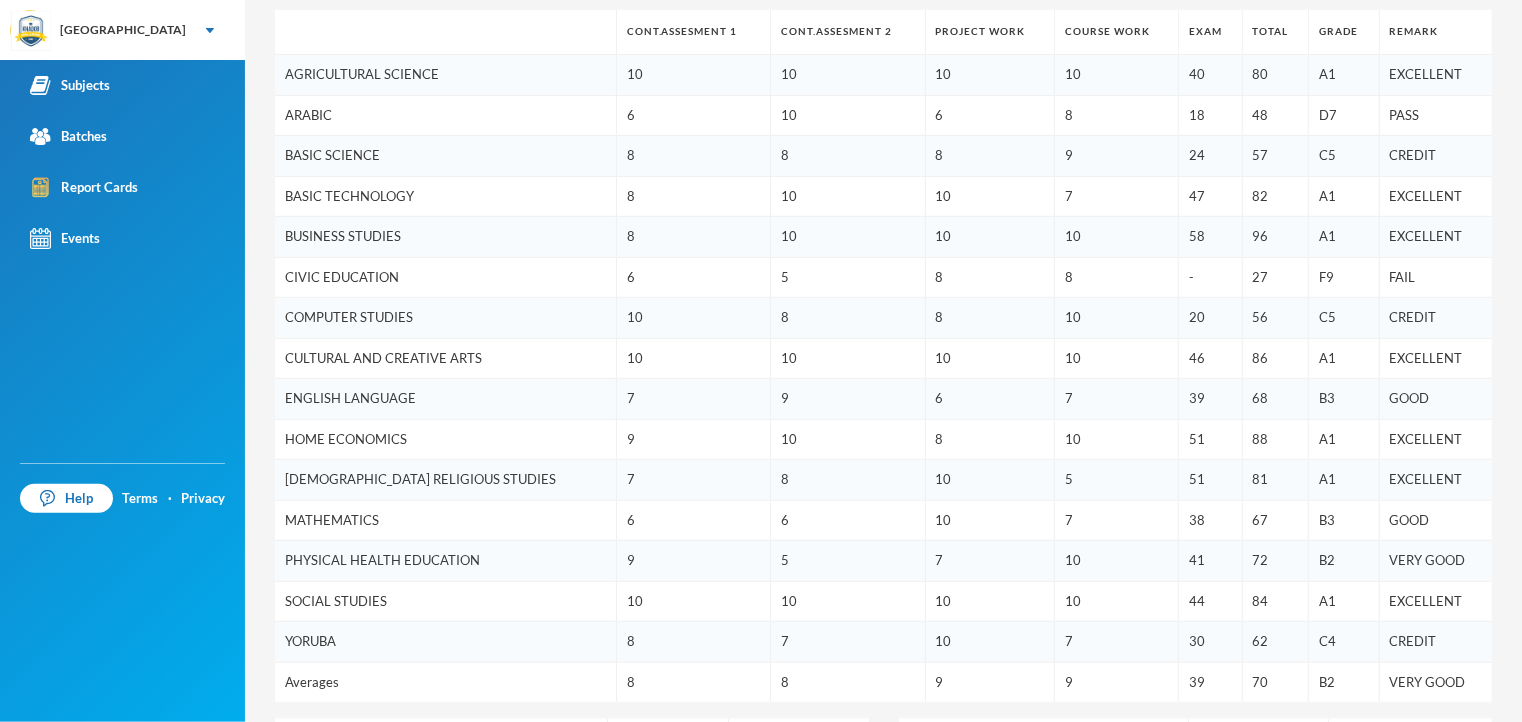 click on "[PERSON_NAME] Report Cards Options [PERSON_NAME], [PERSON_NAME] Student Report Card Print Student Name [PERSON_NAME]. No. adm-2024-2025a002 Batch JS 1 - A (2024/2025) Cont.Assesment 1 Cont.Assesment 2 Project Work Course Work Exam Total Grade Remark AGRICULTURAL SCIENCE 10 10 10 10 40 80 A1 EXCELLENT ARABIC 6 10 6 8 18 48 D7 PASS BASIC SCIENCE 8 8 8 9 24 57 C5 CREDIT BASIC TECHNOLOGY 8 10 10 7 47 82 A1 EXCELLENT BUSINESS STUDIES 8 10 10 10 58 96 A1 EXCELLENT CIVIC EDUCATION 6 5 8 8 - 27 F9 FAIL COMPUTER STUDIES 10 8 8 10 20 56 C5 CREDIT CULTURAL AND CREATIVE ARTS 10 10 10 10 46 86 A1 EXCELLENT ENGLISH LANGUAGE 7 9 6 7 39 68 B3 GOOD HOME ECONOMICS 9 10 8 10 51 88 A1 EXCELLENT [DEMOGRAPHIC_DATA] RELIGIOUS STUDIES 7 8 10 5 51 81 A1 EXCELLENT MATHEMATICS 6 6 10 7 38 67 B3 GOOD PHYSICAL HEALTH EDUCATION 9 5 7 10 41 72 B2 VERY GOOD SOCIAL STUDIES 10 10 10 10 44 84 A1 EXCELLENT YORUBA 8 7 10 7 30 62 C4 CREDIT Averages 8 8 9 9 39 70 B2 VERY GOOD Affective Grade Remark Class Attendance Attentiveness In Class Punctuality 0" at bounding box center [883, 361] 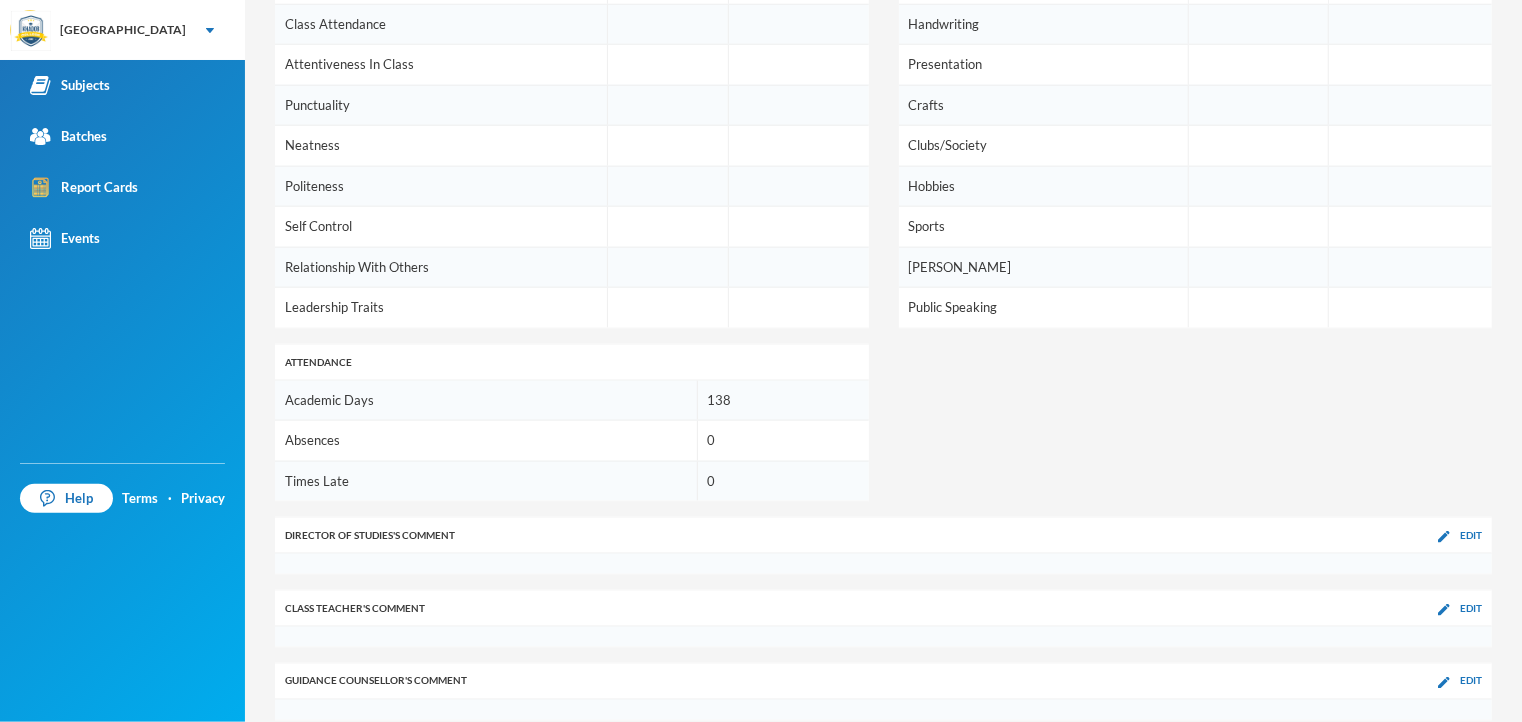 scroll, scrollTop: 1250, scrollLeft: 0, axis: vertical 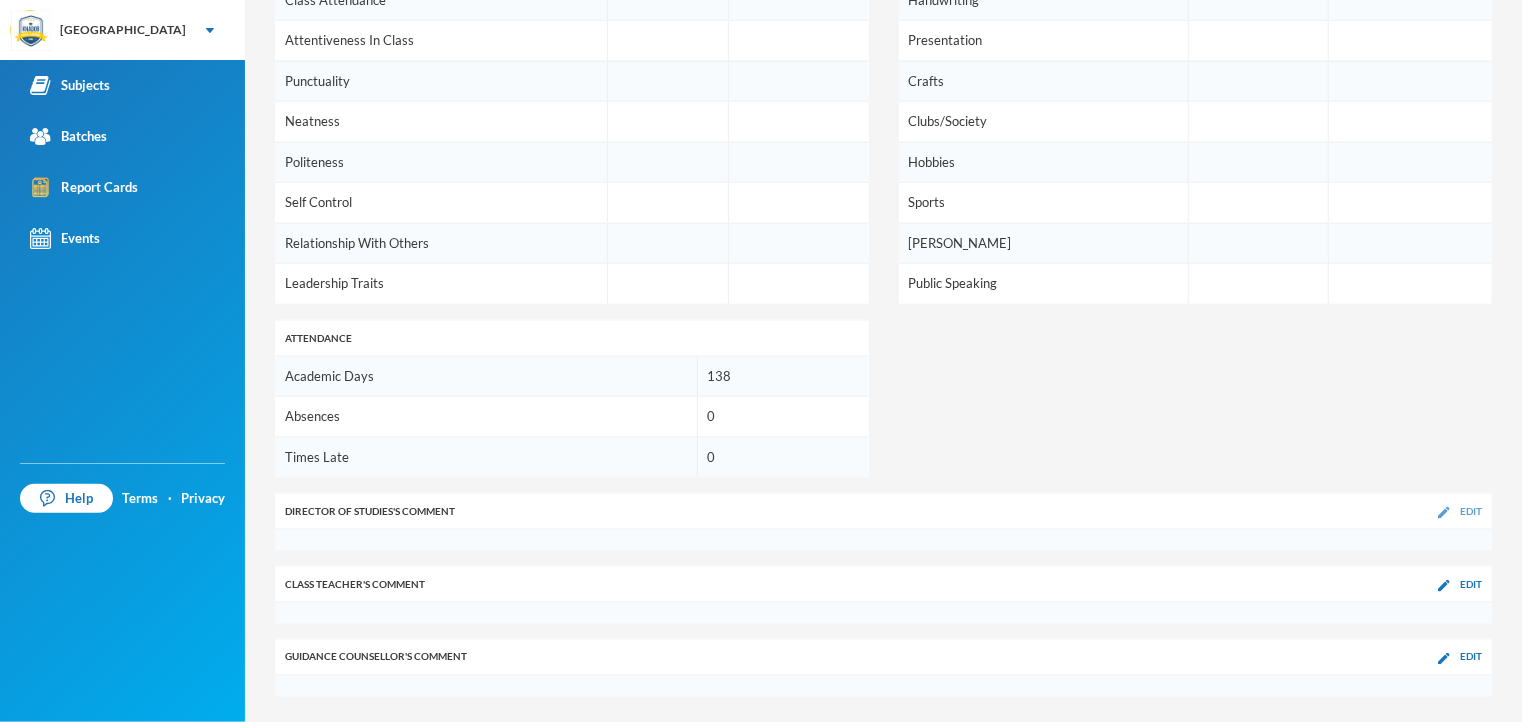 click on "Edit" at bounding box center [1471, 511] 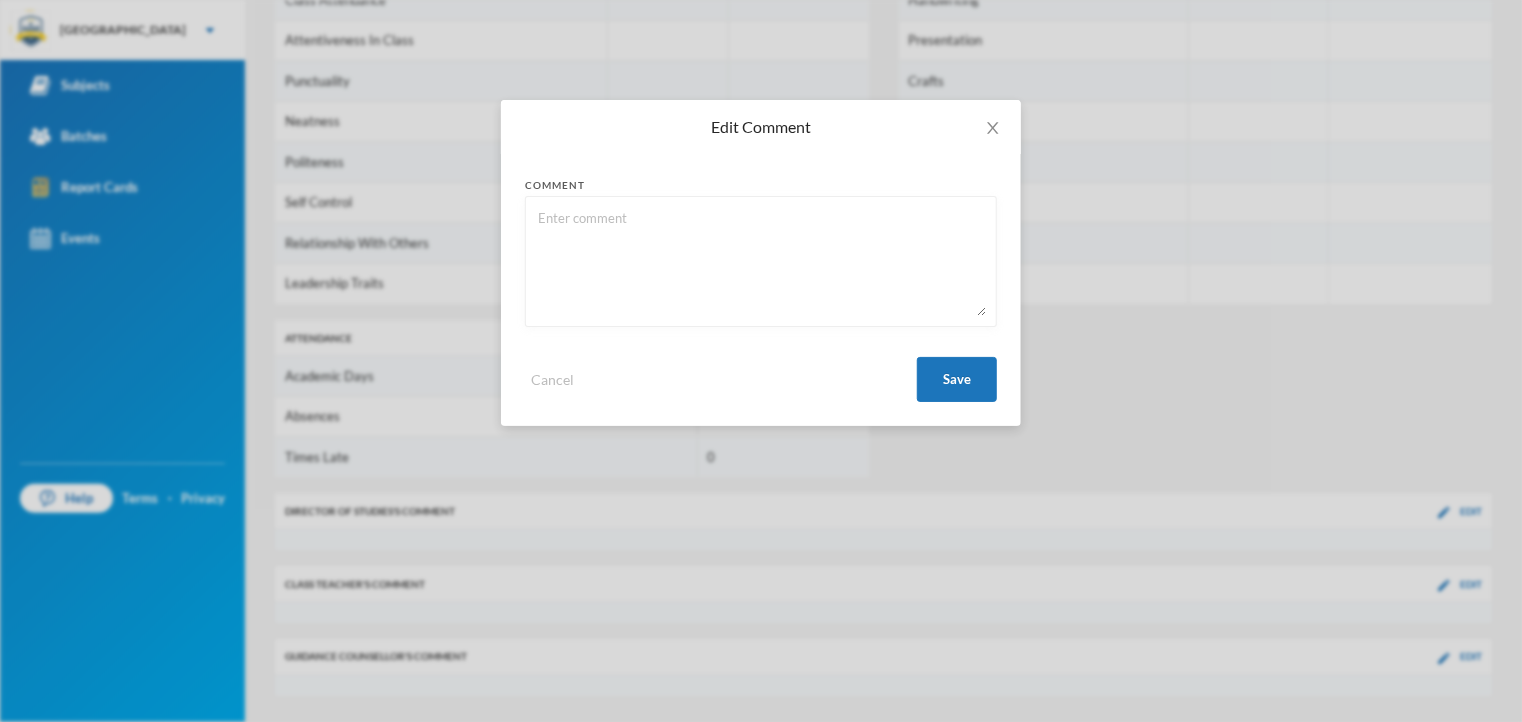 click at bounding box center (761, 261) 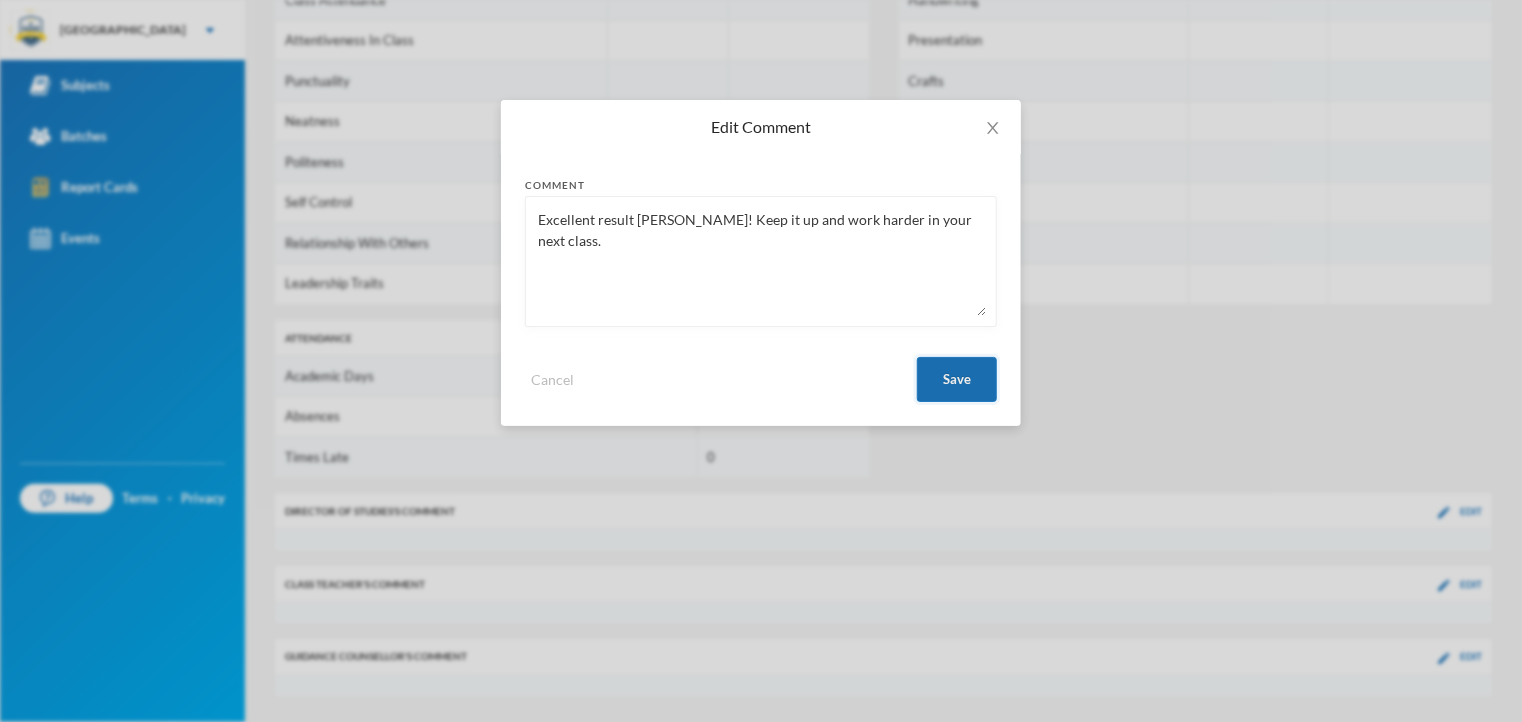 type on "Excellent result [PERSON_NAME]! Keep it up and work harder in your next class." 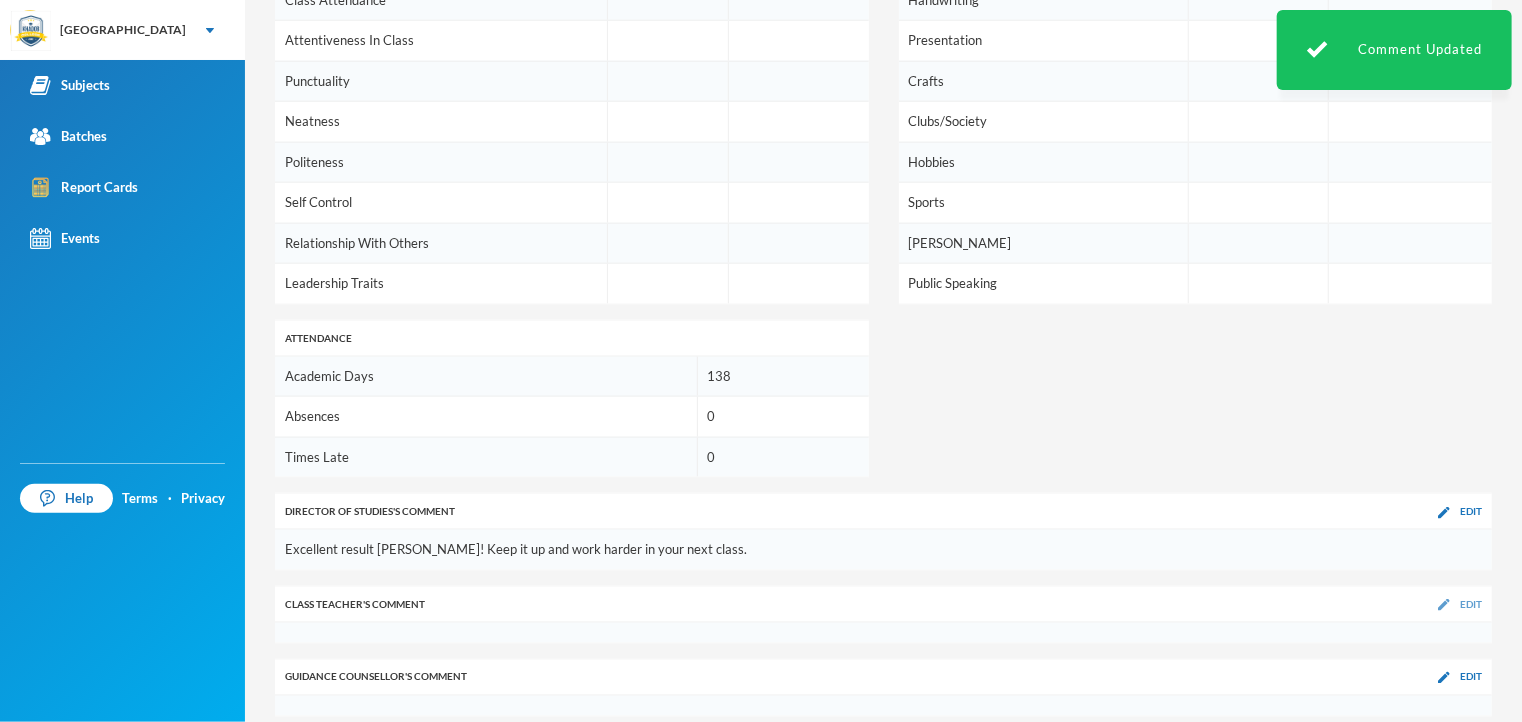 click on "Edit" at bounding box center (1471, 604) 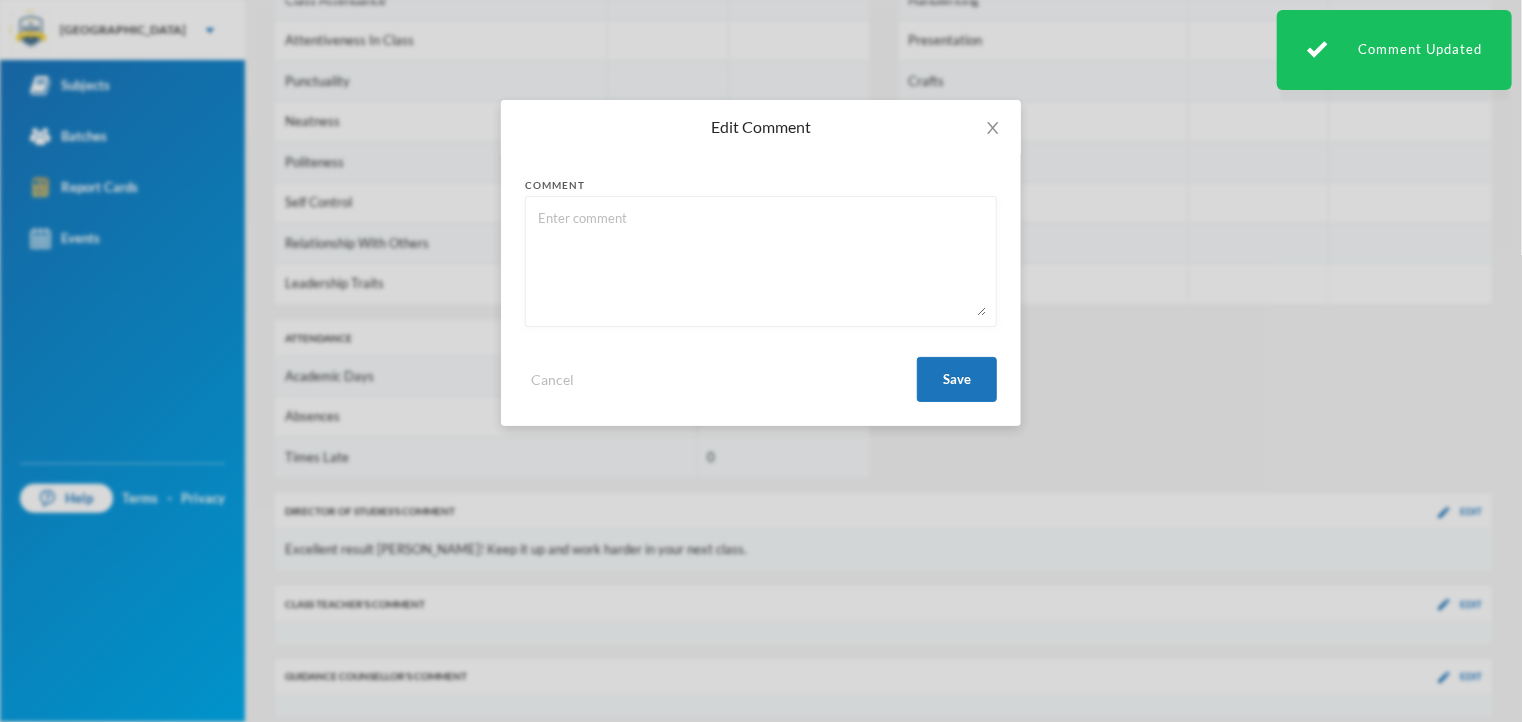 click at bounding box center (761, 261) 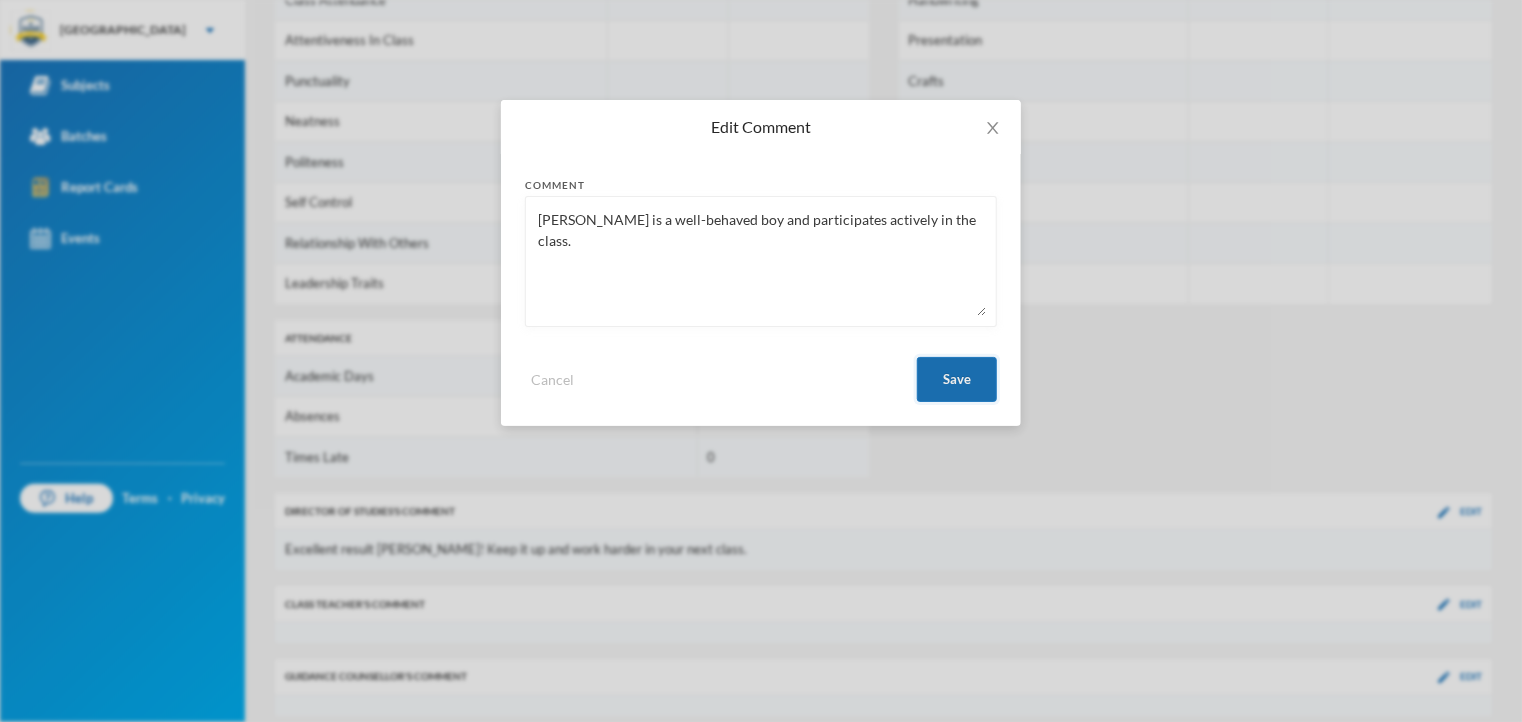 type on "[PERSON_NAME] is a well-behaved boy and participates actively in the class." 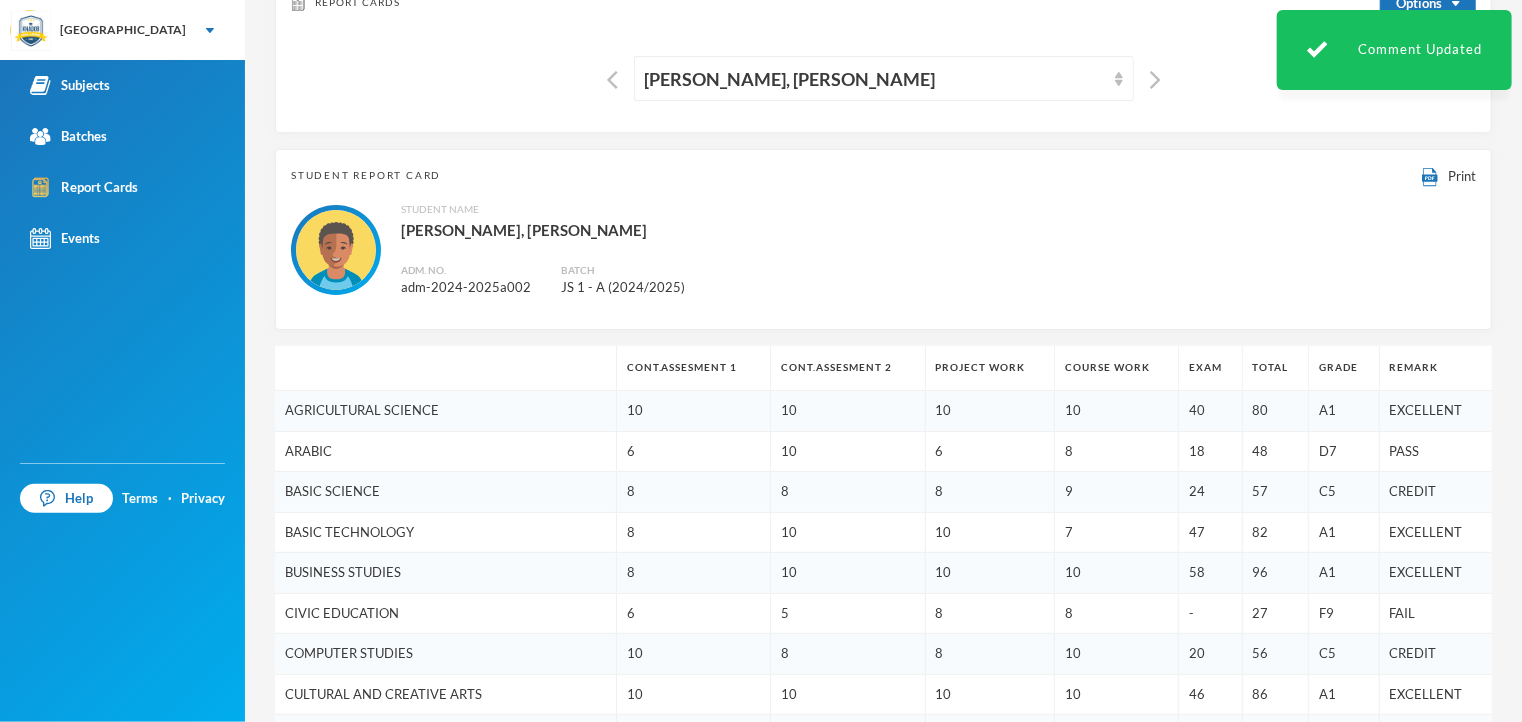 scroll, scrollTop: 117, scrollLeft: 0, axis: vertical 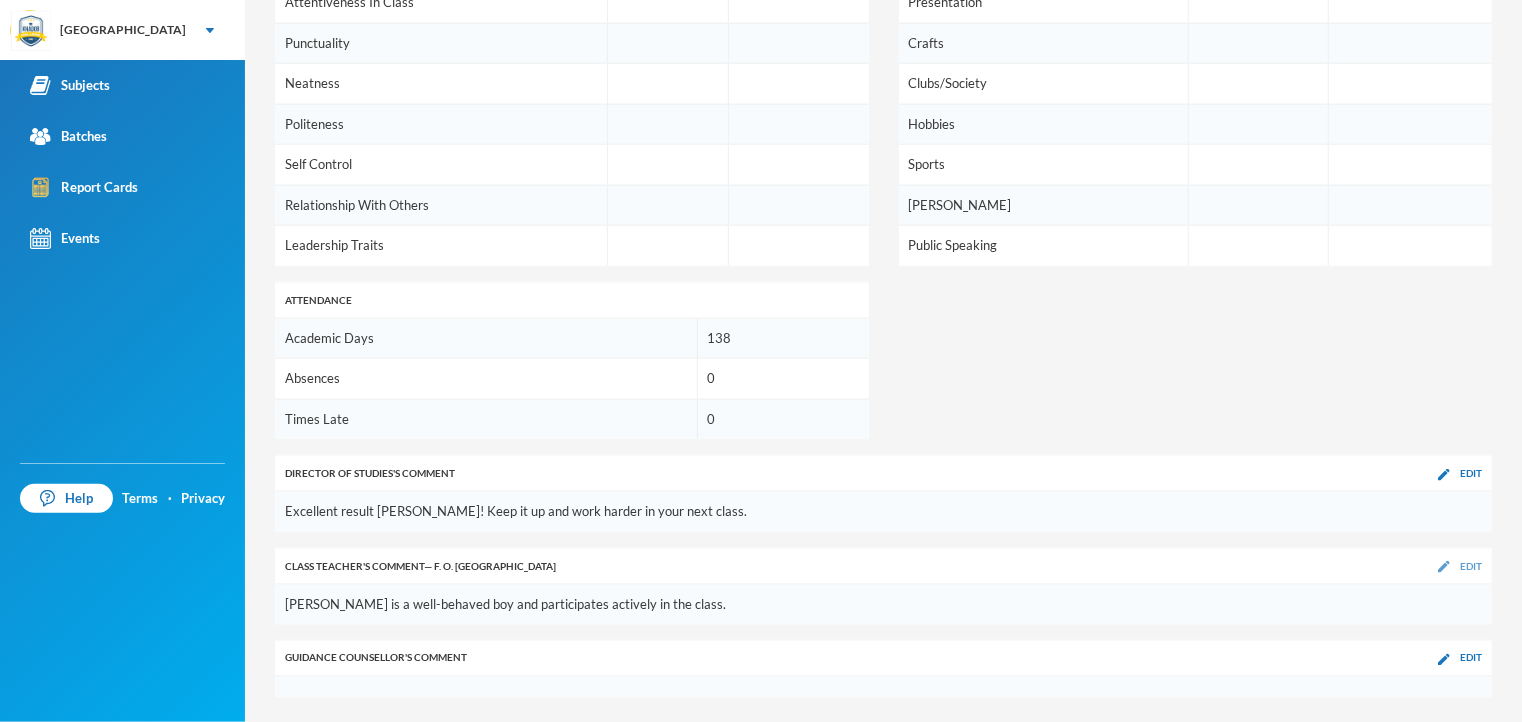 click on "Edit" at bounding box center (1471, 566) 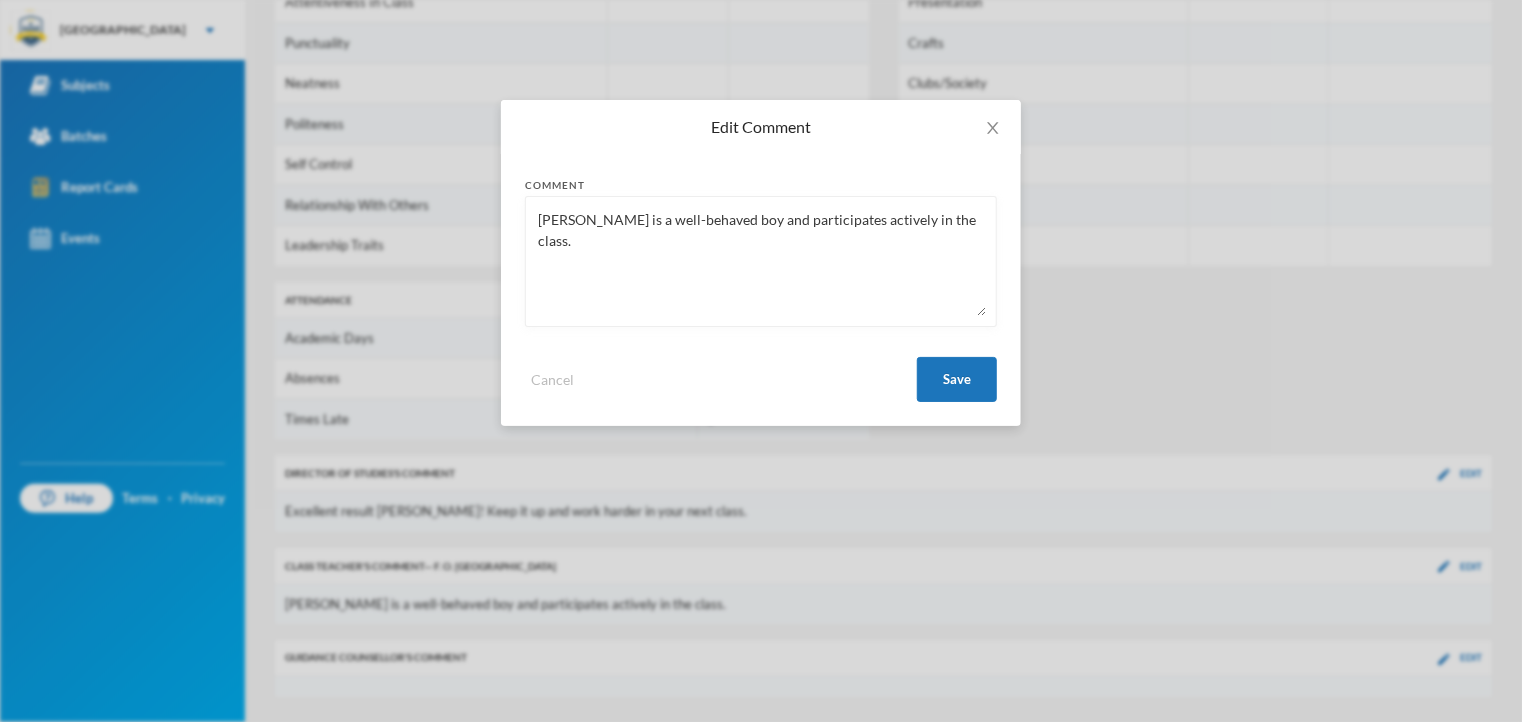 click on "[PERSON_NAME] is a well-behaved boy and participates actively in the class." at bounding box center [761, 261] 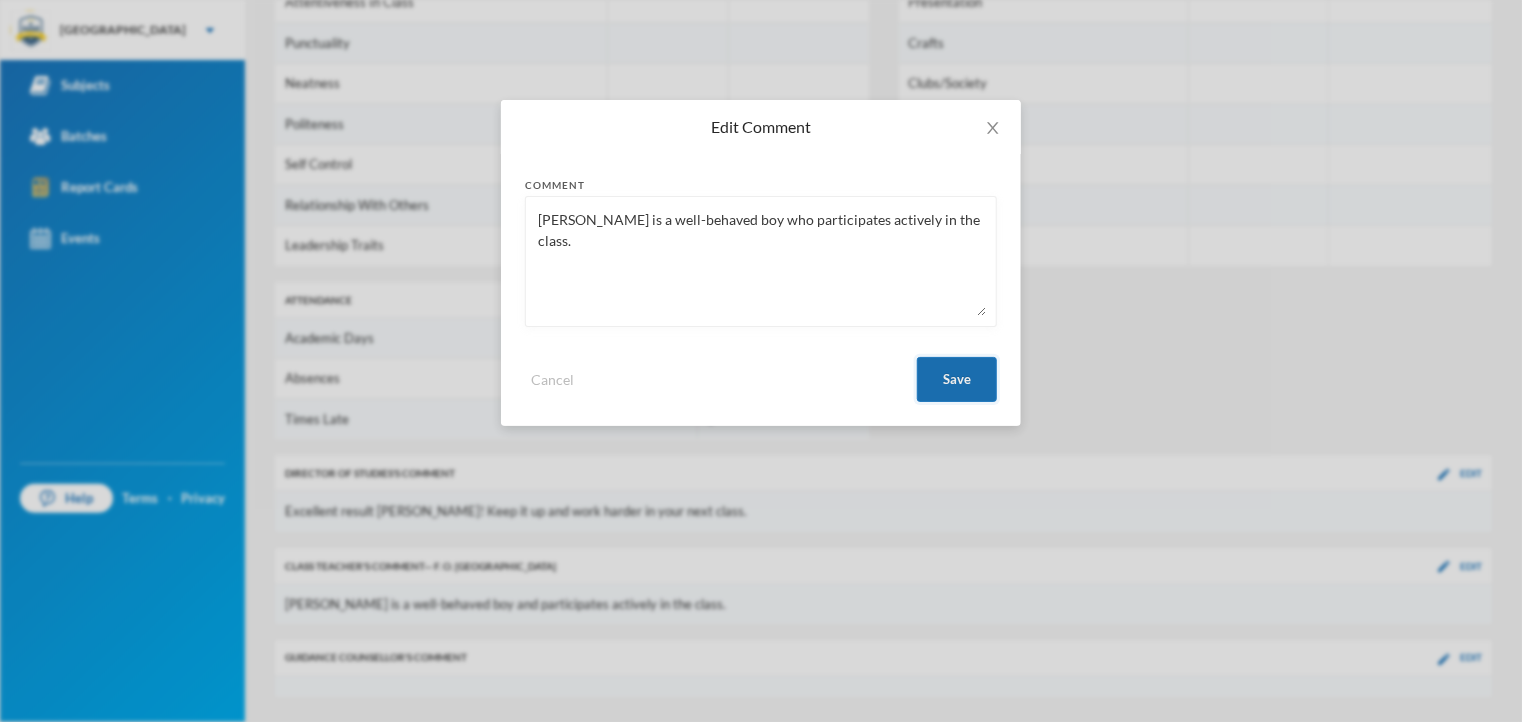 type on "[PERSON_NAME] is a well-behaved boy who participates actively in the class." 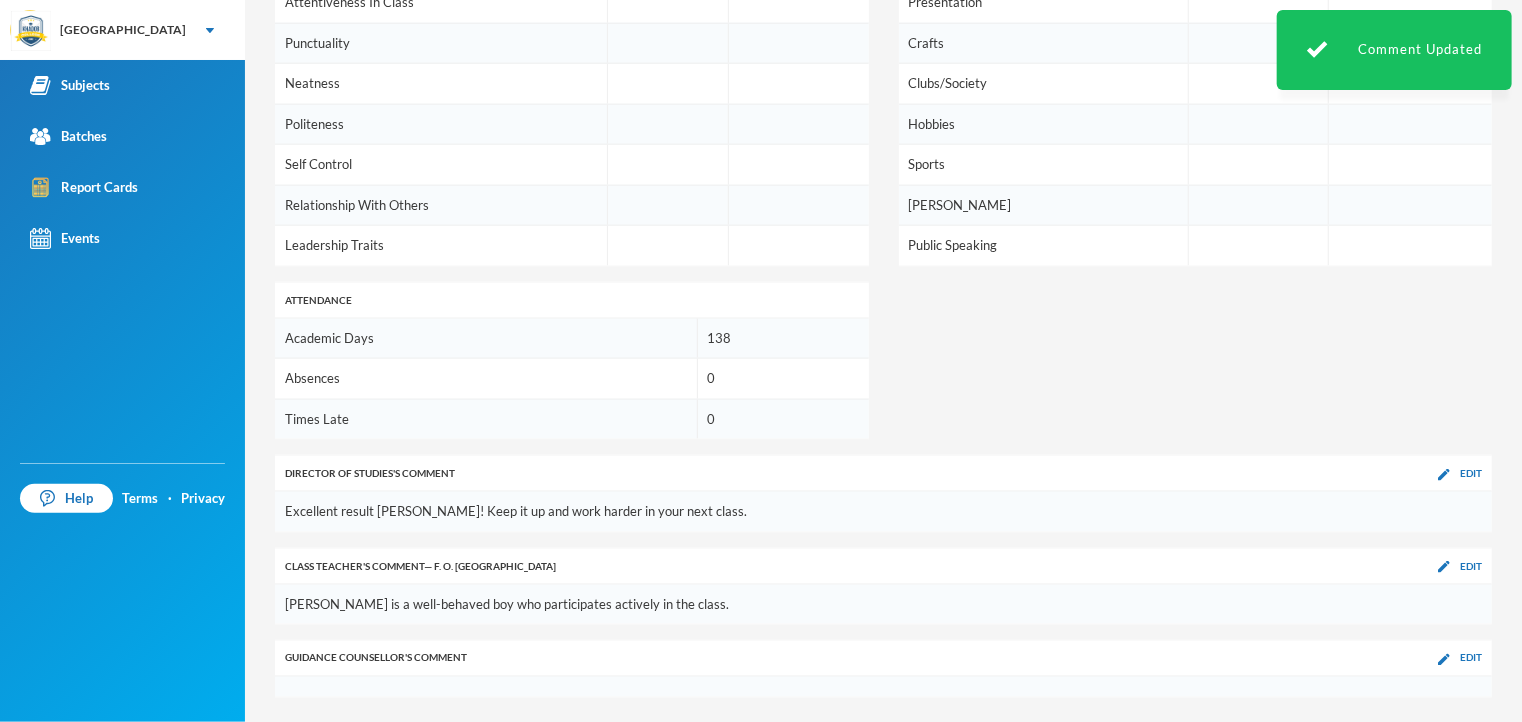 click on "Cont.Assesment 1 Cont.Assesment 2 Project Work Course Work Exam Total Grade Remark AGRICULTURAL SCIENCE 10 10 10 10 40 80 A1 EXCELLENT ARABIC 6 10 6 8 18 48 D7 PASS BASIC SCIENCE 8 8 8 9 24 57 C5 CREDIT BASIC TECHNOLOGY 8 10 10 7 47 82 A1 EXCELLENT BUSINESS STUDIES 8 10 10 10 58 96 A1 EXCELLENT CIVIC EDUCATION 6 5 8 8 - 27 F9 FAIL COMPUTER STUDIES 10 8 8 10 20 56 C5 CREDIT CULTURAL AND CREATIVE ARTS 10 10 10 10 46 86 A1 EXCELLENT ENGLISH LANGUAGE 7 9 6 7 39 68 B3 GOOD HOME ECONOMICS 9 10 8 10 51 88 A1 EXCELLENT [DEMOGRAPHIC_DATA] RELIGIOUS STUDIES 7 8 10 5 51 81 A1 EXCELLENT MATHEMATICS 6 6 10 7 38 67 B3 GOOD PHYSICAL HEALTH EDUCATION 9 5 7 10 41 72 B2 VERY GOOD SOCIAL STUDIES 10 10 10 10 44 84 A1 EXCELLENT YORUBA 8 7 10 7 30 62 C4 CREDIT Averages 8 8 9 9 39 70 B2 VERY GOOD Affective Grade Remark Class Attendance Attentiveness In Class Punctuality Neatness Politeness Self Control Relationship With Others Leadership Traits Psychomotor Grade Remark Handwriting Presentation Crafts Clubs/Society Hobbies Sports Qirah 138 0 0" at bounding box center [883, -57] 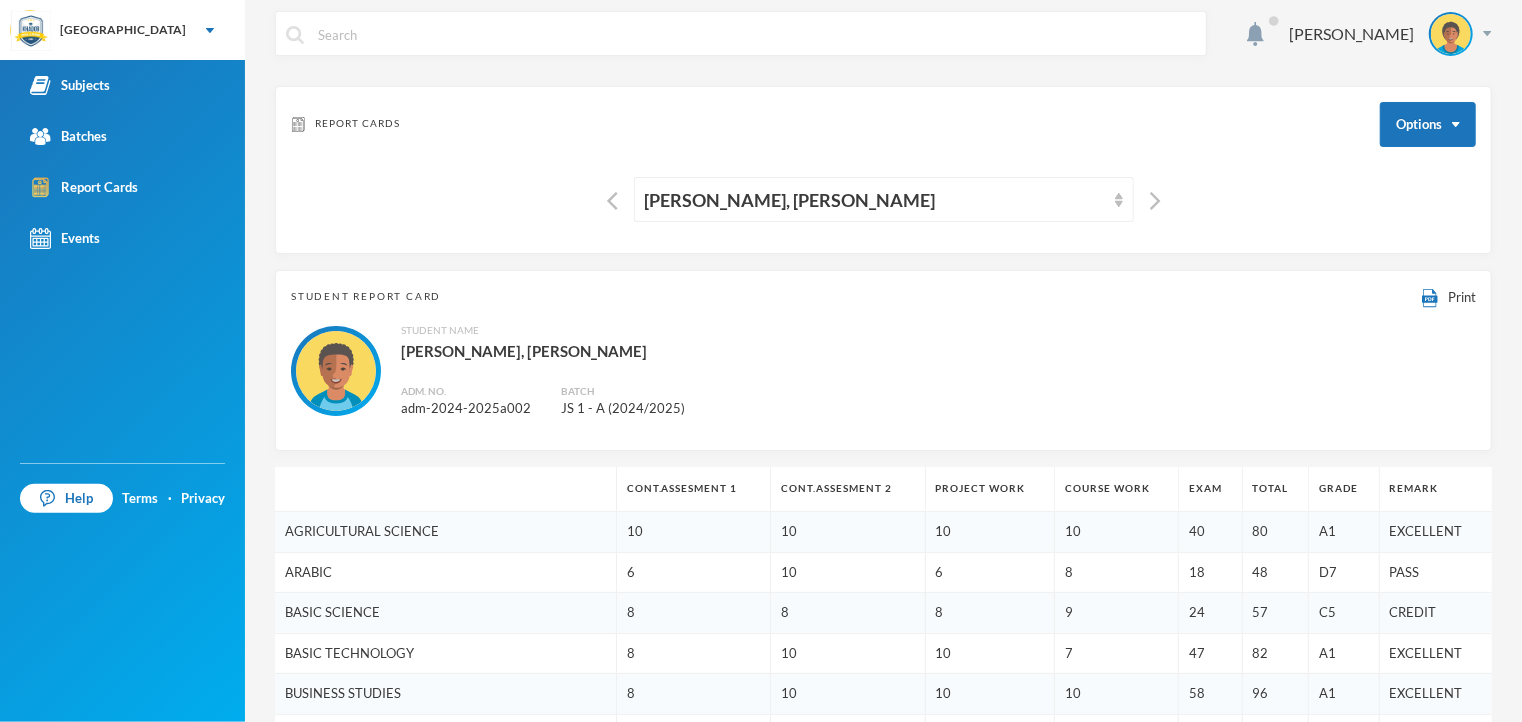 scroll, scrollTop: 0, scrollLeft: 0, axis: both 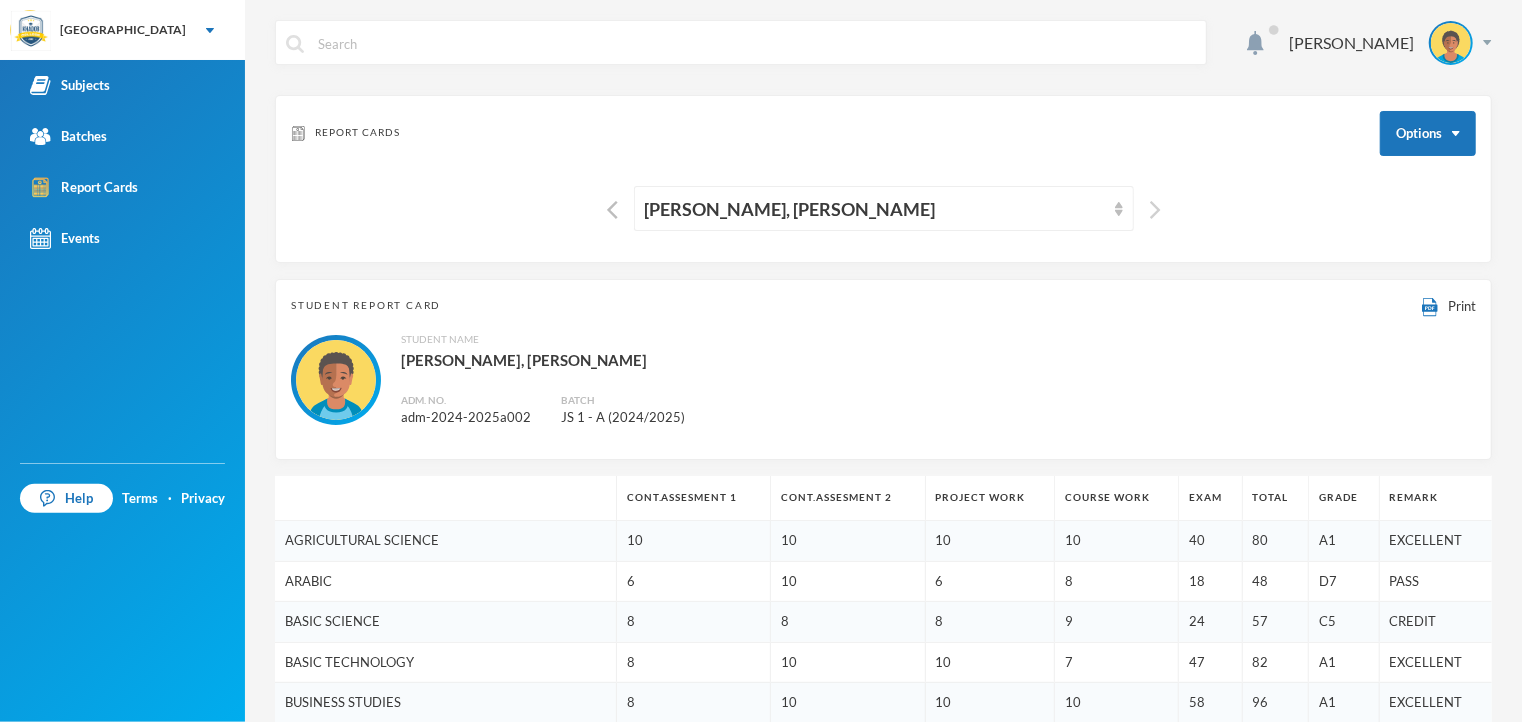 click at bounding box center (1155, 210) 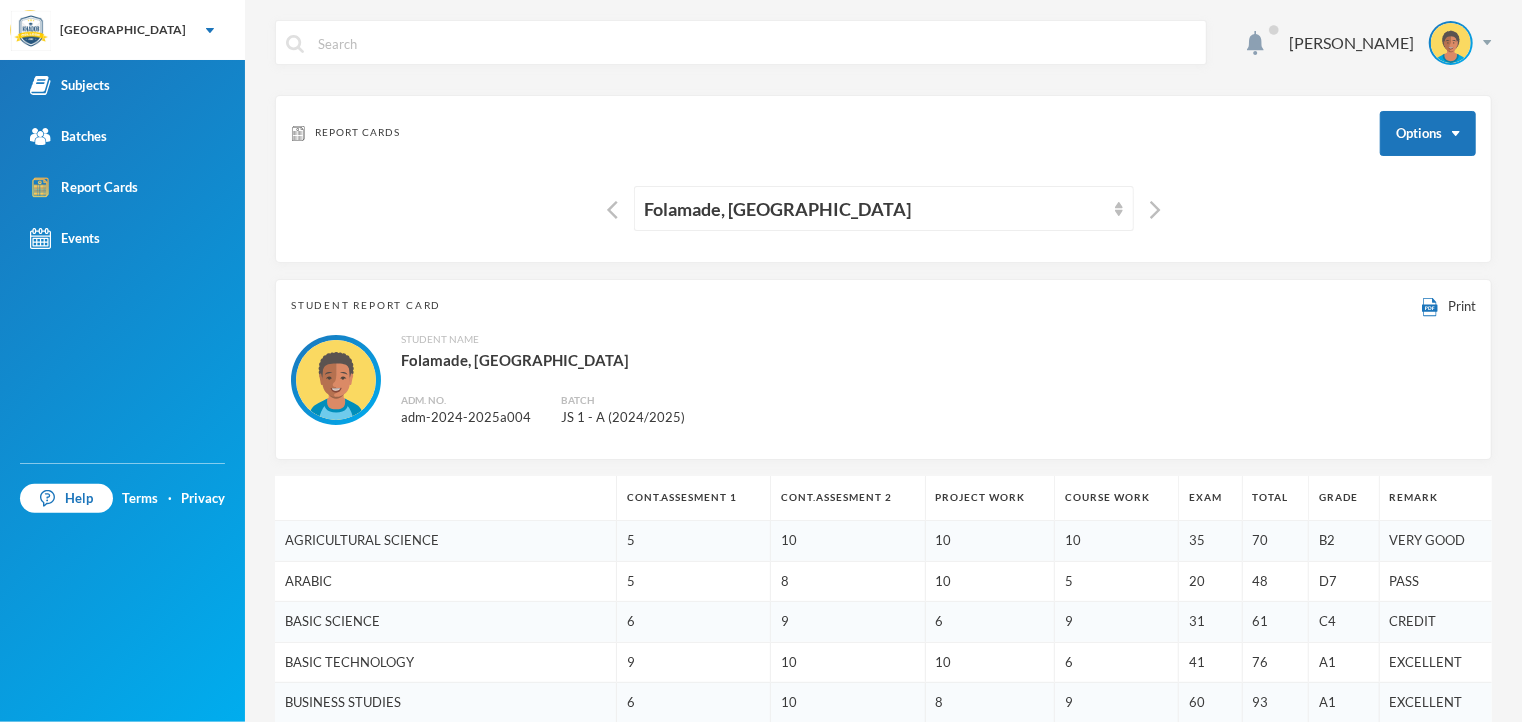 click on "Student Name [PERSON_NAME], [PERSON_NAME]. No. adm-2024-2025a004 Batch JS 1 - A (2024/2025)" at bounding box center (883, 380) 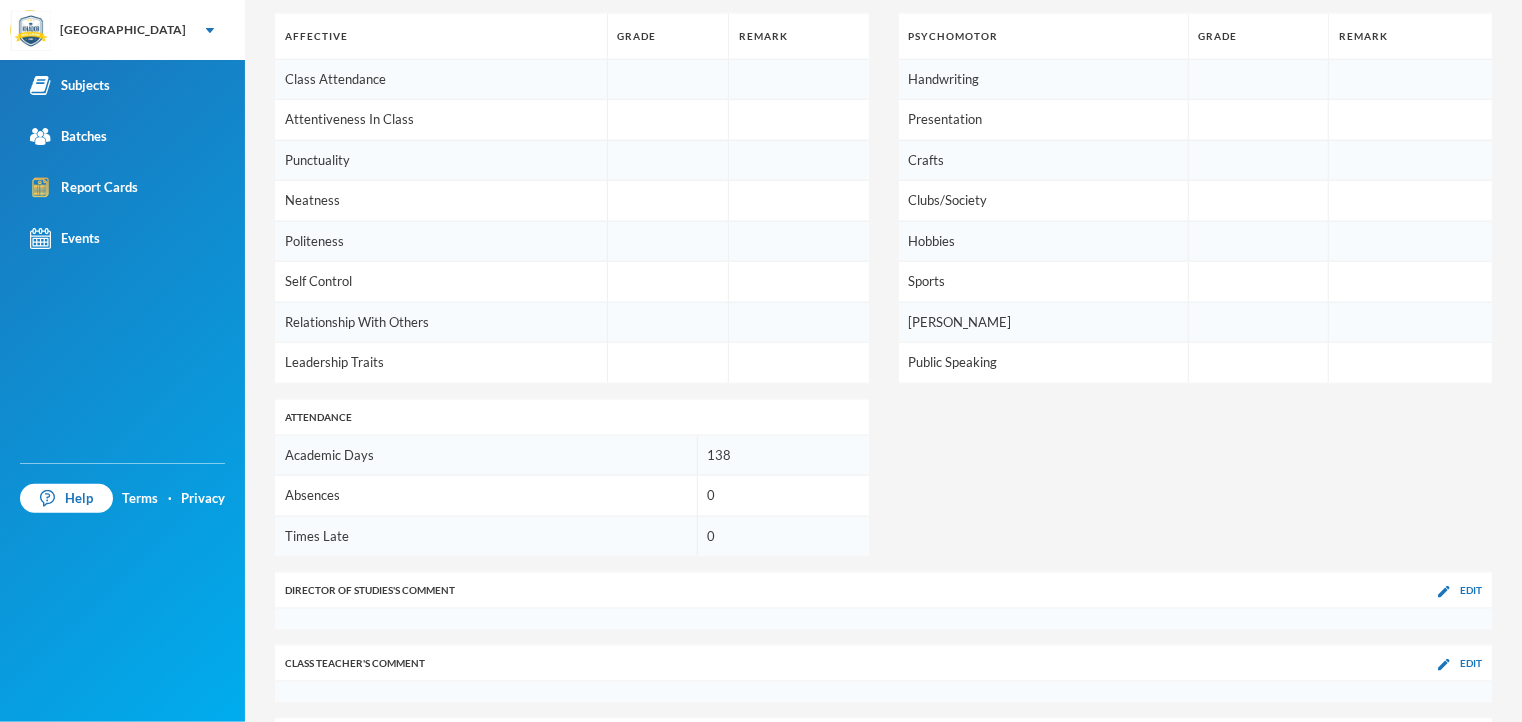 scroll, scrollTop: 1250, scrollLeft: 0, axis: vertical 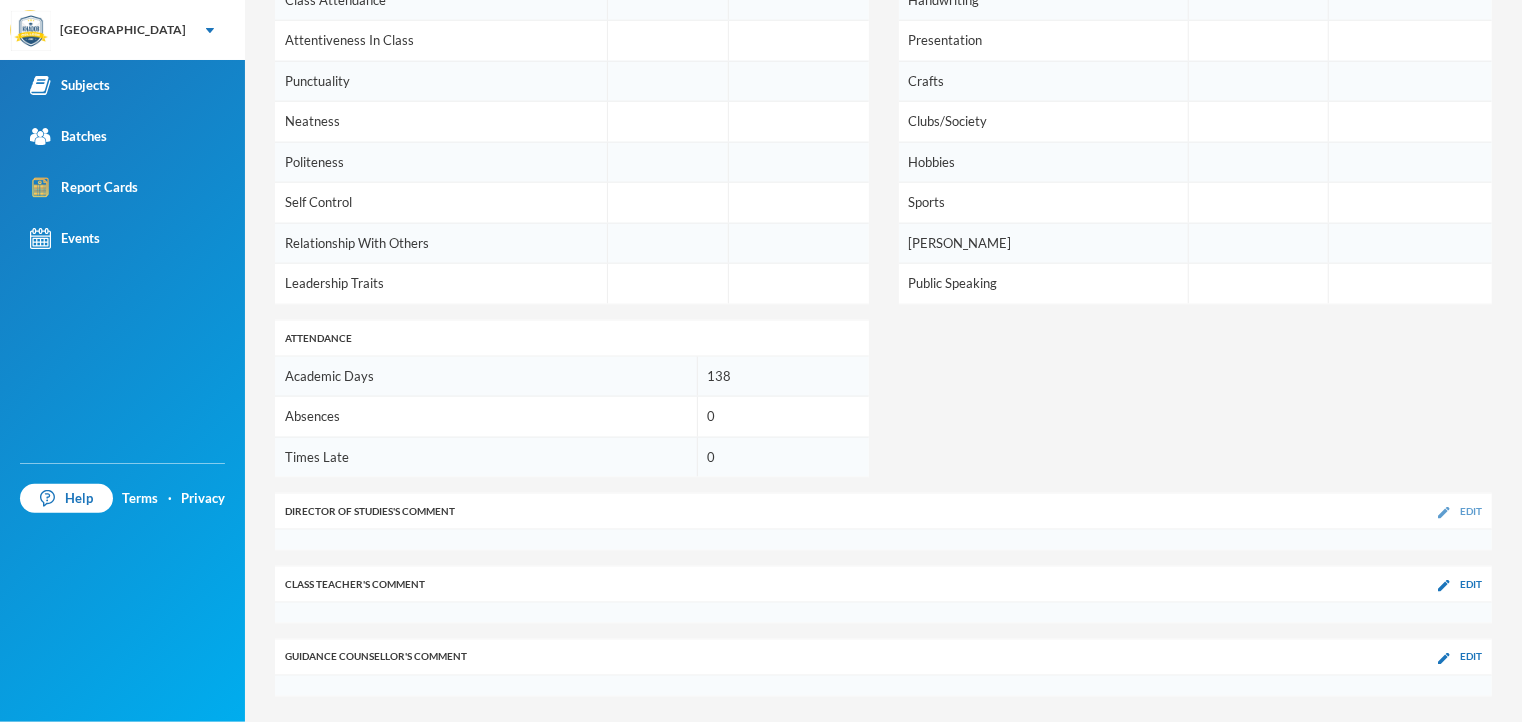 click on "Edit" at bounding box center (1471, 511) 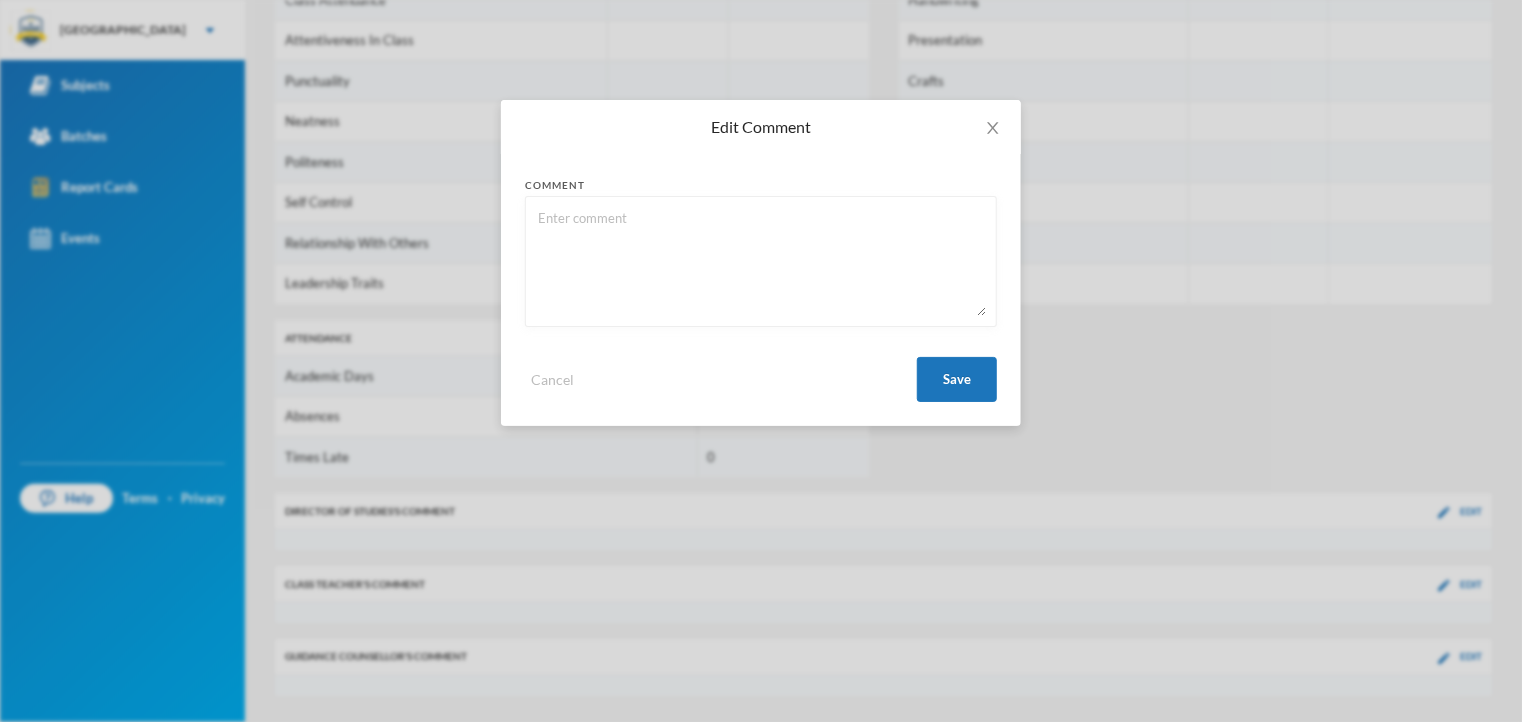 click at bounding box center [761, 261] 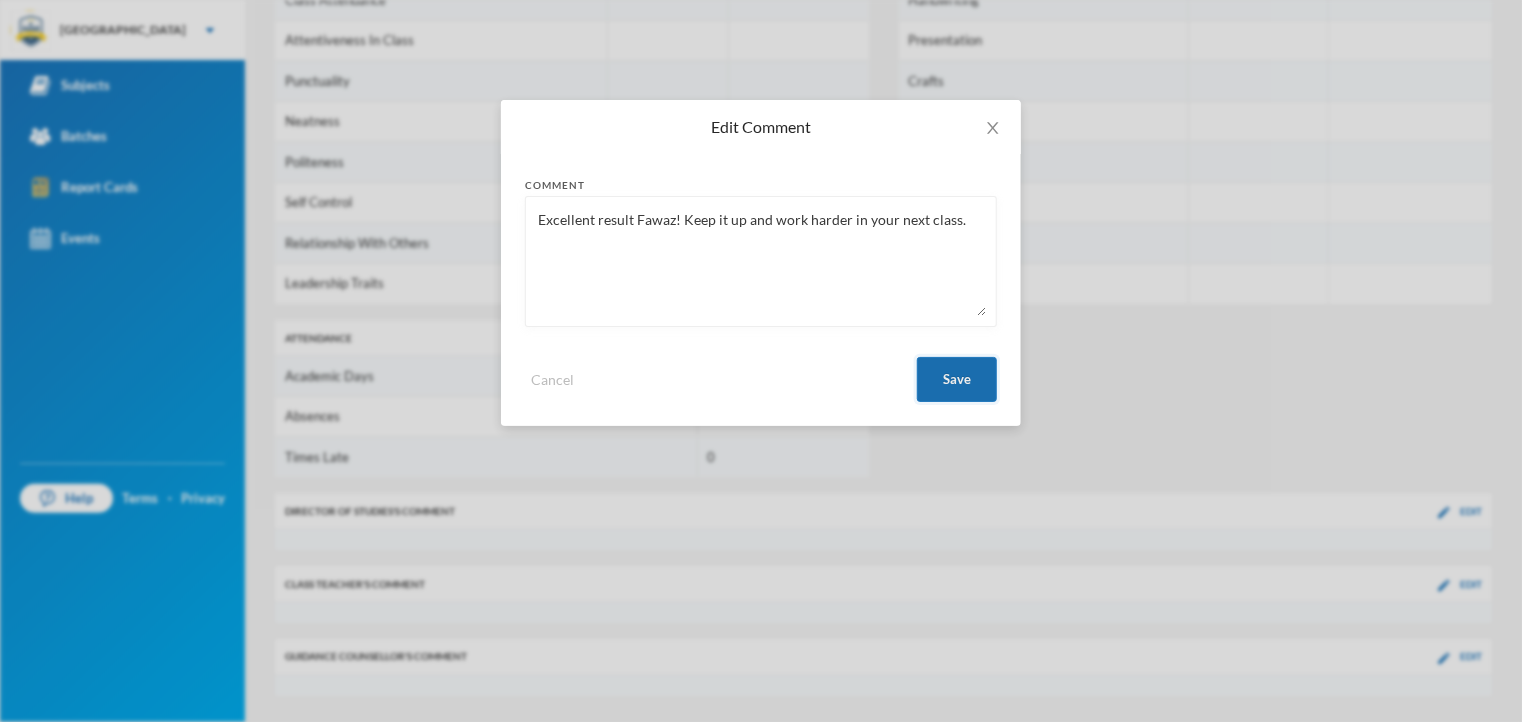 type on "Excellent result Fawaz! Keep it up and work harder in your next class." 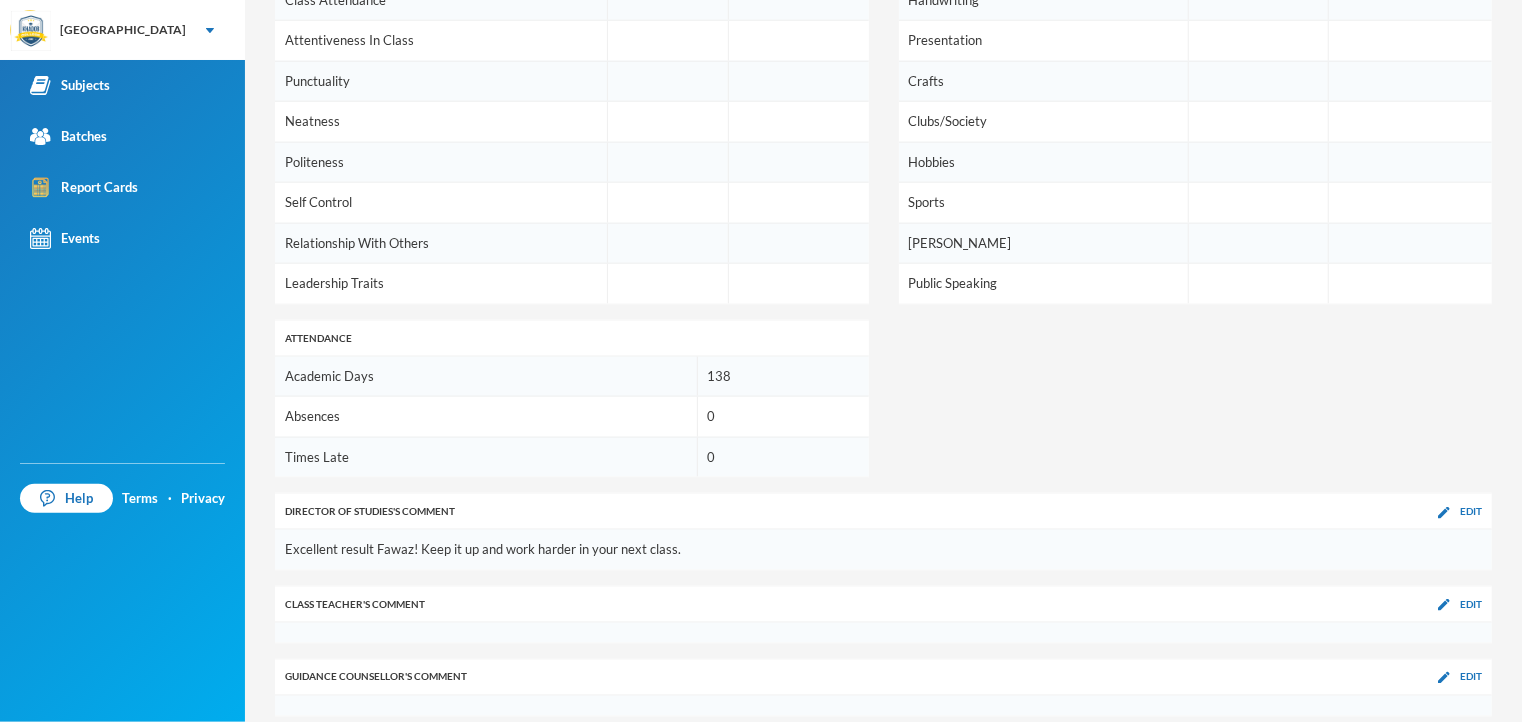 click at bounding box center (1258, 284) 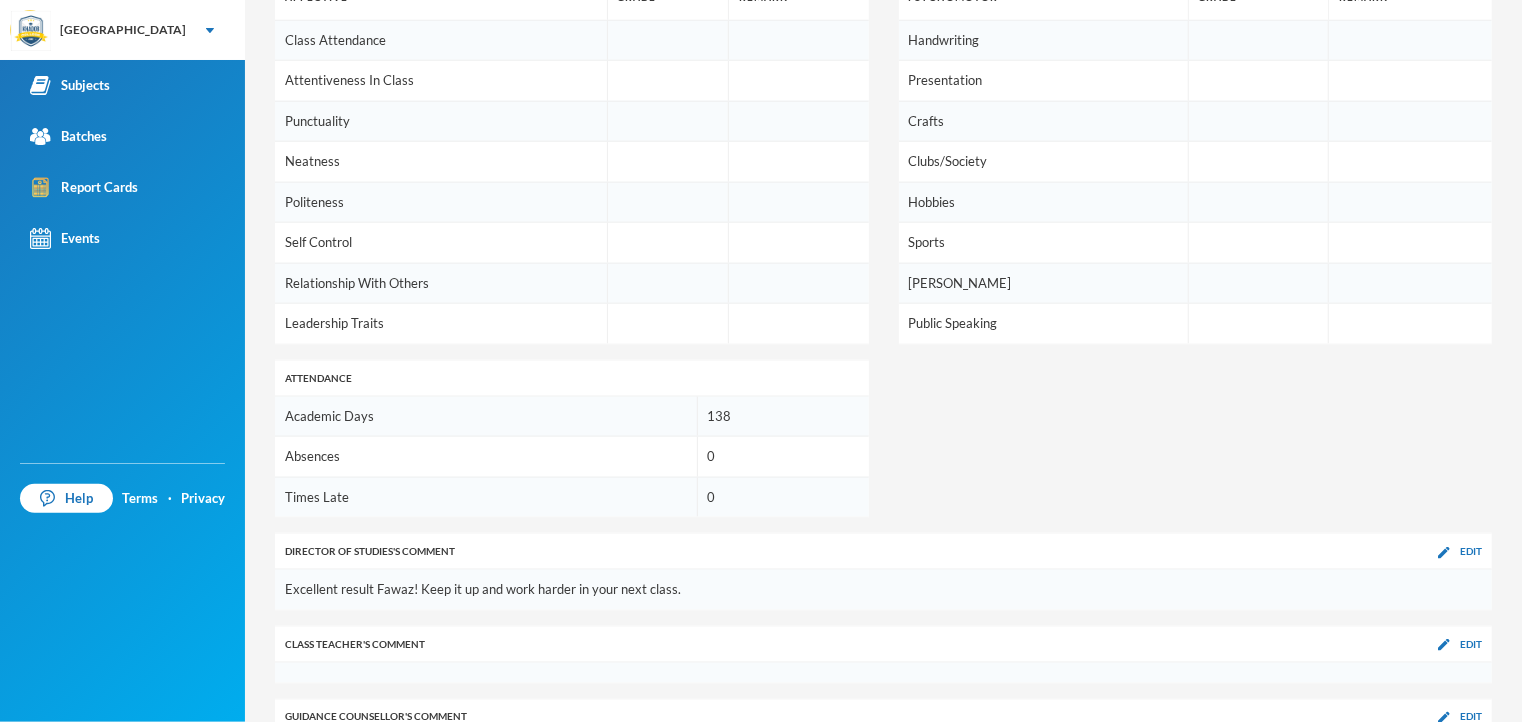 click at bounding box center [1258, 283] 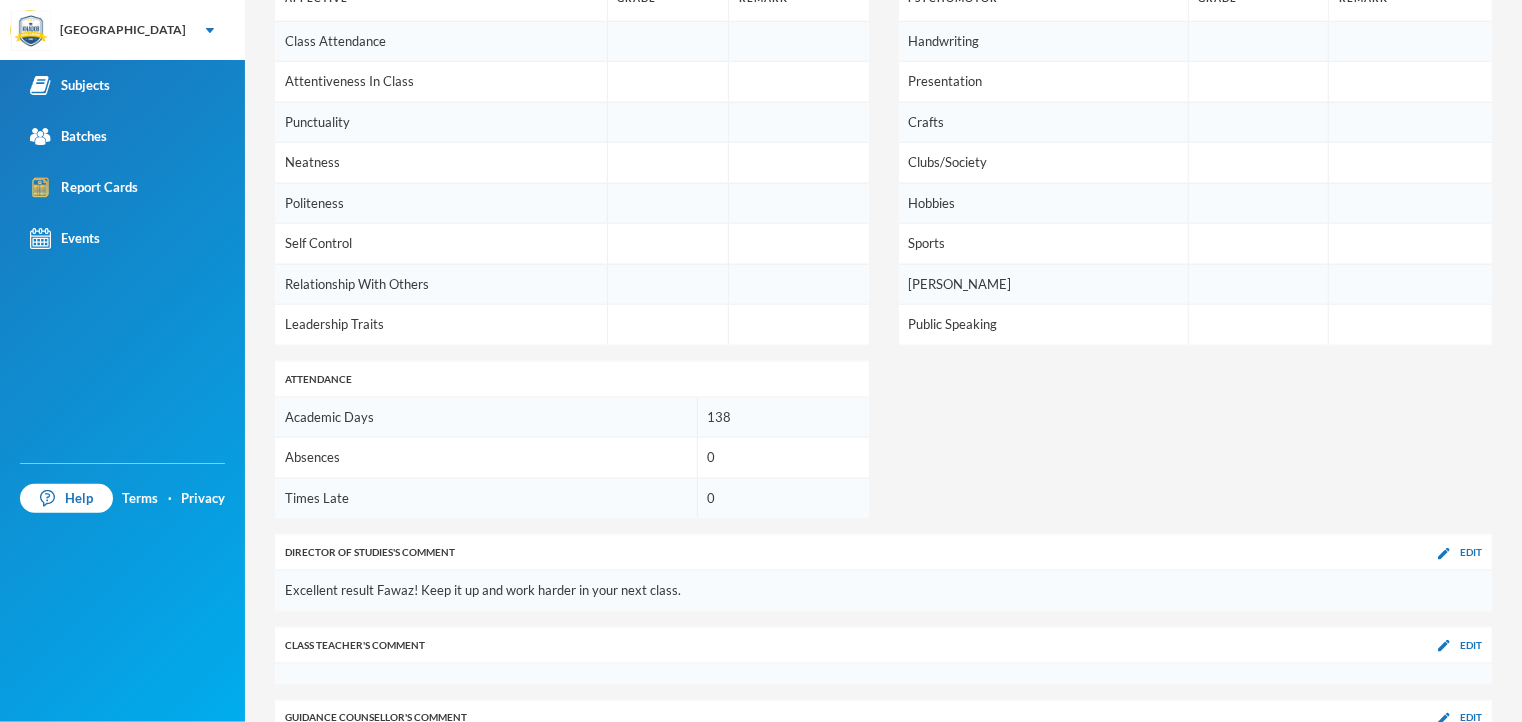 scroll, scrollTop: 1269, scrollLeft: 0, axis: vertical 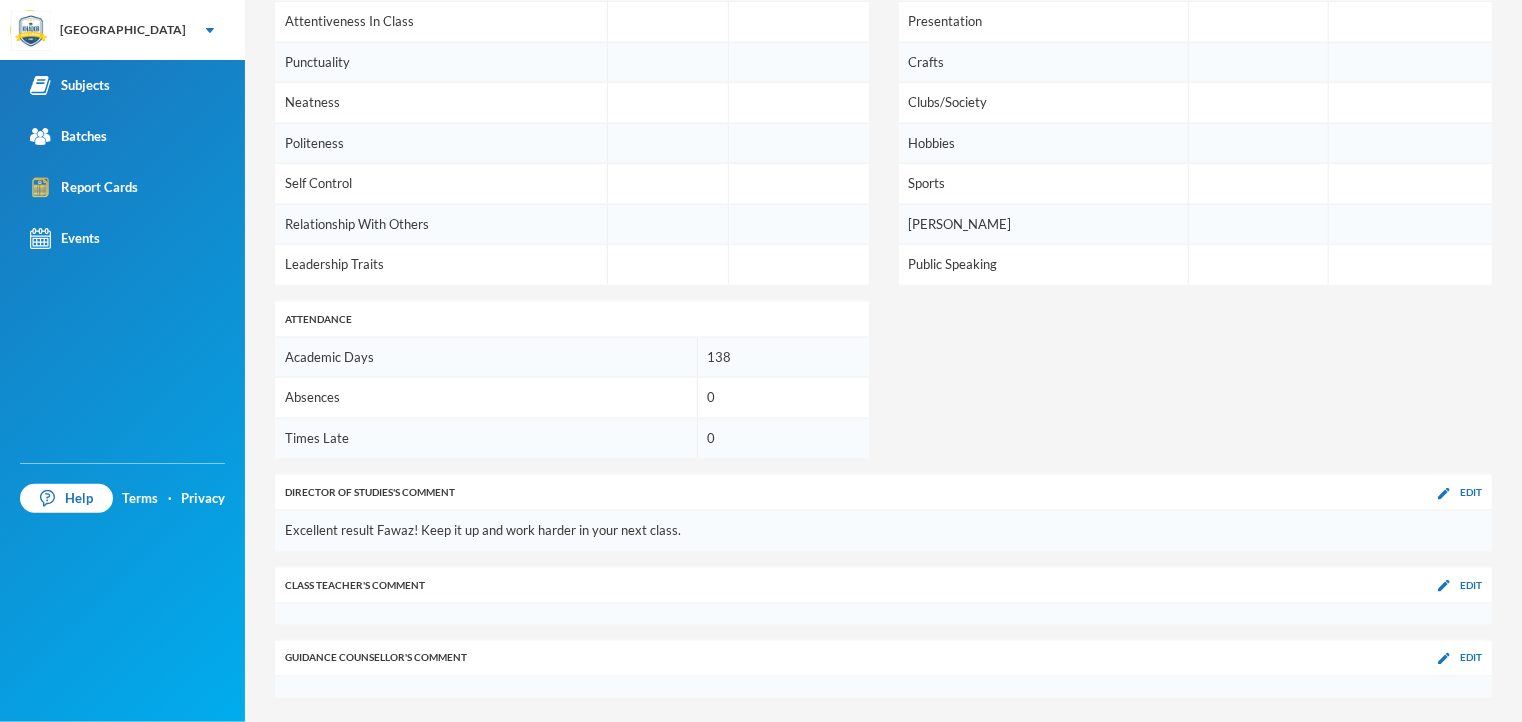 click on "Class Teacher 's Comment   Edit" at bounding box center (883, 586) 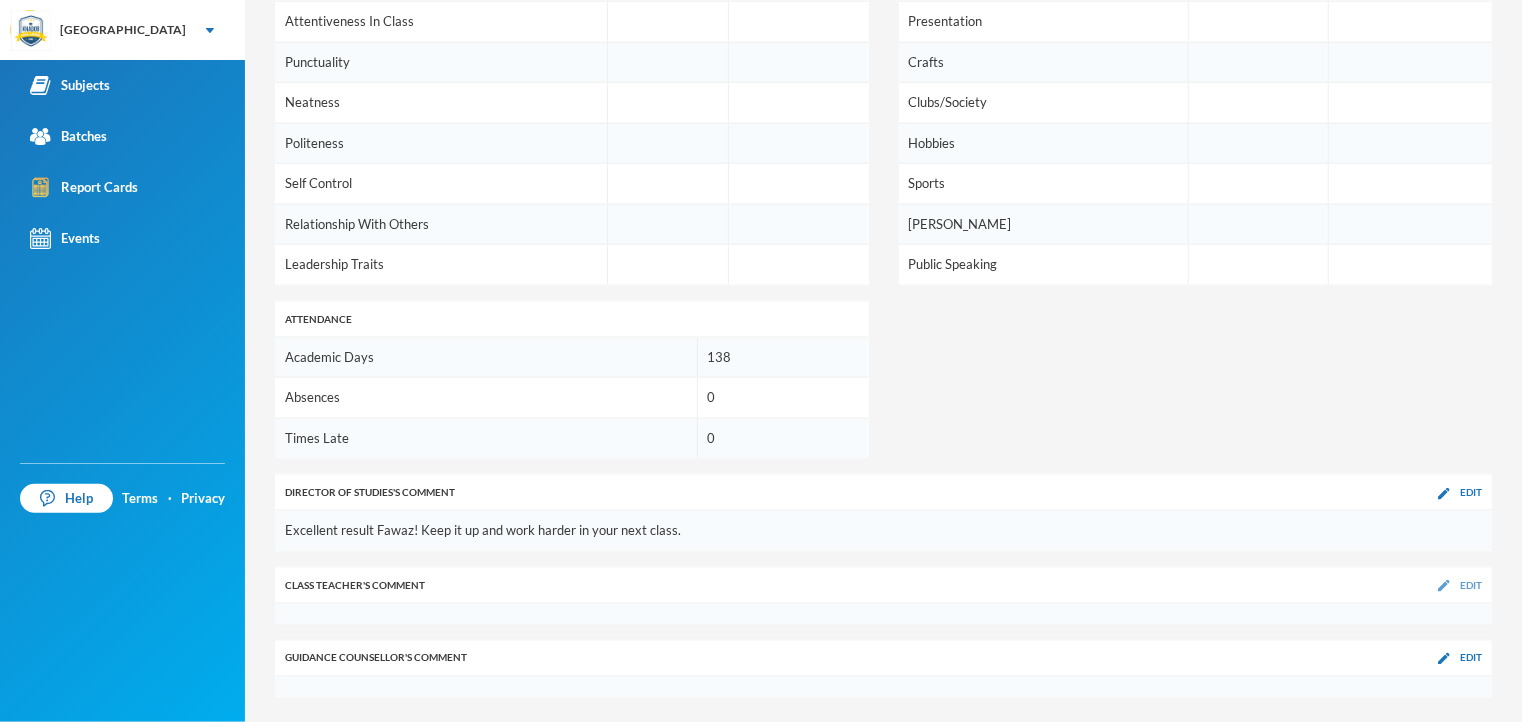 click on "Edit" at bounding box center [1471, 585] 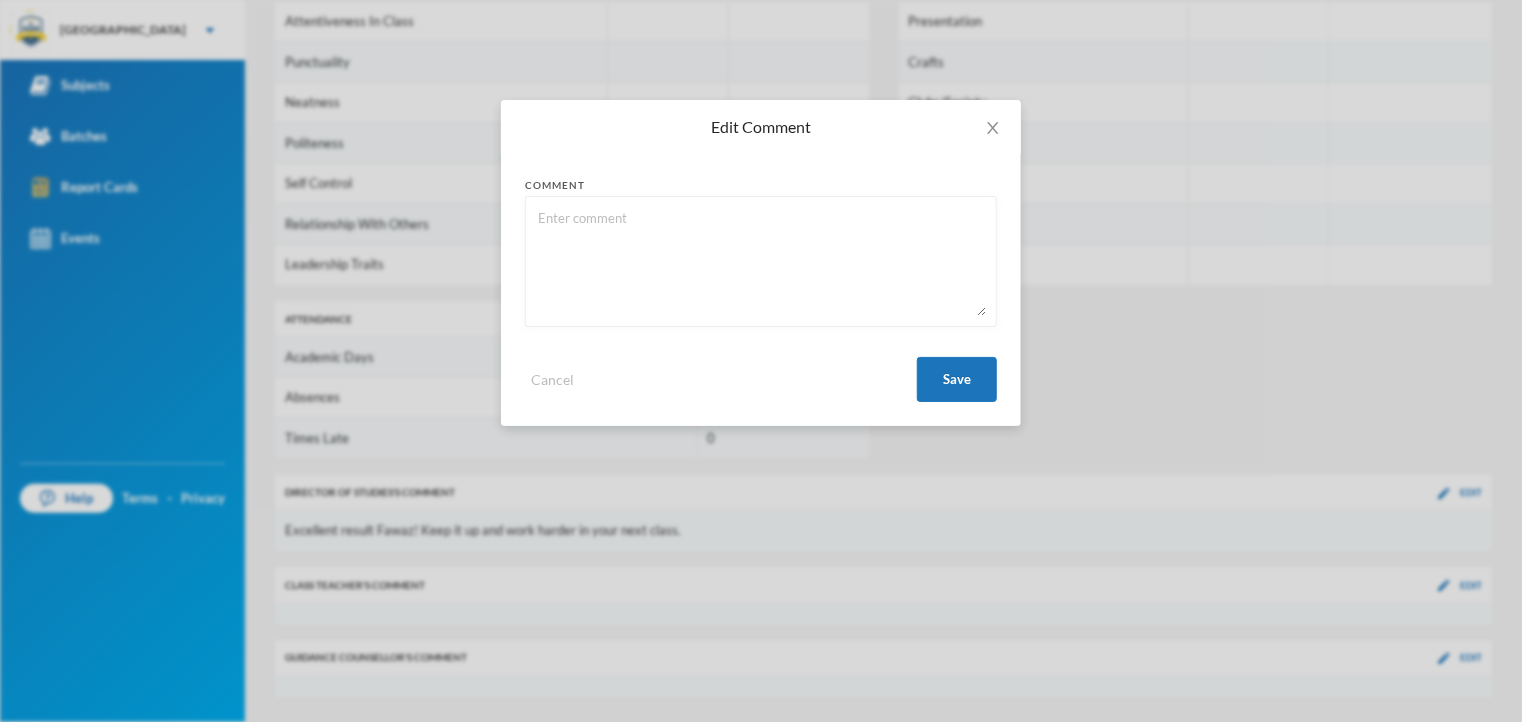 click at bounding box center [761, 261] 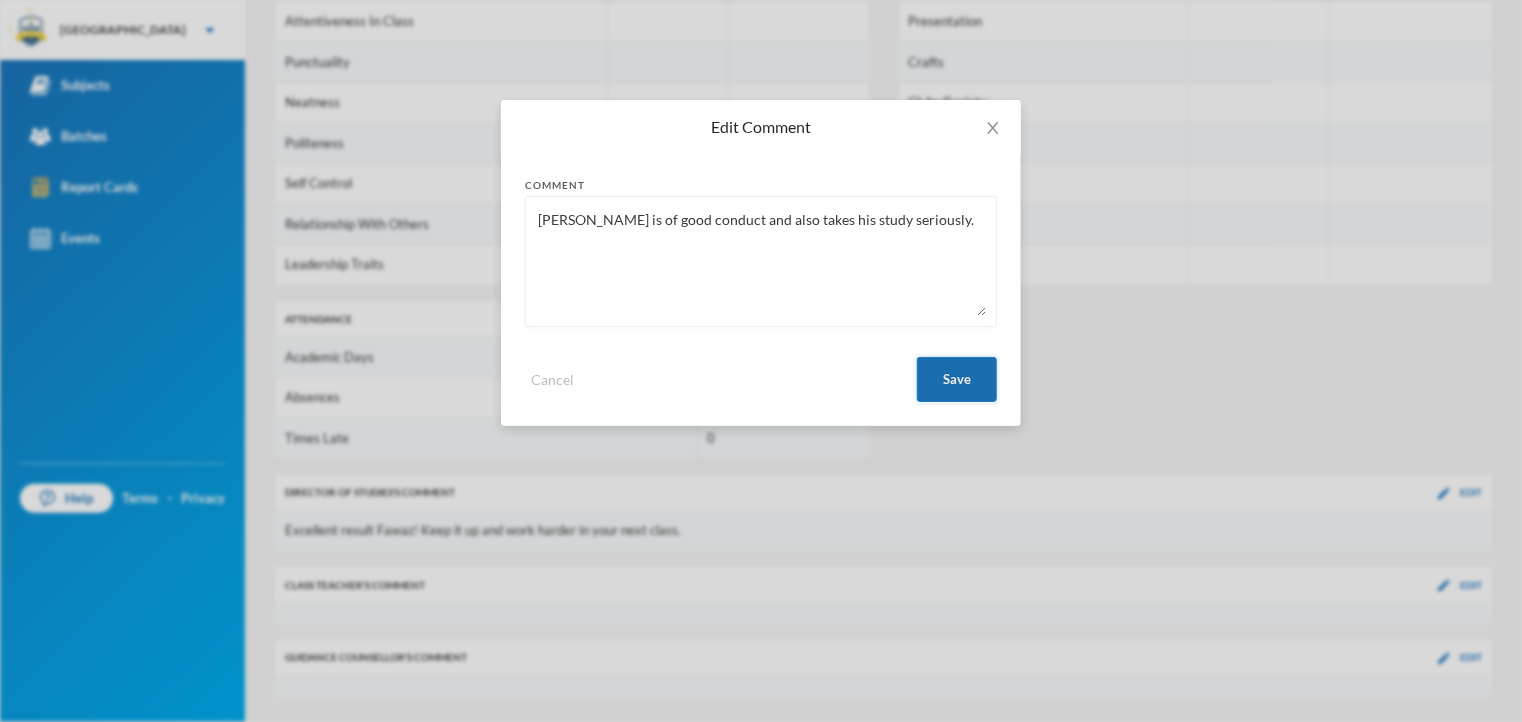 type on "[PERSON_NAME] is of good conduct and also takes his study seriously." 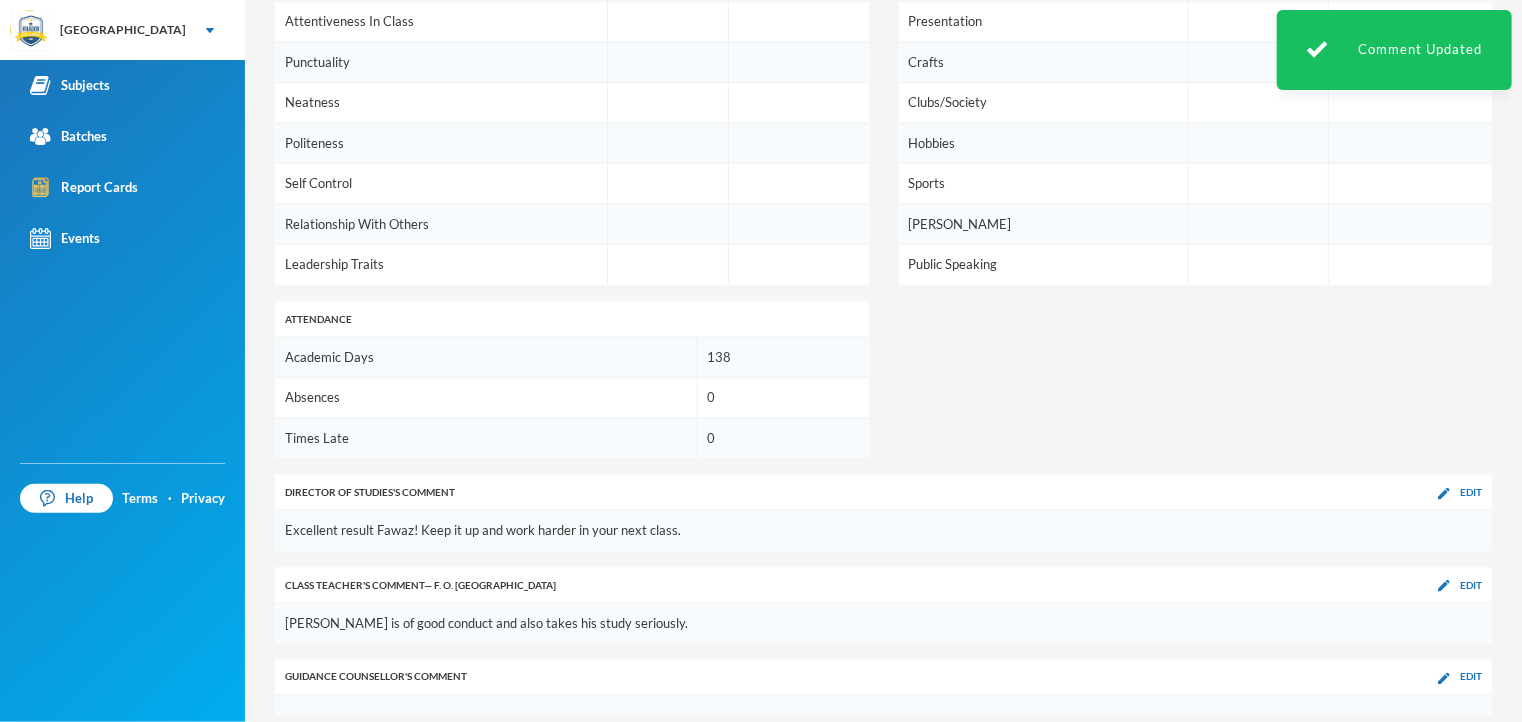 click at bounding box center (1258, 184) 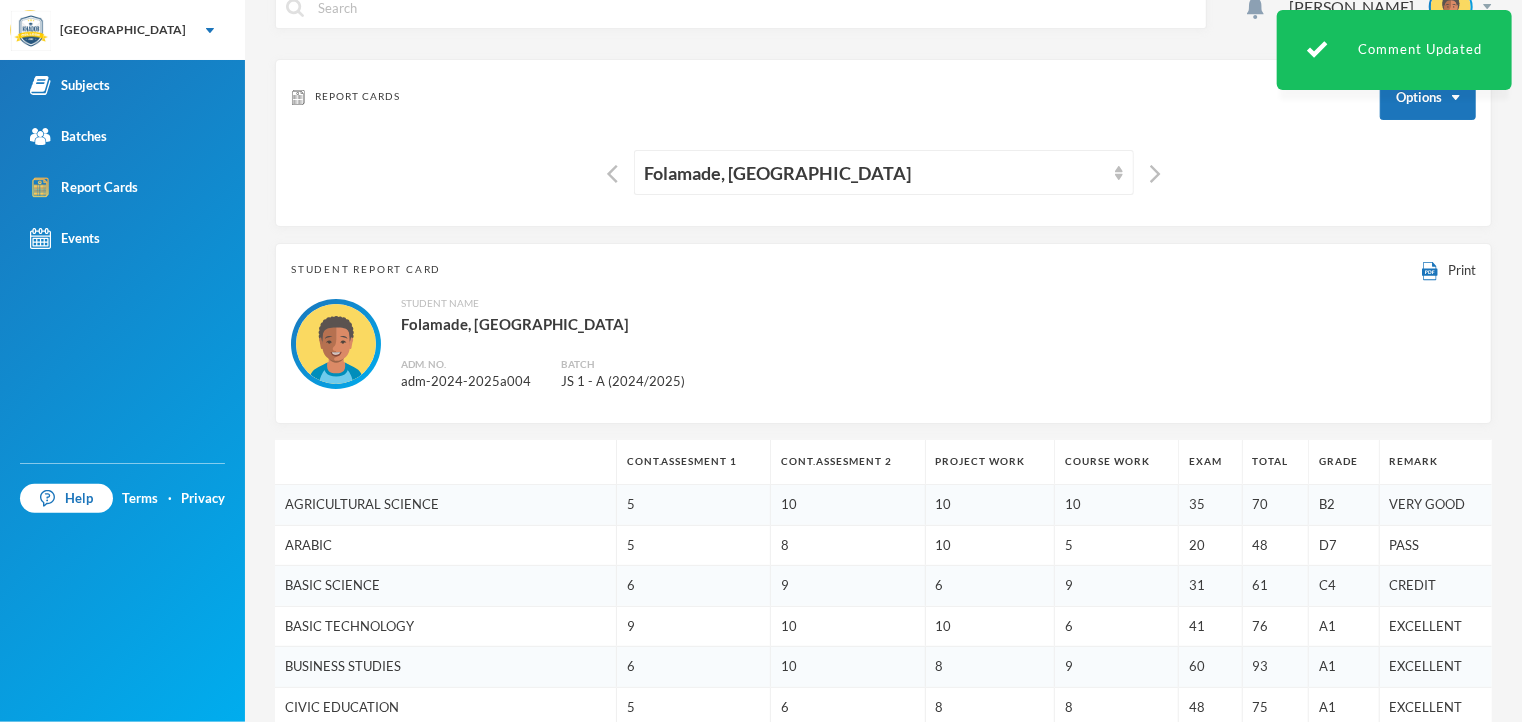 scroll, scrollTop: 0, scrollLeft: 0, axis: both 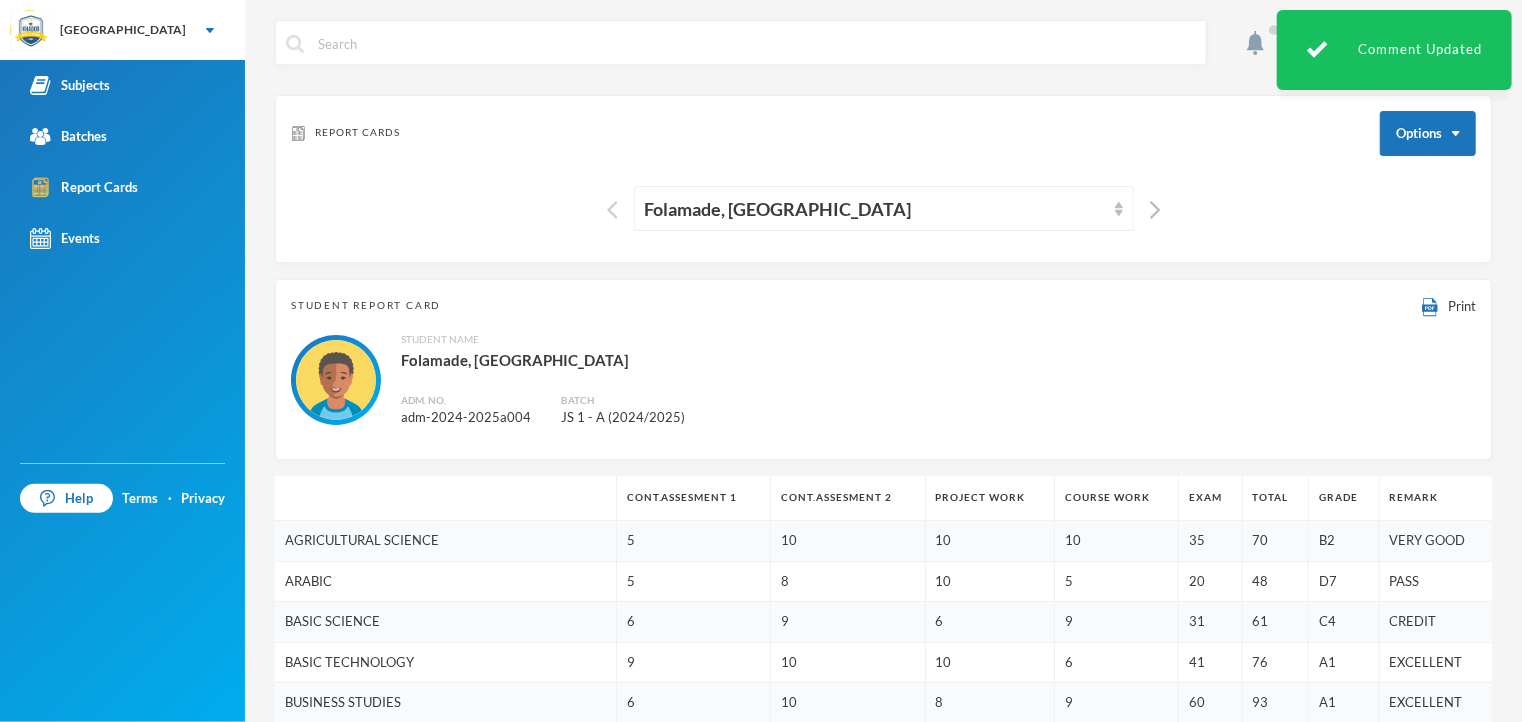 click at bounding box center (612, 210) 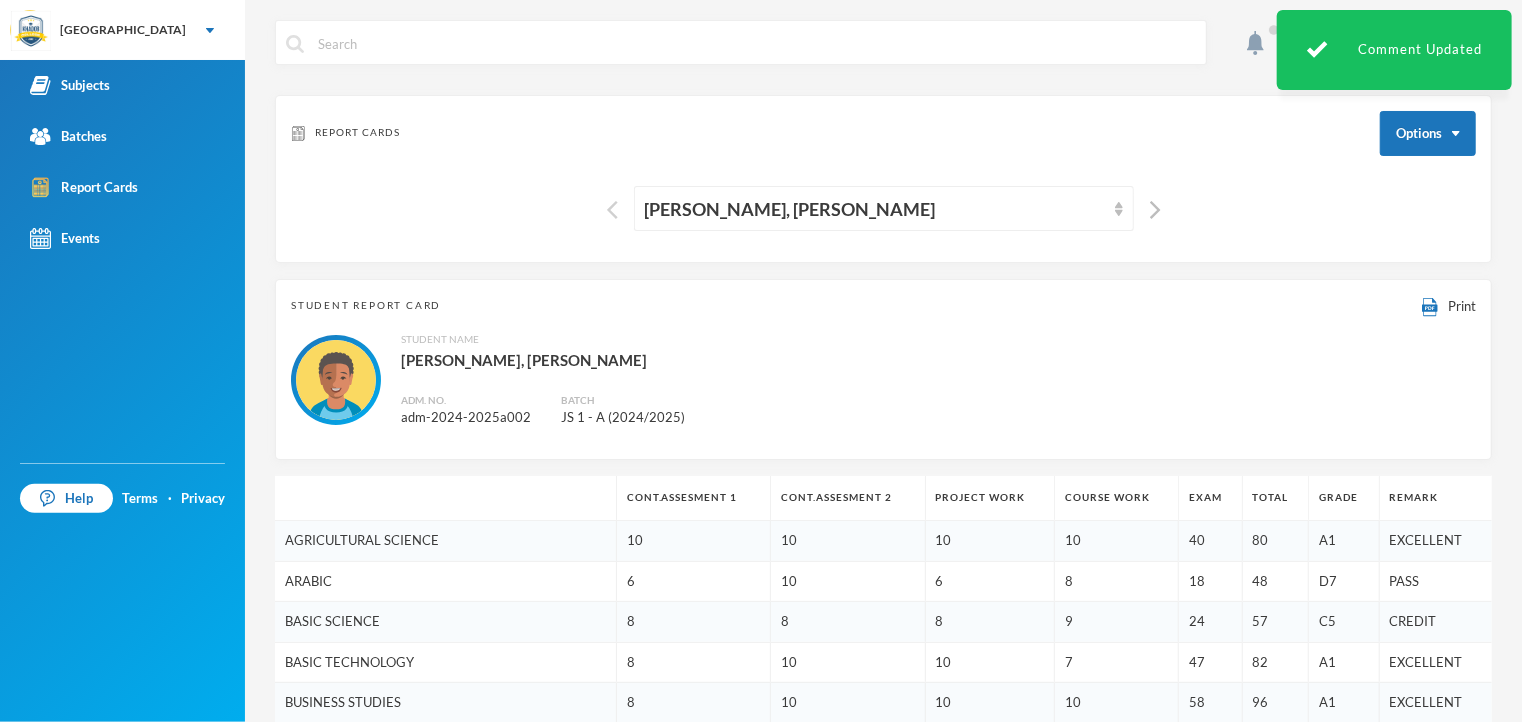 click at bounding box center [612, 210] 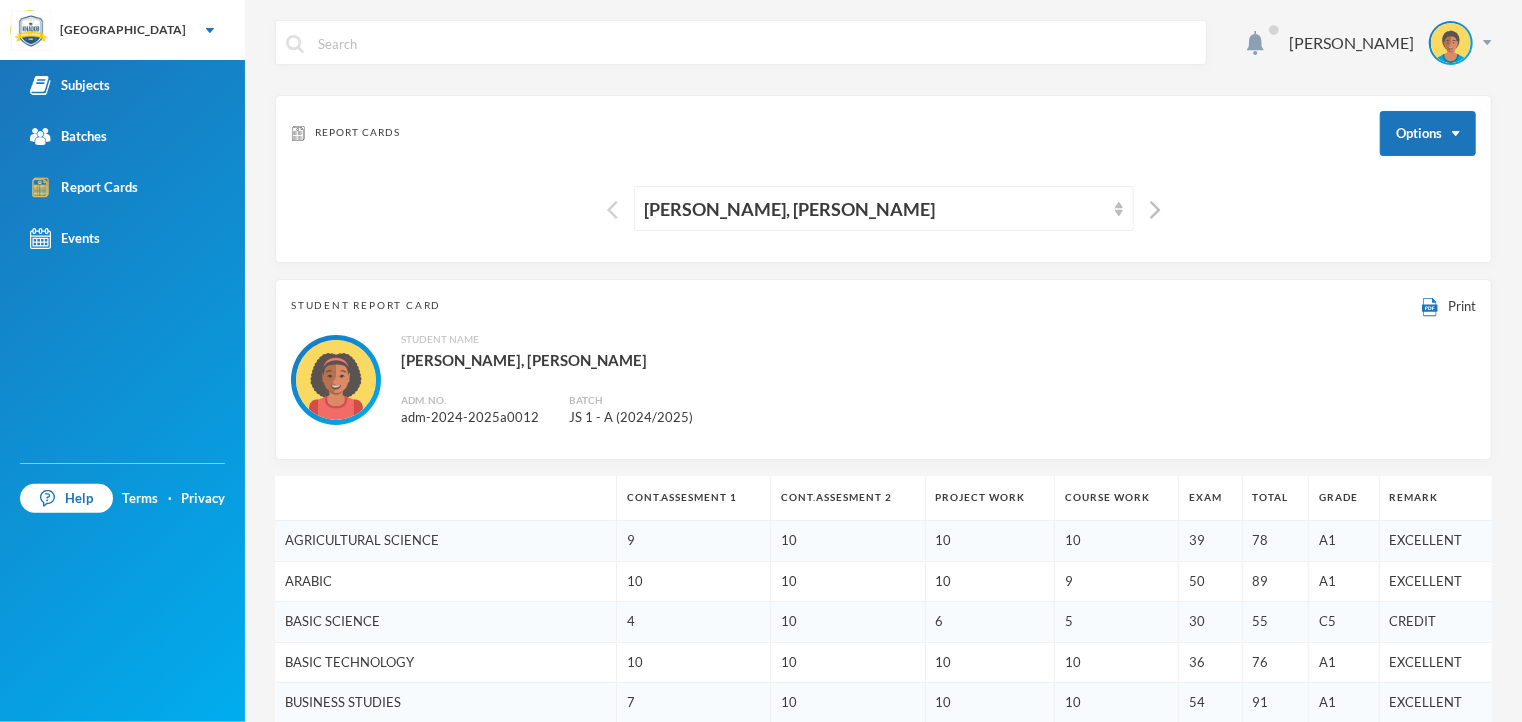 click at bounding box center (612, 210) 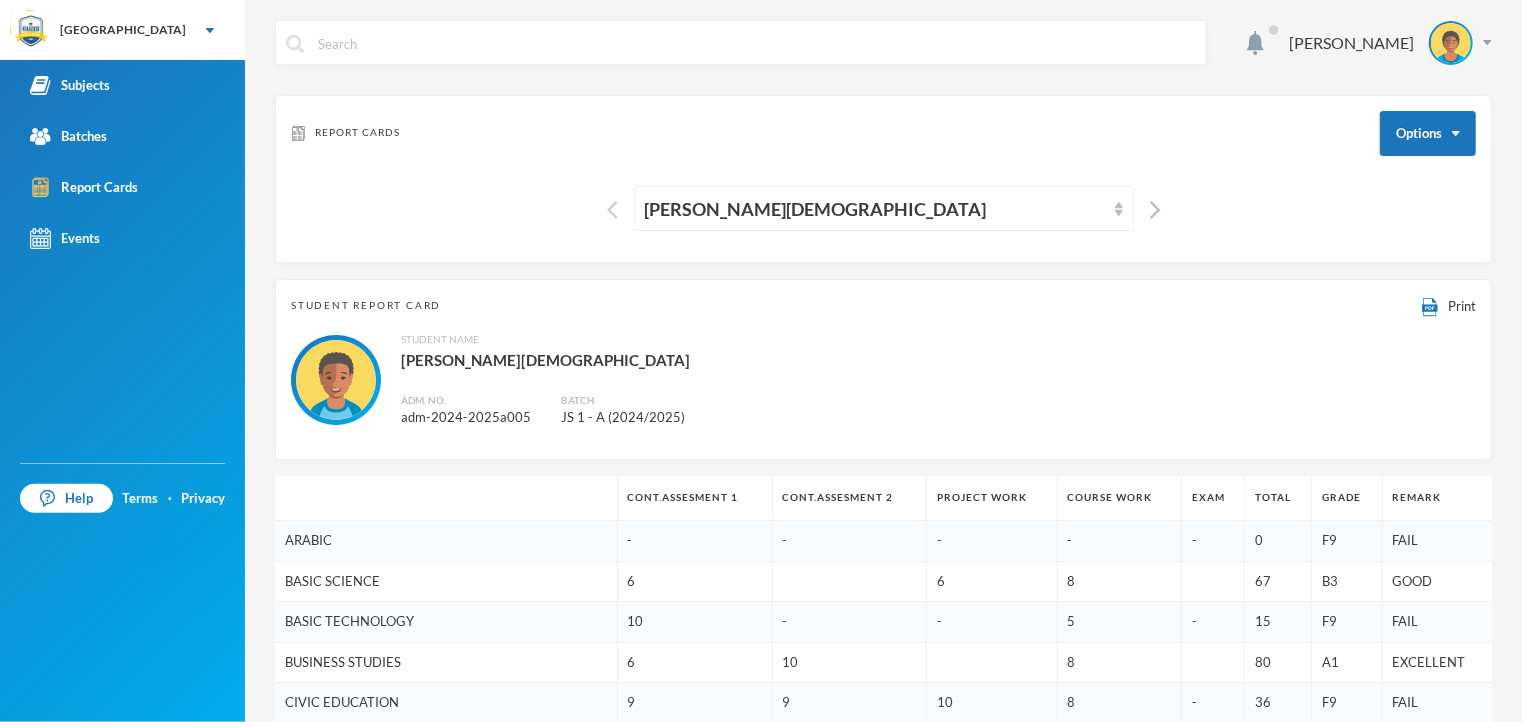 click at bounding box center [612, 210] 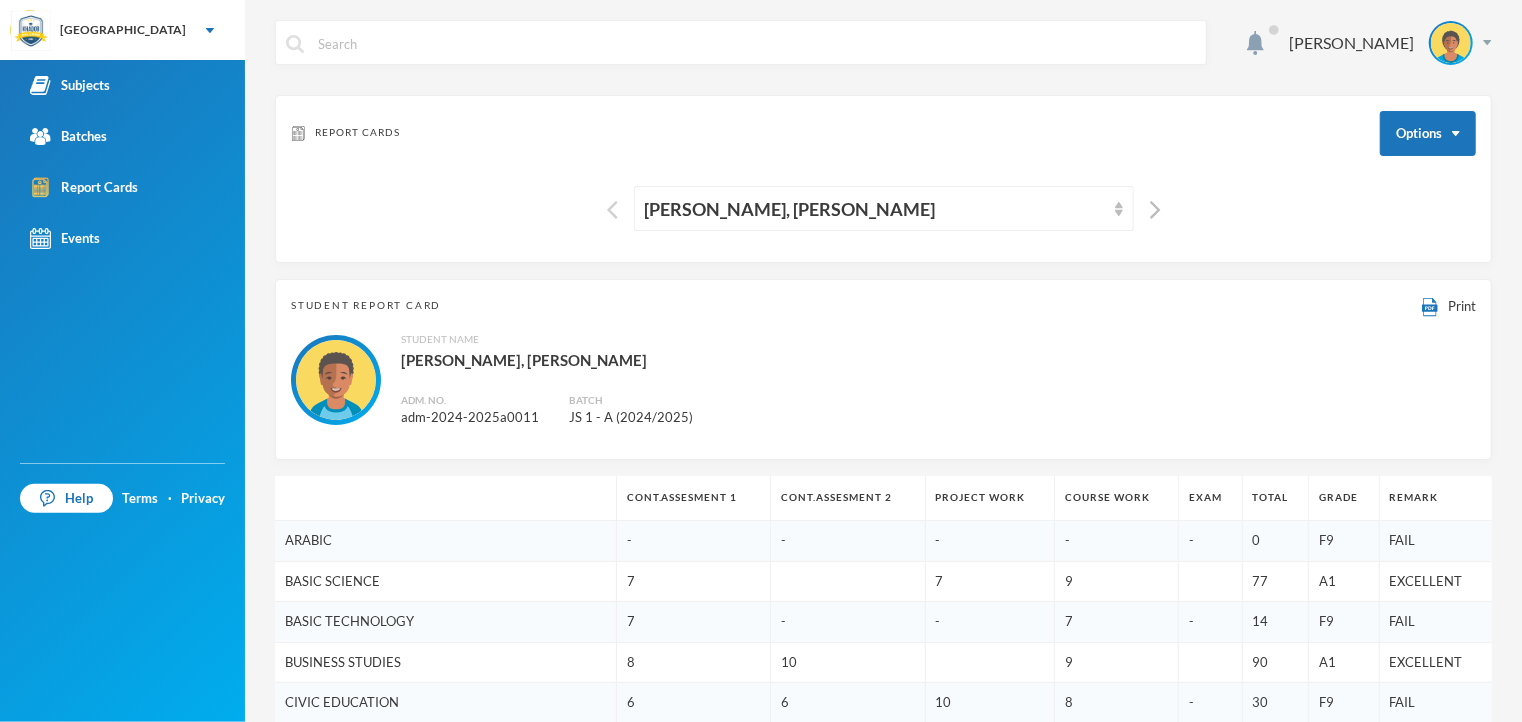 click at bounding box center (612, 210) 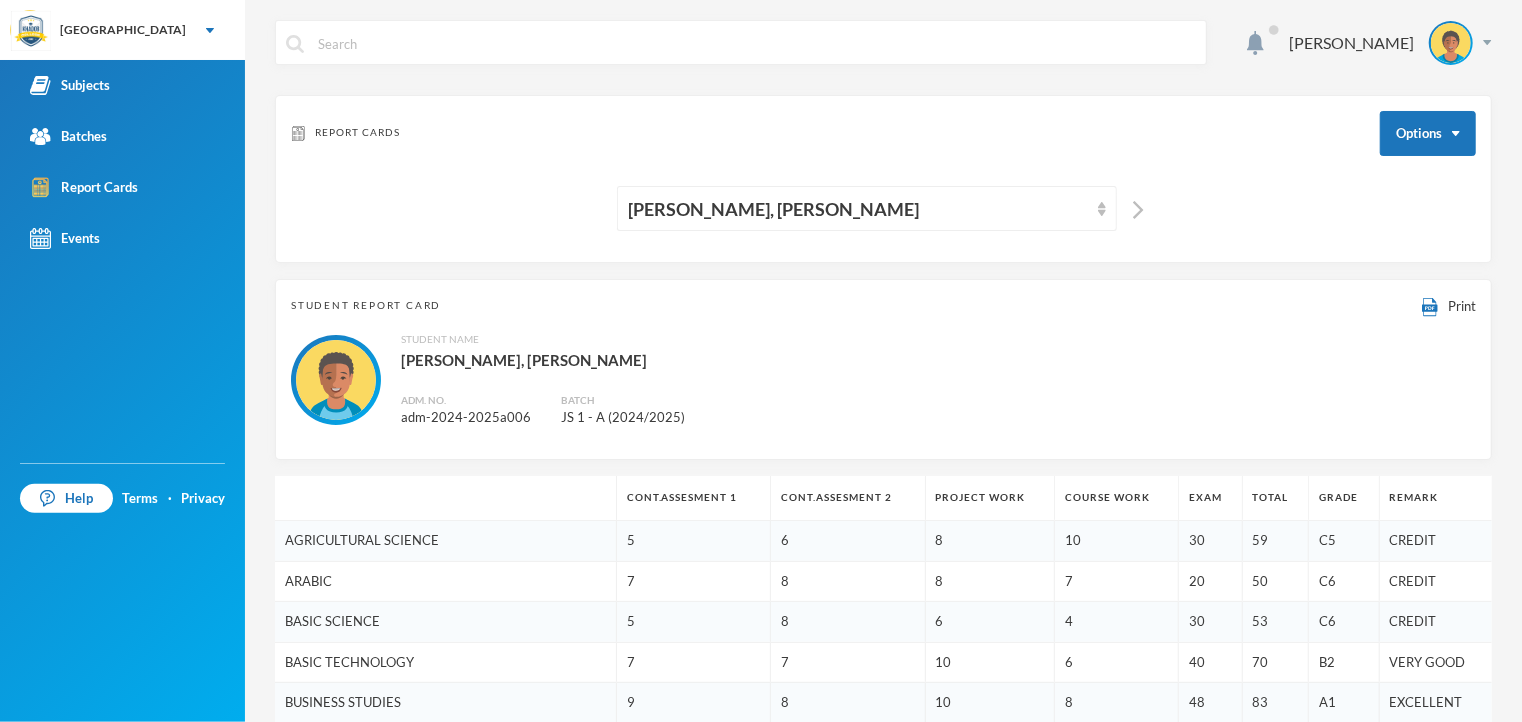 click on "[PERSON_NAME], [PERSON_NAME]" at bounding box center [883, 208] 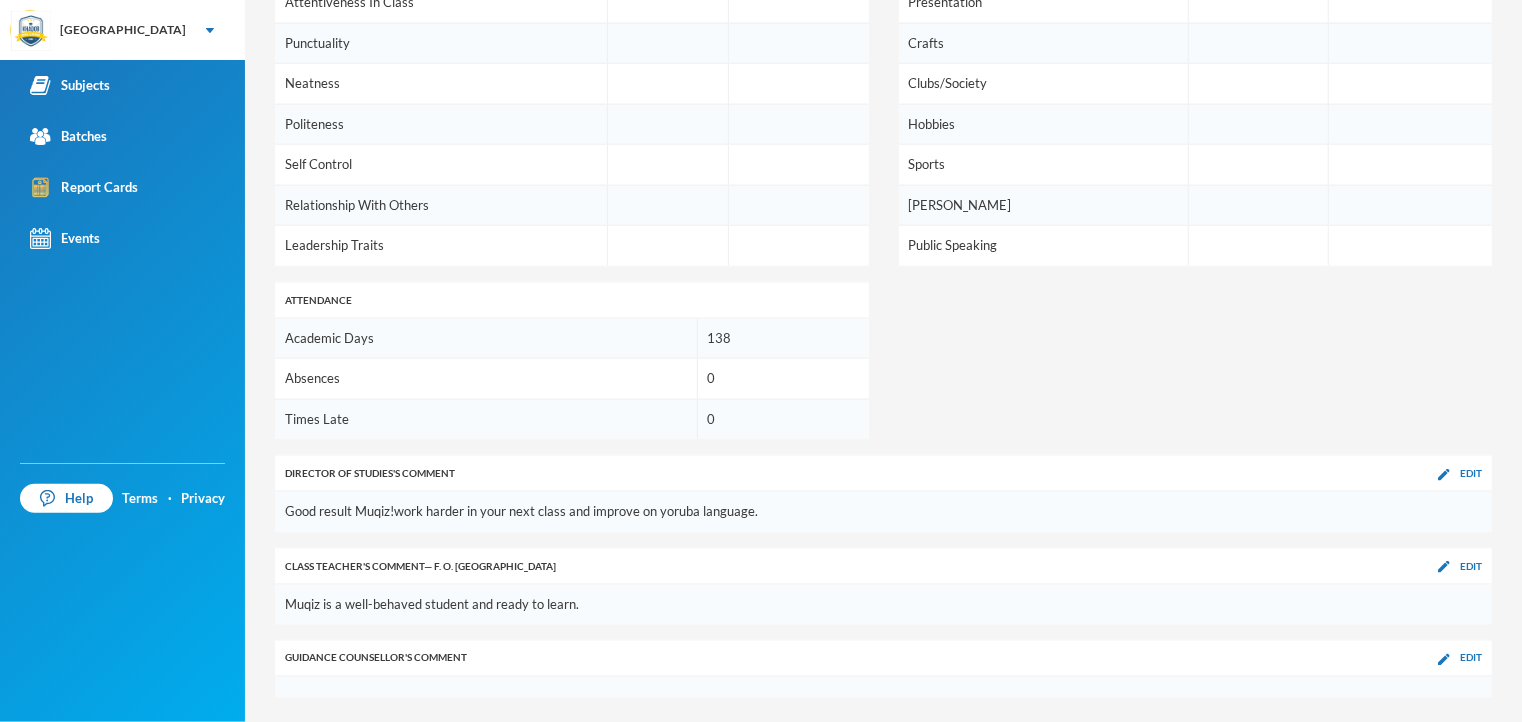 scroll, scrollTop: 1288, scrollLeft: 0, axis: vertical 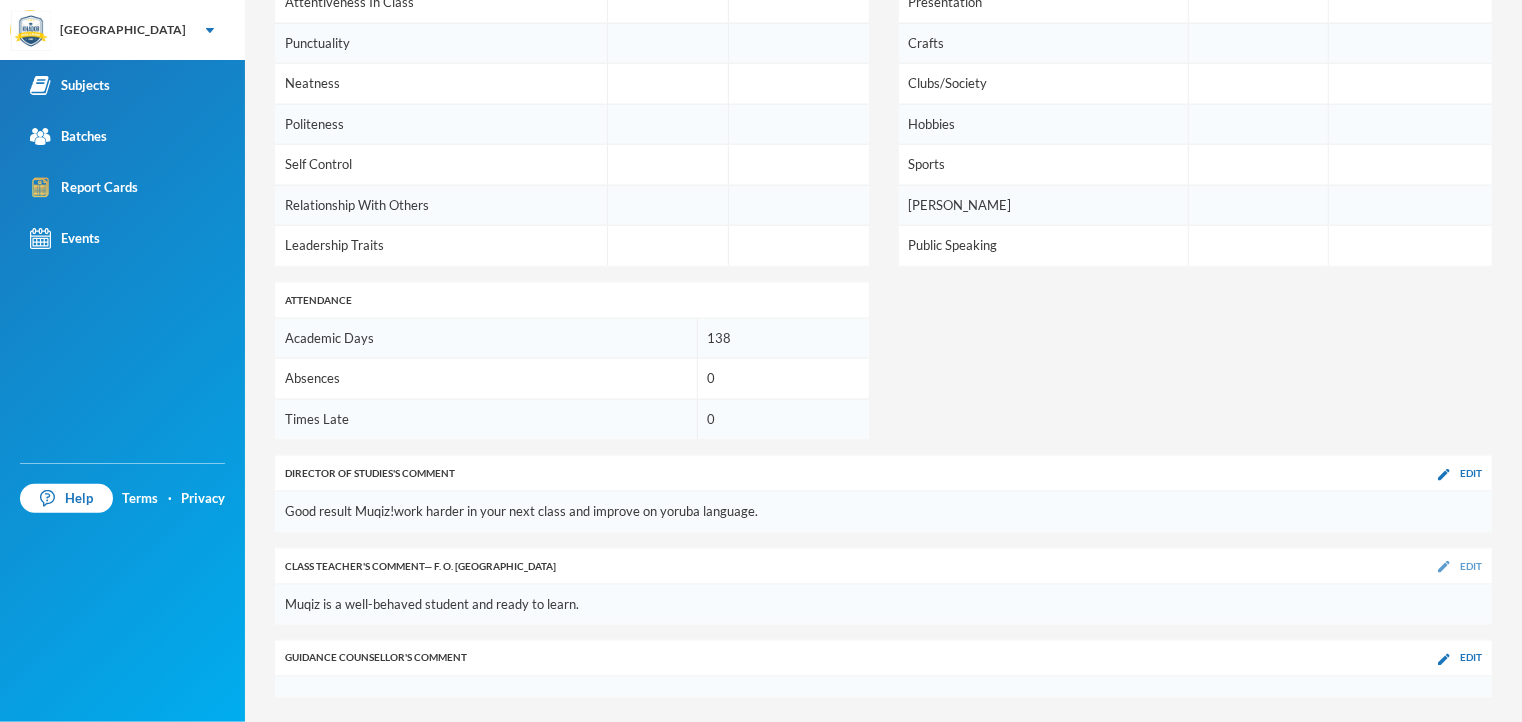 click on "Edit" at bounding box center (1471, 566) 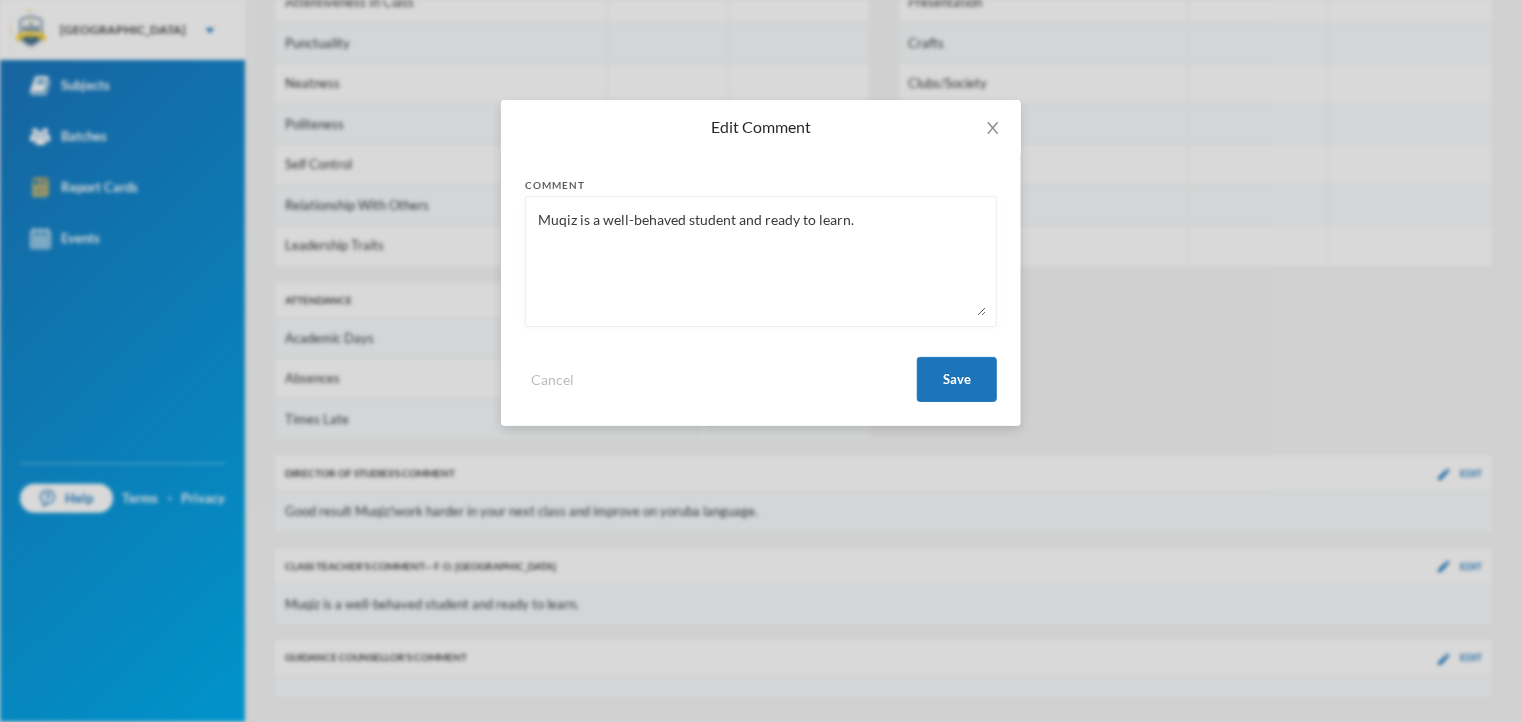 click on "Muqiz is a well-behaved student and ready to learn." at bounding box center [761, 261] 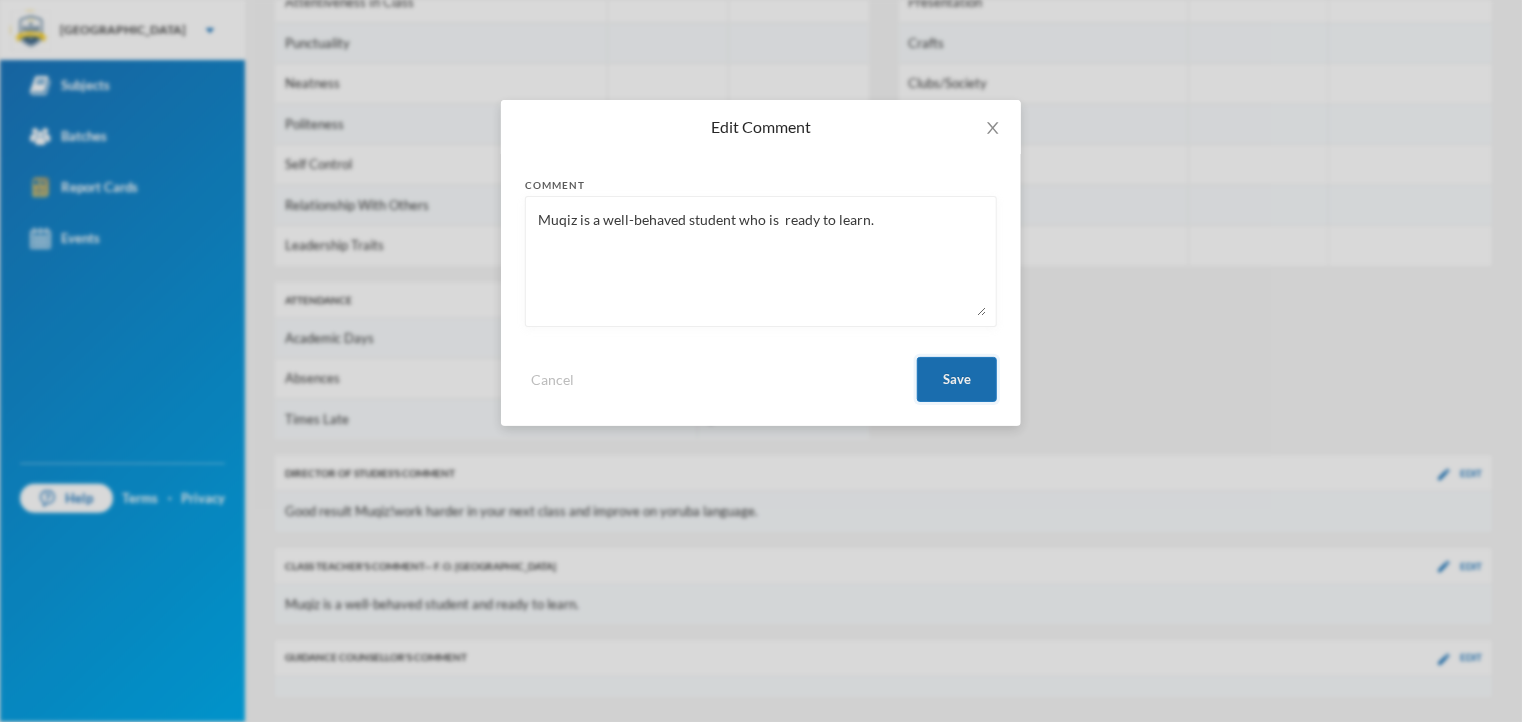 type on "Muqiz is a well-behaved student who is  ready to learn." 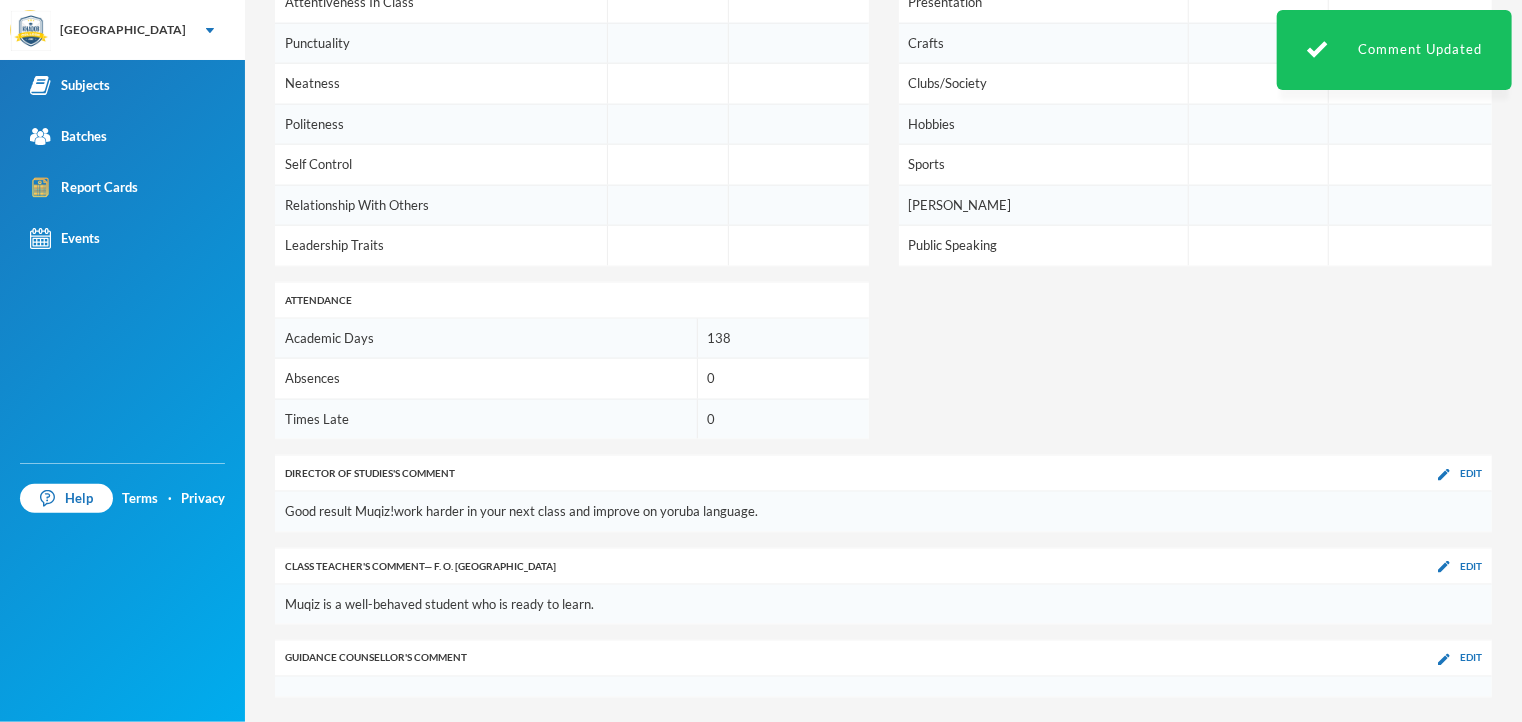 click on "Cont.Assesment 1 Cont.Assesment 2 Project Work Course Work Exam Total Grade Remark AGRICULTURAL SCIENCE 5 6 8 10 30 59 C5 CREDIT ARABIC 7 8 8 7 20 50 C6 CREDIT BASIC SCIENCE 5 8 6 4 30 53 C6 CREDIT BASIC TECHNOLOGY 7 7 10 6 40 70 B2 VERY GOOD BUSINESS STUDIES 9 8 10 8 48 83 A1 EXCELLENT CIVIC EDUCATION 7 5 10 6 35 63 C4 CREDIT COMPUTER STUDIES 10 7 10 10 30 67 B3 GOOD CULTURAL AND CREATIVE ARTS 9 7 8 8 37 69 B3 GOOD ENGLISH LANGUAGE 7 7 10 6 21 51 C6 CREDIT HOME ECONOMICS 8 8 8 9 47 79 A1 EXCELLENT [DEMOGRAPHIC_DATA] RELIGIOUS STUDIES 8 6 10 5 35 63 C4 CREDIT MATHEMATICS 5 5 7 7 27 51 C6 CREDIT PHYSICAL HEALTH EDUCATION 5 5 4 8 40 62 C4 CREDIT SOCIAL STUDIES 7 7 10 8 34 66 B3 GOOD YORUBA 8 8 9 8 16 49 D7 PASS Averages 7 7 9 7 33 62 C4 CREDIT Affective Grade Remark Class Attendance Attentiveness In Class Punctuality Neatness Politeness Self Control Relationship With Others Leadership Traits Psychomotor Grade Remark Handwriting Presentation Crafts Clubs/Society Hobbies Sports Qirah Public Speaking Attendance Academic Days" at bounding box center (883, -57) 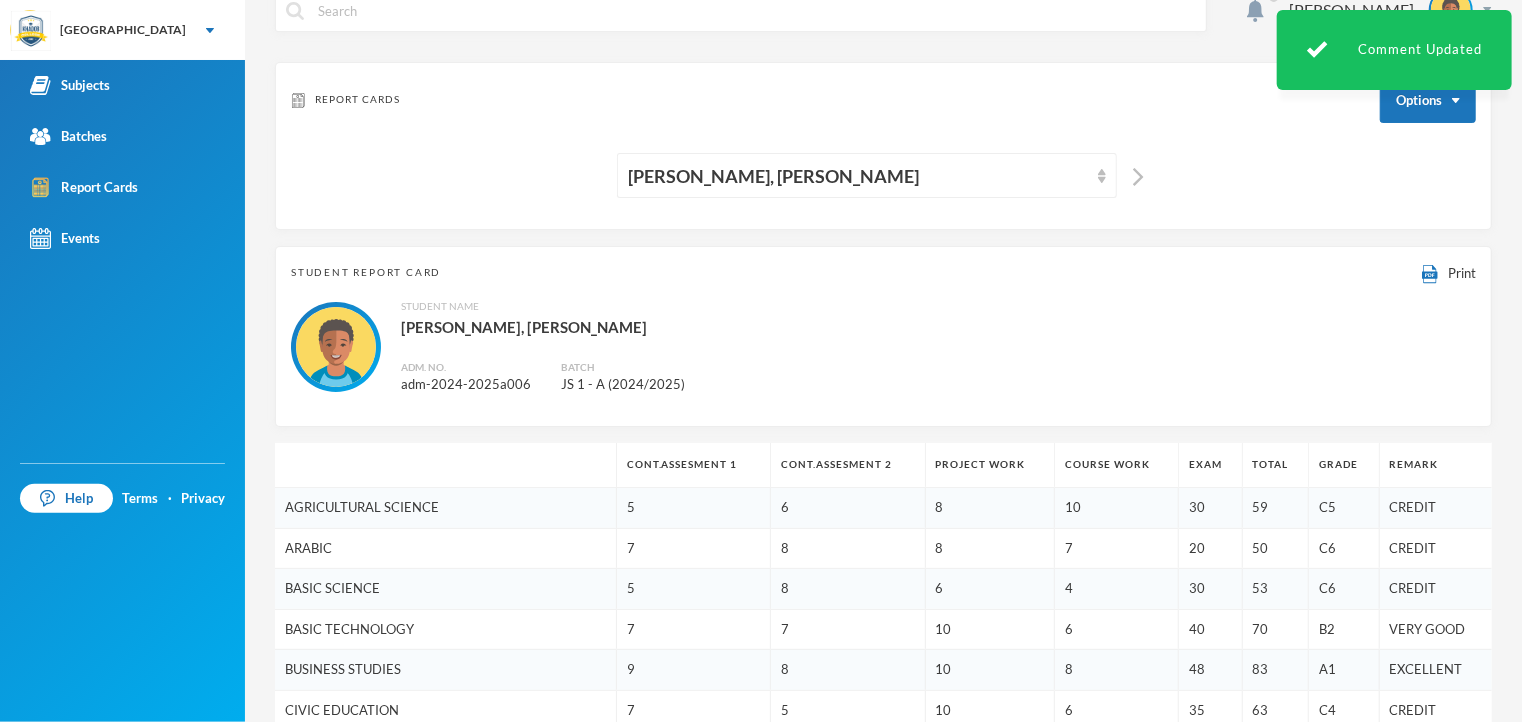 scroll, scrollTop: 0, scrollLeft: 0, axis: both 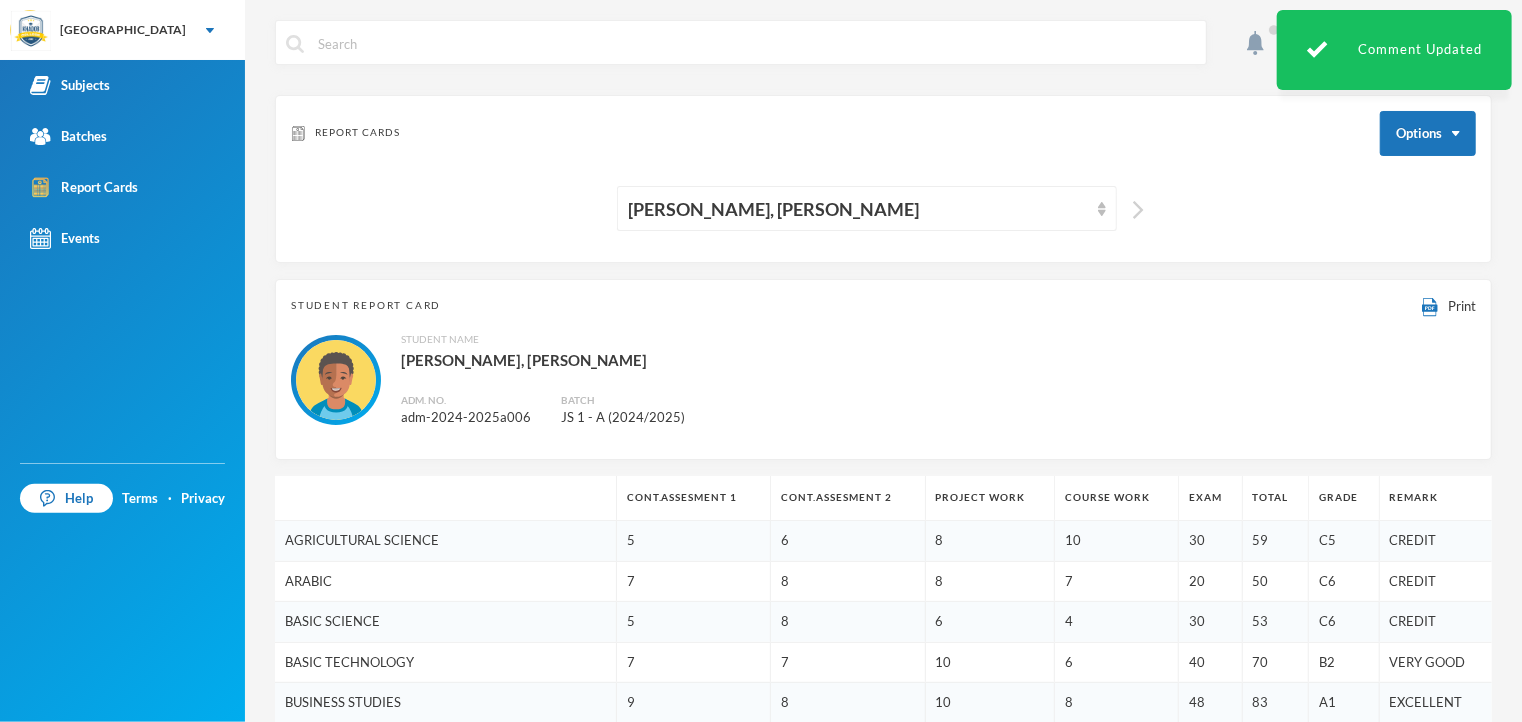click at bounding box center [1138, 210] 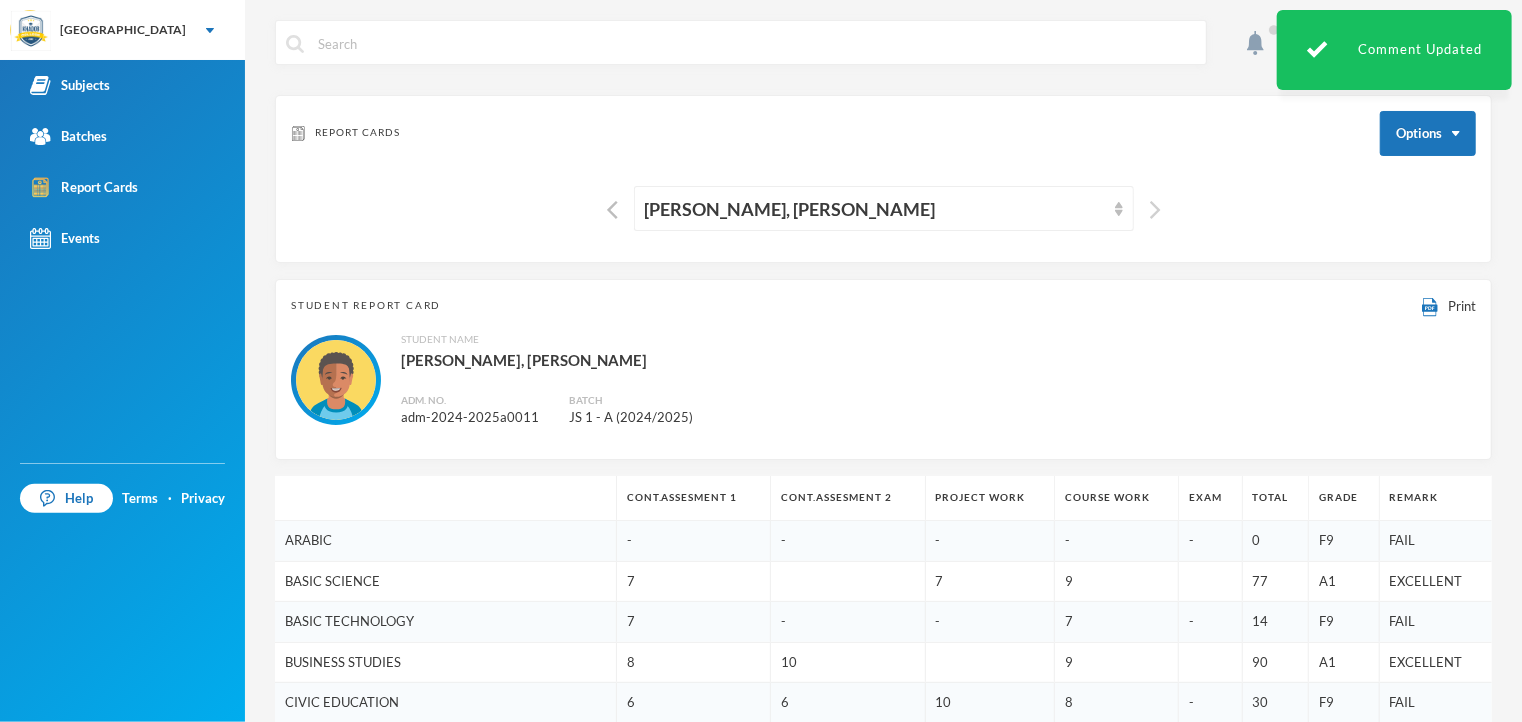 click at bounding box center [1150, 208] 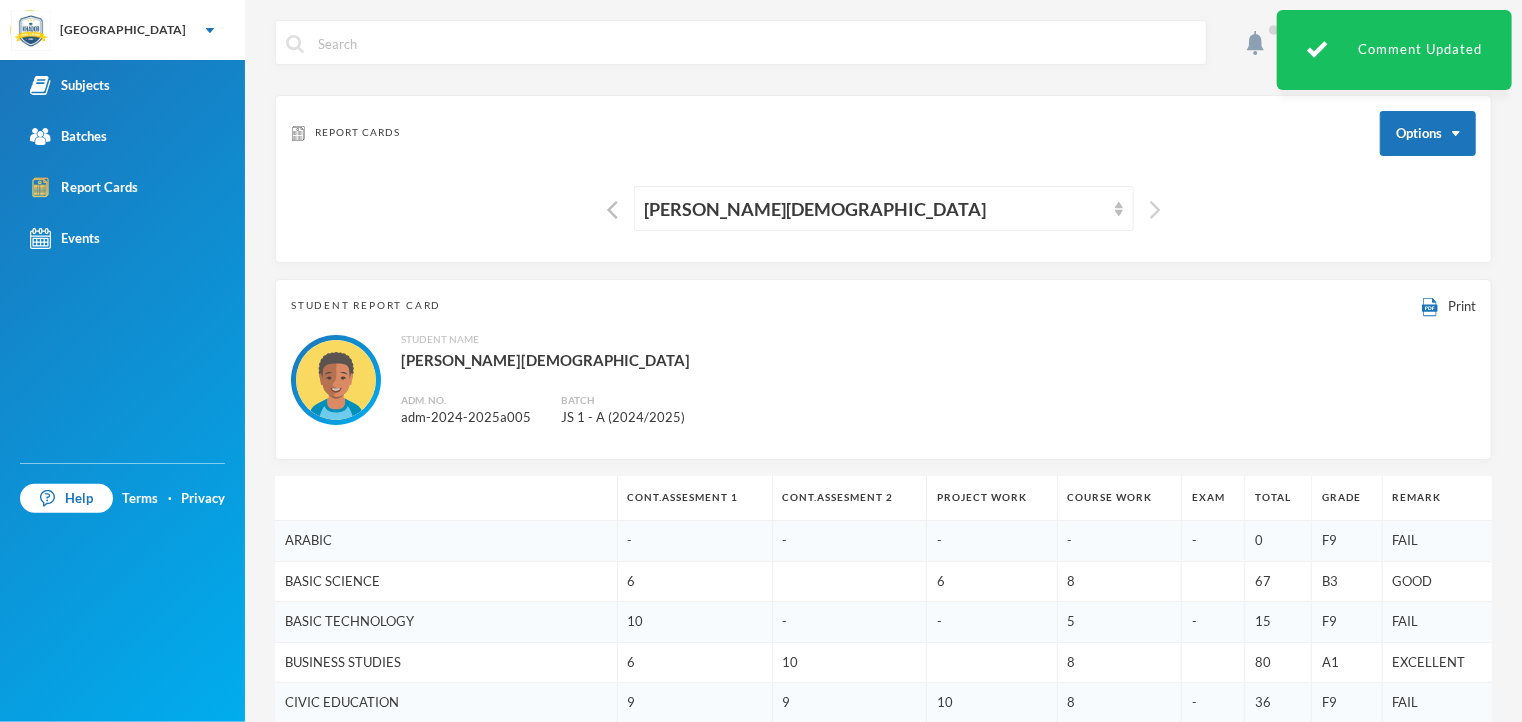 click at bounding box center (1150, 208) 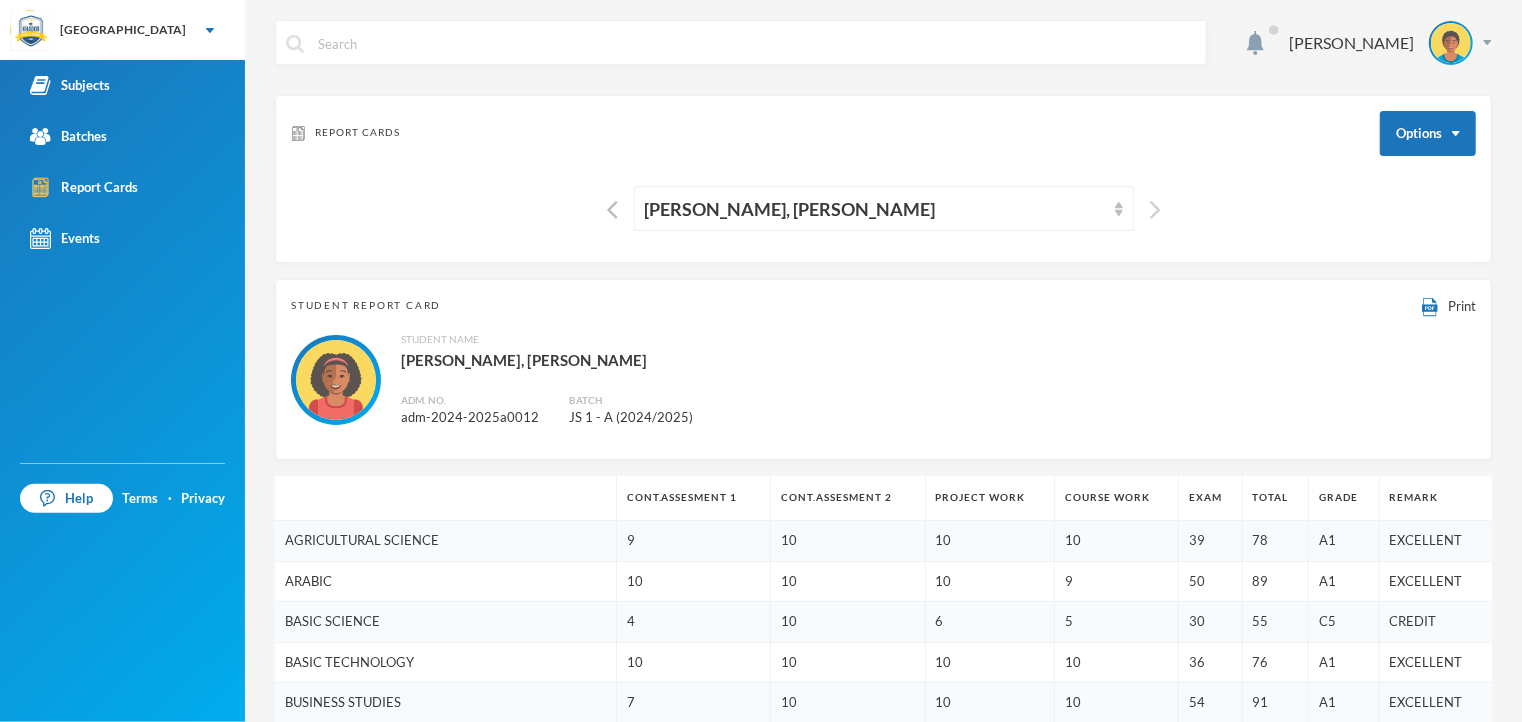 click at bounding box center [1155, 210] 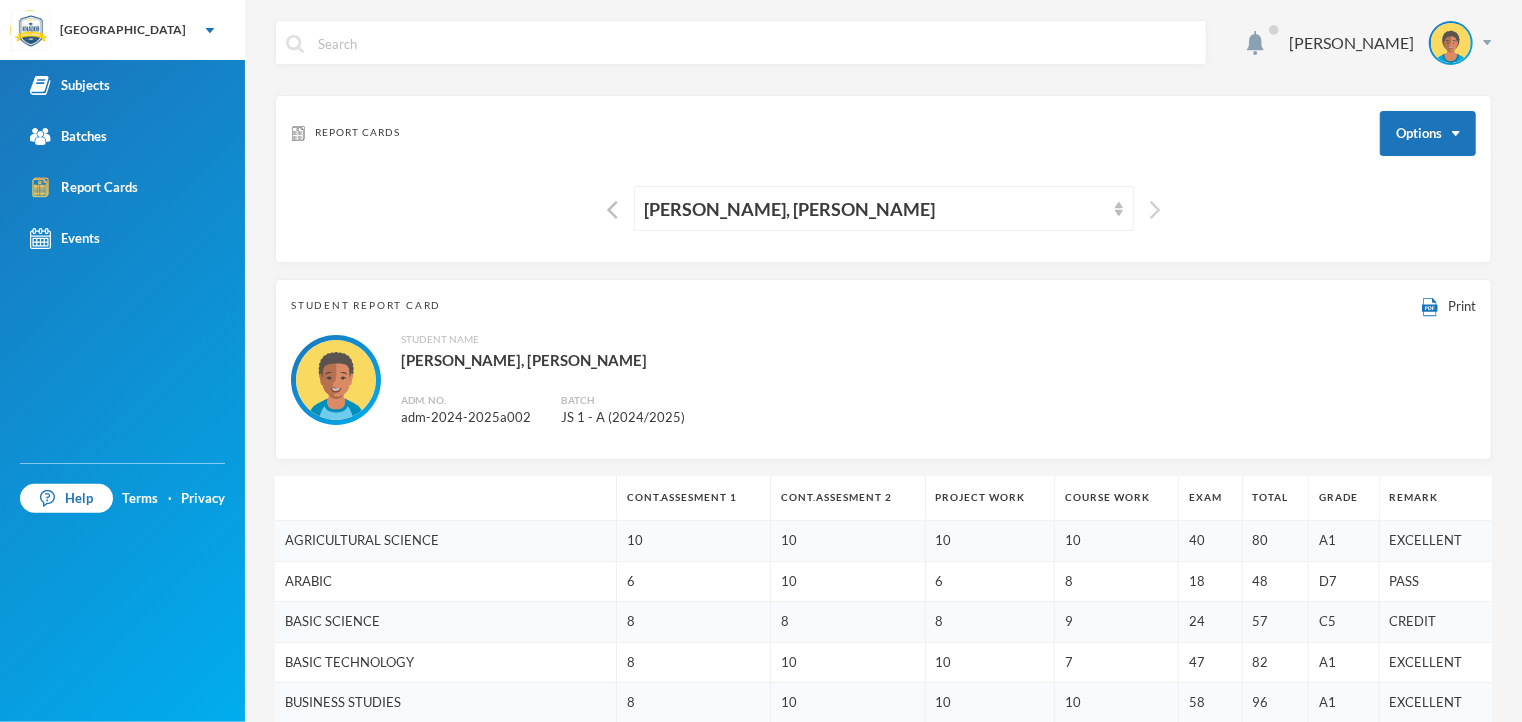 click at bounding box center (1155, 210) 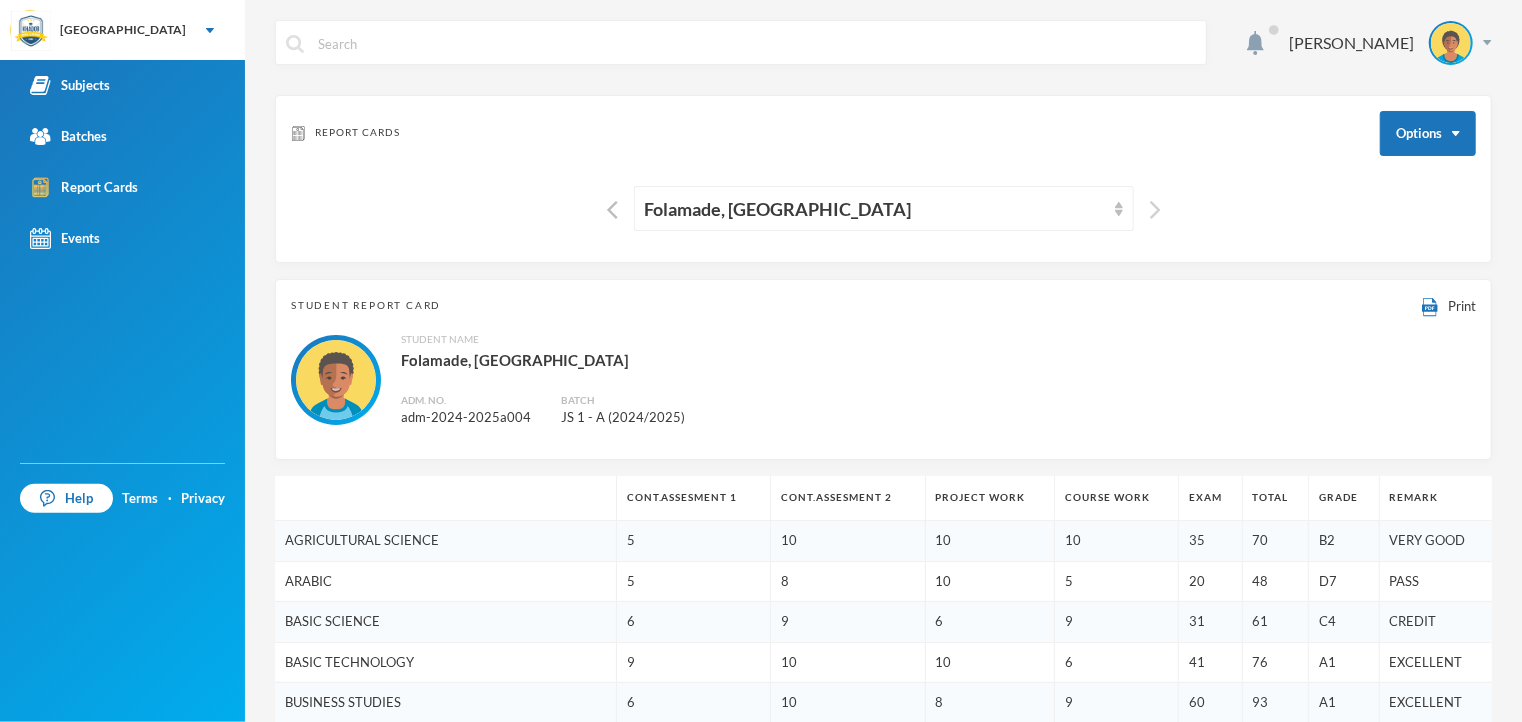 click at bounding box center [1155, 210] 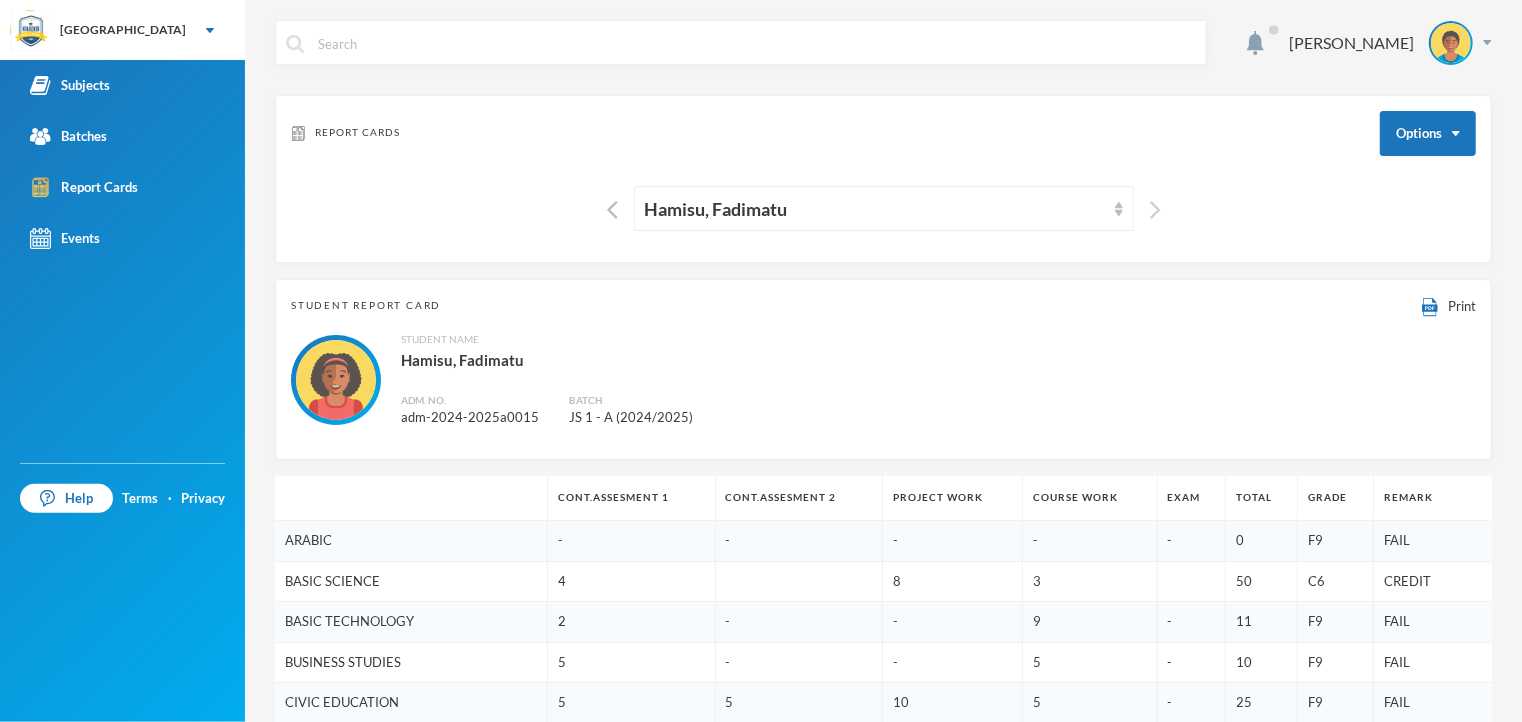 click at bounding box center (1155, 210) 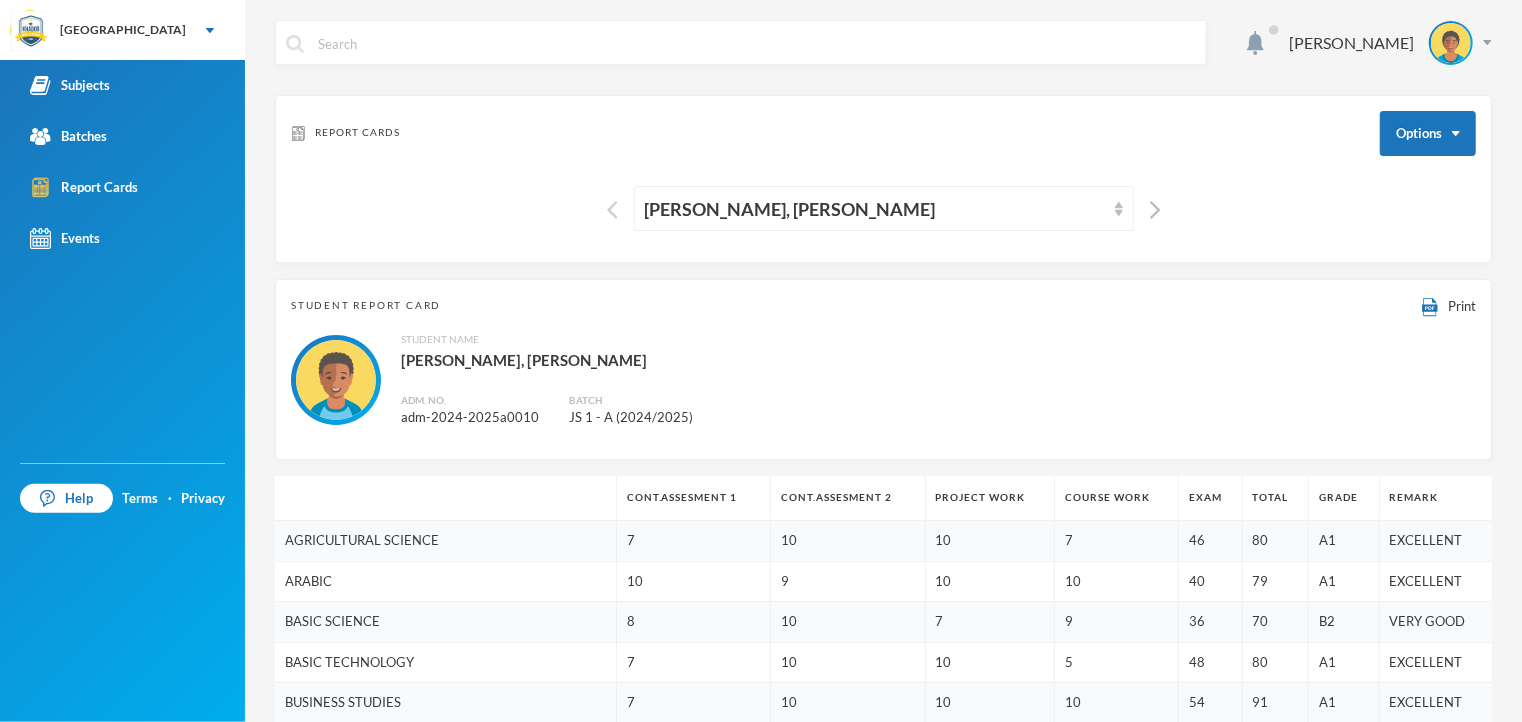 click at bounding box center [612, 210] 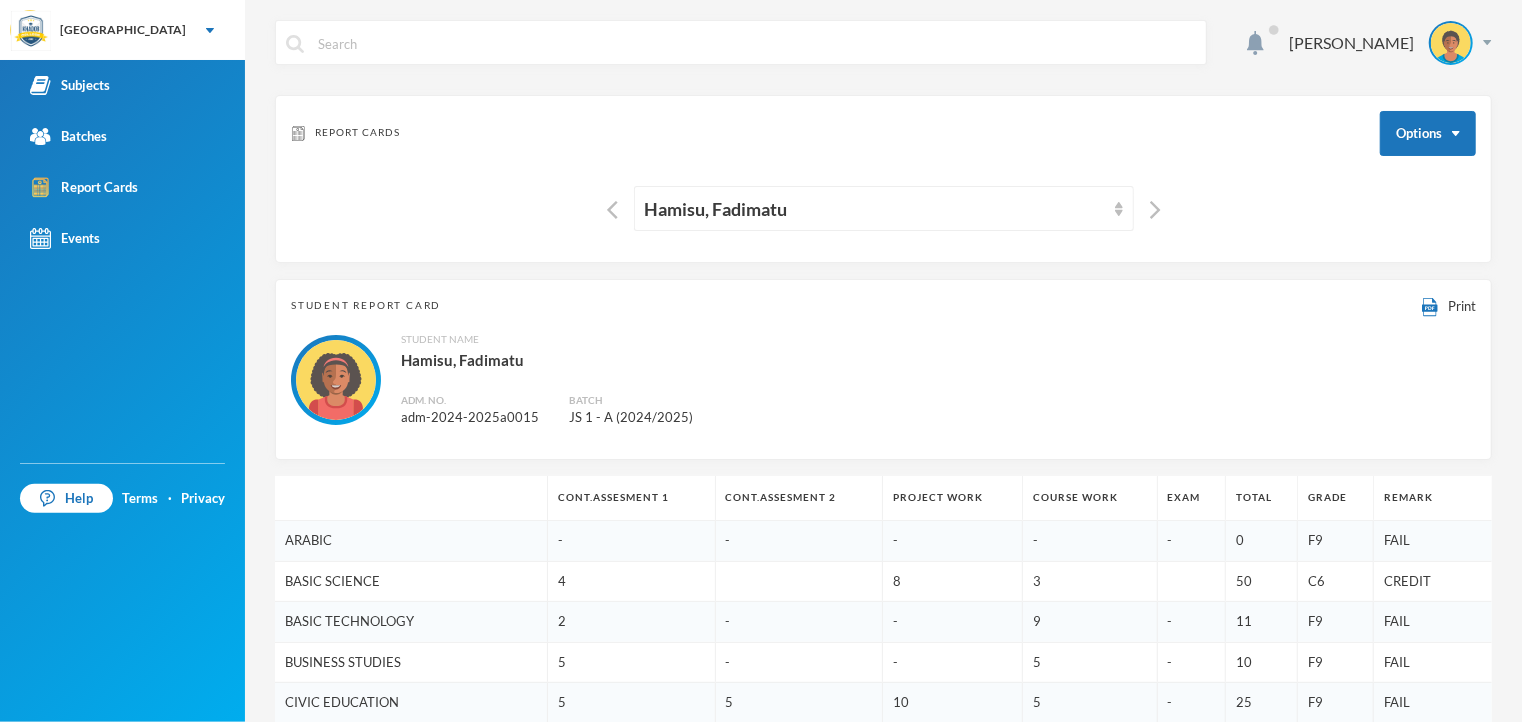 click on "Grade" at bounding box center [1336, 498] 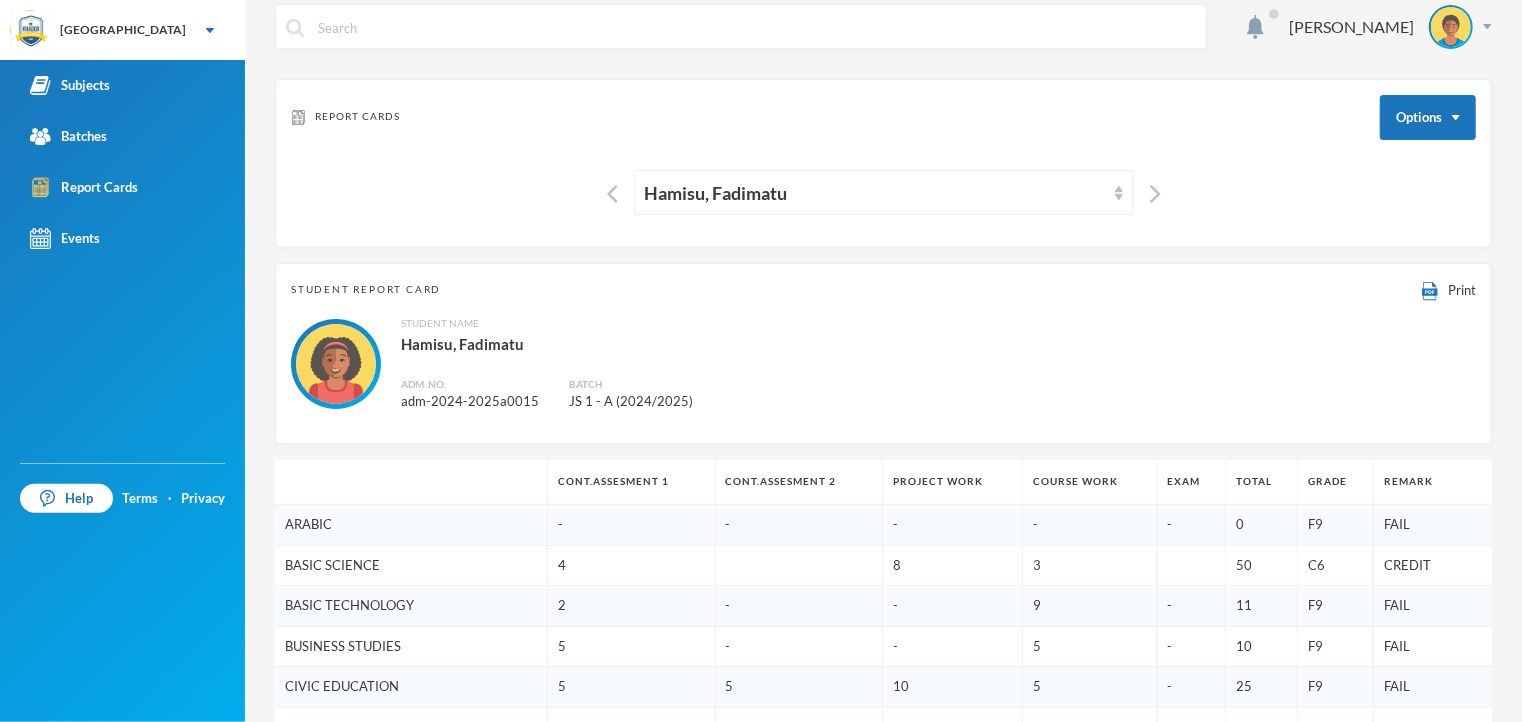 scroll, scrollTop: 0, scrollLeft: 0, axis: both 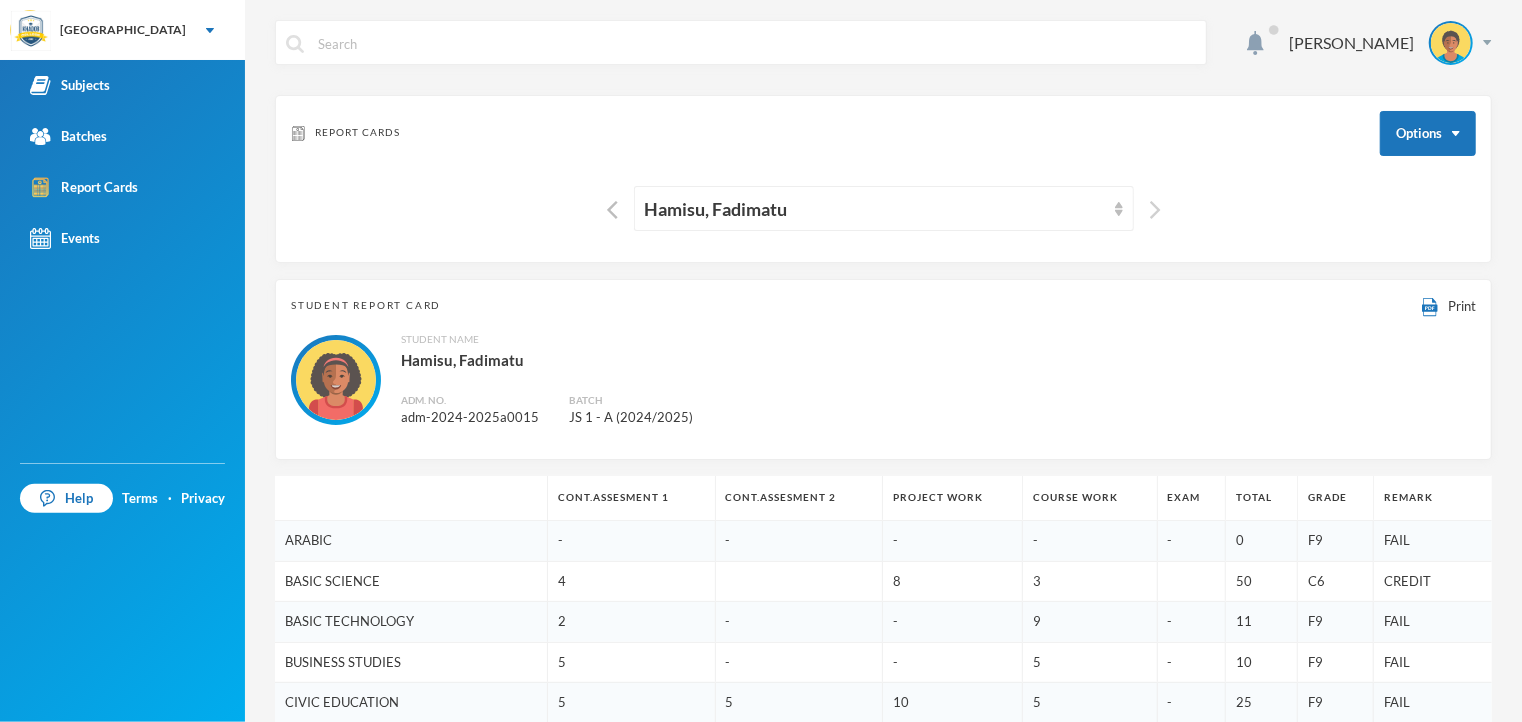 click at bounding box center (1155, 210) 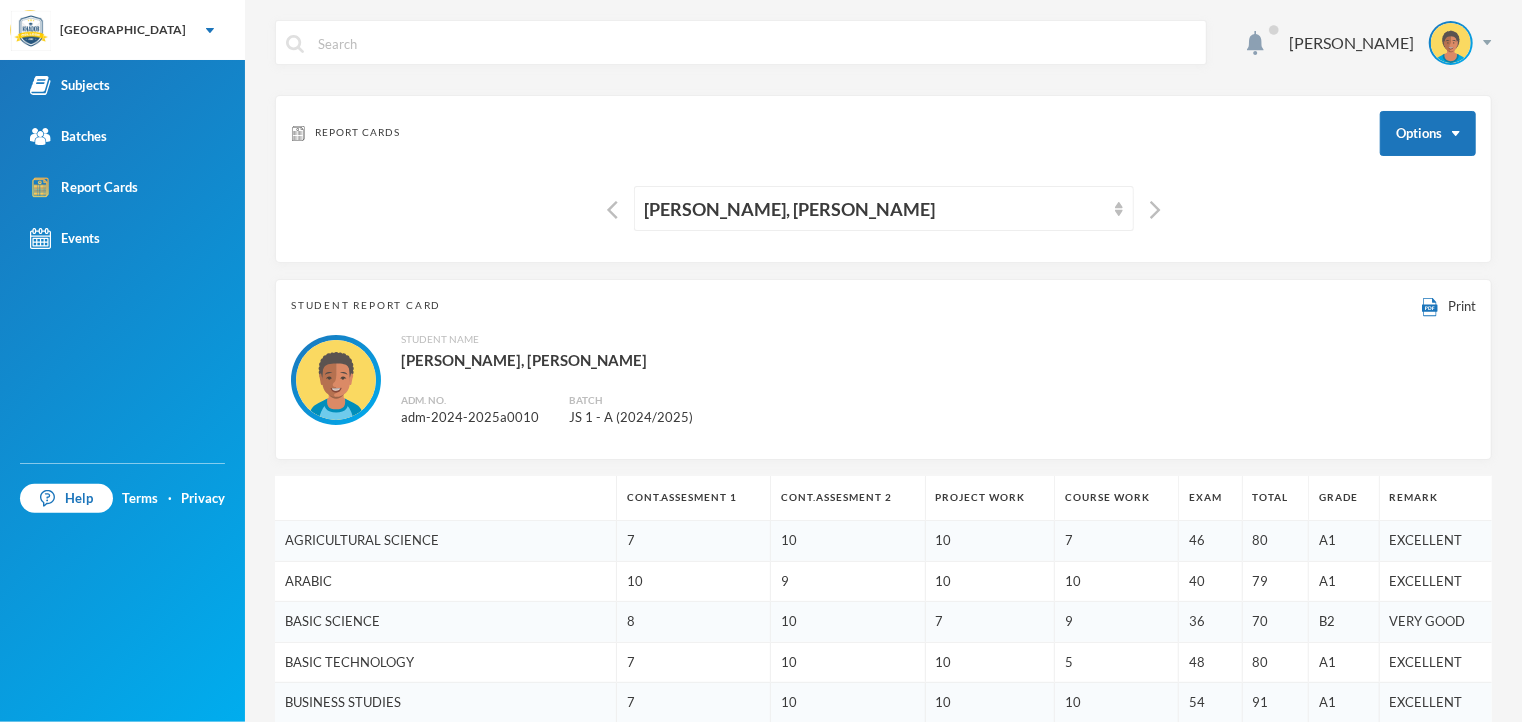 click on "Student Name [PERSON_NAME], [PERSON_NAME]. No. adm-2024-2025a0010 Batch JS 1 - A (2024/2025)" at bounding box center (883, 380) 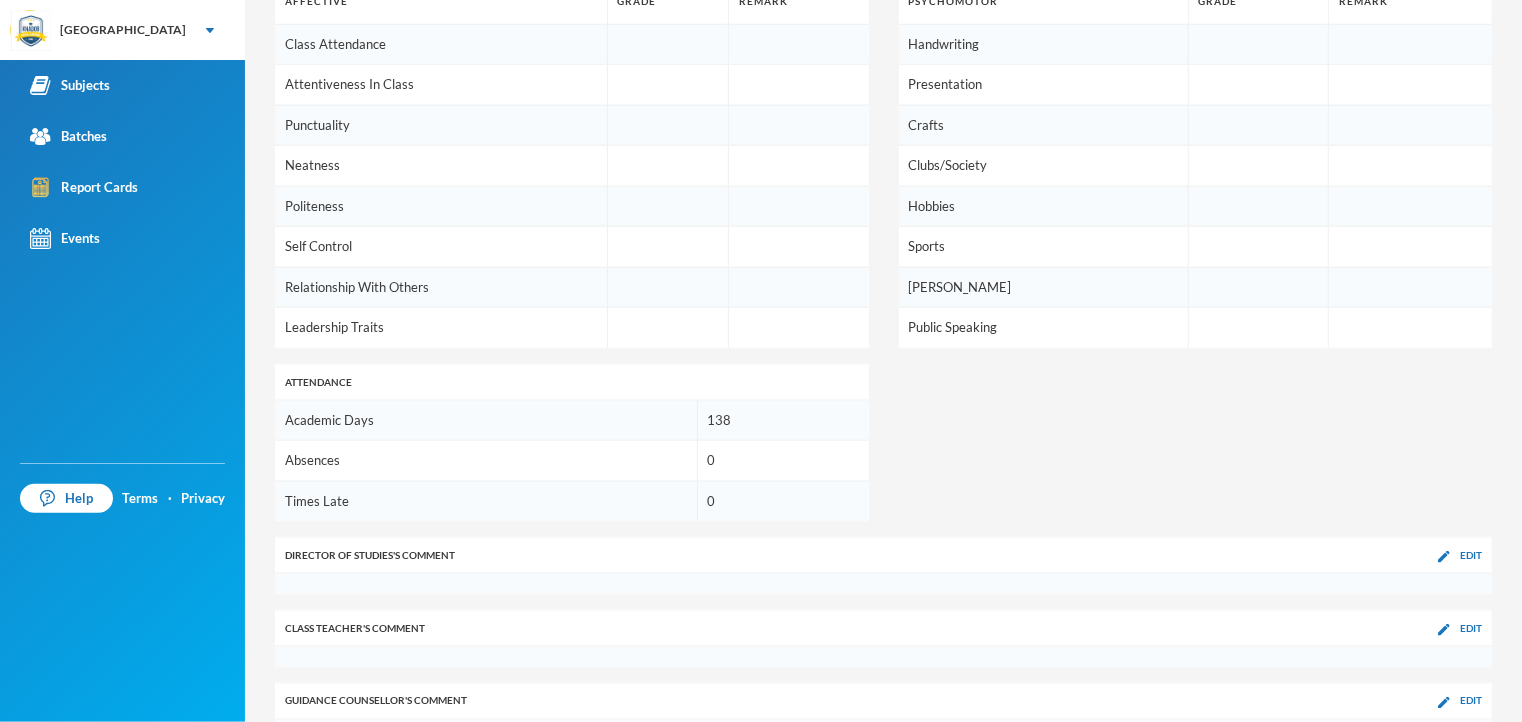 scroll, scrollTop: 1250, scrollLeft: 0, axis: vertical 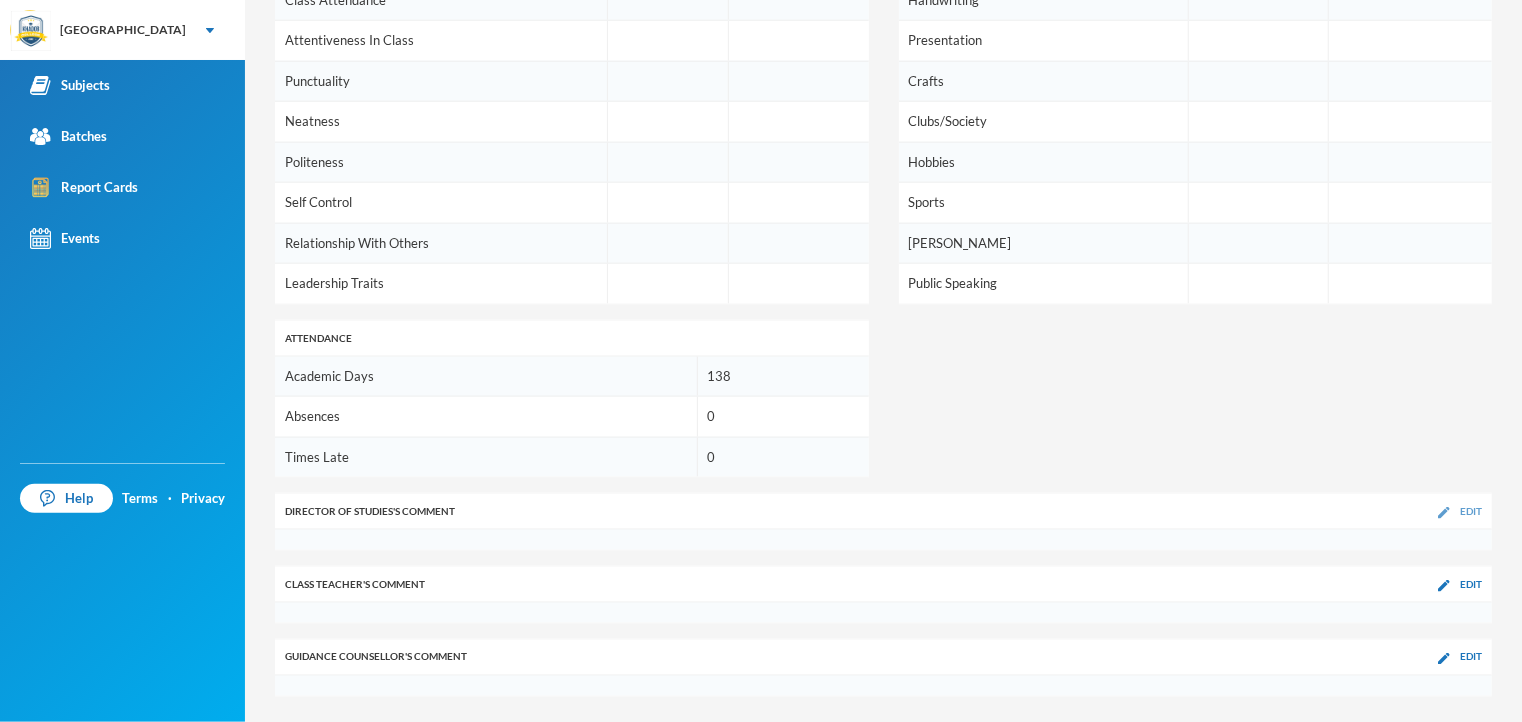 click on "Edit" at bounding box center (1471, 511) 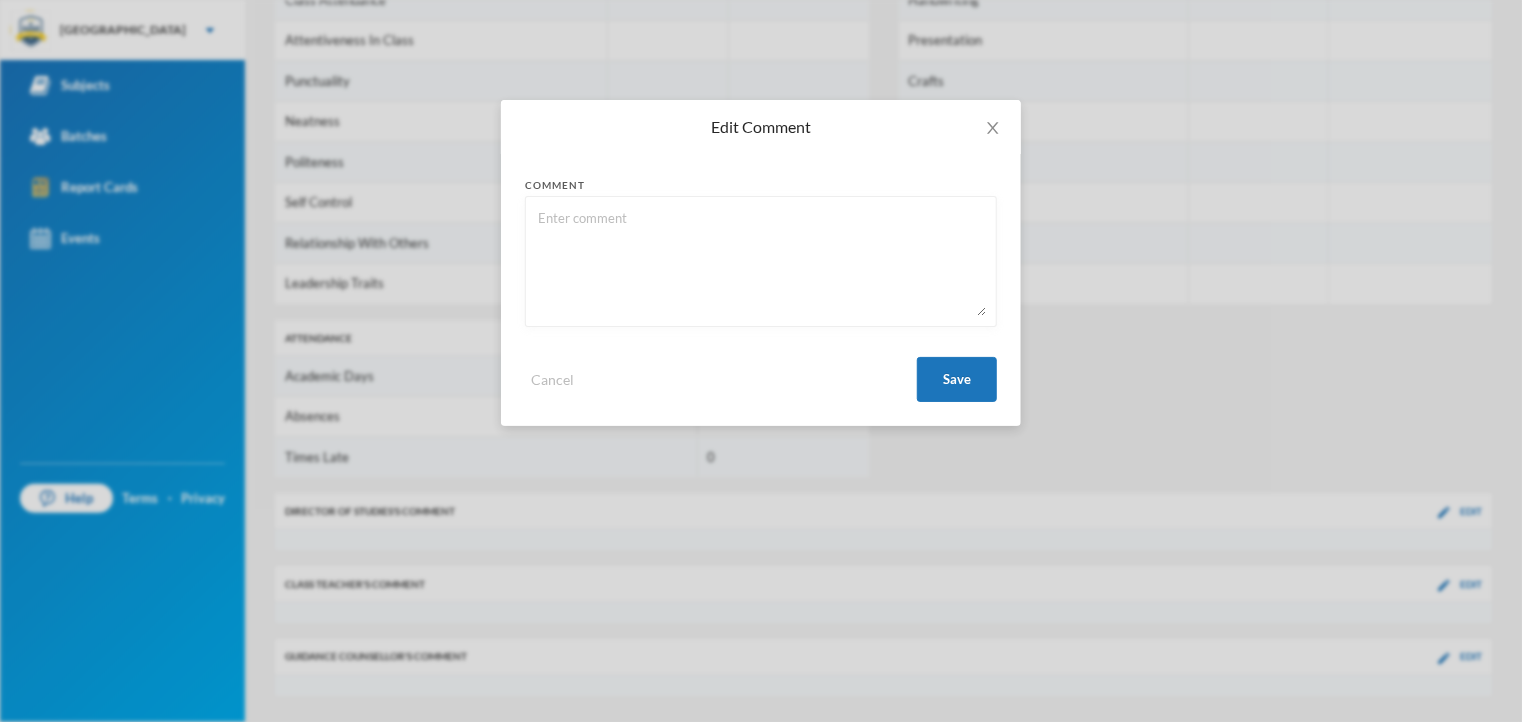 click at bounding box center (761, 261) 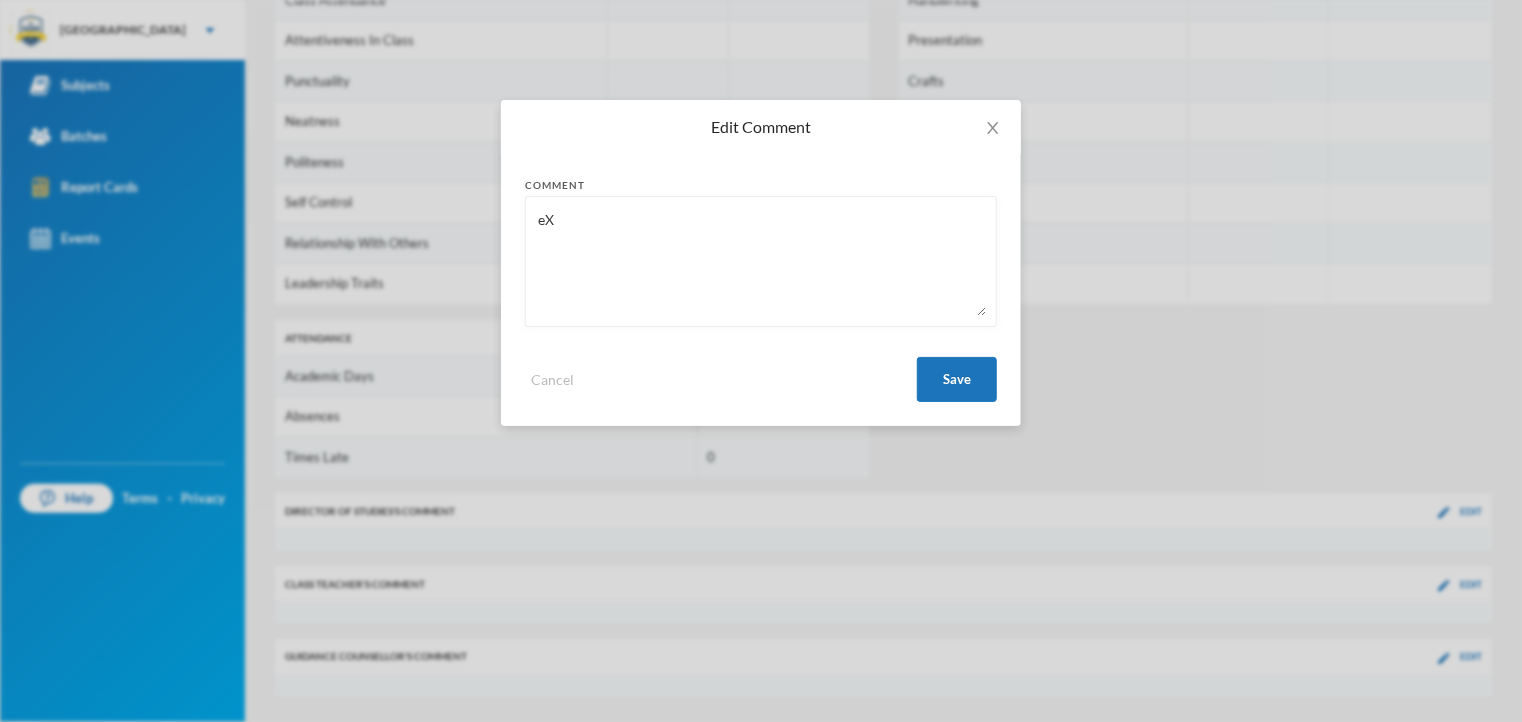 type on "e" 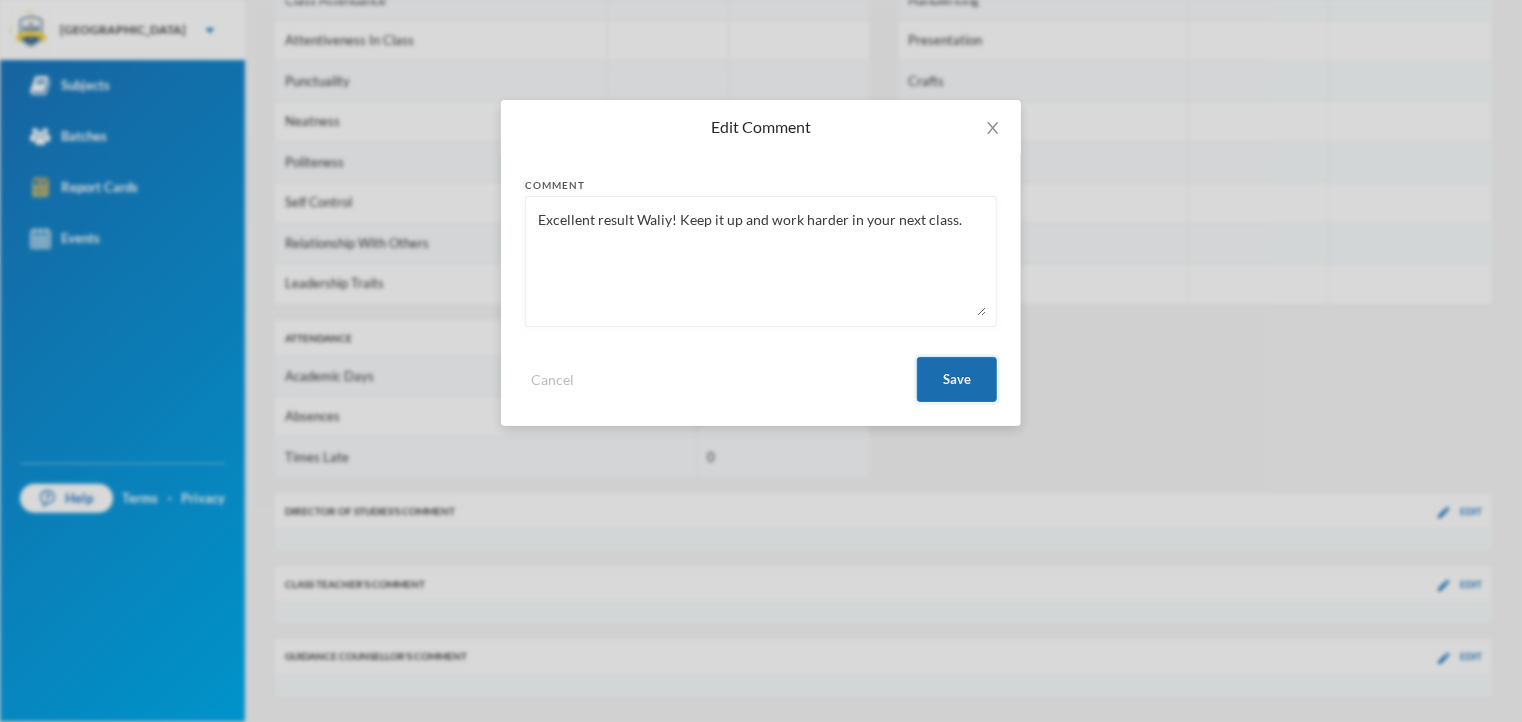 type on "Excellent result Waliy! Keep it up and work harder in your next class." 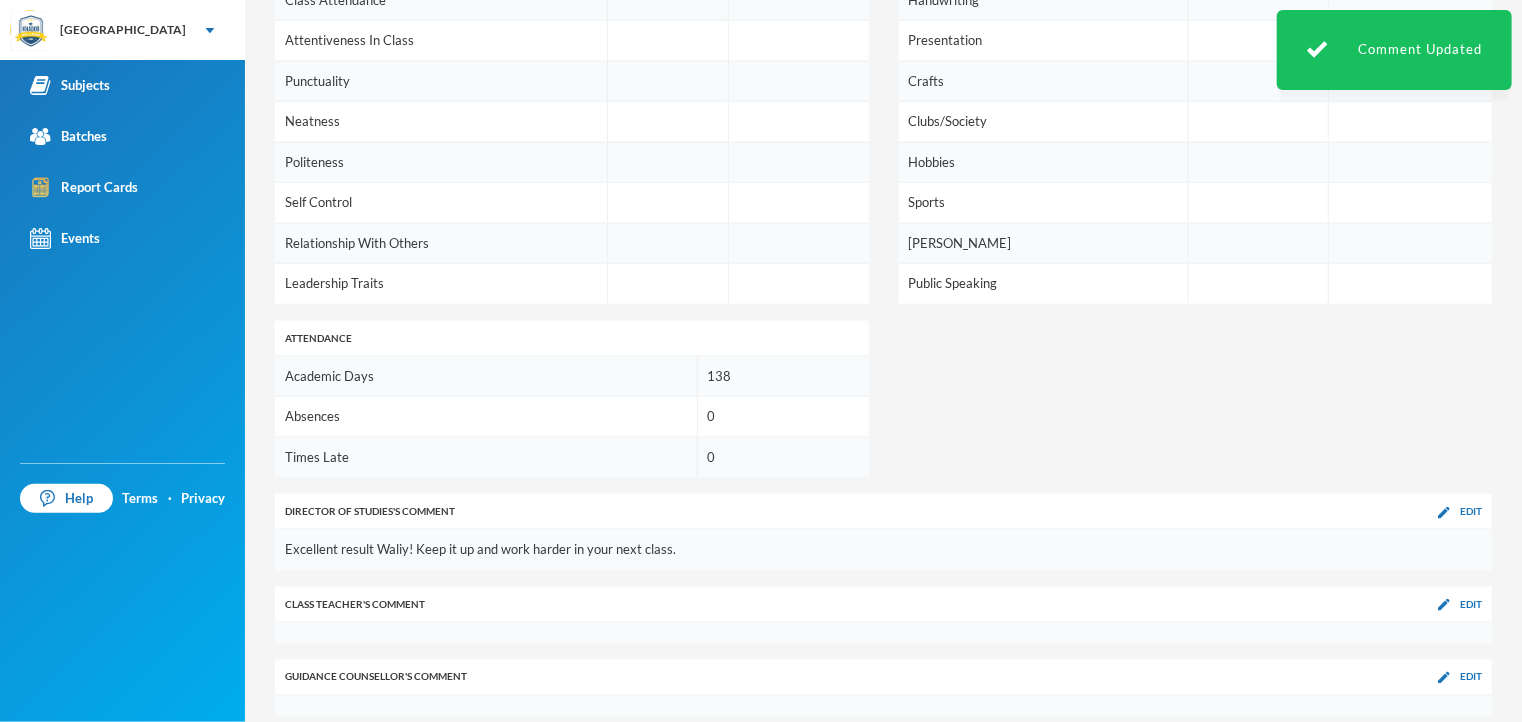 click on "Cont.Assesment 1 Cont.Assesment 2 Project Work Course Work Exam Total Grade Remark AGRICULTURAL SCIENCE 7 10 10 7 46 80 A1 EXCELLENT ARABIC 10 9 10 10 40 79 A1 EXCELLENT BASIC SCIENCE 8 10 7 9 36 70 B2 VERY GOOD BASIC TECHNOLOGY 7 10 10 5 48 80 A1 EXCELLENT BUSINESS STUDIES 7 10 10 10 54 91 A1 EXCELLENT CIVIC EDUCATION 10 7 7 9 50 83 A1 EXCELLENT COMPUTER STUDIES 10 10 10 10 50 90 A1 EXCELLENT CULTURAL AND CREATIVE ARTS 10 10 10 10 46 86 A1 EXCELLENT ENGLISH LANGUAGE 8 4 7 8 30 57 C5 CREDIT HOME ECONOMICS 7 10 8 9 45 79 A1 EXCELLENT [DEMOGRAPHIC_DATA] RELIGIOUS STUDIES 5 9 10 8 52 84 A1 EXCELLENT MATHEMATICS 5 9 7 10 56 87 A1 EXCELLENT PHYSICAL HEALTH EDUCATION 10 6 4 8 42 70 B2 VERY GOOD SOCIAL STUDIES 10 10 10 10 40 80 A1 EXCELLENT YORUBA - 7 8 8 30 53 C6 CREDIT Averages 8 9 9 9 44 78 A1 EXCELLENT Affective Grade Remark Class Attendance Attentiveness In Class Punctuality Neatness Politeness Self Control Relationship With Others Leadership Traits Psychomotor Grade Remark Handwriting Presentation Crafts Clubs/Society 0" at bounding box center (883, -29) 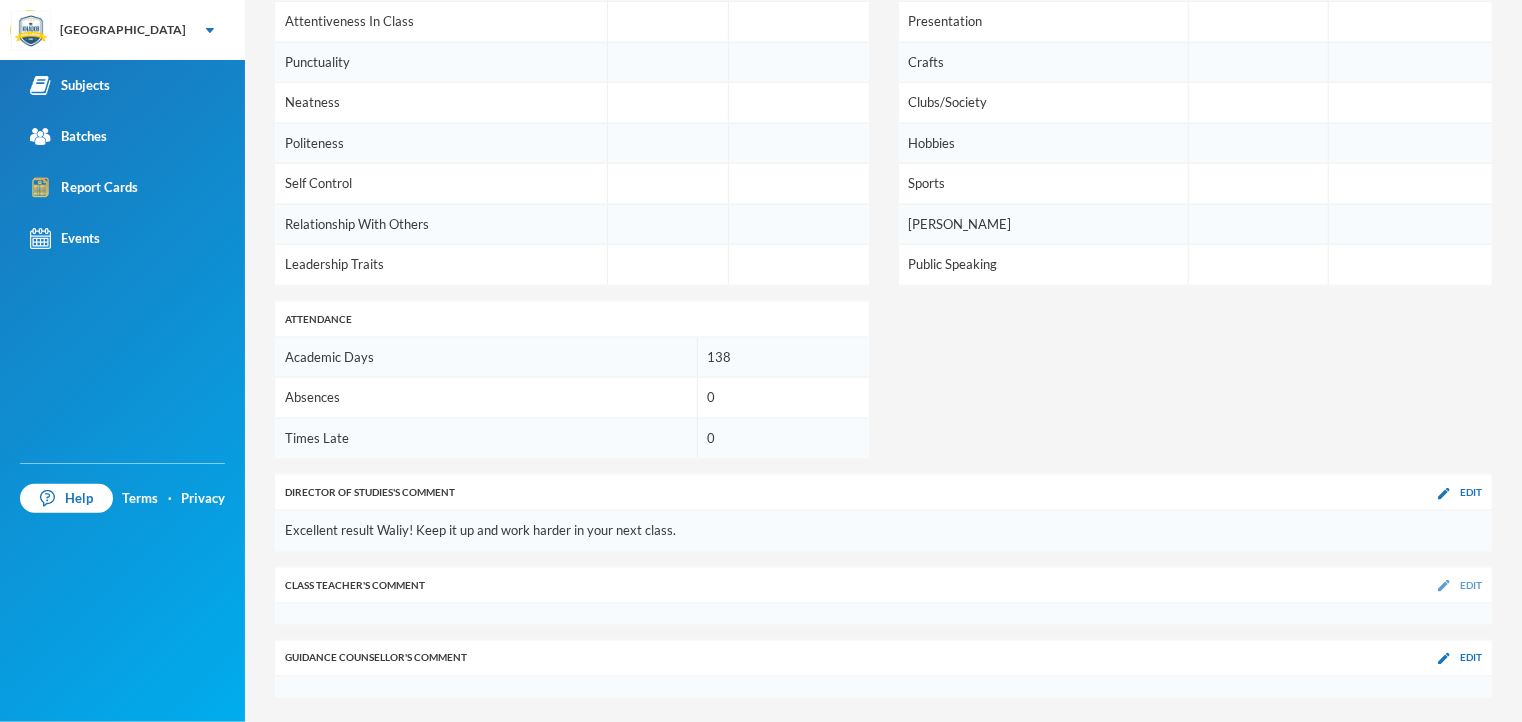 click on "Edit" at bounding box center (1471, 585) 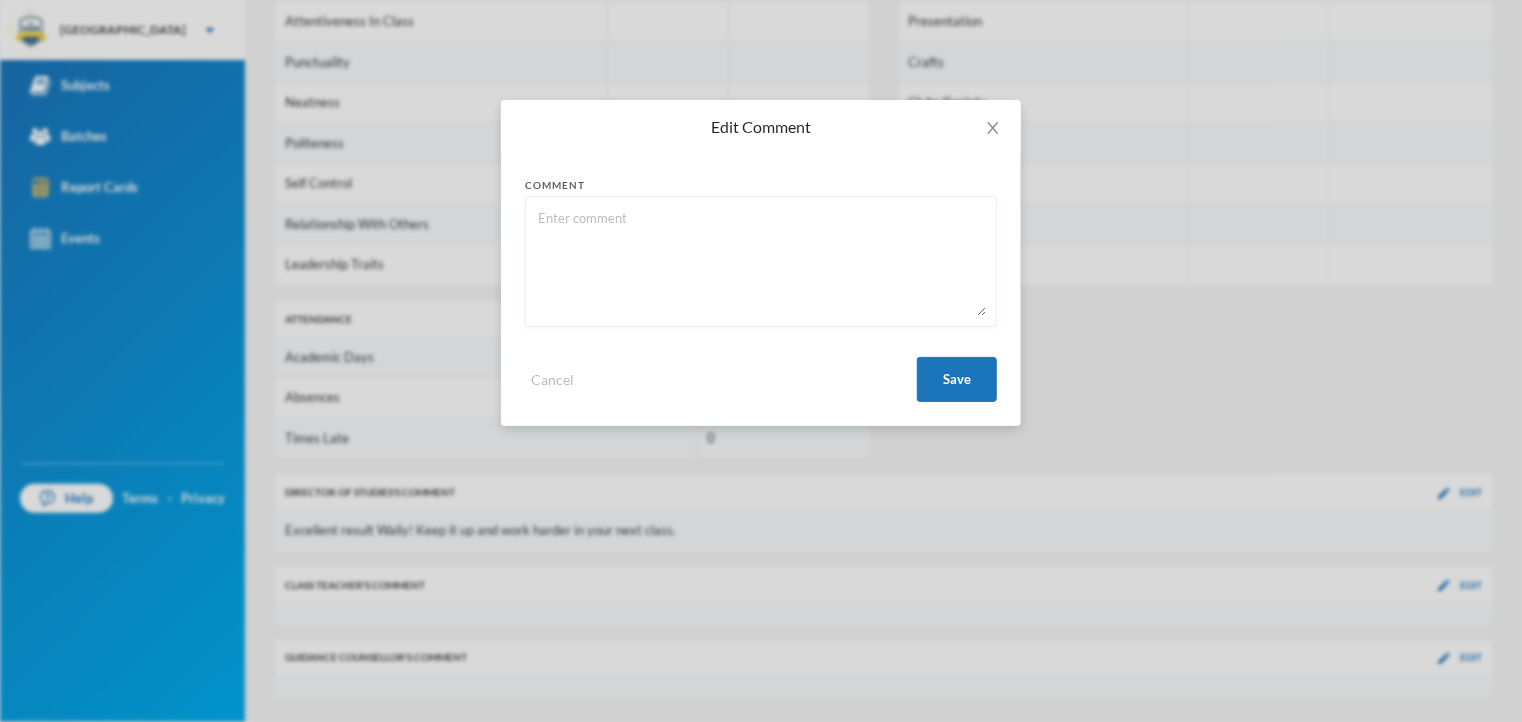 click at bounding box center (761, 261) 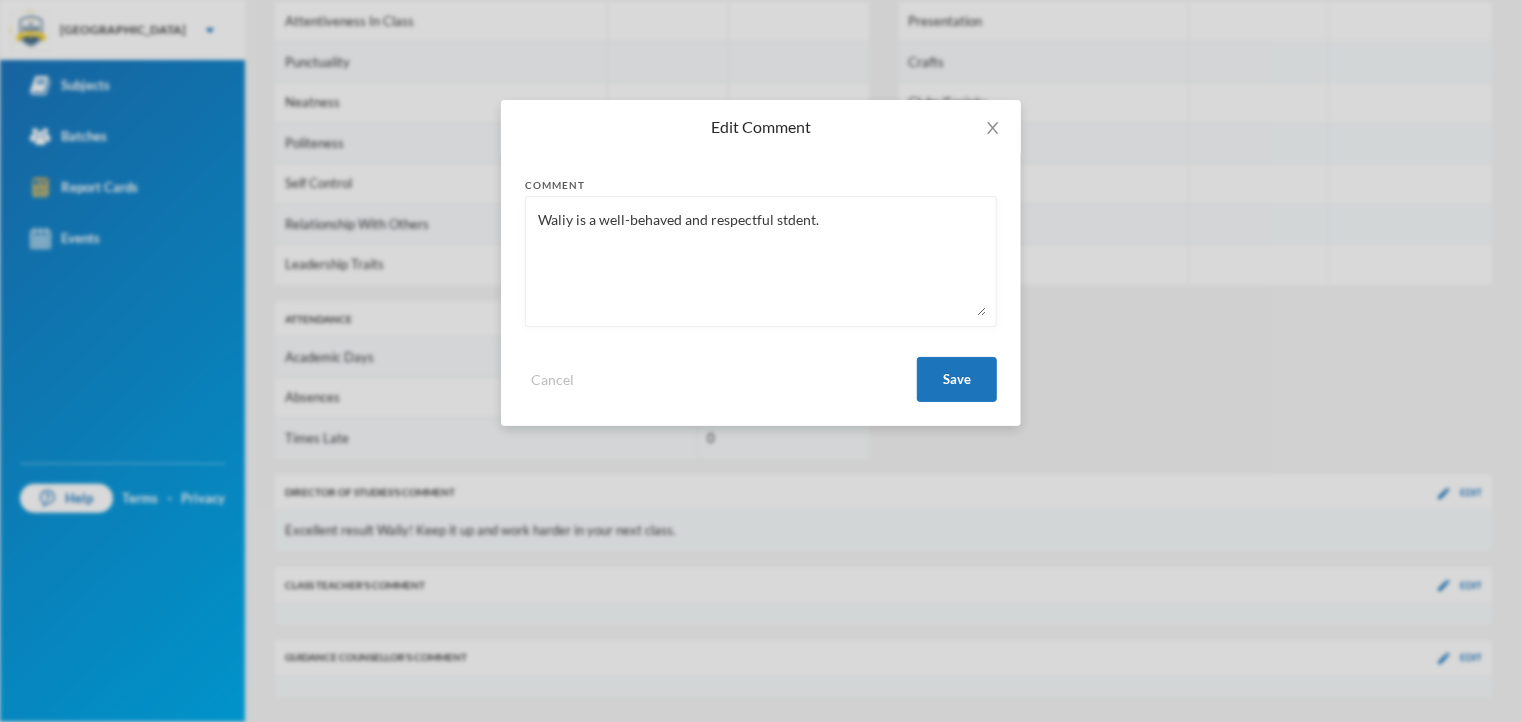 click on "Waliy is a well-behaved and respectful stdent." at bounding box center [761, 261] 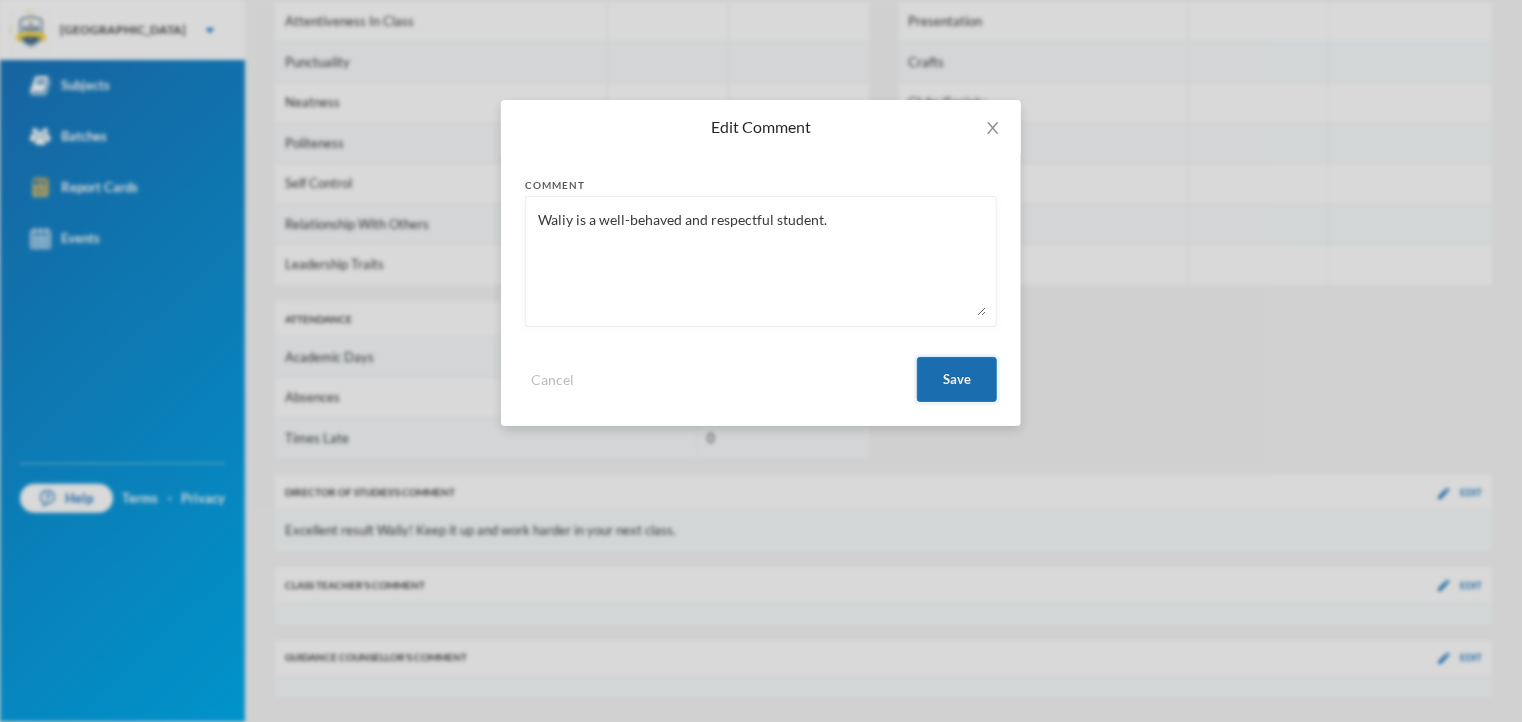 type on "Waliy is a well-behaved and respectful student." 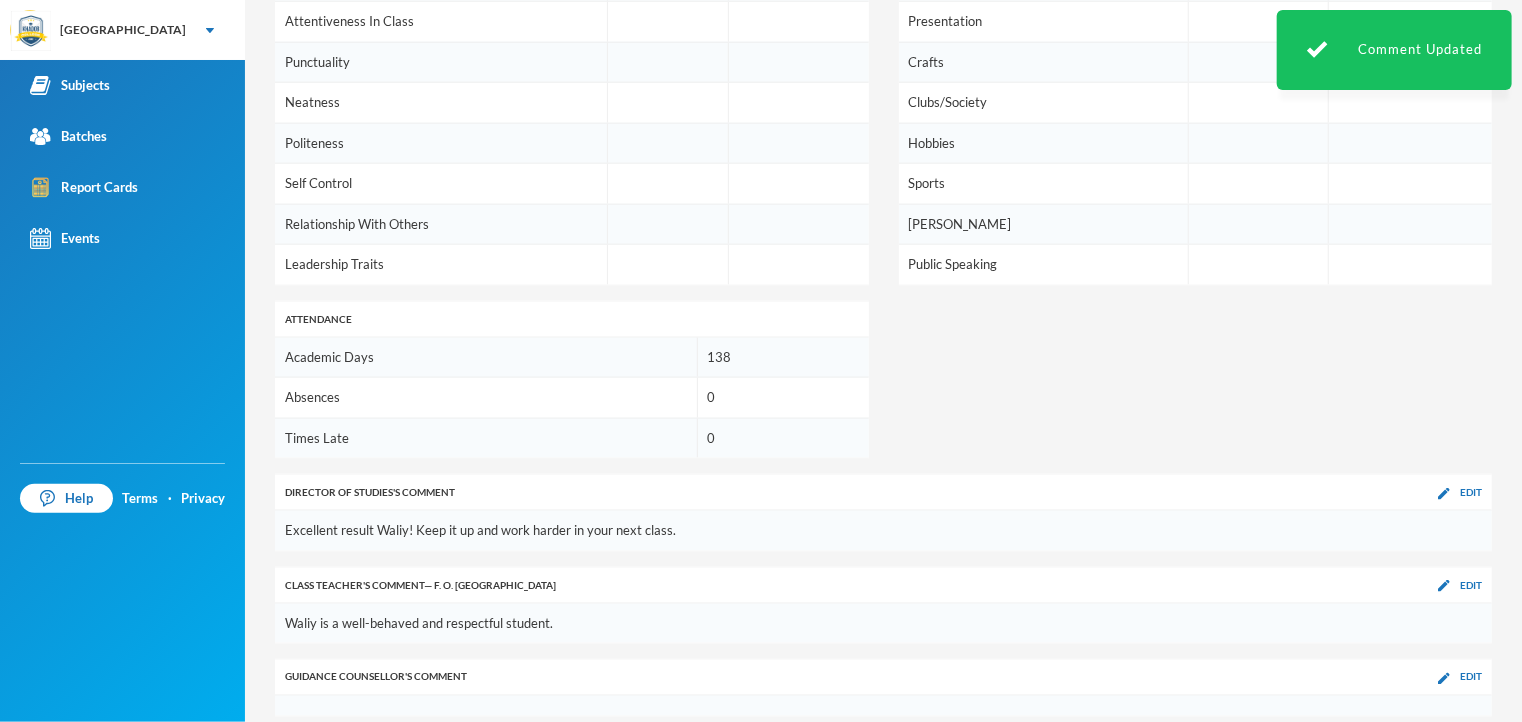 click at bounding box center (1258, 184) 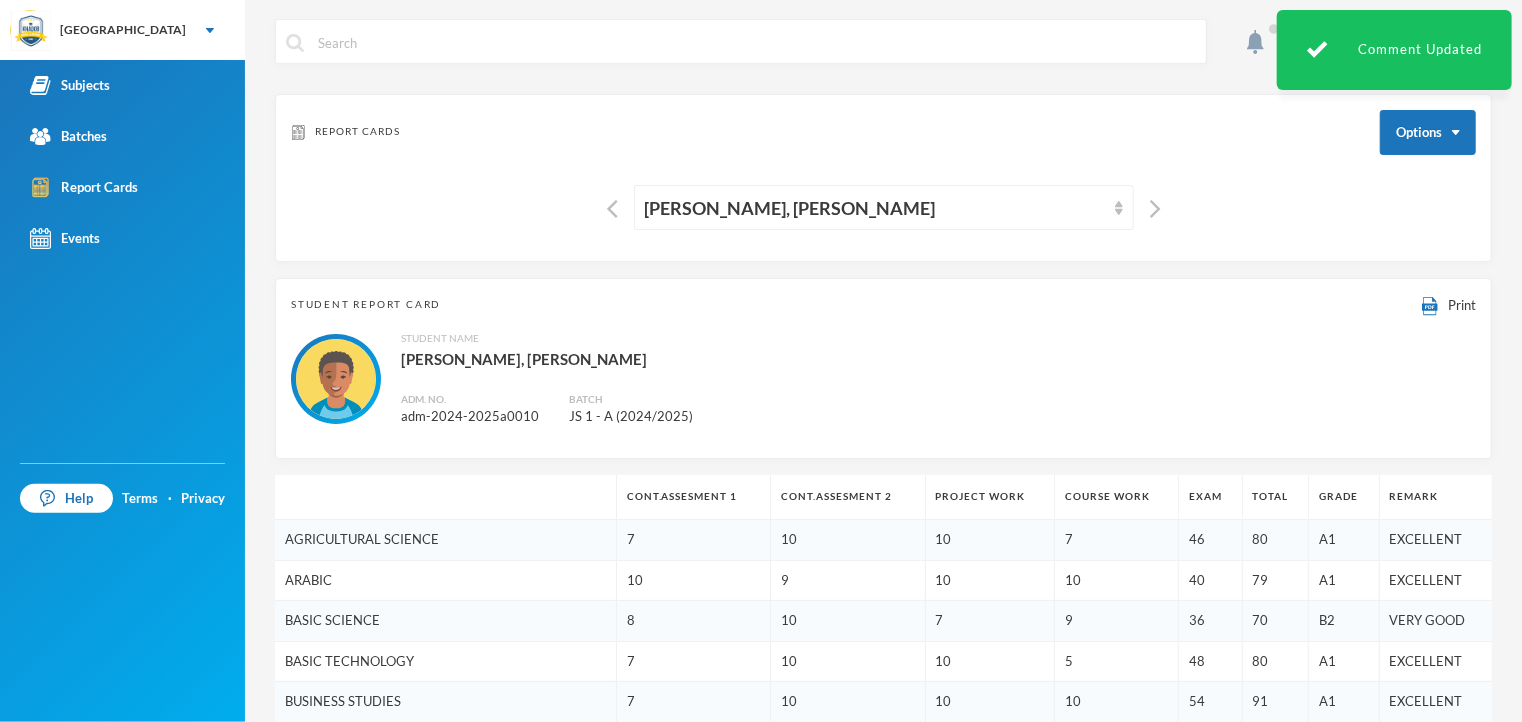 scroll, scrollTop: 0, scrollLeft: 0, axis: both 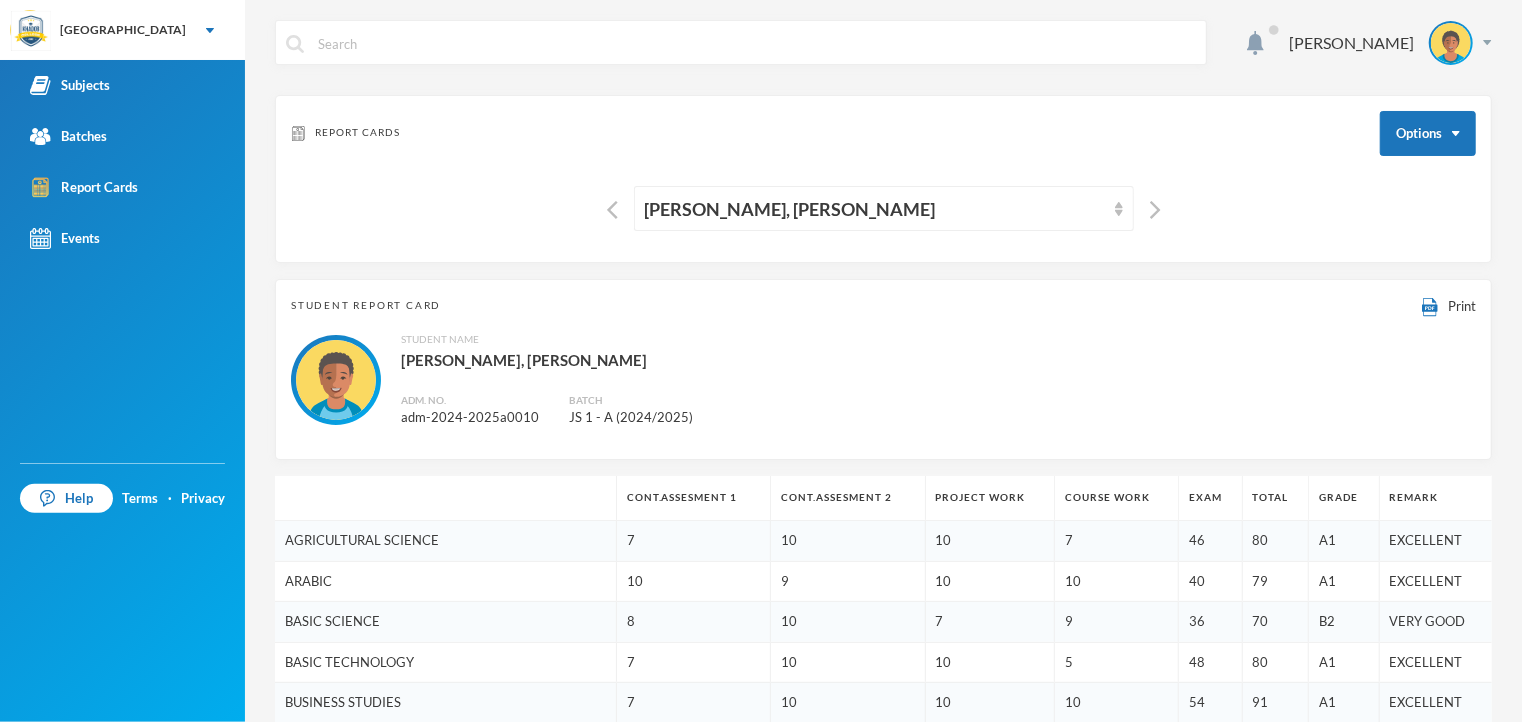 click on "Student Report Card Print Student Name [PERSON_NAME], [PERSON_NAME]. No. adm-2024-2025a0010 Batch JS 1 - A (2024/2025)" at bounding box center (883, 369) 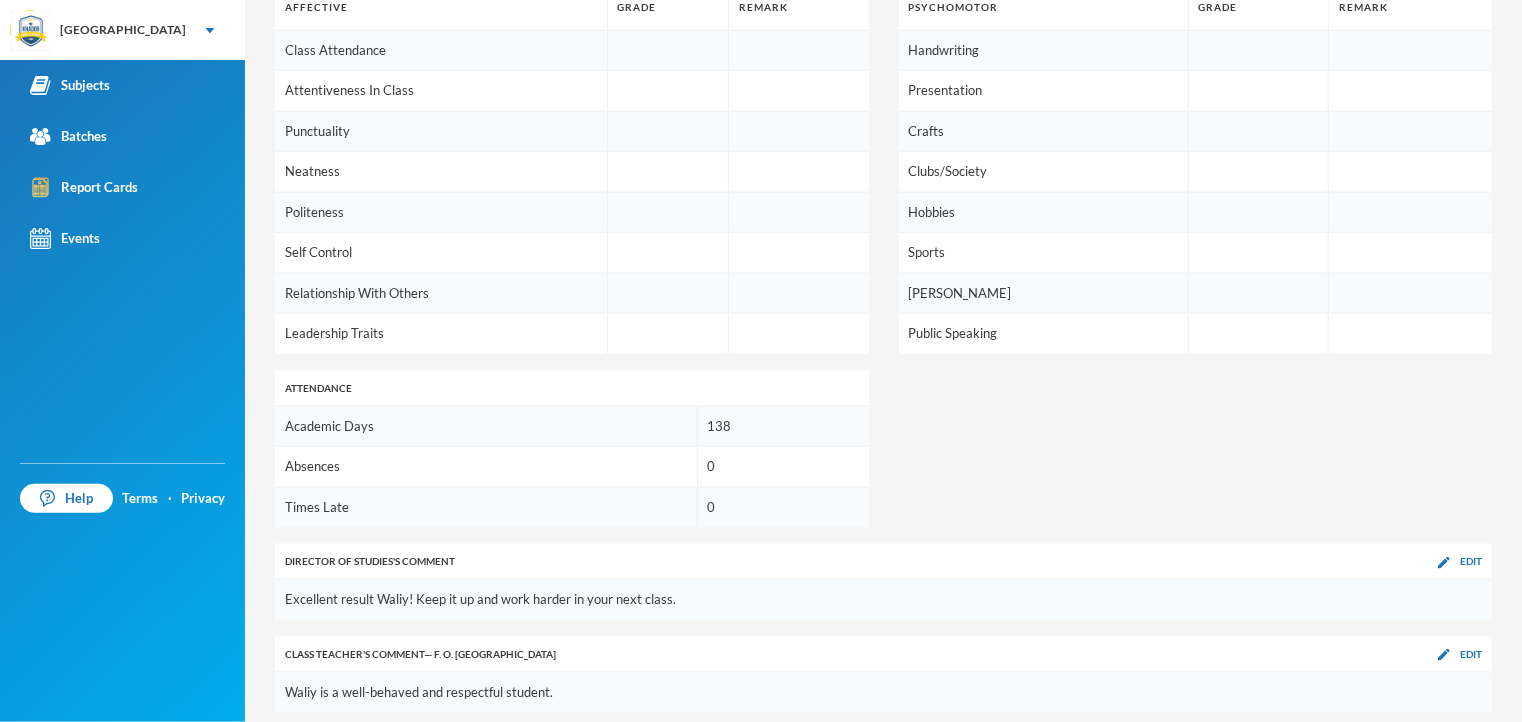 scroll, scrollTop: 1240, scrollLeft: 0, axis: vertical 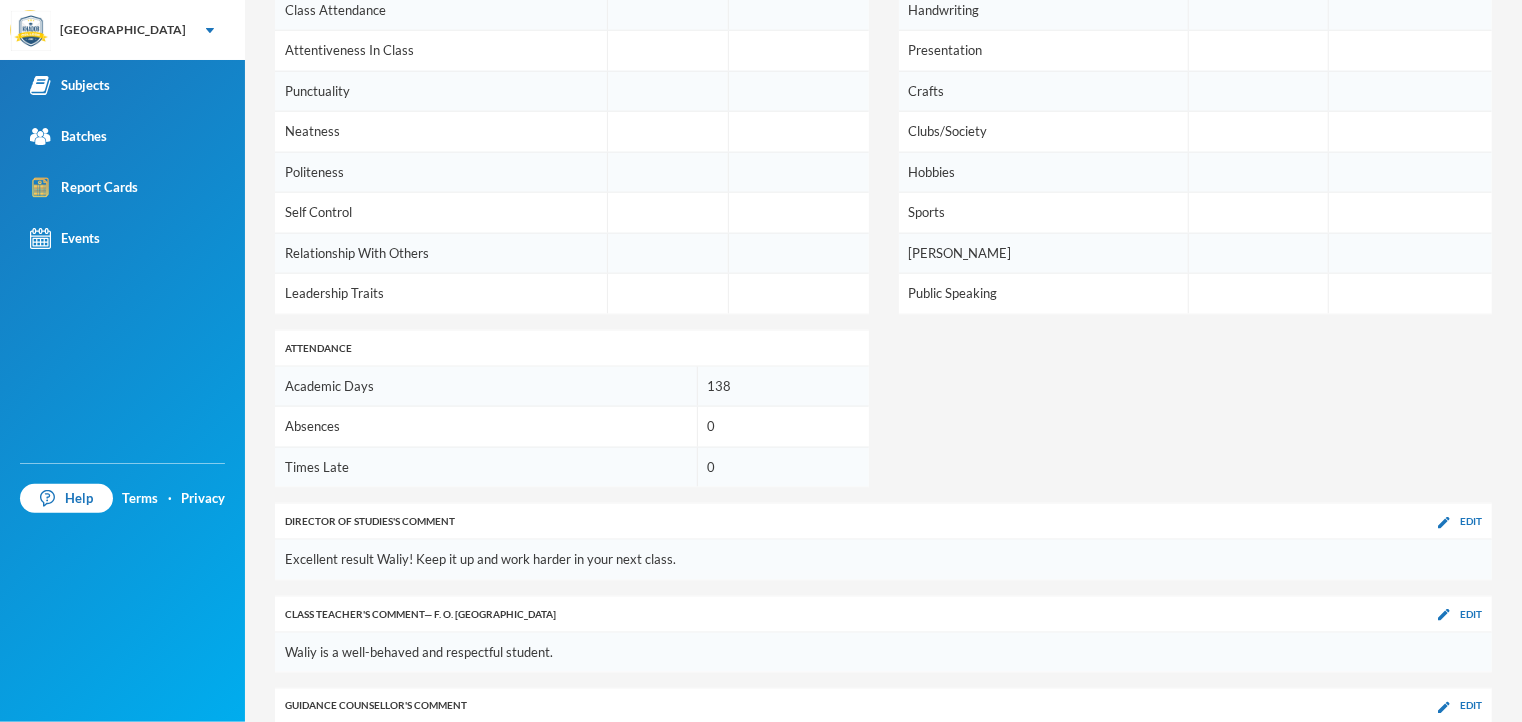 click on "Cont.Assesment 1 Cont.Assesment 2 Project Work Course Work Exam Total Grade Remark AGRICULTURAL SCIENCE 7 10 10 7 46 80 A1 EXCELLENT ARABIC 10 9 10 10 40 79 A1 EXCELLENT BASIC SCIENCE 8 10 7 9 36 70 B2 VERY GOOD BASIC TECHNOLOGY 7 10 10 5 48 80 A1 EXCELLENT BUSINESS STUDIES 7 10 10 10 54 91 A1 EXCELLENT CIVIC EDUCATION 10 7 7 9 50 83 A1 EXCELLENT COMPUTER STUDIES 10 10 10 10 50 90 A1 EXCELLENT CULTURAL AND CREATIVE ARTS 10 10 10 10 46 86 A1 EXCELLENT ENGLISH LANGUAGE 8 4 7 8 30 57 C5 CREDIT HOME ECONOMICS 7 10 8 9 45 79 A1 EXCELLENT [DEMOGRAPHIC_DATA] RELIGIOUS STUDIES 5 9 10 8 52 84 A1 EXCELLENT MATHEMATICS 5 9 7 10 56 87 A1 EXCELLENT PHYSICAL HEALTH EDUCATION 10 6 4 8 42 70 B2 VERY GOOD SOCIAL STUDIES 10 10 10 10 40 80 A1 EXCELLENT YORUBA - 7 8 8 30 53 C6 CREDIT Averages 8 9 9 9 44 78 A1 EXCELLENT Affective Grade Remark Class Attendance Attentiveness In Class Punctuality Neatness Politeness Self Control Relationship With Others Leadership Traits Psychomotor Grade Remark Handwriting Presentation Crafts Clubs/Society 0" at bounding box center (883, -9) 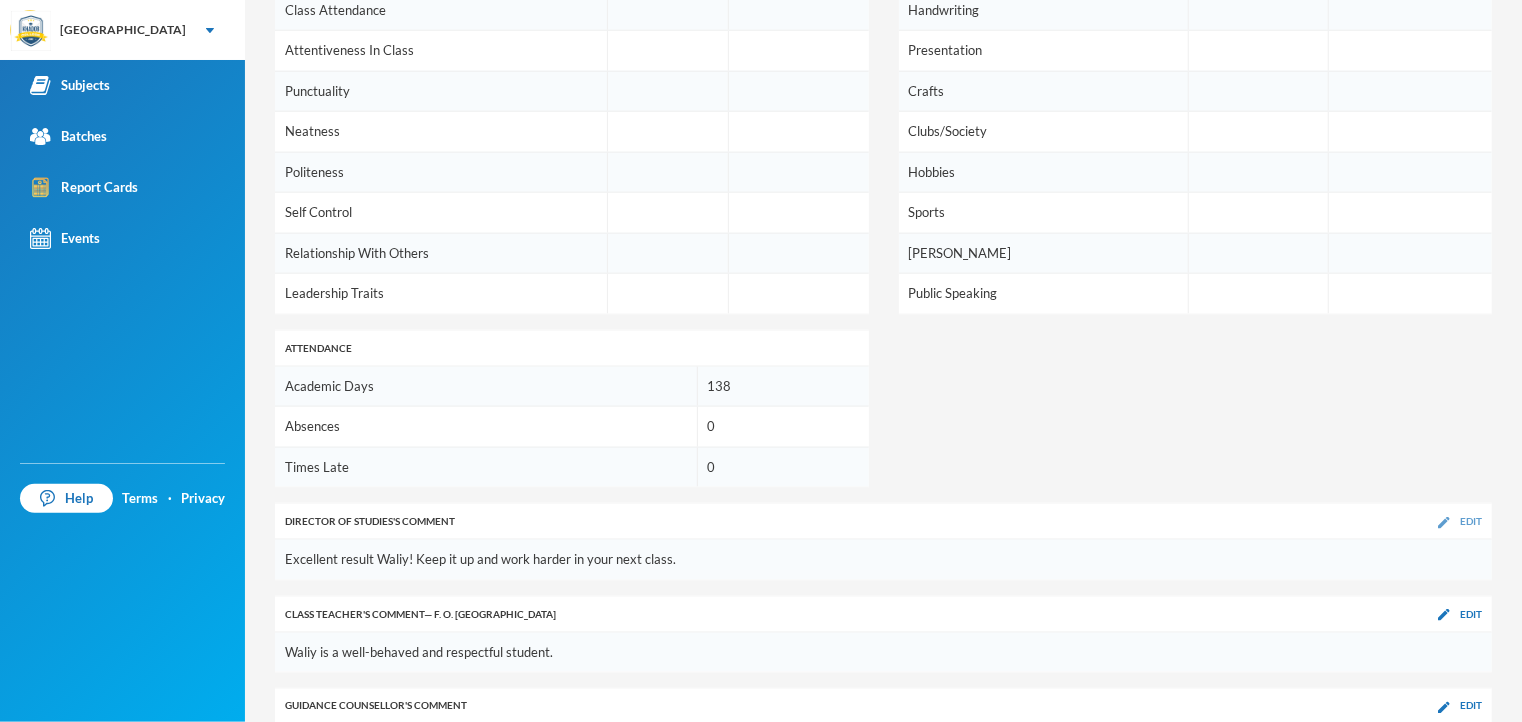 click on "Edit" at bounding box center [1471, 521] 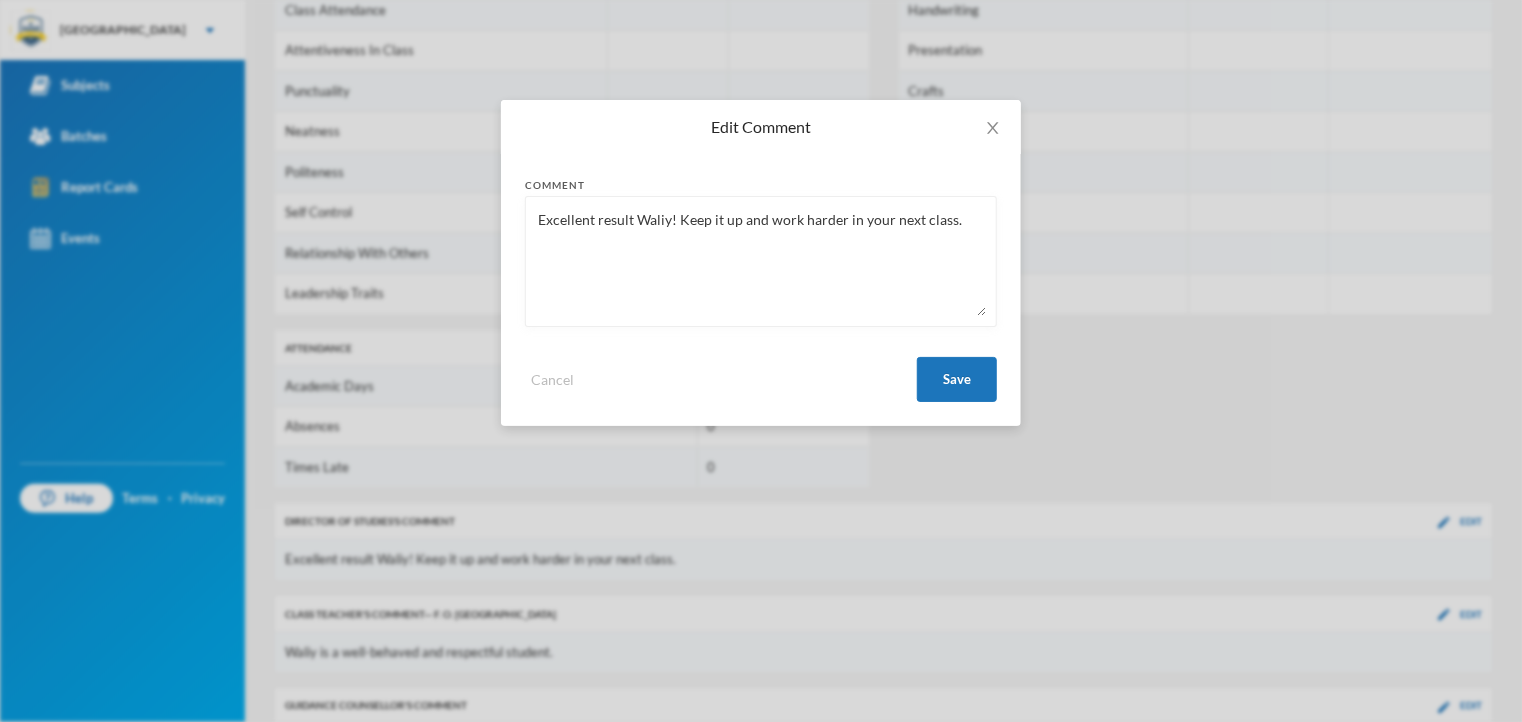 click on "Excellent result Waliy! Keep it up and work harder in your next class." at bounding box center (761, 261) 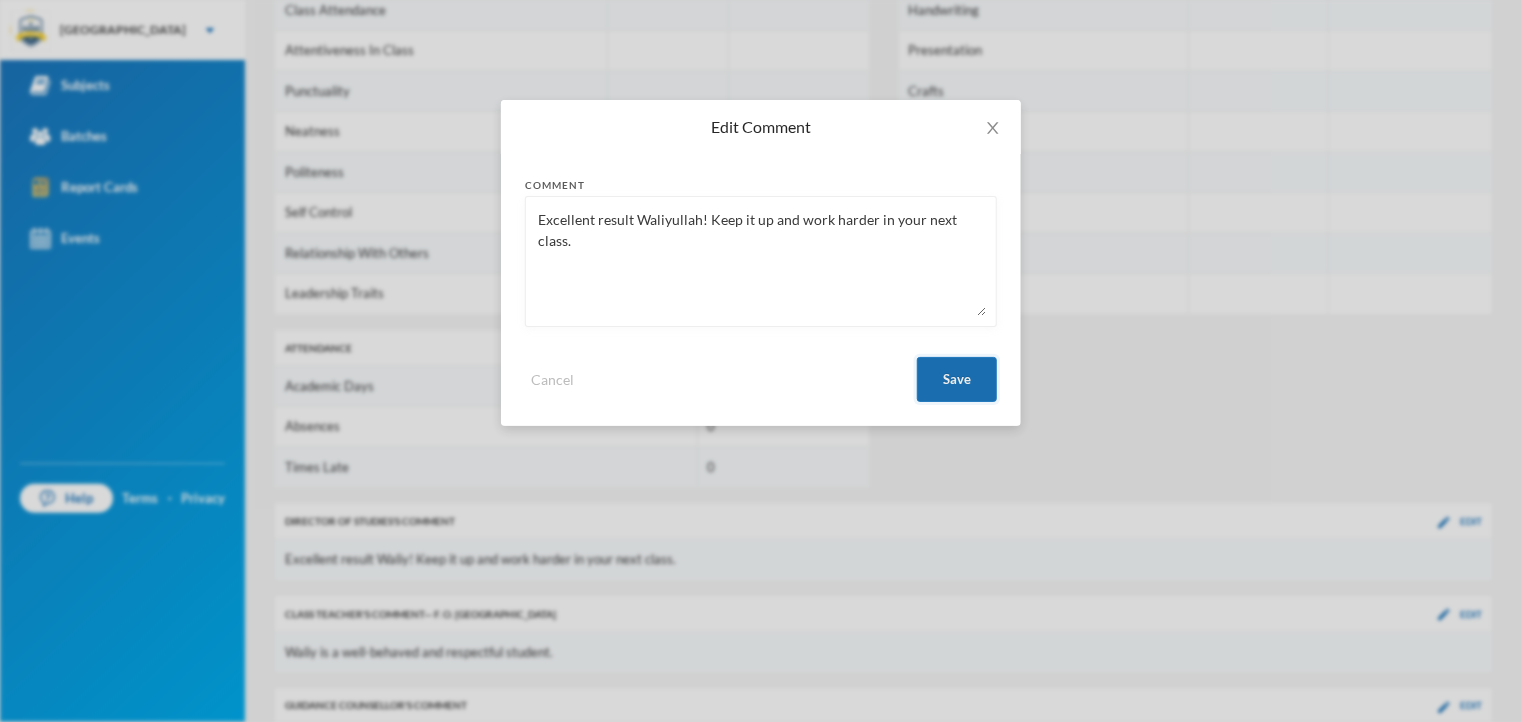 type on "Excellent result Waliyullah! Keep it up and work harder in your next class." 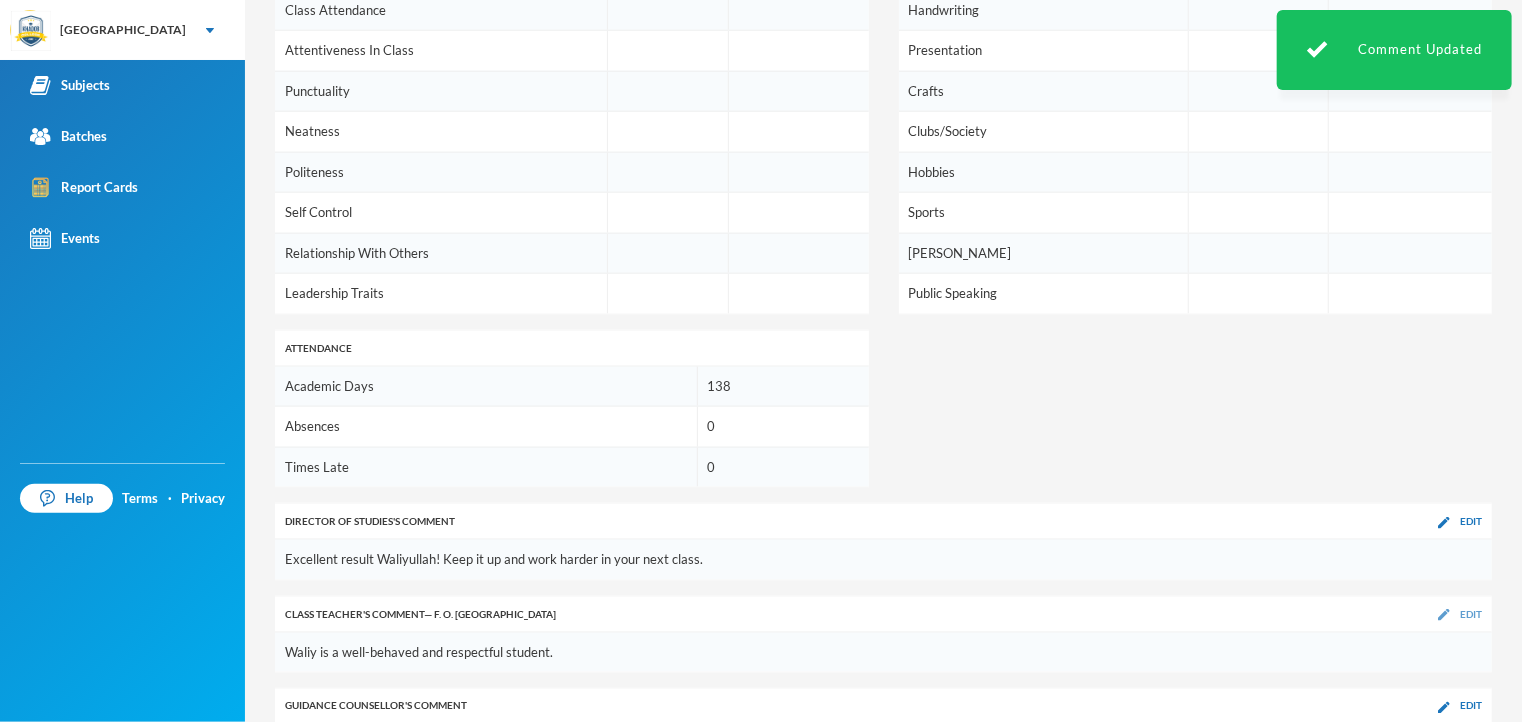 click on "Edit" at bounding box center [1471, 614] 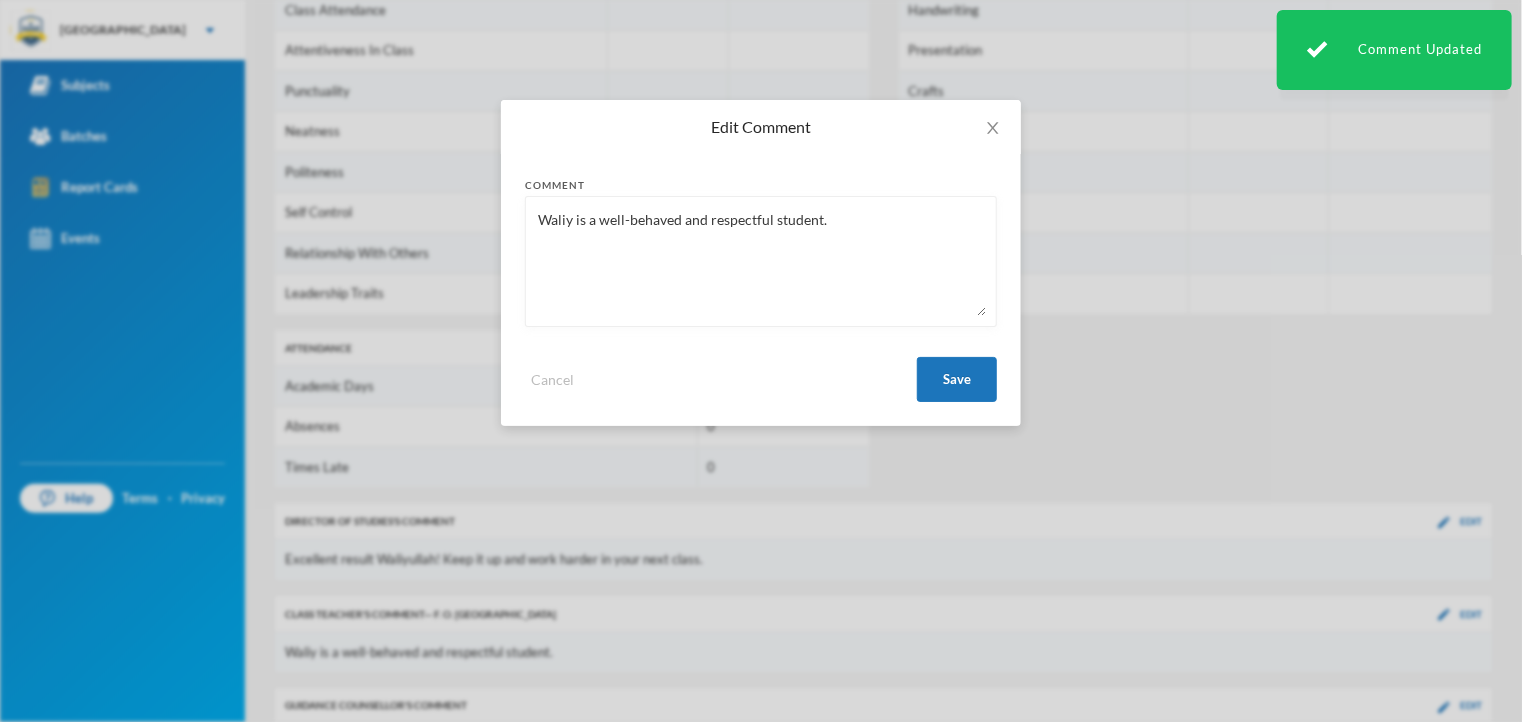 click on "Waliy is a well-behaved and respectful student." at bounding box center [761, 261] 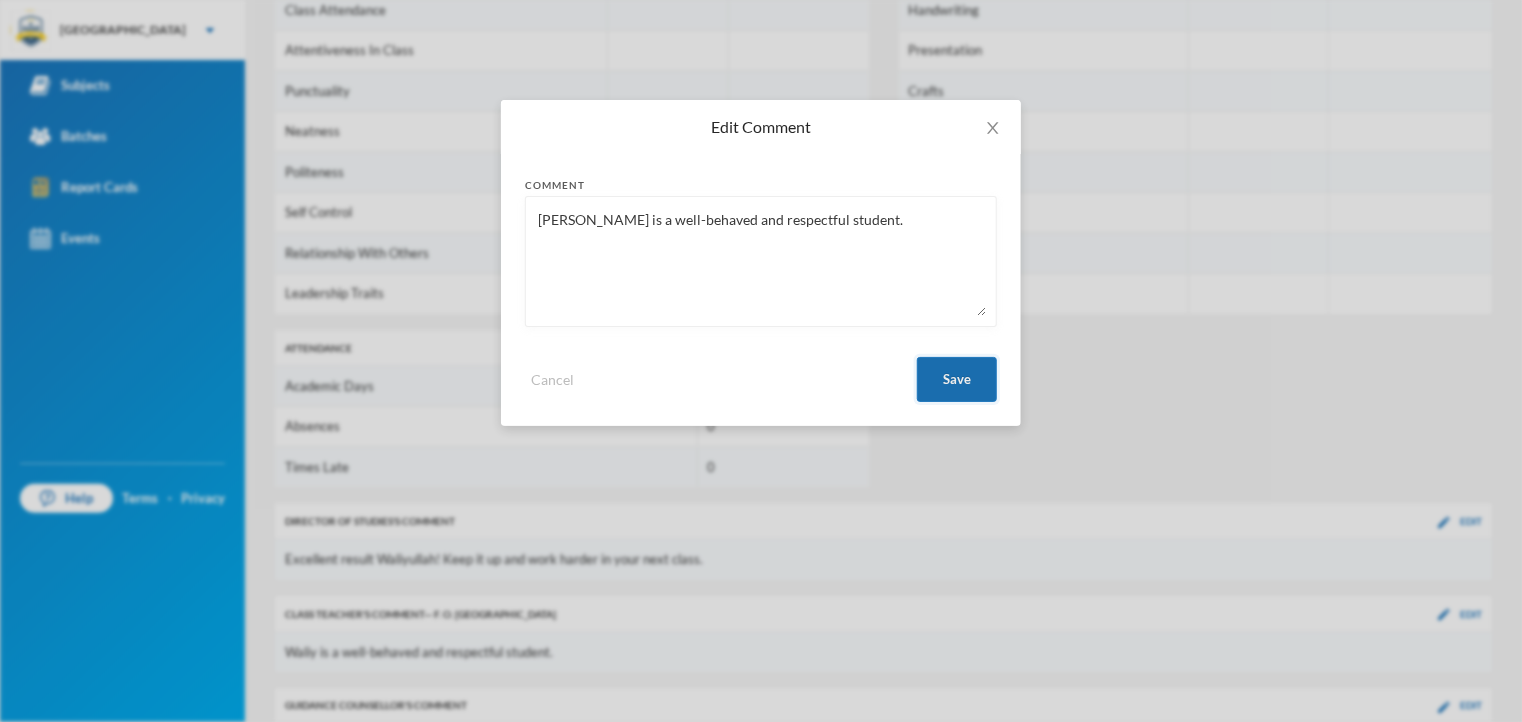 type on "[PERSON_NAME] is a well-behaved and respectful student." 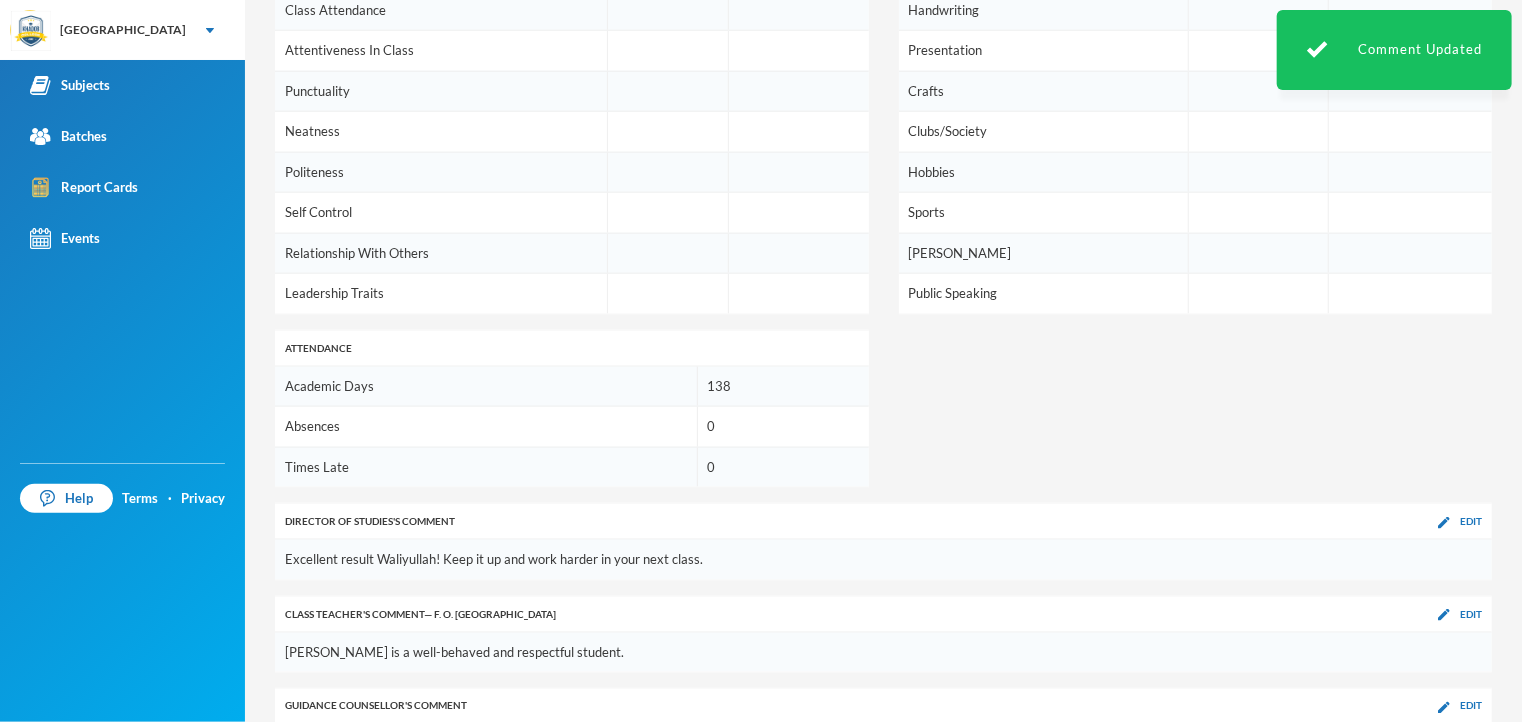 click on "Guidance Counsellor 's Comment   Edit" at bounding box center [883, 707] 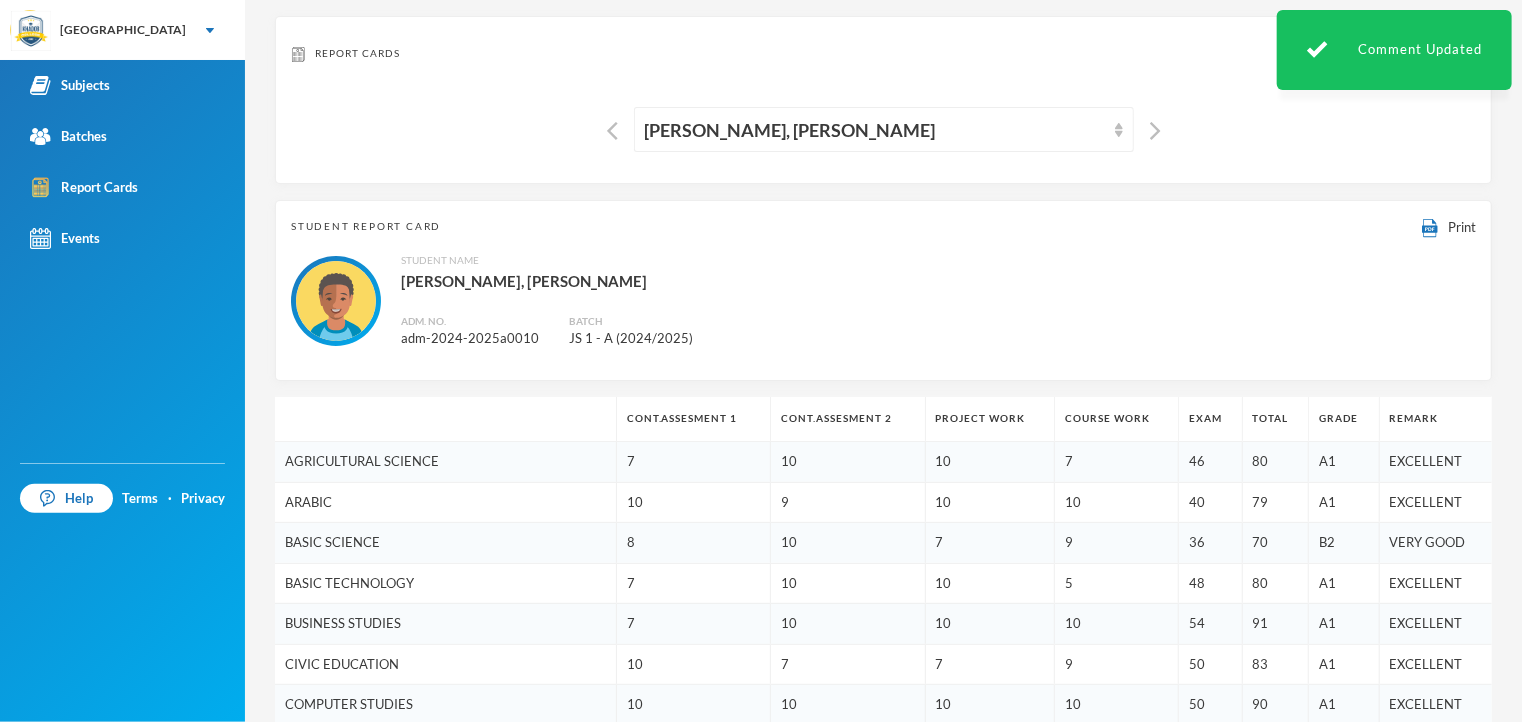 scroll, scrollTop: 0, scrollLeft: 0, axis: both 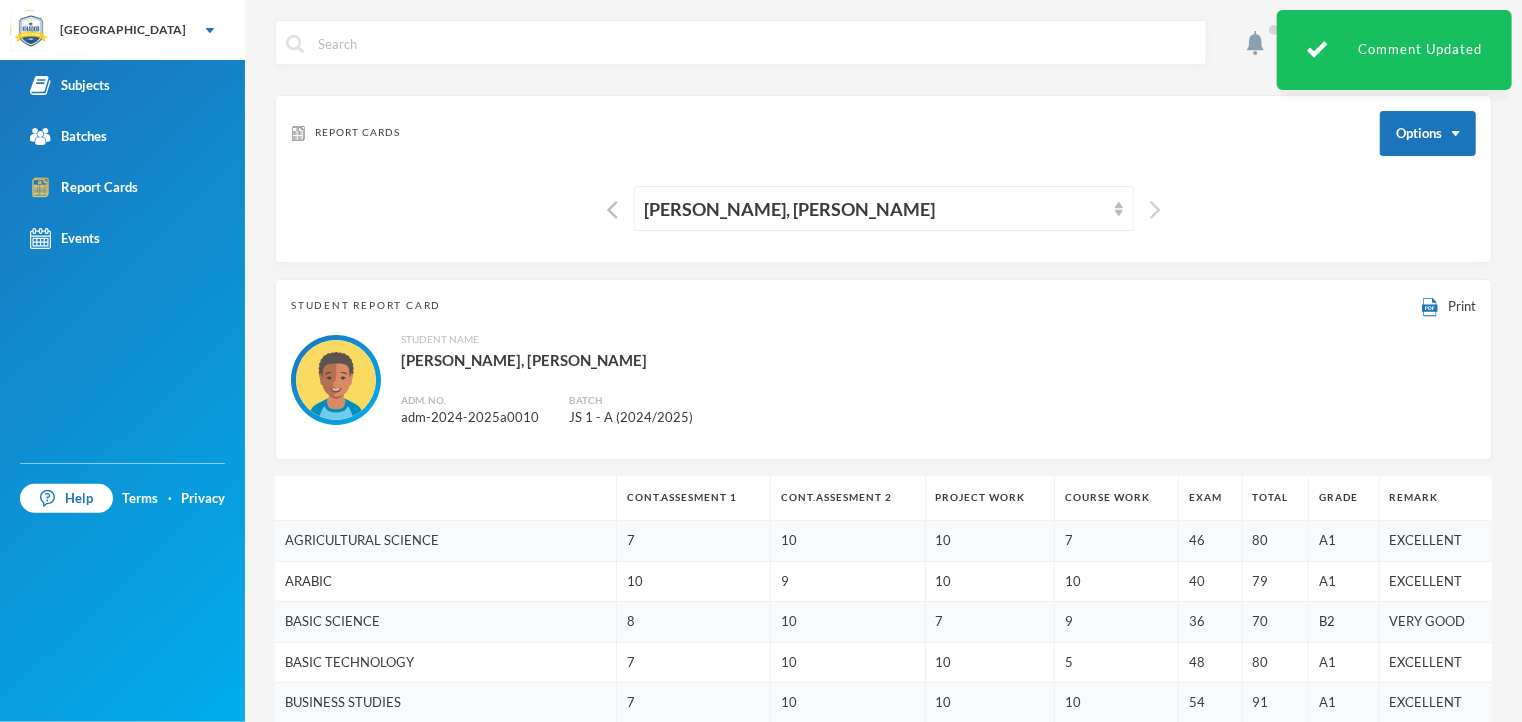 click at bounding box center (1155, 210) 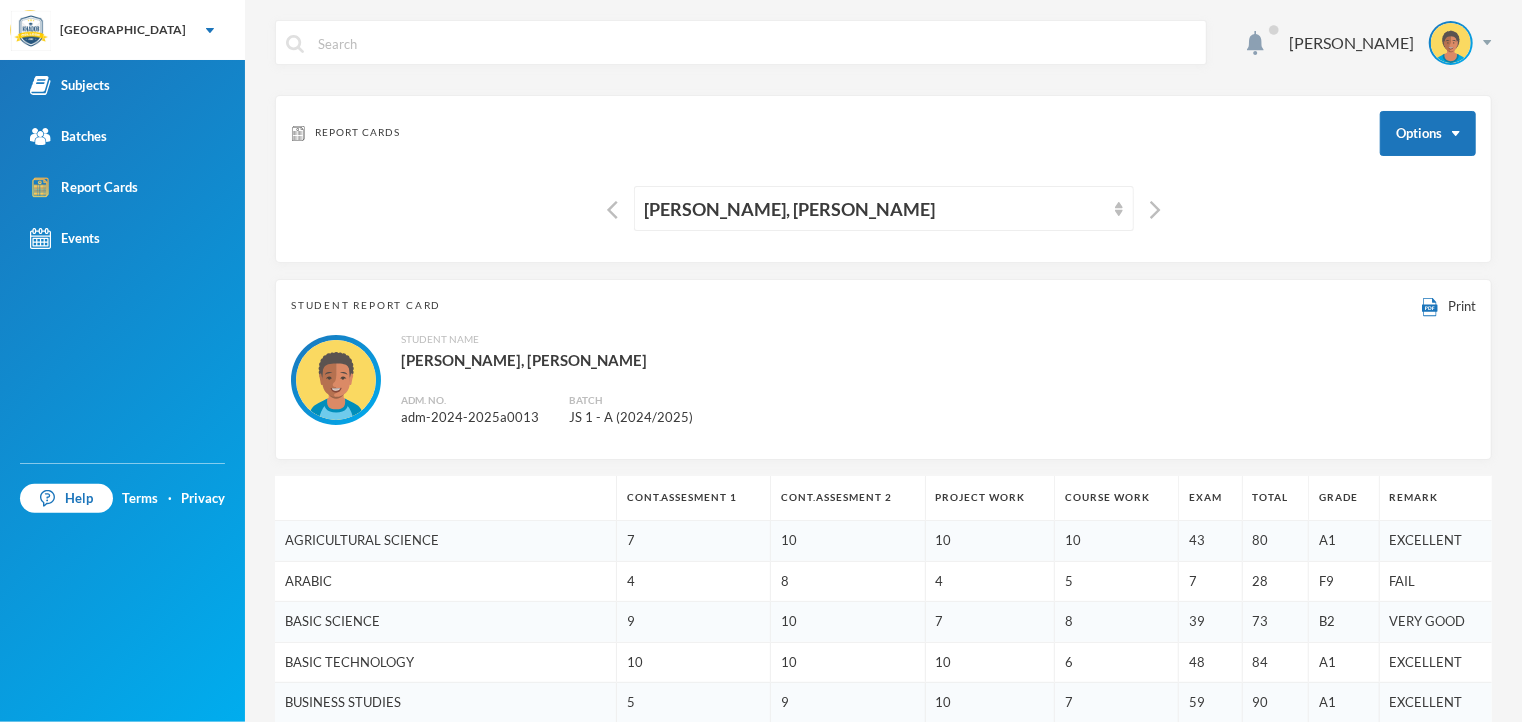 click on "Student Name [PERSON_NAME], [PERSON_NAME] Adm. No. adm-2024-2025a0013 Batch JS 1 - A (2024/2025)" at bounding box center (883, 380) 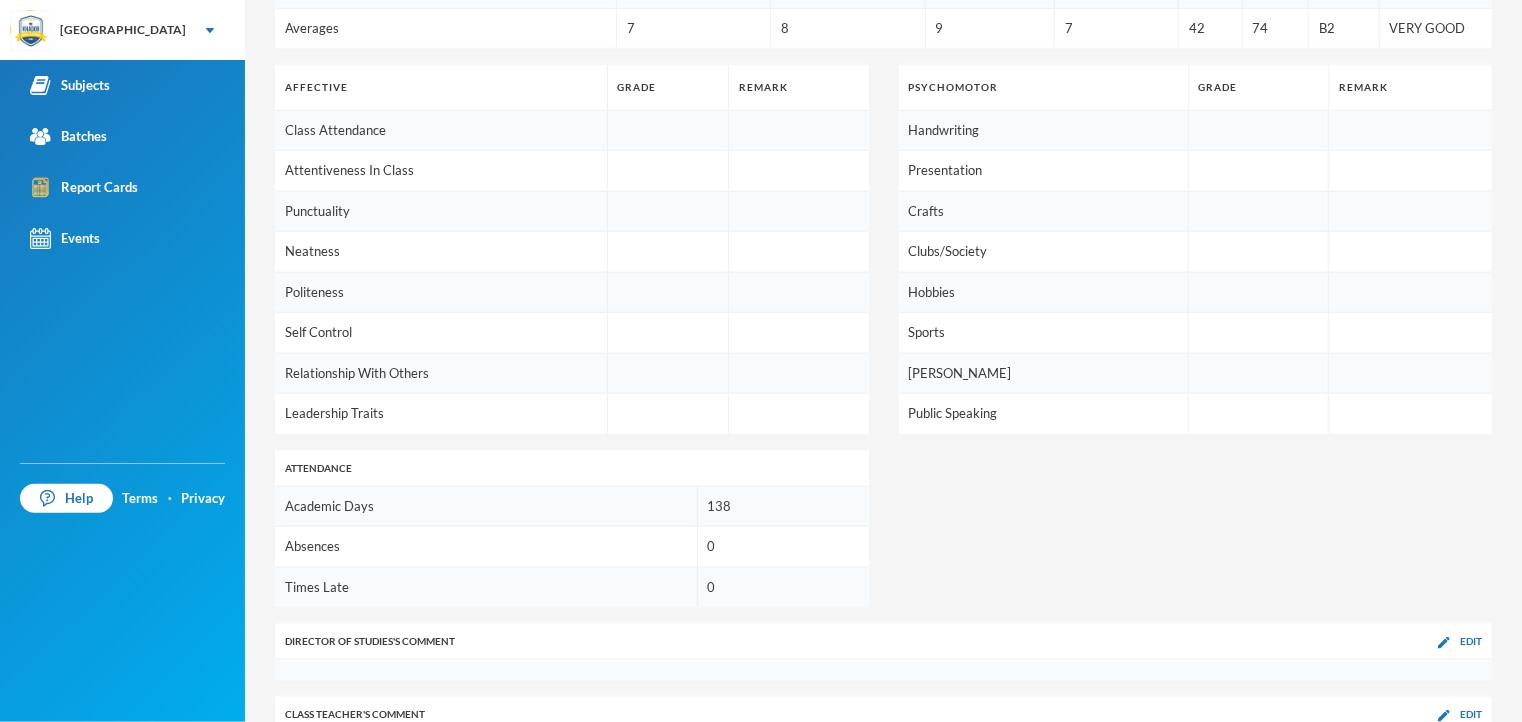 scroll, scrollTop: 1250, scrollLeft: 0, axis: vertical 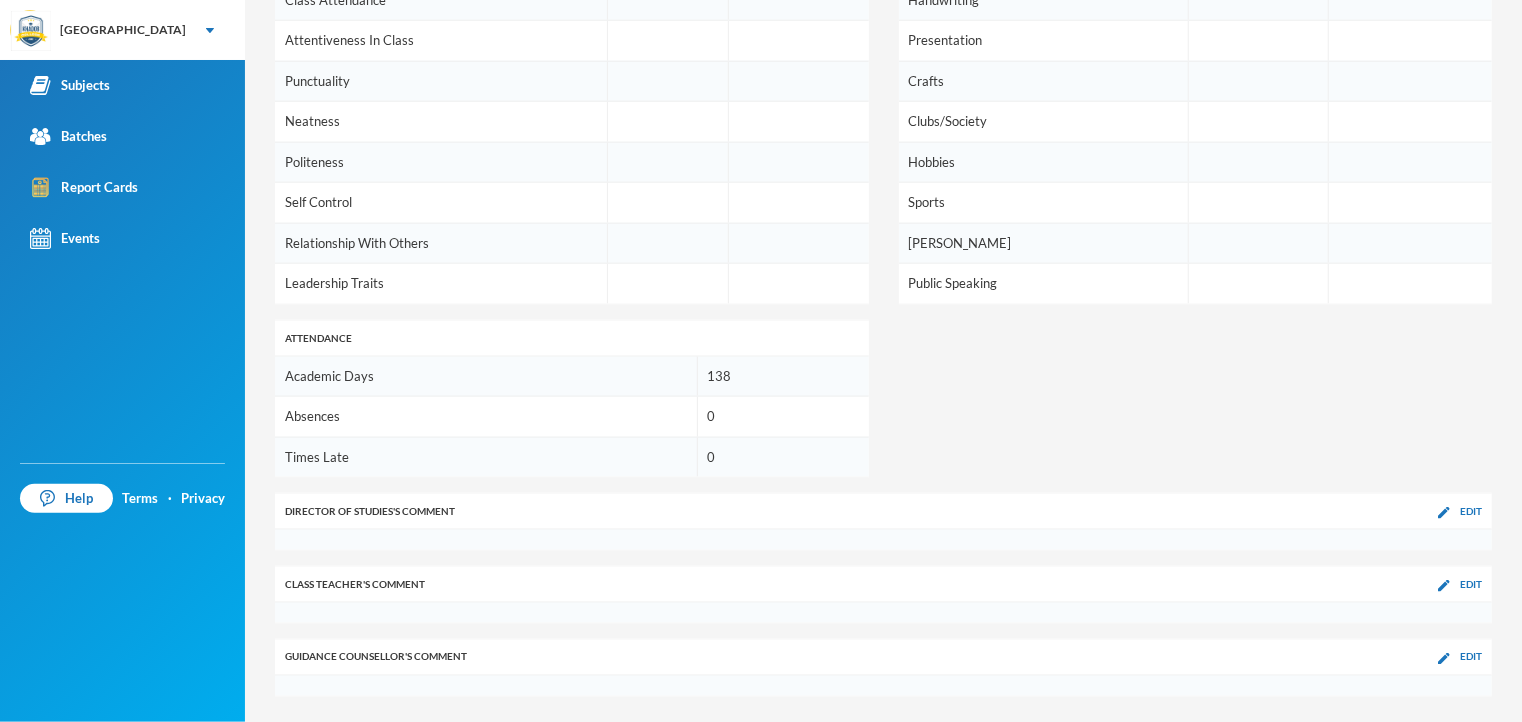 click on "Cont.Assesment 1 Cont.Assesment 2 Project Work Course Work Exam Total Grade Remark AGRICULTURAL SCIENCE 7 10 10 10 43 80 A1 EXCELLENT ARABIC 4 8 4 5 7 28 F9 FAIL BASIC SCIENCE 9 10 7 8 39 73 B2 VERY GOOD BASIC TECHNOLOGY 10 10 10 6 48 84 A1 EXCELLENT BUSINESS STUDIES 5 9 10 7 59 90 A1 EXCELLENT CIVIC EDUCATION 6 6 8 6 47 73 B2 VERY GOOD COMPUTER STUDIES 9 10 10 4 45 78 A1 EXCELLENT CULTURAL AND CREATIVE ARTS 9 10 10 10 40 79 A1 EXCELLENT ENGLISH LANGUAGE 6 6 10 7 32 60 C4 CREDIT HOME ECONOMICS 8 10 9 9 47 83 A1 EXCELLENT [DEMOGRAPHIC_DATA] RELIGIOUS STUDIES 6 7 10 5 54 82 A1 EXCELLENT MATHEMATICS 7 9 7 9 57 88 A1 EXCELLENT PHYSICAL HEALTH EDUCATION 8 5 4 8 35 60 C4 CREDIT SOCIAL STUDIES 10 10 10 10 43 83 A1 EXCELLENT YORUBA 8 8 10 8 30 64 C4 CREDIT Averages 7 8 9 7 42 74 B2 VERY GOOD Affective Grade Remark Class Attendance Attentiveness In Class Punctuality Neatness Politeness Self Control Relationship With Others Leadership Traits Psychomotor Grade Remark Handwriting Presentation Crafts Clubs/Society Hobbies Sports 138" at bounding box center [883, -39] 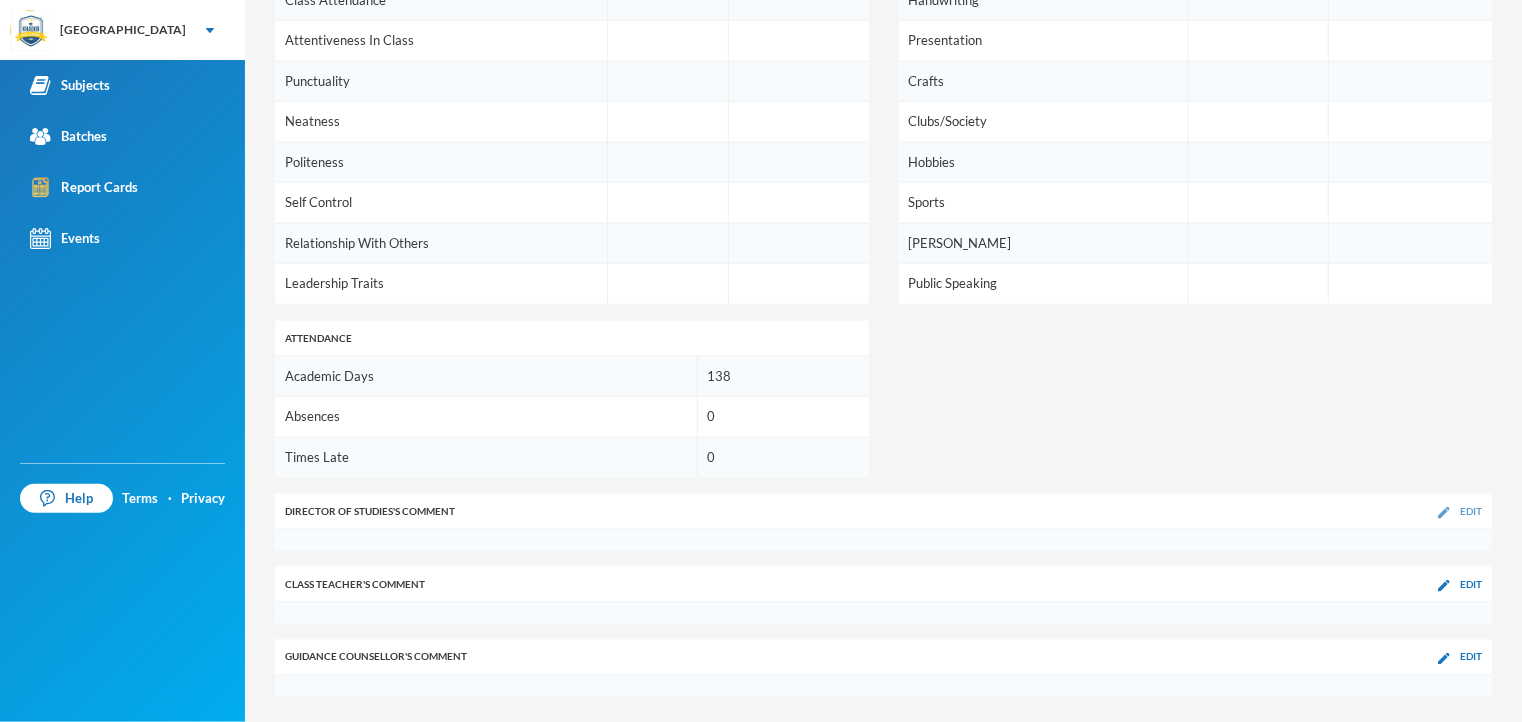 click on "Edit" at bounding box center (1471, 511) 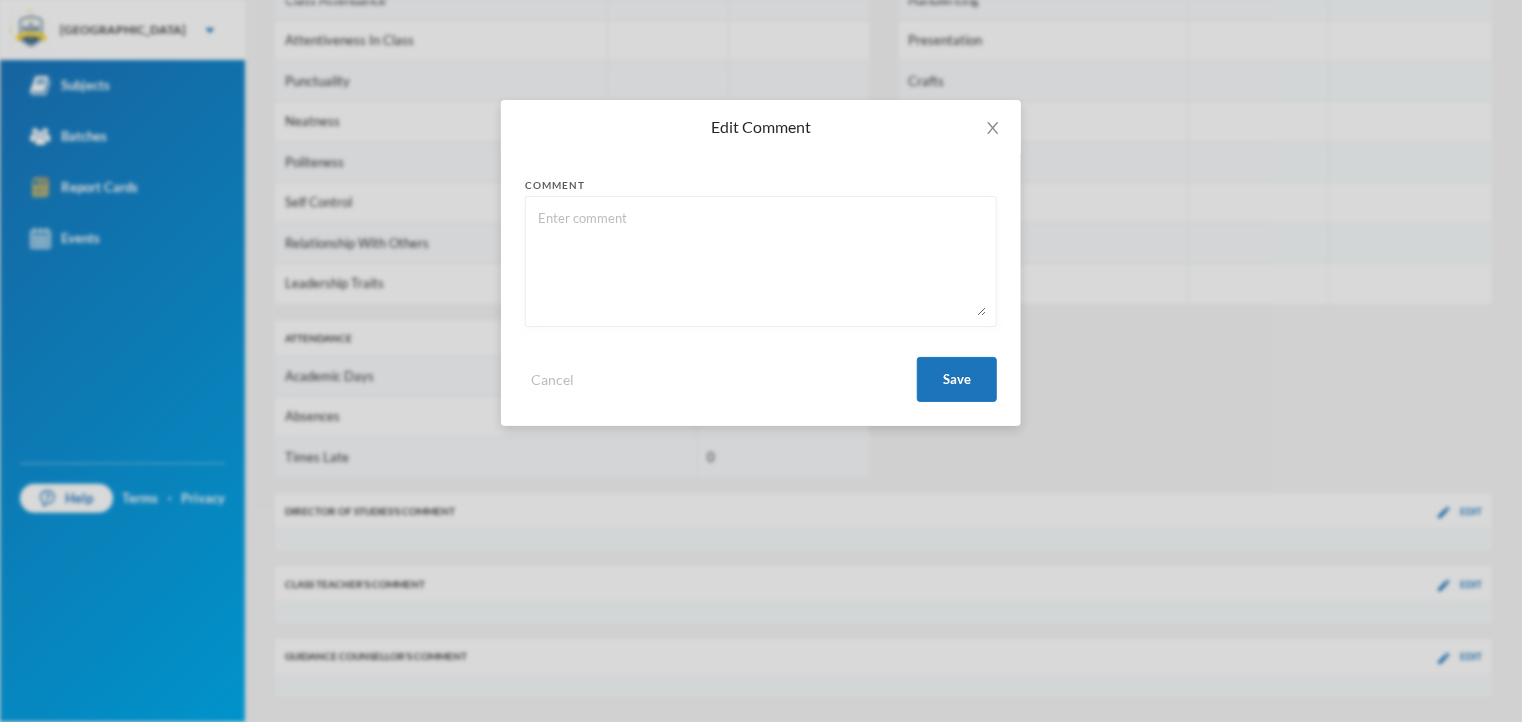 click at bounding box center (761, 261) 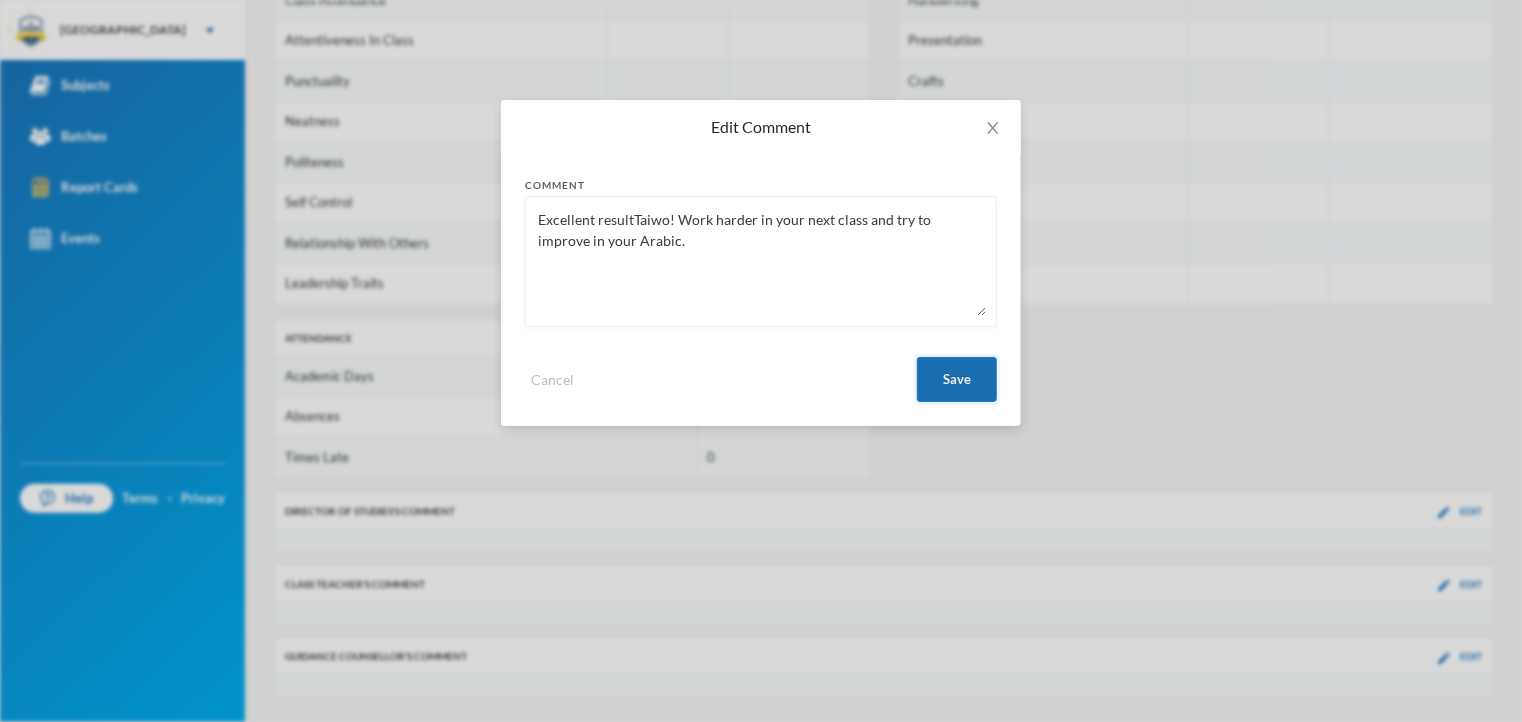 type on "Excellent resultTaiwo! Work harder in your next class and try to improve in your Arabic." 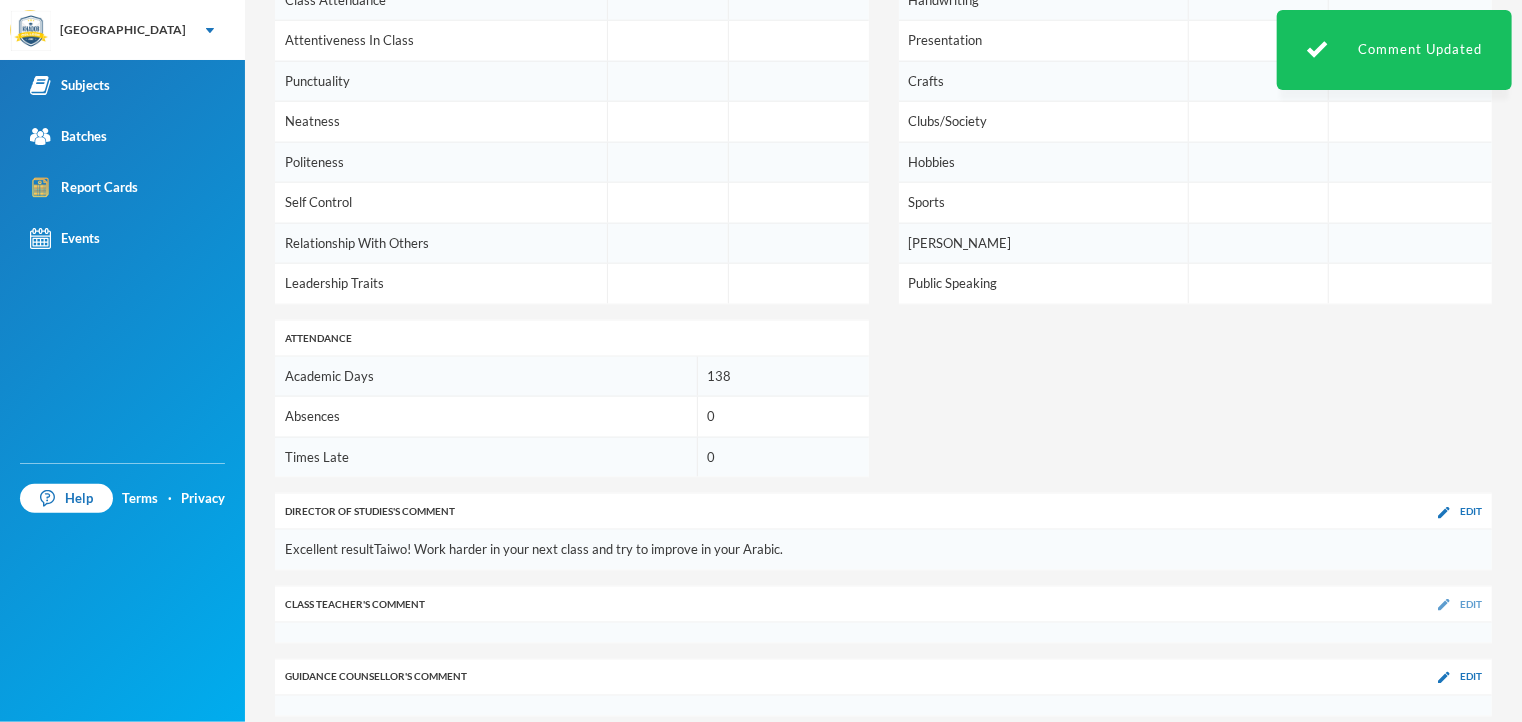 click on "Edit" at bounding box center [1471, 604] 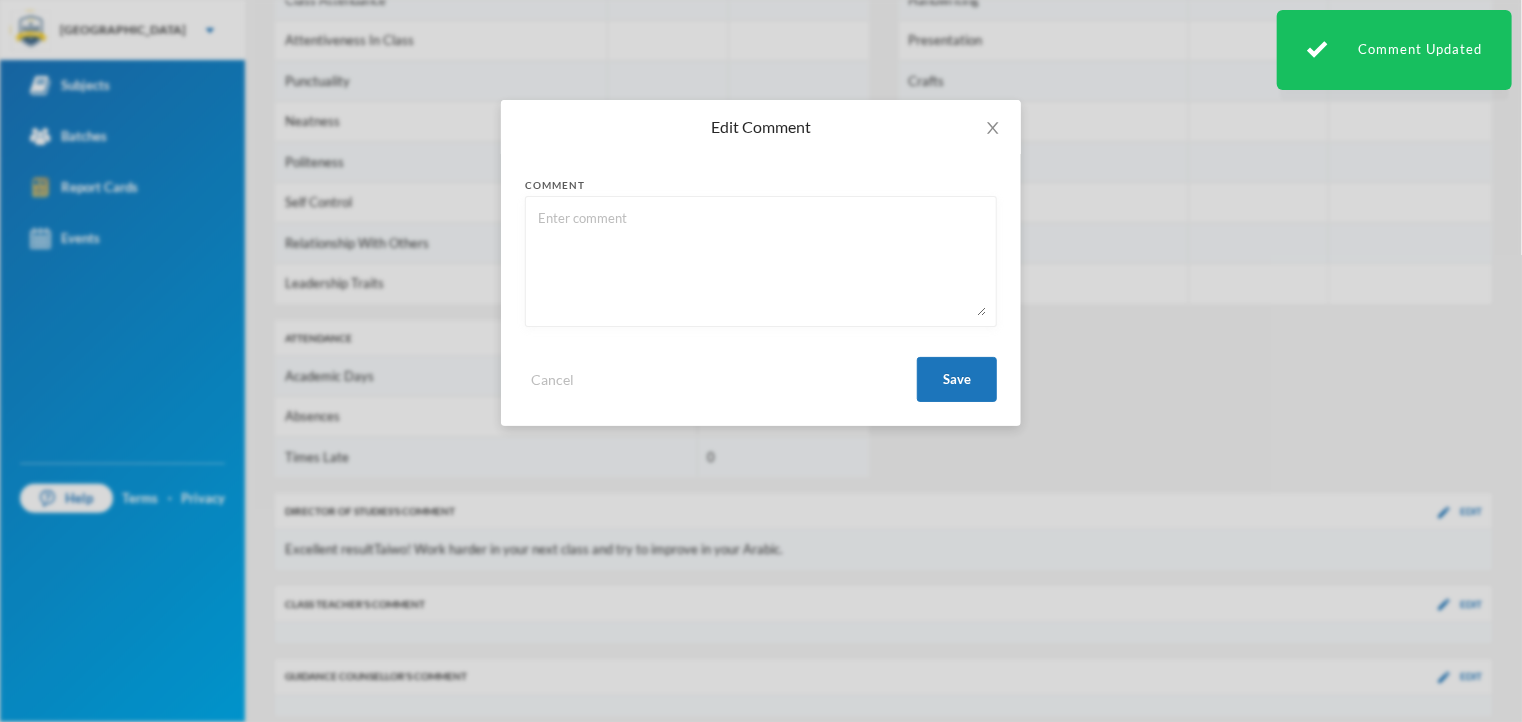 click at bounding box center [761, 261] 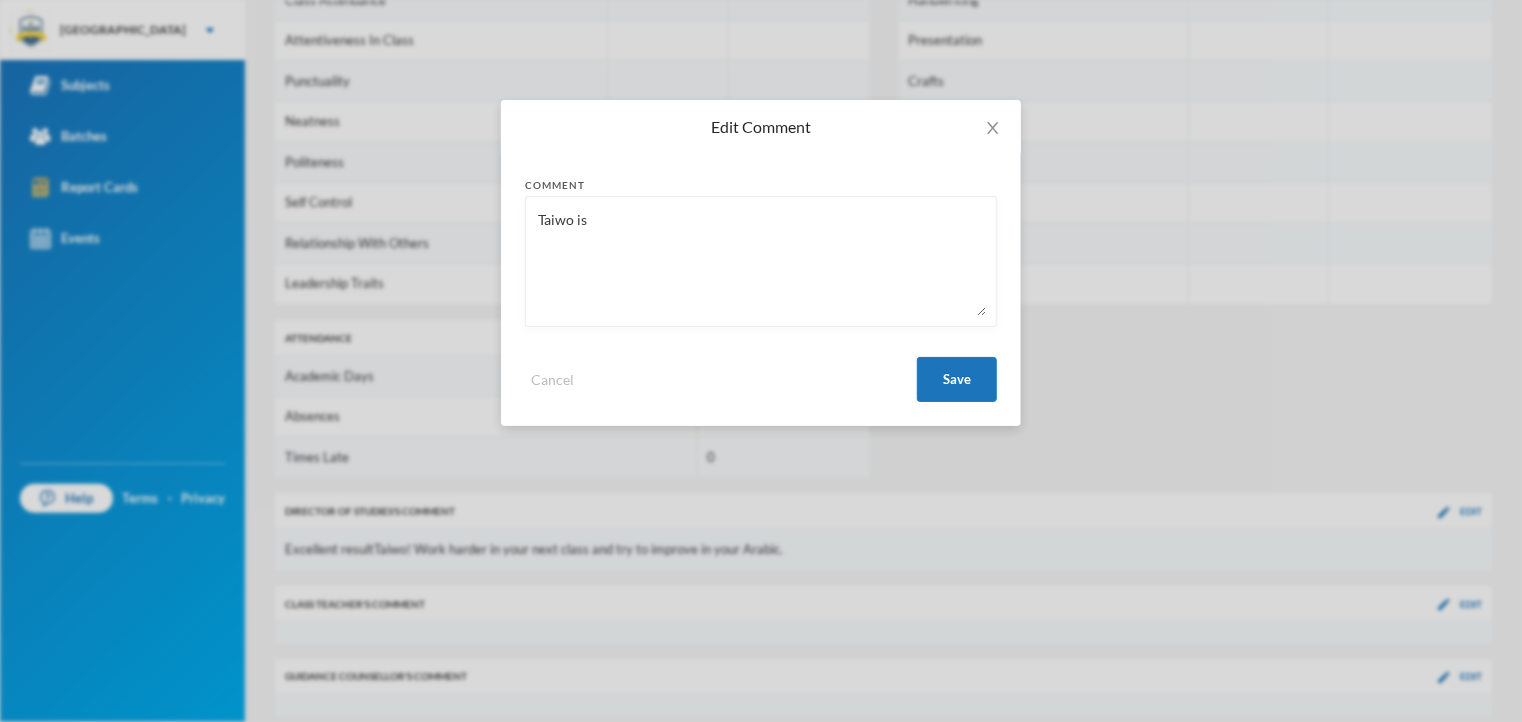 click on "Edit Comment Comment [PERSON_NAME] is  Cancel Save" at bounding box center (761, 361) 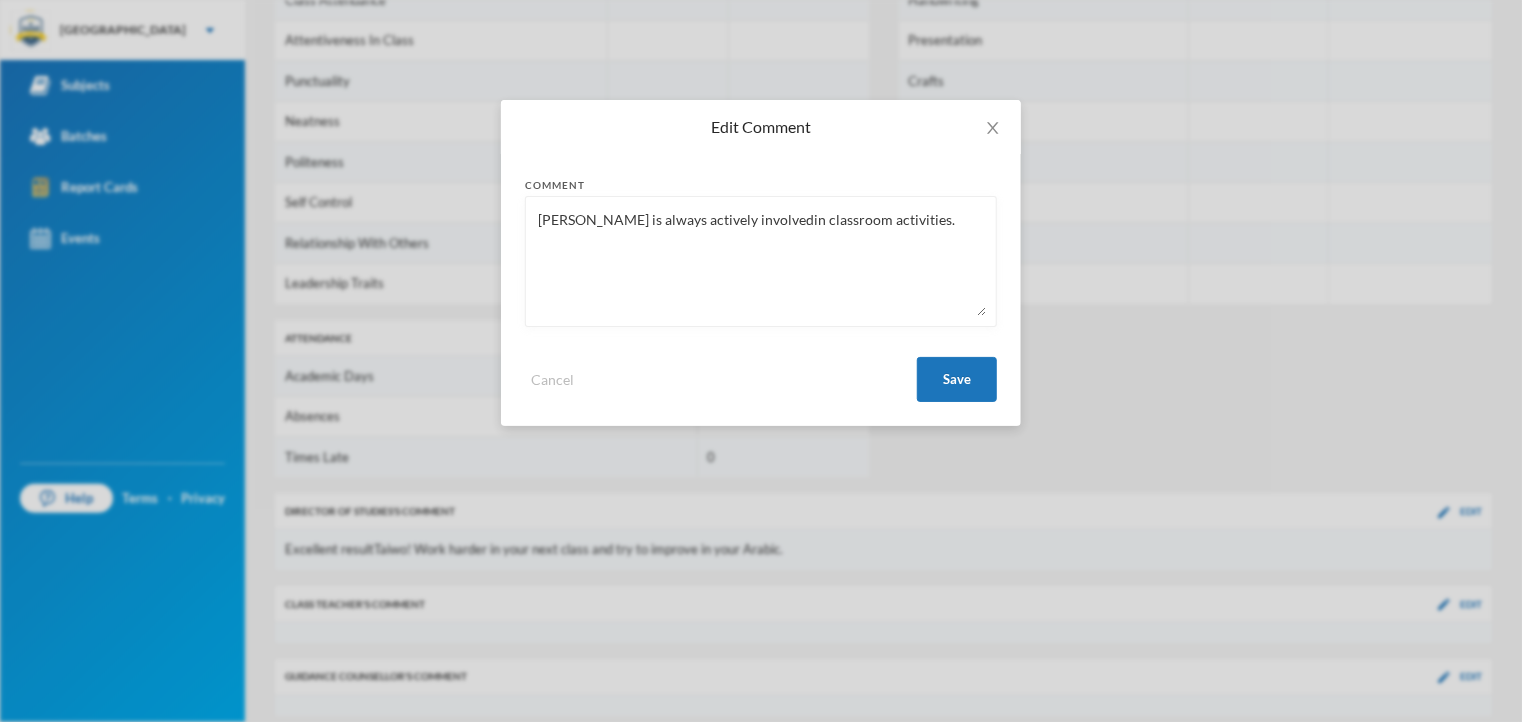 click on "[PERSON_NAME] is always actively involvedin classroom activities." at bounding box center (761, 261) 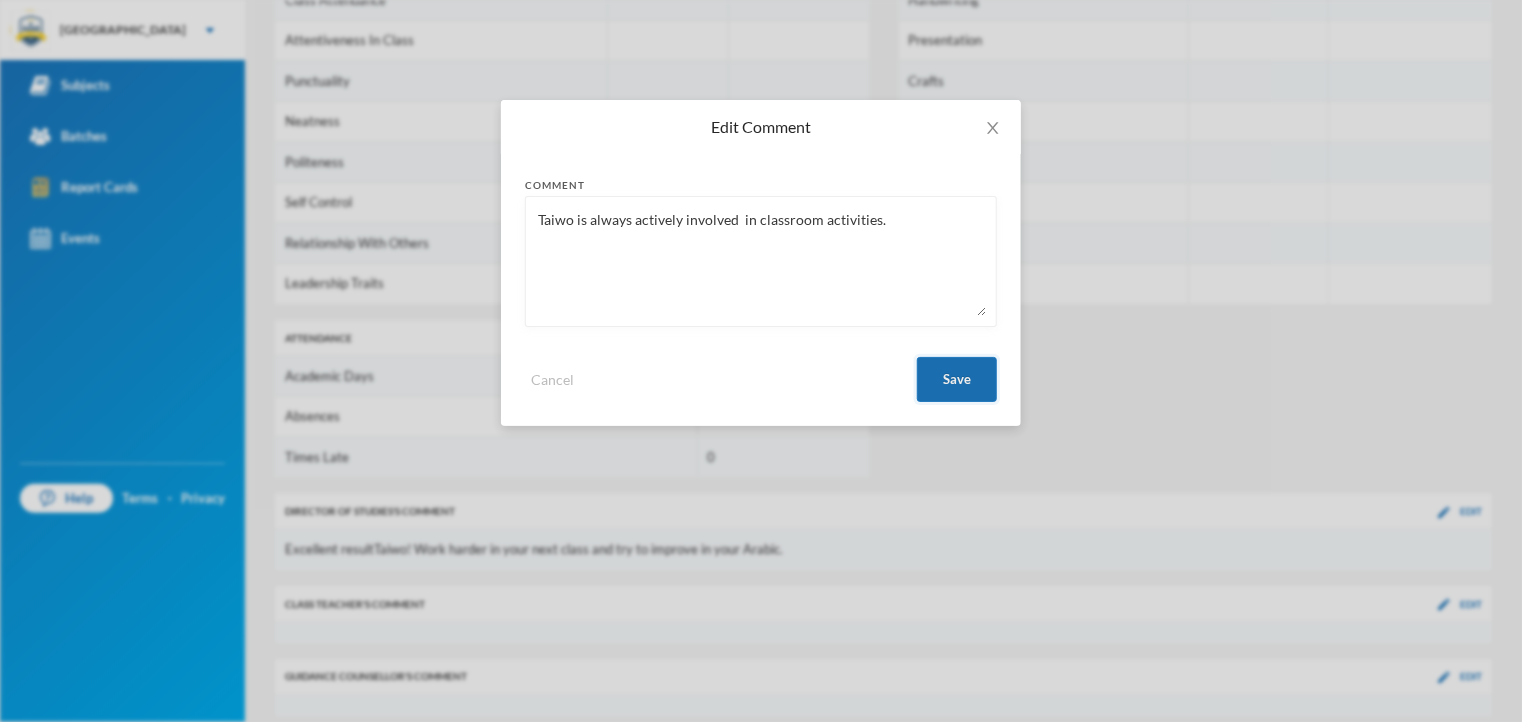 type on "Taiwo is always actively involved  in classroom activities." 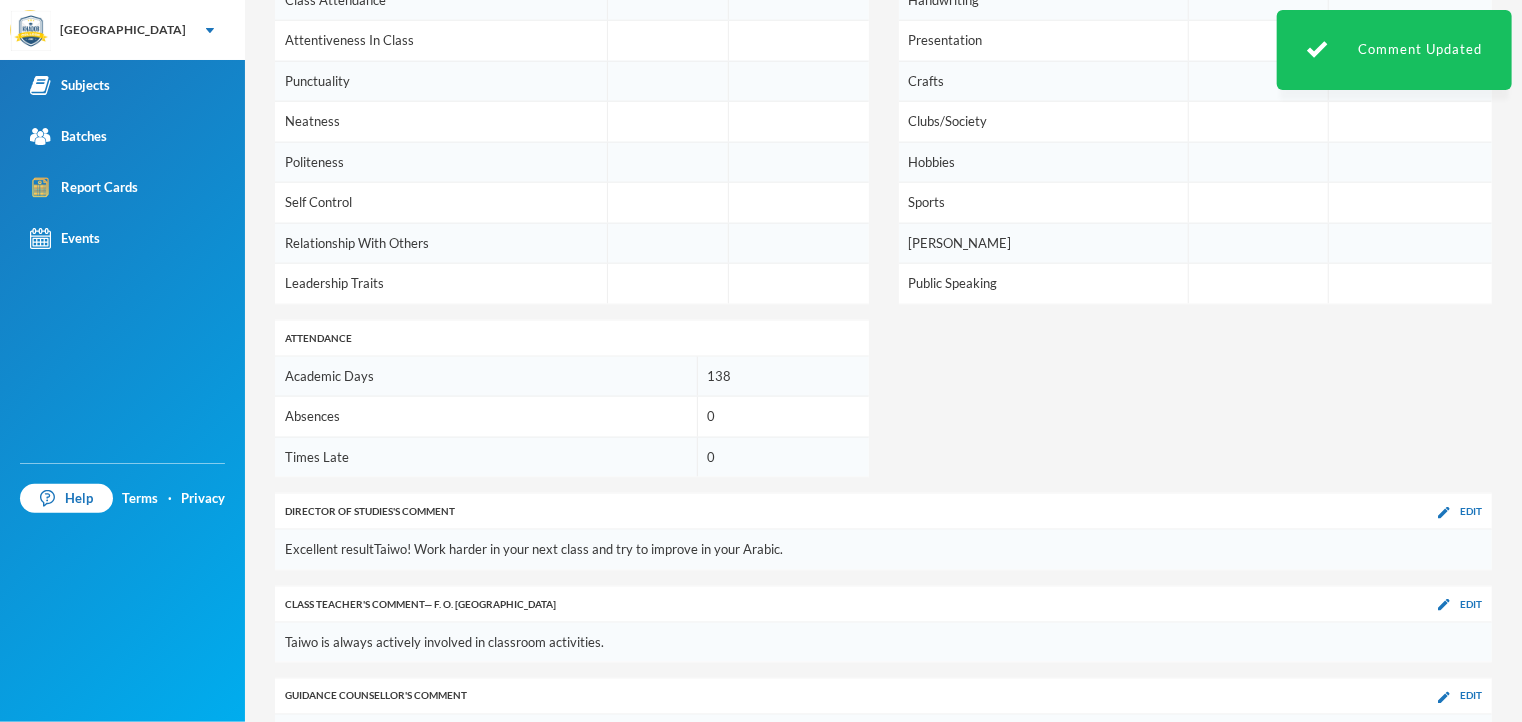 click on "Cont.Assesment 1 Cont.Assesment 2 Project Work Course Work Exam Total Grade Remark AGRICULTURAL SCIENCE 7 10 10 10 43 80 A1 EXCELLENT ARABIC 4 8 4 5 7 28 F9 FAIL BASIC SCIENCE 9 10 7 8 39 73 B2 VERY GOOD BASIC TECHNOLOGY 10 10 10 6 48 84 A1 EXCELLENT BUSINESS STUDIES 5 9 10 7 59 90 A1 EXCELLENT CIVIC EDUCATION 6 6 8 6 47 73 B2 VERY GOOD COMPUTER STUDIES 9 10 10 4 45 78 A1 EXCELLENT CULTURAL AND CREATIVE ARTS 9 10 10 10 40 79 A1 EXCELLENT ENGLISH LANGUAGE 6 6 10 7 32 60 C4 CREDIT HOME ECONOMICS 8 10 9 9 47 83 A1 EXCELLENT [DEMOGRAPHIC_DATA] RELIGIOUS STUDIES 6 7 10 5 54 82 A1 EXCELLENT MATHEMATICS 7 9 7 9 57 88 A1 EXCELLENT PHYSICAL HEALTH EDUCATION 8 5 4 8 35 60 C4 CREDIT SOCIAL STUDIES 10 10 10 10 43 83 A1 EXCELLENT YORUBA 8 8 10 8 30 64 C4 CREDIT Averages 7 8 9 7 42 74 B2 VERY GOOD Affective Grade Remark Class Attendance Attentiveness In Class Punctuality Neatness Politeness Self Control Relationship With Others Leadership Traits Psychomotor Grade Remark Handwriting Presentation Crafts Clubs/Society Hobbies Sports 138" at bounding box center (883, -19) 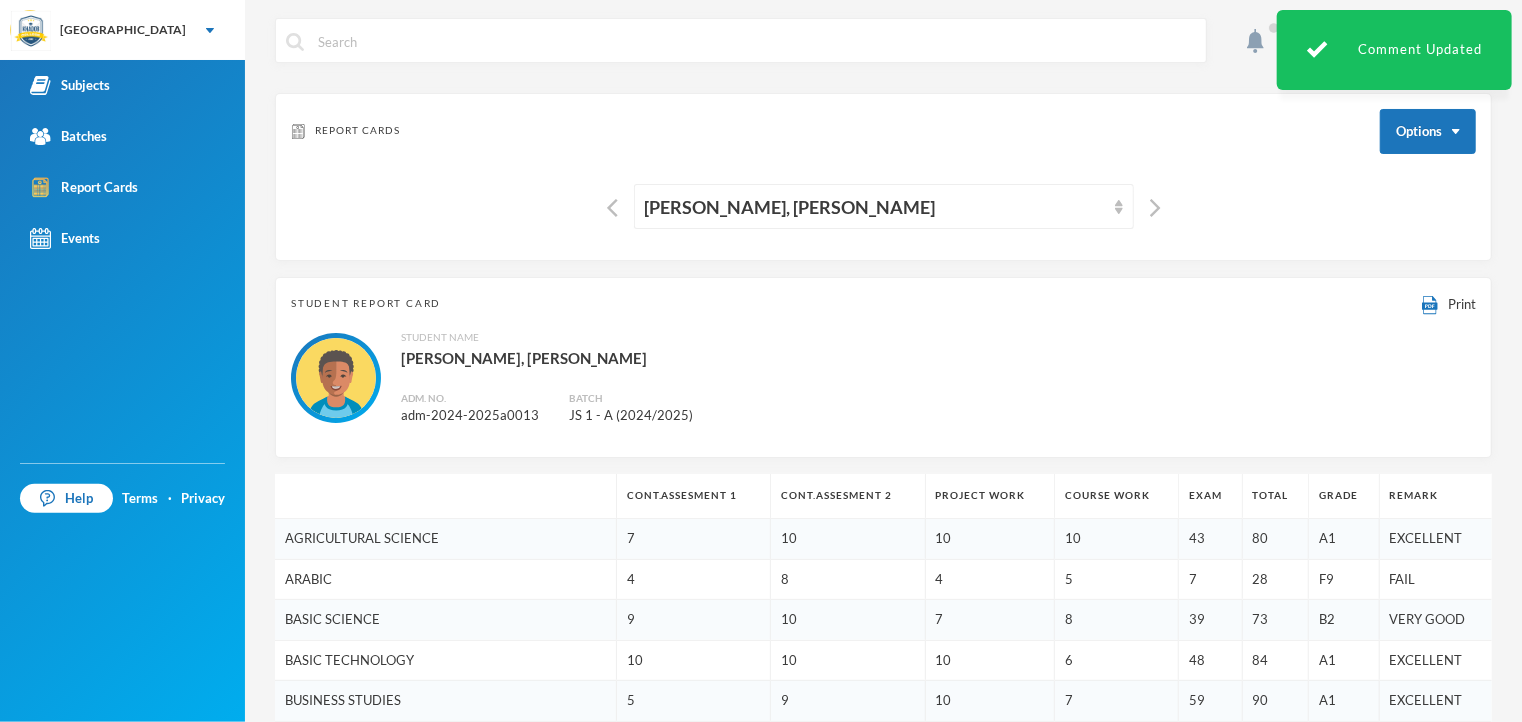scroll, scrollTop: 0, scrollLeft: 0, axis: both 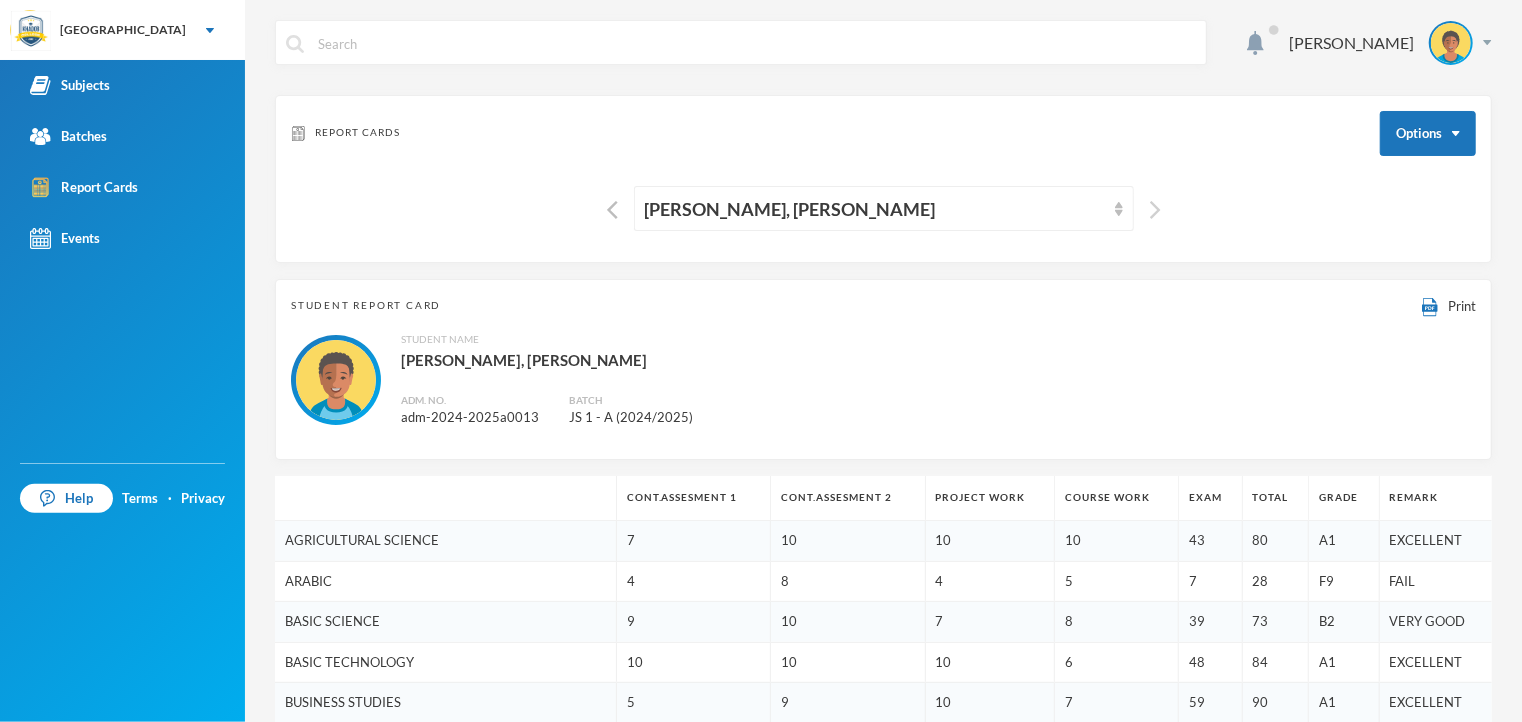 click at bounding box center (1155, 210) 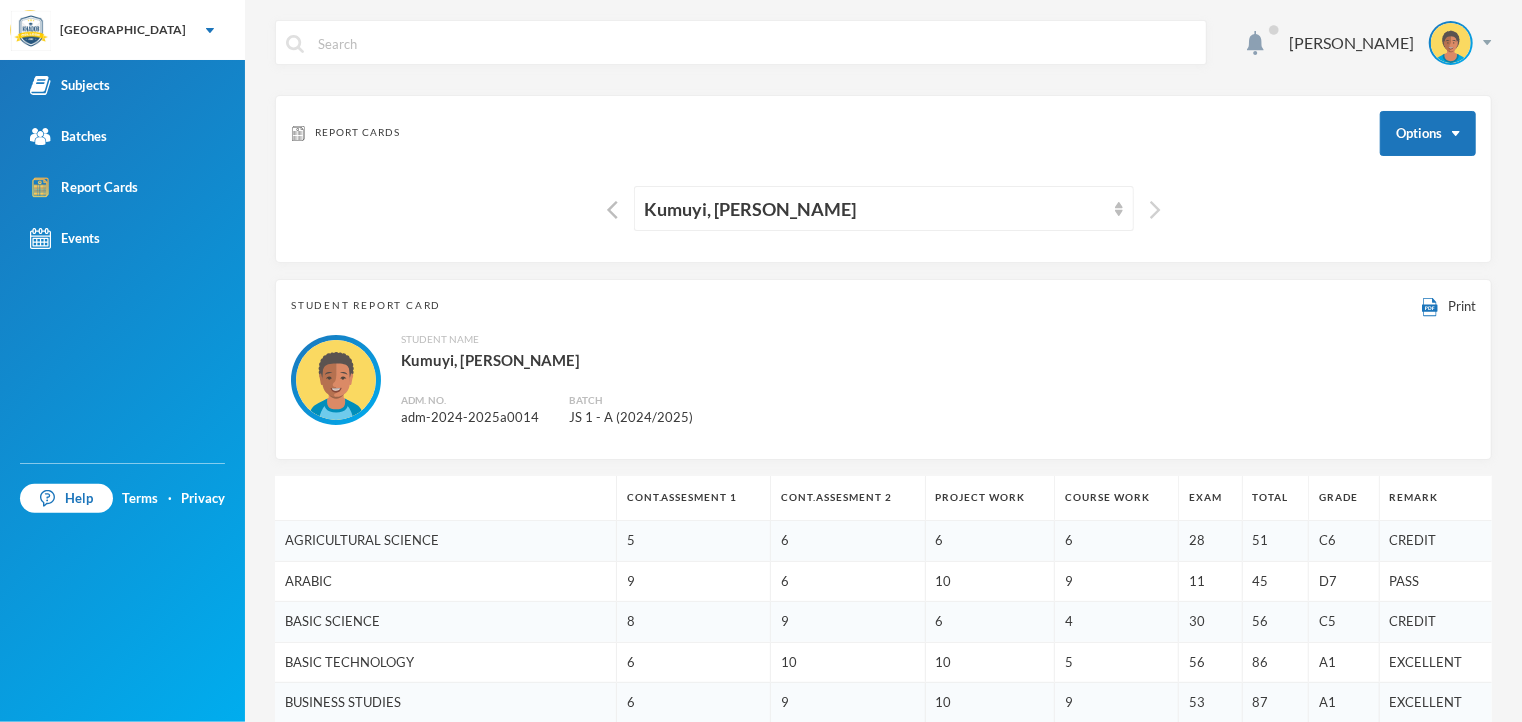 click at bounding box center [1155, 210] 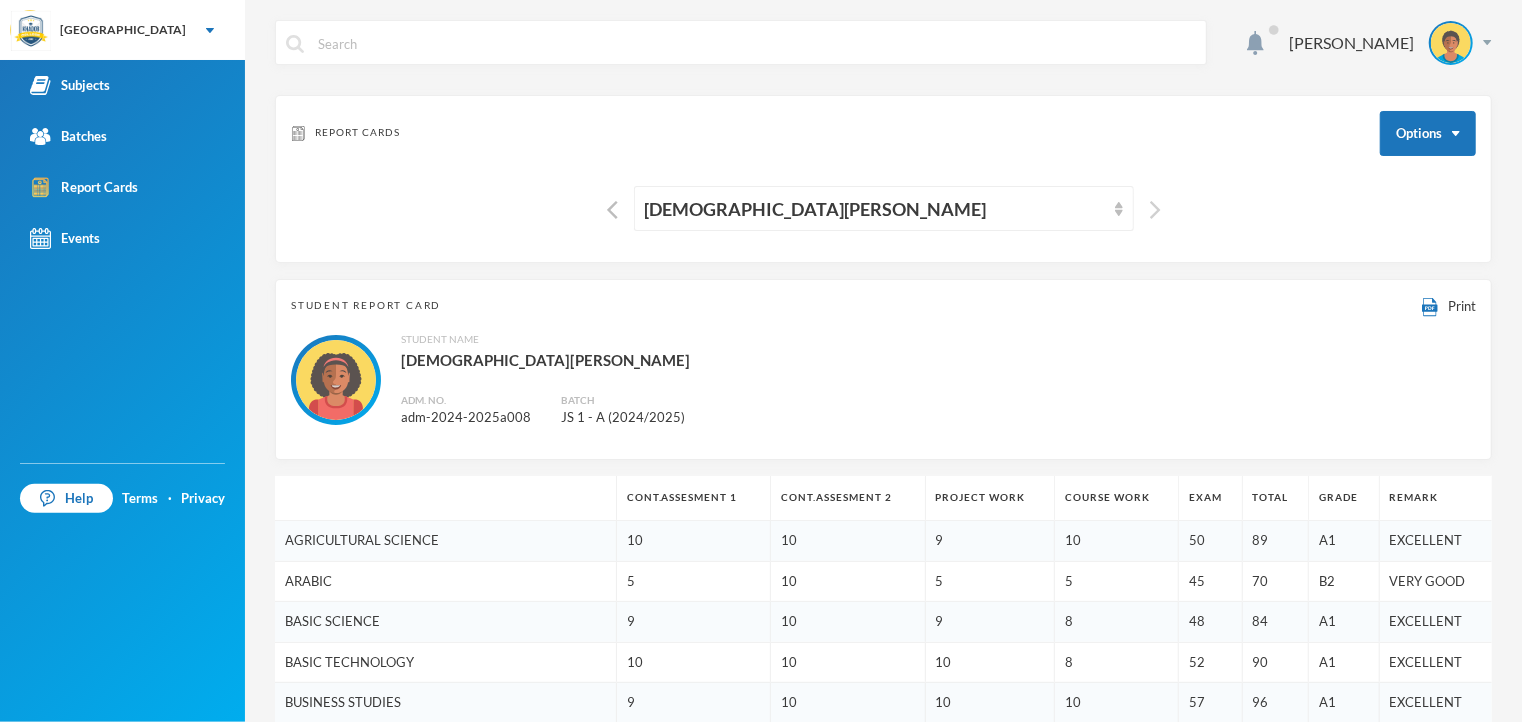 click at bounding box center (1155, 210) 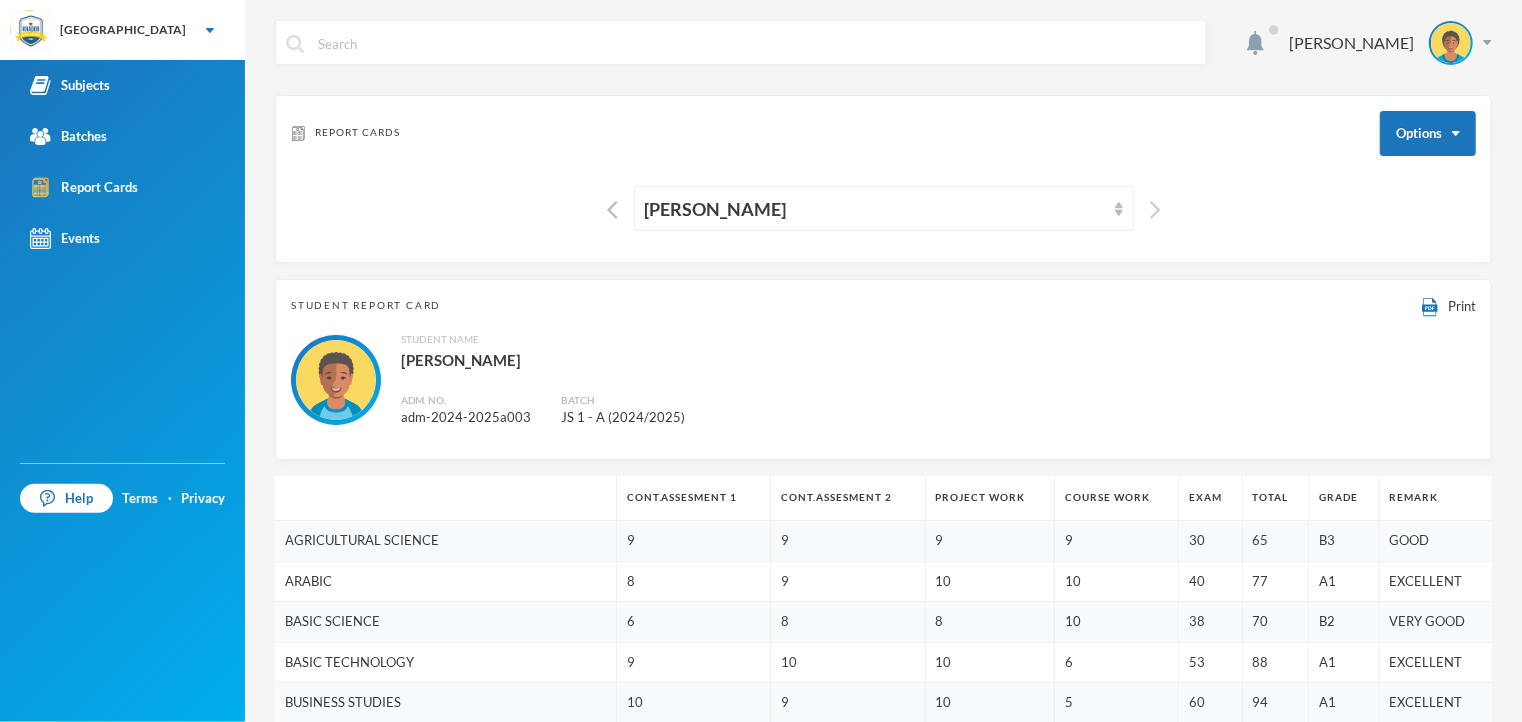 click at bounding box center [1155, 210] 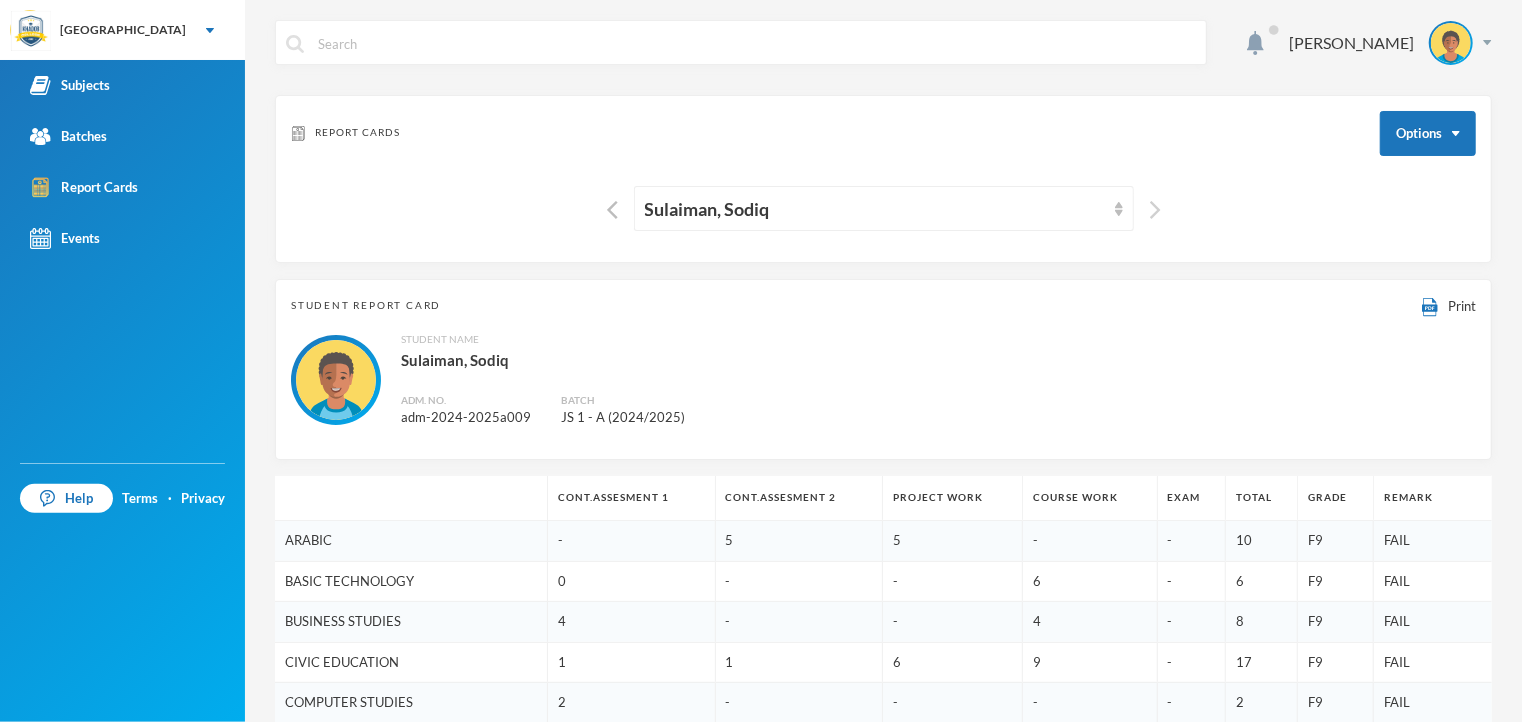 click at bounding box center [1155, 210] 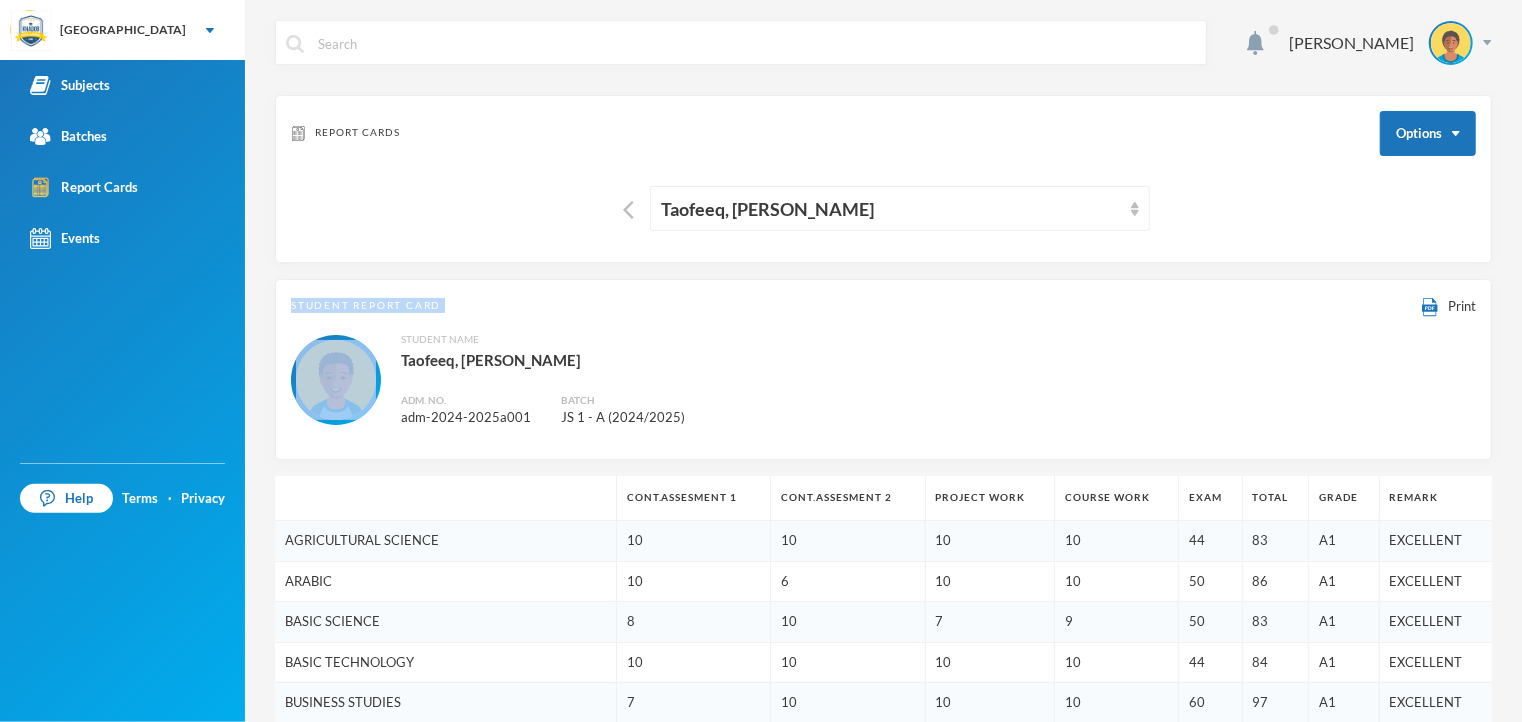 click on "Taofeeq, [PERSON_NAME]" at bounding box center (883, 208) 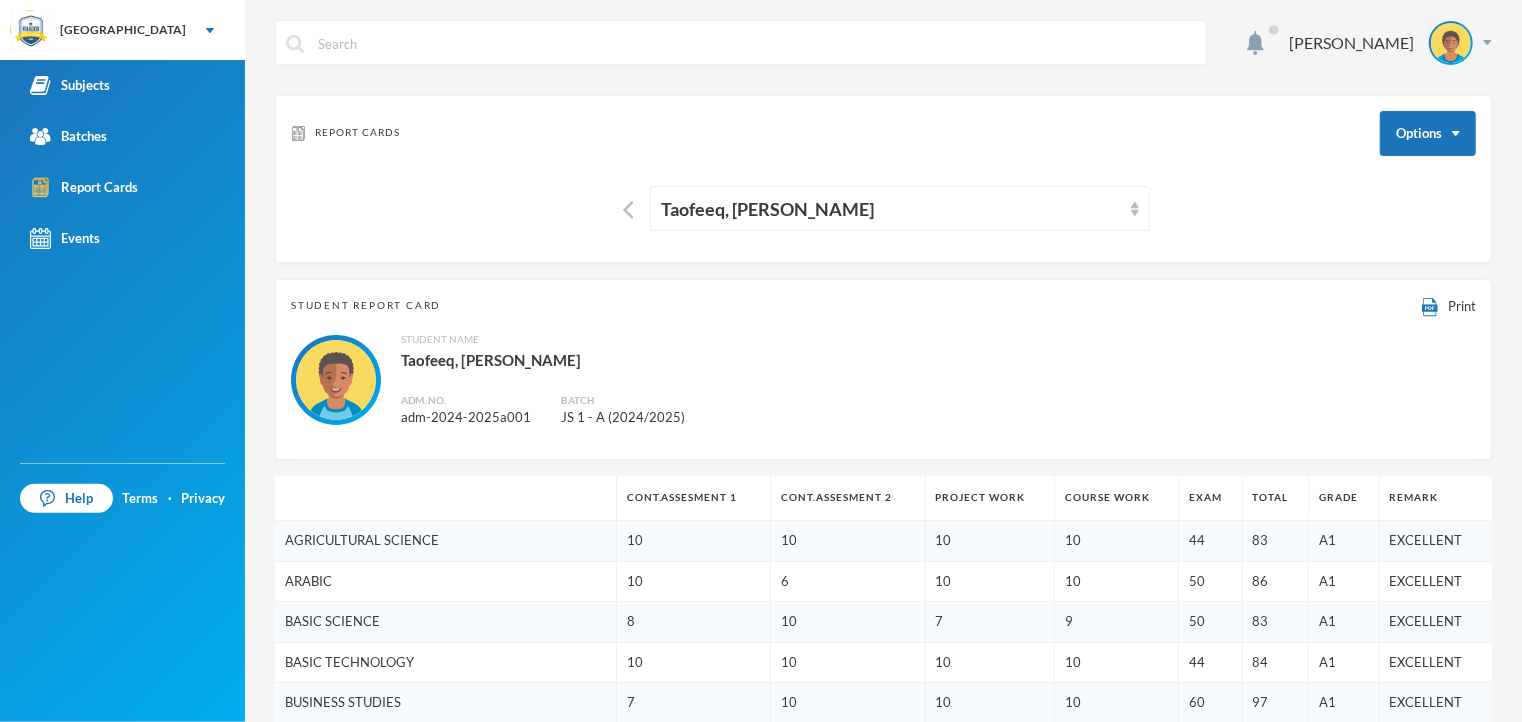 click on "Taofeeq, [PERSON_NAME]" at bounding box center [883, 208] 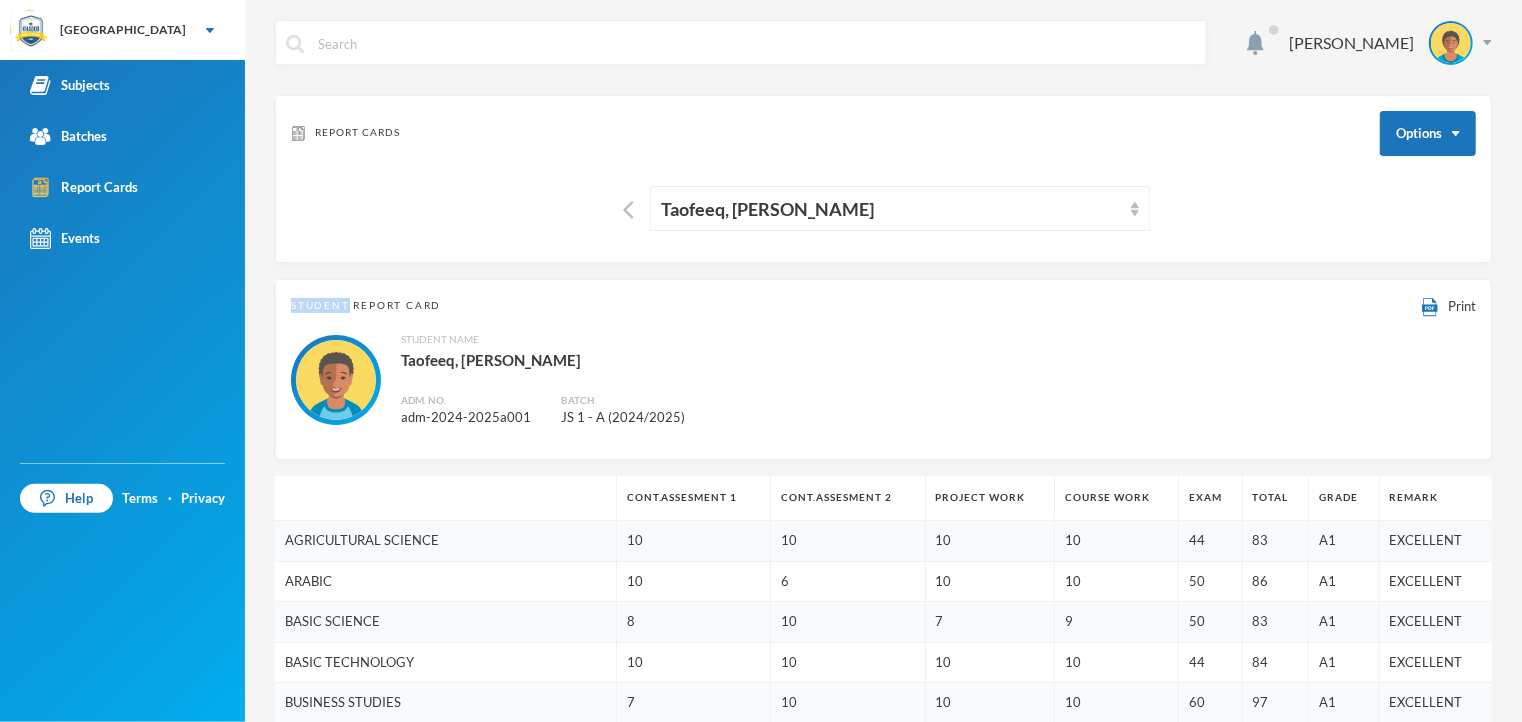 click on "Taofeeq, [PERSON_NAME]" at bounding box center (883, 208) 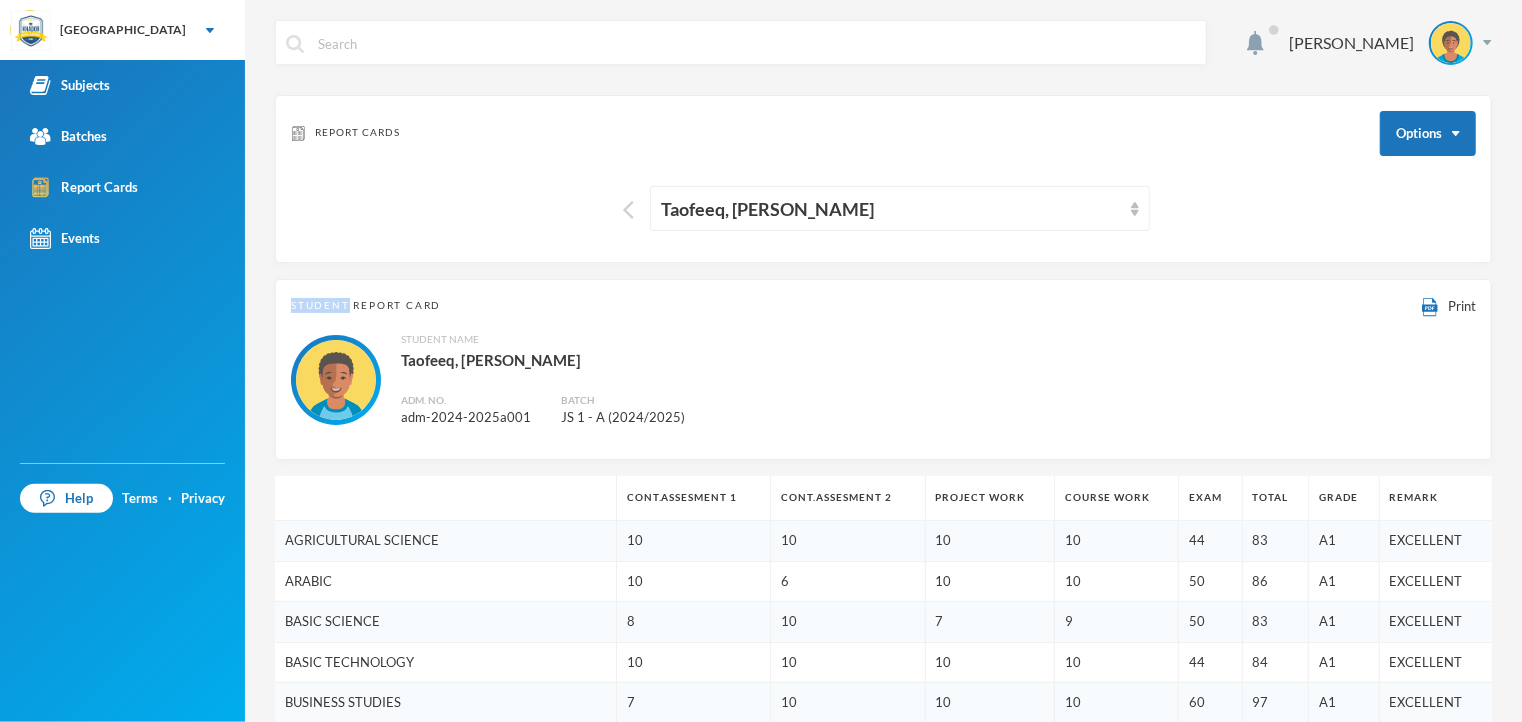 click at bounding box center (628, 210) 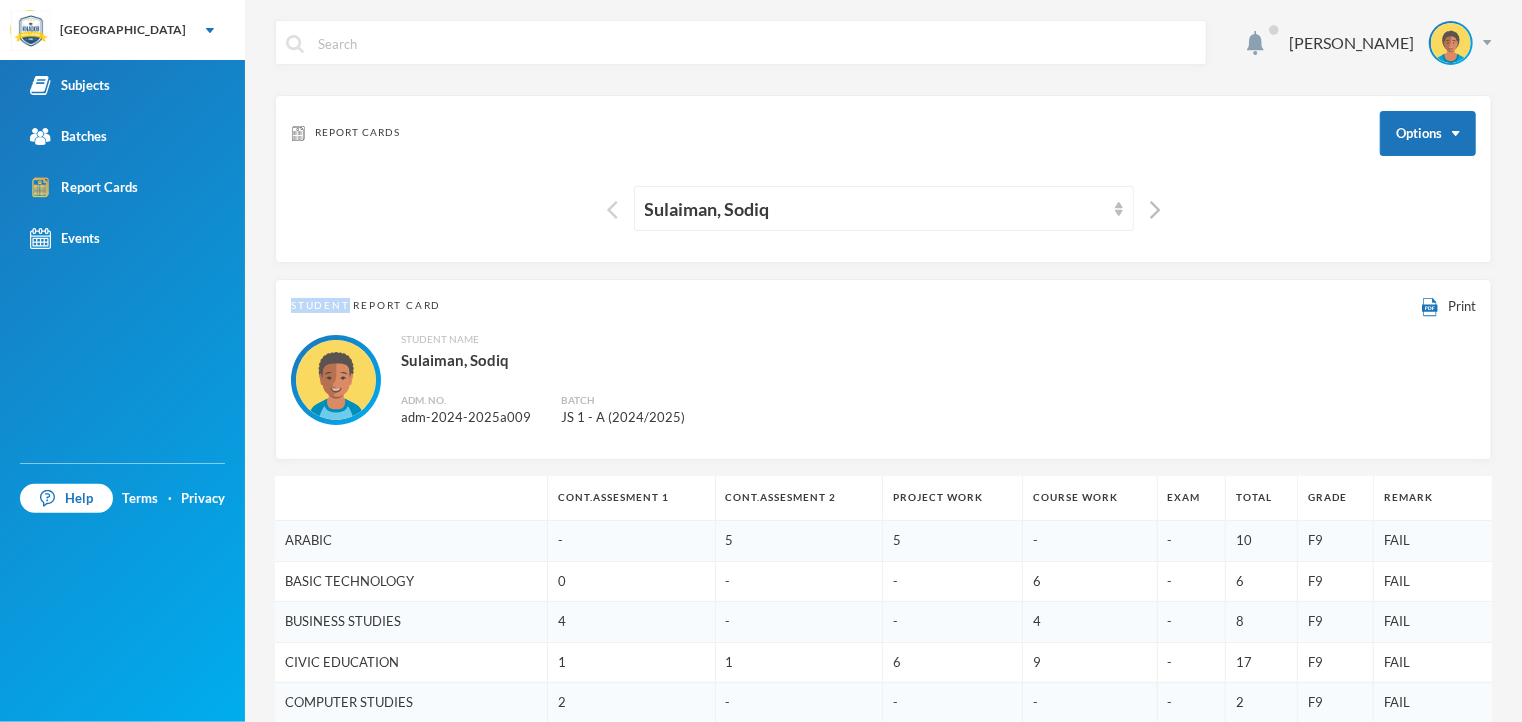 drag, startPoint x: 619, startPoint y: 206, endPoint x: 602, endPoint y: 206, distance: 17 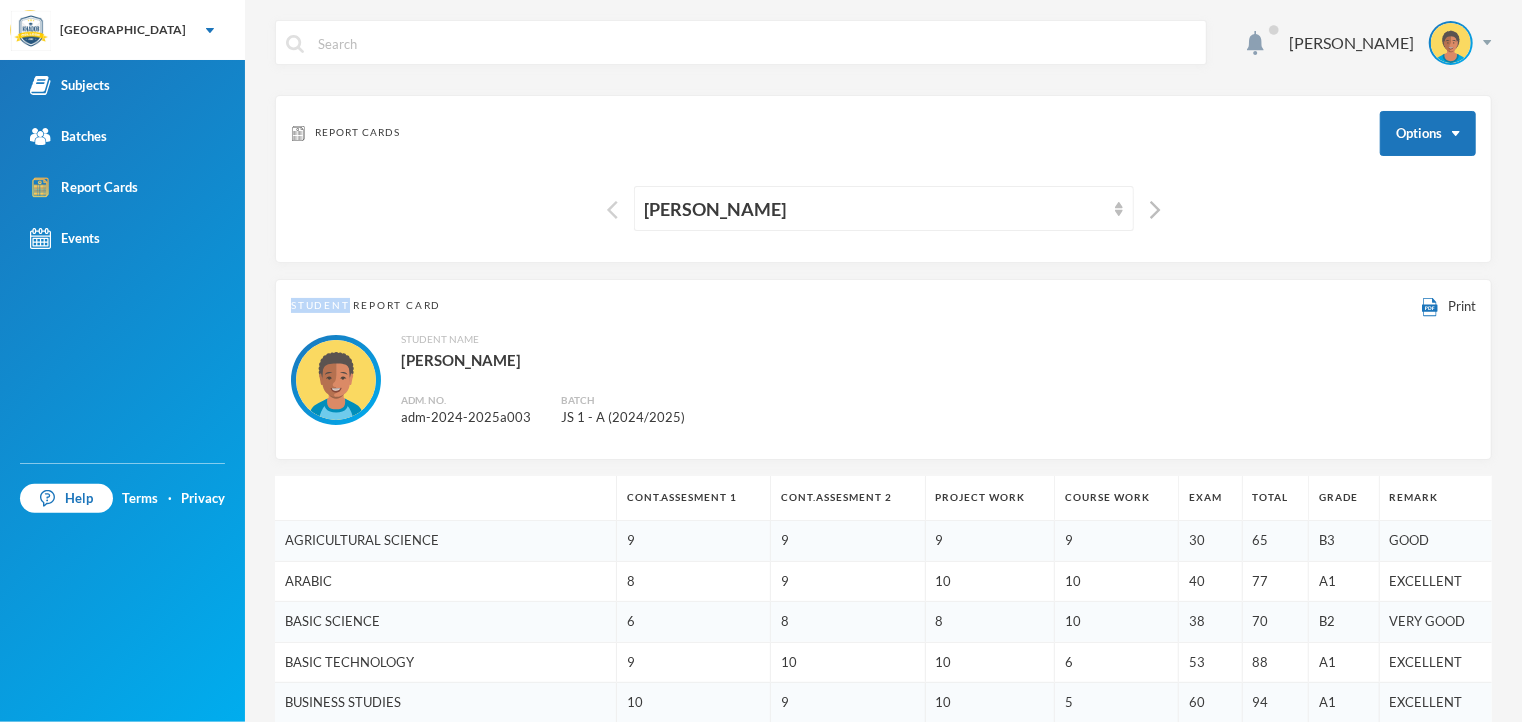 click at bounding box center (612, 210) 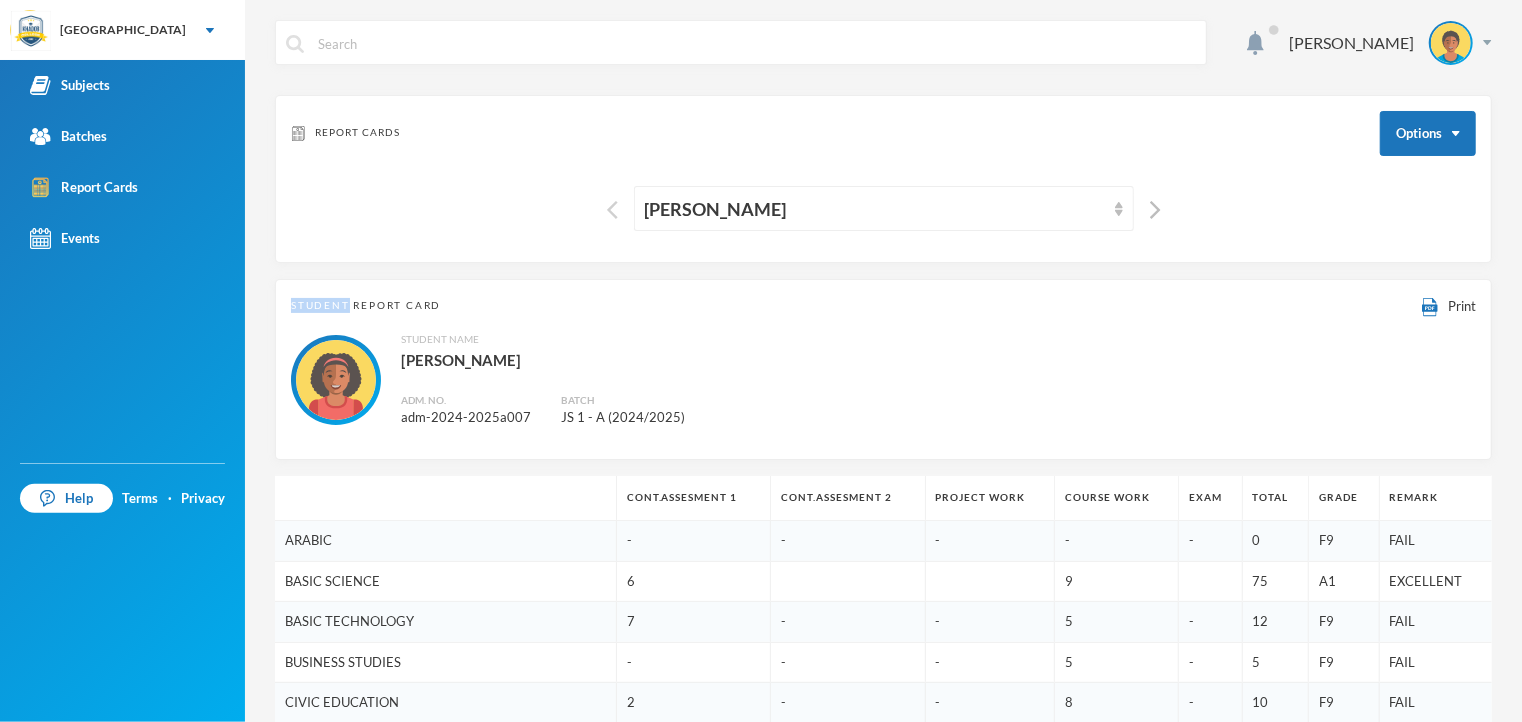 click at bounding box center [612, 210] 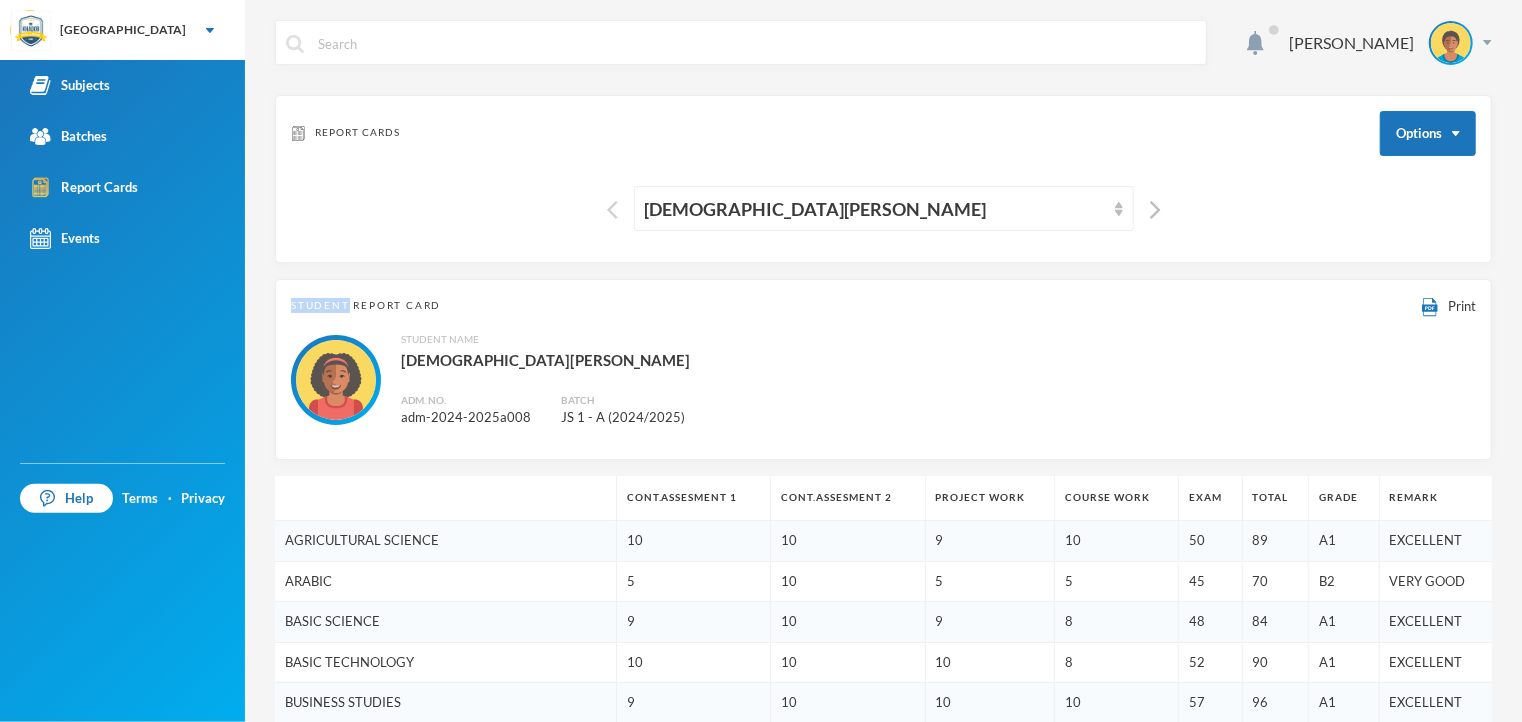 click at bounding box center (612, 210) 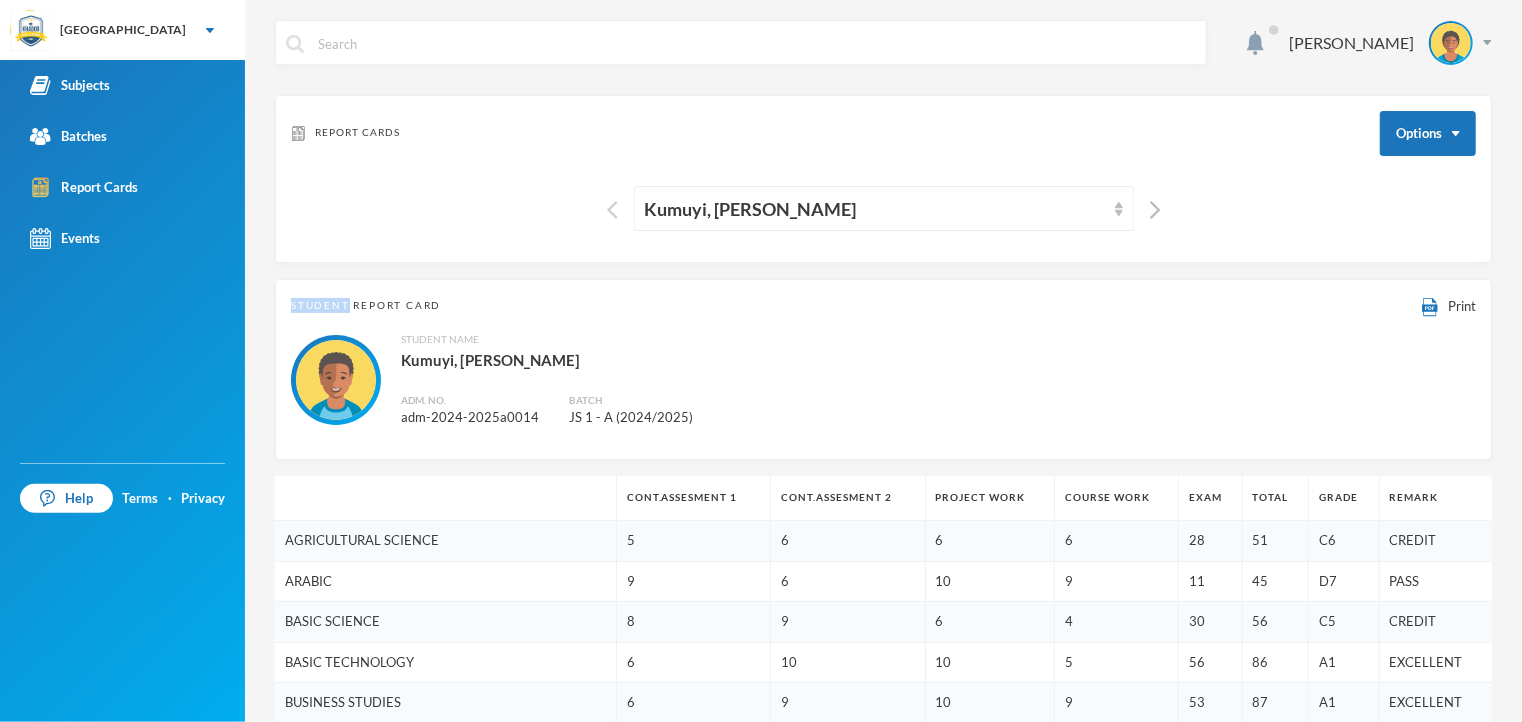 click at bounding box center (612, 210) 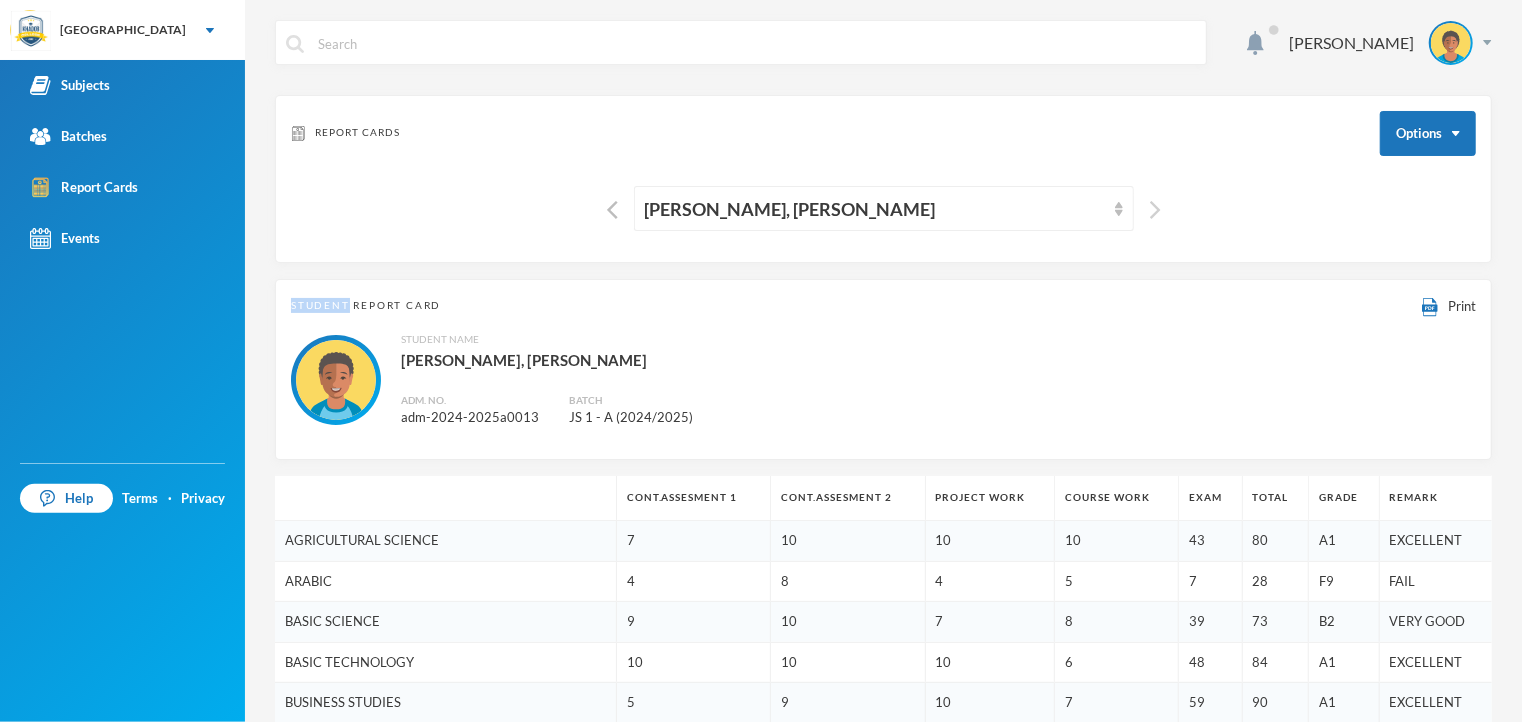 click at bounding box center [1155, 210] 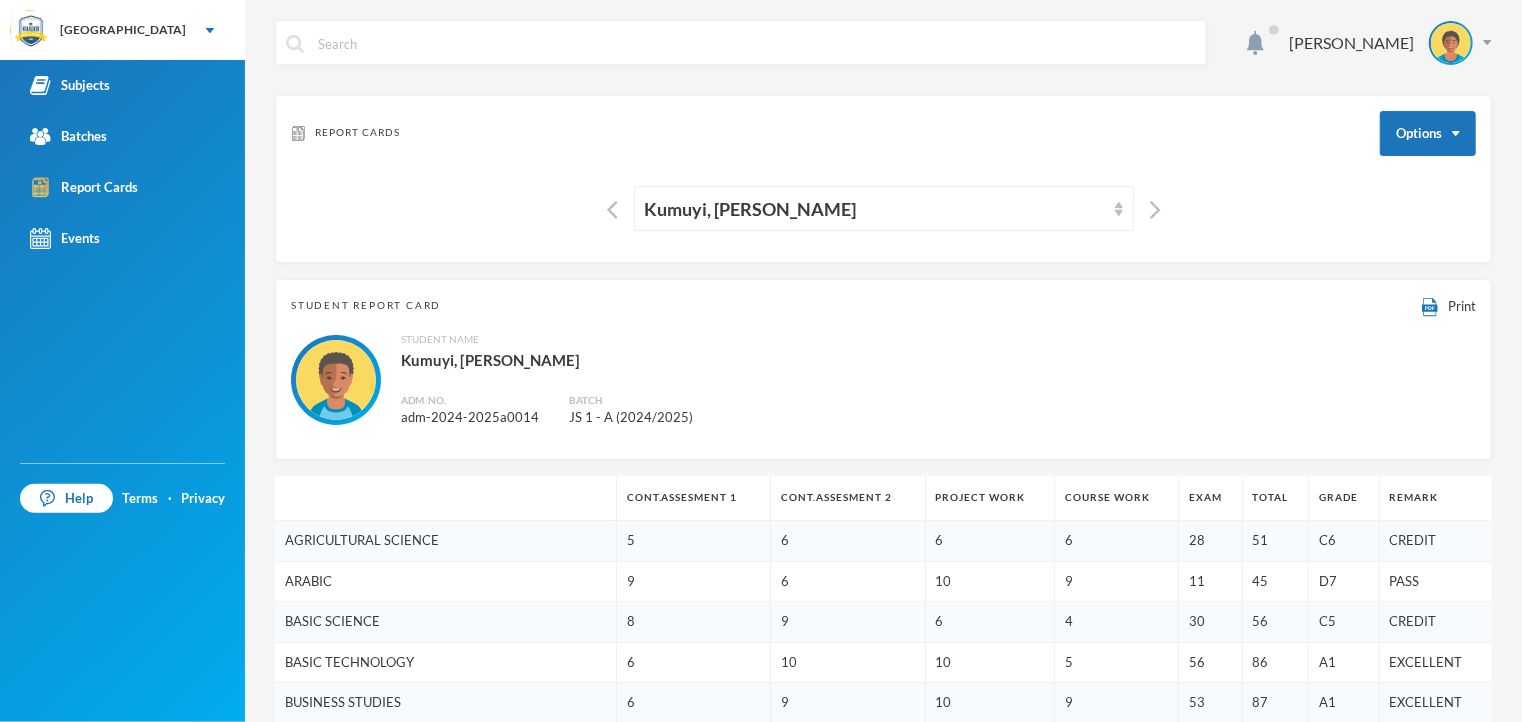 click on "Student Name [PERSON_NAME], [PERSON_NAME] Adm. No. adm-2024-2025a0014 Batch JS 1 - A (2024/2025)" at bounding box center [883, 380] 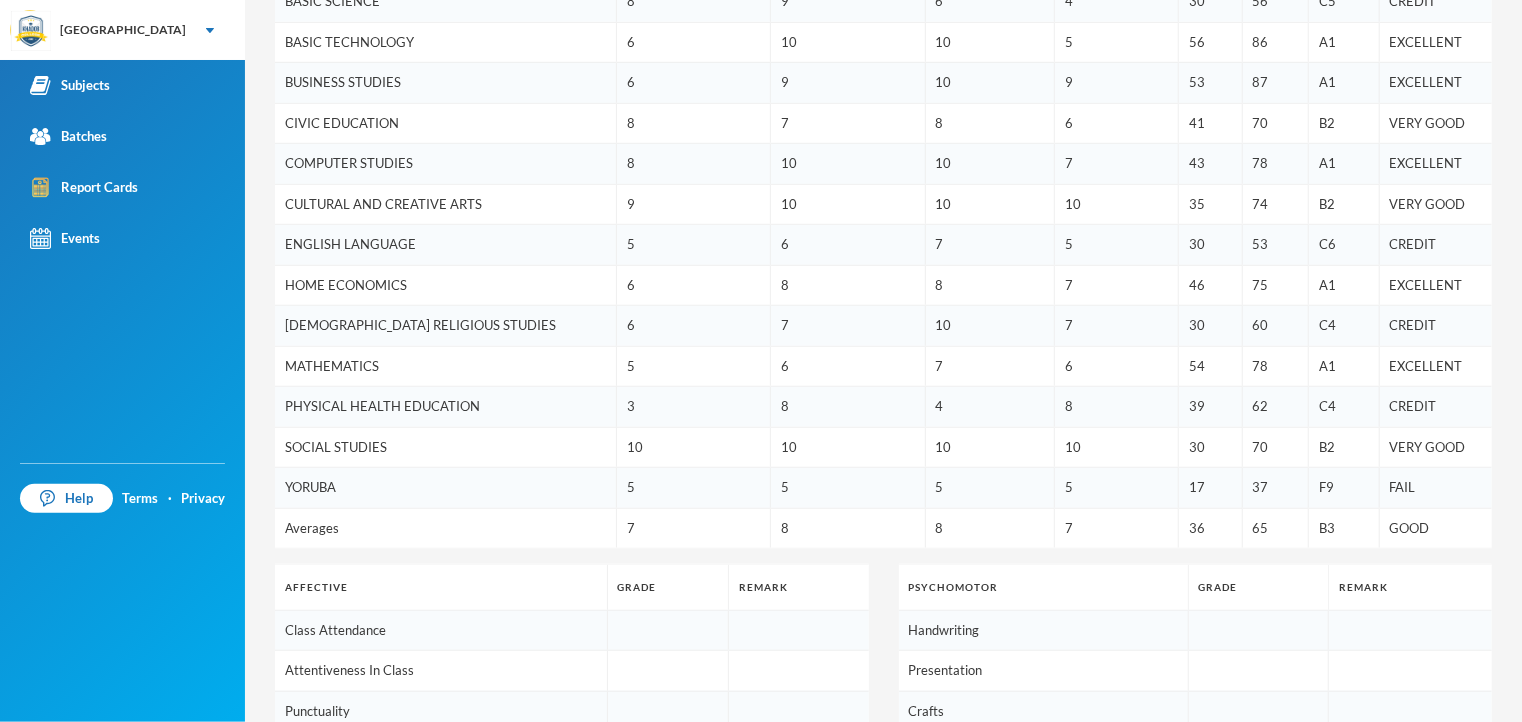 scroll, scrollTop: 760, scrollLeft: 0, axis: vertical 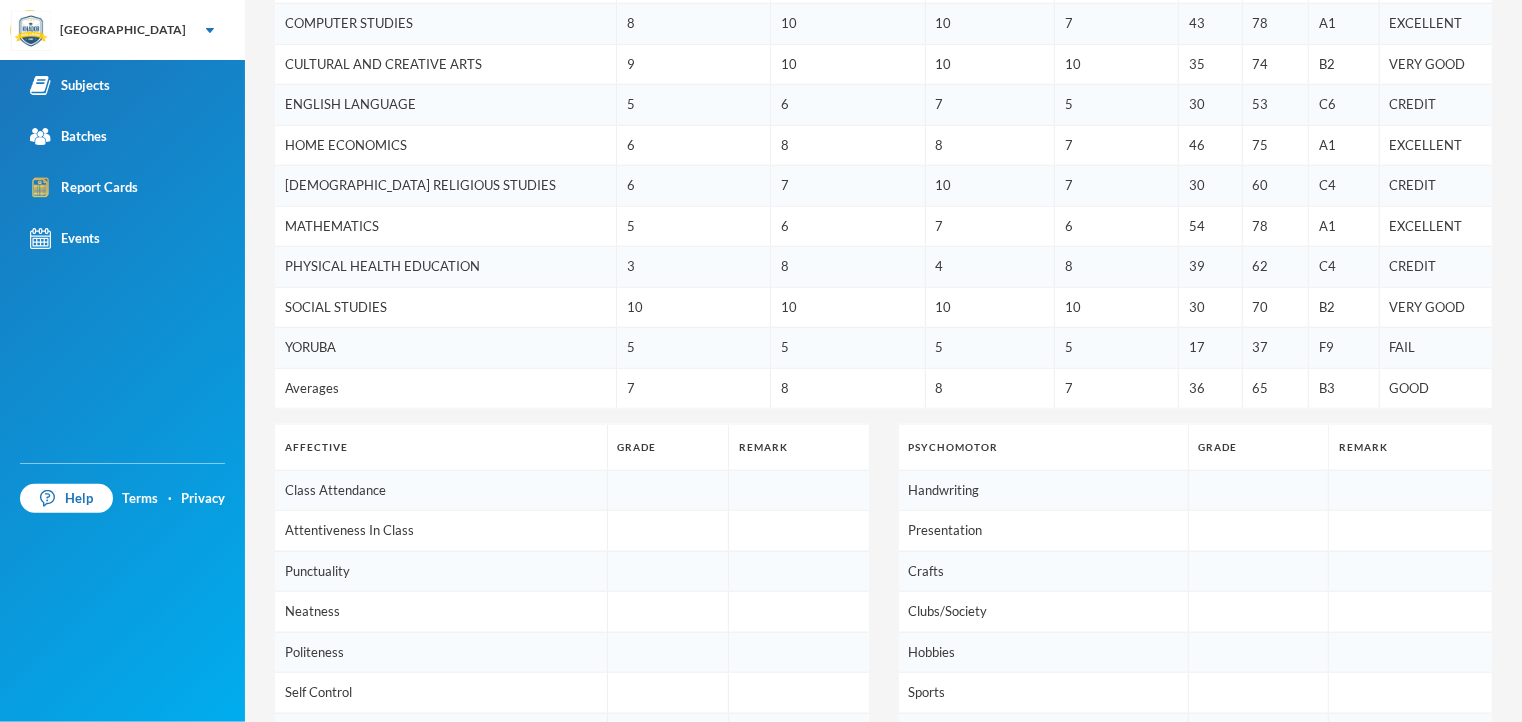 click on "Cont.Assesment 1 Cont.Assesment 2 Project Work Course Work Exam Total Grade Remark AGRICULTURAL SCIENCE 5 6 6 6 28 51 C6 CREDIT ARABIC 9 6 10 9 11 45 D7 PASS BASIC SCIENCE 8 9 6 4 30 56 C5 CREDIT BASIC TECHNOLOGY 6 10 10 5 56 86 A1 EXCELLENT BUSINESS STUDIES 6 9 10 9 53 87 A1 EXCELLENT CIVIC EDUCATION 8 7 8 6 41 70 B2 VERY GOOD COMPUTER STUDIES 8 10 10 7 43 78 A1 EXCELLENT CULTURAL AND CREATIVE ARTS 9 10 10 10 35 74 B2 VERY GOOD ENGLISH LANGUAGE 5 6 7 5 30 53 C6 CREDIT HOME ECONOMICS 6 8 8 7 46 75 A1 EXCELLENT [DEMOGRAPHIC_DATA] RELIGIOUS STUDIES 6 7 10 7 30 60 C4 CREDIT MATHEMATICS 5 6 7 6 54 78 A1 EXCELLENT PHYSICAL HEALTH EDUCATION 3 8 4 8 39 62 C4 CREDIT SOCIAL STUDIES 10 10 10 10 30 70 B2 VERY GOOD YORUBA 5 5 5 5 17 37 F9 FAIL Averages 7 8 8 7 36 65 B3 GOOD Affective Grade Remark Class Attendance Attentiveness In Class Punctuality Neatness Politeness Self Control Relationship With Others Leadership Traits Psychomotor Grade Remark Handwriting Presentation Crafts Clubs/Society Hobbies Sports Qirah Public Speaking 138" at bounding box center (883, 451) 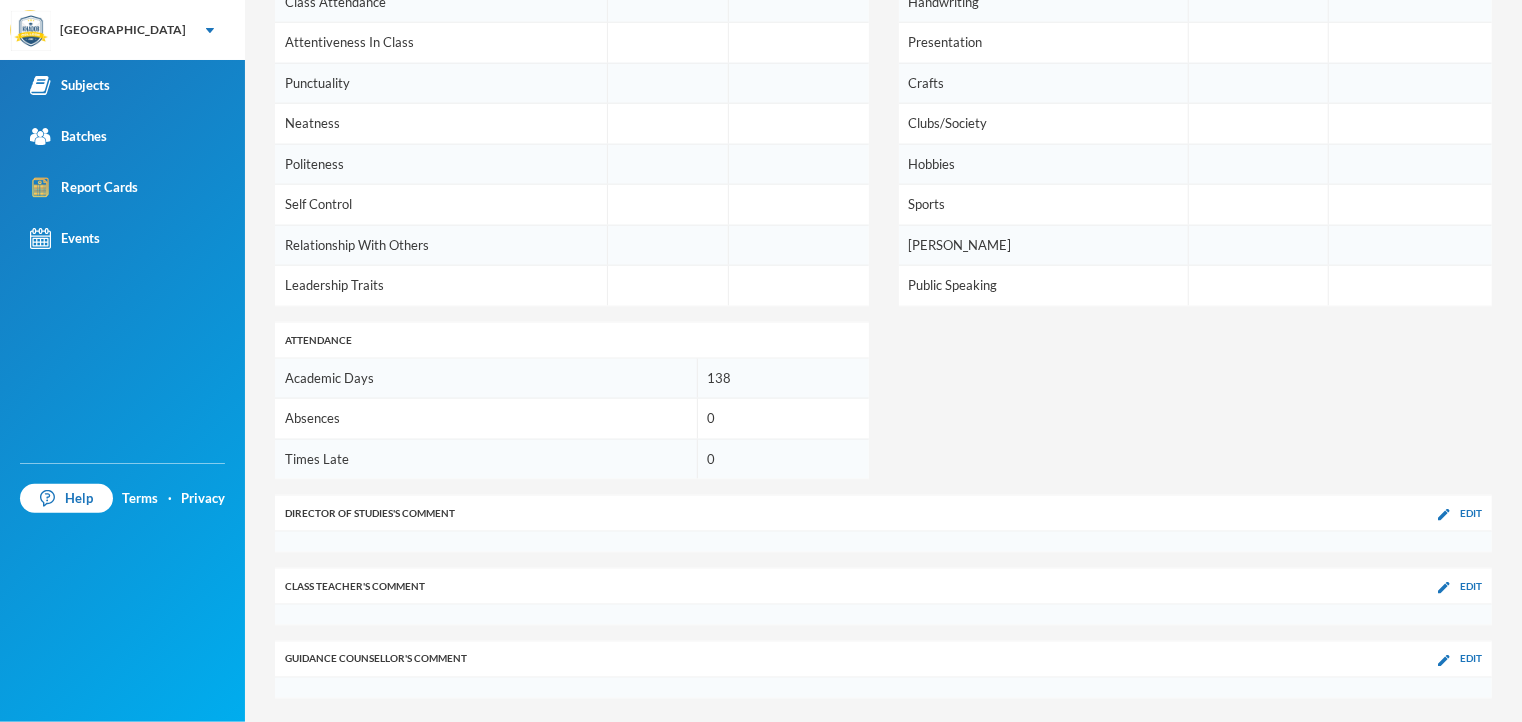 scroll, scrollTop: 1250, scrollLeft: 0, axis: vertical 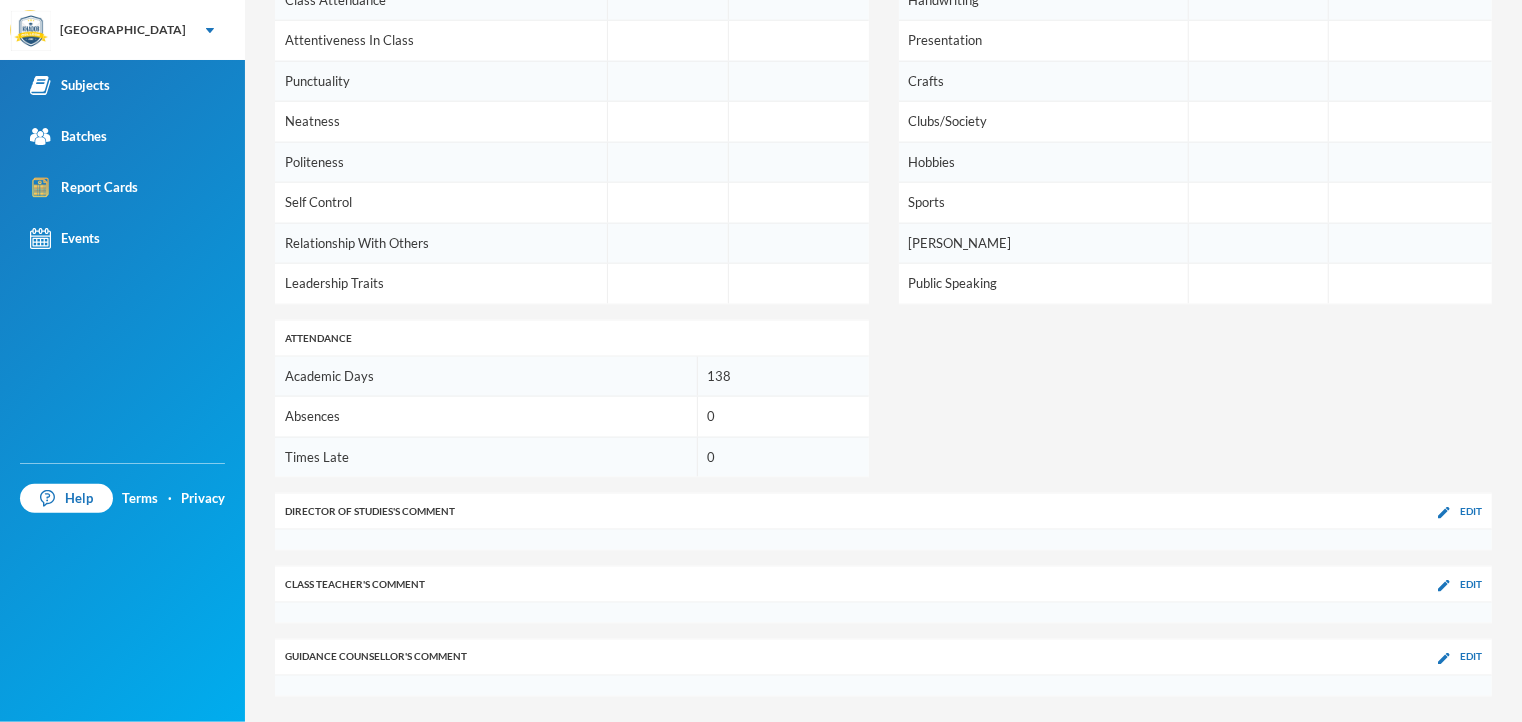 drag, startPoint x: 1069, startPoint y: 415, endPoint x: 708, endPoint y: 224, distance: 408.414 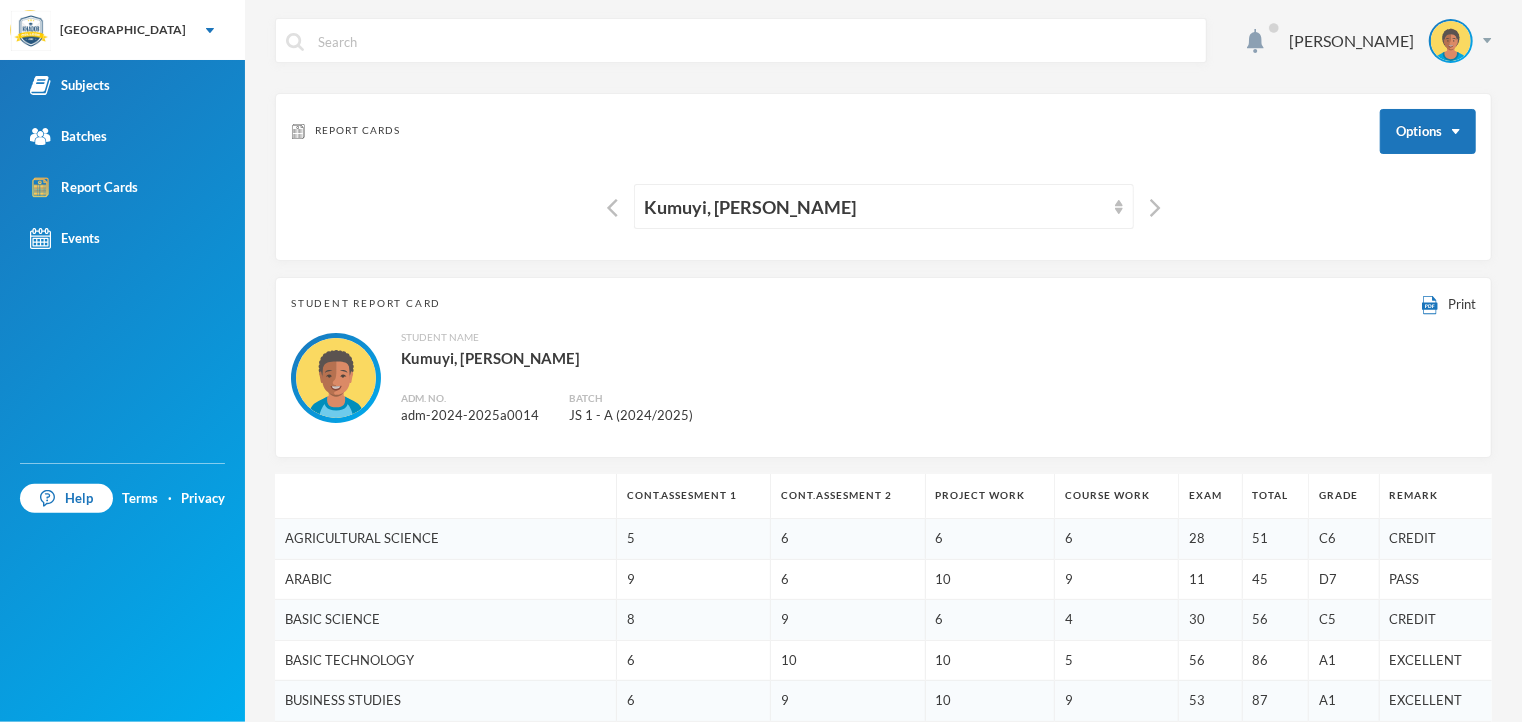 scroll, scrollTop: 0, scrollLeft: 0, axis: both 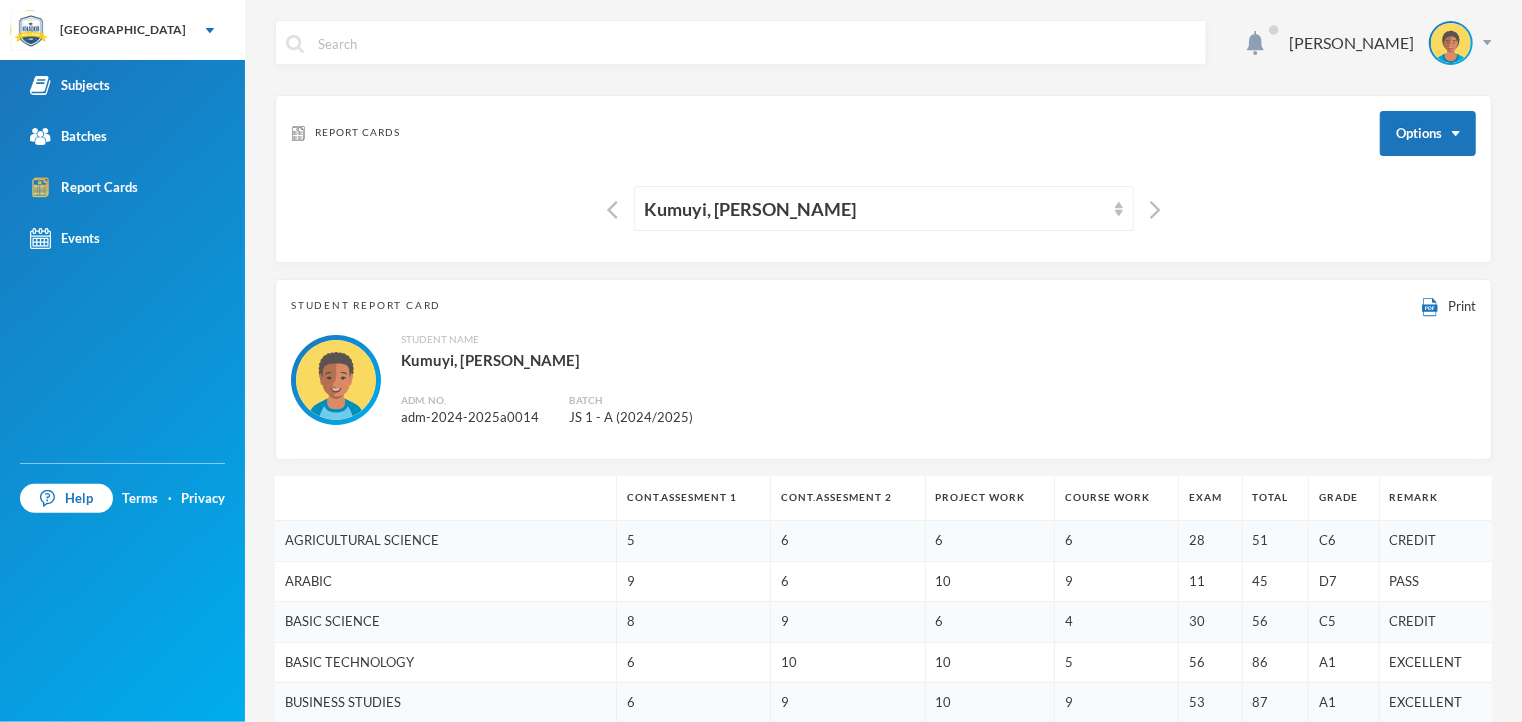 click on "Student Name [PERSON_NAME], [PERSON_NAME] Adm. No. adm-2024-2025a0014 Batch JS 1 - A (2024/2025)" at bounding box center (883, 380) 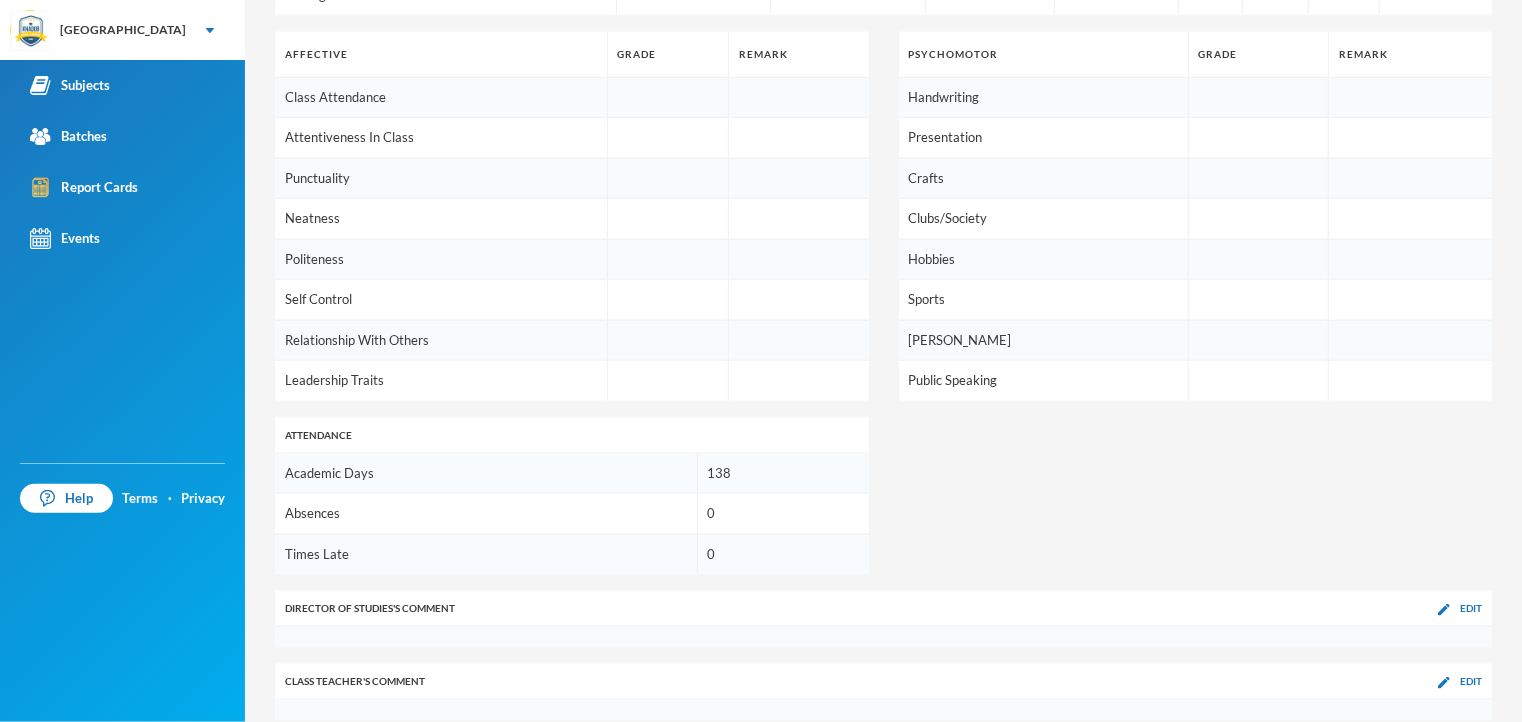 scroll, scrollTop: 1160, scrollLeft: 0, axis: vertical 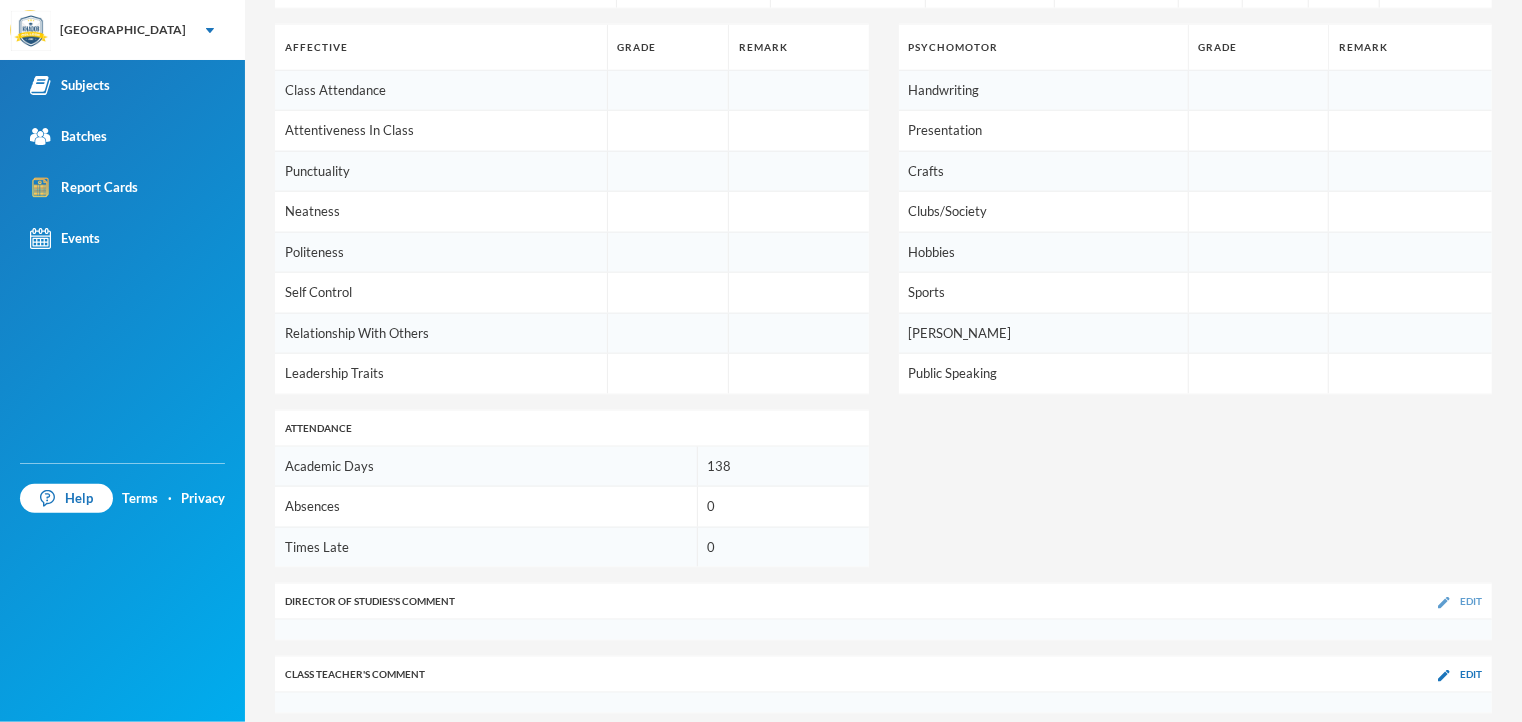 click on "Edit" at bounding box center (1471, 601) 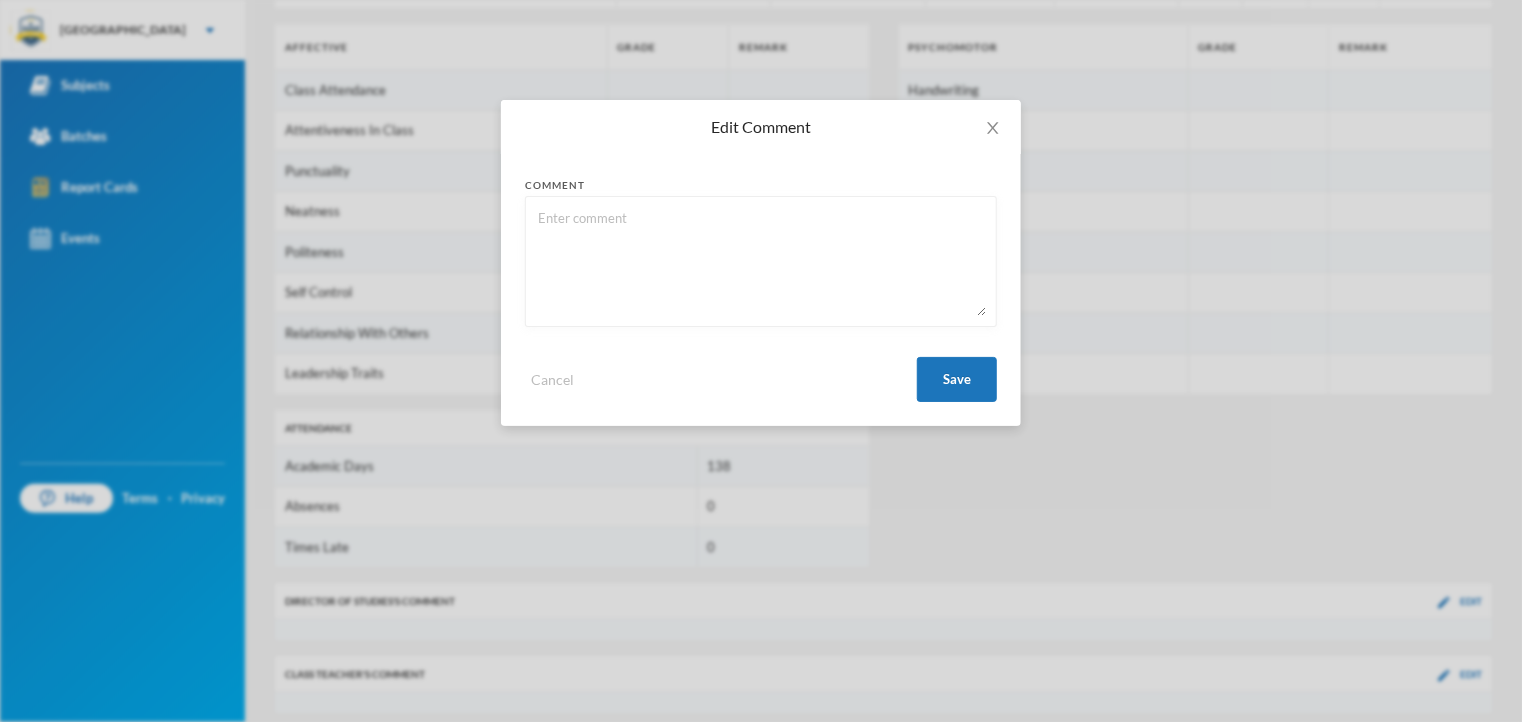 click at bounding box center [761, 261] 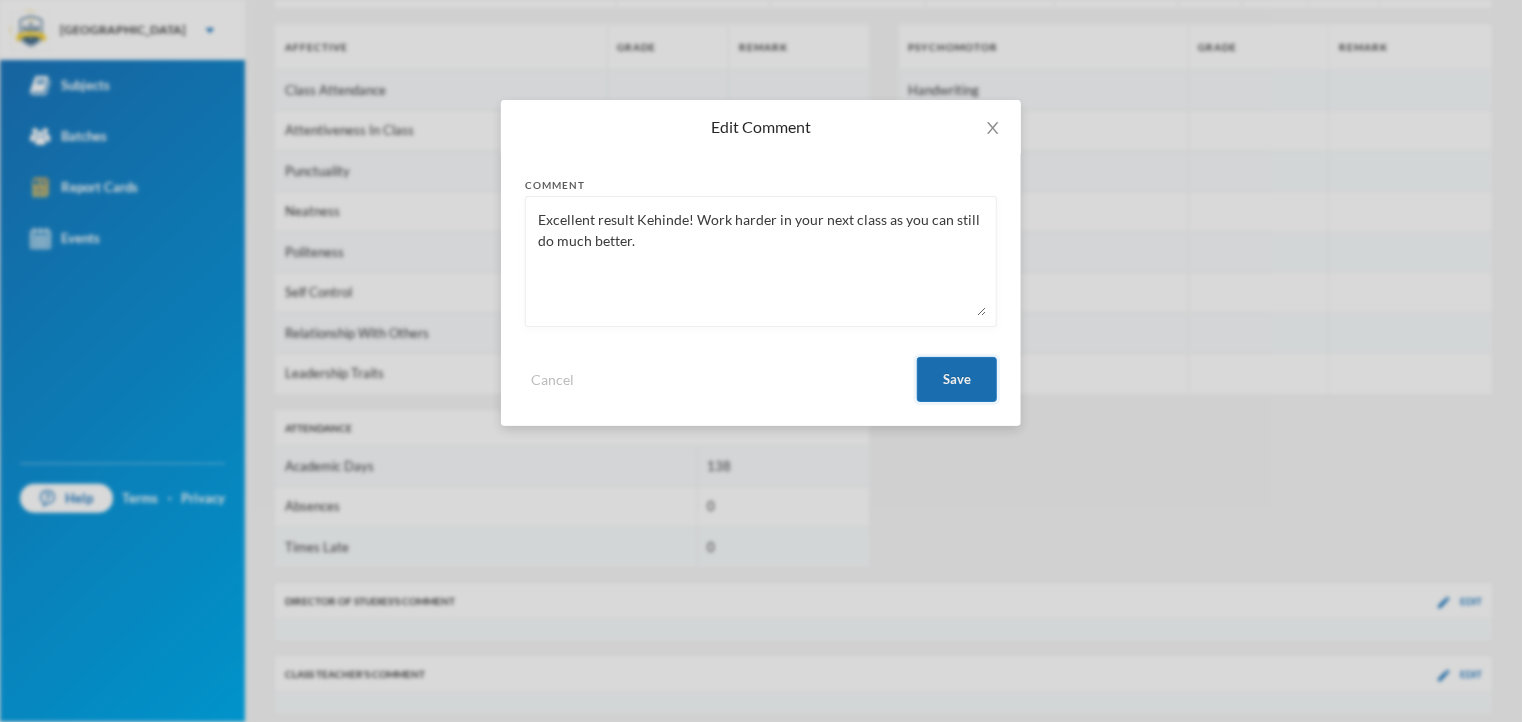 type on "Excellent result Kehinde! Work harder in your next class as you can still do much better." 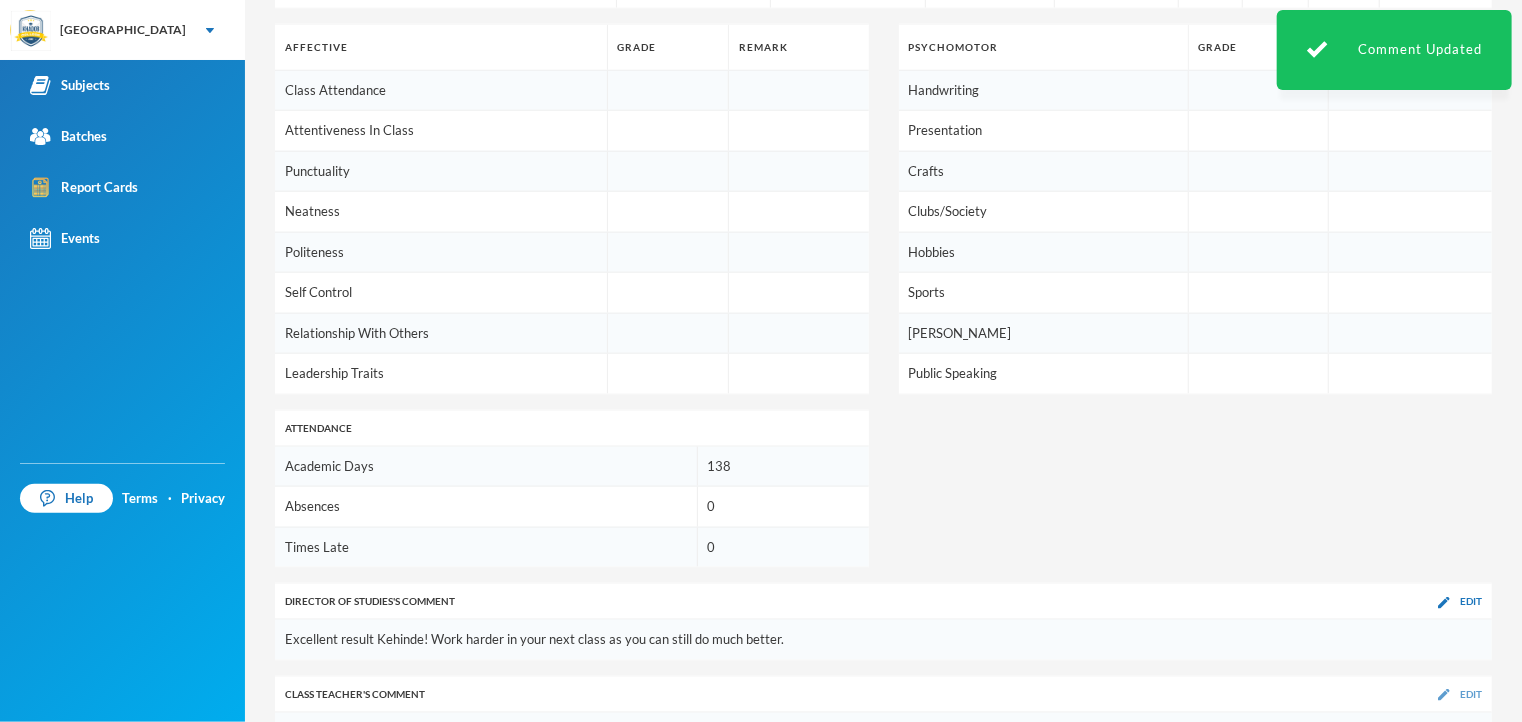 click on "Edit" at bounding box center [1471, 694] 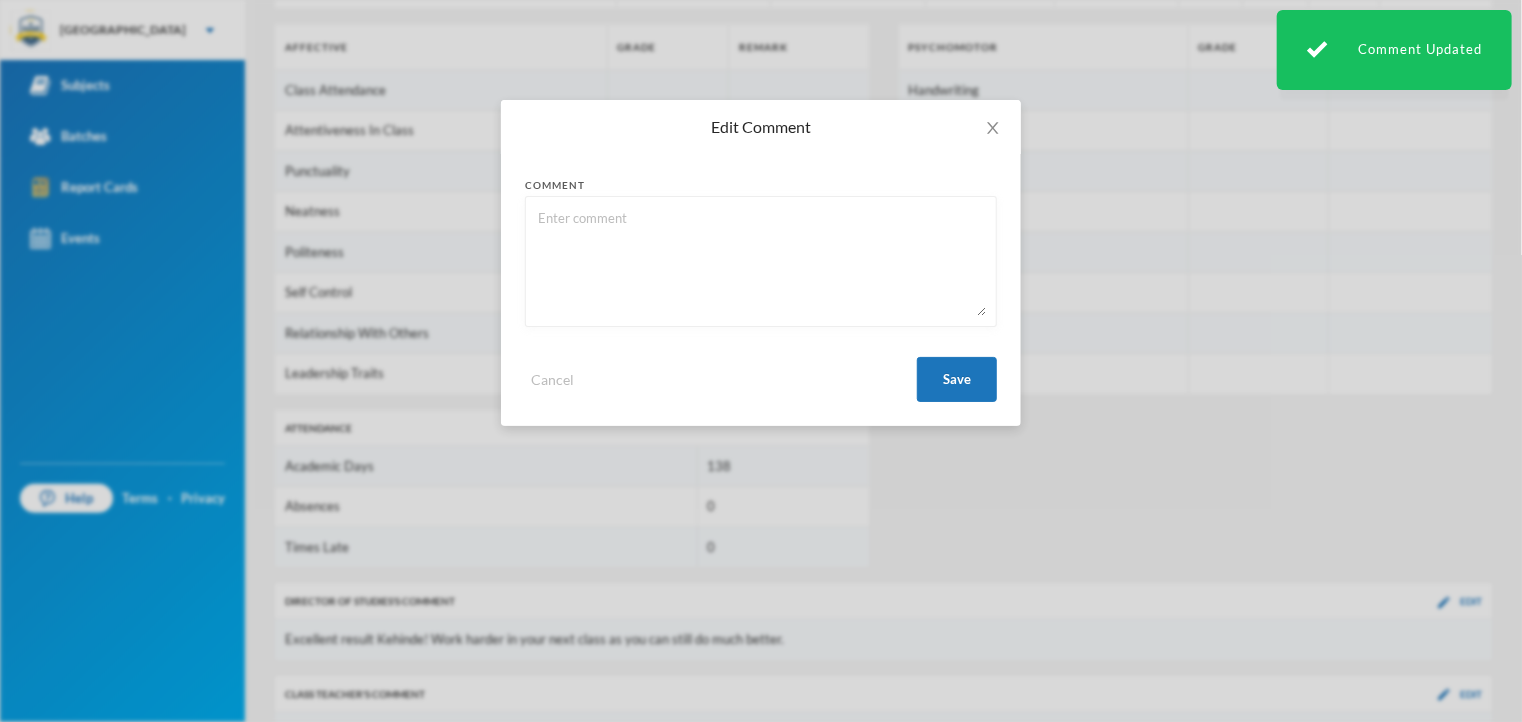 click at bounding box center [761, 261] 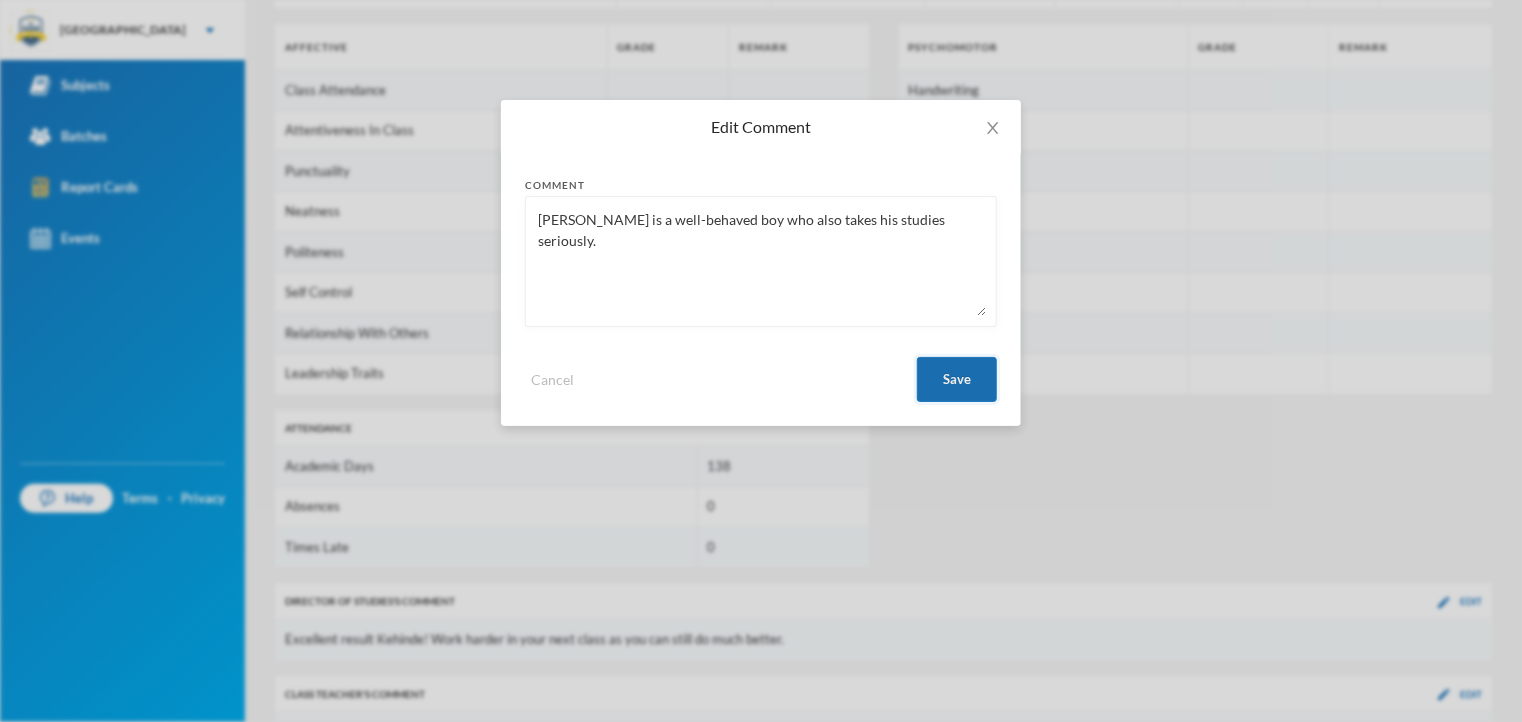 type on "[PERSON_NAME] is a well-behaved boy who also takes his studies seriously." 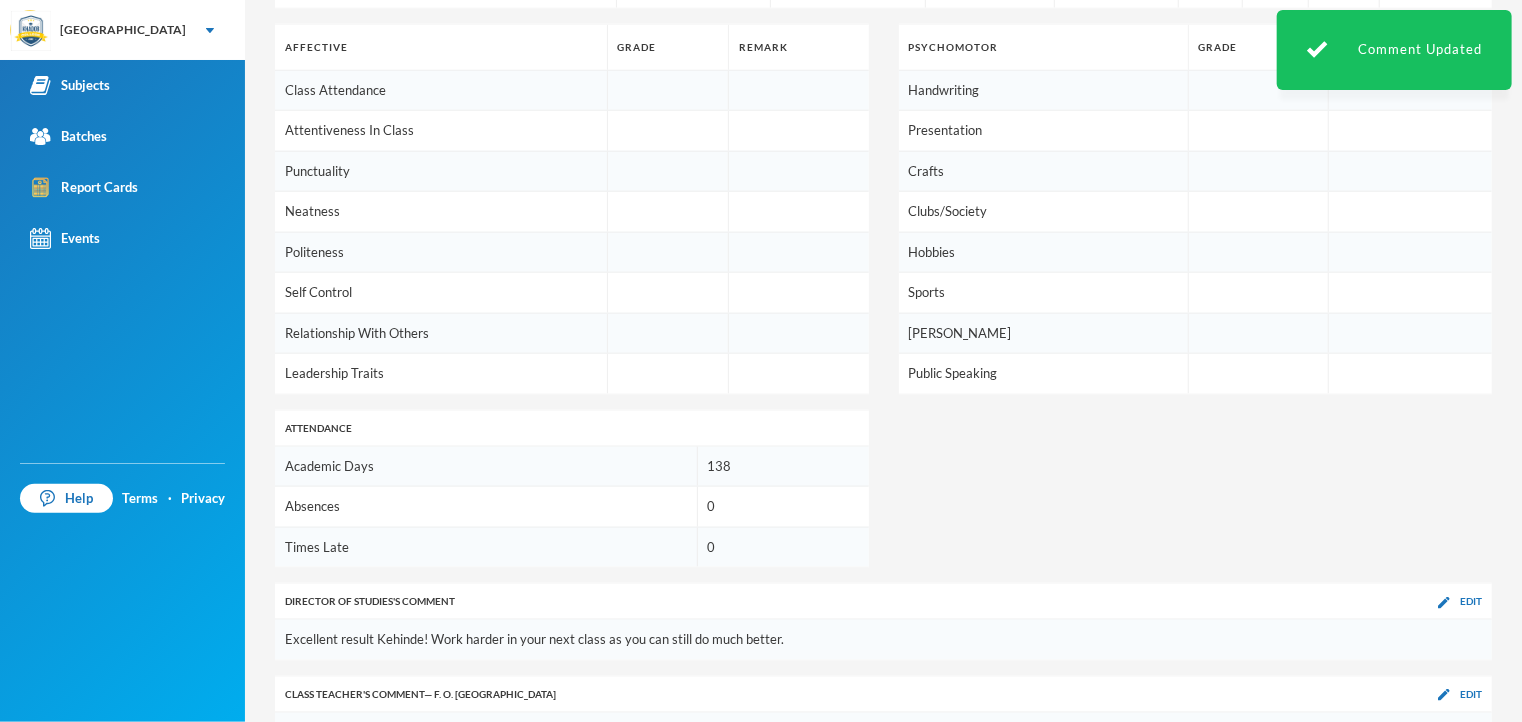 click on "Cont.Assesment 1 Cont.Assesment 2 Project Work Course Work Exam Total Grade Remark AGRICULTURAL SCIENCE 5 6 6 6 28 51 C6 CREDIT ARABIC 9 6 10 9 11 45 D7 PASS BASIC SCIENCE 8 9 6 4 30 56 C5 CREDIT BASIC TECHNOLOGY 6 10 10 5 56 86 A1 EXCELLENT BUSINESS STUDIES 6 9 10 9 53 87 A1 EXCELLENT CIVIC EDUCATION 8 7 8 6 41 70 B2 VERY GOOD COMPUTER STUDIES 8 10 10 7 43 78 A1 EXCELLENT CULTURAL AND CREATIVE ARTS 9 10 10 10 35 74 B2 VERY GOOD ENGLISH LANGUAGE 5 6 7 5 30 53 C6 CREDIT HOME ECONOMICS 6 8 8 7 46 75 A1 EXCELLENT [DEMOGRAPHIC_DATA] RELIGIOUS STUDIES 6 7 10 7 30 60 C4 CREDIT MATHEMATICS 5 6 7 6 54 78 A1 EXCELLENT PHYSICAL HEALTH EDUCATION 3 8 4 8 39 62 C4 CREDIT SOCIAL STUDIES 10 10 10 10 30 70 B2 VERY GOOD YORUBA 5 5 5 5 17 37 F9 FAIL Averages 7 8 8 7 36 65 B3 GOOD Affective Grade Remark Class Attendance Attentiveness In Class Punctuality Neatness Politeness Self Control Relationship With Others Leadership Traits Psychomotor Grade Remark Handwriting Presentation Crafts Clubs/Society Hobbies Sports Qirah Public Speaking 138" at bounding box center [883, 71] 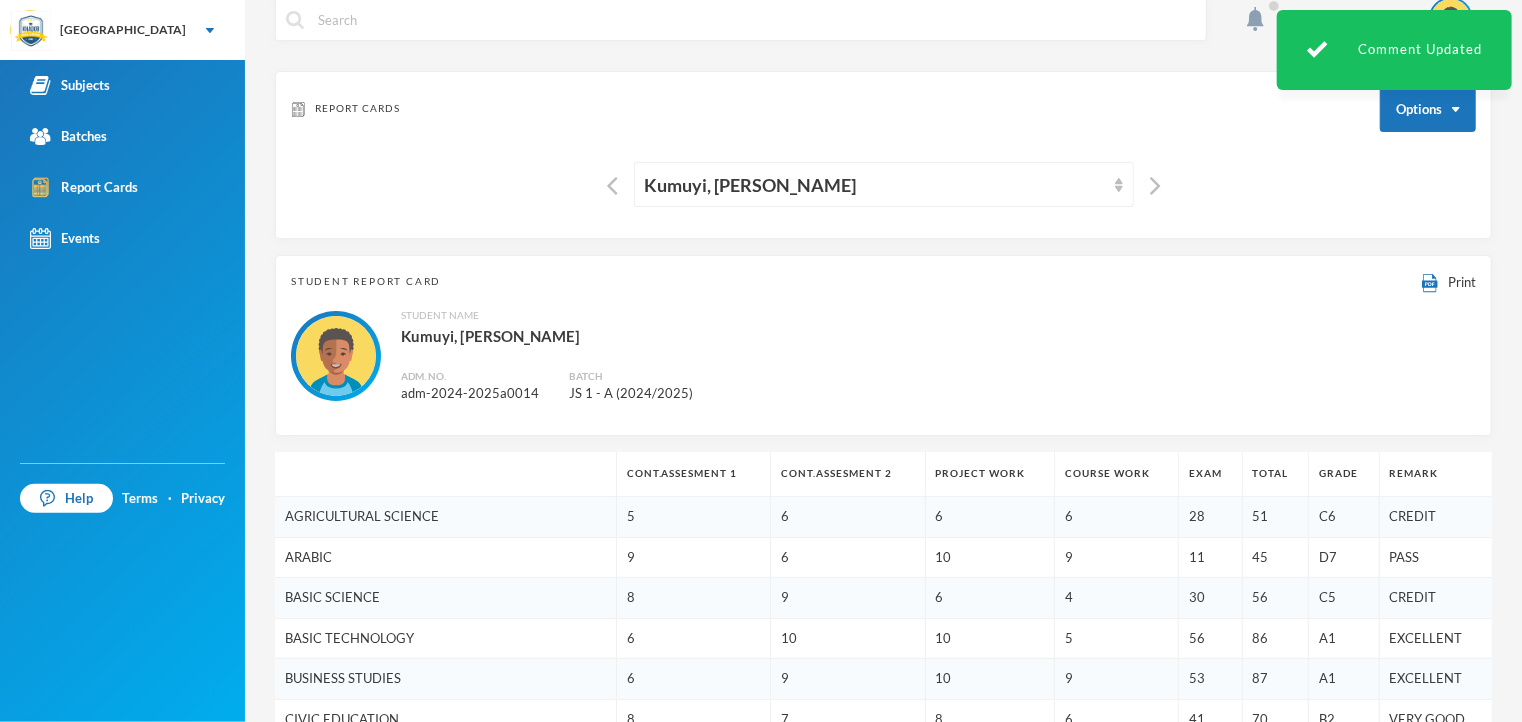 scroll, scrollTop: 0, scrollLeft: 0, axis: both 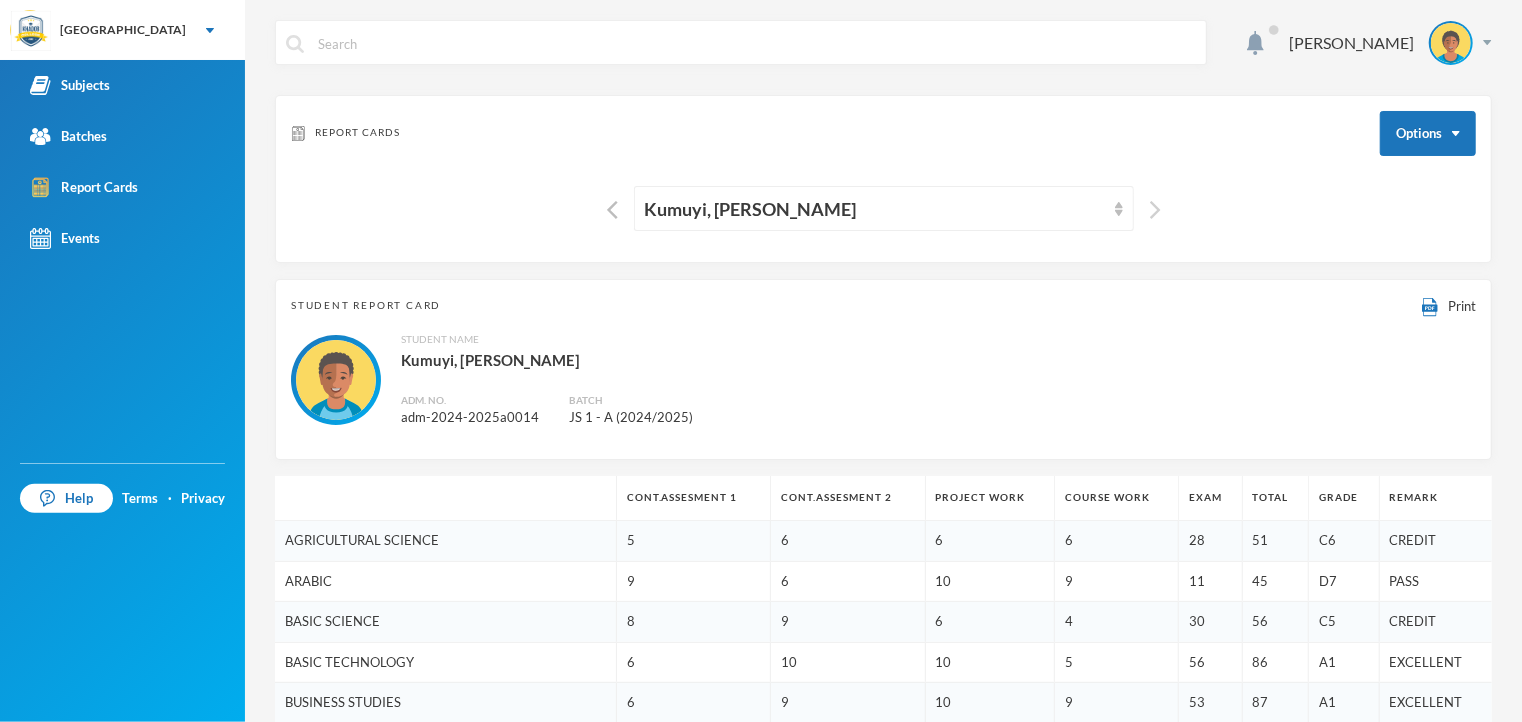 click at bounding box center [1155, 210] 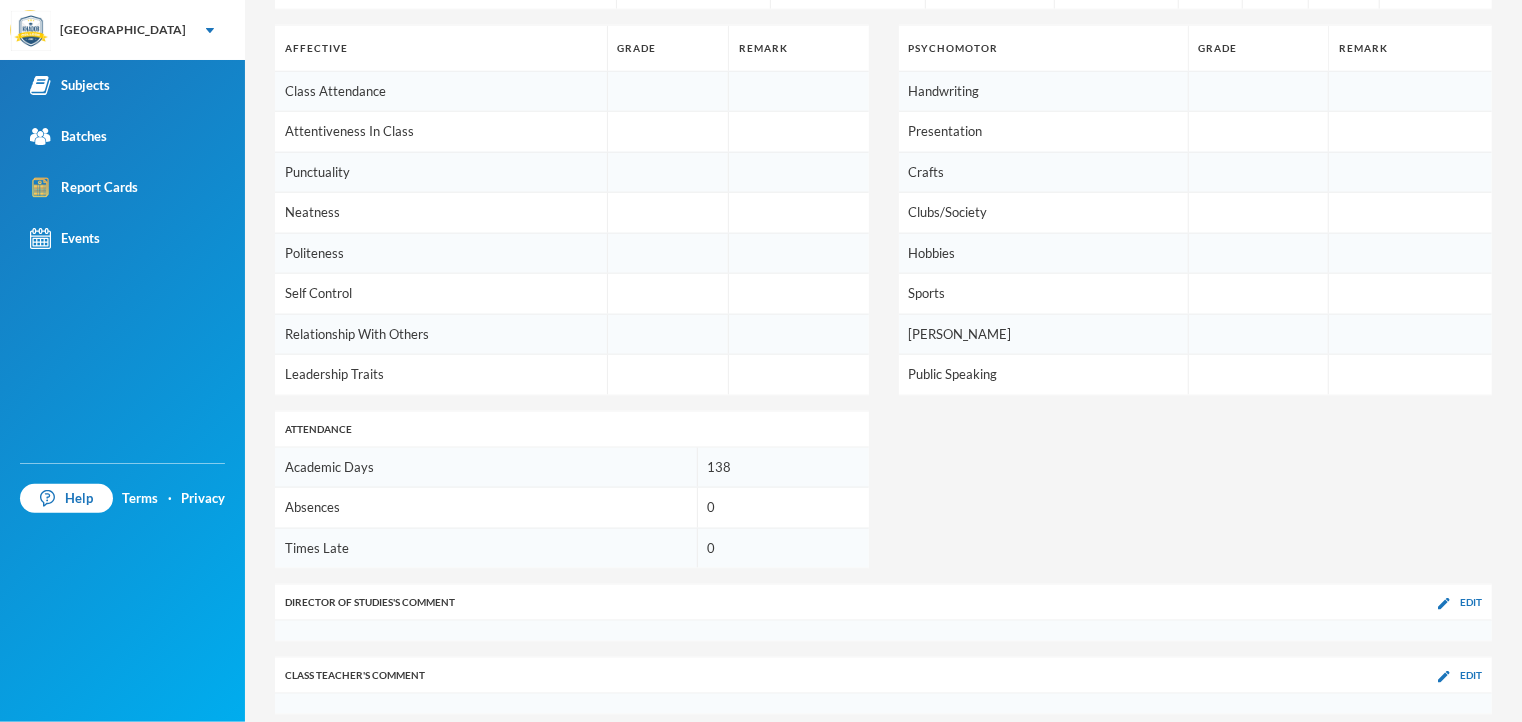 scroll, scrollTop: 1250, scrollLeft: 0, axis: vertical 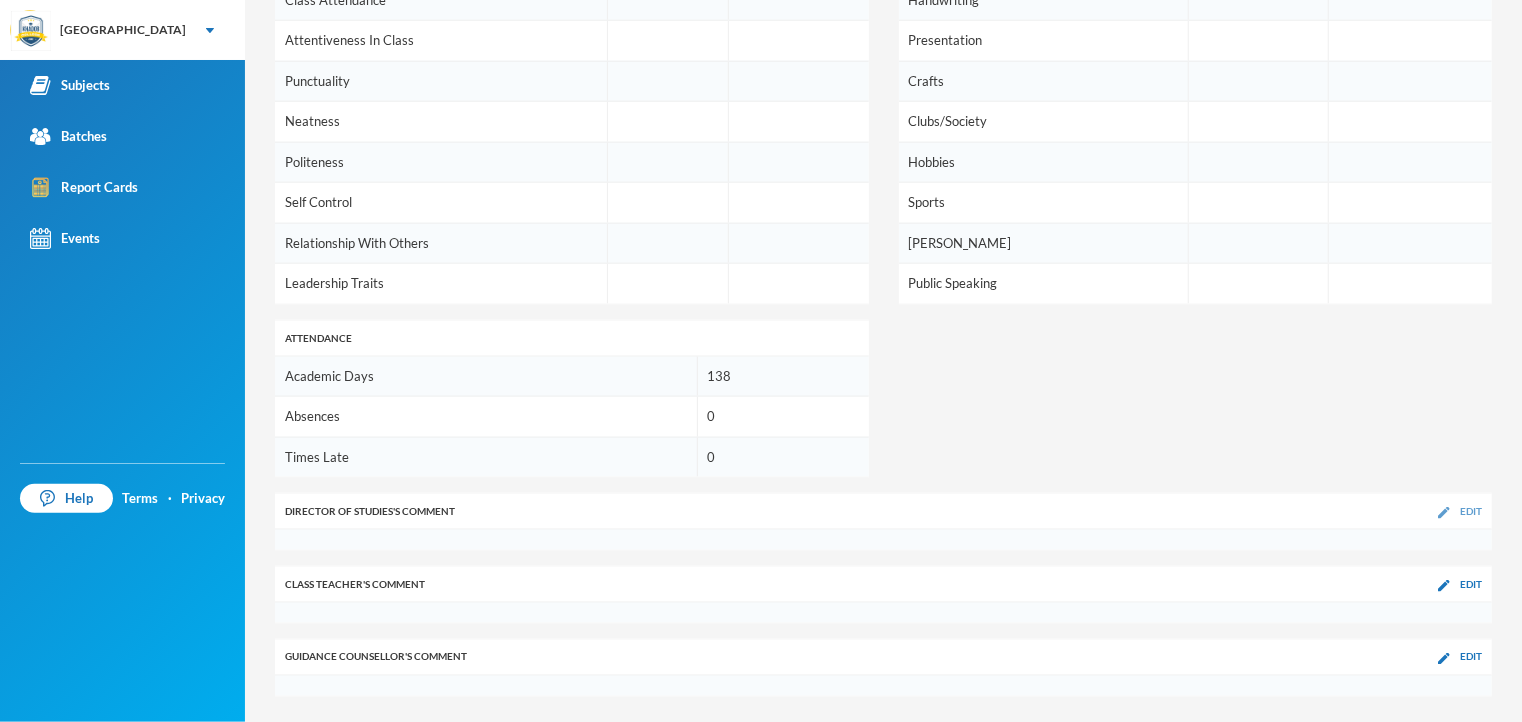 click on "Edit" at bounding box center [1471, 511] 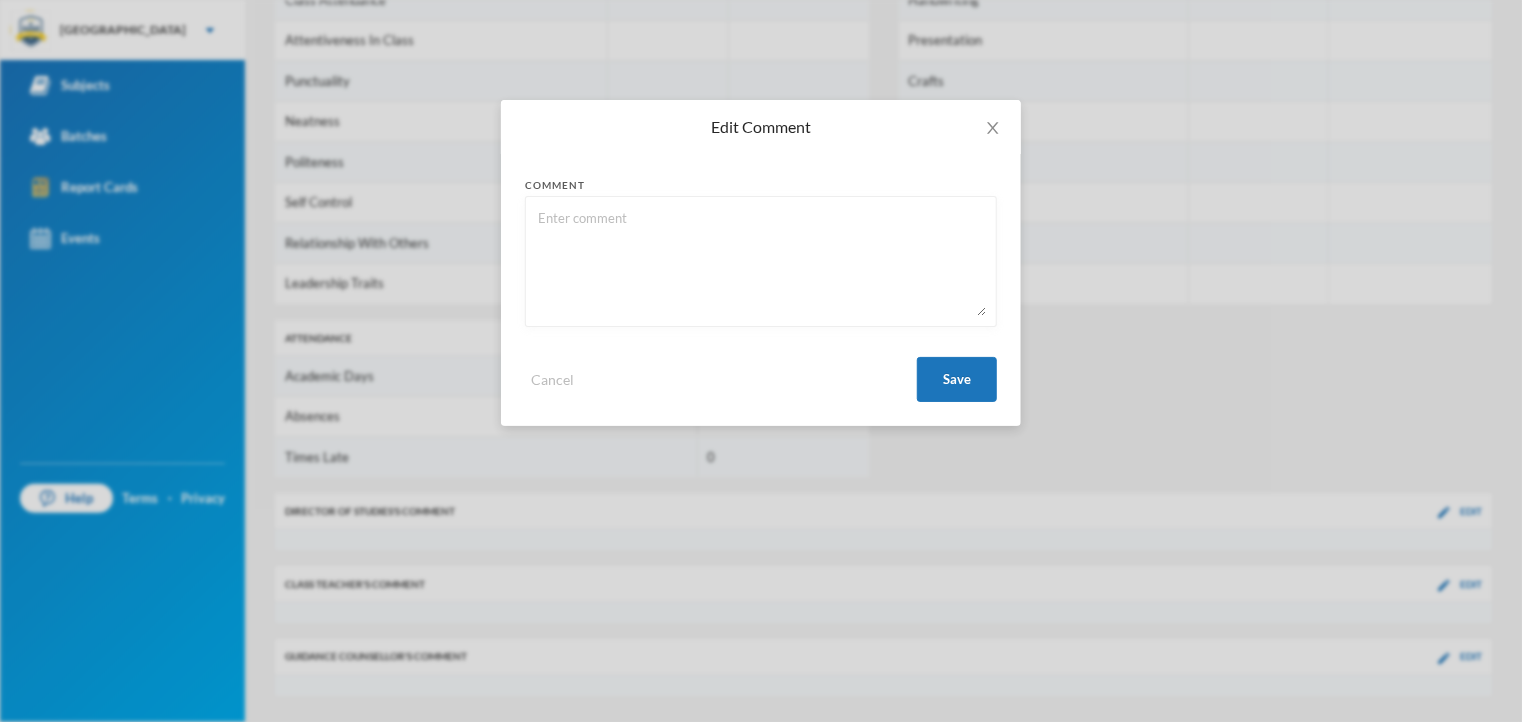 click at bounding box center [761, 261] 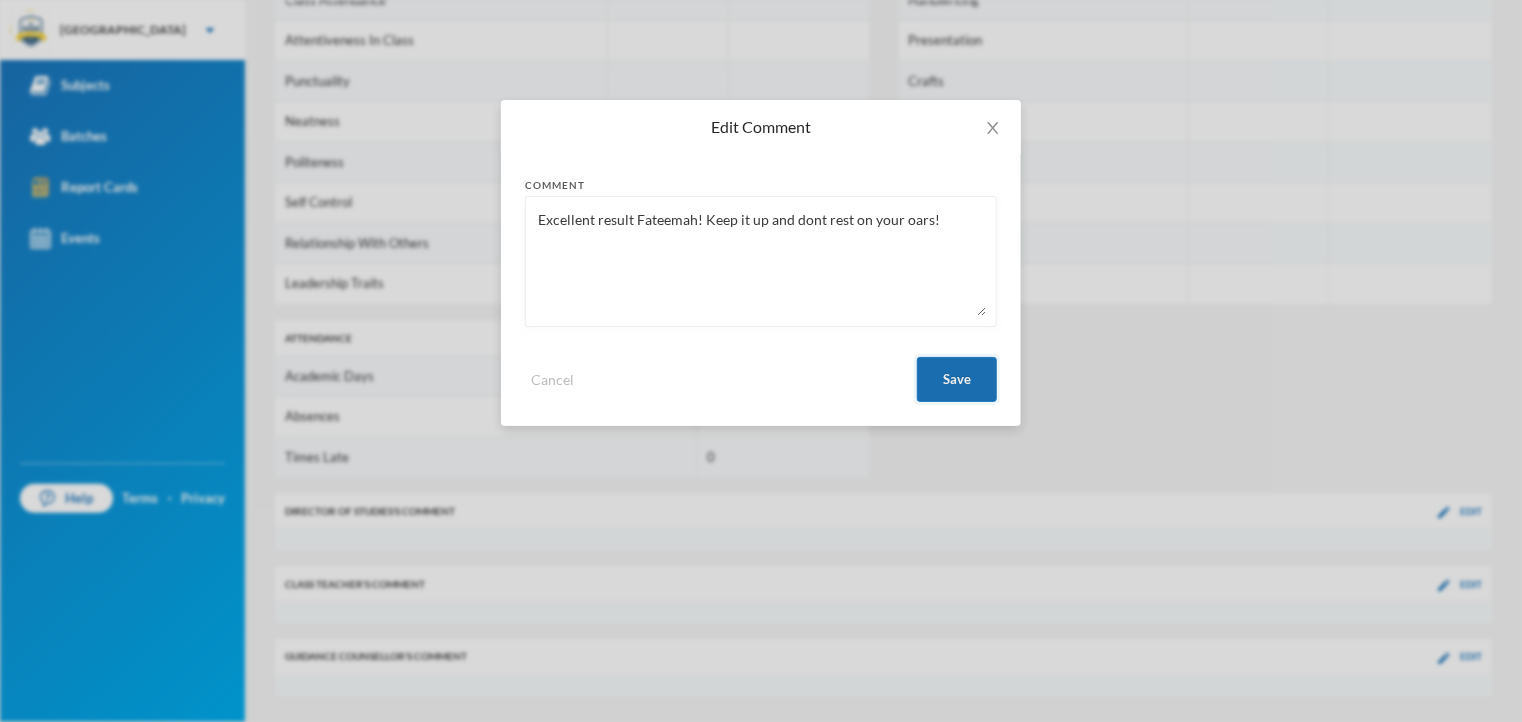 type on "Excellent result Fateemah! Keep it up and dont rest on your oars!" 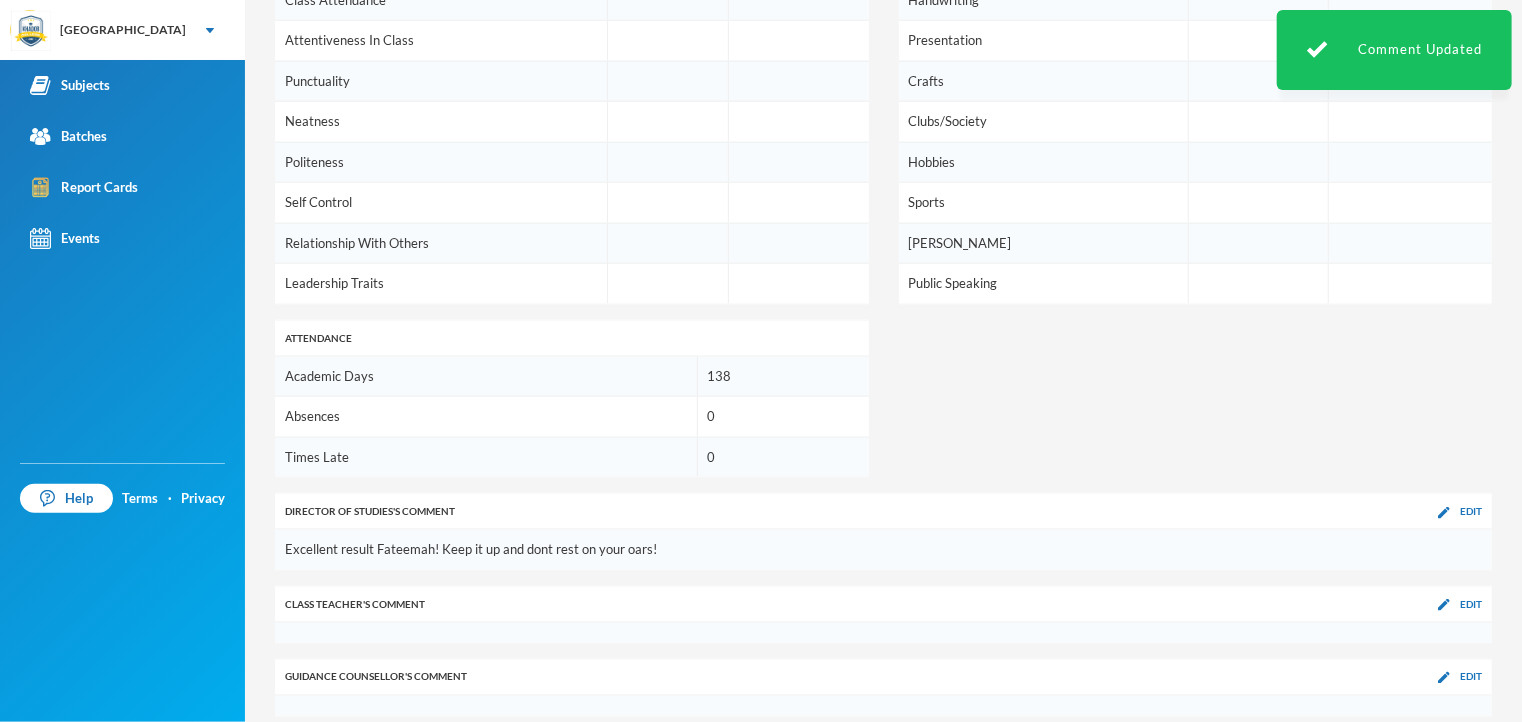 click on "Cont.Assesment 1 Cont.Assesment 2 Project Work Course Work Exam Total Grade Remark AGRICULTURAL SCIENCE 10 10 9 10 50 89 A1 EXCELLENT ARABIC 5 10 5 5 45 70 B2 VERY GOOD BASIC SCIENCE 9 10 9 8 48 84 A1 EXCELLENT BASIC TECHNOLOGY 10 10 10 8 52 90 A1 EXCELLENT BUSINESS STUDIES 9 10 10 10 57 96 A1 EXCELLENT CIVIC EDUCATION 10 7 7 9 56 89 A1 EXCELLENT COMPUTER STUDIES 10 10 10 10 56 96 A1 EXCELLENT CULTURAL AND CREATIVE ARTS 10 10 10 10 56 96 A1 EXCELLENT ENGLISH LANGUAGE 7 8 5 10 46 76 A1 EXCELLENT HOME ECONOMICS 9 10 10 10 53 92 A1 EXCELLENT [DEMOGRAPHIC_DATA] RELIGIOUS STUDIES 10 9 10 10 54 92 A1 EXCELLENT MATHEMATICS 7 8 10 10 55 90 A1 EXCELLENT PHYSICAL HEALTH EDUCATION 10 10 7 10 46 83 A1 EXCELLENT SOCIAL STUDIES 10 10 10 10 50 90 A1 EXCELLENT YORUBA - - - - - 0 F9 FAIL Averages 9 9 9 9 52 82 A1 EXCELLENT Affective Grade Remark Class Attendance Attentiveness In Class Punctuality Neatness Politeness Self Control Relationship With Others Leadership Traits Psychomotor Grade Remark Handwriting Presentation Crafts Hobbies 0" at bounding box center (883, -29) 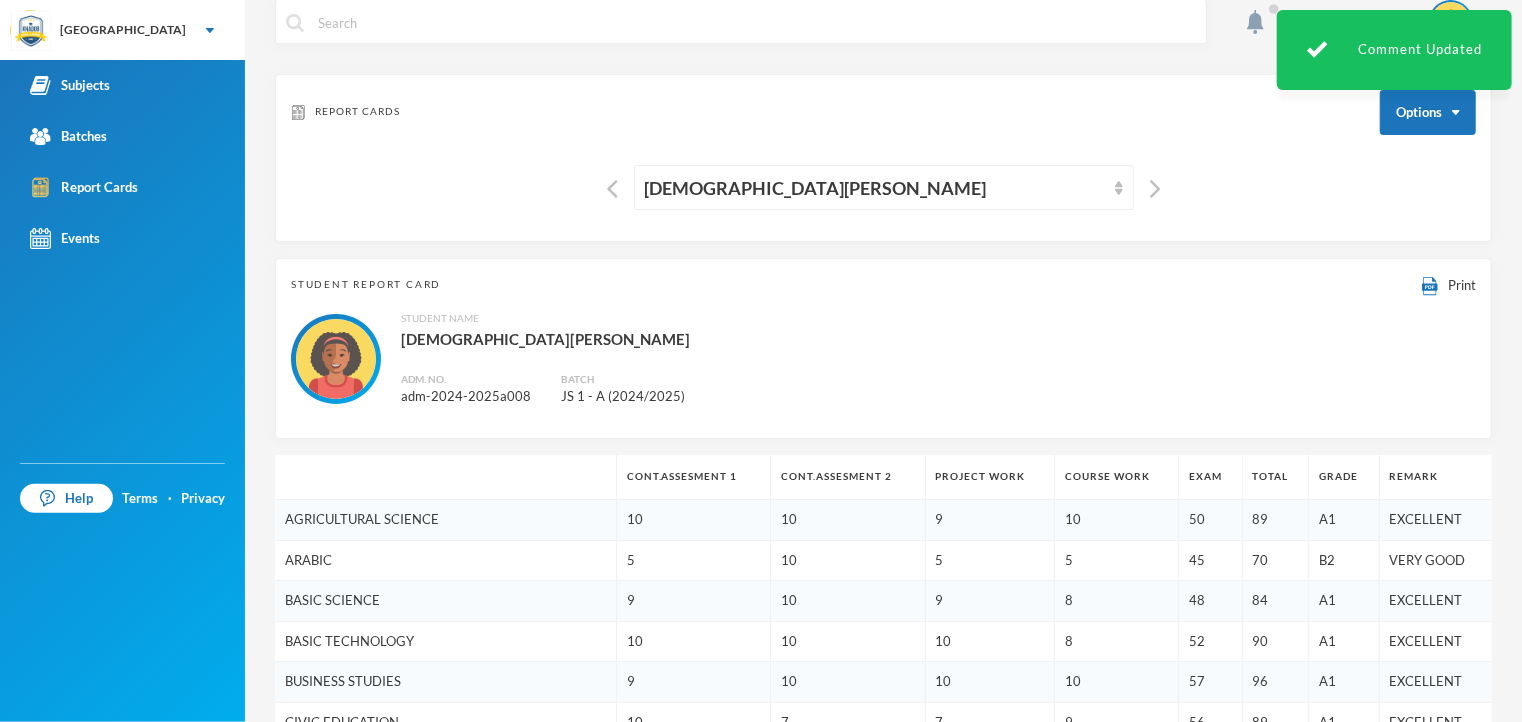 scroll, scrollTop: 0, scrollLeft: 0, axis: both 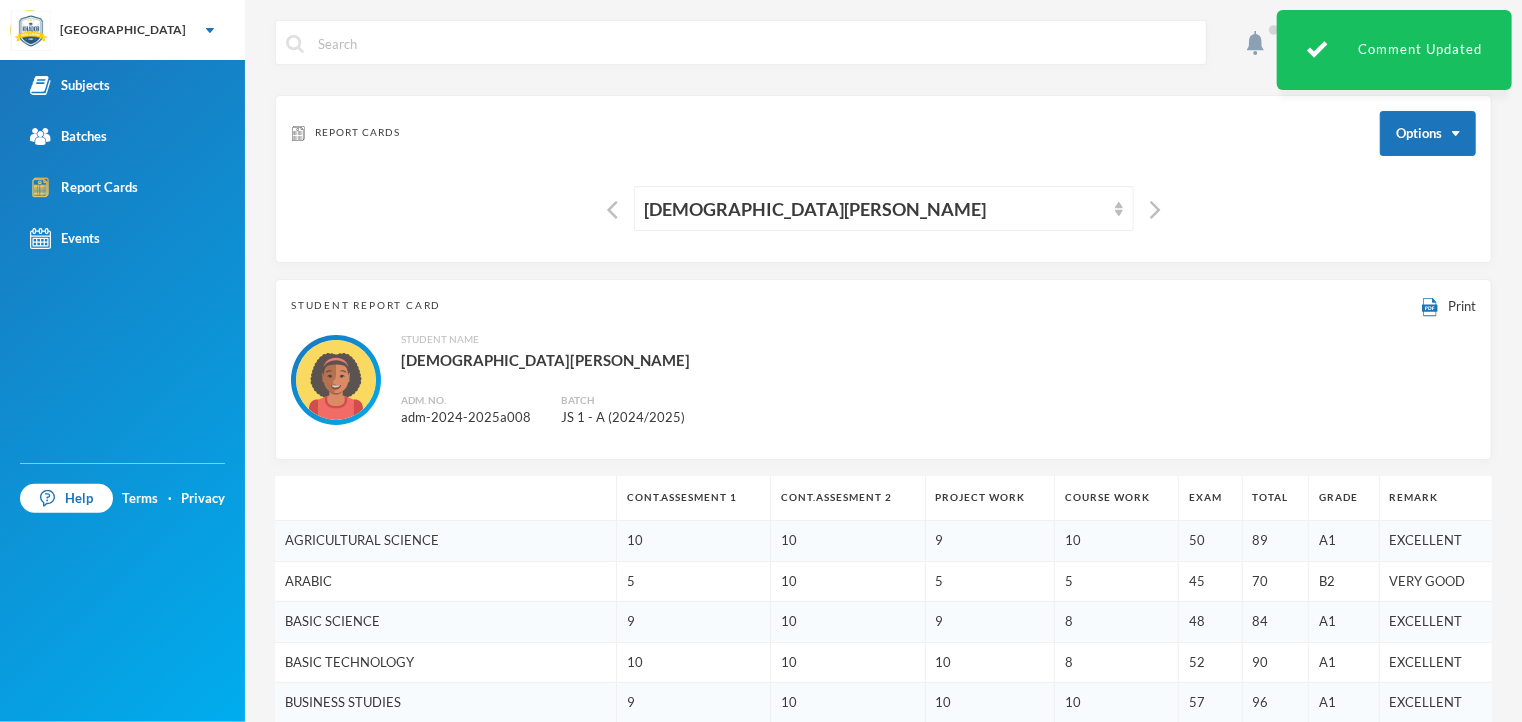 click on "Student Name [PERSON_NAME]. No. adm-2024-2025a008 Batch JS 1 - A (2024/2025)" at bounding box center [883, 380] 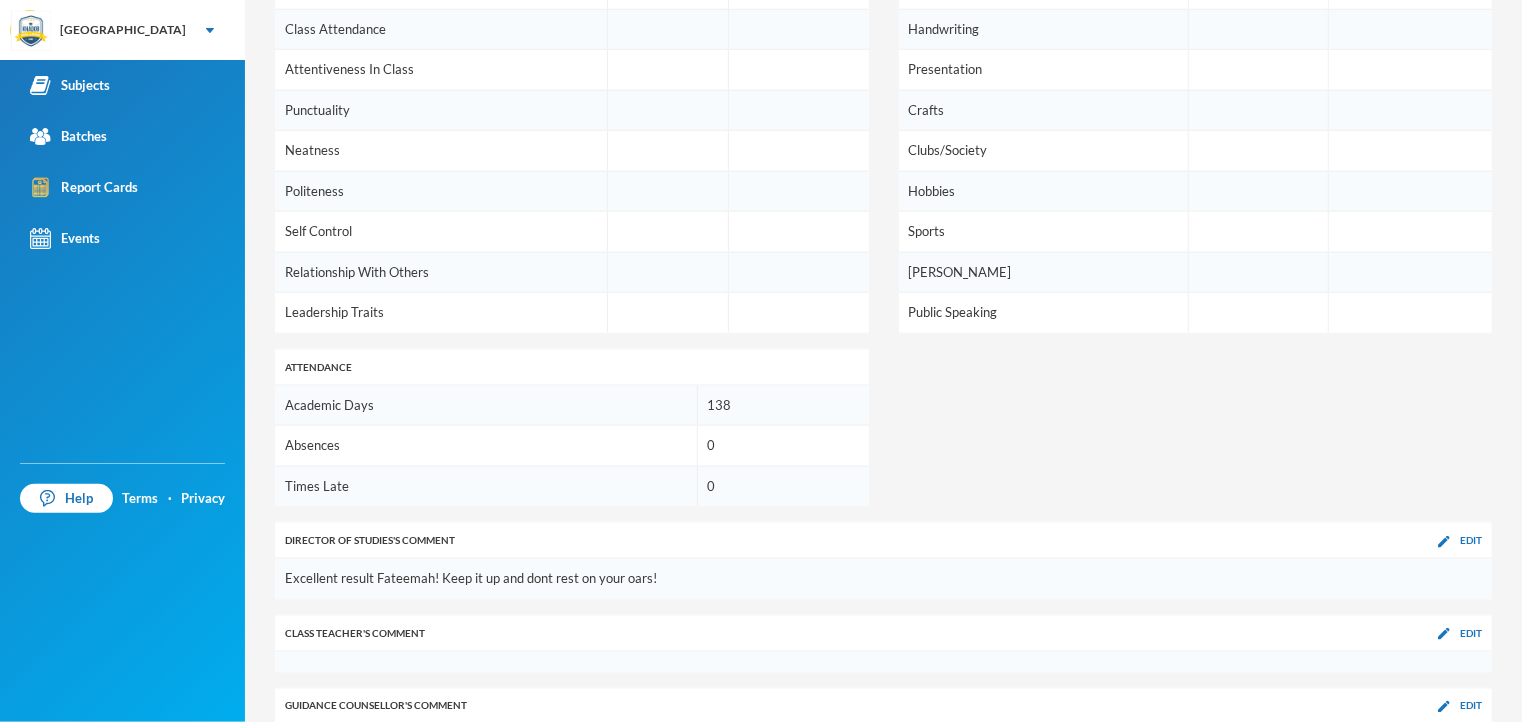 scroll, scrollTop: 1269, scrollLeft: 0, axis: vertical 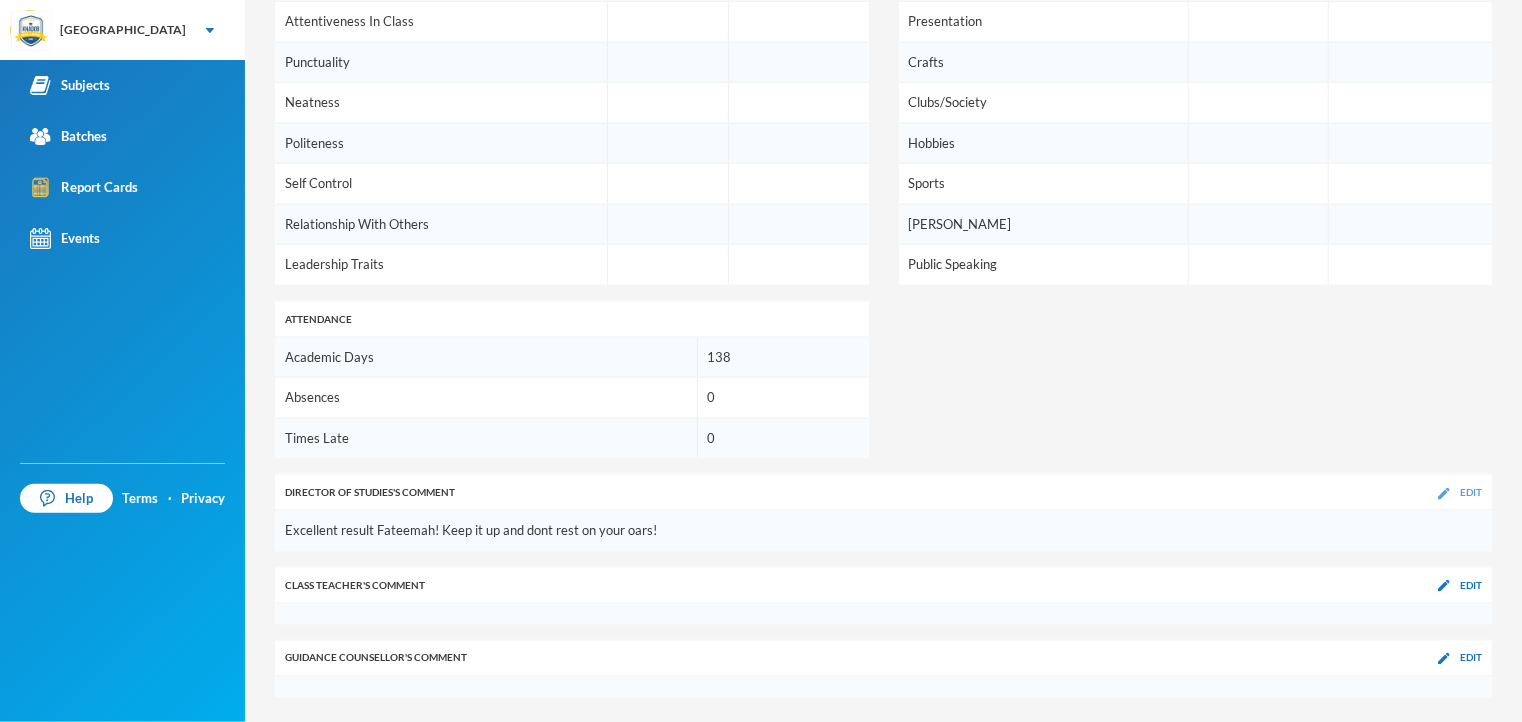 click on "Edit" at bounding box center (1471, 492) 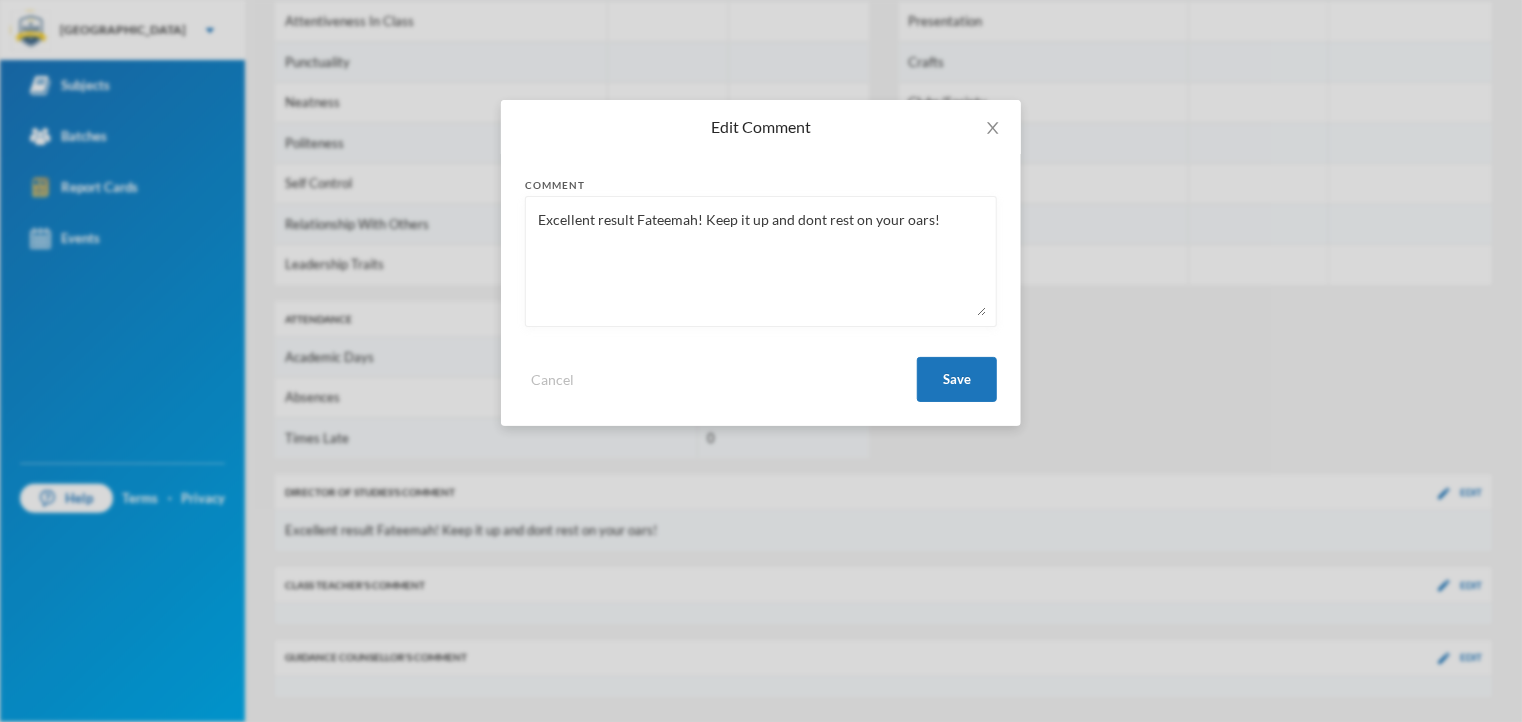 click on "Excellent result Fateemah! Keep it up and dont rest on your oars!" at bounding box center (761, 261) 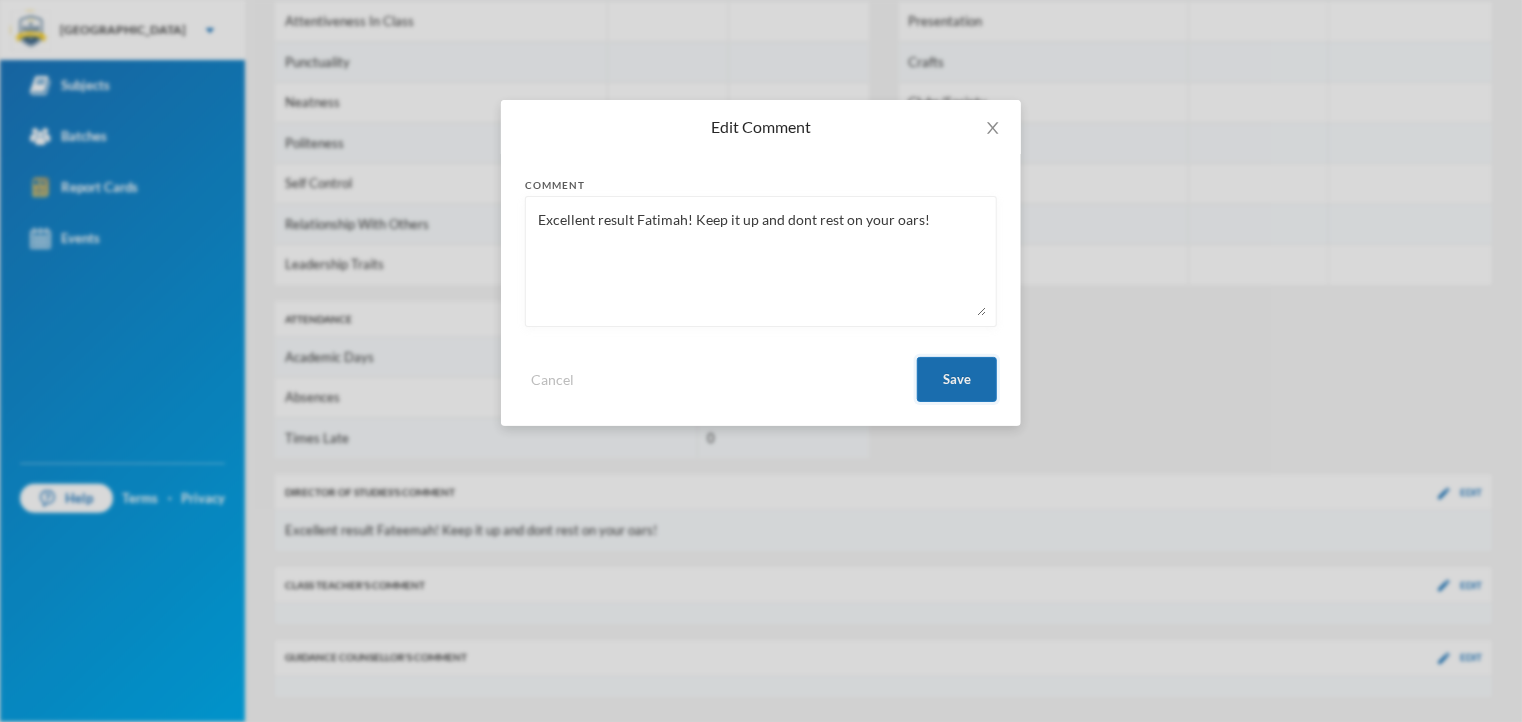 type on "Excellent result Fatimah! Keep it up and dont rest on your oars!" 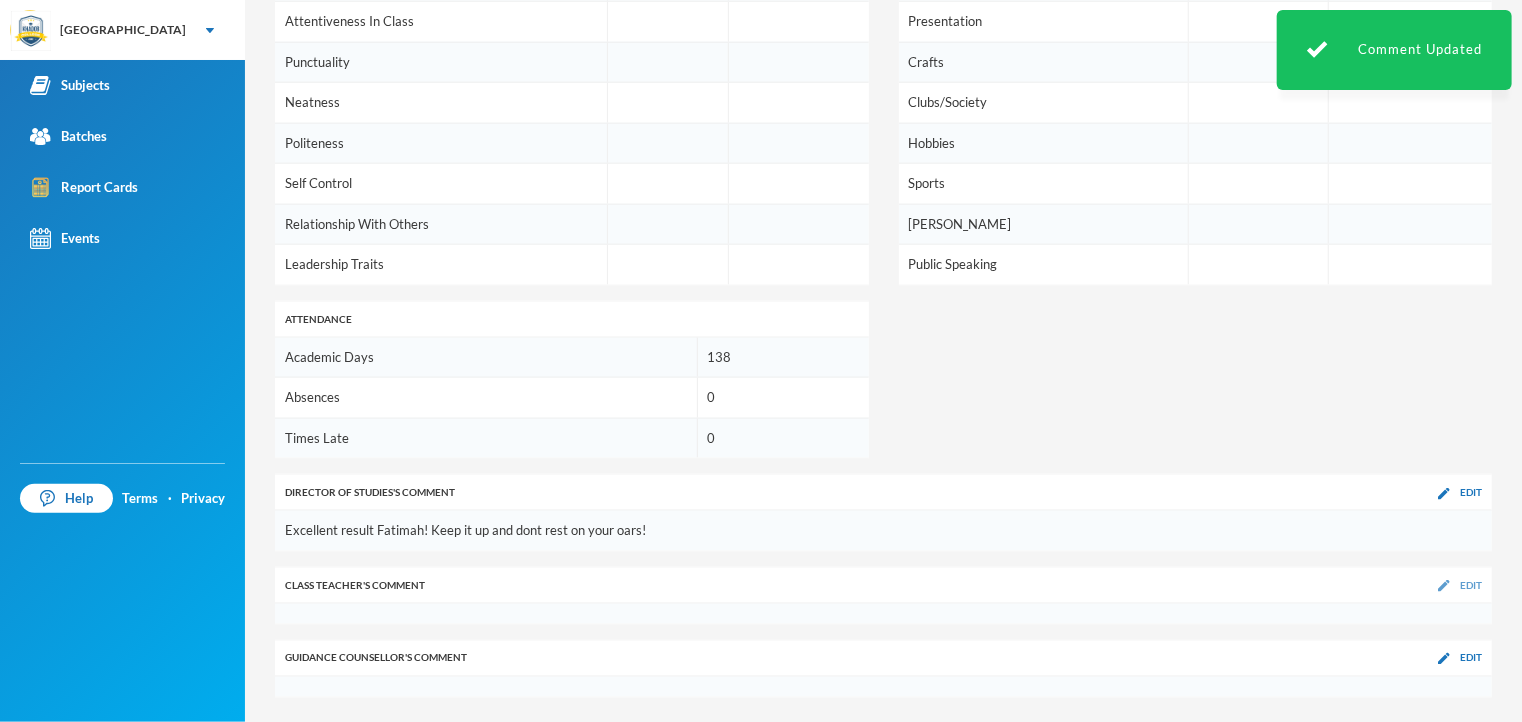 click on "Edit" at bounding box center (1471, 585) 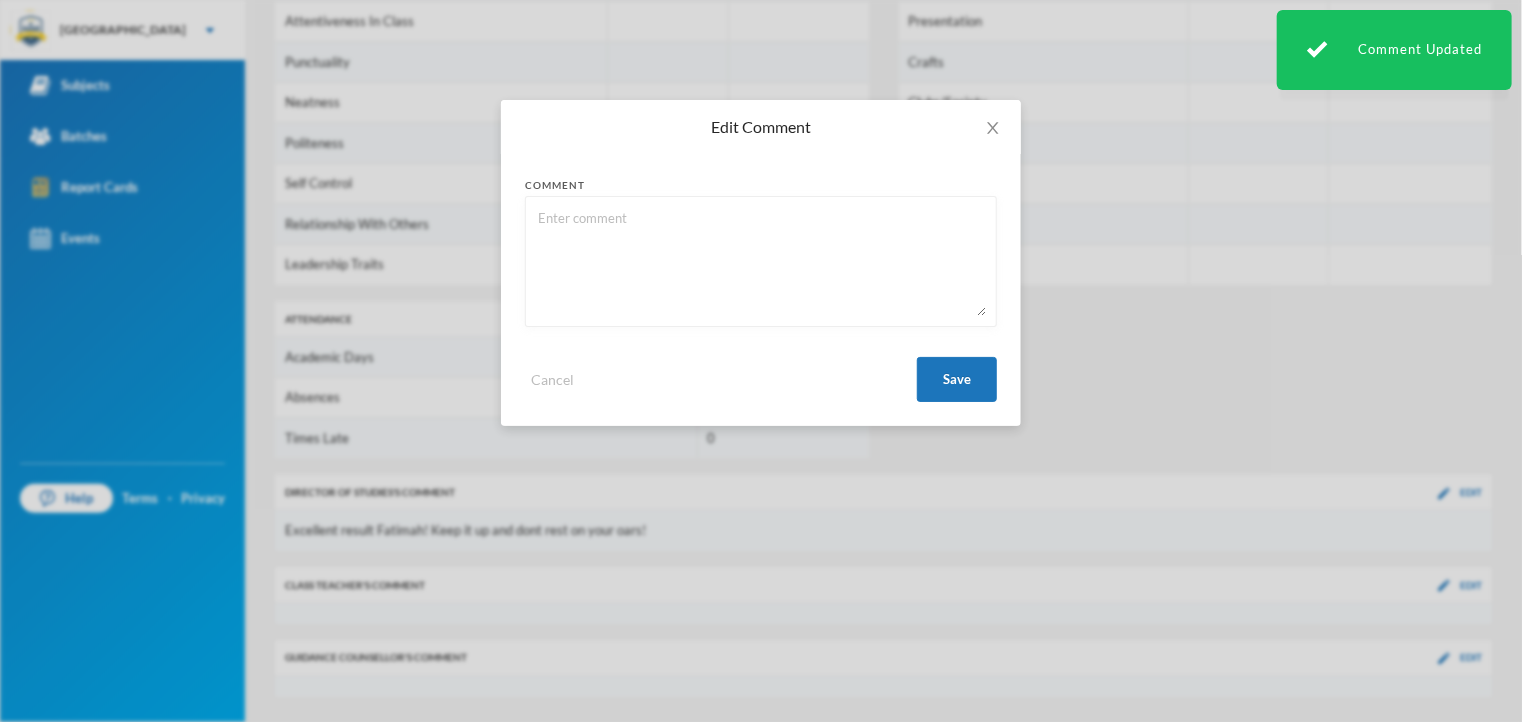 click at bounding box center (761, 261) 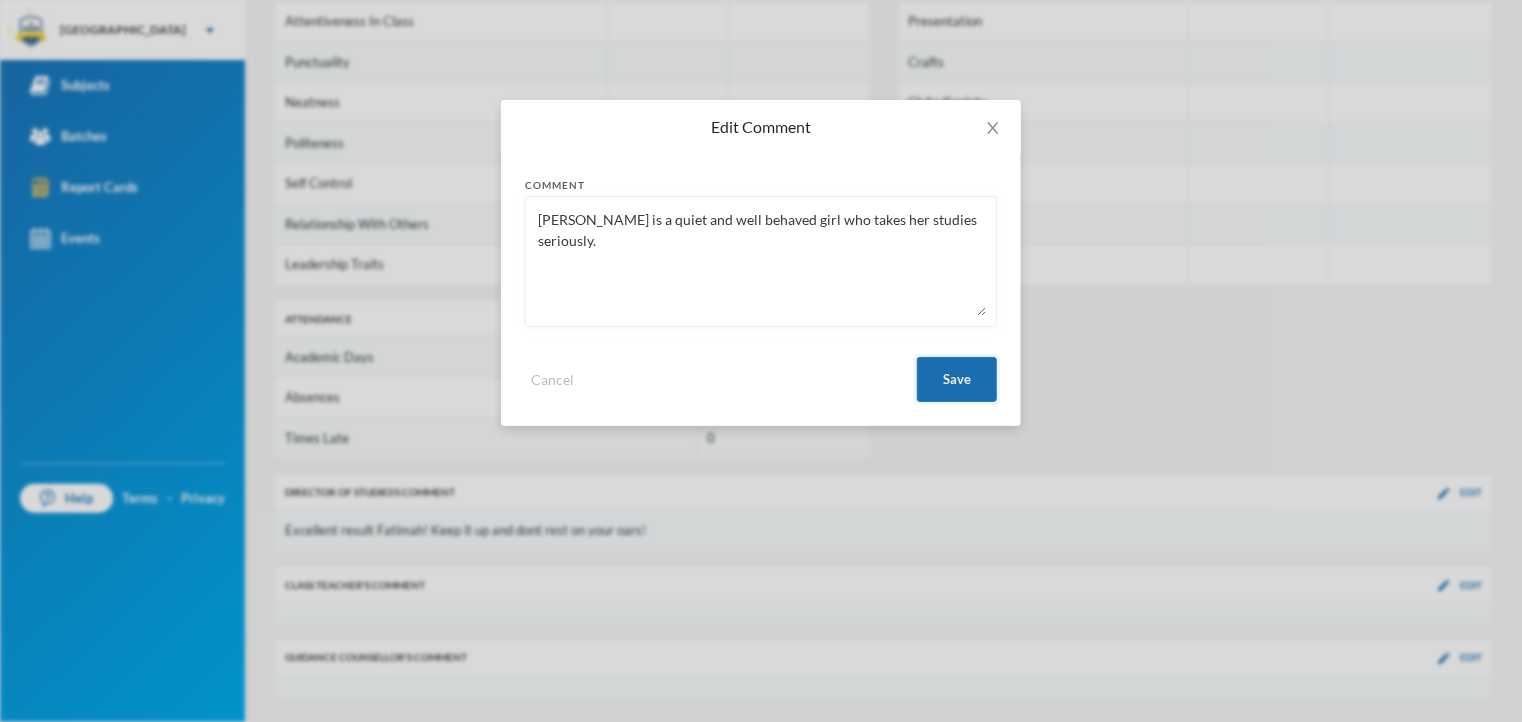 type on "[PERSON_NAME] is a quiet and well behaved girl who takes her studies seriously." 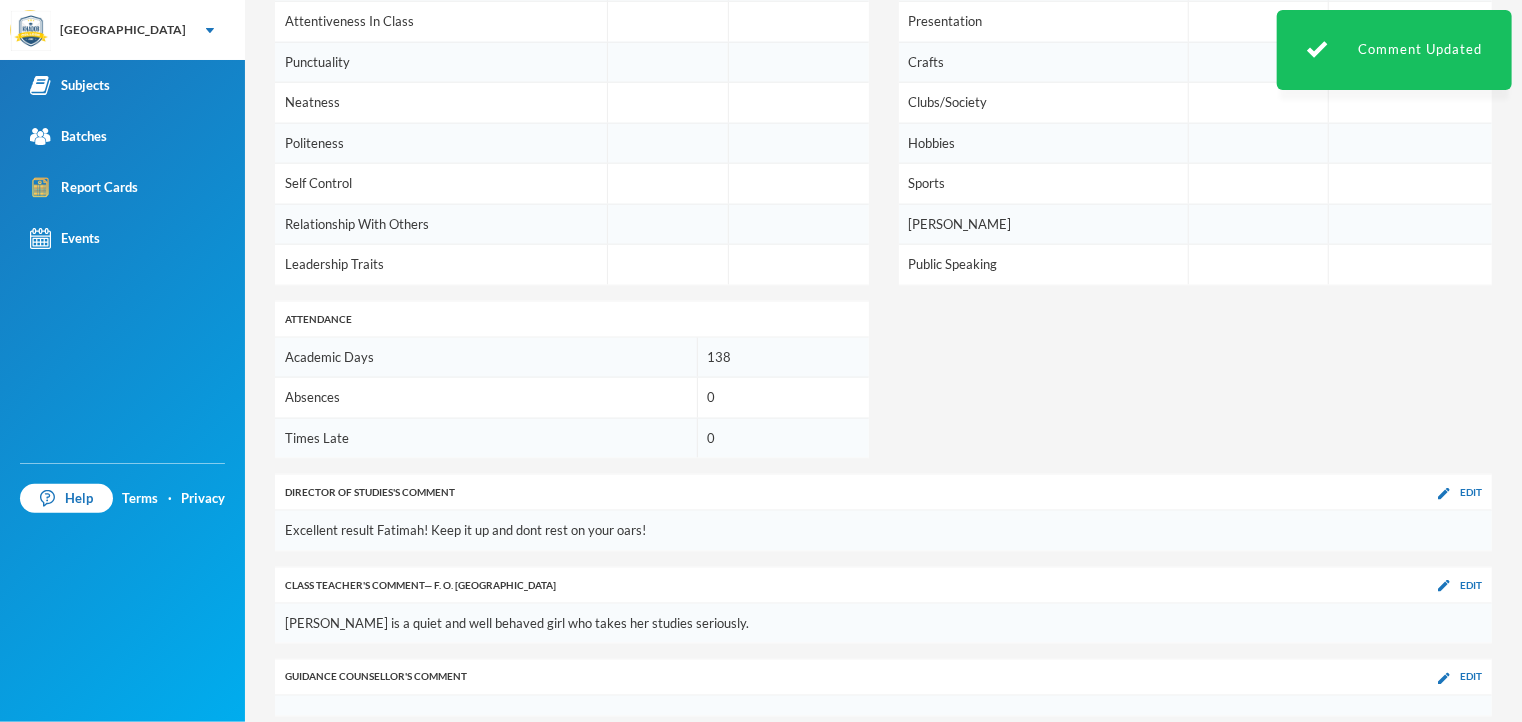 click on "Cont.Assesment 1 Cont.Assesment 2 Project Work Course Work Exam Total Grade Remark AGRICULTURAL SCIENCE 10 10 9 10 50 89 A1 EXCELLENT ARABIC 5 10 5 5 45 70 B2 VERY GOOD BASIC SCIENCE 9 10 9 8 48 84 A1 EXCELLENT BASIC TECHNOLOGY 10 10 10 8 52 90 A1 EXCELLENT BUSINESS STUDIES 9 10 10 10 57 96 A1 EXCELLENT CIVIC EDUCATION 10 7 7 9 56 89 A1 EXCELLENT COMPUTER STUDIES 10 10 10 10 56 96 A1 EXCELLENT CULTURAL AND CREATIVE ARTS 10 10 10 10 56 96 A1 EXCELLENT ENGLISH LANGUAGE 7 8 5 10 46 76 A1 EXCELLENT HOME ECONOMICS 9 10 10 10 53 92 A1 EXCELLENT [DEMOGRAPHIC_DATA] RELIGIOUS STUDIES 10 9 10 10 54 92 A1 EXCELLENT MATHEMATICS 7 8 10 10 55 90 A1 EXCELLENT PHYSICAL HEALTH EDUCATION 10 10 7 10 46 83 A1 EXCELLENT SOCIAL STUDIES 10 10 10 10 50 90 A1 EXCELLENT YORUBA - - - - - 0 F9 FAIL Averages 9 9 9 9 52 82 A1 EXCELLENT Affective Grade Remark Class Attendance Attentiveness In Class Punctuality Neatness Politeness Self Control Relationship With Others Leadership Traits Psychomotor Grade Remark Handwriting Presentation Crafts Hobbies 0" at bounding box center (883, -38) 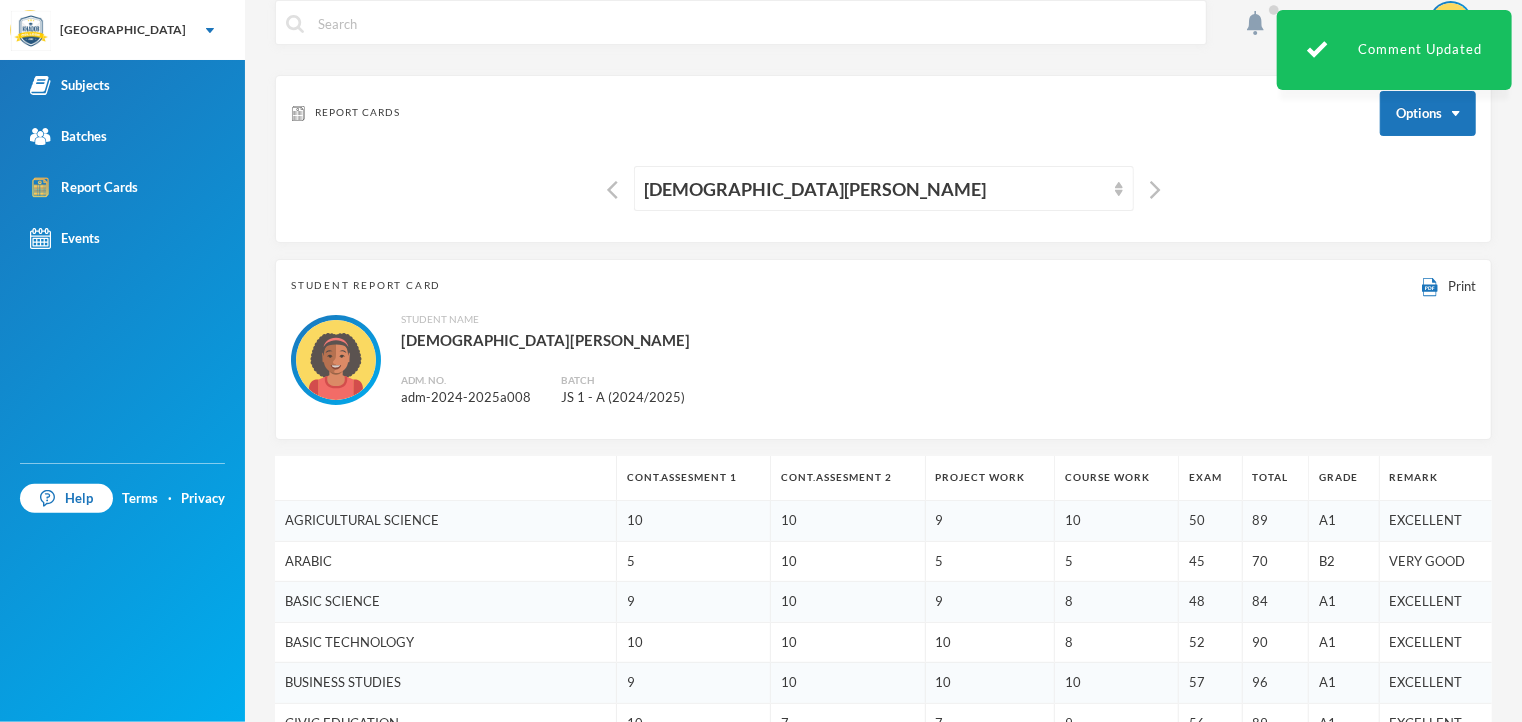 scroll, scrollTop: 0, scrollLeft: 0, axis: both 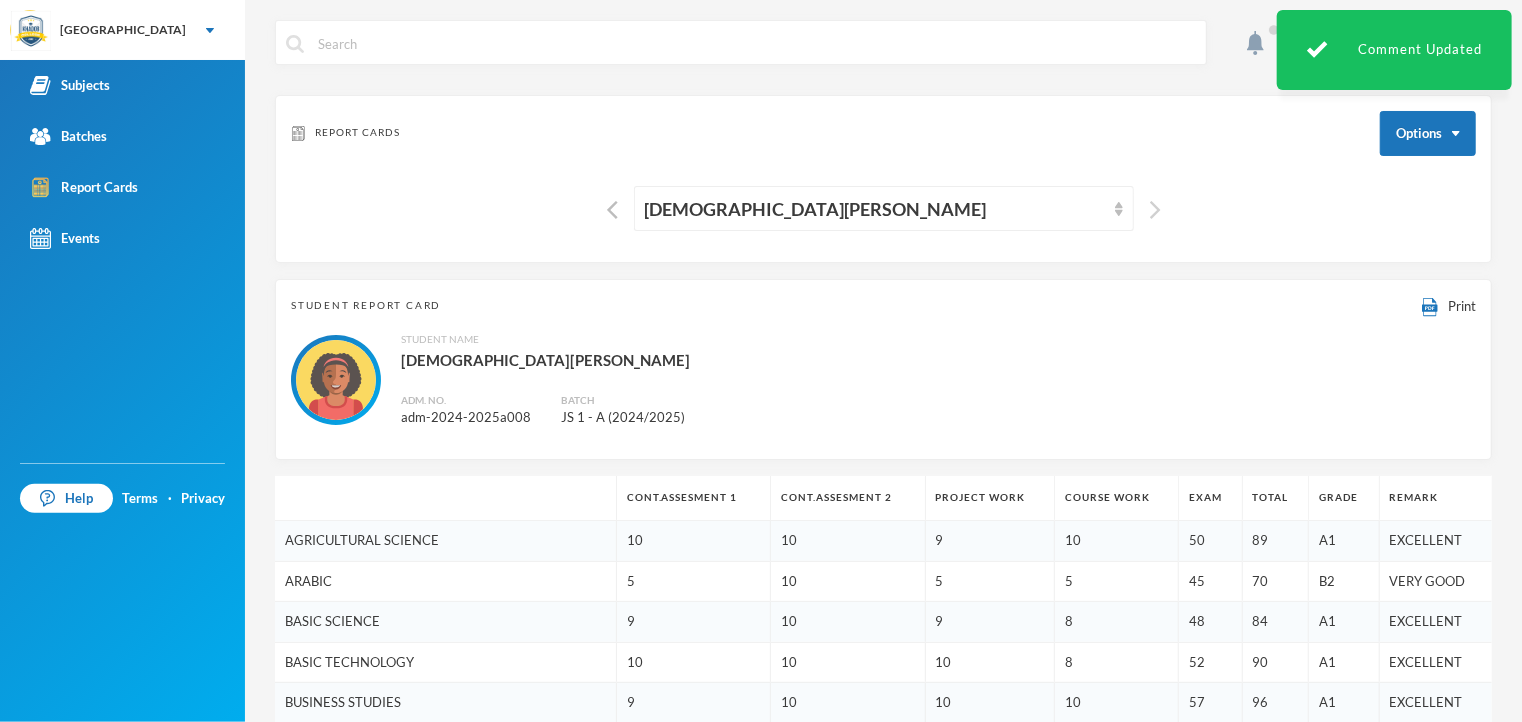 click at bounding box center (1155, 210) 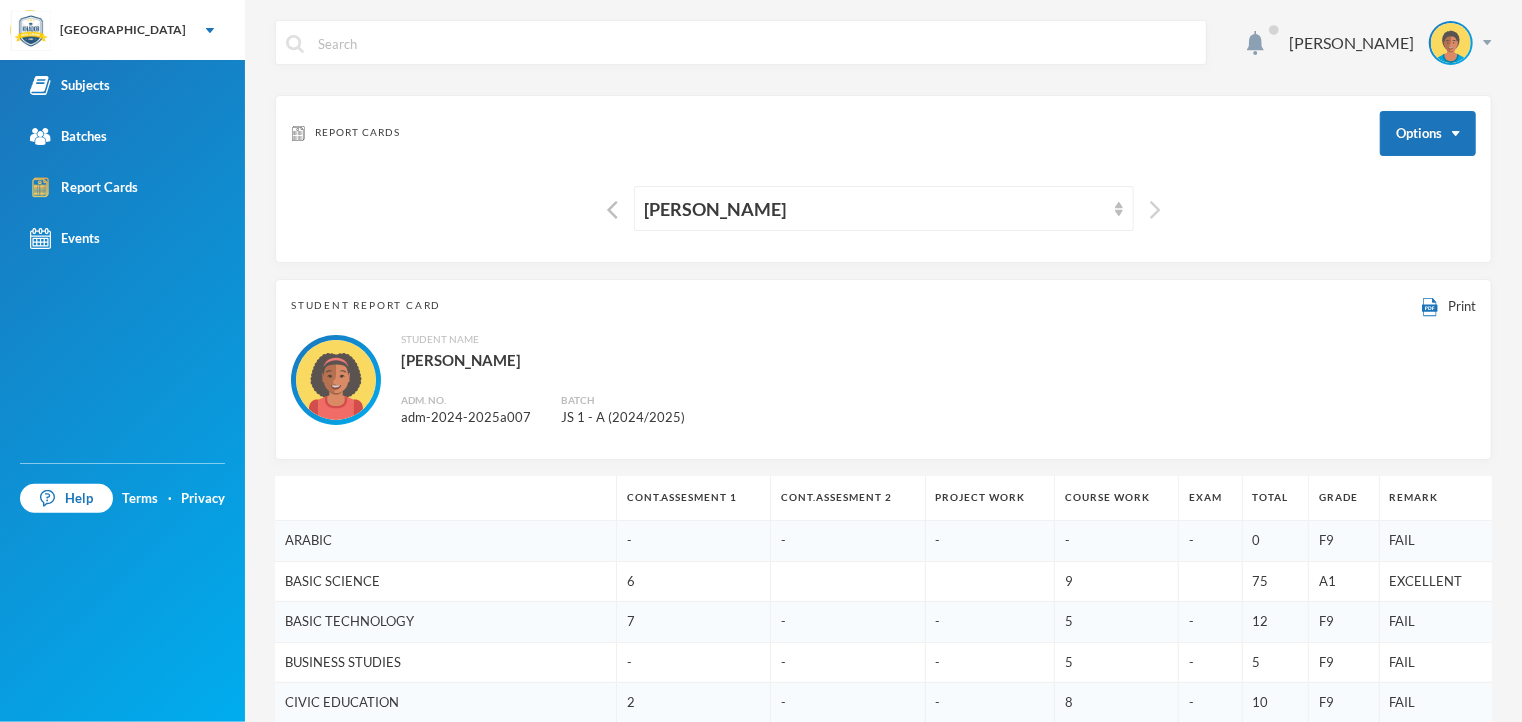 click at bounding box center (1155, 210) 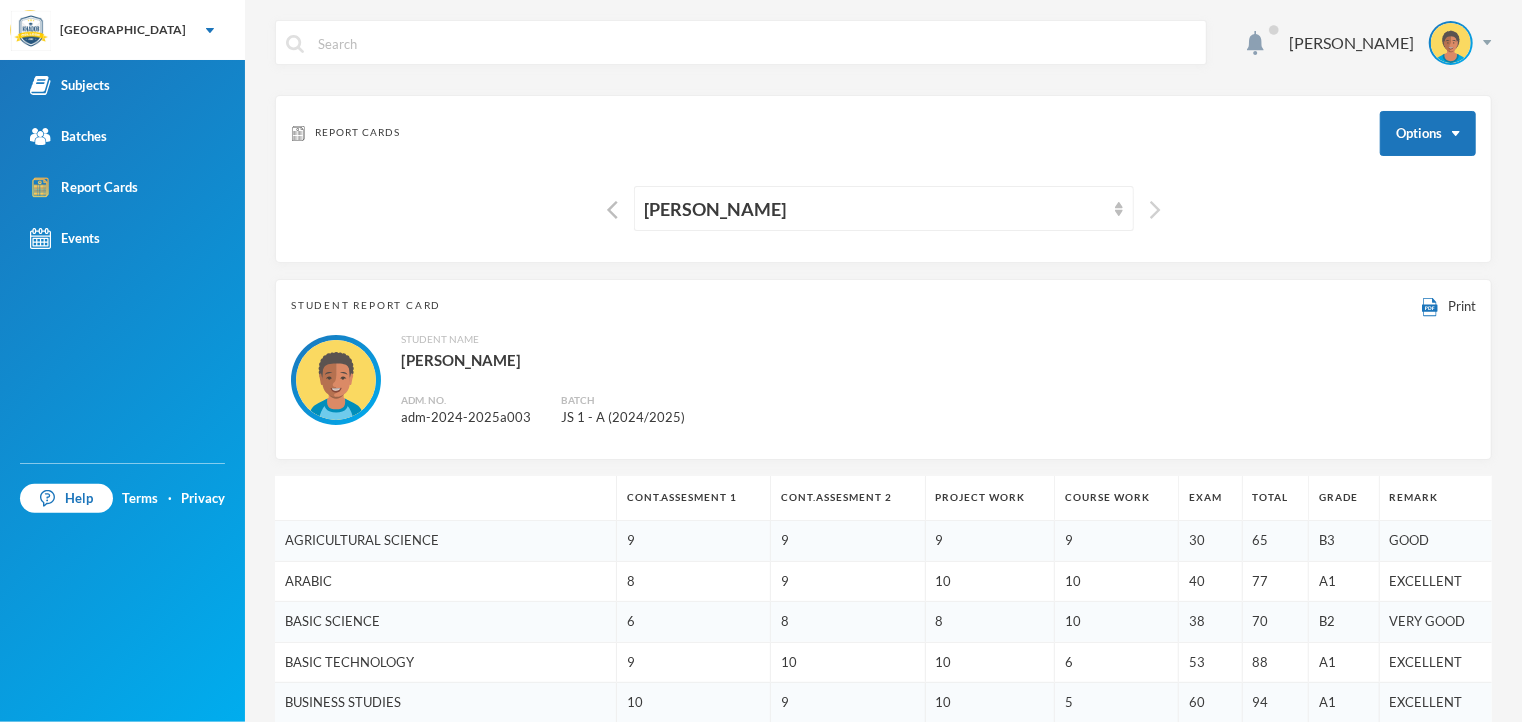 click at bounding box center (1155, 210) 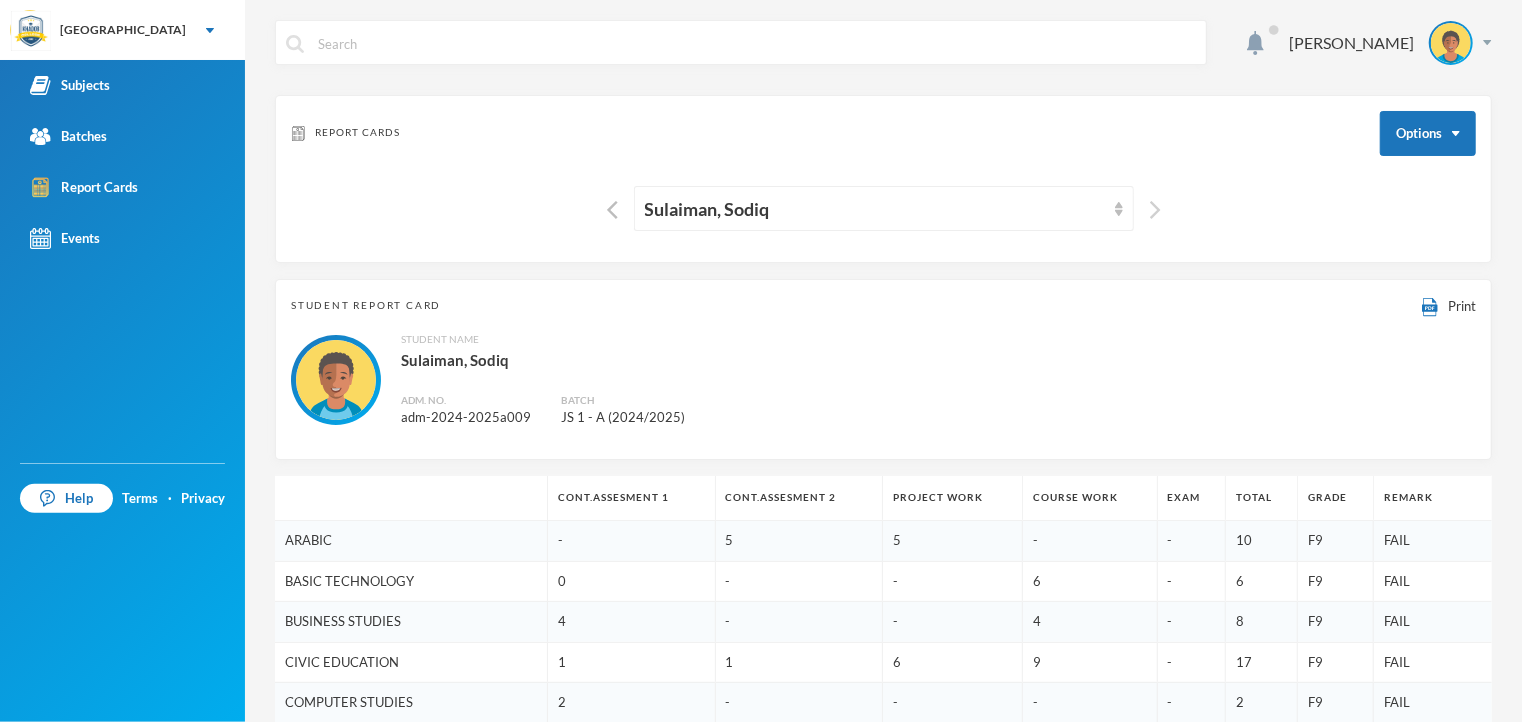 click at bounding box center (1155, 210) 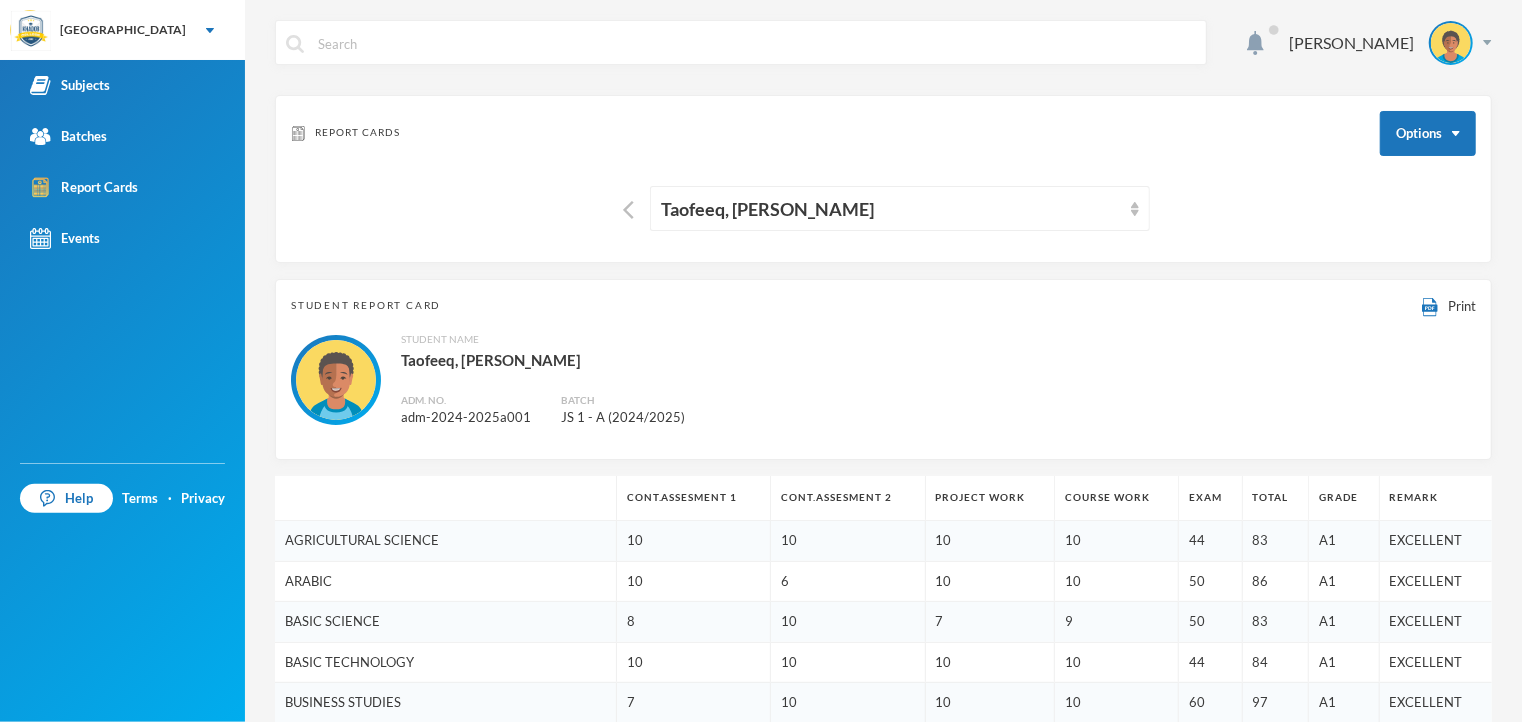 click on "Taofeeq, [PERSON_NAME]" at bounding box center [883, 208] 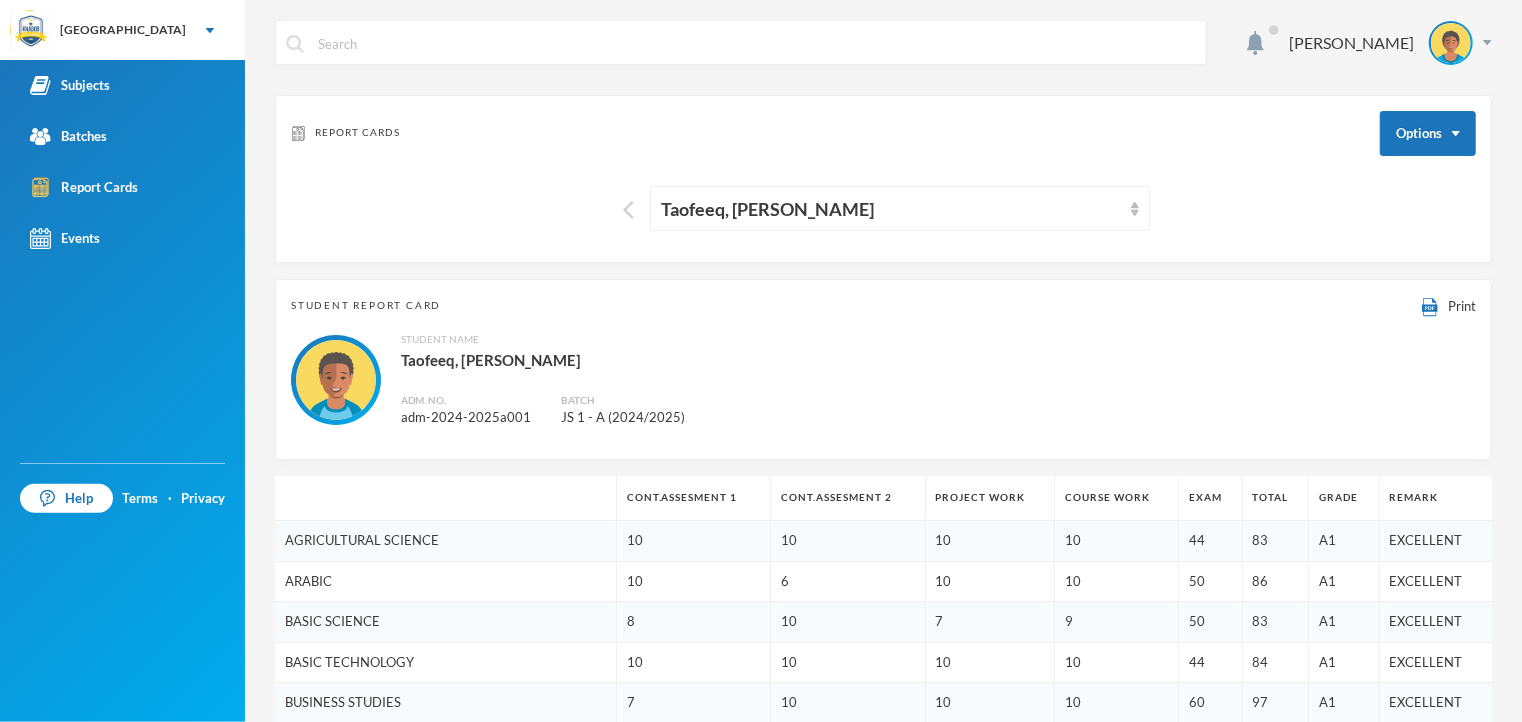 click at bounding box center (628, 210) 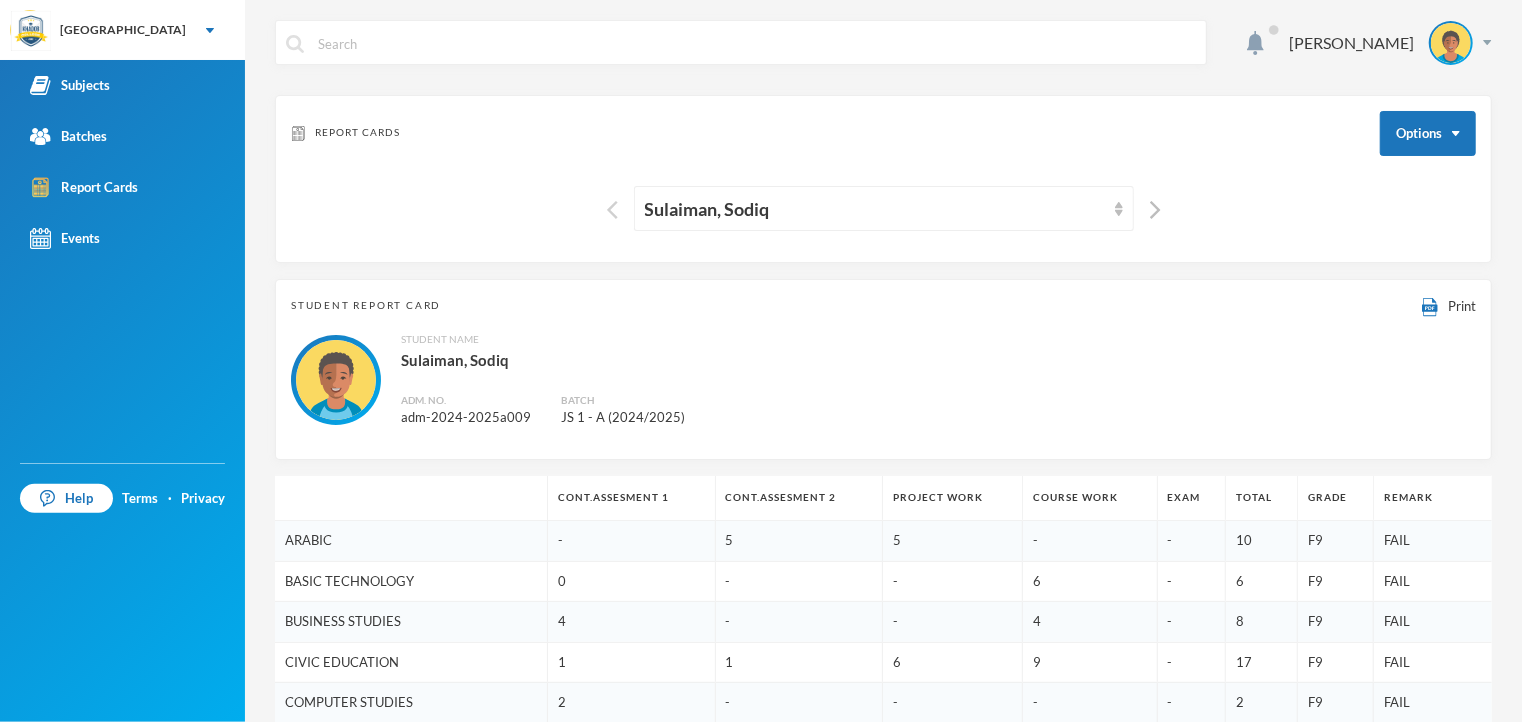 click at bounding box center [612, 210] 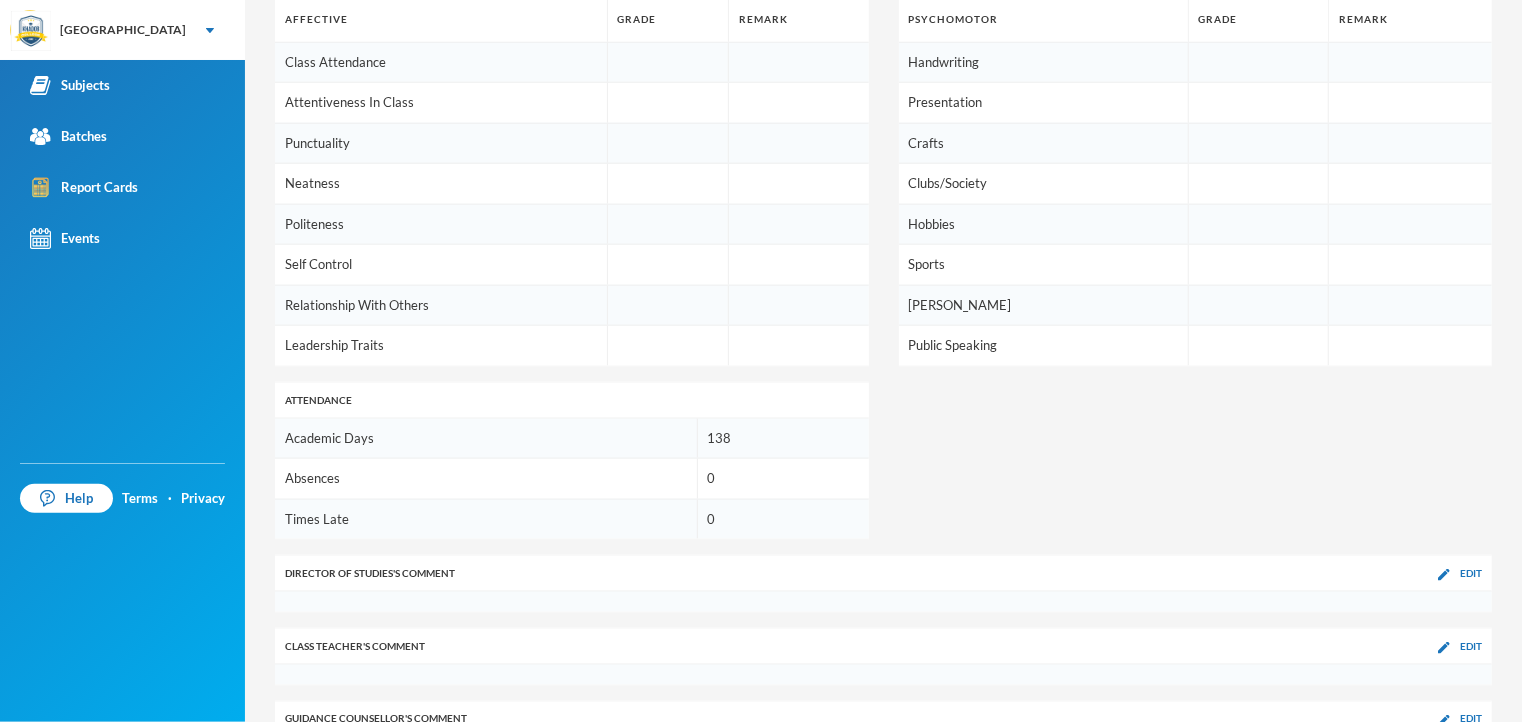 scroll, scrollTop: 1250, scrollLeft: 0, axis: vertical 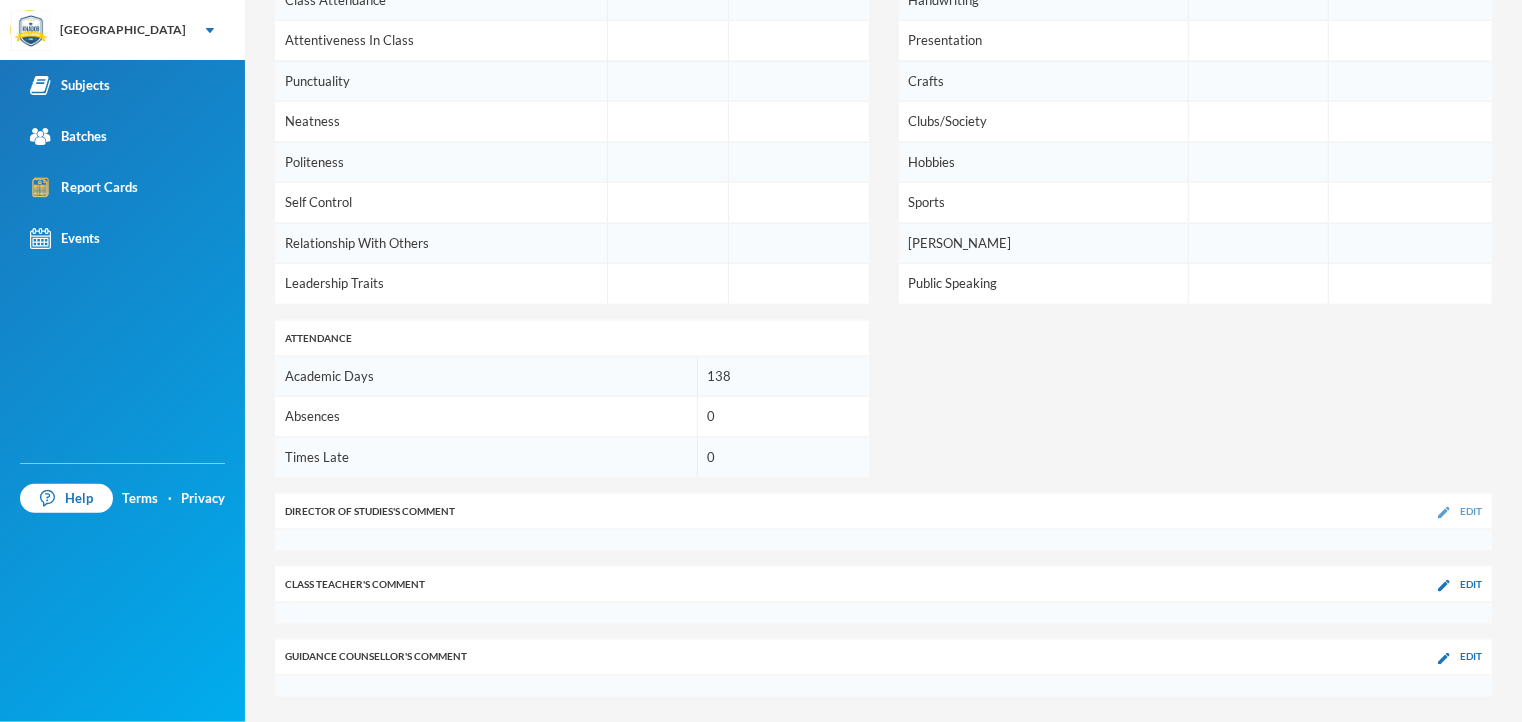 click on "Edit" at bounding box center (1471, 511) 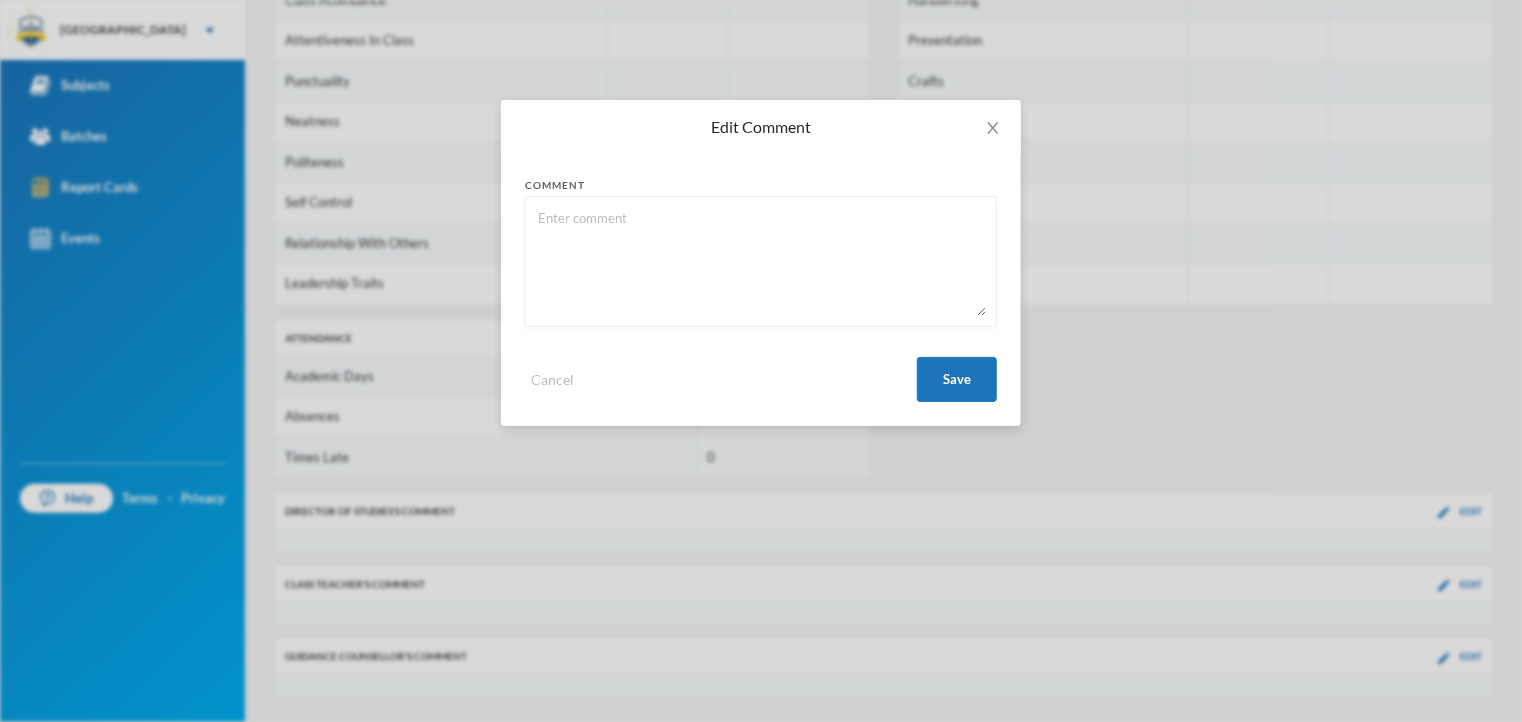 click at bounding box center (761, 261) 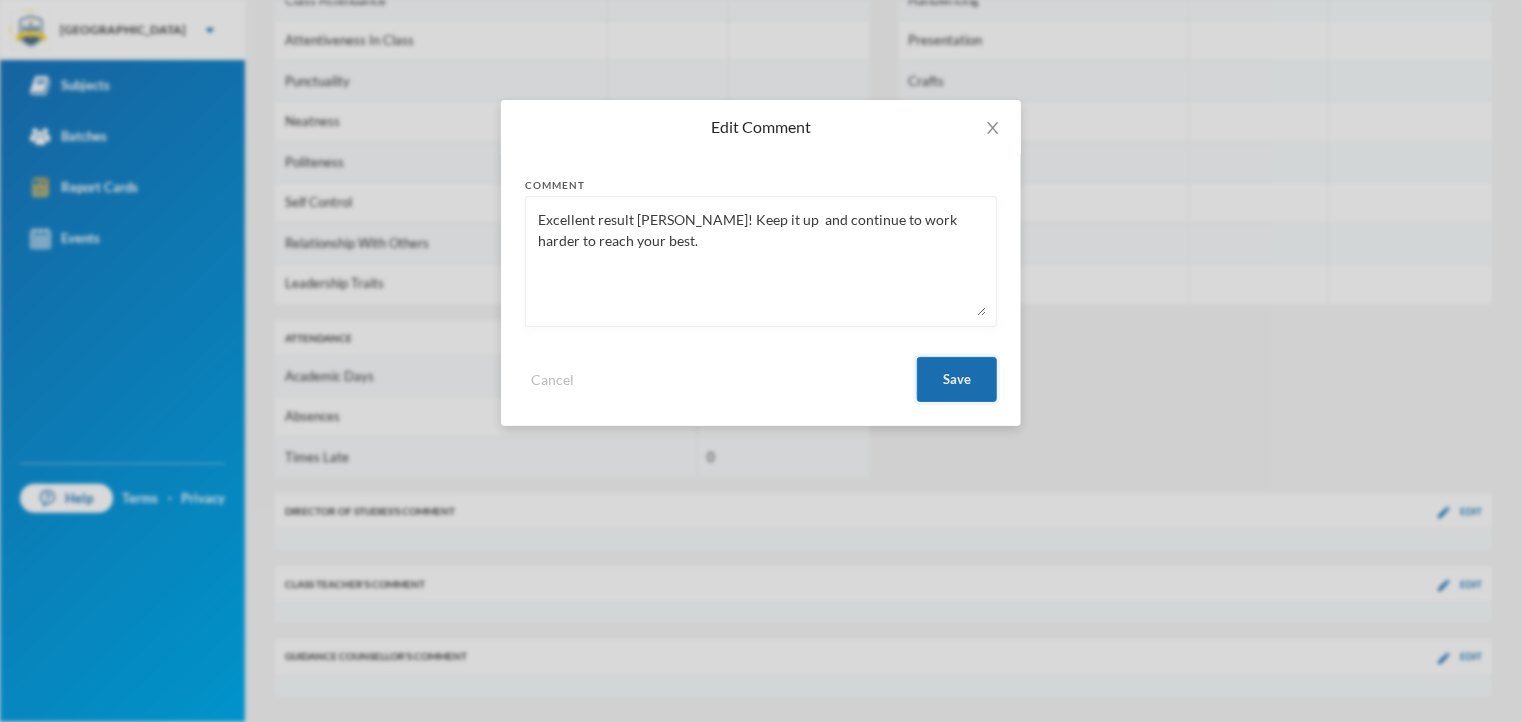 type on "Excellent result [PERSON_NAME]! Keep it up  and continue to work harder to reach your best." 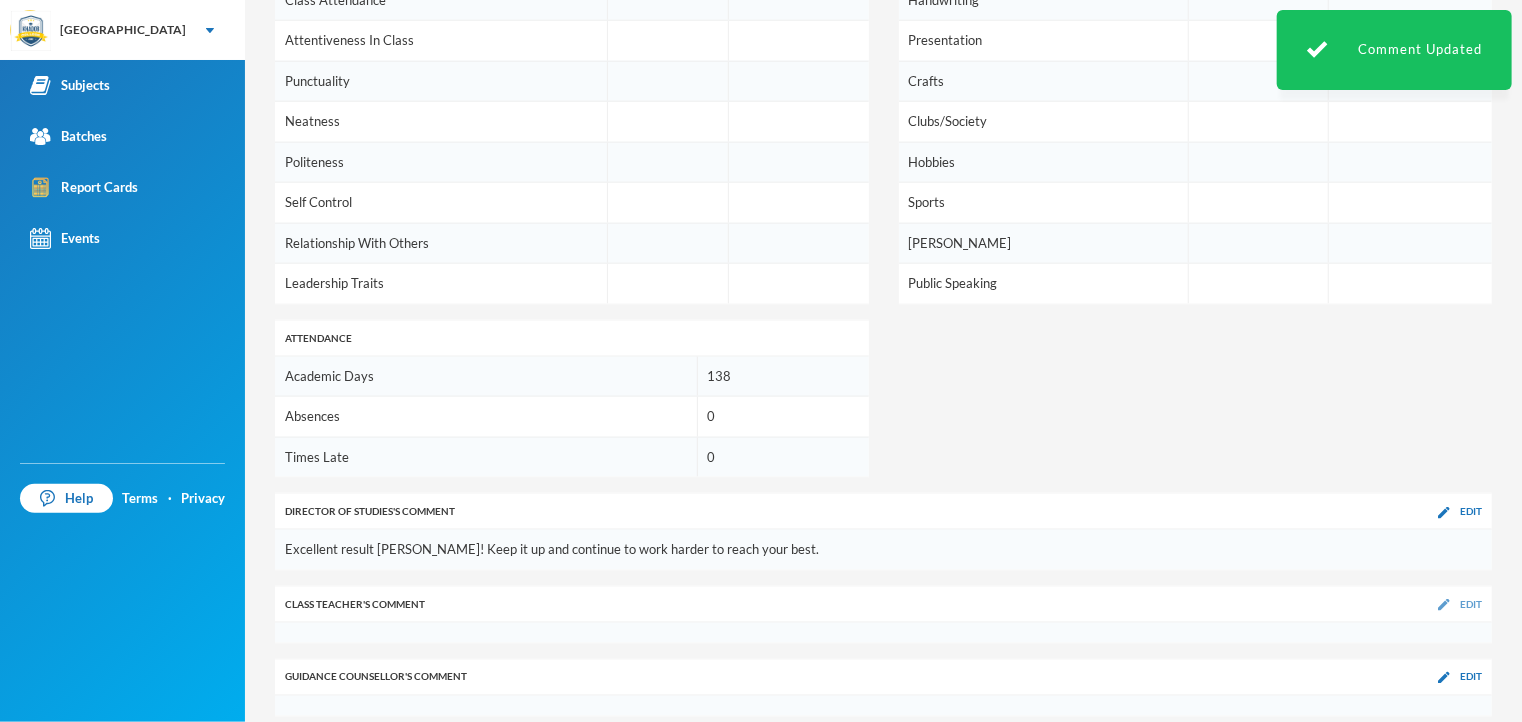 click on "Edit" at bounding box center [1471, 604] 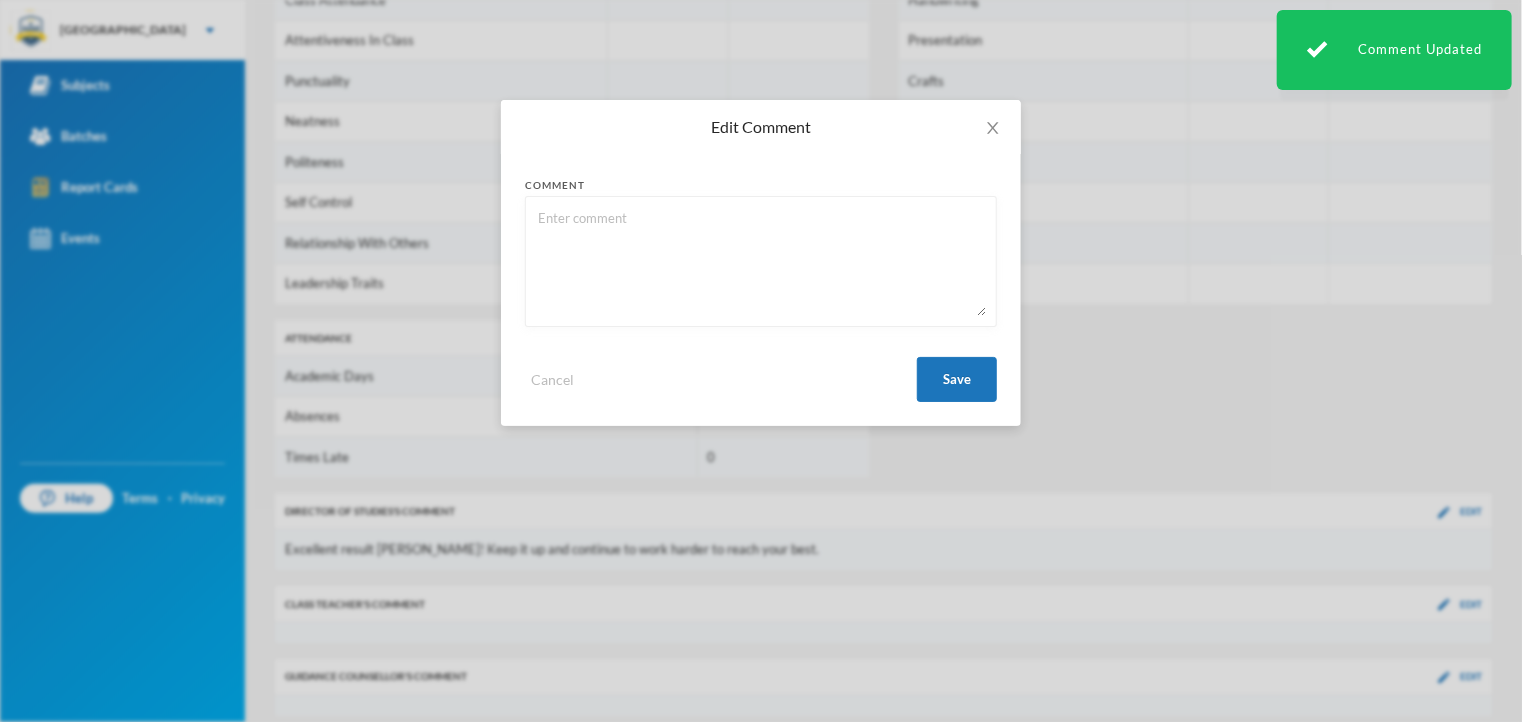 click at bounding box center (761, 261) 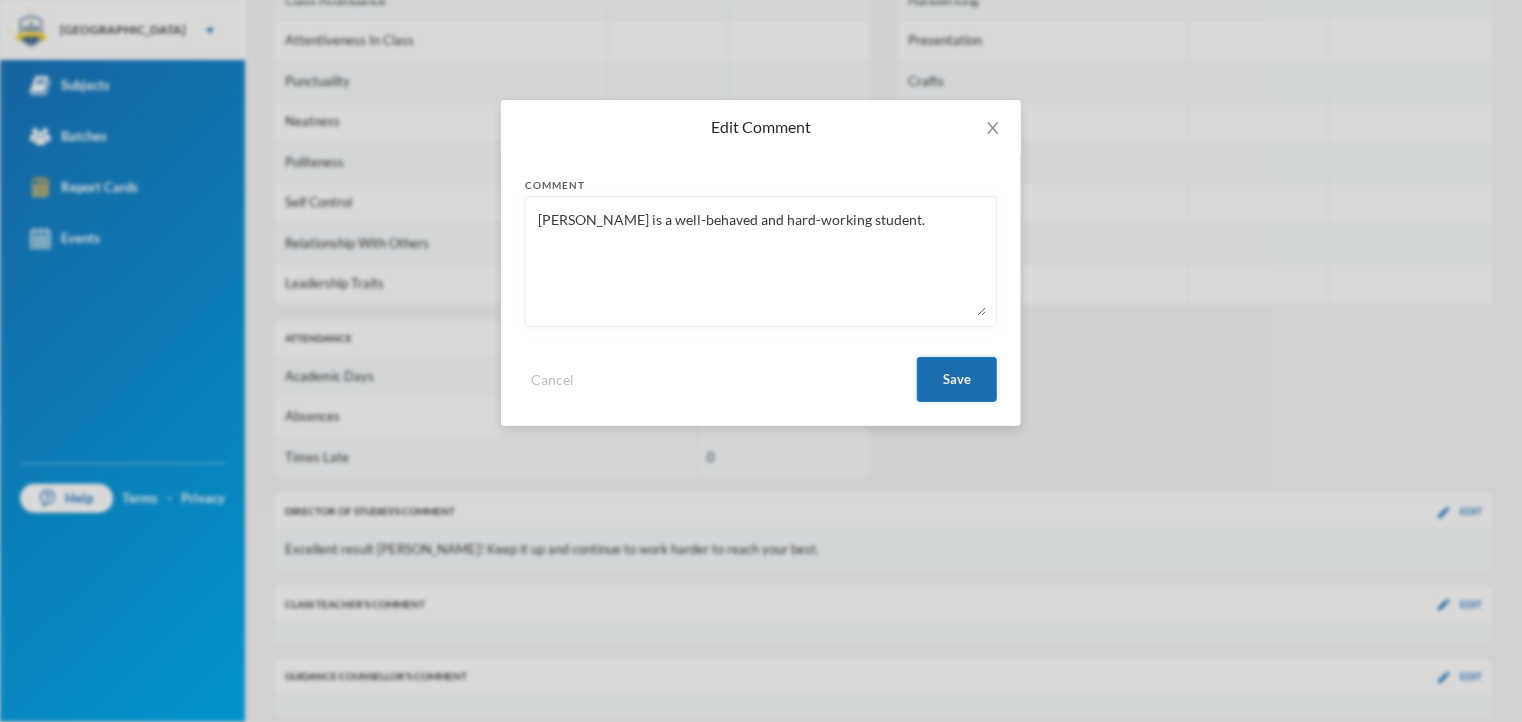 type on "[PERSON_NAME] is a well-behaved and hard-working student." 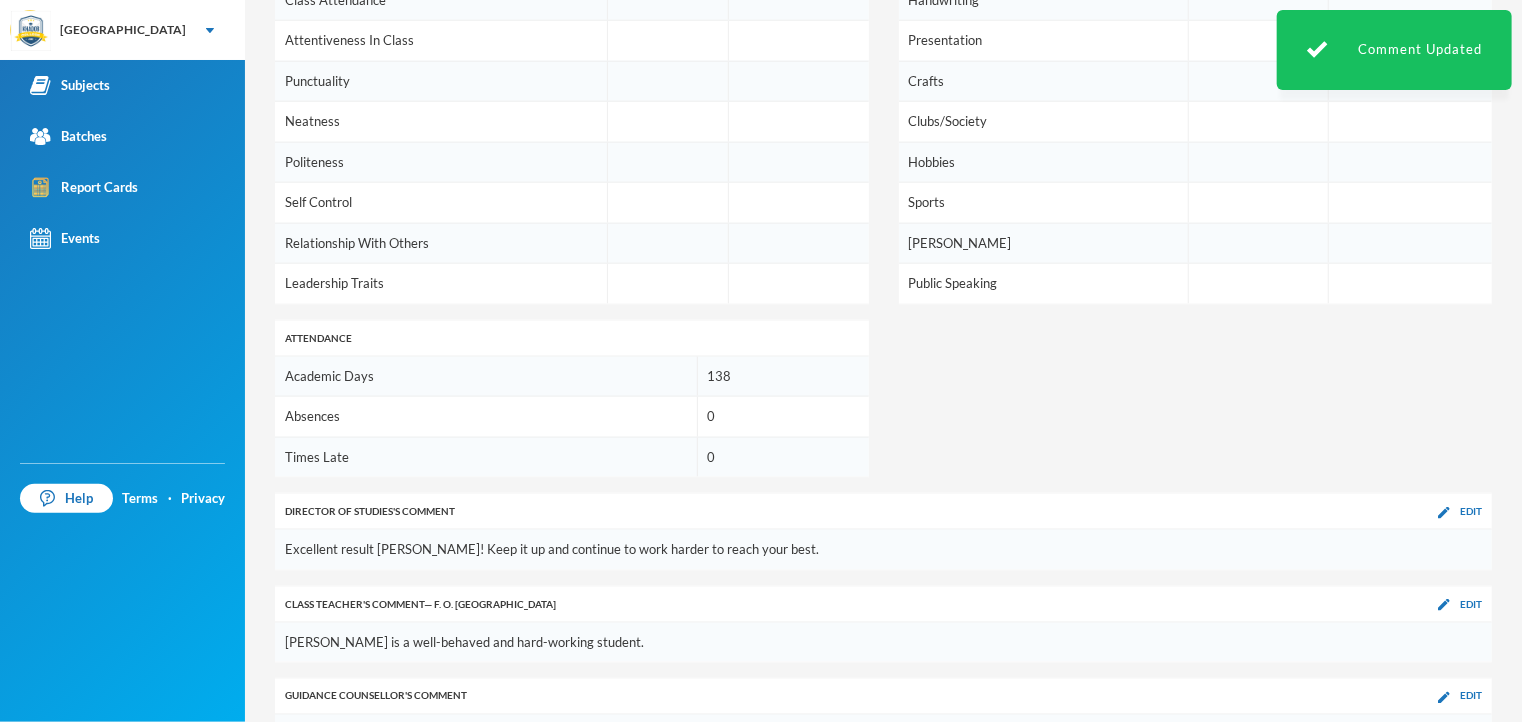 click on "Cont.Assesment 1 Cont.Assesment 2 Project Work Course Work Exam Total Grade Remark AGRICULTURAL SCIENCE 9 9 9 9 30 65 B3 GOOD ARABIC 8 9 10 10 40 77 A1 EXCELLENT BASIC SCIENCE 6 8 8 10 38 70 B2 VERY GOOD BASIC TECHNOLOGY 9 10 10 6 53 88 A1 EXCELLENT BUSINESS STUDIES 10 9 10 5 60 94 A1 EXCELLENT CIVIC EDUCATION 6 8 7 7 48 76 A1 EXCELLENT COMPUTER STUDIES 9 8 10 10 39 76 A1 EXCELLENT CULTURAL AND CREATIVE ARTS 10 10 10 10 41 81 A1 EXCELLENT ENGLISH LANGUAGE 6 7 9 7 25 53 C6 CREDIT HOME ECONOMICS 6 9 8 5 38 66 B3 GOOD [DEMOGRAPHIC_DATA] RELIGIOUS STUDIES 6 8 10 10 50 84 A1 EXCELLENT MATHEMATICS 5 5 7 9 40 66 B3 GOOD PHYSICAL HEALTH EDUCATION 10 8 7 10 35 70 B2 VERY GOOD SOCIAL STUDIES 10 10 10 10 34 74 B2 VERY GOOD YORUBA 9 8 9 7 35 68 B3 GOOD Averages 8 8 9 8 40 74 B2 VERY GOOD Affective Grade Remark Class Attendance Attentiveness In Class Punctuality Neatness Politeness Self Control Relationship With Others Leadership Traits Psychomotor Grade Remark Handwriting Presentation Crafts Clubs/Society Hobbies Sports Qirah 138 0" at bounding box center (883, -19) 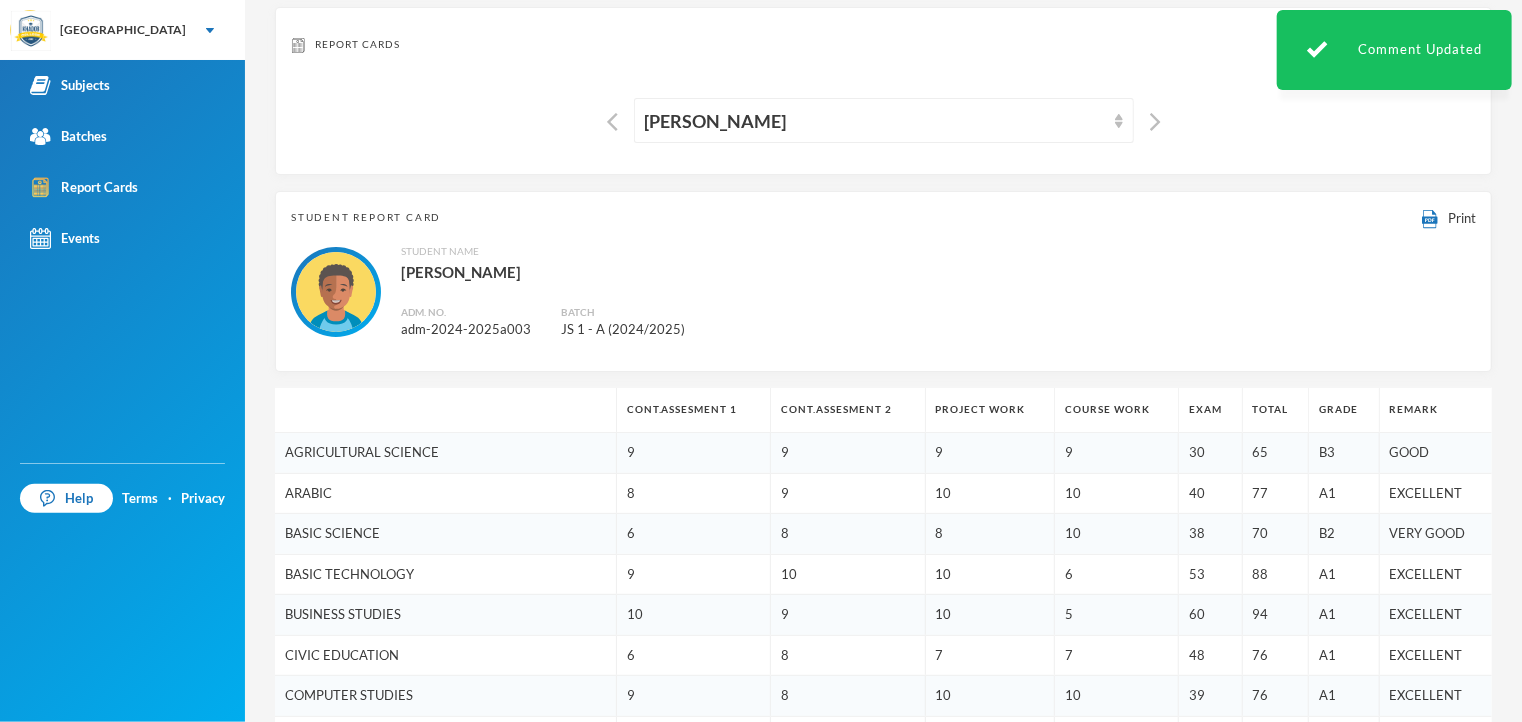 scroll, scrollTop: 0, scrollLeft: 0, axis: both 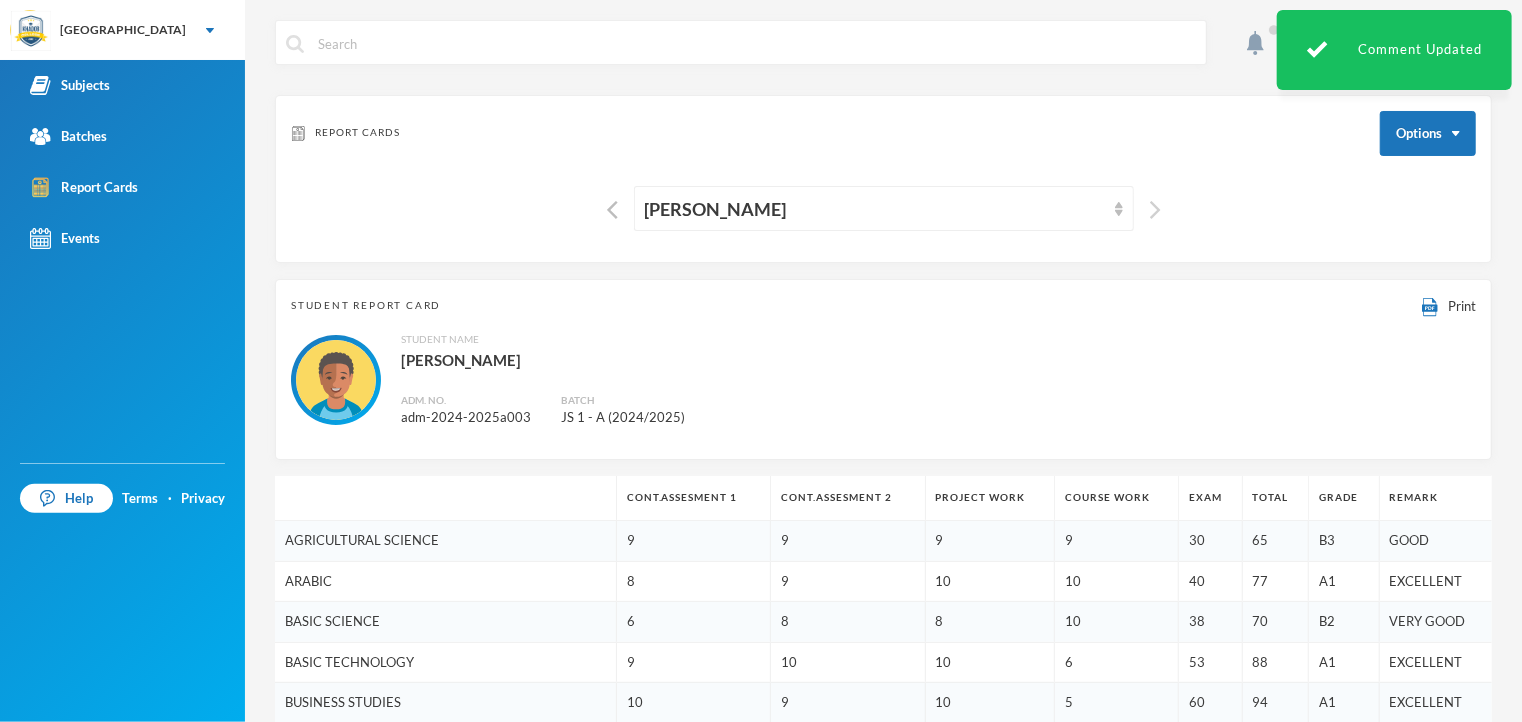 click at bounding box center [1155, 210] 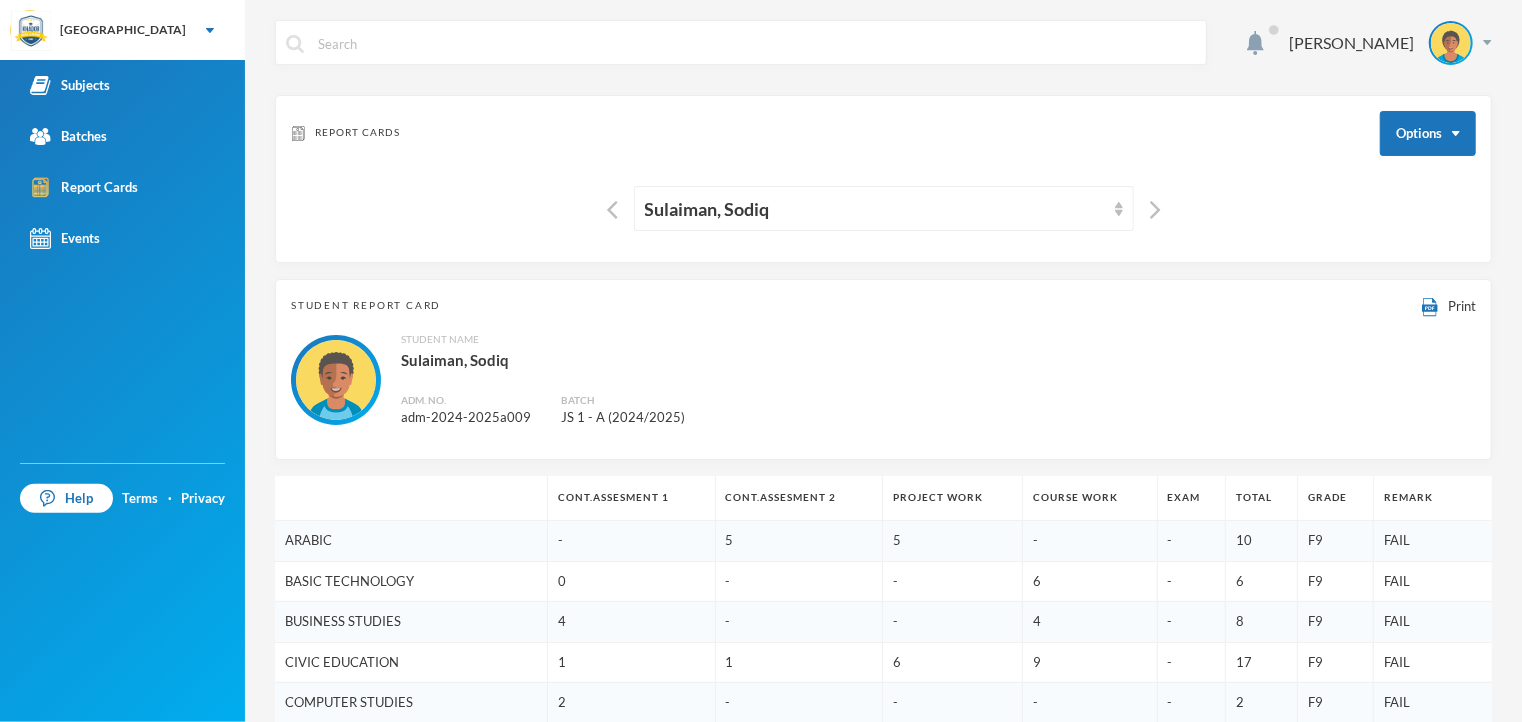 click on "Student Name [PERSON_NAME], Sodiq Adm. No. adm-2024-2025a009 Batch JS 1 - A (2024/2025)" at bounding box center (883, 380) 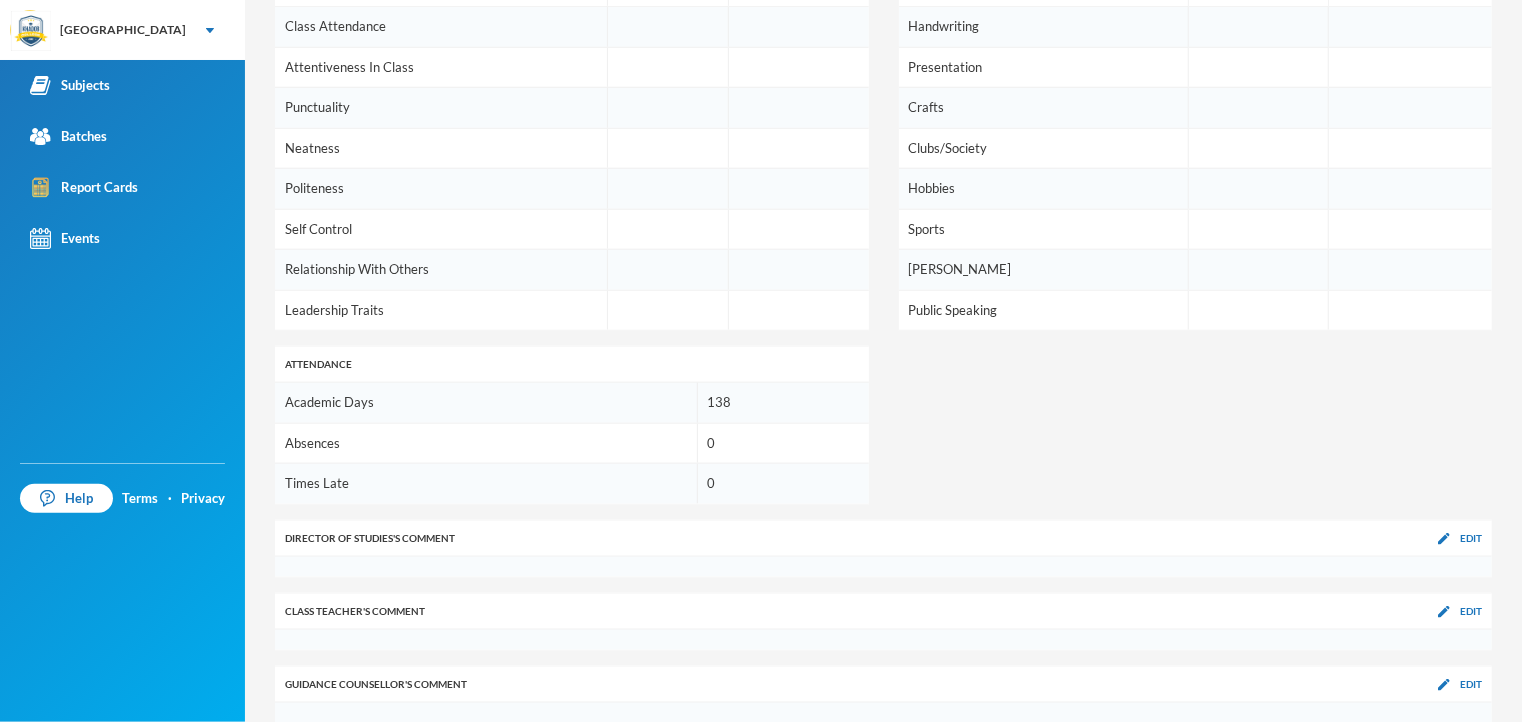 scroll, scrollTop: 968, scrollLeft: 0, axis: vertical 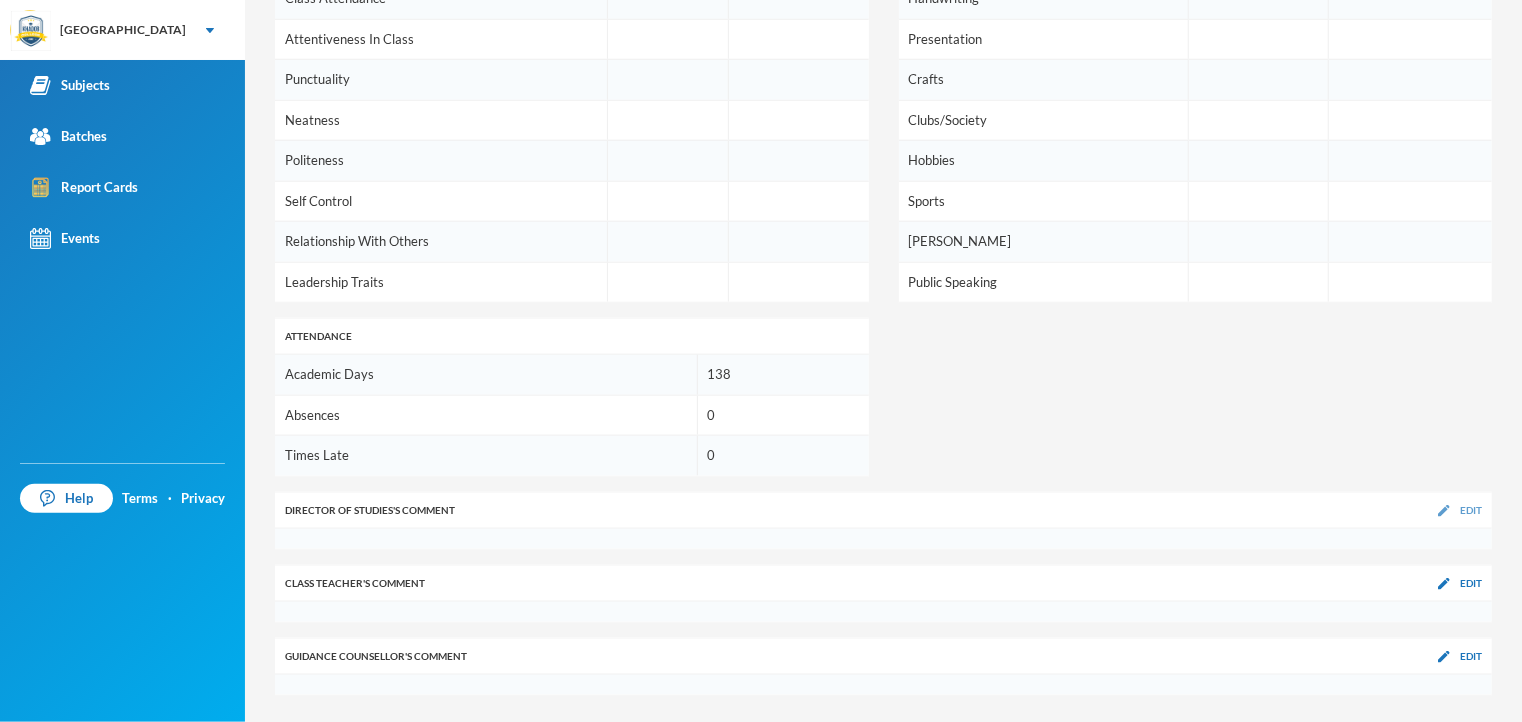 click on "Edit" at bounding box center (1471, 510) 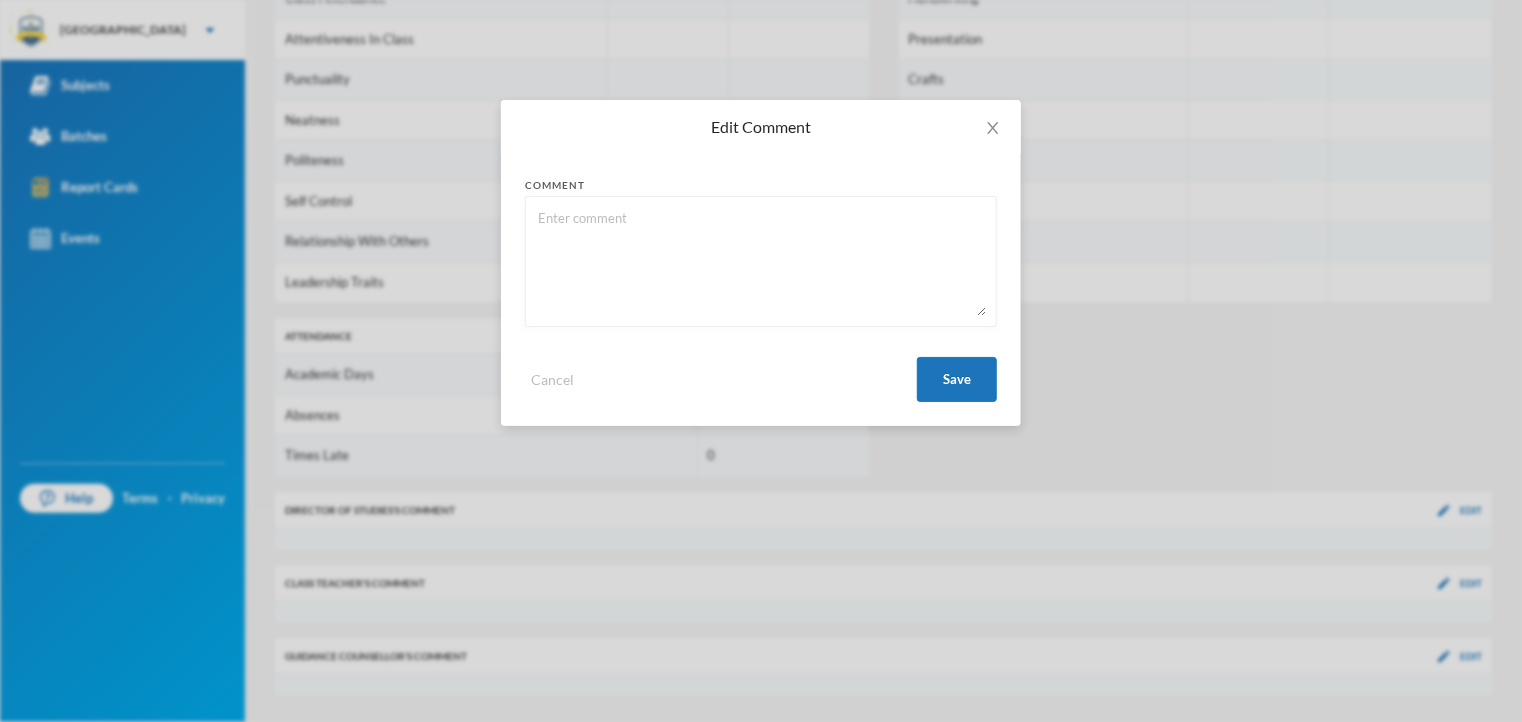 click at bounding box center (761, 261) 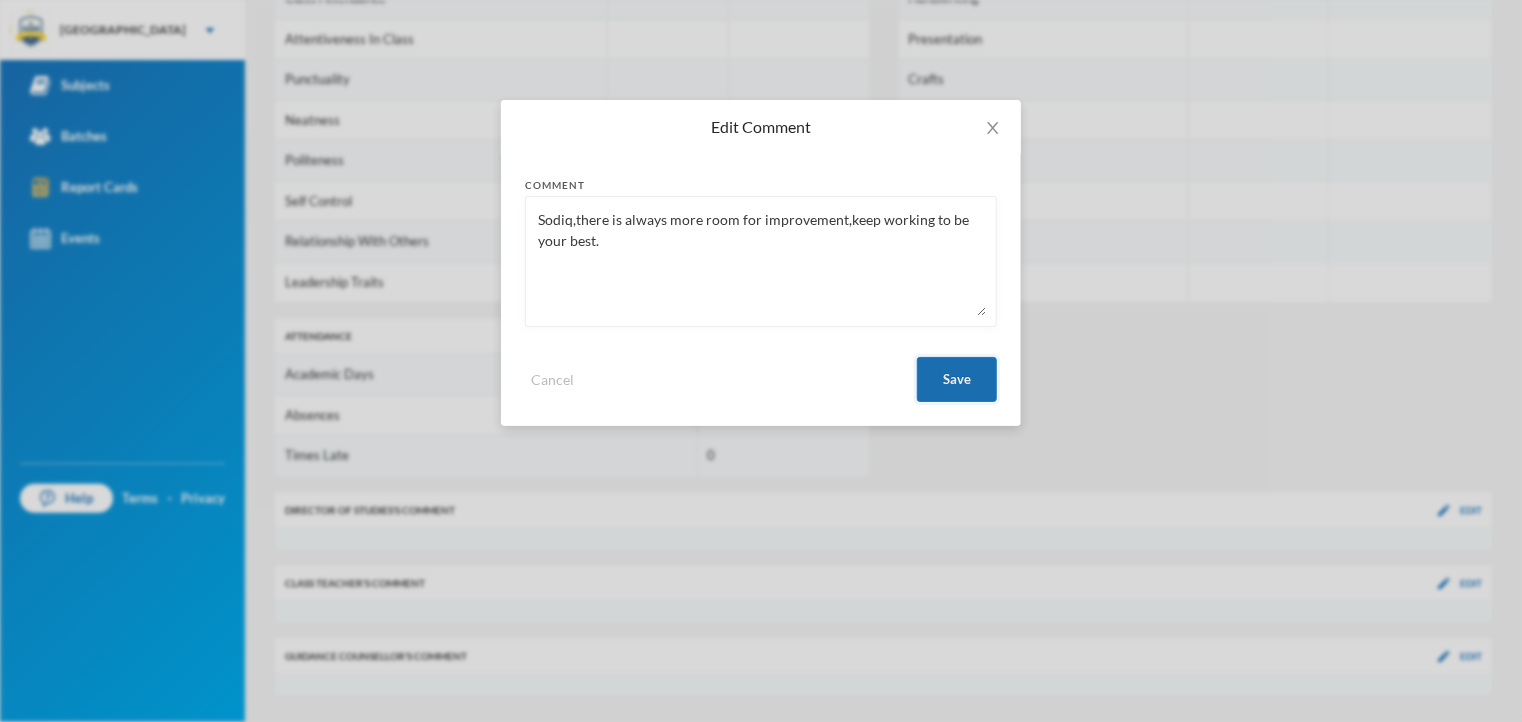 type on "Sodiq,there is always more room for improvement,keep working to be your best." 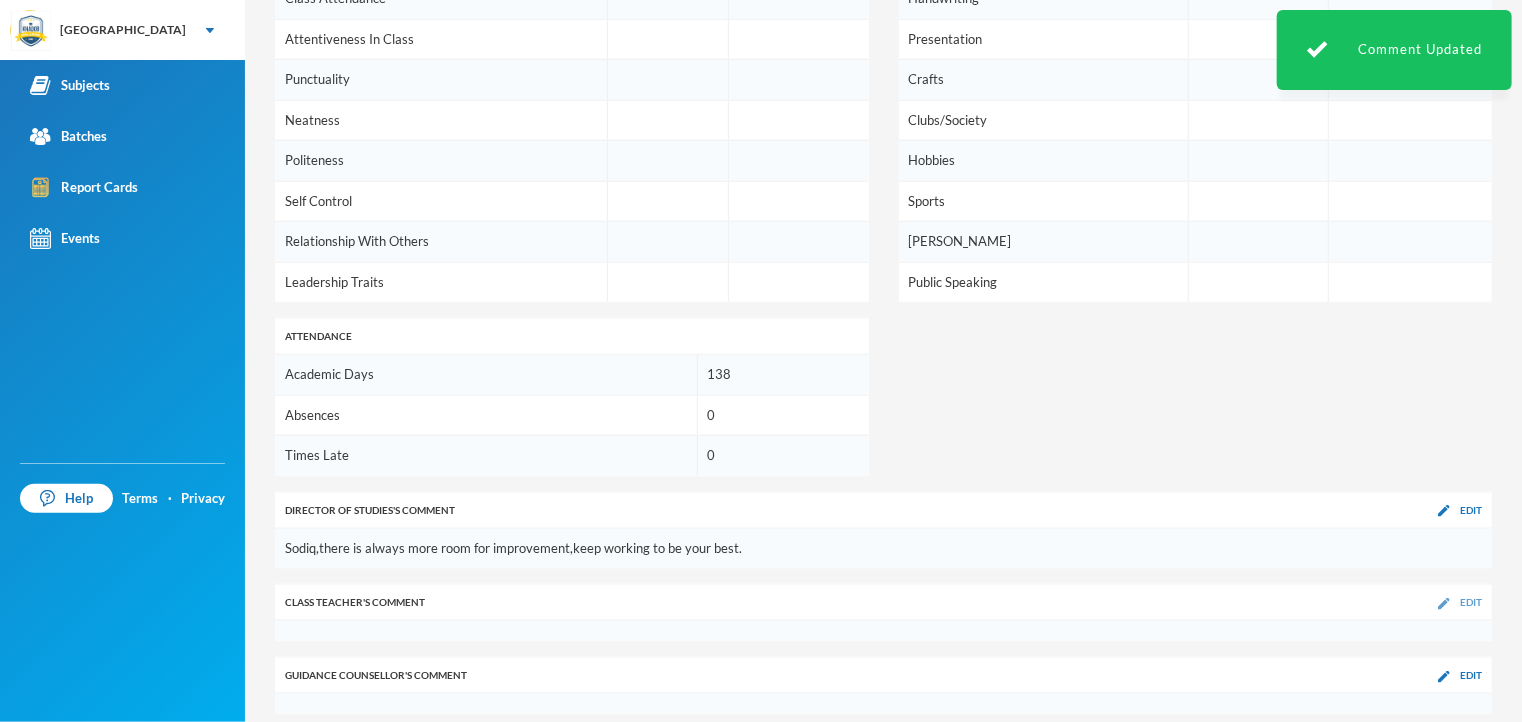 click on "Edit" at bounding box center (1471, 602) 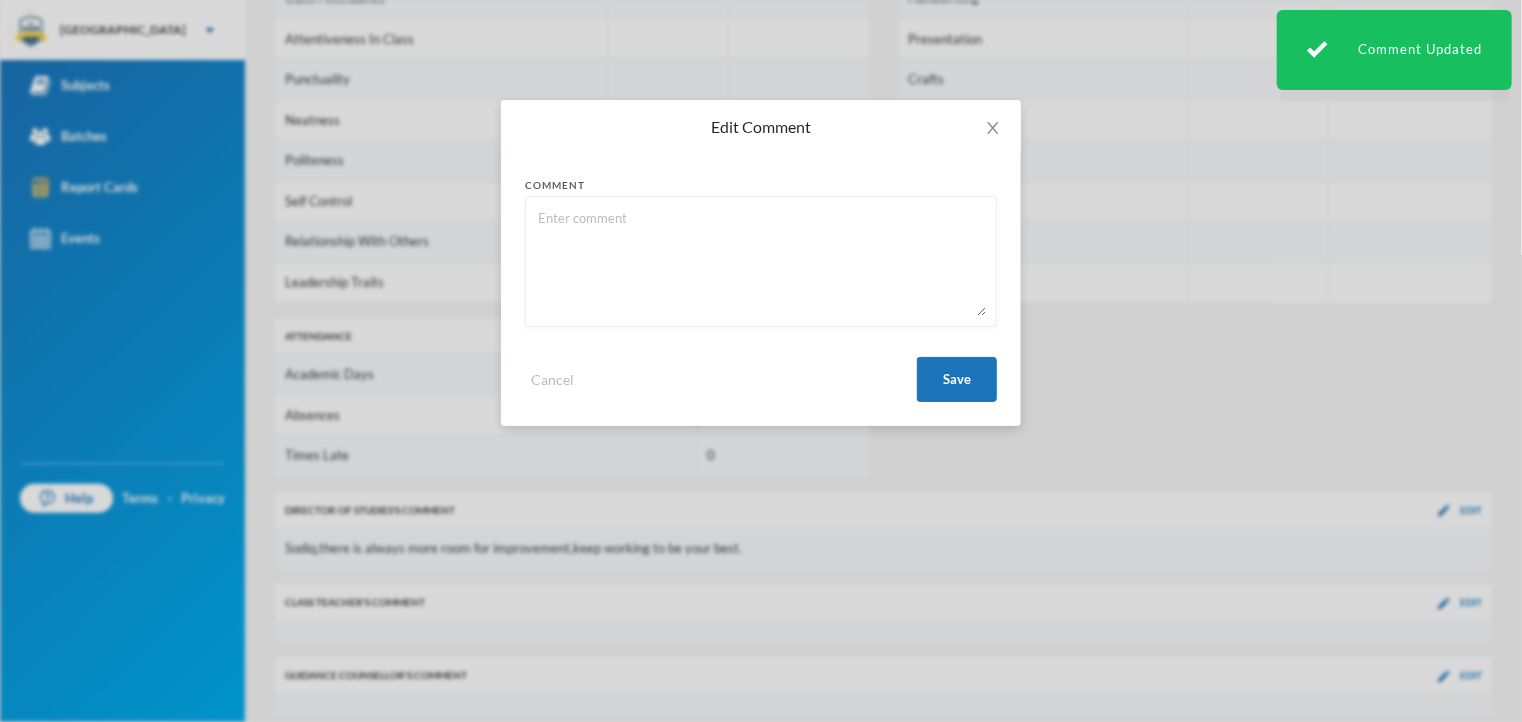 click at bounding box center (761, 261) 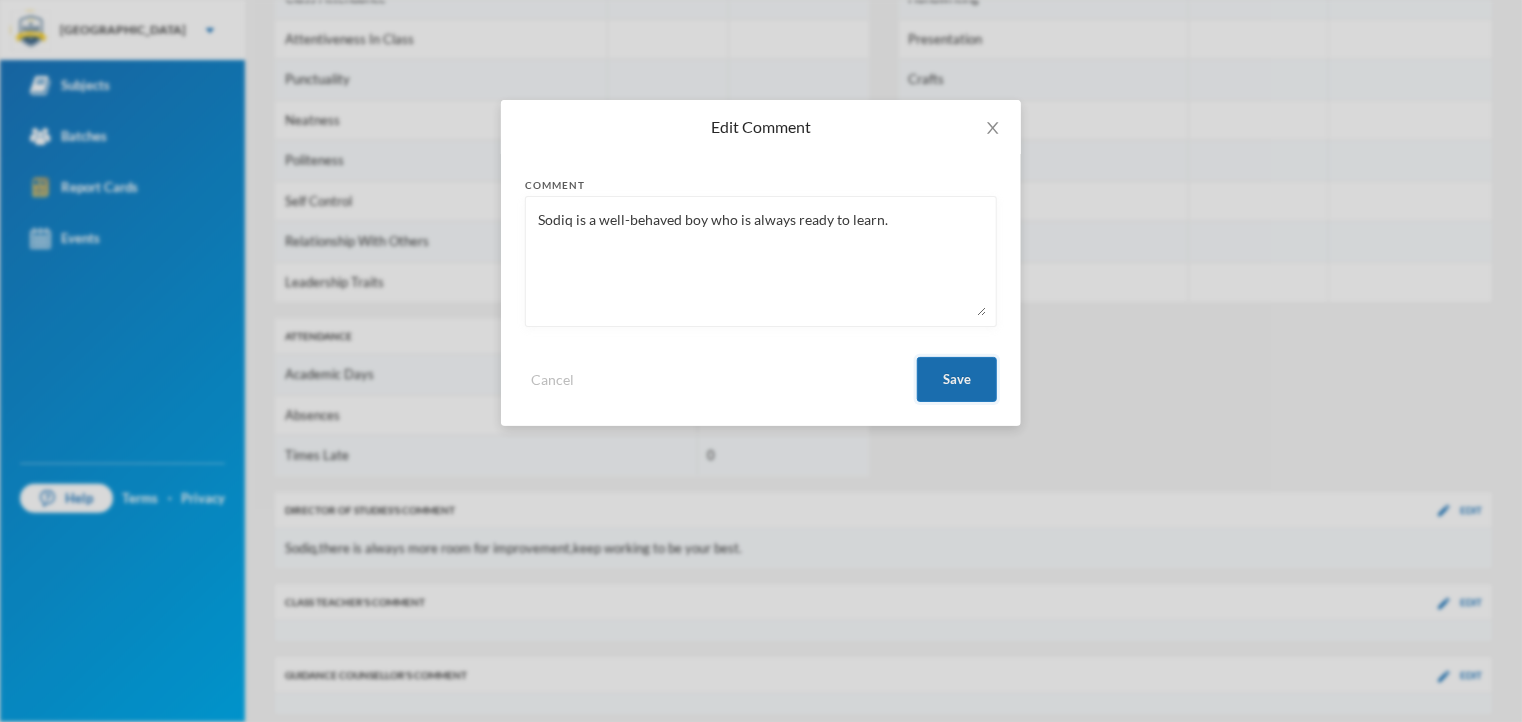 type on "Sodiq is a well-behaved boy who is always ready to learn." 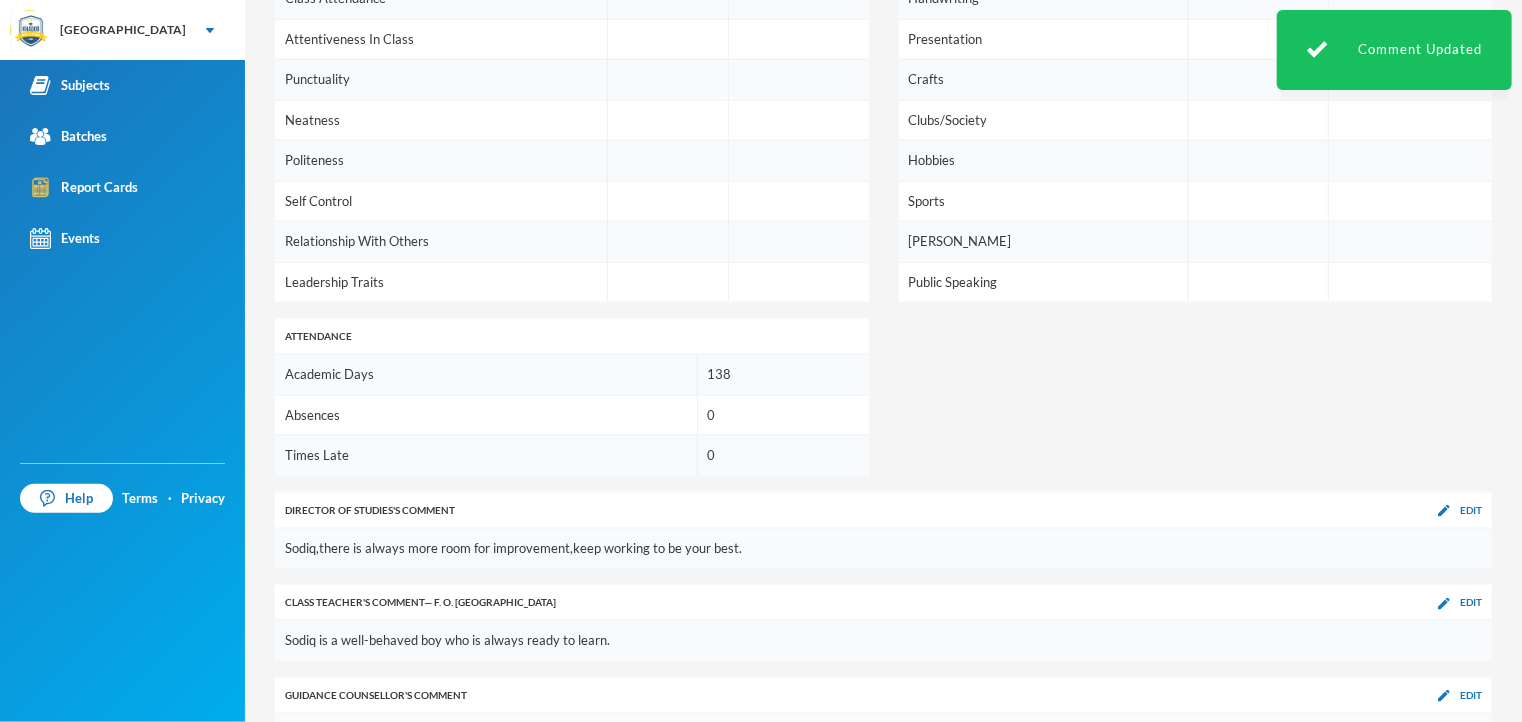 click on "Cont.Assesment 1 Cont.Assesment 2 Project Work Course Work Exam Total Grade Remark ARABIC - 5 5 - - 10 F9 FAIL BASIC TECHNOLOGY 0 - - 6 - 6 F9 FAIL BUSINESS STUDIES 4 - - 4 - 8 F9 FAIL CIVIC EDUCATION 1 1 6 9 - 17 F9 FAIL COMPUTER STUDIES 2 - - - - 2 F9 FAIL MATHEMATICS - - - - - 0 F9 FAIL PHYSICAL HEALTH EDUCATION 10 100 A1 EXCELLENT SOCIAL STUDIES - - - - - 0 F9 FAIL Averages 2 3 6 7 - 18 F9 FAIL Affective Grade Remark Class Attendance Attentiveness In Class Punctuality Neatness Politeness Self Control Relationship With Others Leadership Traits Psychomotor Grade Remark Handwriting Presentation Crafts Clubs/Society Hobbies Sports Qirah Public Speaking Attendance Academic Days 138 Absences 0 Times Late 0 Director of Studies 's Comment   Edit Sodiq,there is always more room for improvement,keep working to be your best. Class Teacher 's Comment   — F. O. Ohilebo Edit Sodiq is a well-behaved boy who is always ready to learn. Guidance Counsellor 's Comment   Edit" at bounding box center (883, 121) 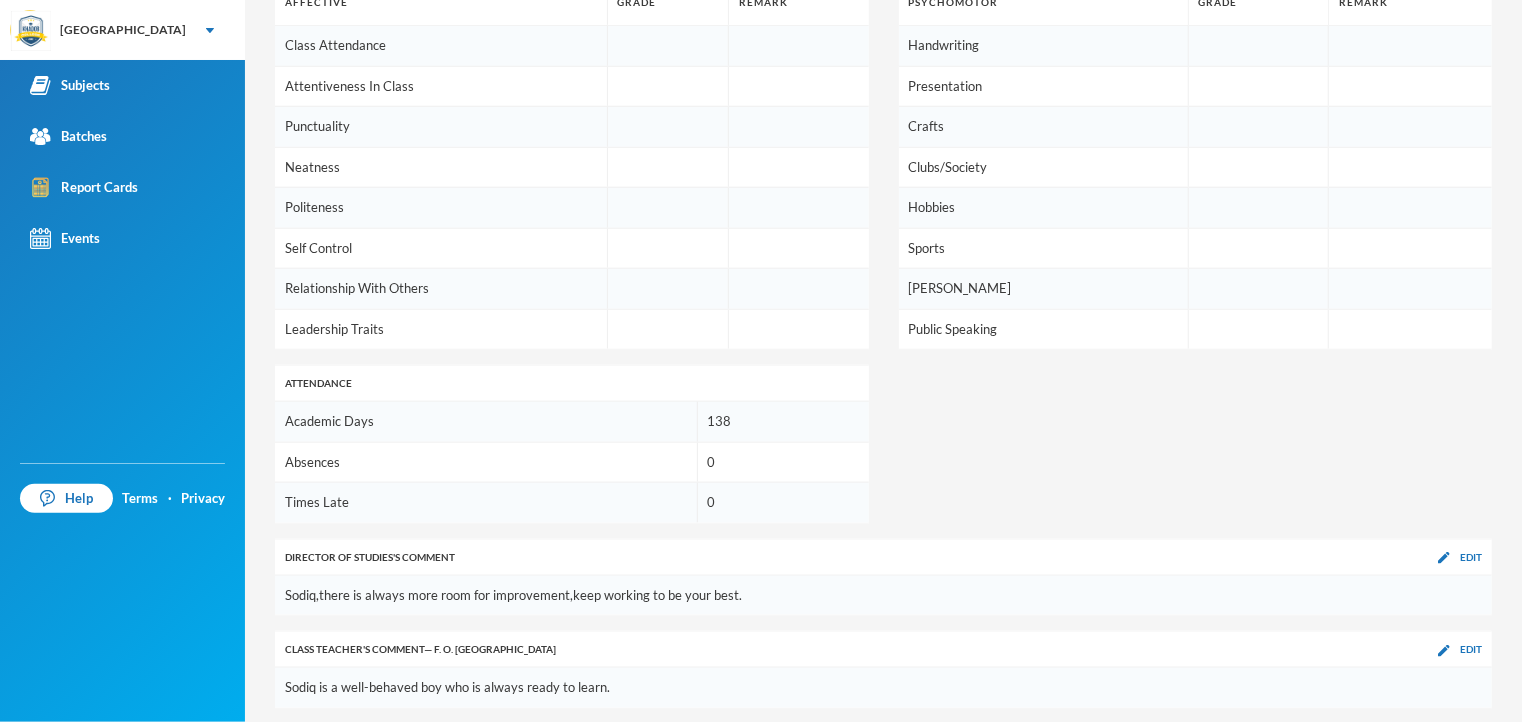 scroll, scrollTop: 1007, scrollLeft: 0, axis: vertical 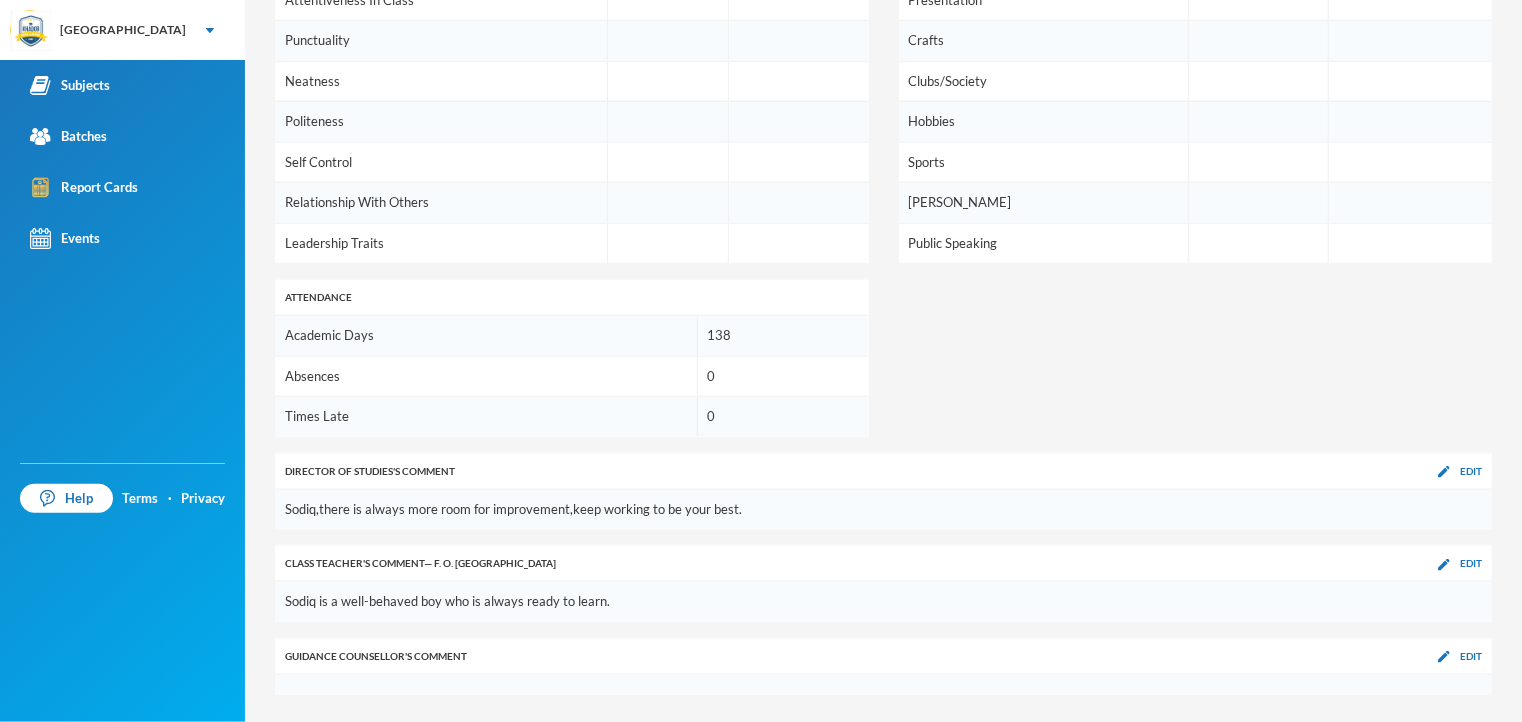 click on "Cont.Assesment 1 Cont.Assesment 2 Project Work Course Work Exam Total Grade Remark ARABIC - 5 5 - - 10 F9 FAIL BASIC TECHNOLOGY 0 - - 6 - 6 F9 FAIL BUSINESS STUDIES 4 - - 4 - 8 F9 FAIL CIVIC EDUCATION 1 1 6 9 - 17 F9 FAIL COMPUTER STUDIES 2 - - - - 2 F9 FAIL MATHEMATICS - - - - - 0 F9 FAIL PHYSICAL HEALTH EDUCATION 10 100 A1 EXCELLENT SOCIAL STUDIES - - - - - 0 F9 FAIL Averages 2 3 6 7 - 18 F9 FAIL Affective Grade Remark Class Attendance Attentiveness In Class Punctuality Neatness Politeness Self Control Relationship With Others Leadership Traits Psychomotor Grade Remark Handwriting Presentation Crafts Clubs/Society Hobbies Sports Qirah Public Speaking Attendance Academic Days 138 Absences 0 Times Late 0 Director of Studies 's Comment   Edit Sodiq,there is always more room for improvement,keep working to be your best. Class Teacher 's Comment   — F. O. Ohilebo Edit Sodiq is a well-behaved boy who is always ready to learn. Guidance Counsellor 's Comment   Edit" at bounding box center [883, 82] 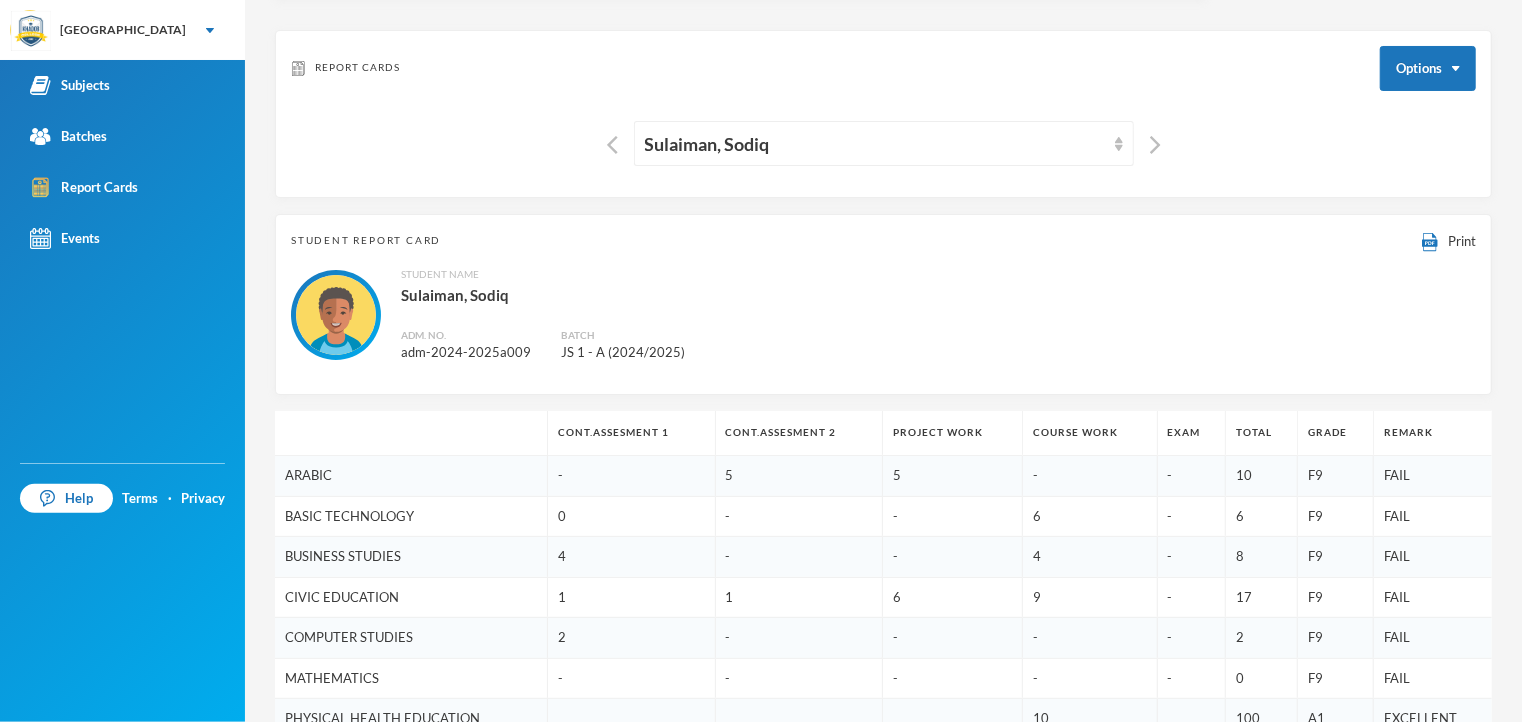 scroll, scrollTop: 0, scrollLeft: 0, axis: both 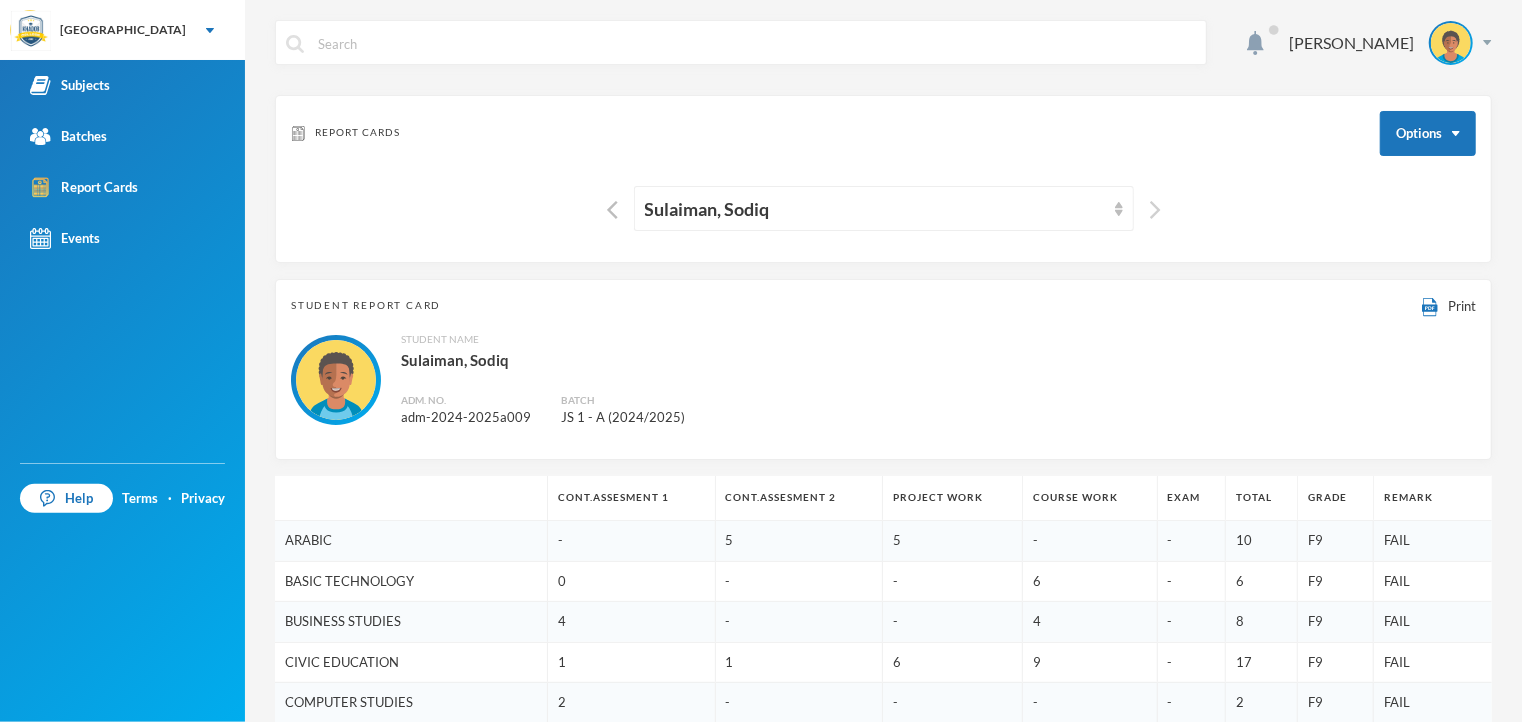 click at bounding box center [1155, 210] 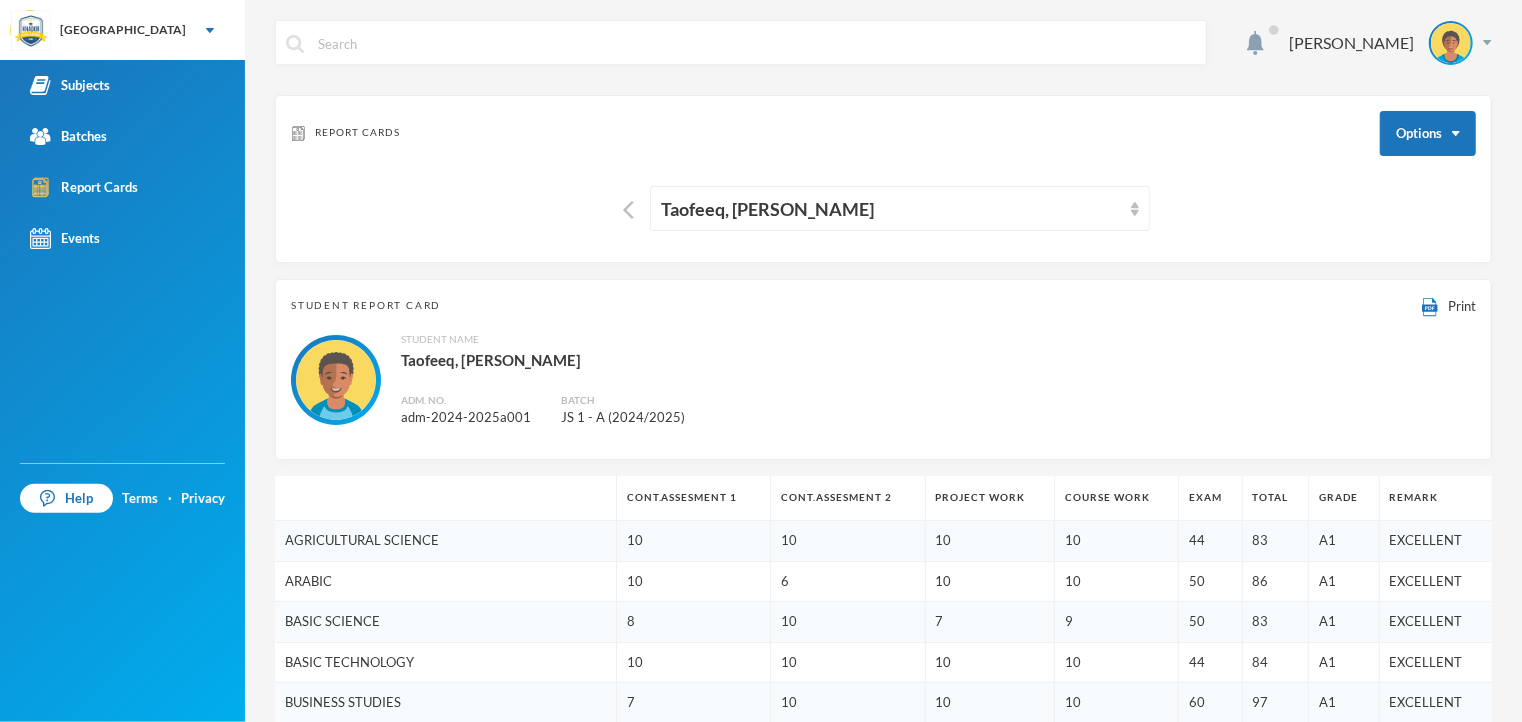 click on "Student Report Card Print Student Name [PERSON_NAME]. No. adm-2024-2025a001 Batch JS 1 - A (2024/2025)" at bounding box center [883, 369] 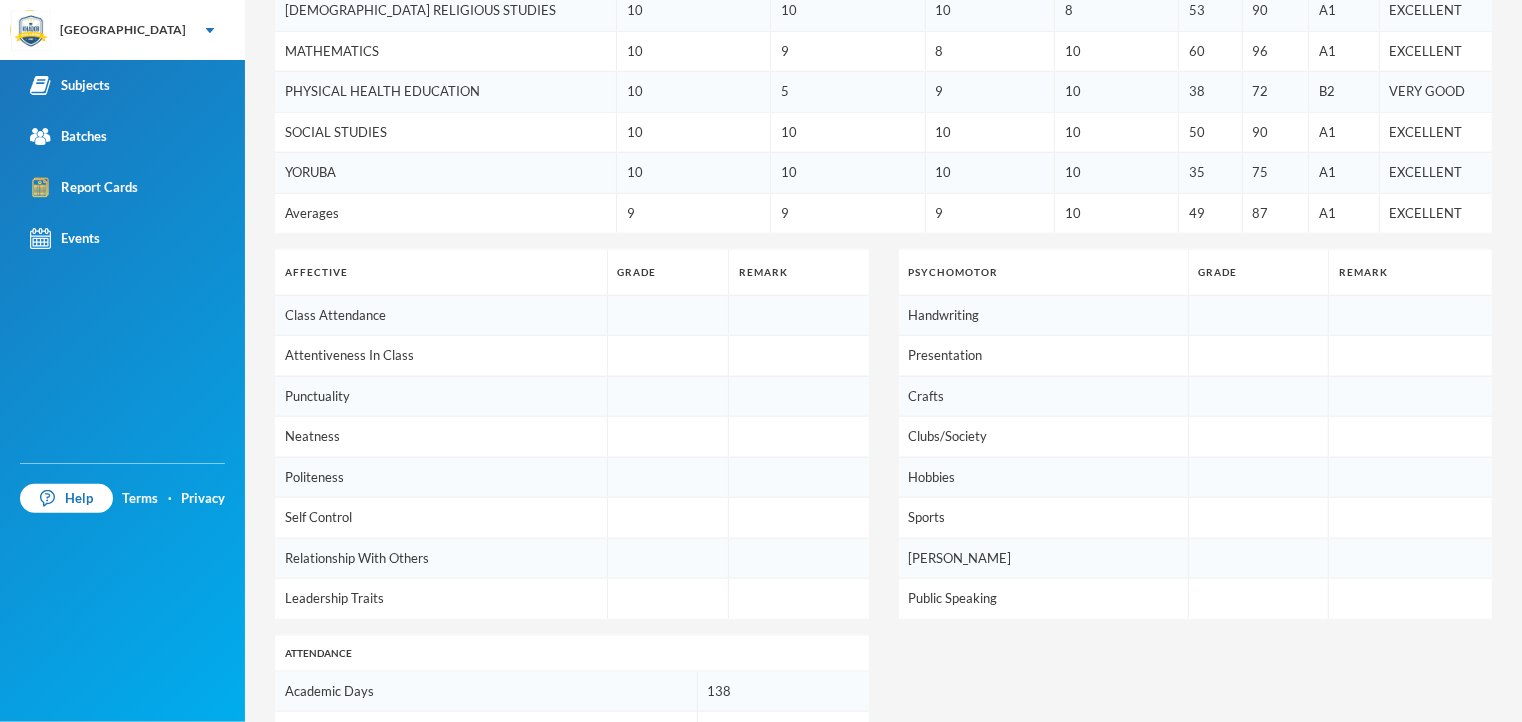 scroll, scrollTop: 1250, scrollLeft: 0, axis: vertical 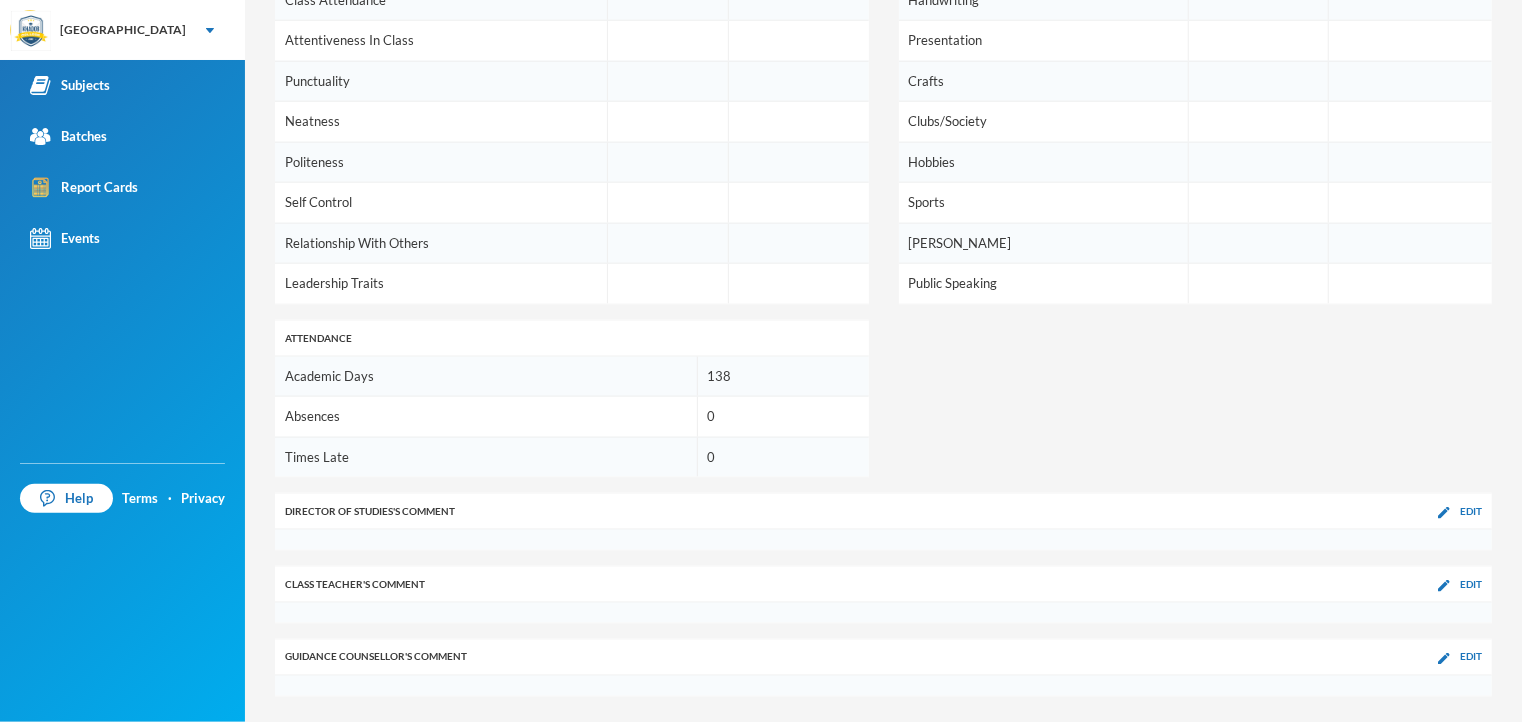 click on "Director of Studies 's Comment   Edit" at bounding box center (883, 511) 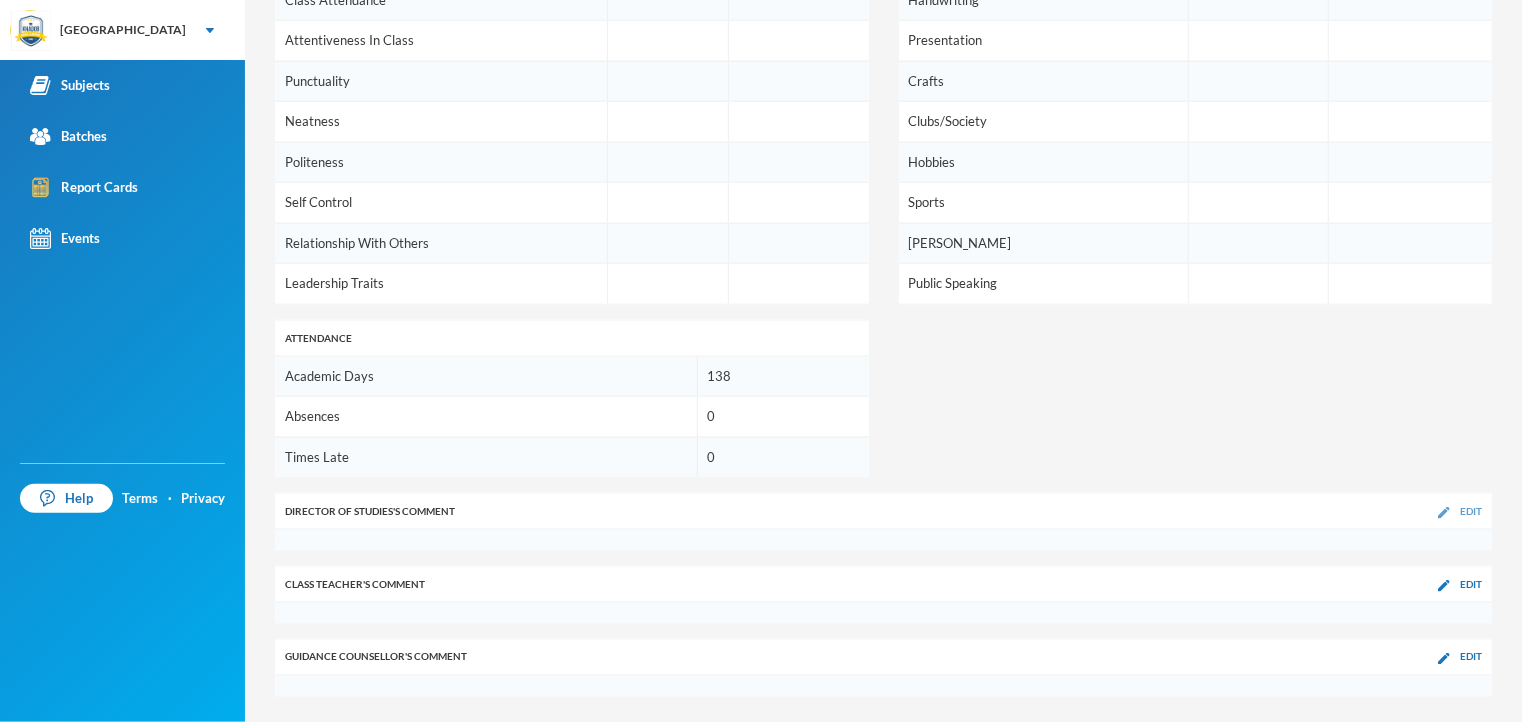 click on "Edit" at bounding box center (1471, 511) 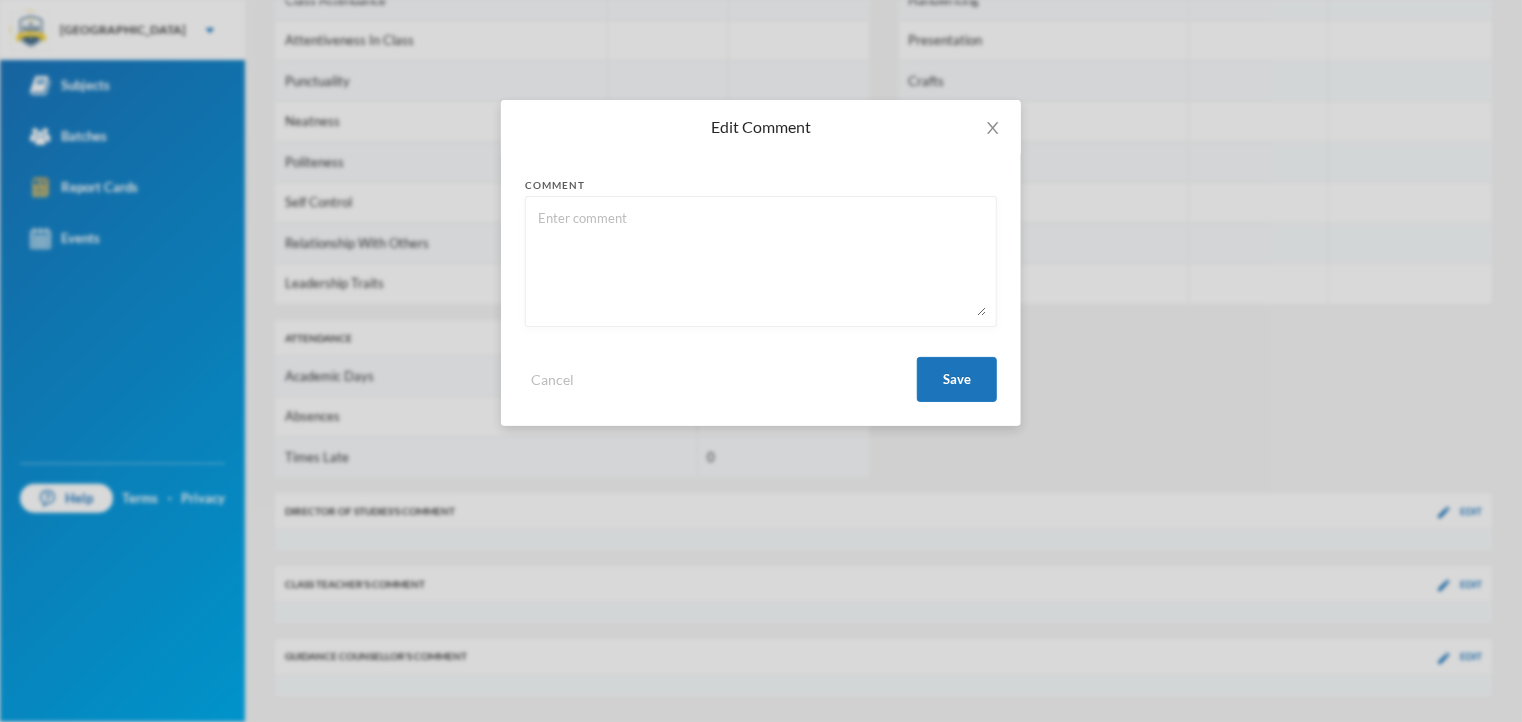 click at bounding box center (761, 261) 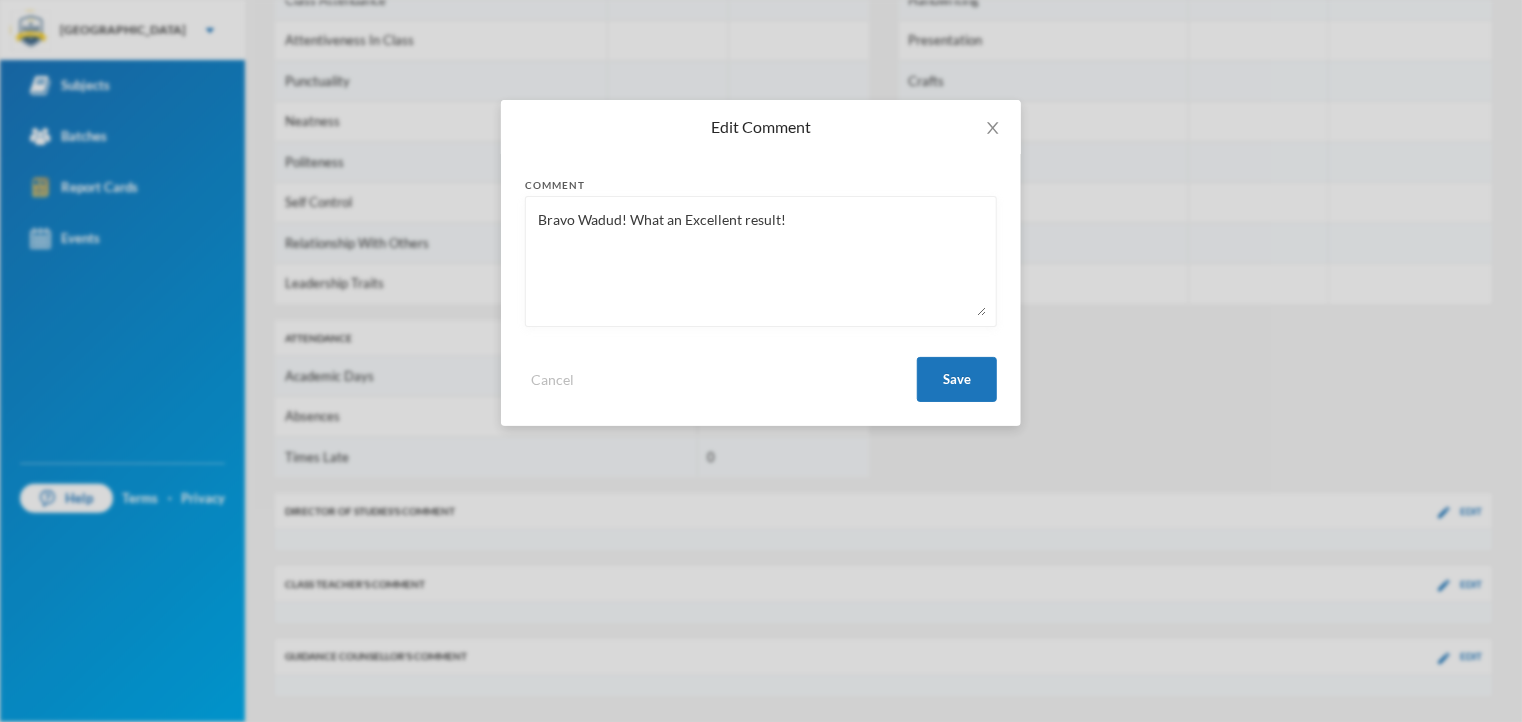 click on "Bravo Wadud! What an Excellent result!" at bounding box center [761, 261] 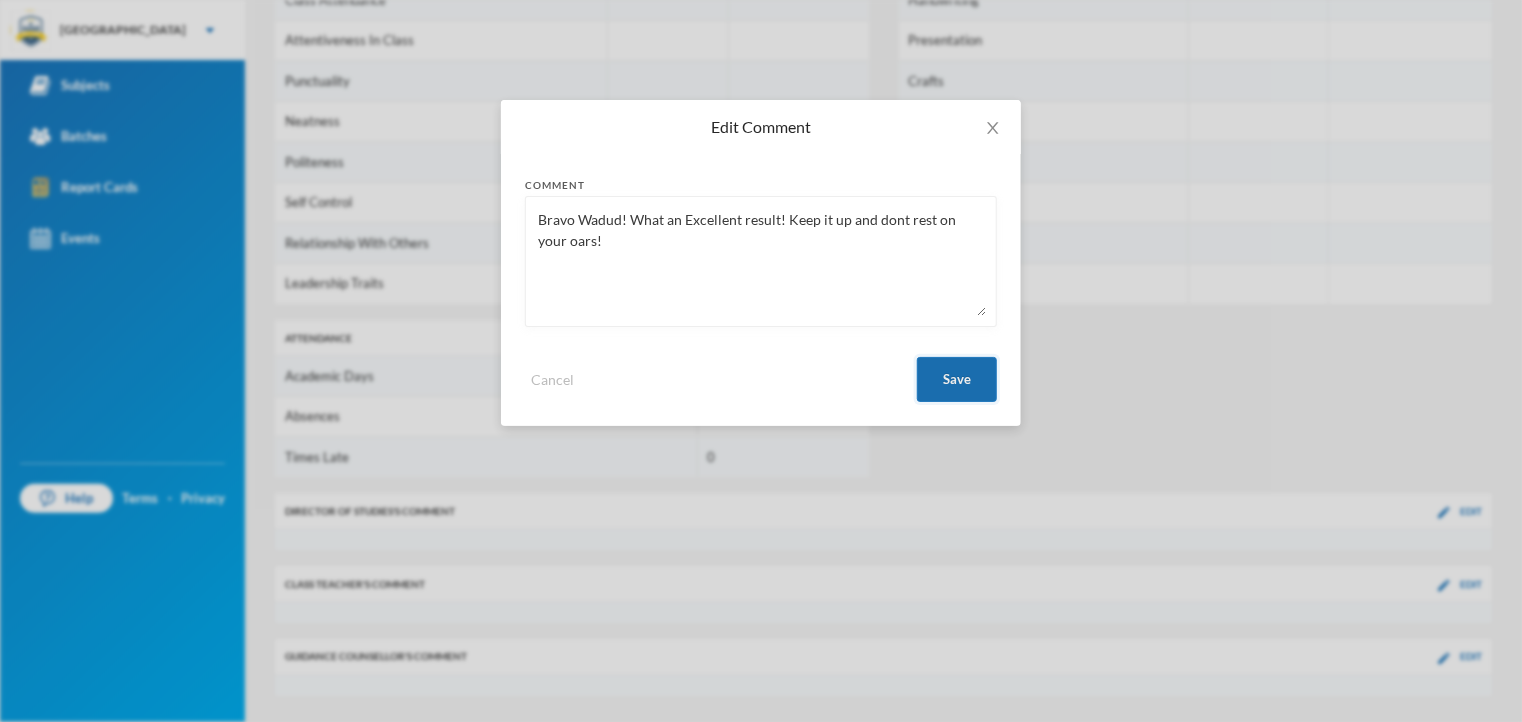 type on "Bravo Wadud! What an Excellent result! Keep it up and dont rest on your oars!" 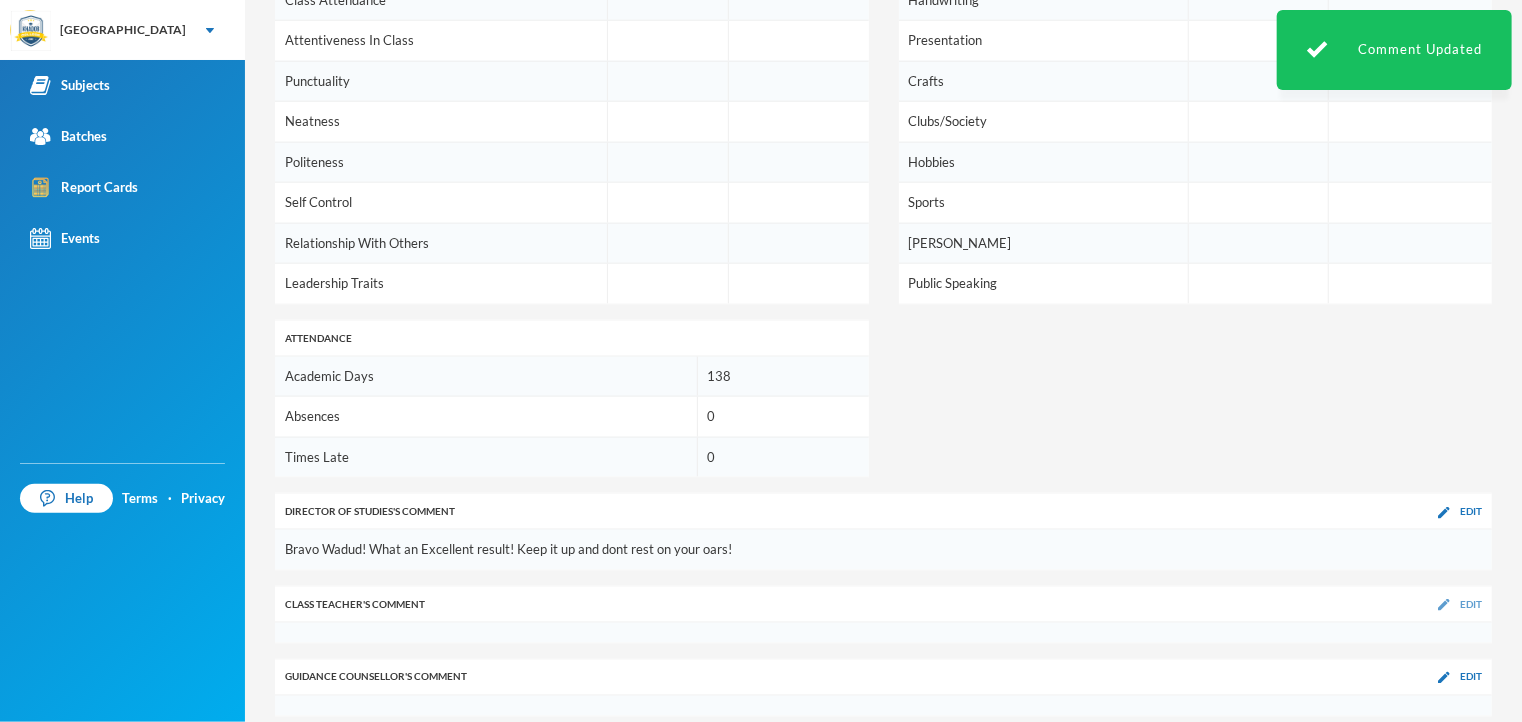 click on "Edit" at bounding box center [1471, 604] 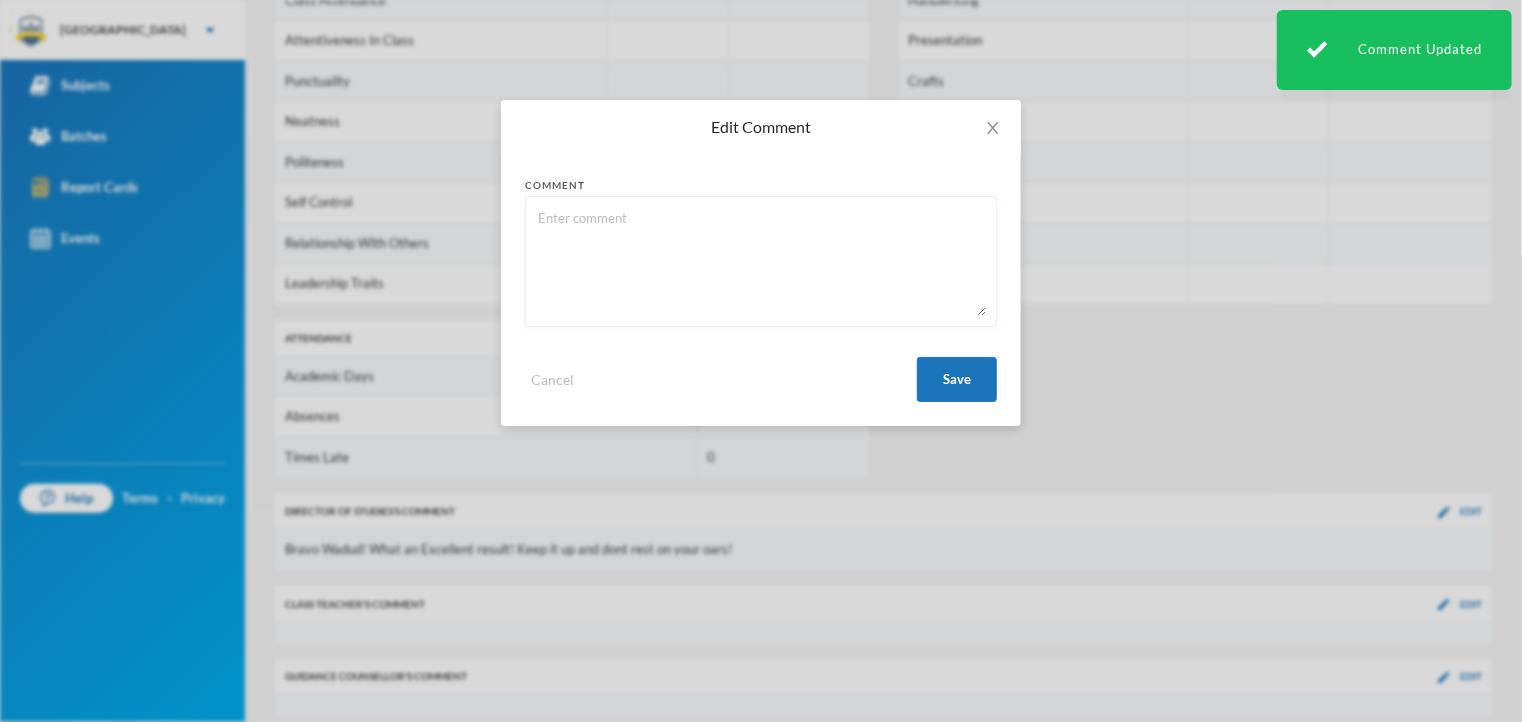 click at bounding box center (761, 261) 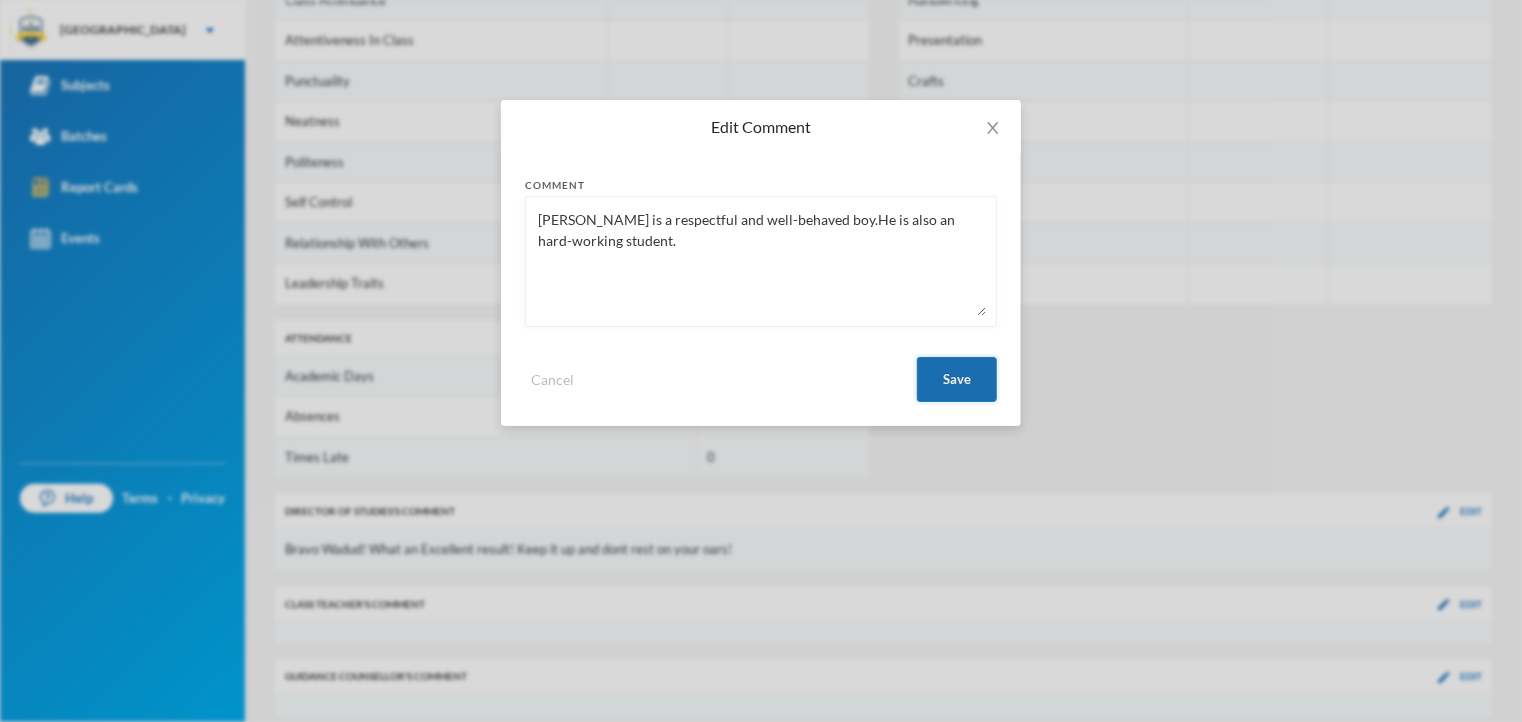 type on "[PERSON_NAME] is a respectful and well-behaved boy.He is also an hard-working student." 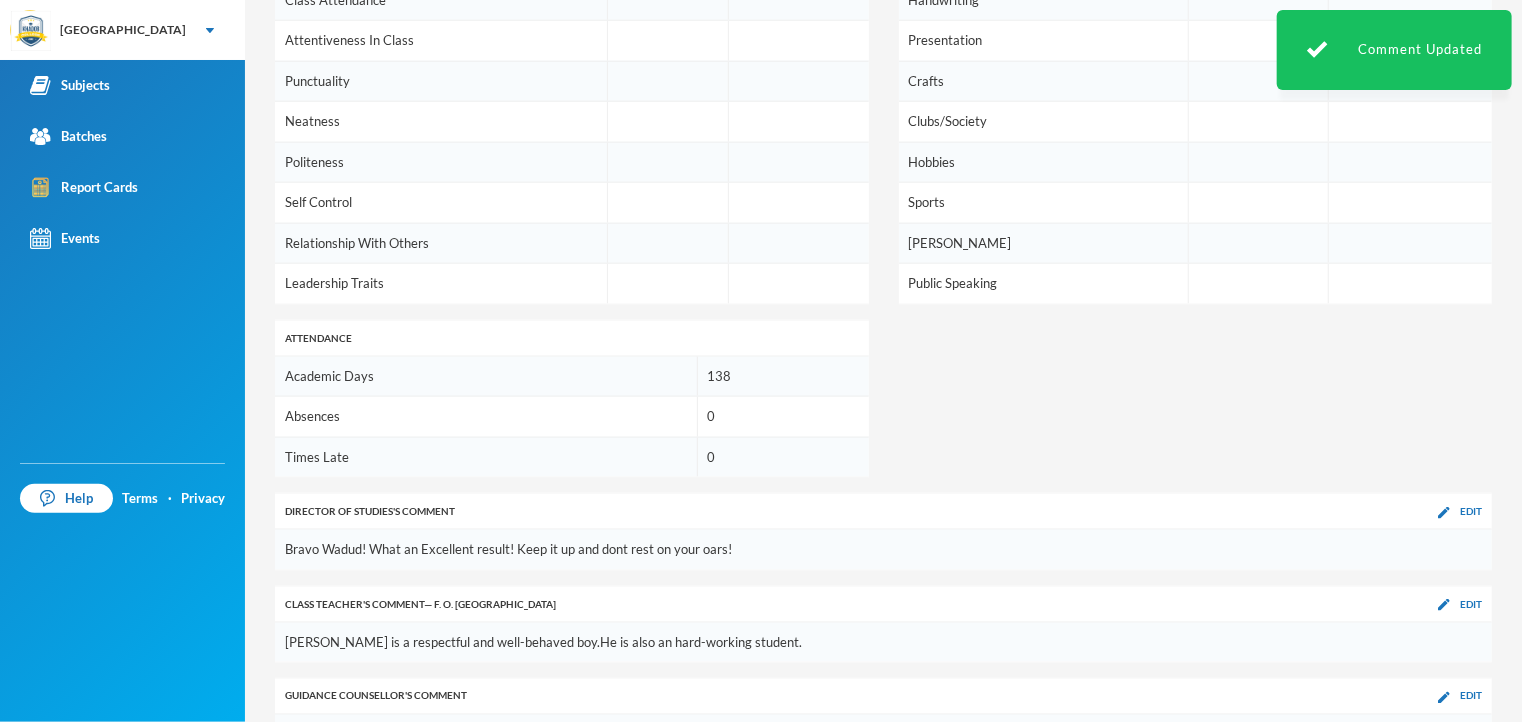 click on "Cont.Assesment 1 Cont.Assesment 2 Project Work Course Work Exam Total Grade Remark AGRICULTURAL SCIENCE 10 10 10 10 44 83 A1 EXCELLENT ARABIC 10 6 10 10 50 86 A1 EXCELLENT BASIC SCIENCE 8 10 7 9 50 83 A1 EXCELLENT BASIC TECHNOLOGY 10 10 10 10 44 84 A1 EXCELLENT BUSINESS STUDIES 7 10 10 10 60 97 A1 EXCELLENT CIVIC EDUCATION 8 8 10 10 54 90 A1 EXCELLENT COMPUTER STUDIES 10 10 10 8 51 89 A1 EXCELLENT CULTURAL AND CREATIVE ARTS 10 10 10 10 55 95 A1 EXCELLENT ENGLISH LANGUAGE 10 8 7 9 40 74 B2 VERY GOOD HOME ECONOMICS 9 10 8 10 59 95 A1 EXCELLENT [DEMOGRAPHIC_DATA] RELIGIOUS STUDIES 10 10 10 8 53 90 A1 EXCELLENT MATHEMATICS 10 9 8 10 60 96 A1 EXCELLENT PHYSICAL HEALTH EDUCATION 10 5 9 10 38 72 B2 VERY GOOD SOCIAL STUDIES 10 10 10 10 50 90 A1 EXCELLENT YORUBA 10 10 10 10 35 75 A1 EXCELLENT Averages 9 9 9 10 49 87 A1 EXCELLENT Affective Grade Remark Class Attendance Attentiveness In Class Punctuality Neatness Politeness Self Control Relationship With Others Leadership Traits Psychomotor Grade Remark Handwriting Presentation 0" at bounding box center (883, -19) 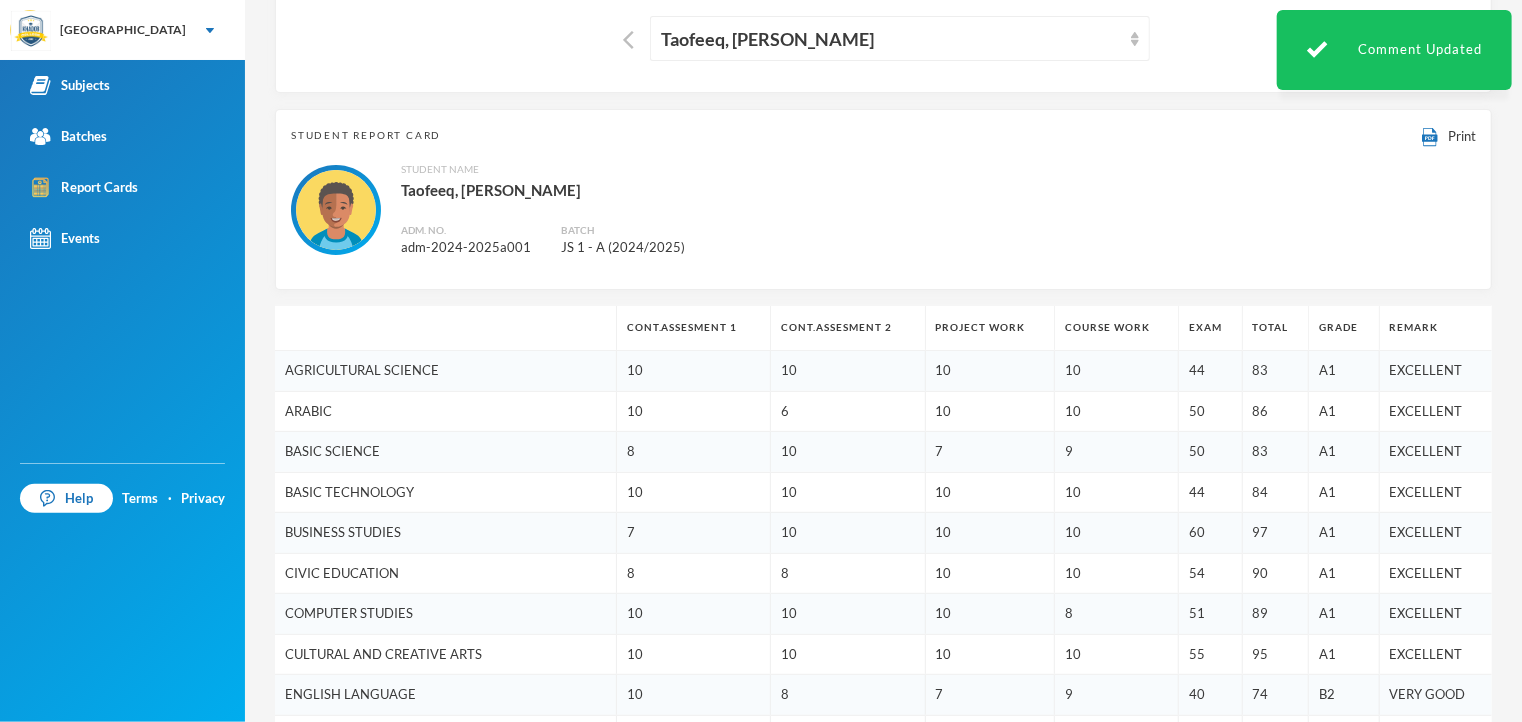 scroll, scrollTop: 0, scrollLeft: 0, axis: both 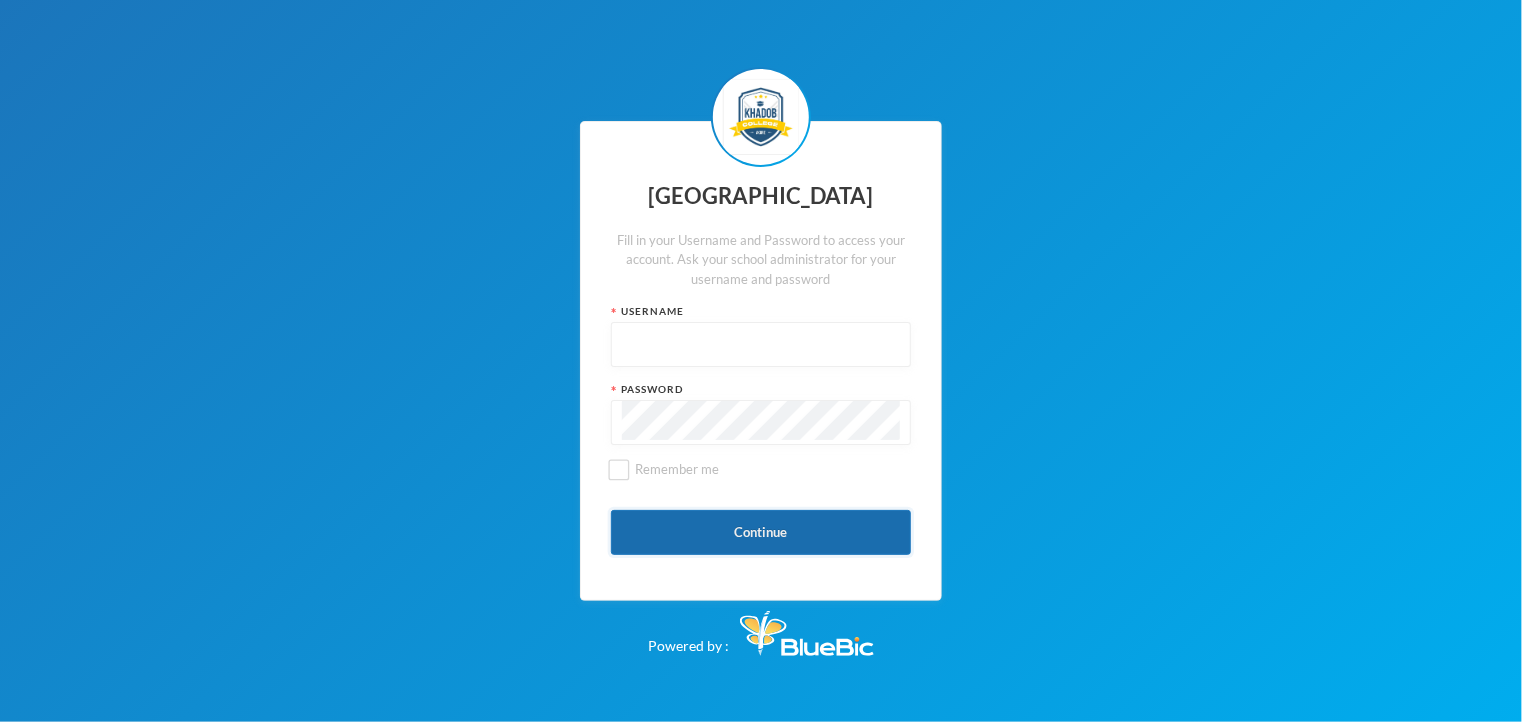 type on "kcsf0019" 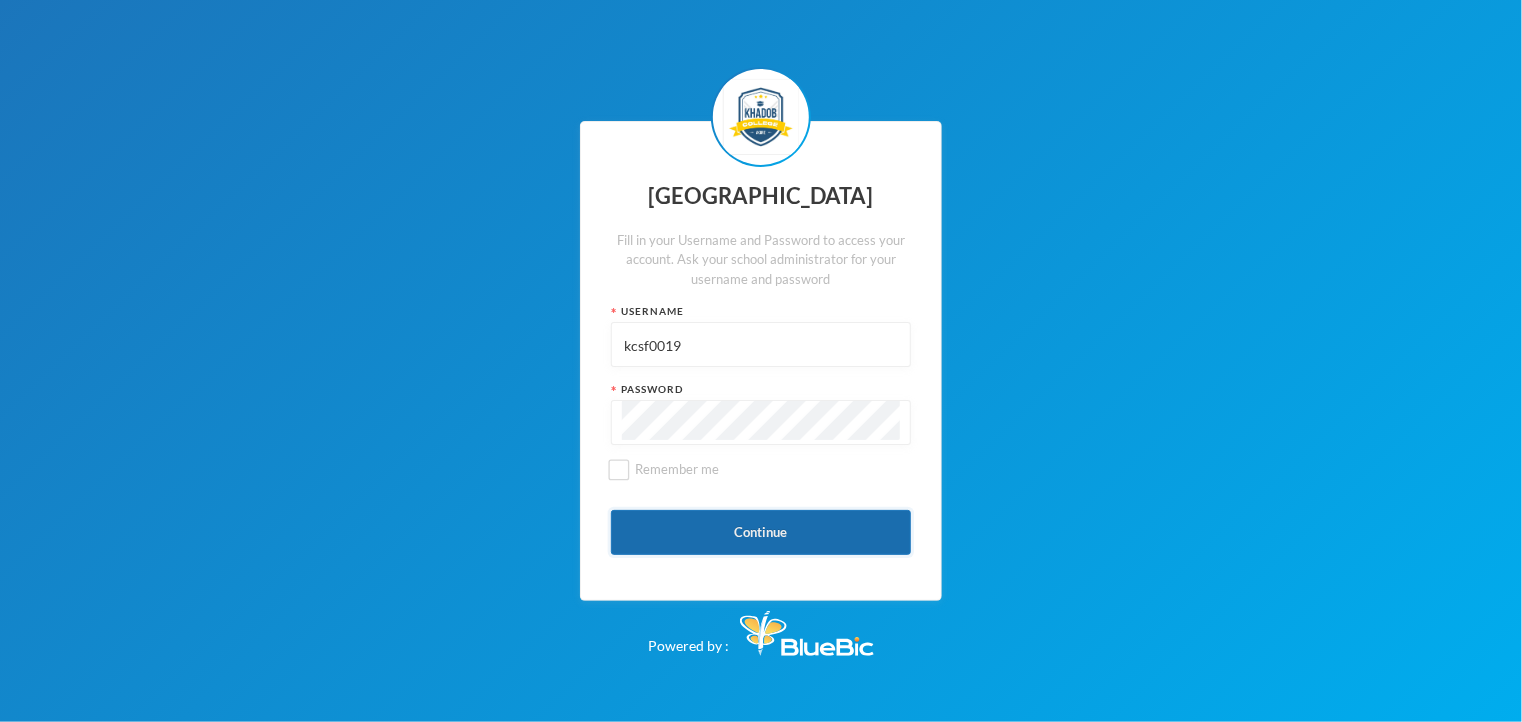 click on "Continue" at bounding box center [761, 532] 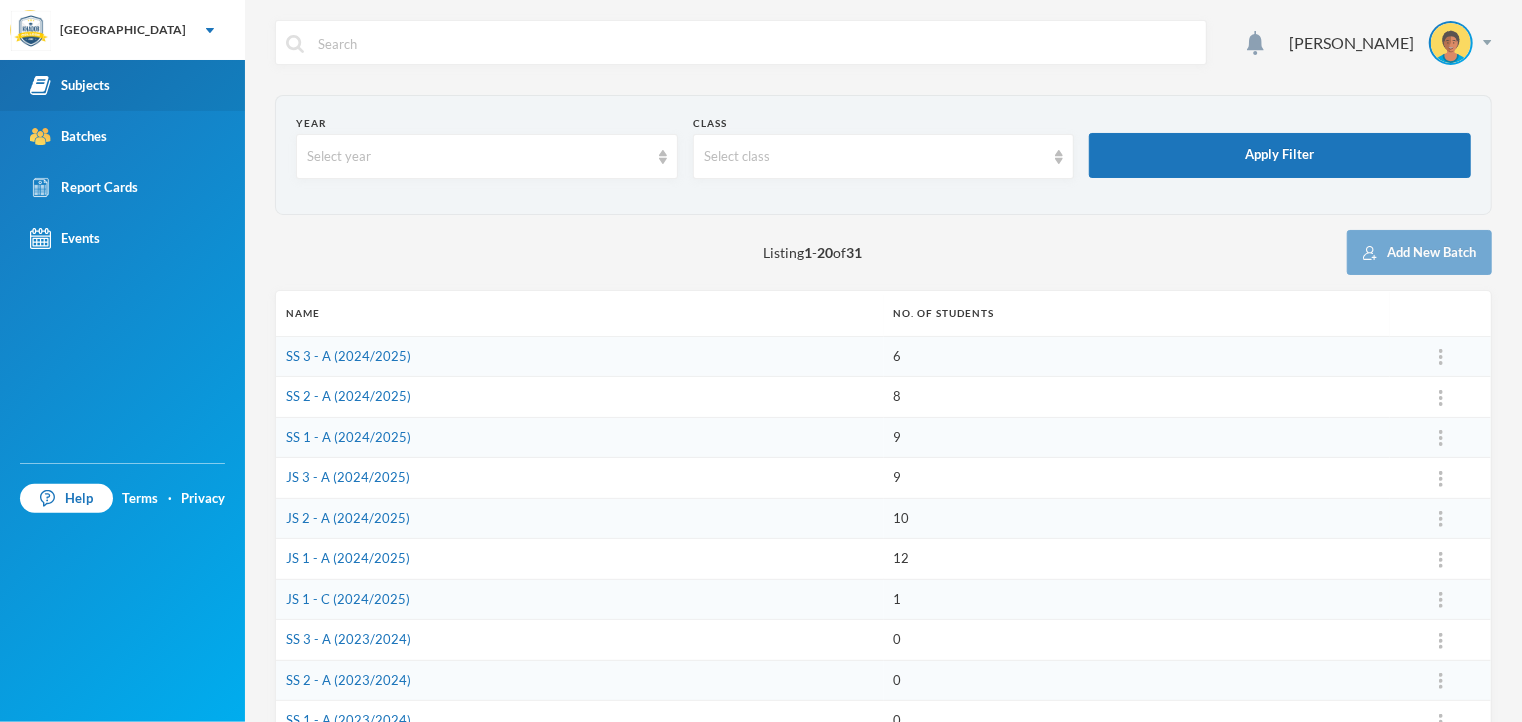 click on "Subjects" at bounding box center (70, 85) 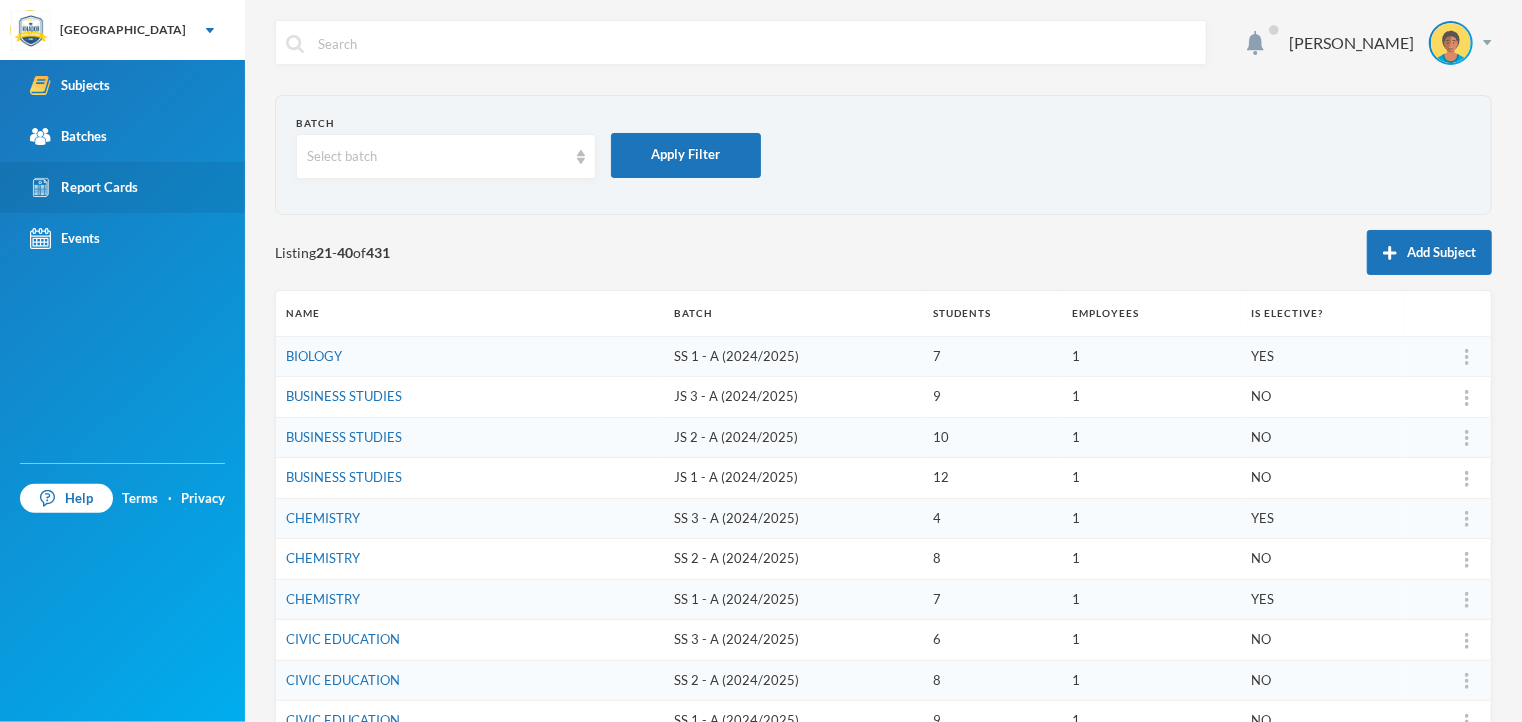 click on "Report Cards" at bounding box center (84, 187) 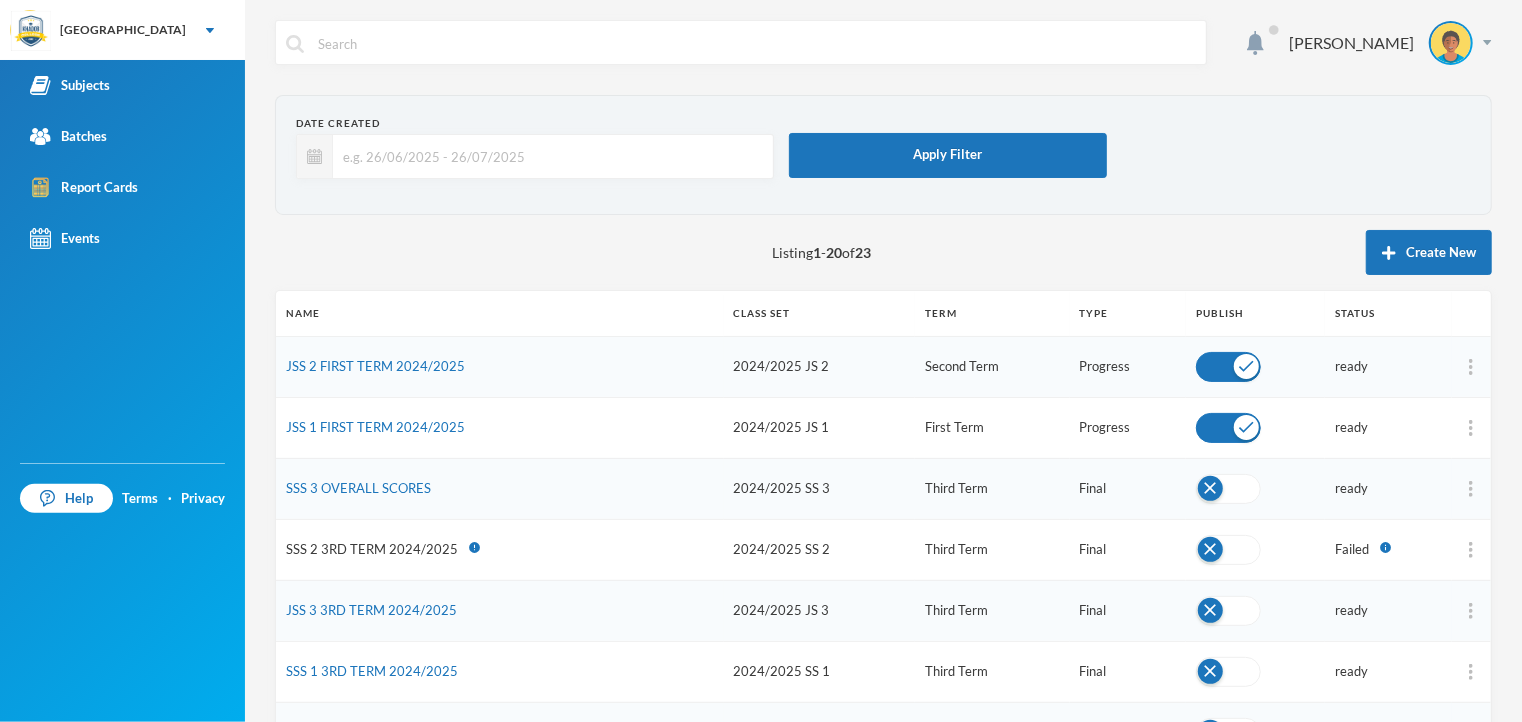 click on "SSS 2 3RD TERM 2024/2025" at bounding box center [372, 549] 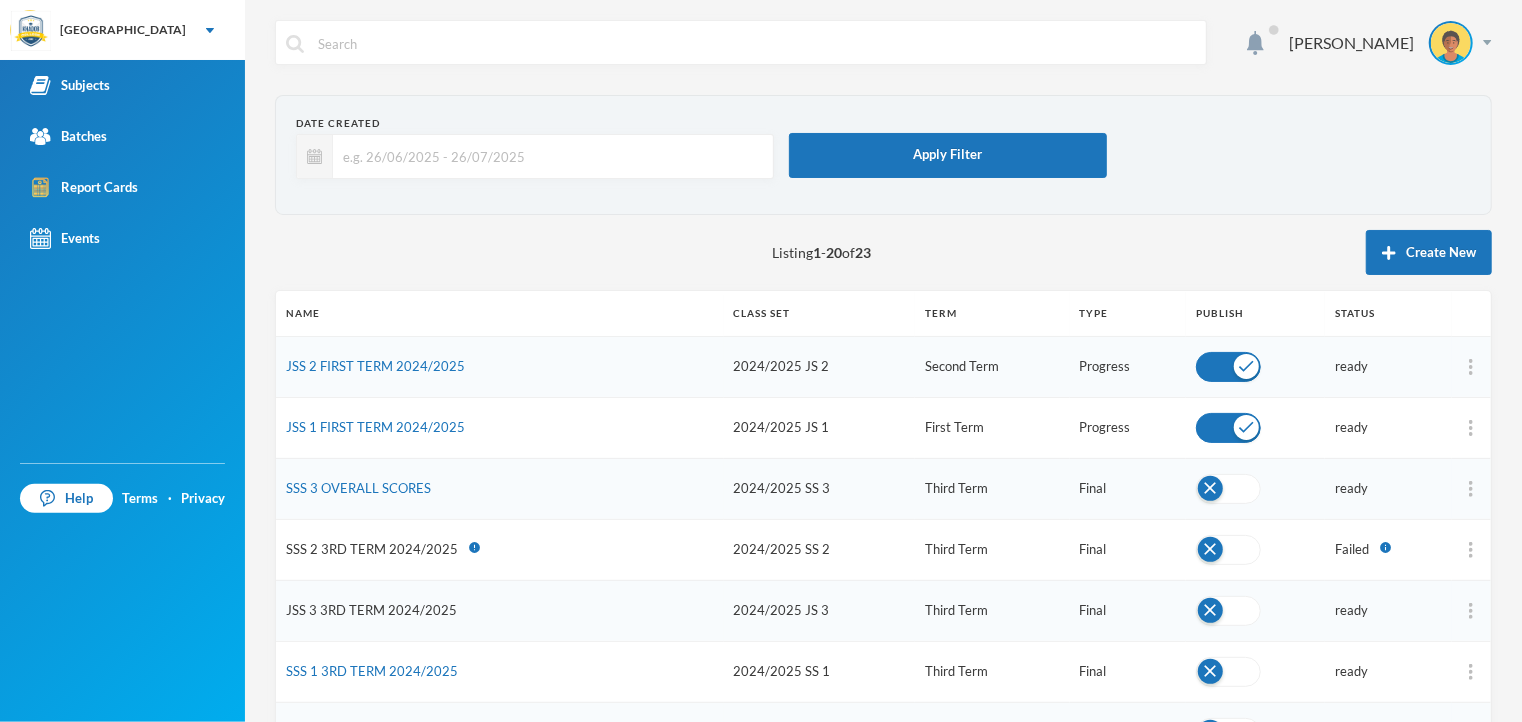 click on "JSS 3  3RD TERM 2024/2025" at bounding box center (371, 610) 